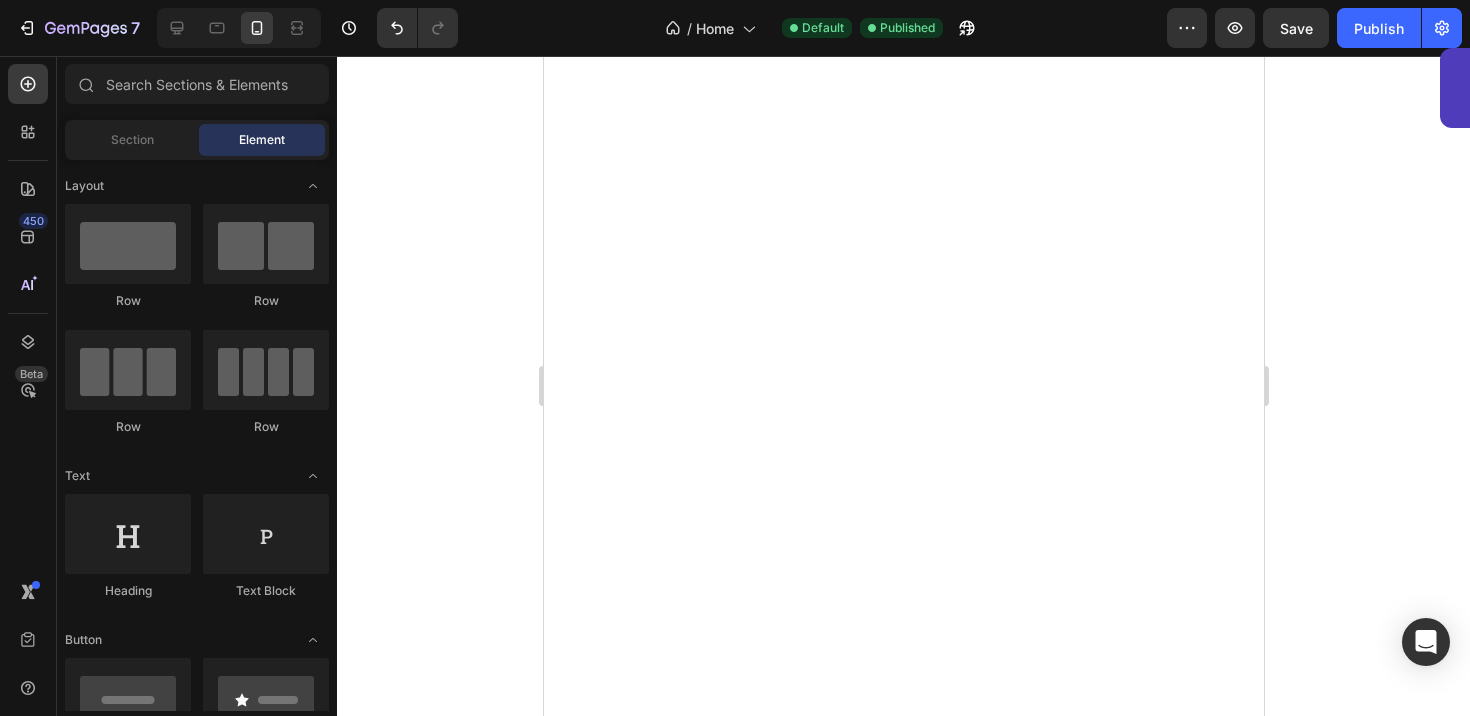 scroll, scrollTop: 0, scrollLeft: 0, axis: both 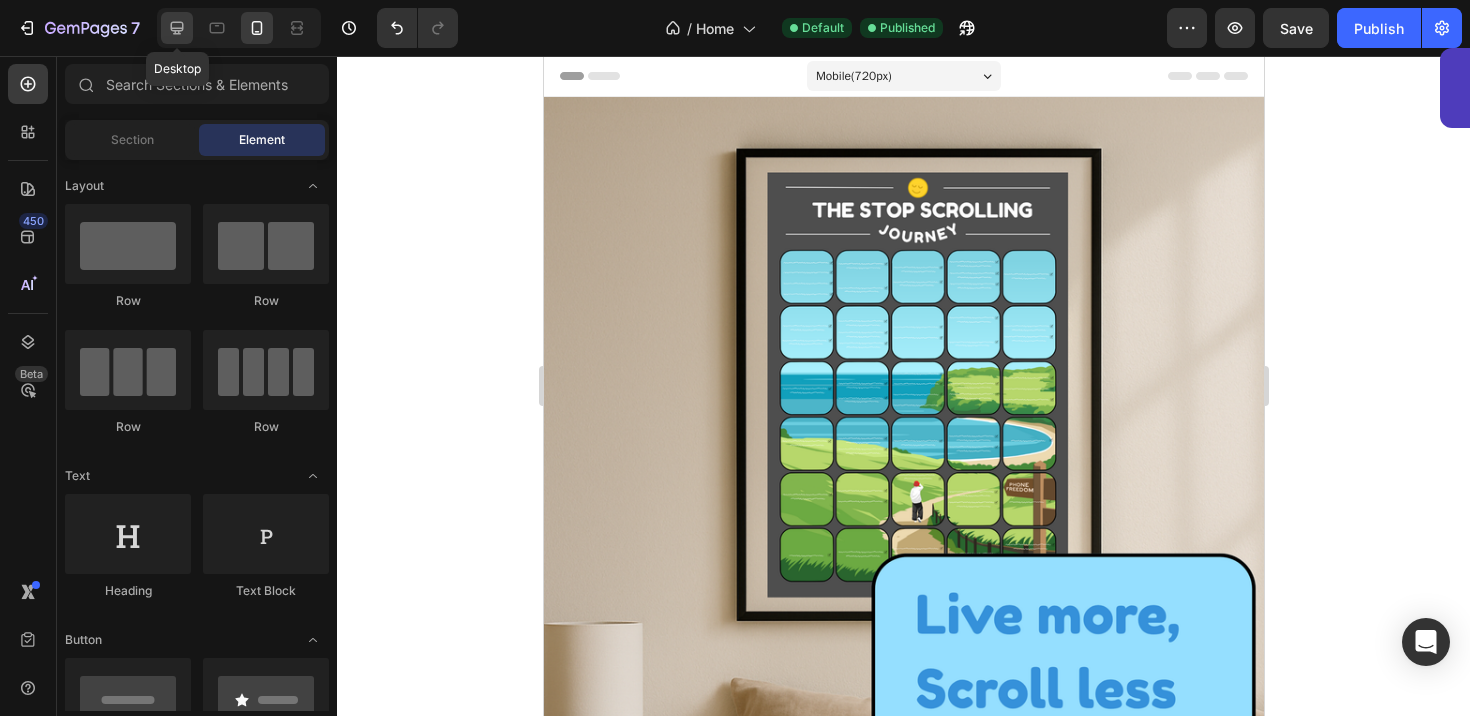 click 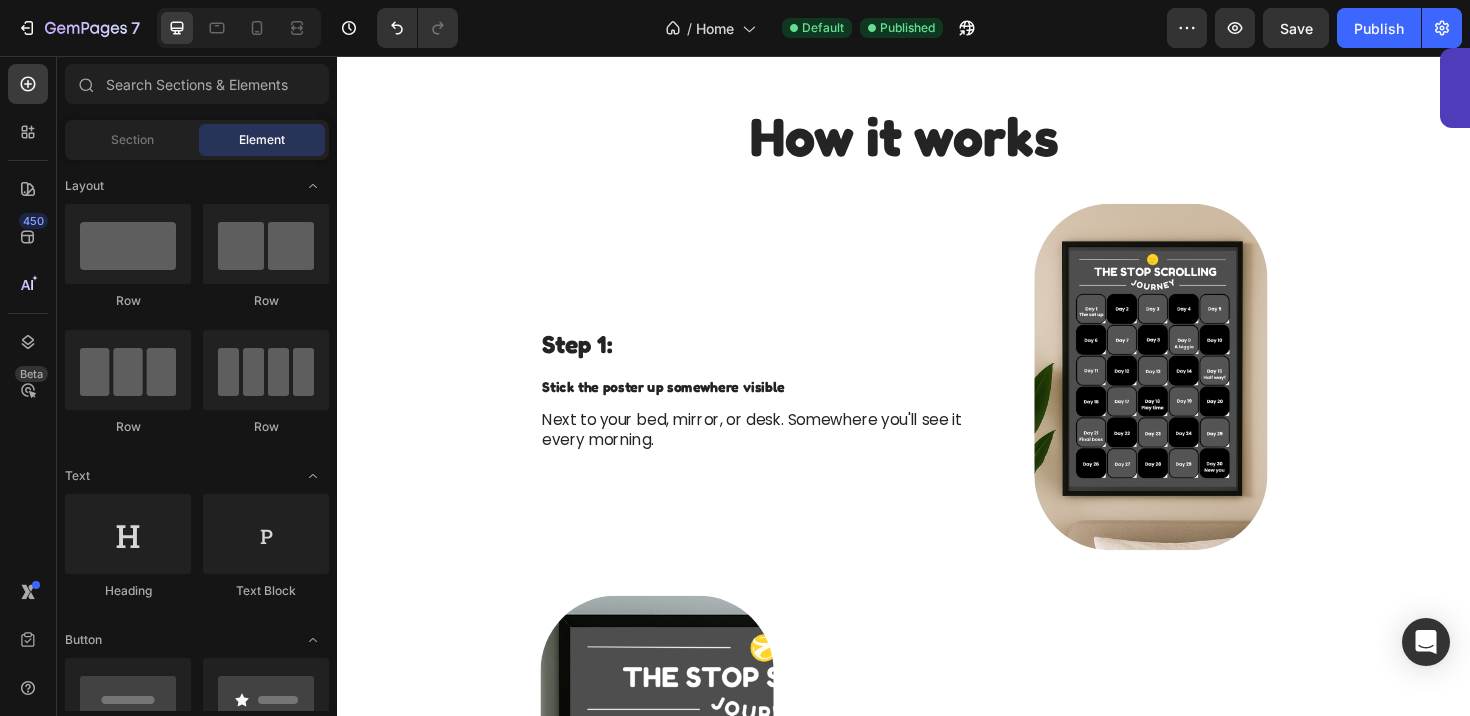 scroll, scrollTop: 972, scrollLeft: 0, axis: vertical 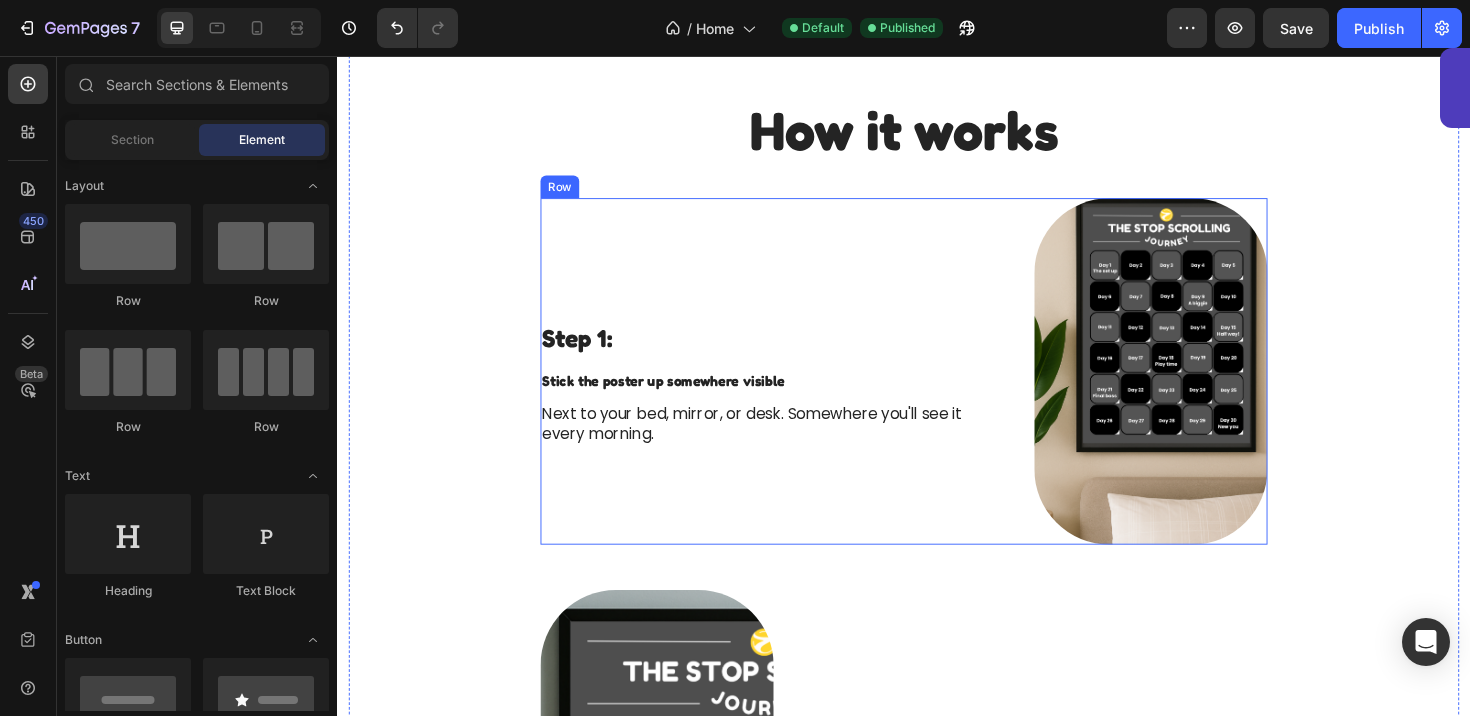 click on "Step 1: Text Block Stick the poster up somewhere visible Text Block Next to your bed, mirror, or desk. Somewhere you'll see it every morning. Text Block" at bounding box center (798, 389) 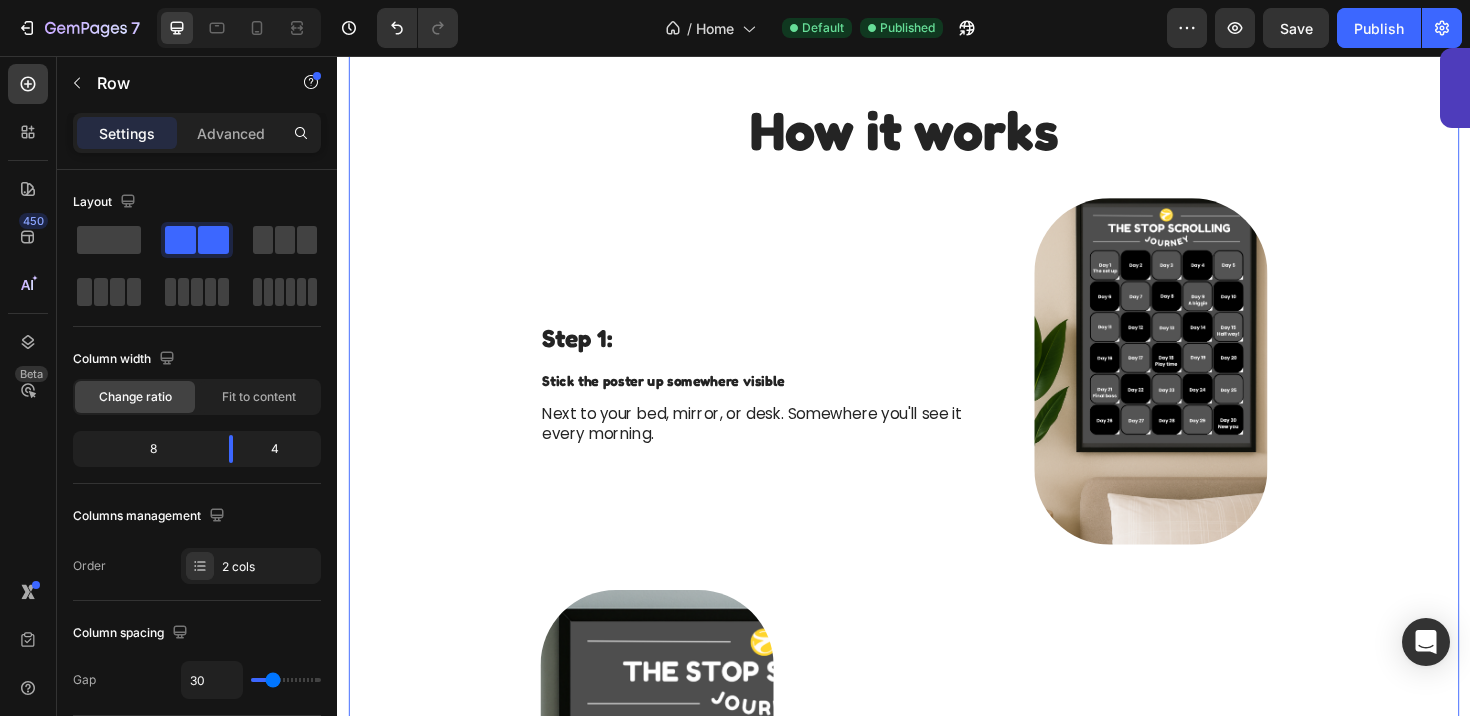click on "How it works  Heading     Step 1: Text Block Stick the poster up somewhere visible Text Block Next to your bed, mirror, or desk. Somewhere you'll see it every morning. Text Block Image Row Image     Step 2: Text Block Peel Day 1 Text Block Reveal your first challenges. They're simple and actionable. Text Block Row     Step 3: Text Block Peel one box each day Text Block Follow the days in order. Each day builds on the last, helping you scroll less and feel better. Text Block Image Row Image     Step 4: Text Block Watch your habits  (and the image) change Text Block As your screen time drops, a calming landscape starts to appear. More time, real hobbies, more clarity. Text Block Row     Step 5: Text Block Reach Phone Freedom  by Day 30 Text Block You’ll see the full picture. Both on the wall and in your habits. Text Block Image Row
Let's get your time back Button Day Examples: Text Block Image Image
Start Now Button" at bounding box center (937, 2875) 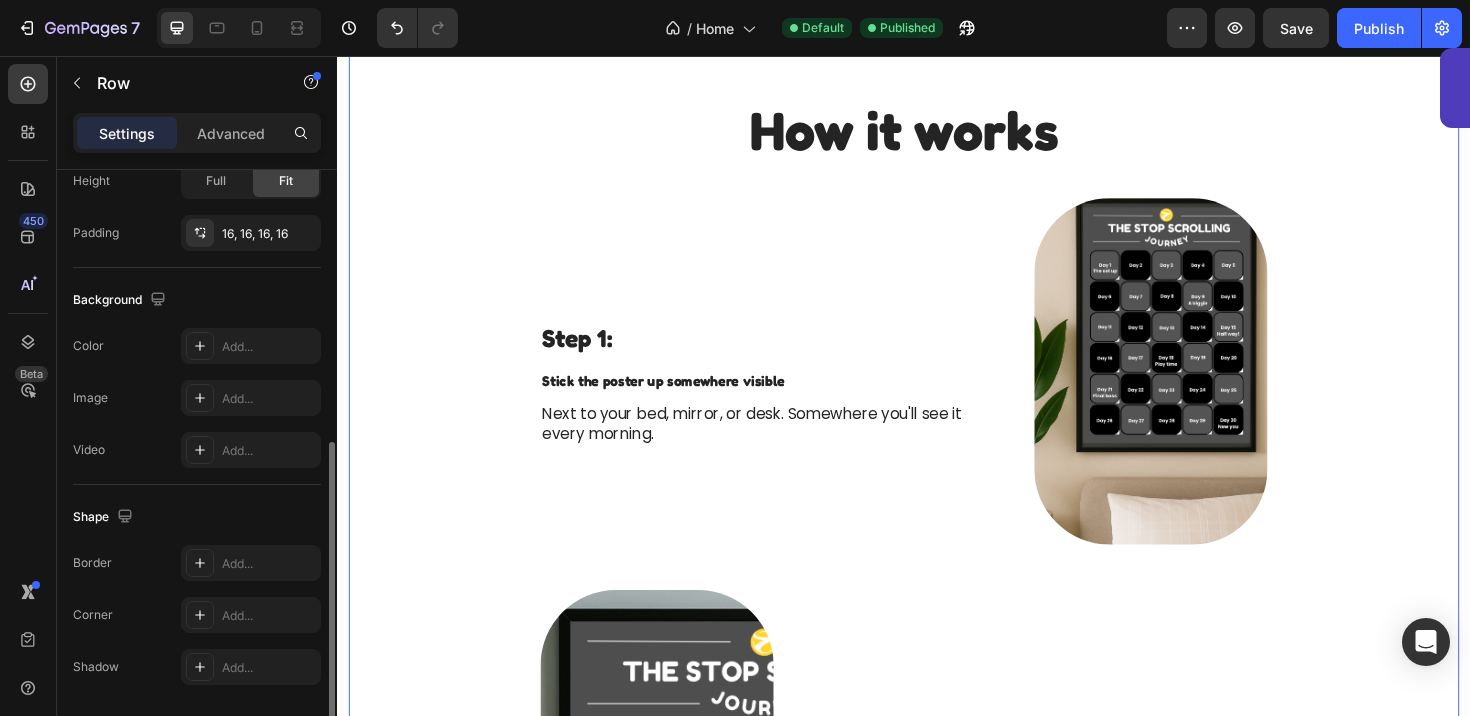 scroll, scrollTop: 551, scrollLeft: 0, axis: vertical 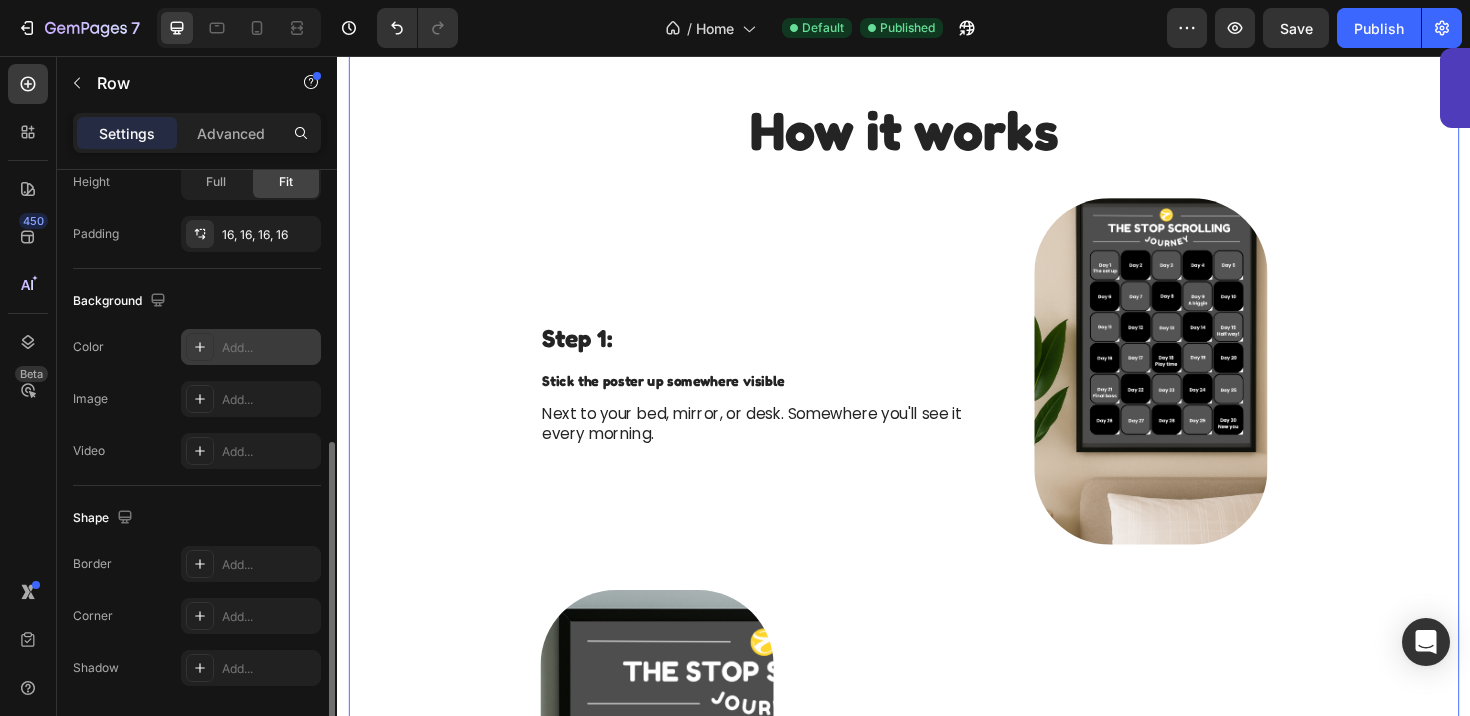 click on "Add..." at bounding box center [251, 347] 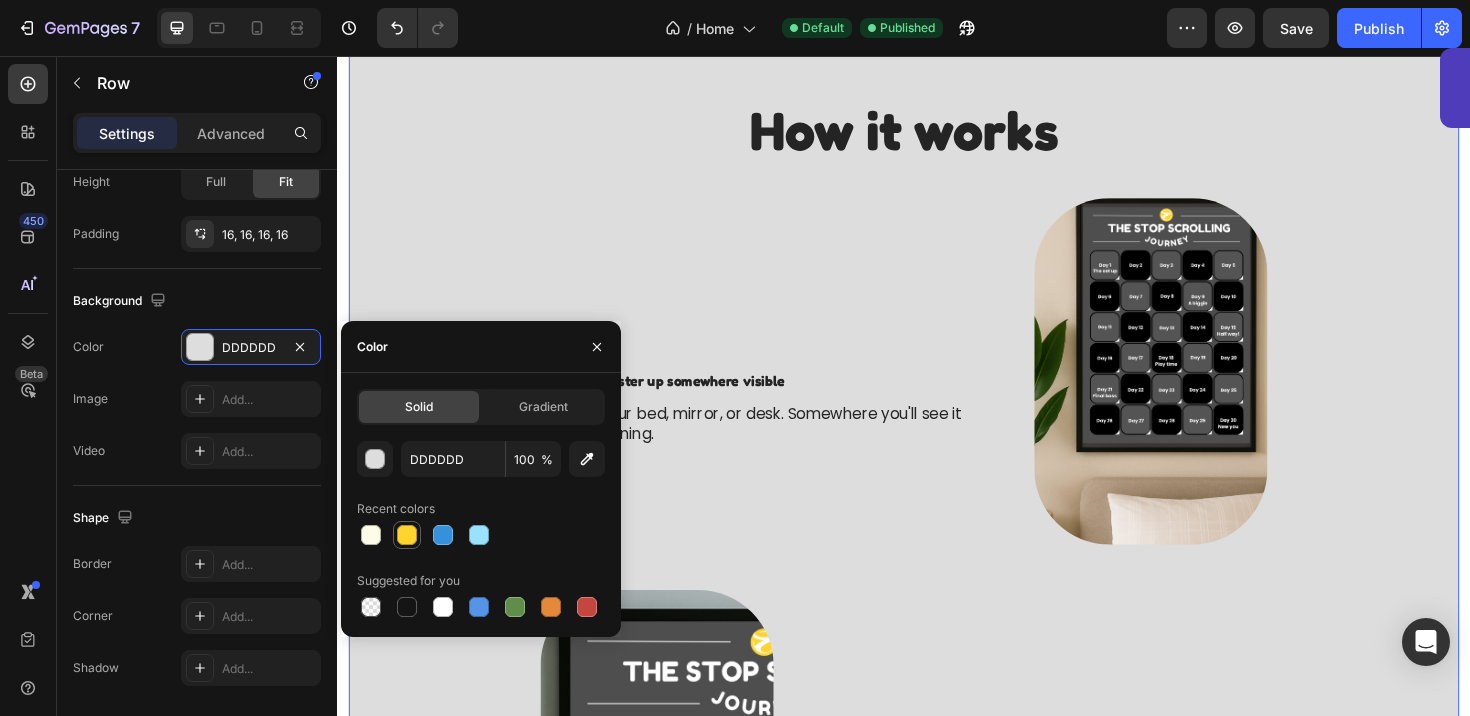 click at bounding box center (407, 535) 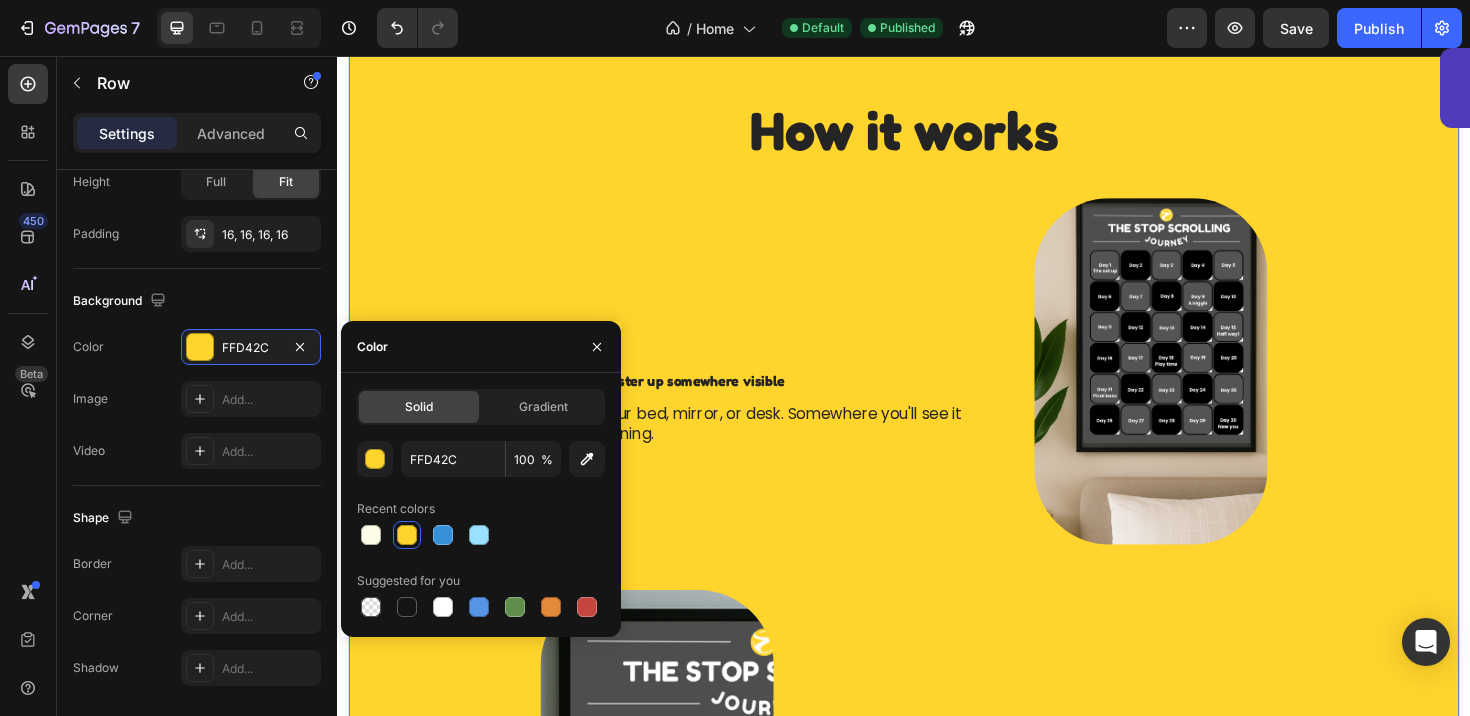 click on "How it works  Heading     Step 1: Text Block Stick the poster up somewhere visible Text Block Next to your bed, mirror, or desk. Somewhere you'll see it every morning. Text Block Image Row Image     Step 2: Text Block Peel Day 1 Text Block Reveal your first challenges. They're simple and actionable. Text Block Row     Step 3: Text Block Peel one box each day Text Block Follow the days in order. Each day builds on the last, helping you scroll less and feel better. Text Block Image Row Image     Step 4: Text Block Watch your habits  (and the image) change Text Block As your screen time drops, a calming landscape starts to appear. More time, real hobbies, more clarity. Text Block Row     Step 5: Text Block Reach Phone Freedom  by Day 30 Text Block You’ll see the full picture. Both on the wall and in your habits. Text Block Image Row
Let's get your time back Button Day Examples: Text Block Image Image
Start Now Button" at bounding box center [937, 2875] 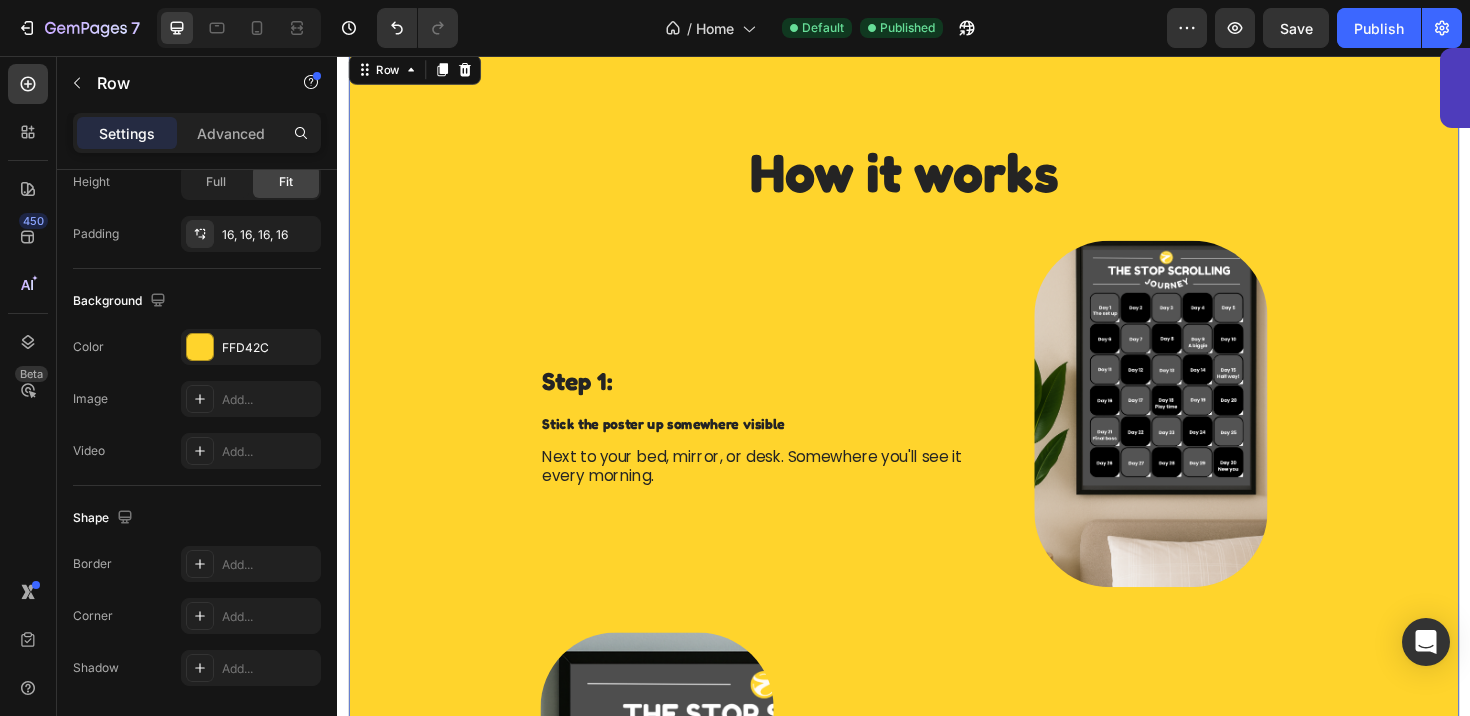 scroll, scrollTop: 887, scrollLeft: 0, axis: vertical 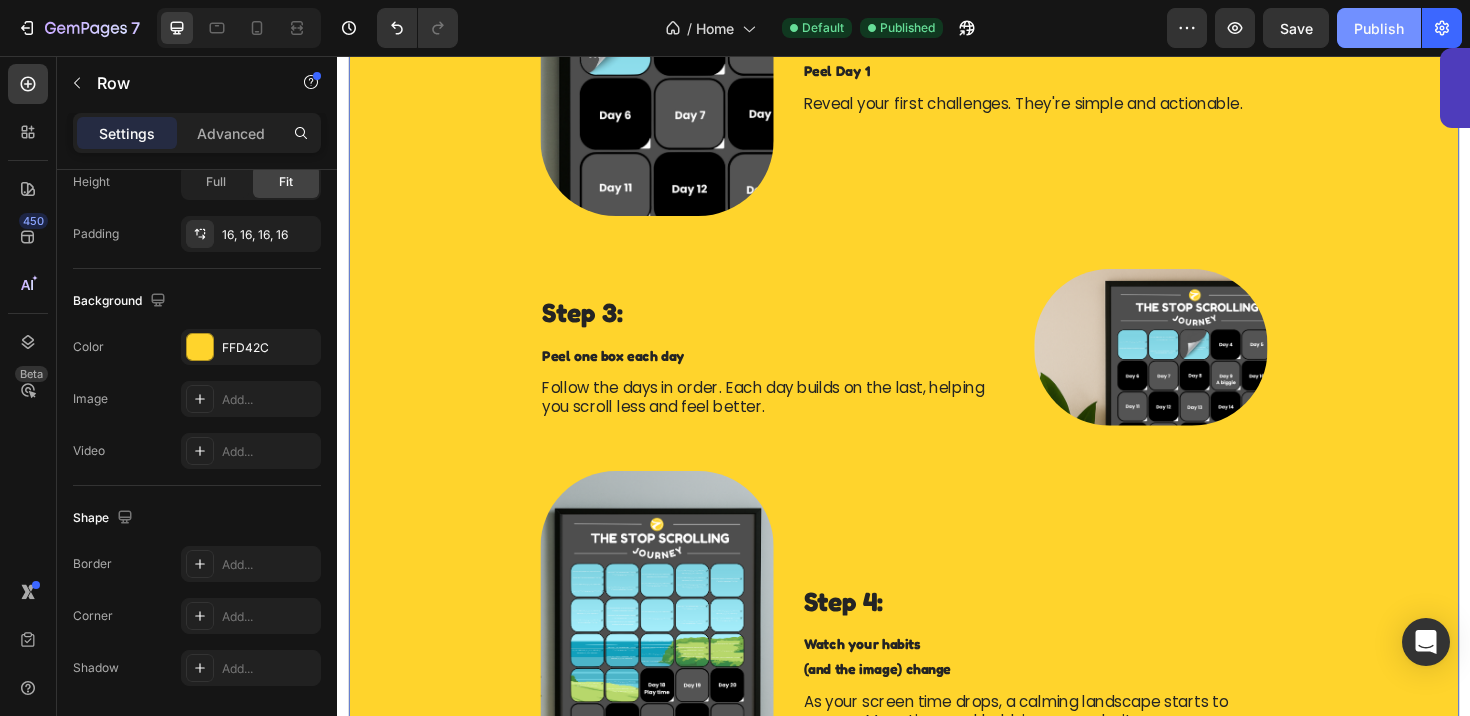 click on "Publish" at bounding box center [1379, 28] 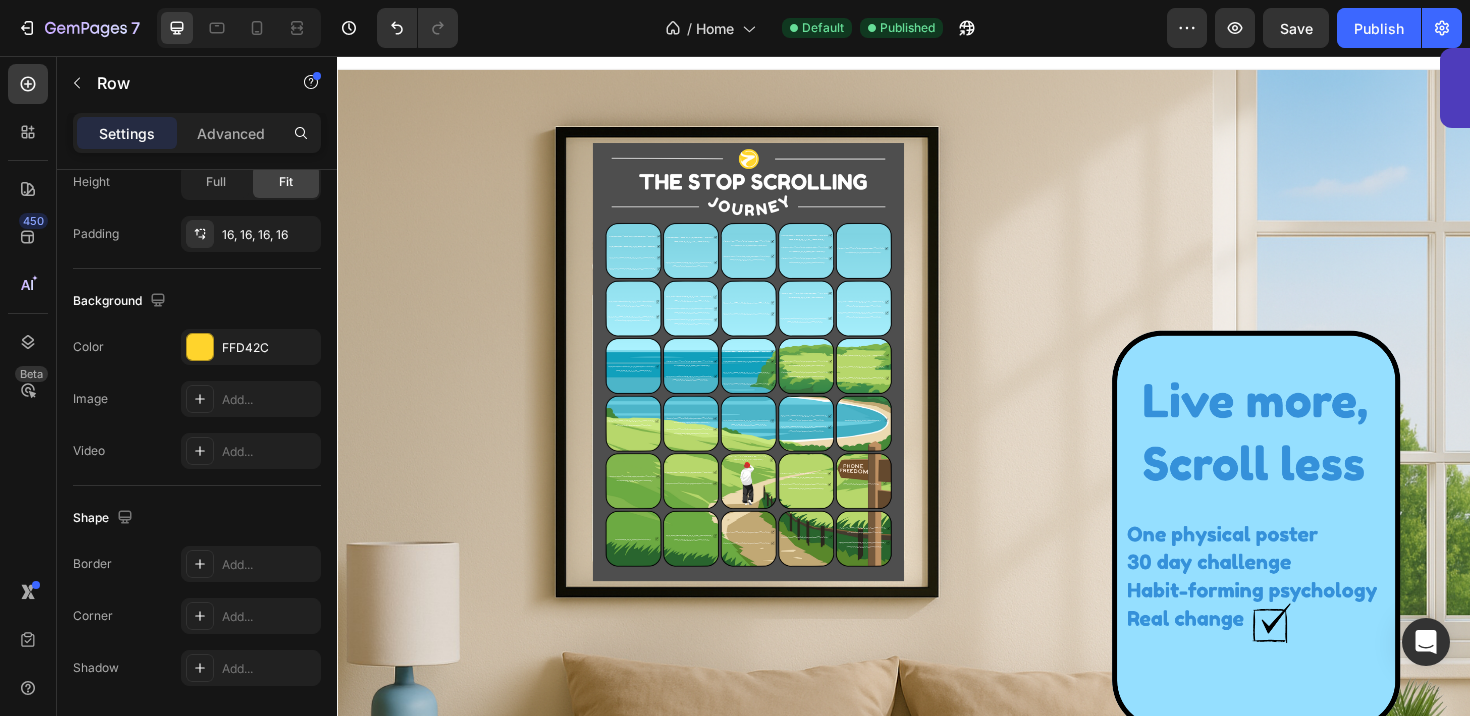 scroll, scrollTop: 0, scrollLeft: 0, axis: both 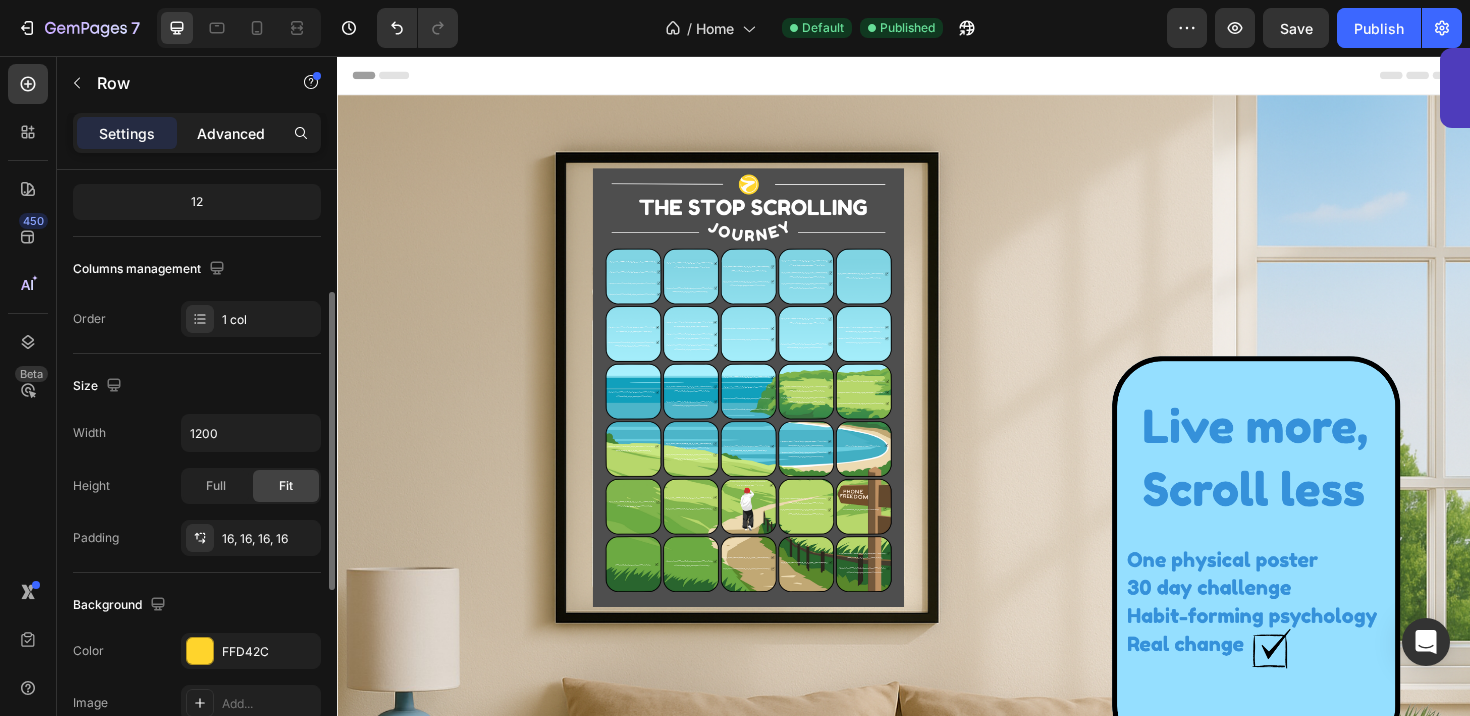 click on "Advanced" at bounding box center (231, 133) 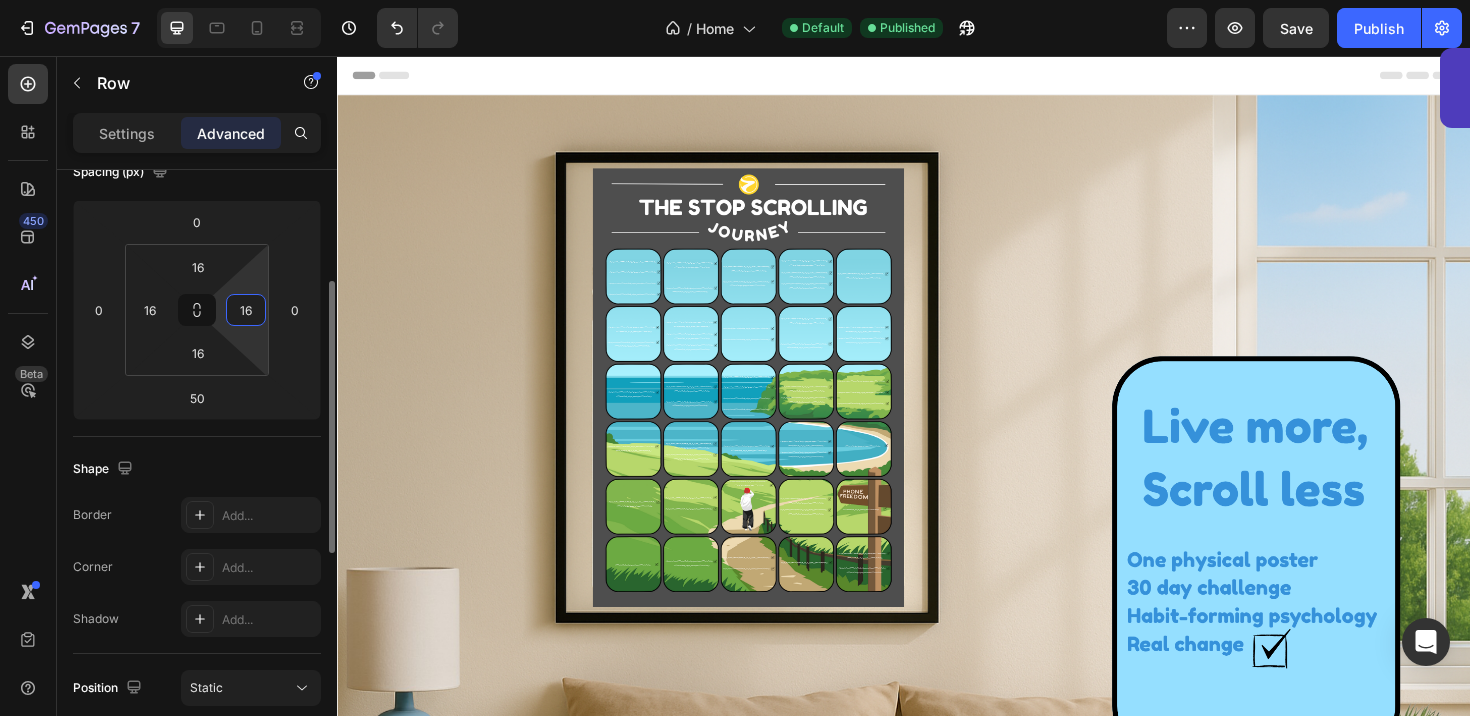 click on "16" at bounding box center (246, 310) 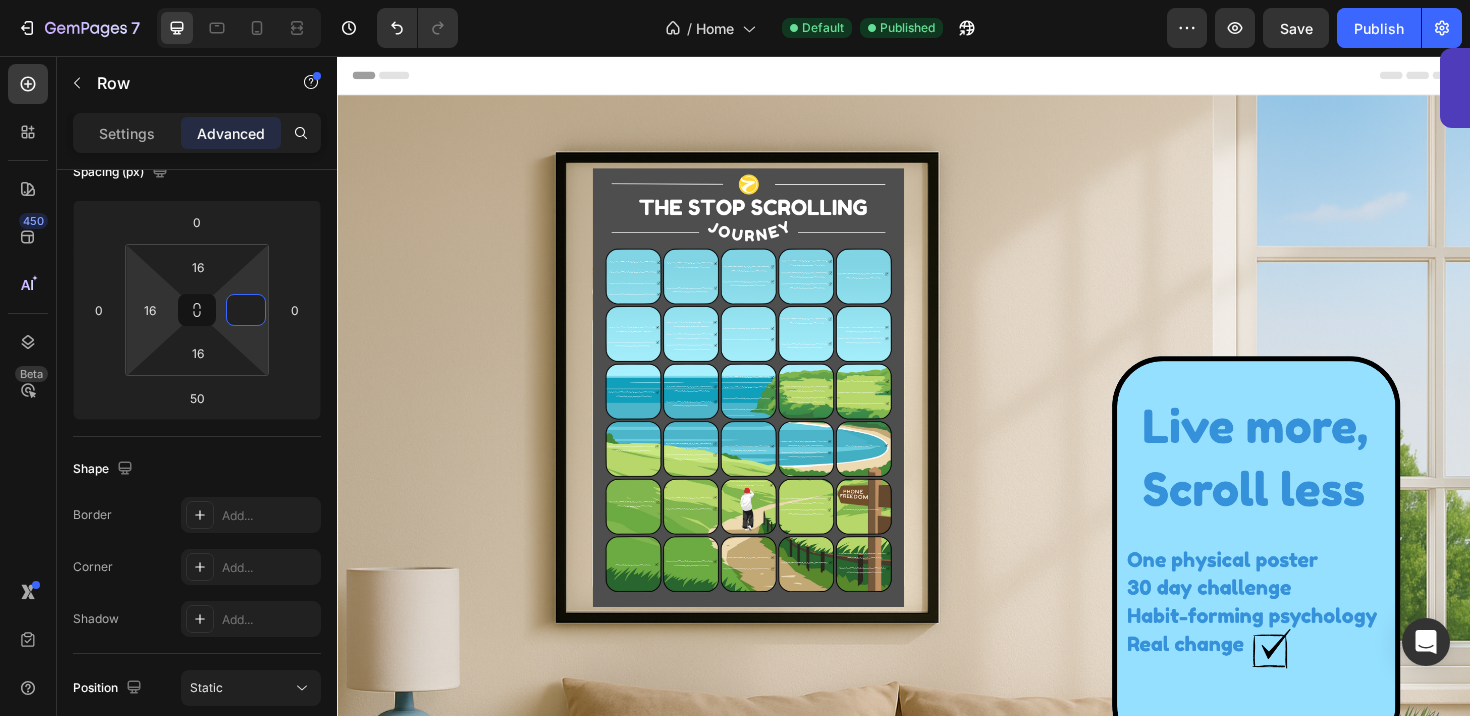 type 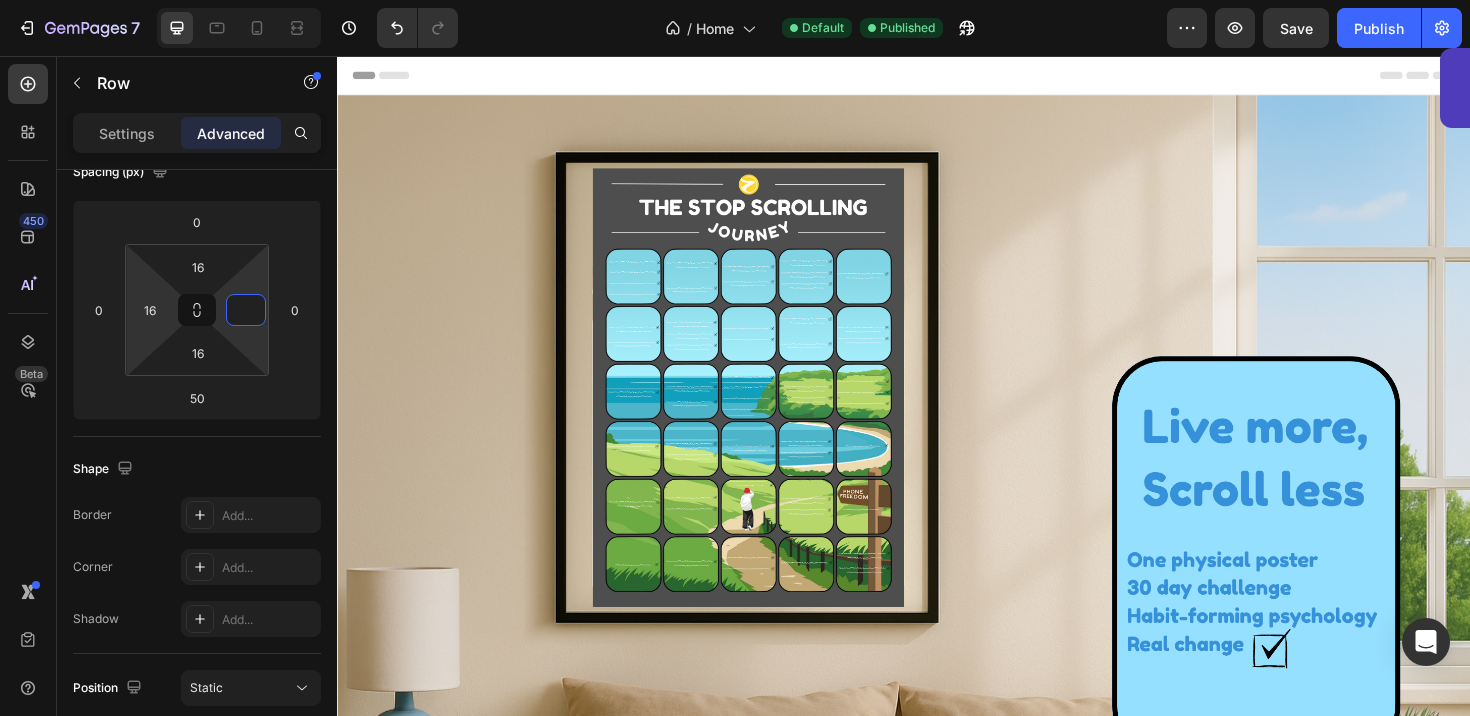 click on "7  Version history  /  Home Default Published Preview  Save   Publish  450 Beta Sections(18) Elements(83) Section Element Hero Section Product Detail Brands Trusted Badges Guarantee Product Breakdown How to use Testimonials Compare Bundle FAQs Social Proof Brand Story Product List Collection Blog List Contact Sticky Add to Cart Custom Footer Browse Library 450 Layout
Row
Row
Row
Row Text
Heading
Text Block Button
Button
Button Media
Image
Image" at bounding box center [735, 0] 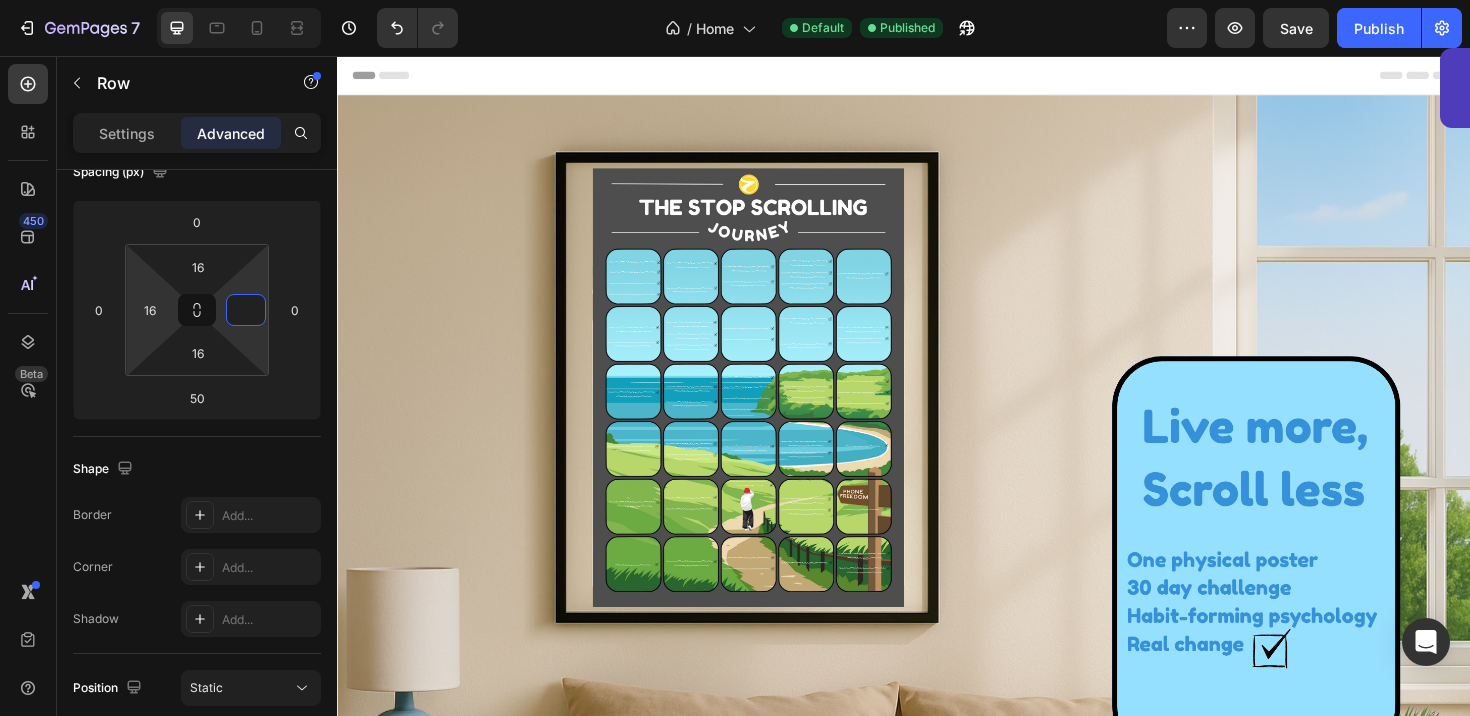 type on "18" 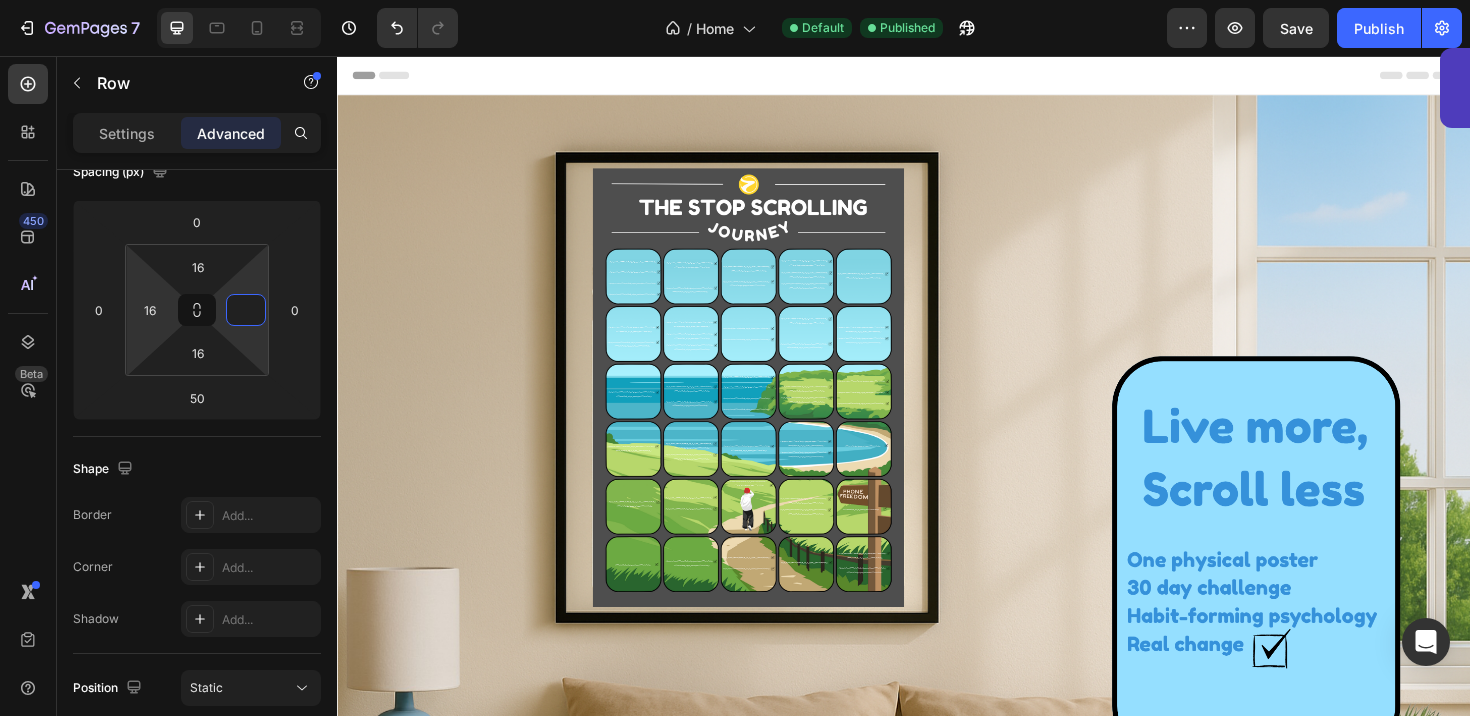 type on "0" 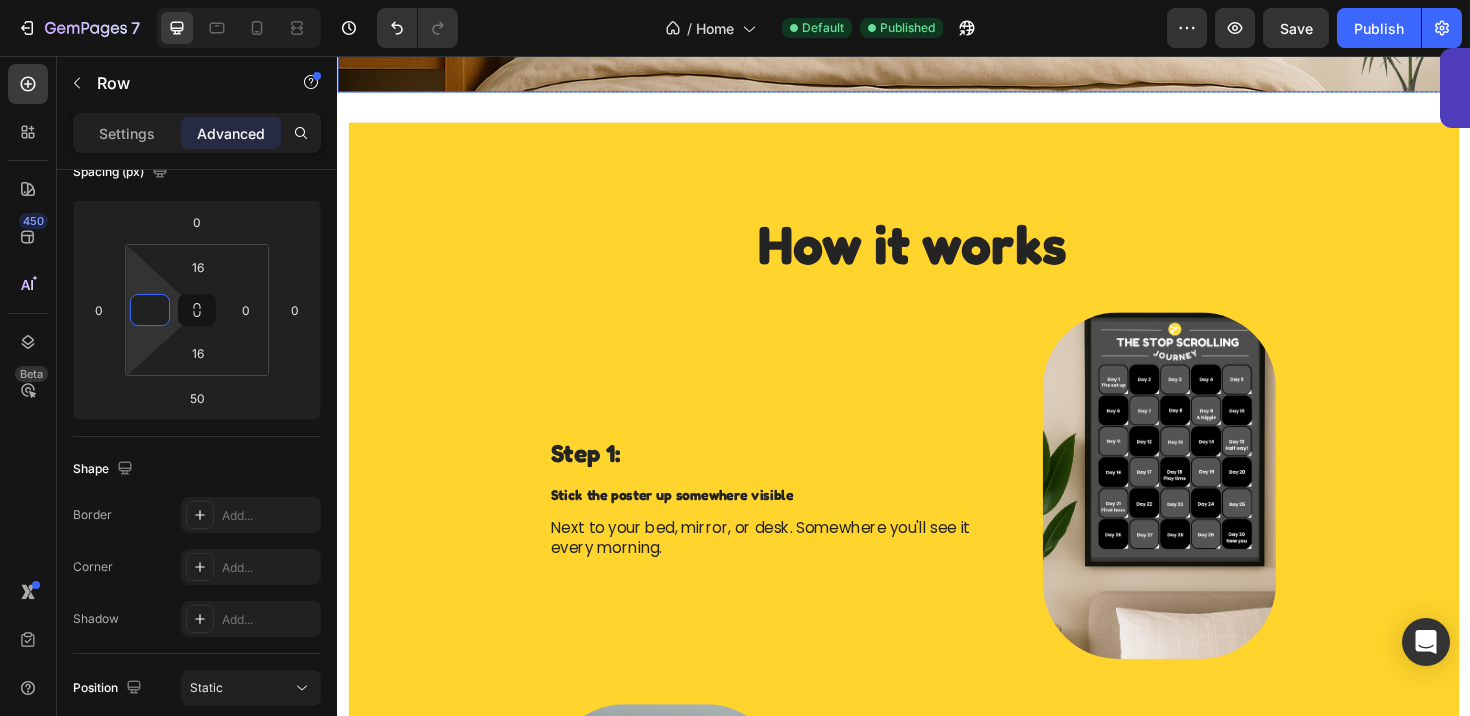 scroll, scrollTop: 872, scrollLeft: 0, axis: vertical 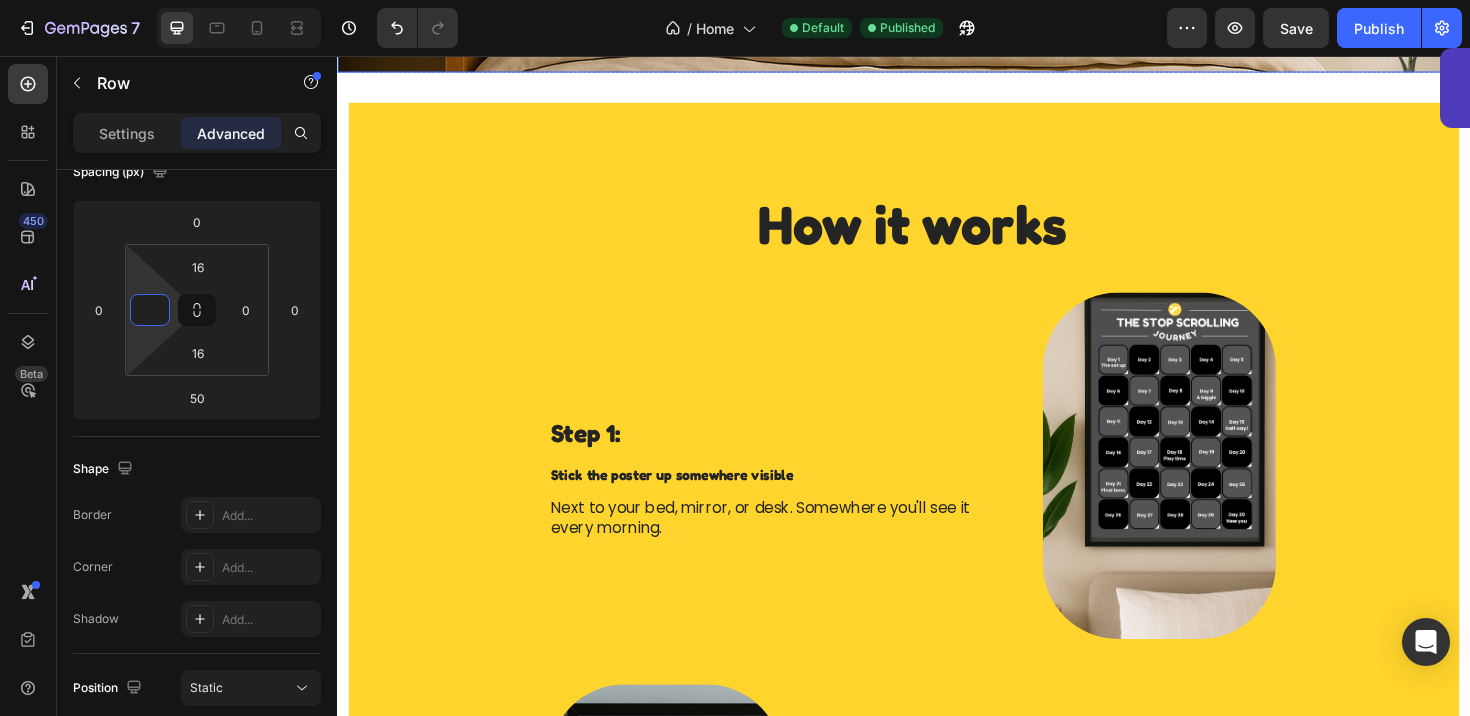type on "0" 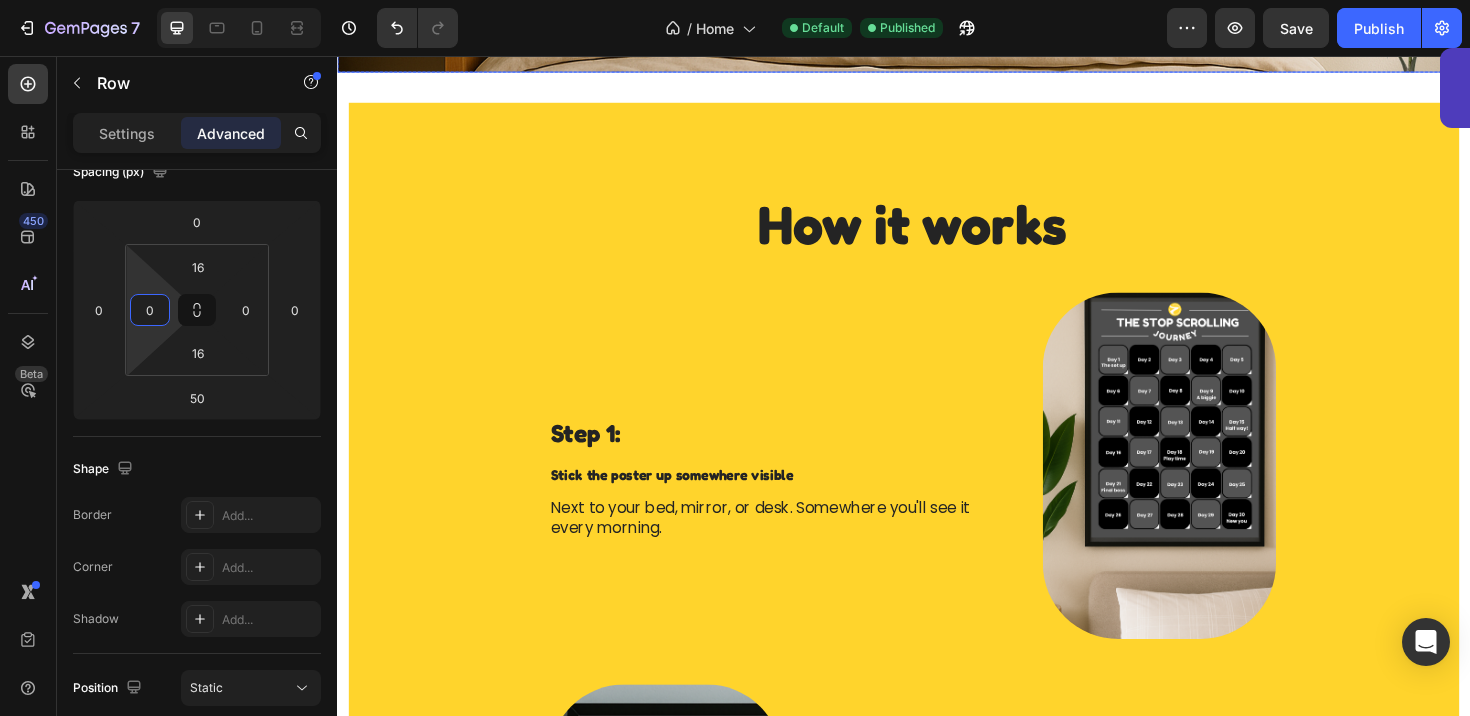 click on "How it works  Heading     Step 1: Text Block Stick the poster up somewhere visible Text Block Next to your bed, mirror, or desk. Somewhere you'll see it every morning. Text Block Image Row Image     Step 2: Text Block Peel Day 1 Text Block Reveal your first challenges. They're simple and actionable. Text Block Row     Step 3: Text Block Peel one box each day Text Block Follow the days in order. Each day builds on the last, helping you scroll less and feel better. Text Block Image Row Image     Step 4: Text Block Watch your habits  (and the image) change Text Block As your screen time drops, a calming landscape starts to appear. More time, real hobbies, more clarity. Text Block Row     Step 5: Text Block Reach Phone Freedom  by Day 30 Text Block You’ll see the full picture. Both on the wall and in your habits. Text Block Image Row
Let's get your time back Button Day Examples: Text Block Image Image
Start Now Button" at bounding box center [946, 1256] 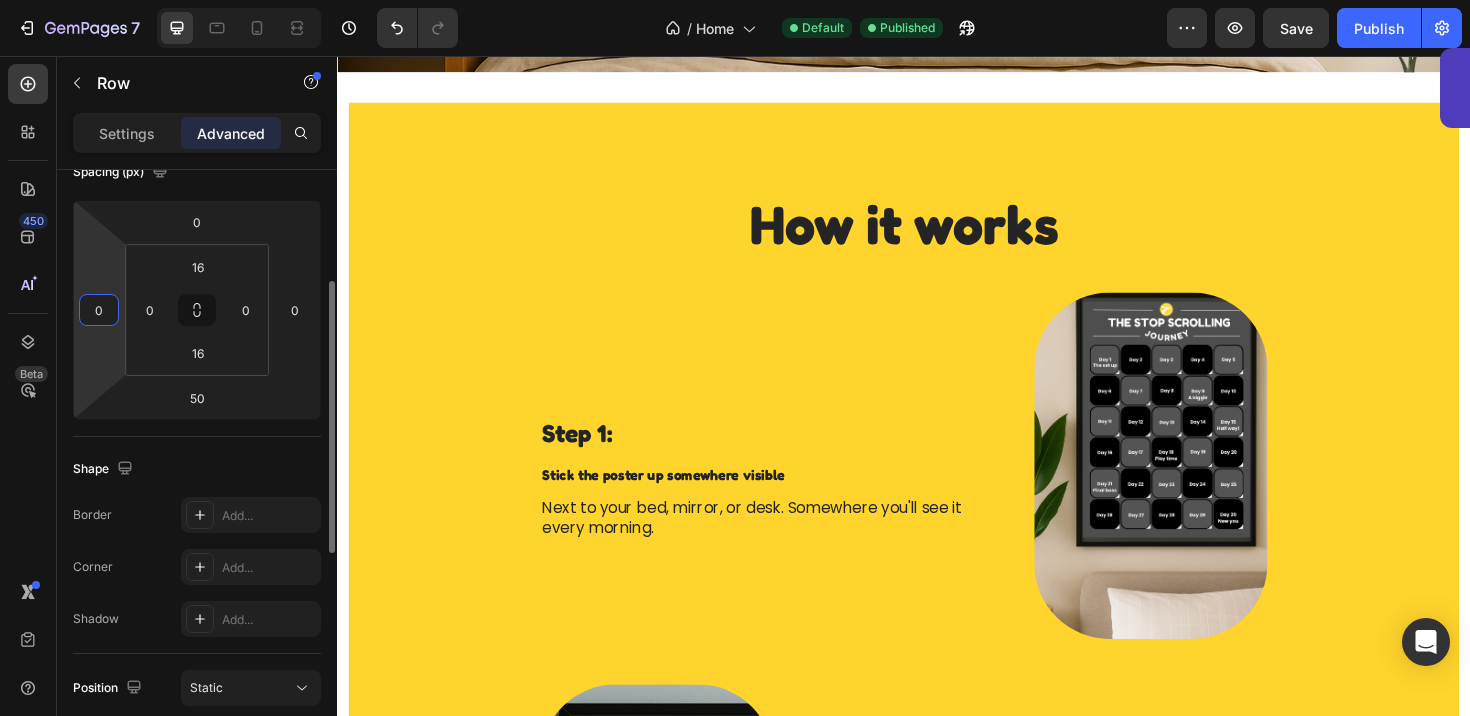 click on "0" at bounding box center [99, 310] 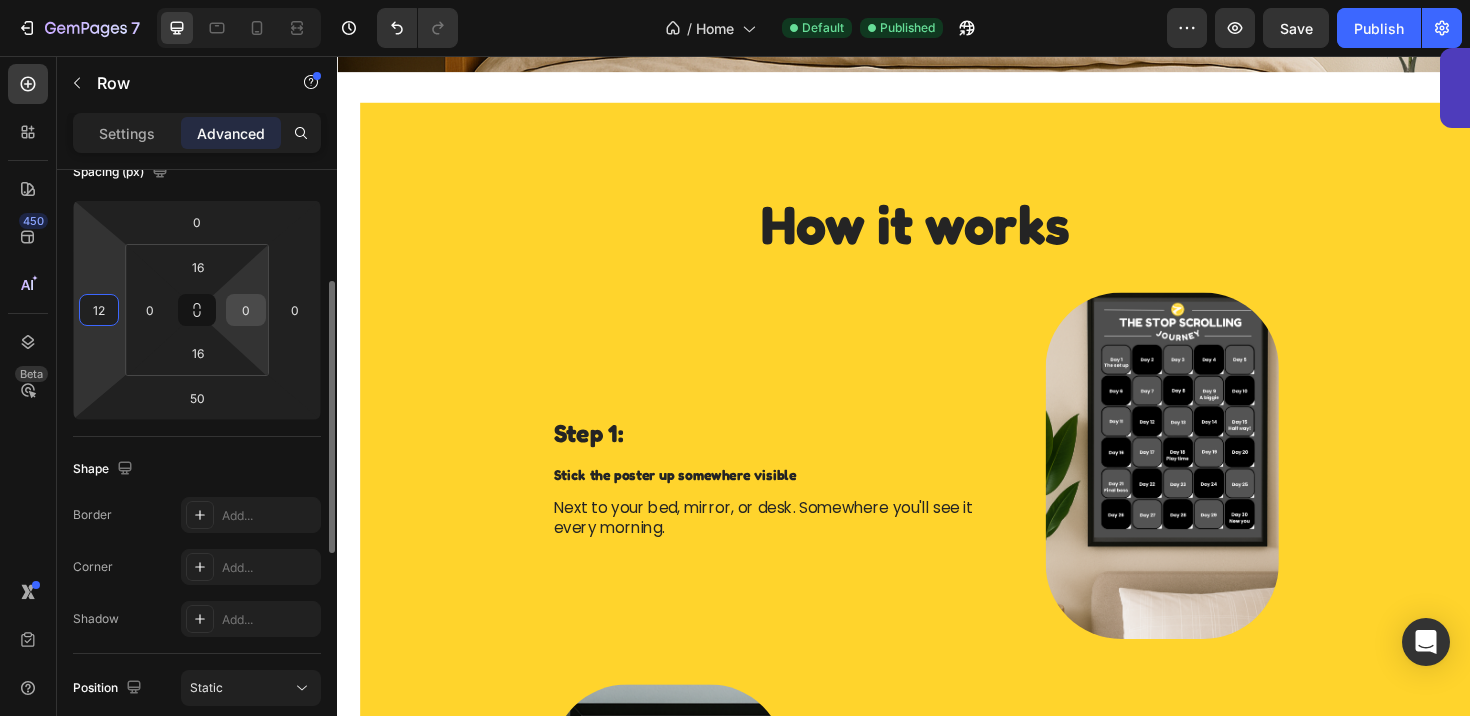 type on "12" 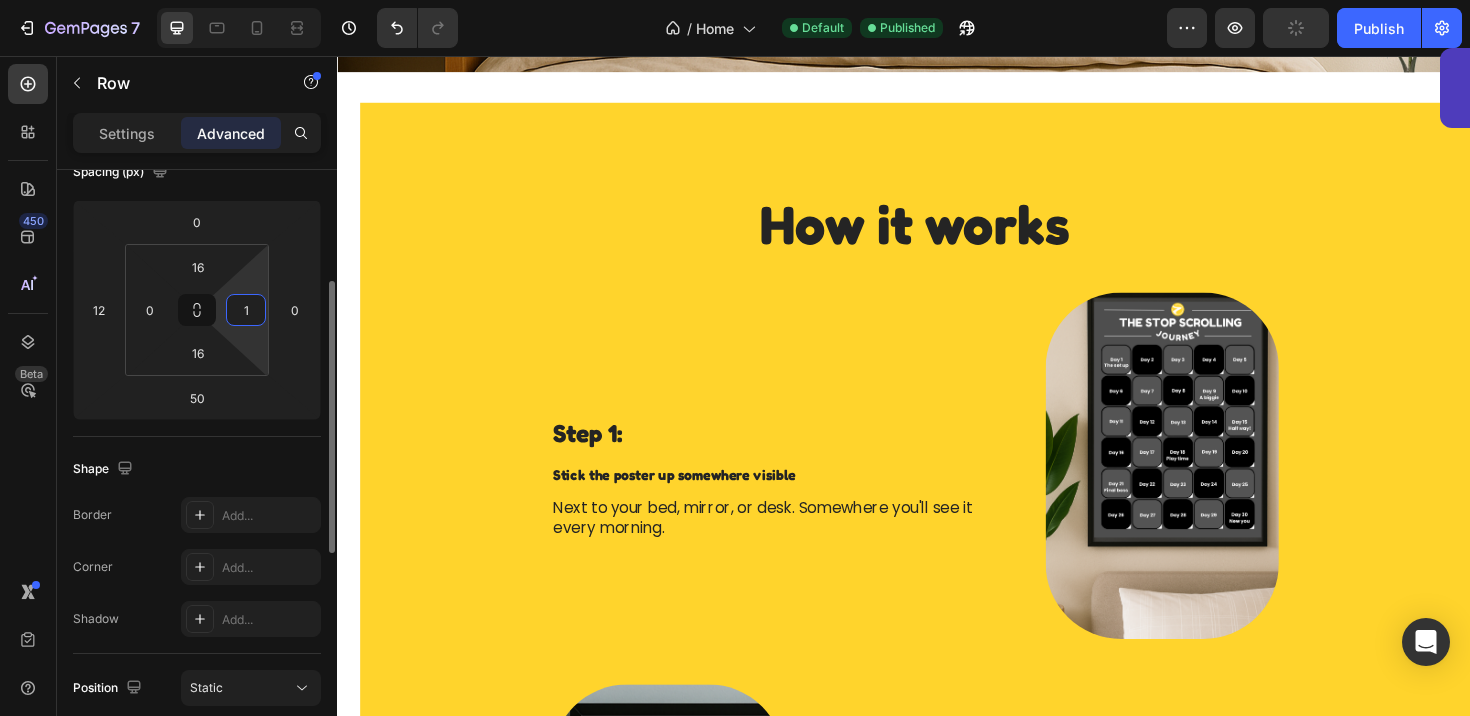 type on "12" 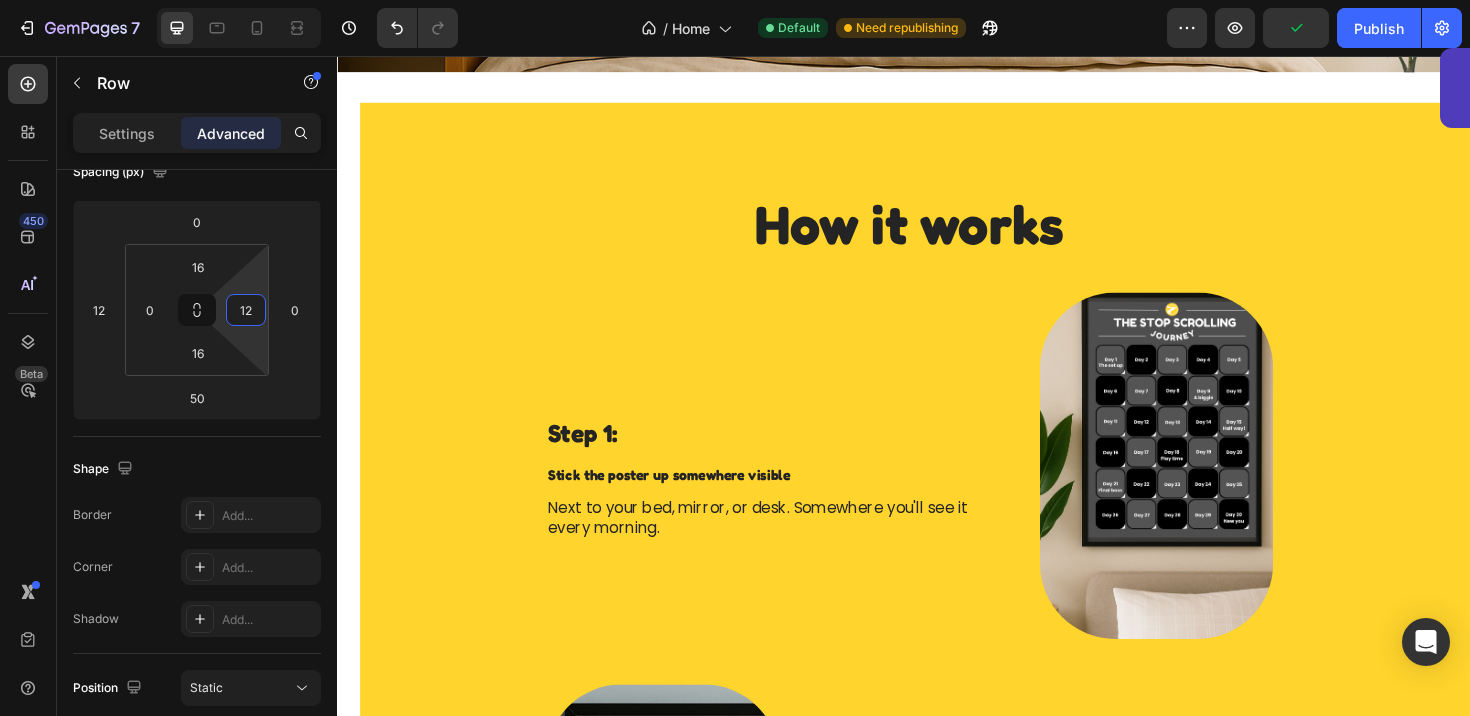 click on "How it works" at bounding box center (943, 197) 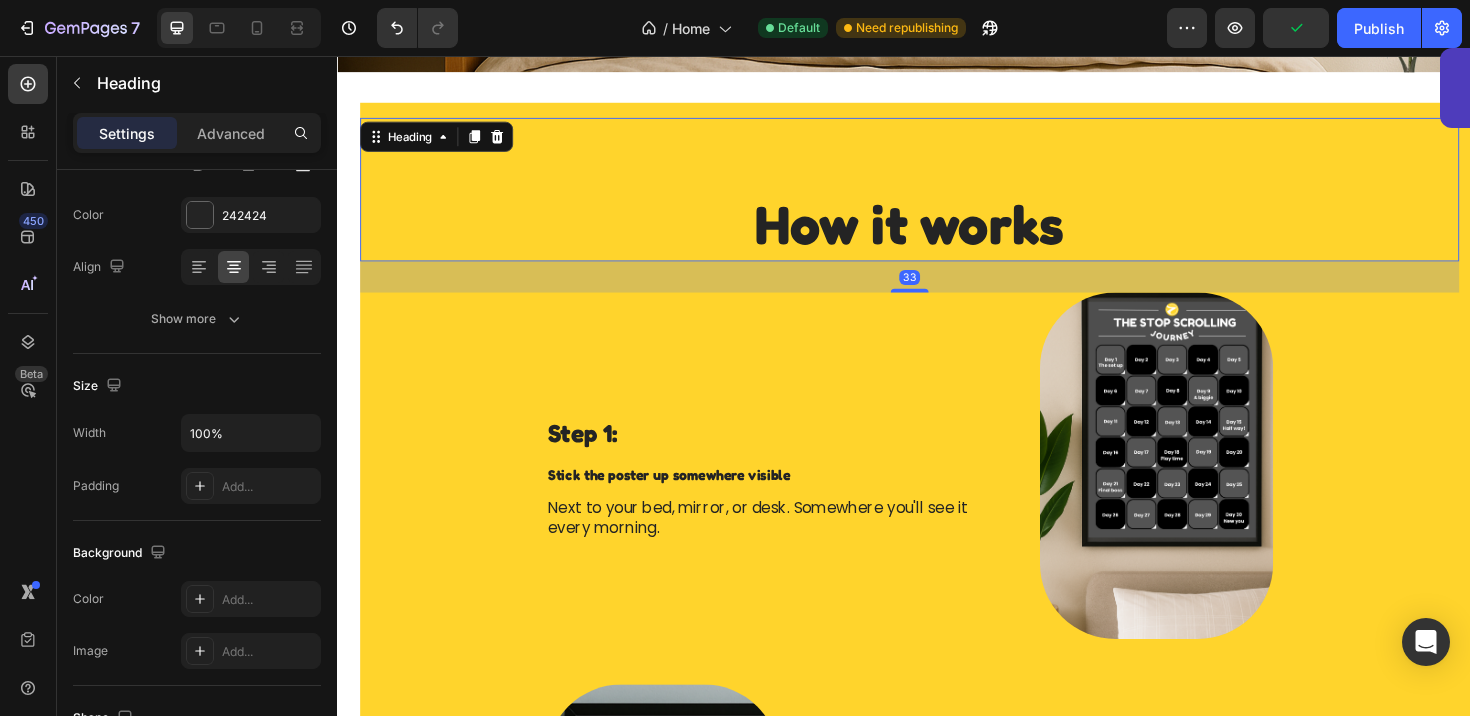 scroll, scrollTop: 0, scrollLeft: 0, axis: both 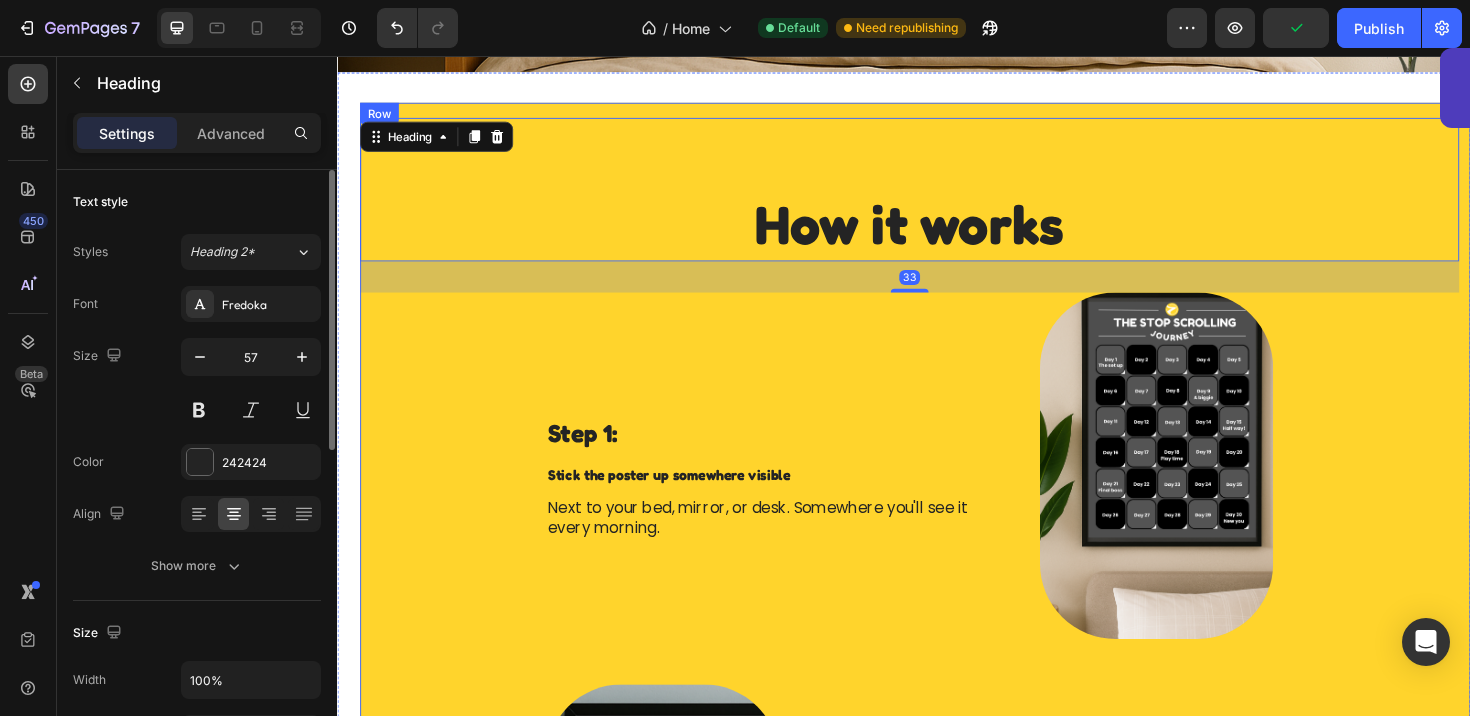 click on "How it works  Heading   33     Step 1: Text Block Stick the poster up somewhere visible Text Block Next to your bed, mirror, or desk. Somewhere you'll see it every morning. Text Block Image Row Image     Step 2: Text Block Peel Day 1 Text Block Reveal your first challenges. They're simple and actionable. Text Block Row     Step 3: Text Block Peel one box each day Text Block Follow the days in order. Each day builds on the last, helping you scroll less and feel better. Text Block Image Row Image     Step 4: Text Block Watch your habits  (and the image) change Text Block As your screen time drops, a calming landscape starts to appear. More time, real hobbies, more clarity. Text Block Row     Step 5: Text Block Reach Phone Freedom  by Day 30 Text Block You’ll see the full picture. Both on the wall and in your habits. Text Block Image Row
Let's get your time back Button Day Examples: Text Block Image Image
Start Now Button" at bounding box center (943, 1256) 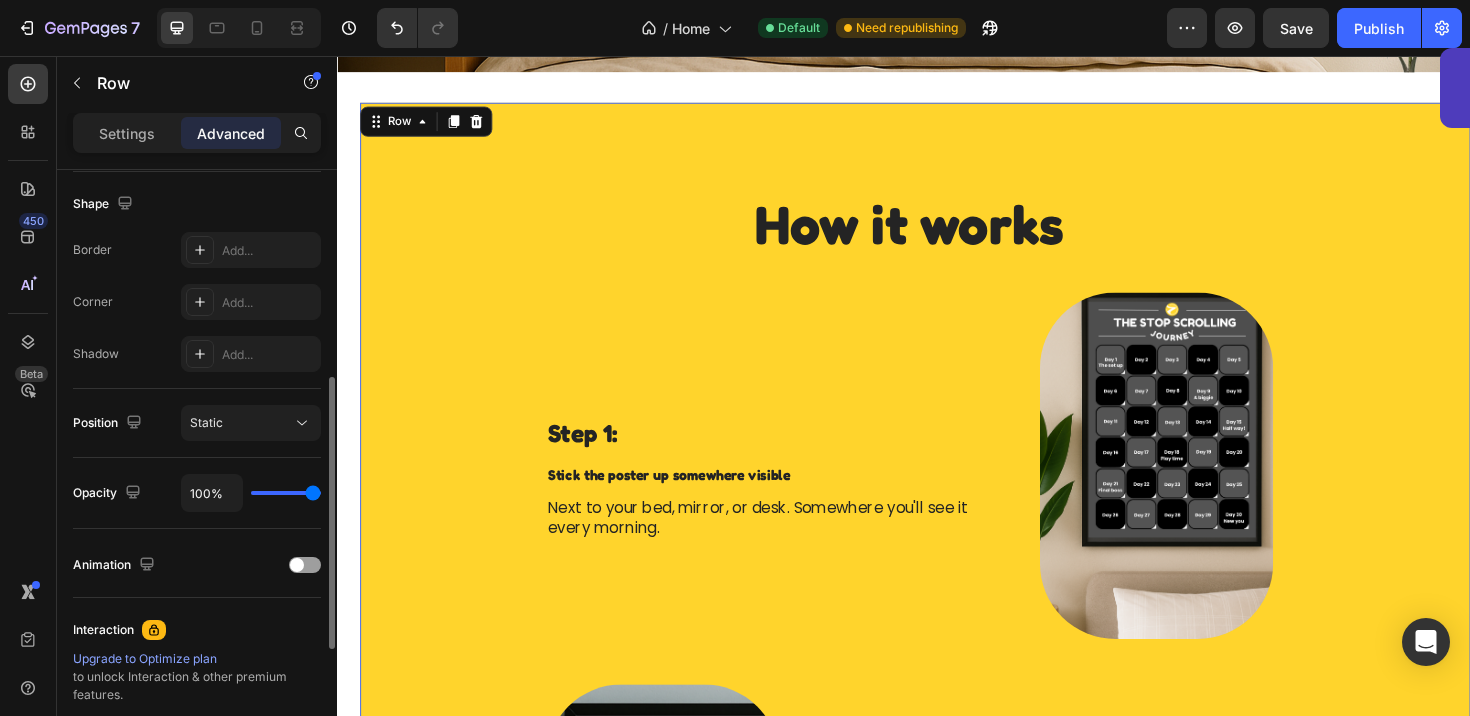 scroll, scrollTop: 538, scrollLeft: 0, axis: vertical 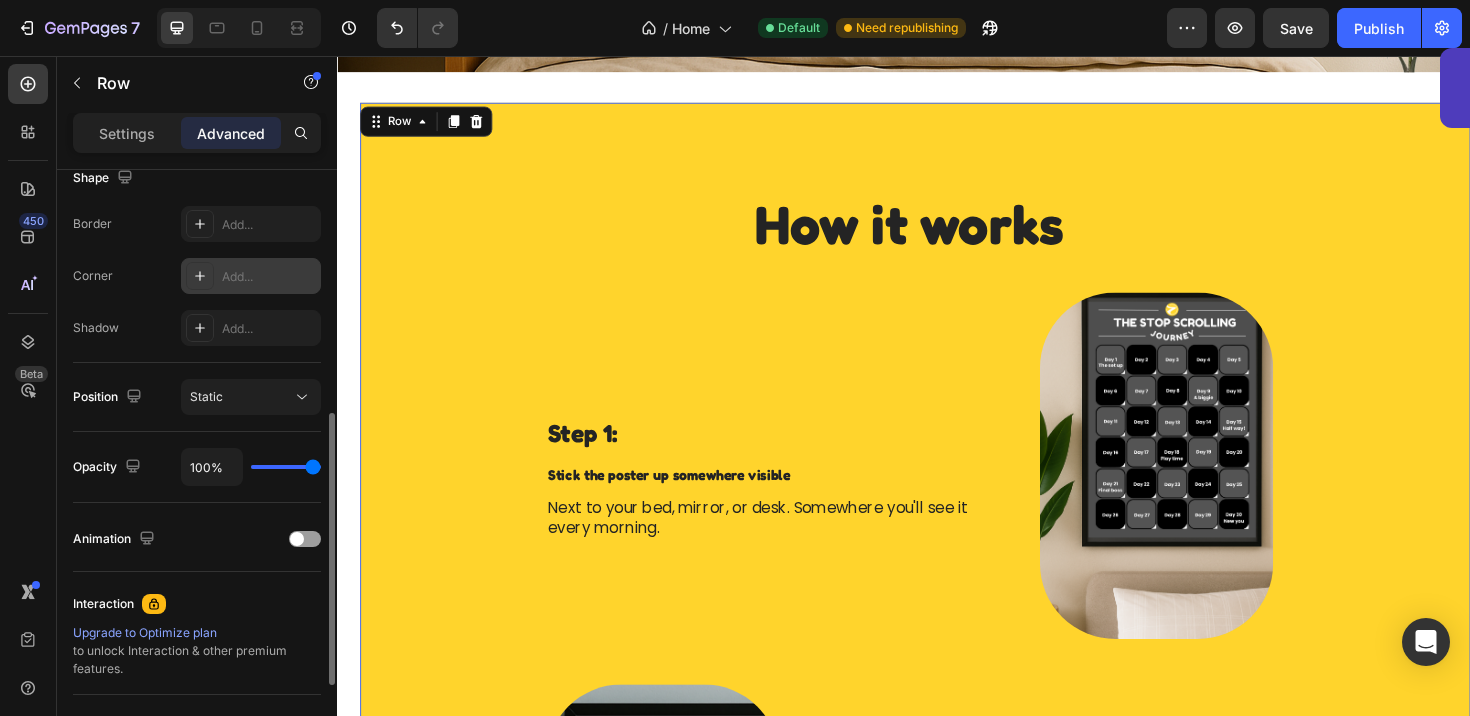 click on "Add..." at bounding box center [251, 276] 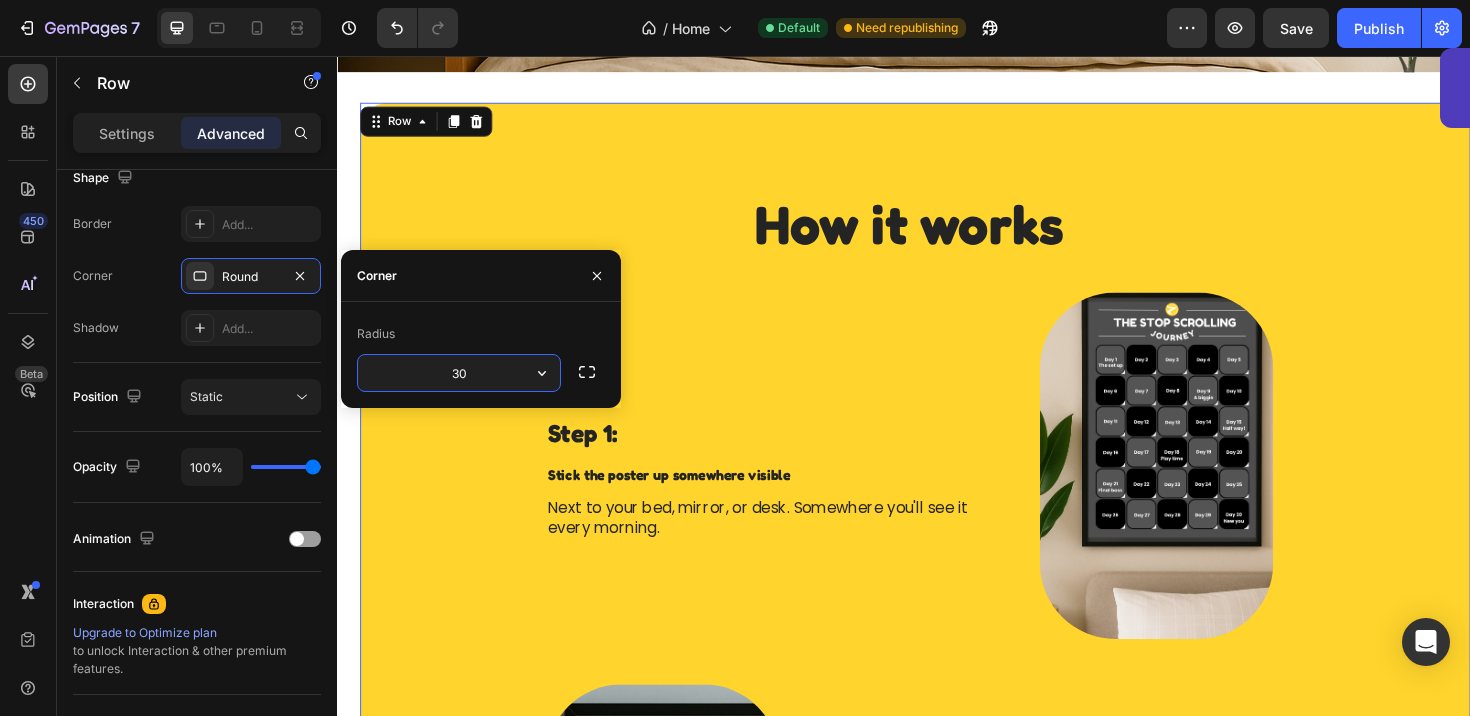 type on "30" 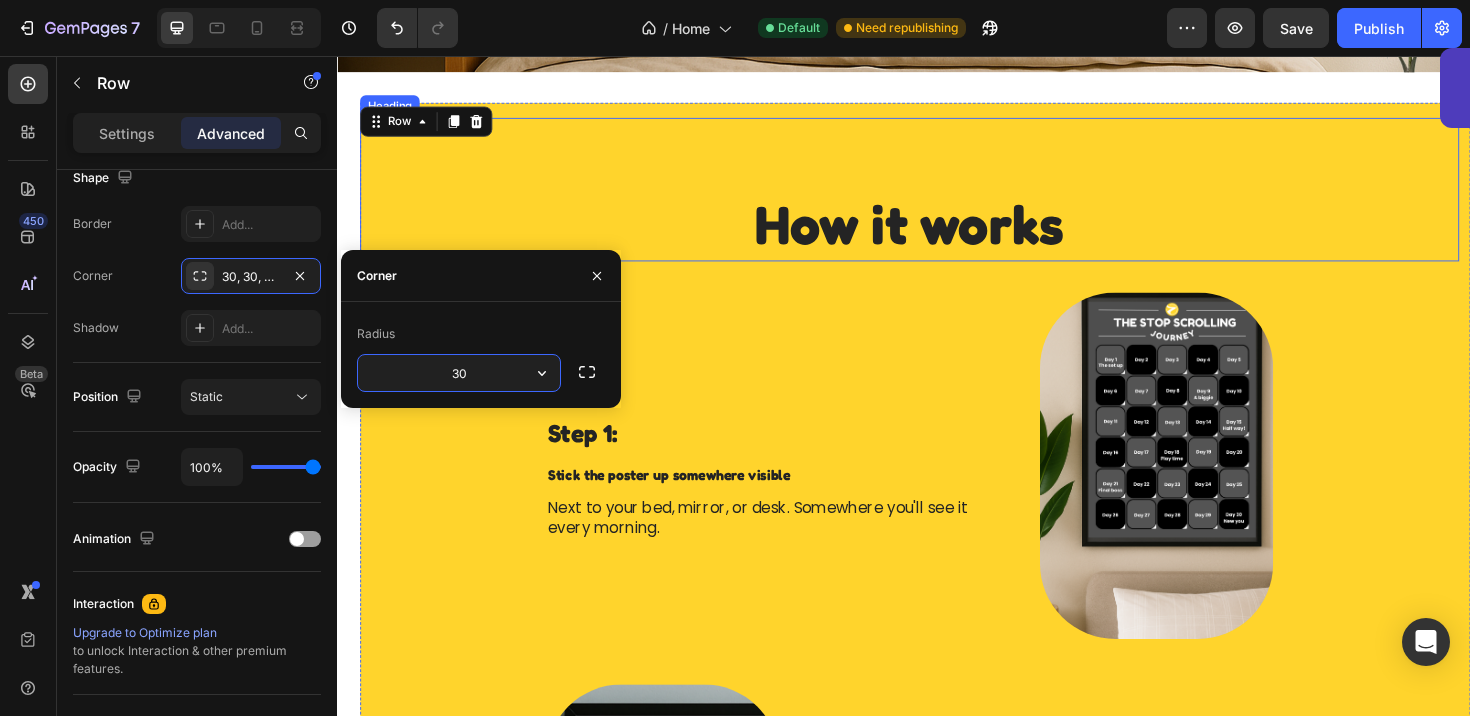 click on "How it works" at bounding box center (943, 197) 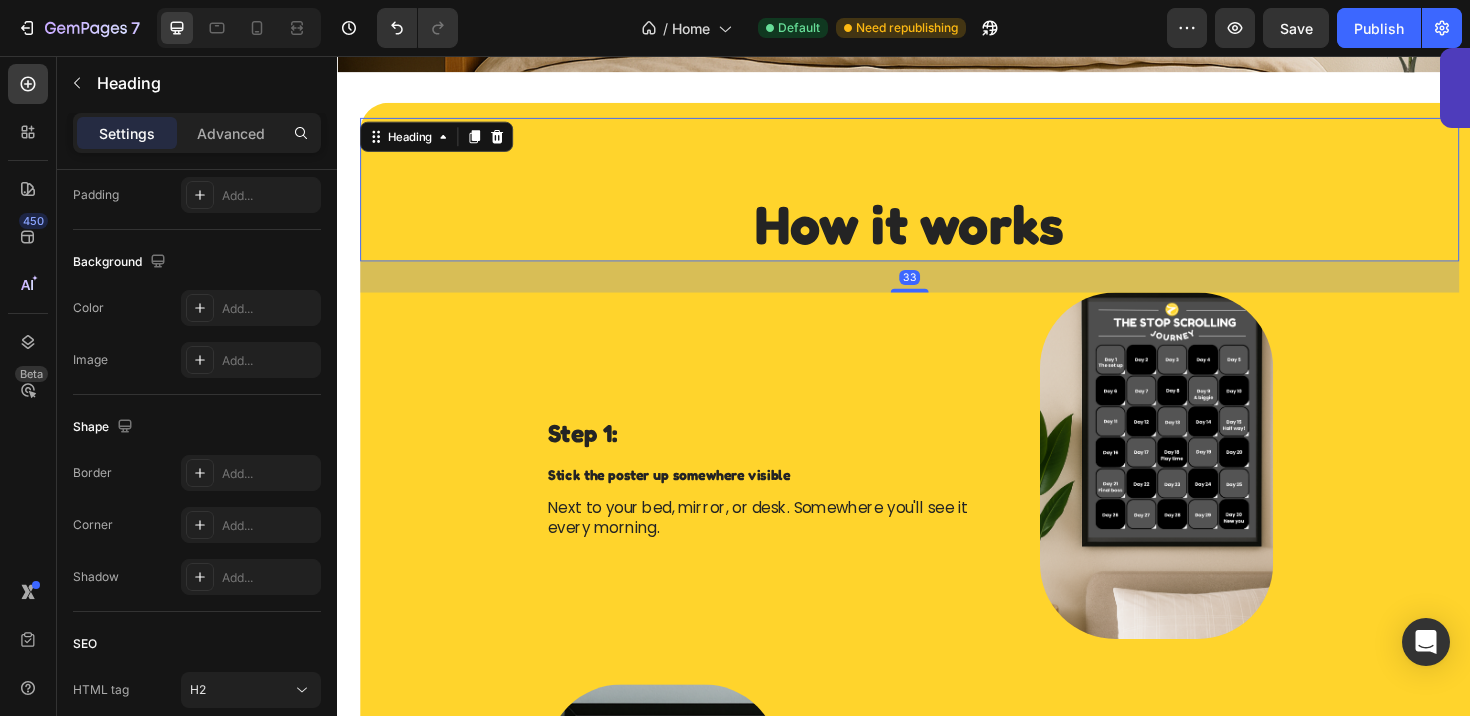 scroll, scrollTop: 0, scrollLeft: 0, axis: both 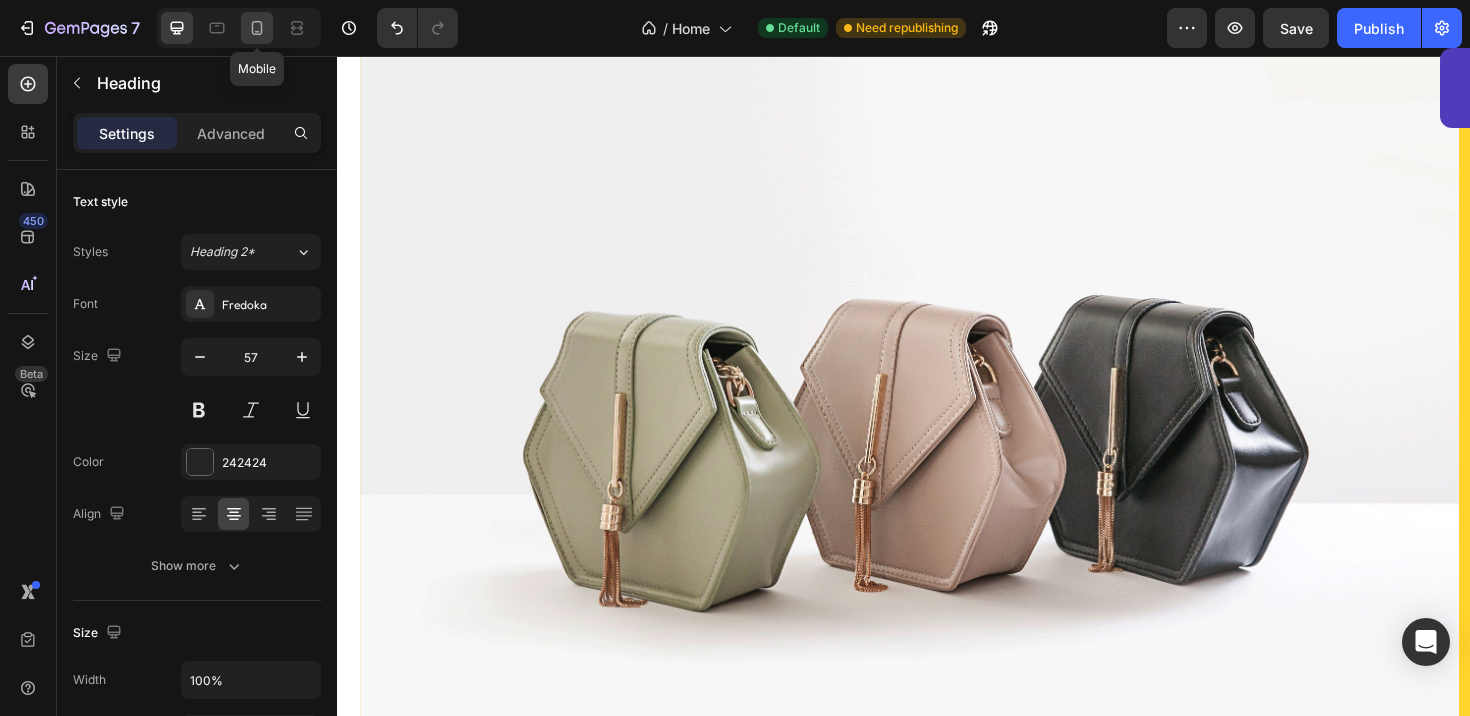 click 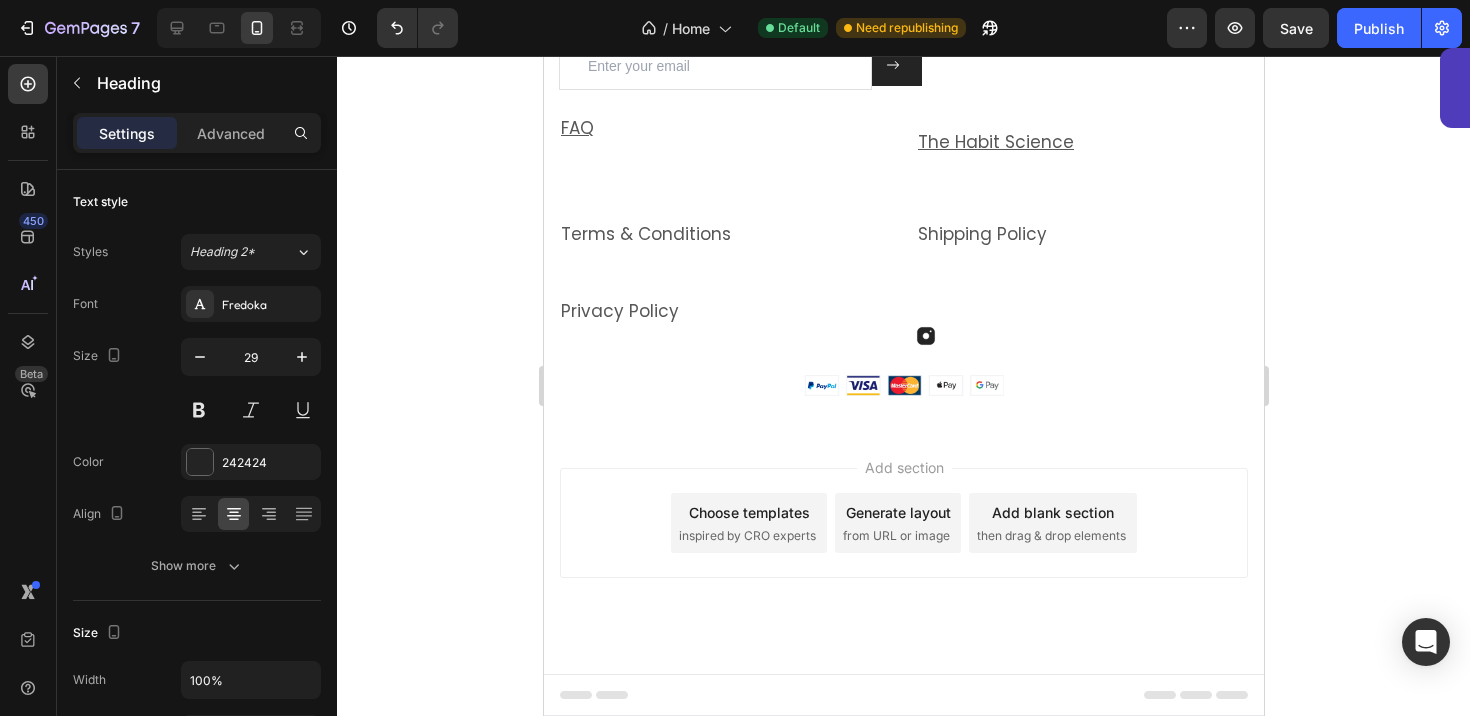 scroll, scrollTop: 7264, scrollLeft: 0, axis: vertical 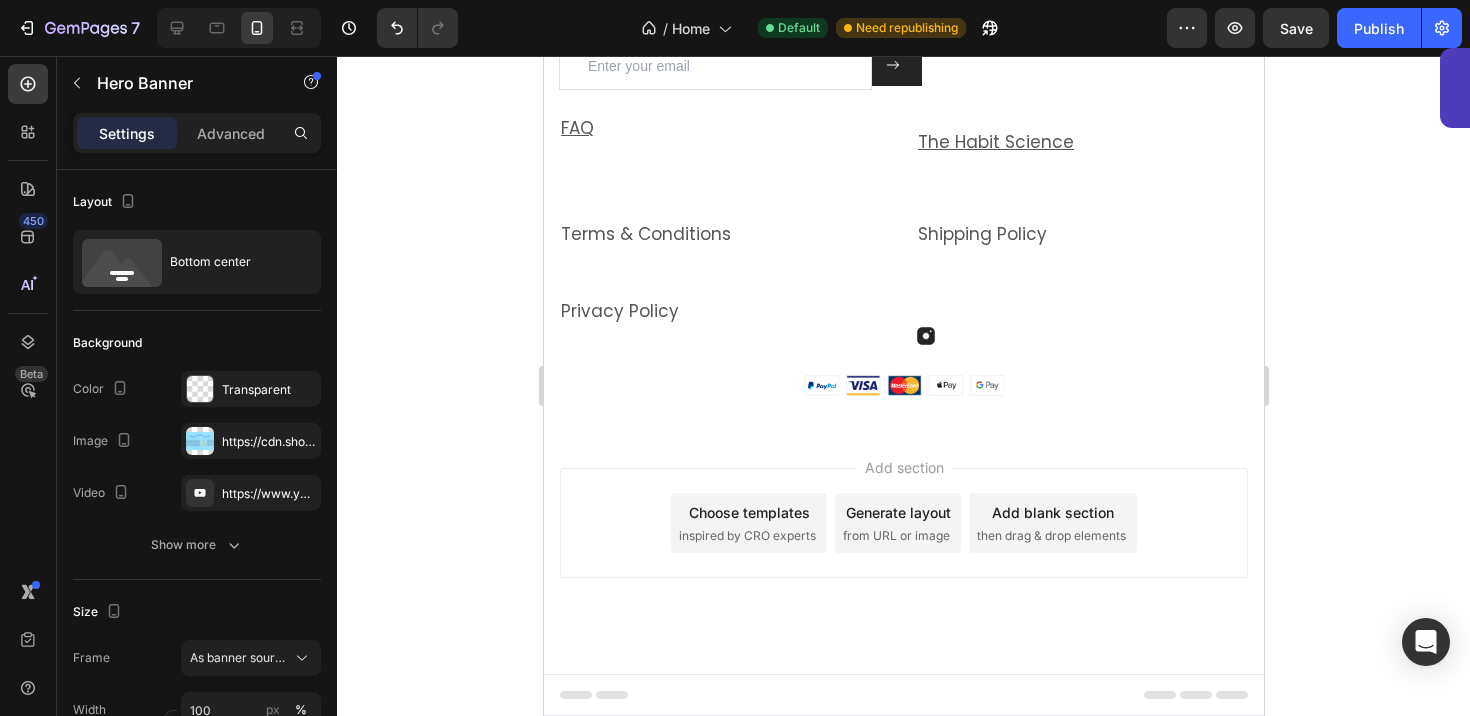 click at bounding box center (903, -365) 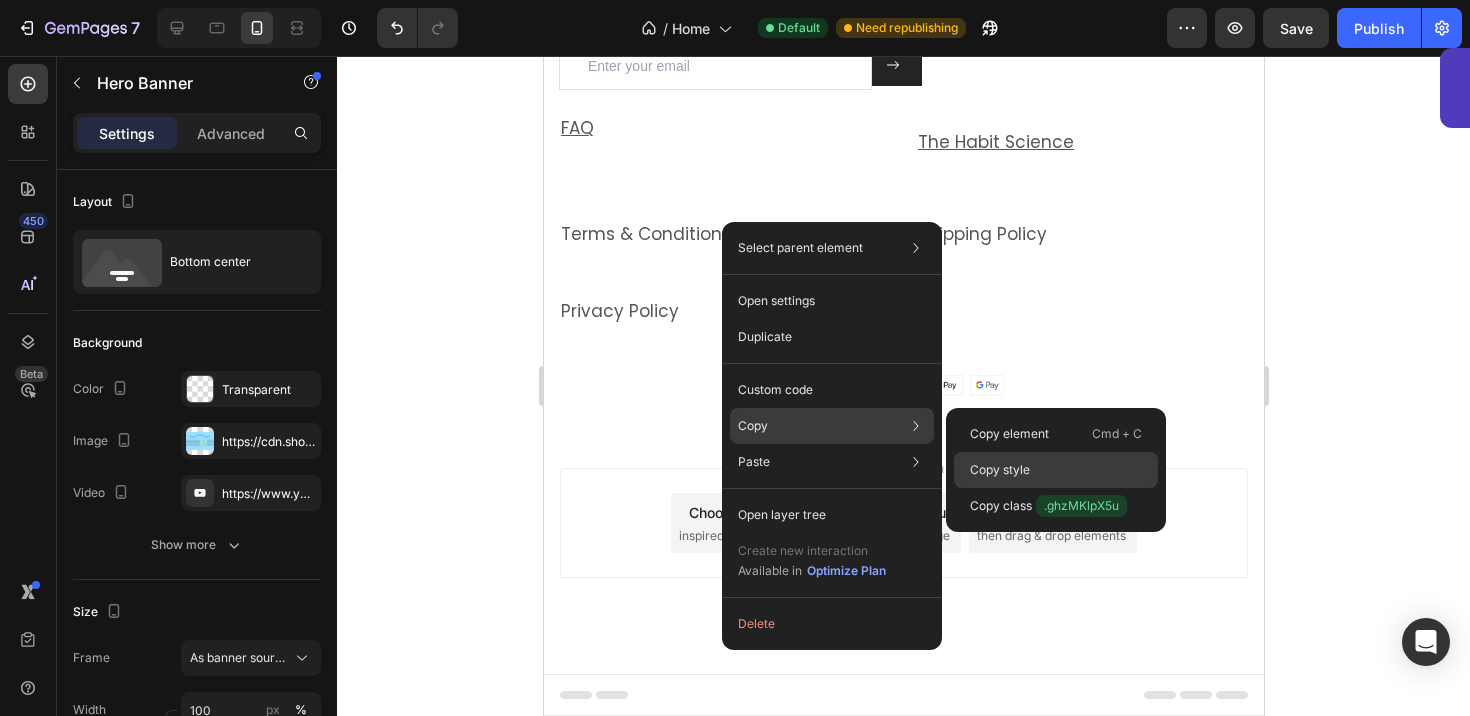 click on "Copy style" 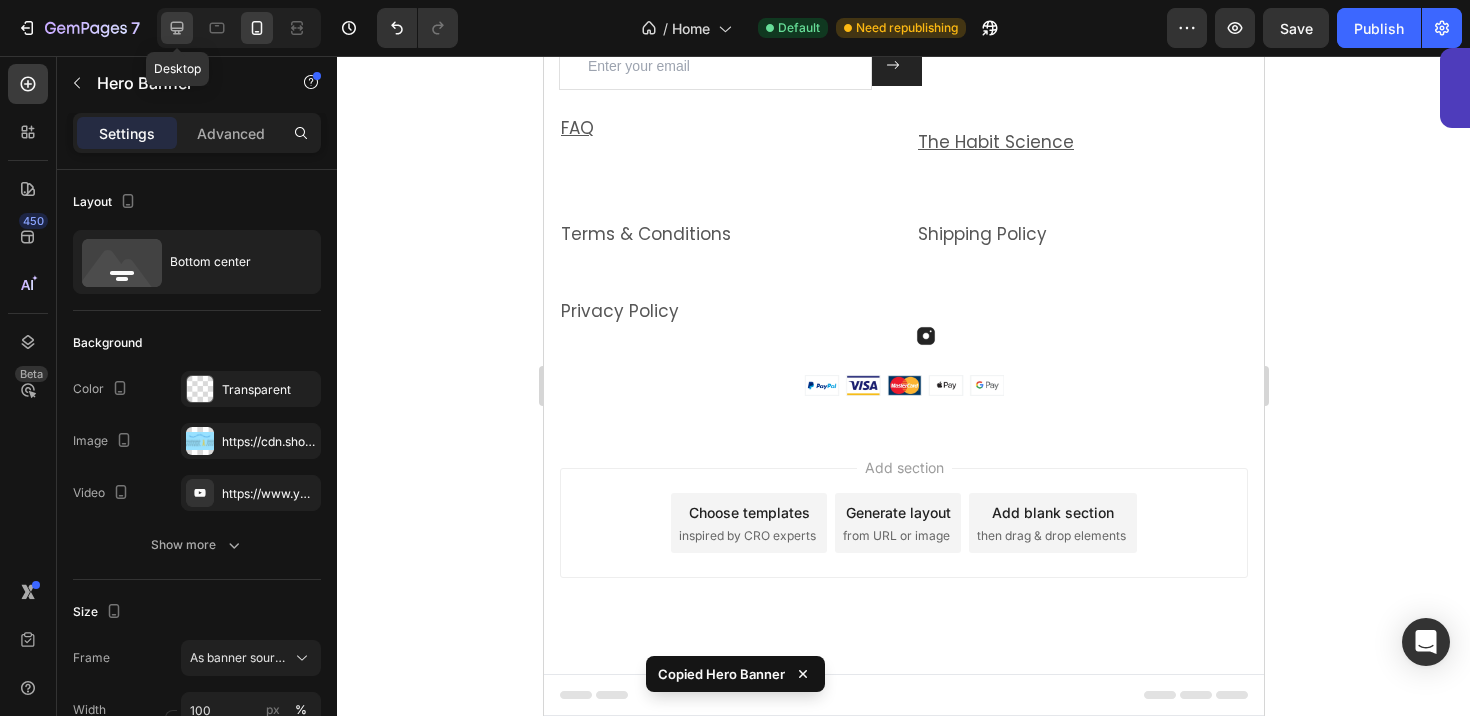 click 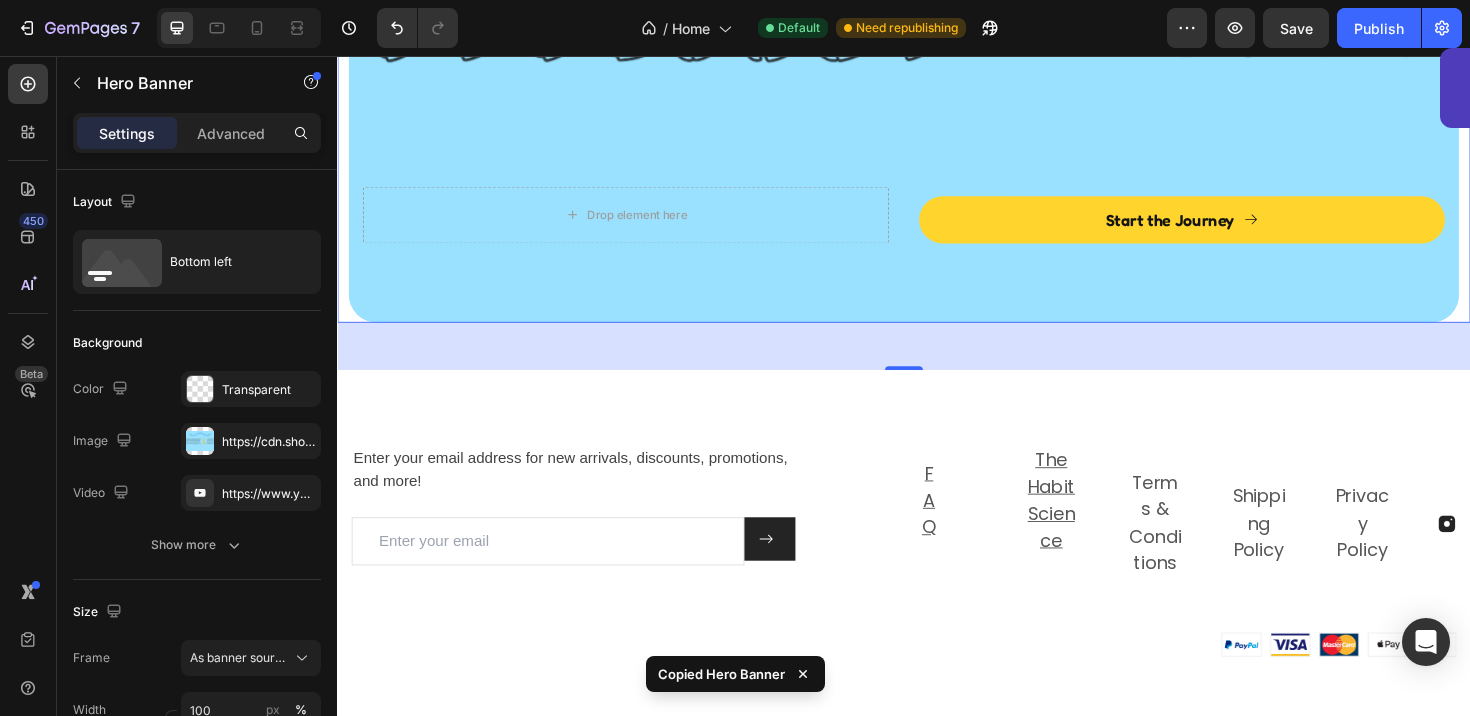 scroll, scrollTop: 7094, scrollLeft: 0, axis: vertical 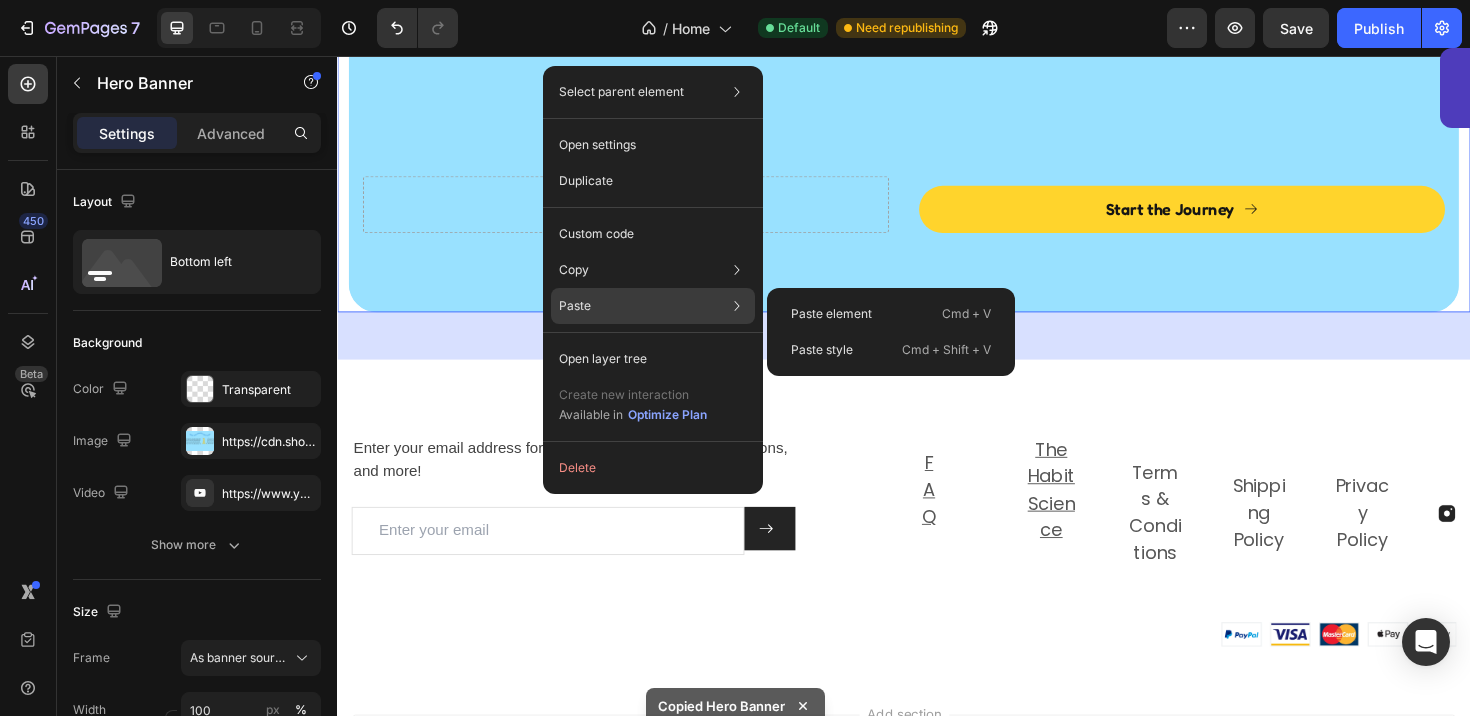 click on "Paste Paste element  Cmd + V Paste style  Cmd + Shift + V" 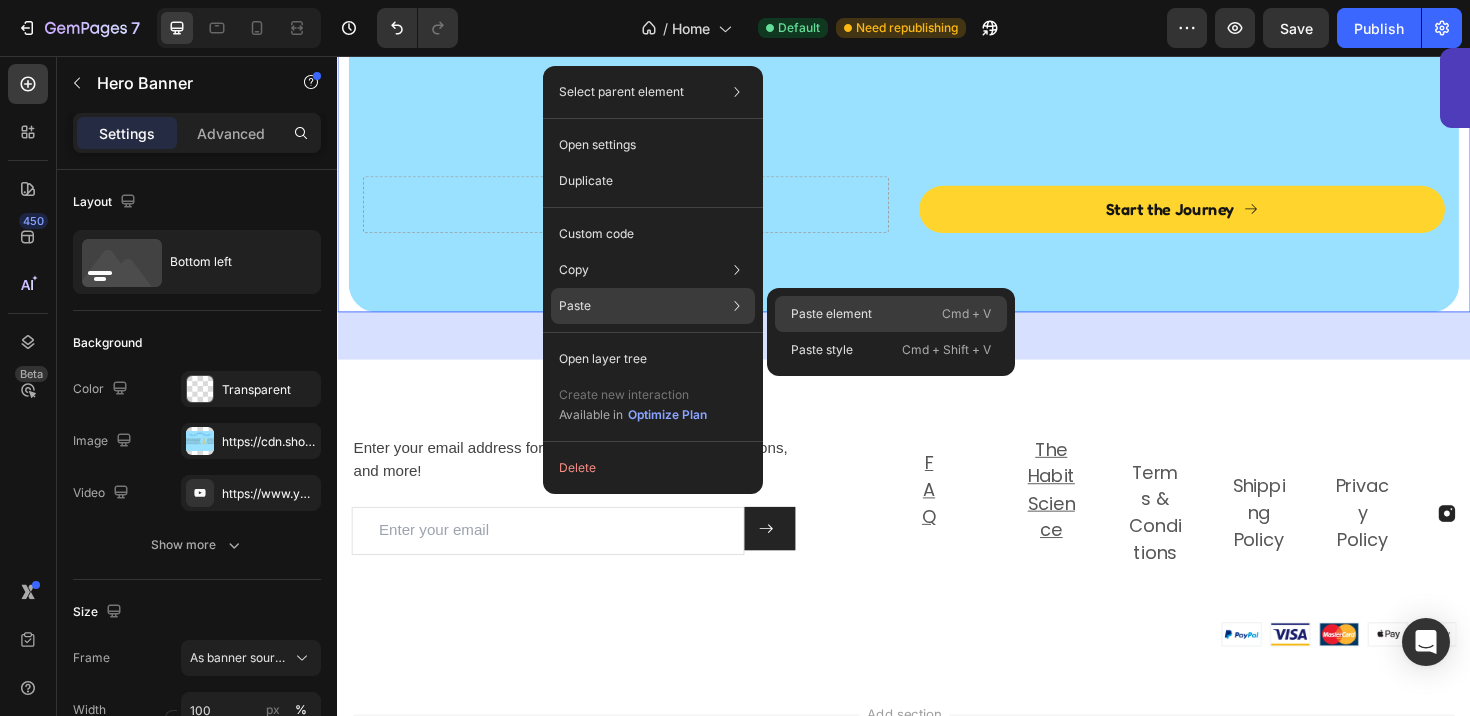 click on "Paste element  Cmd + V" 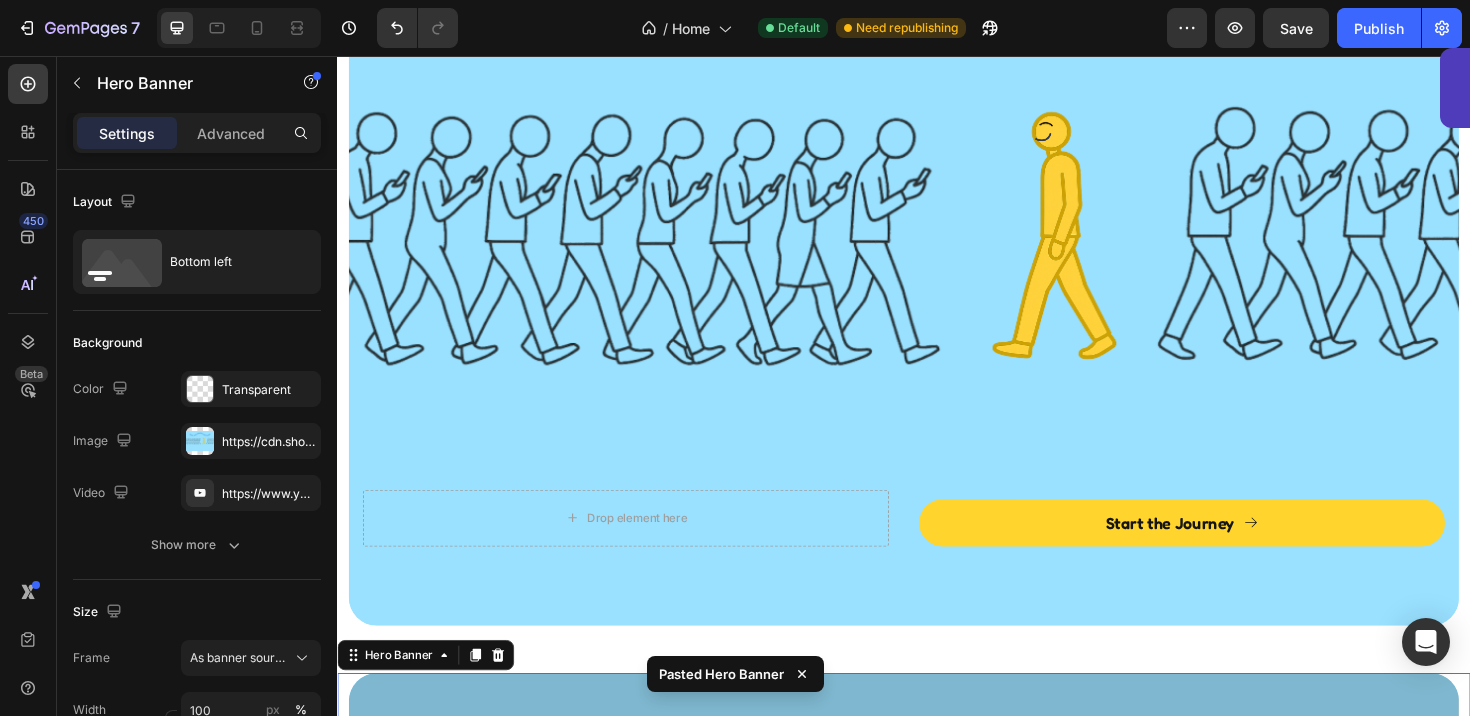 scroll, scrollTop: 6754, scrollLeft: 0, axis: vertical 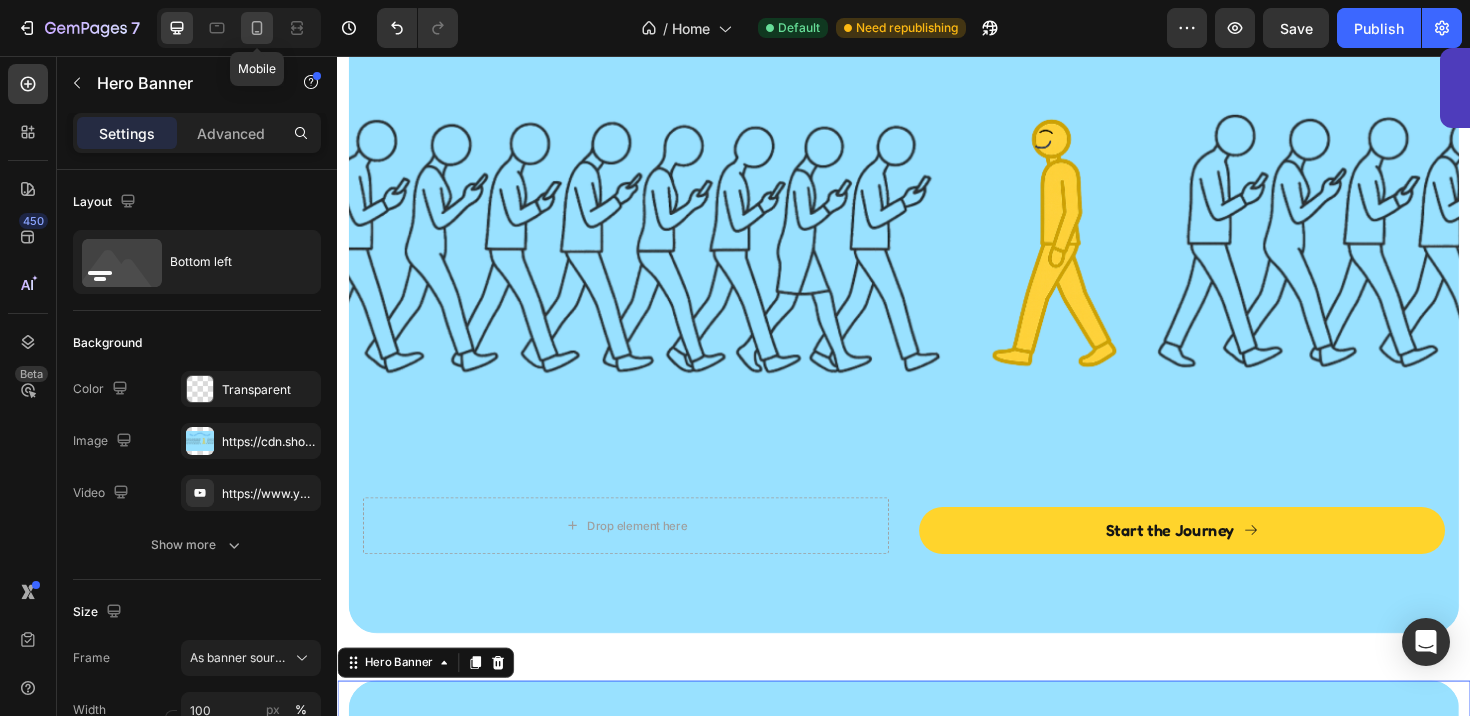 click 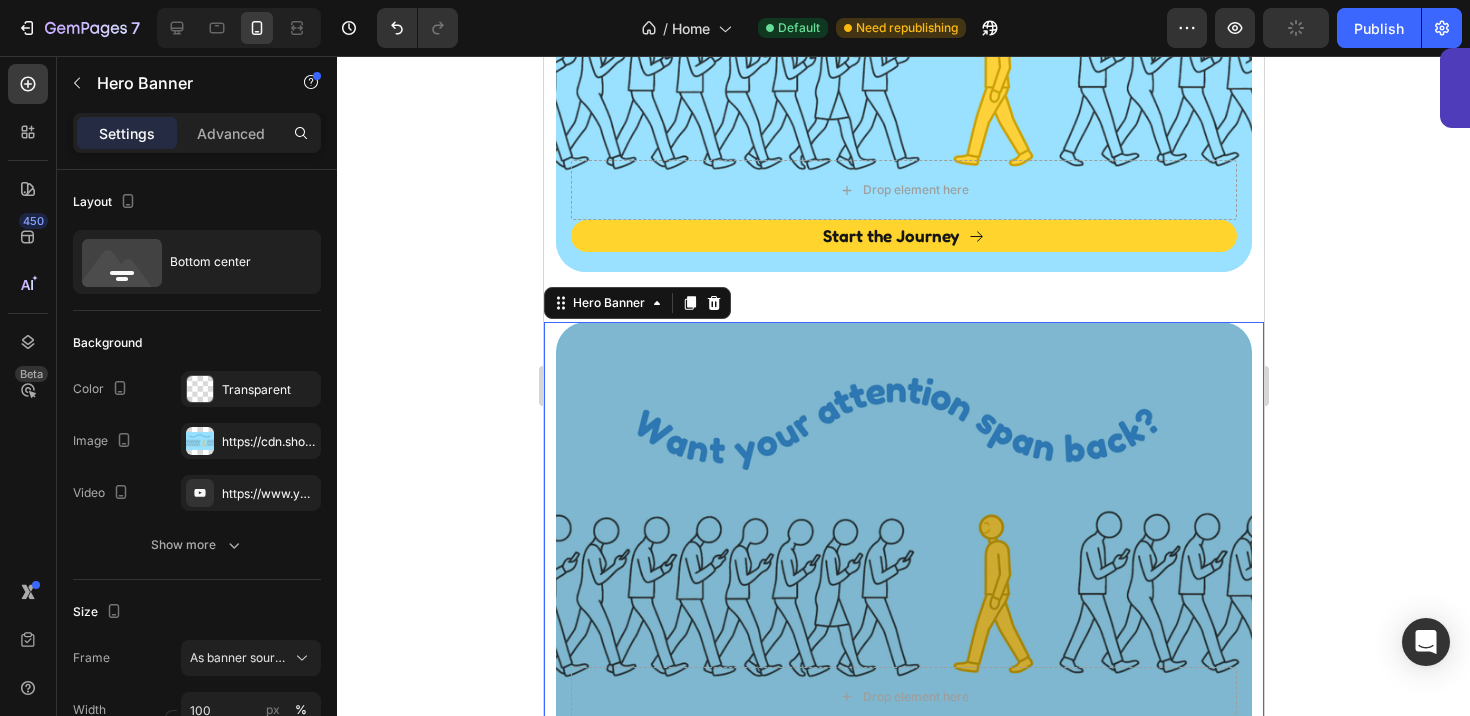 scroll, scrollTop: 6783, scrollLeft: 0, axis: vertical 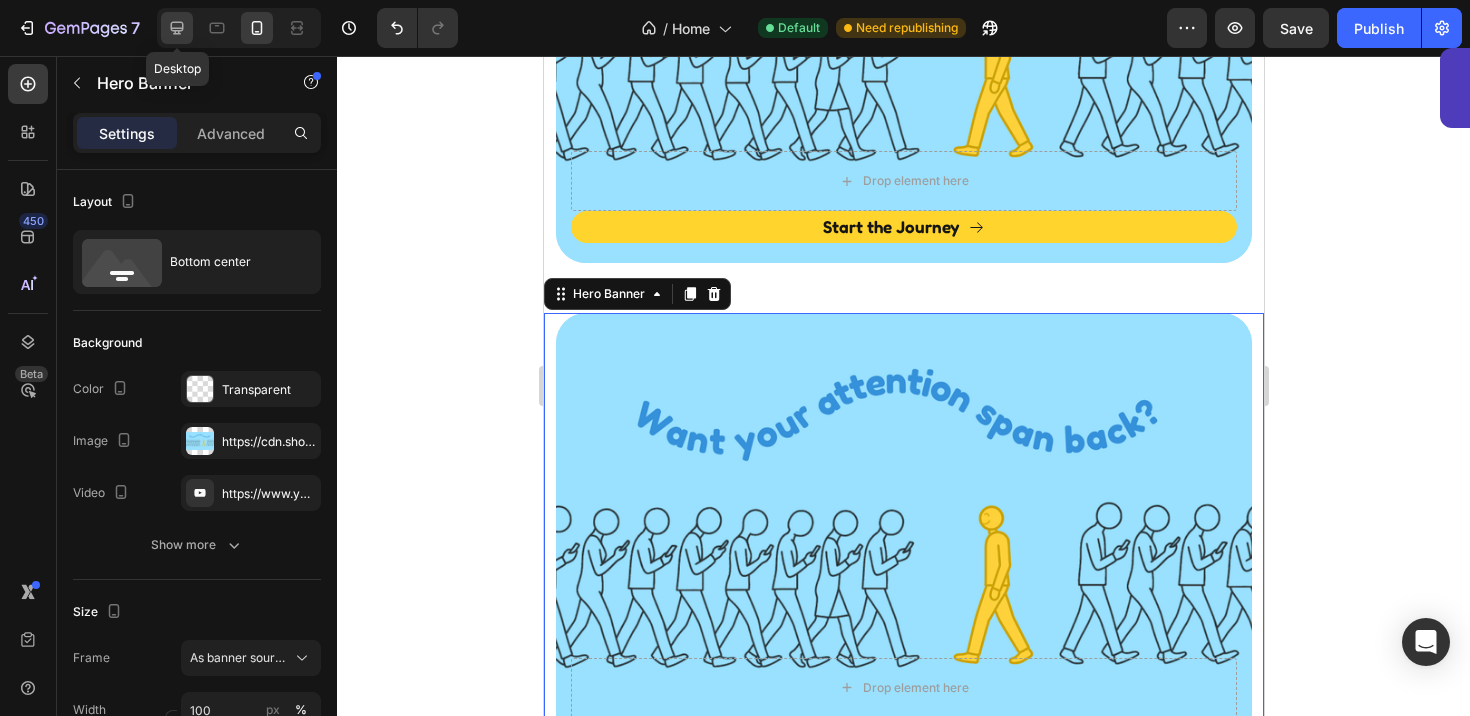 click 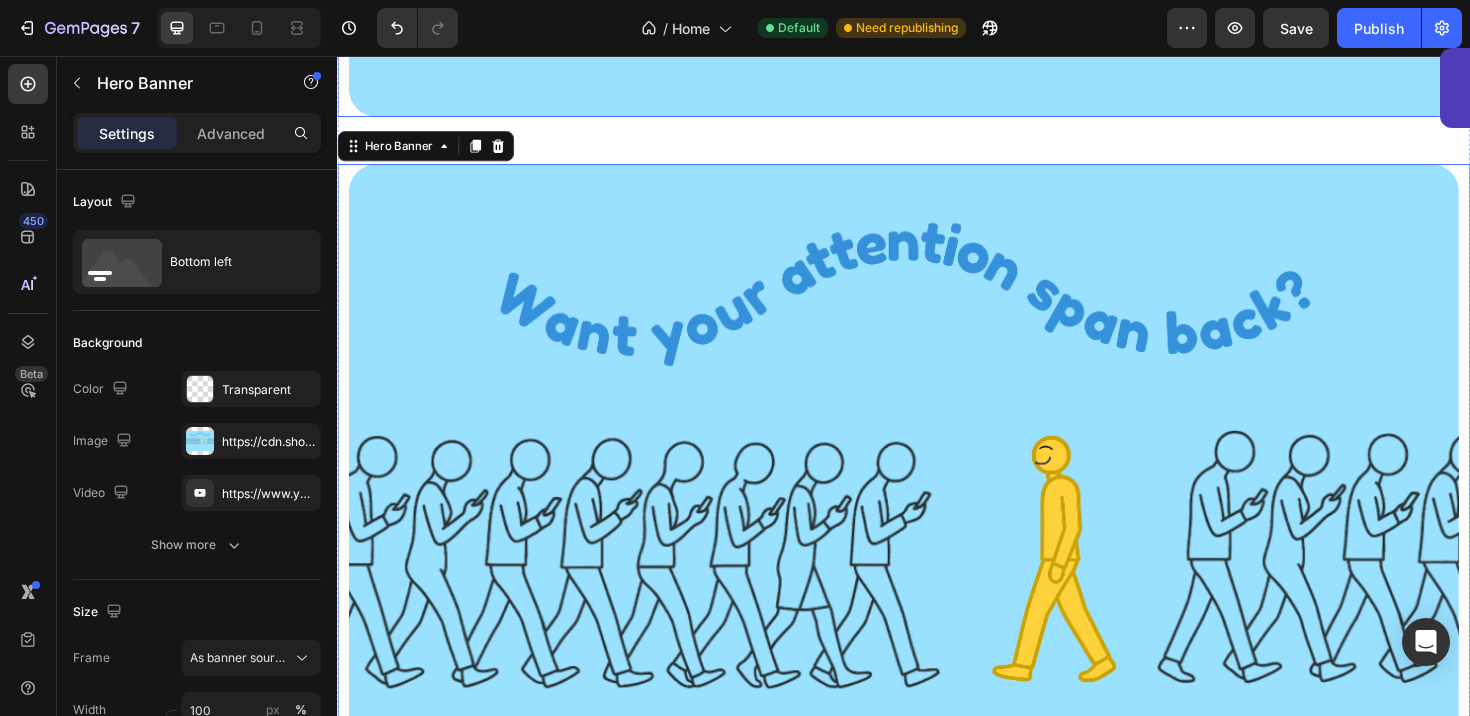 scroll, scrollTop: 7345, scrollLeft: 0, axis: vertical 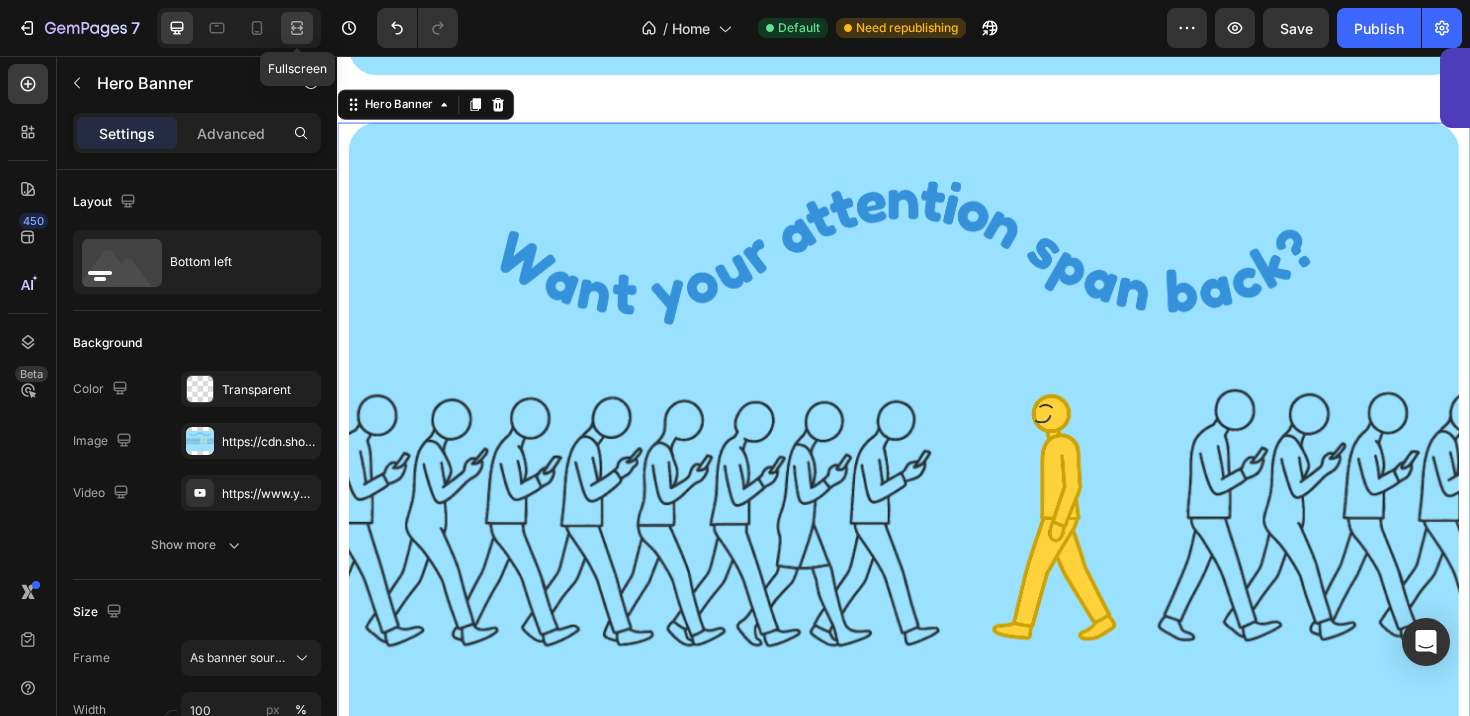 click 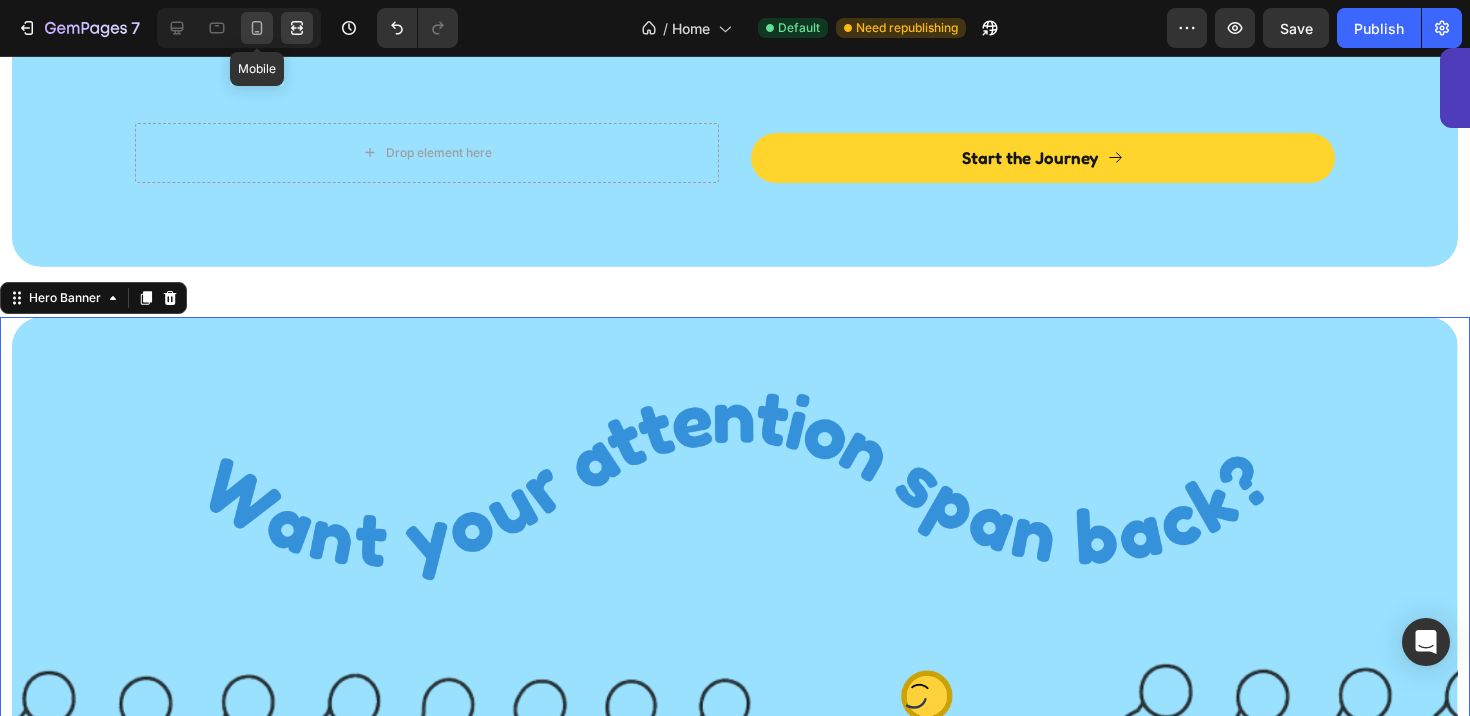 click 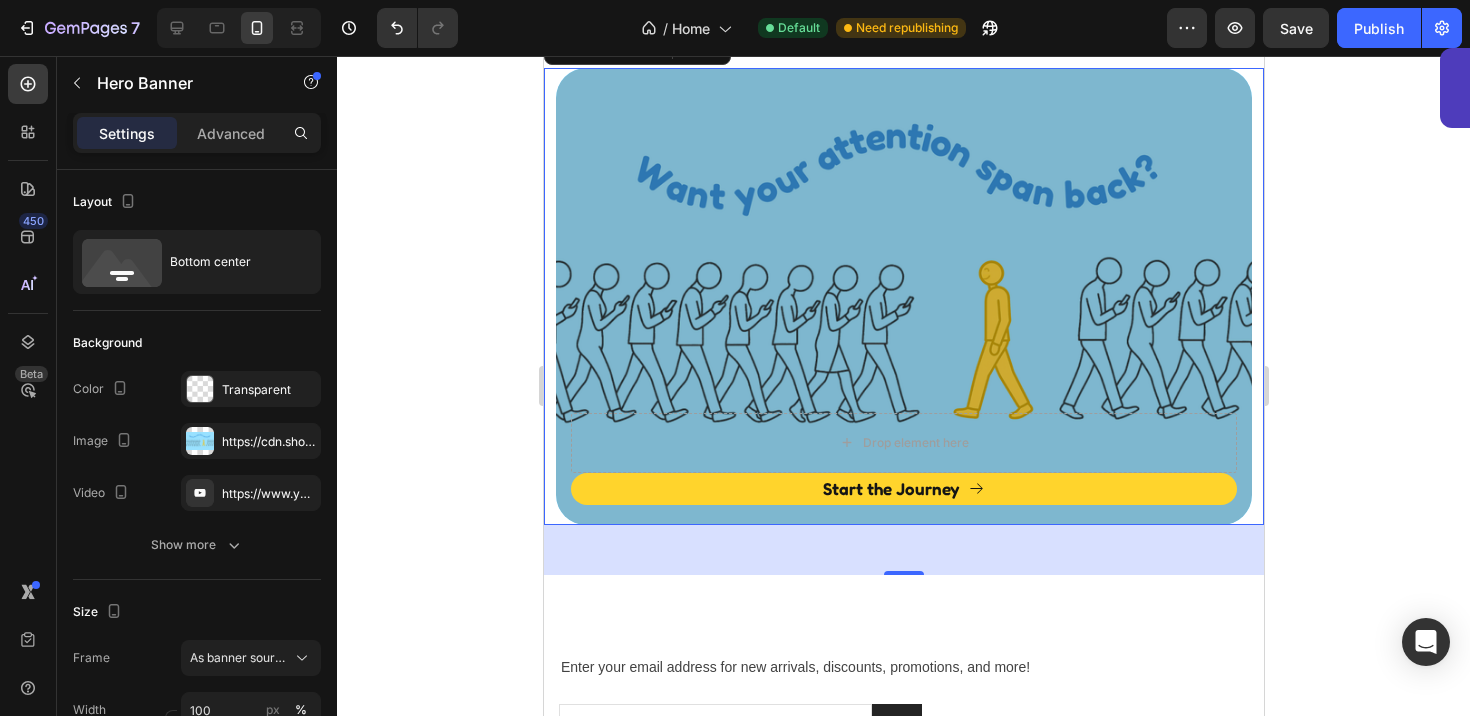 scroll, scrollTop: 6970, scrollLeft: 0, axis: vertical 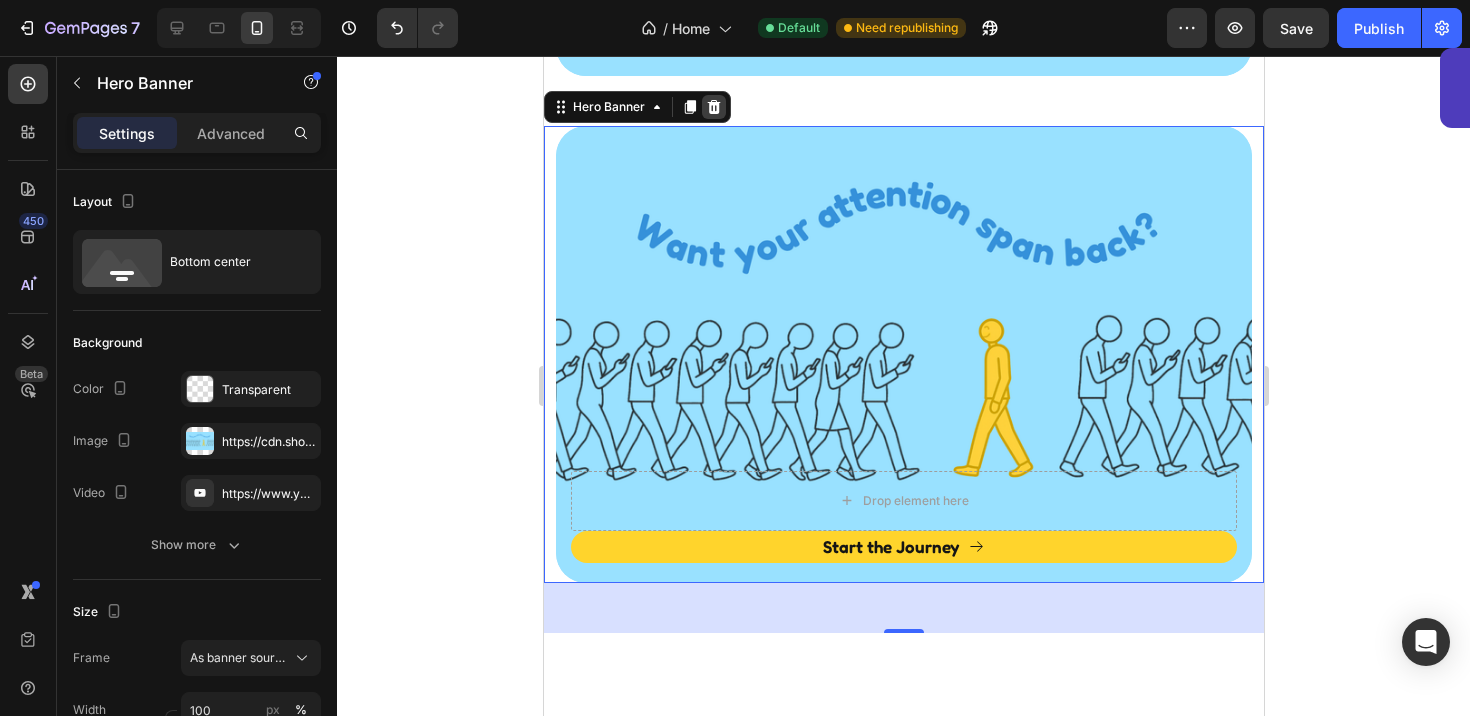 click at bounding box center [713, 107] 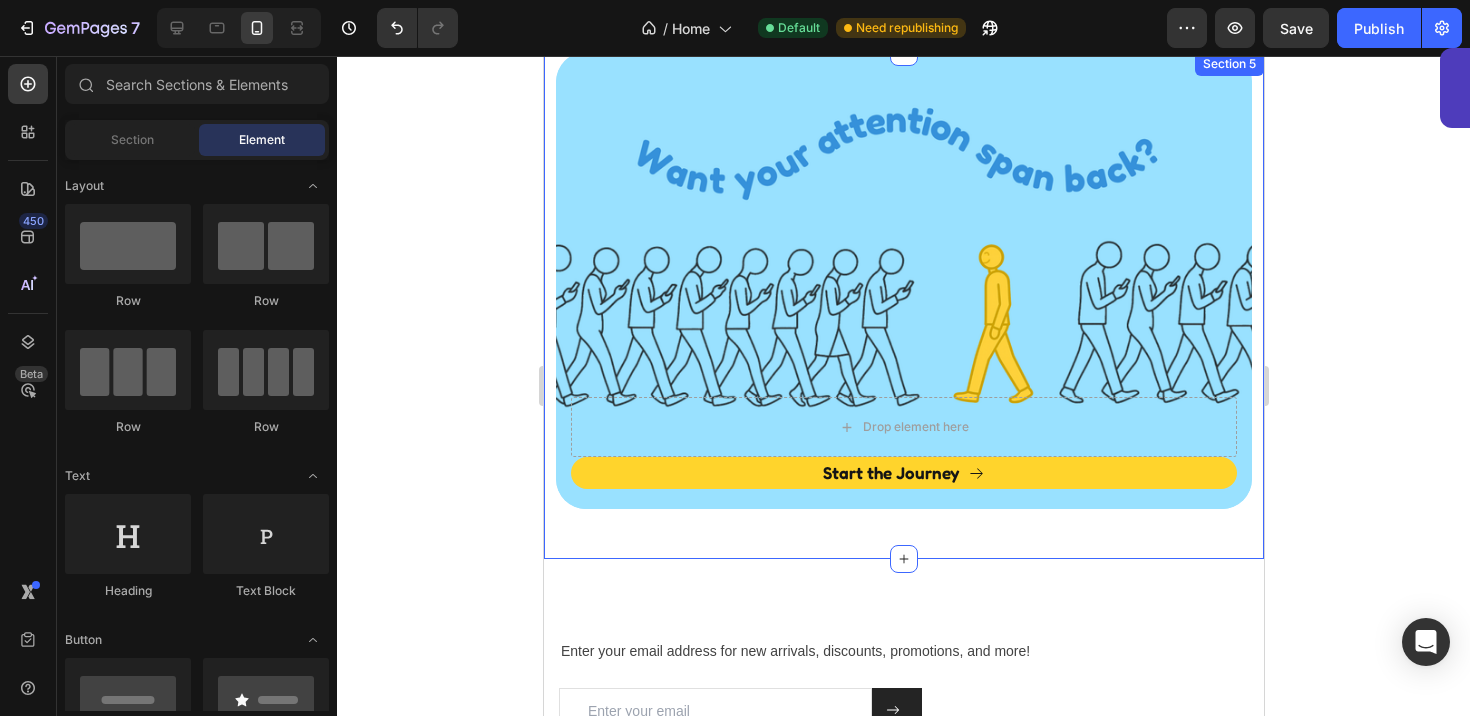 scroll, scrollTop: 5947, scrollLeft: 0, axis: vertical 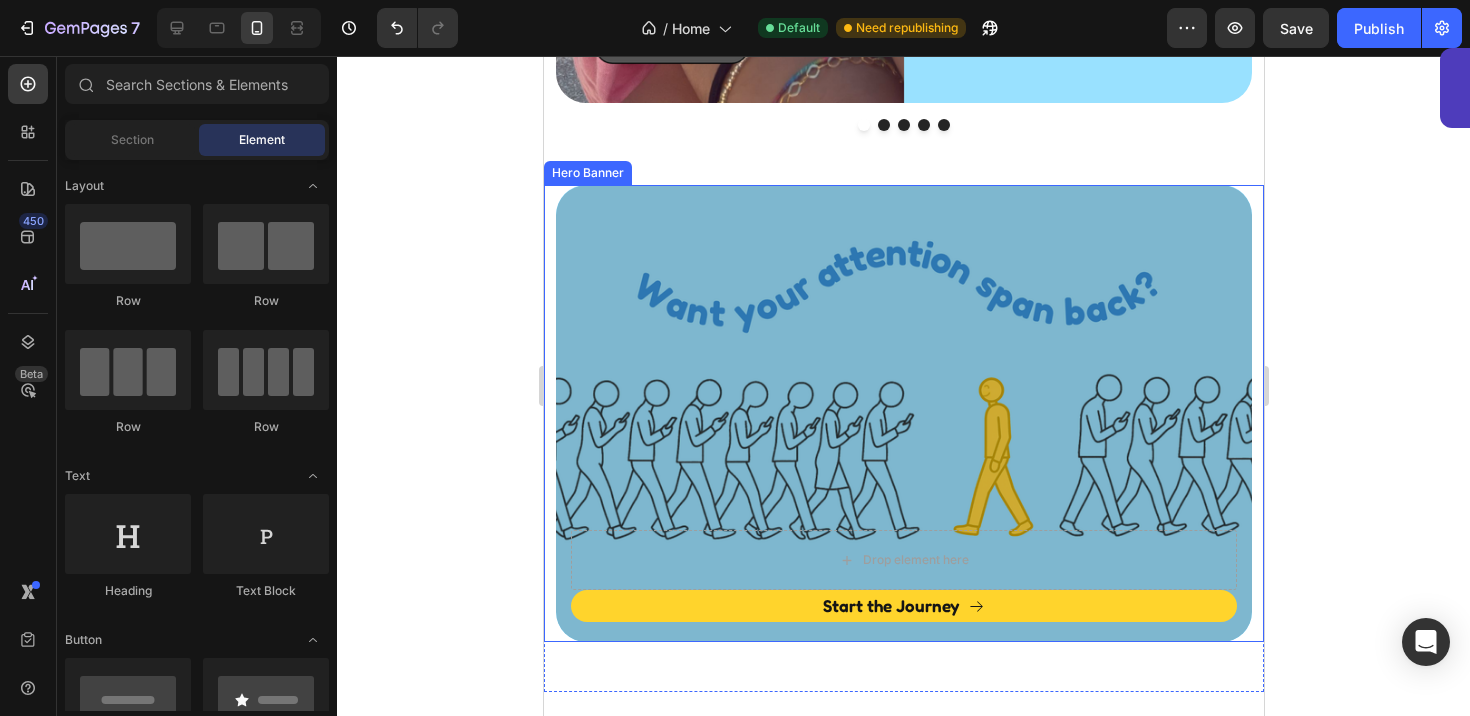 click at bounding box center (903, 413) 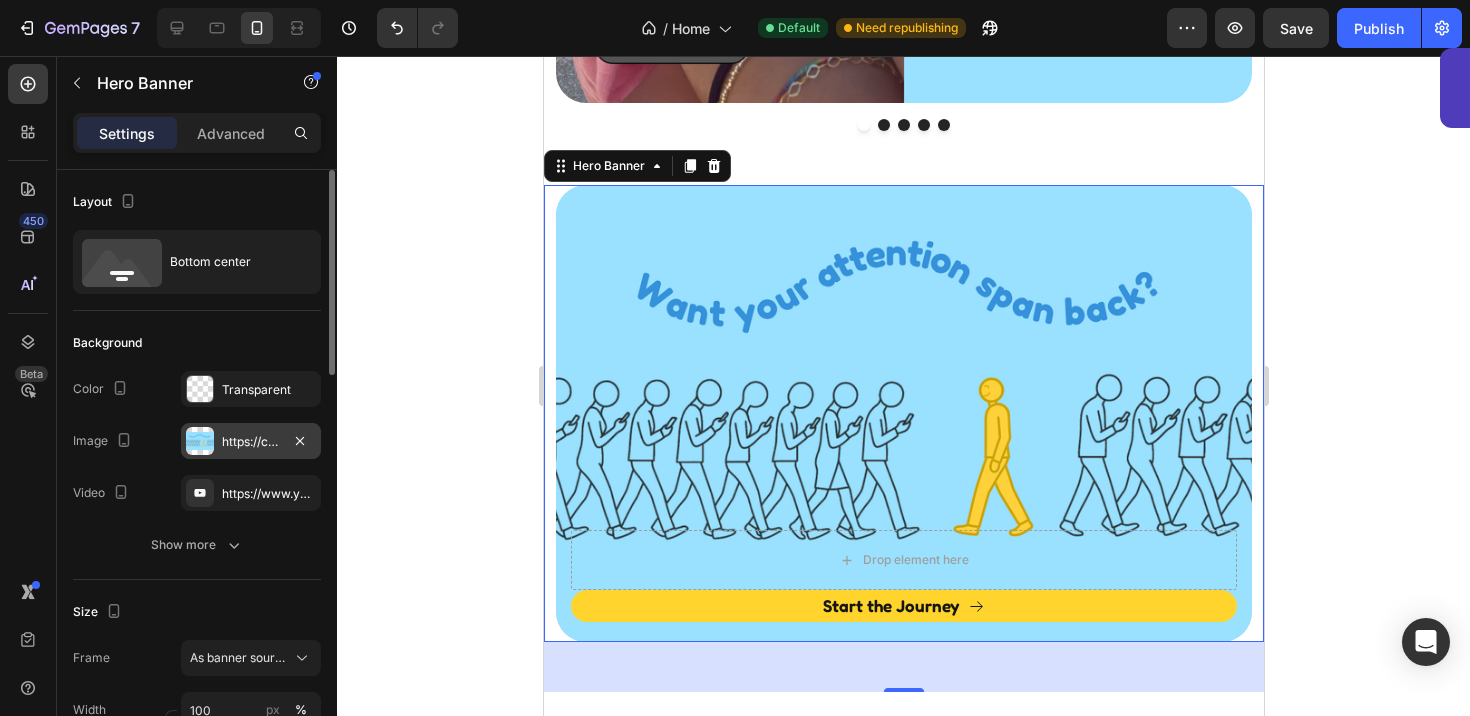 click on "https://cdn.shopify.com/s/files/1/0916/6857/8684/files/gempages_570851522548597575-a640acaf-dac7-4335-84ea-95d8a2a79407.png" at bounding box center [251, 442] 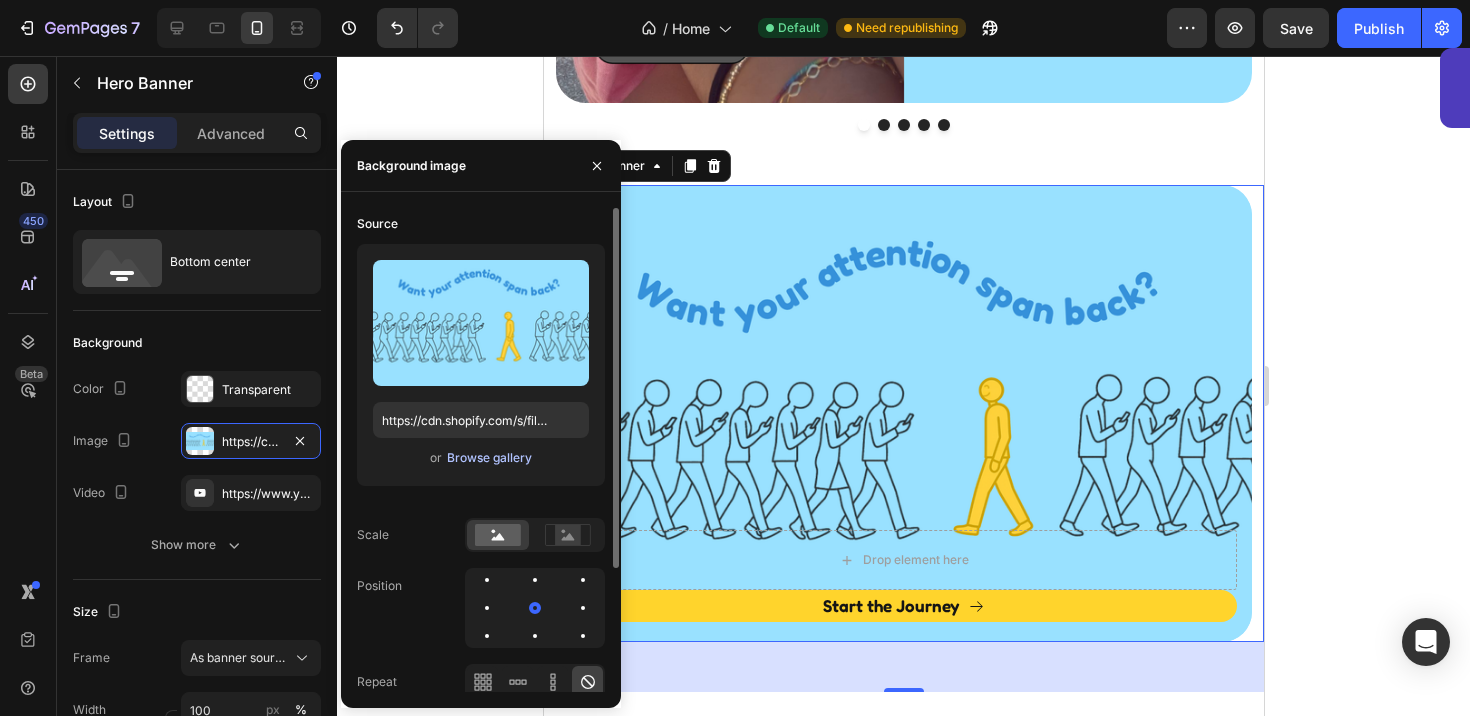 click on "Browse gallery" at bounding box center (489, 458) 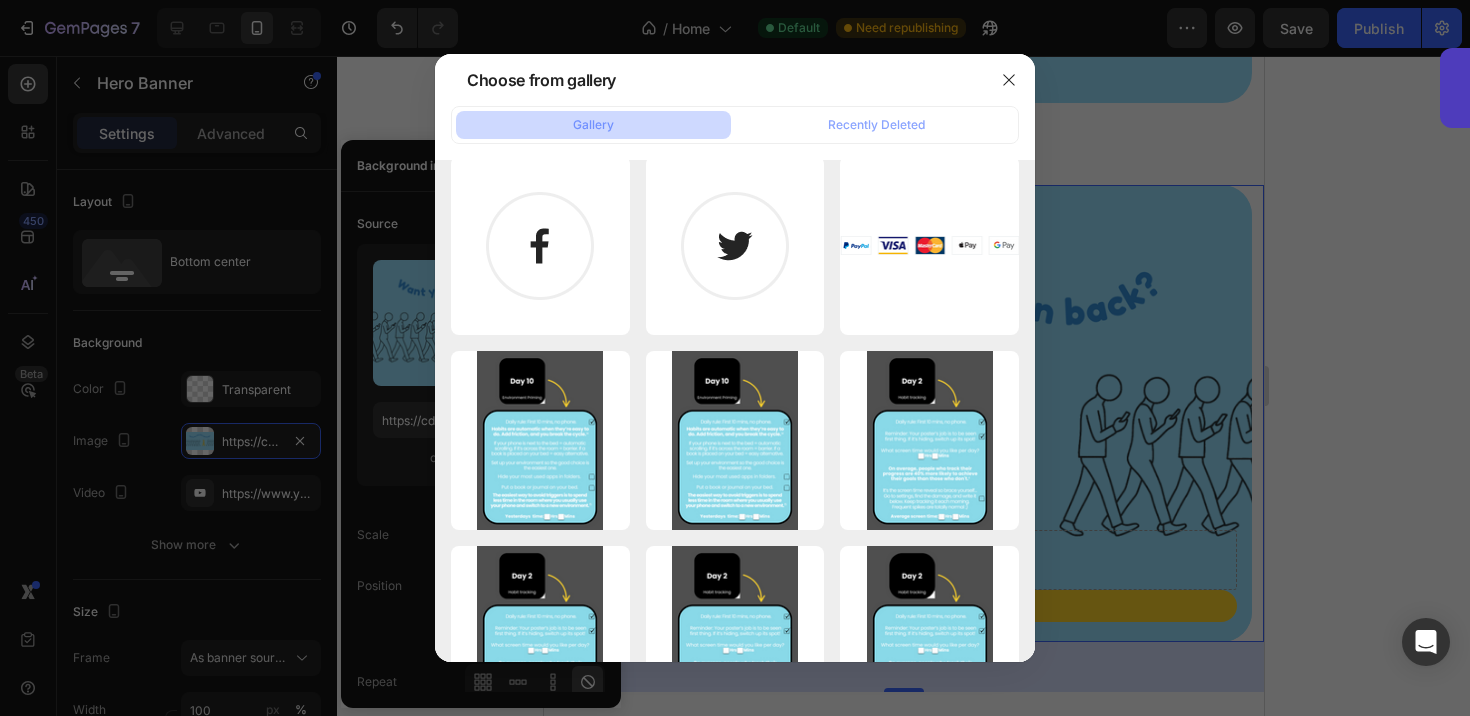 scroll, scrollTop: 5566, scrollLeft: 0, axis: vertical 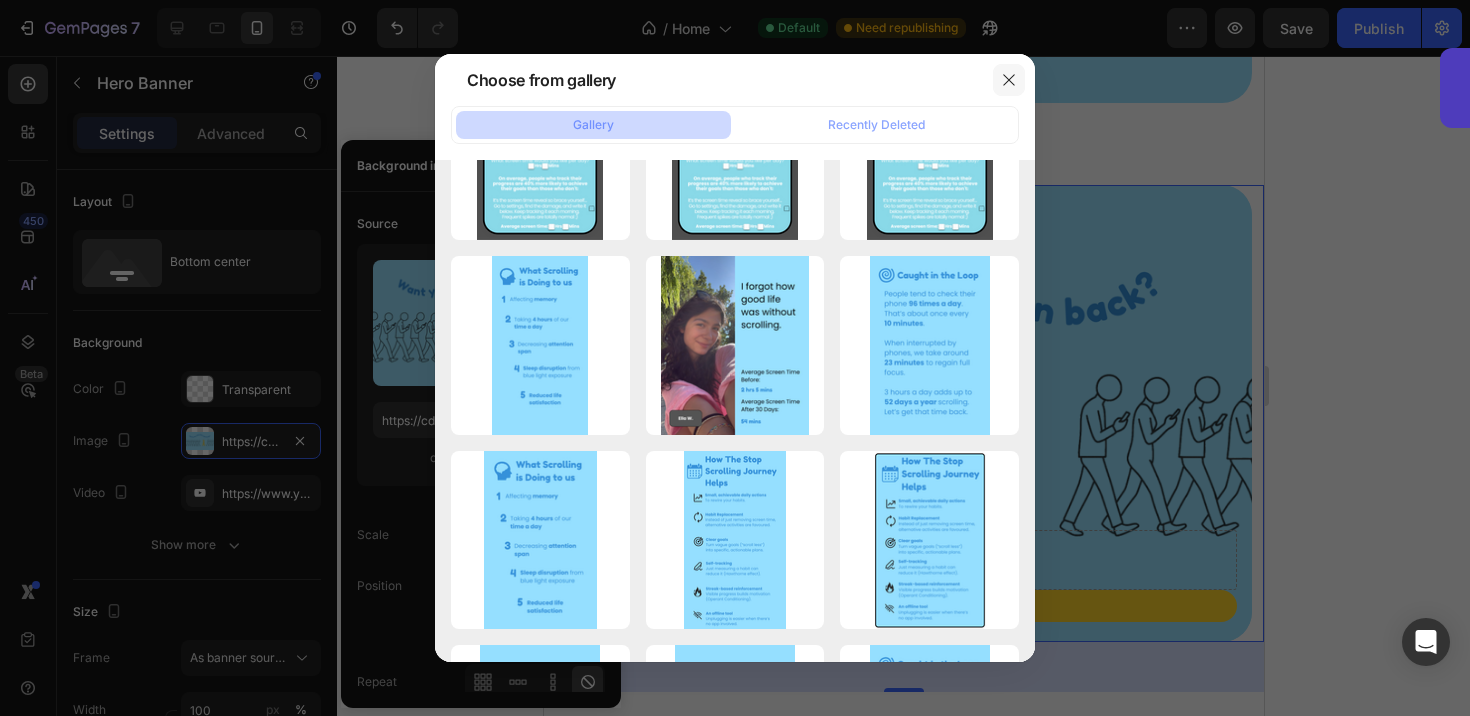 click 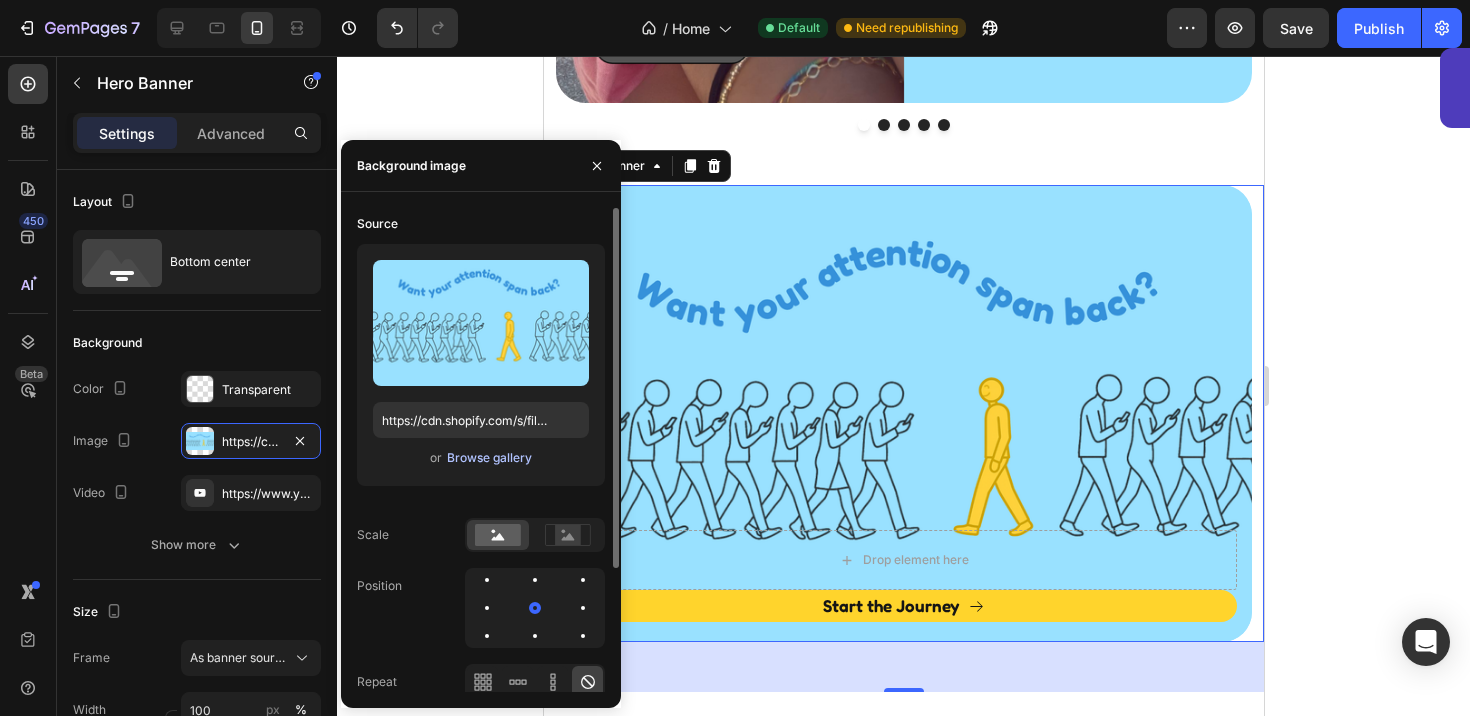 click on "Browse gallery" at bounding box center (489, 458) 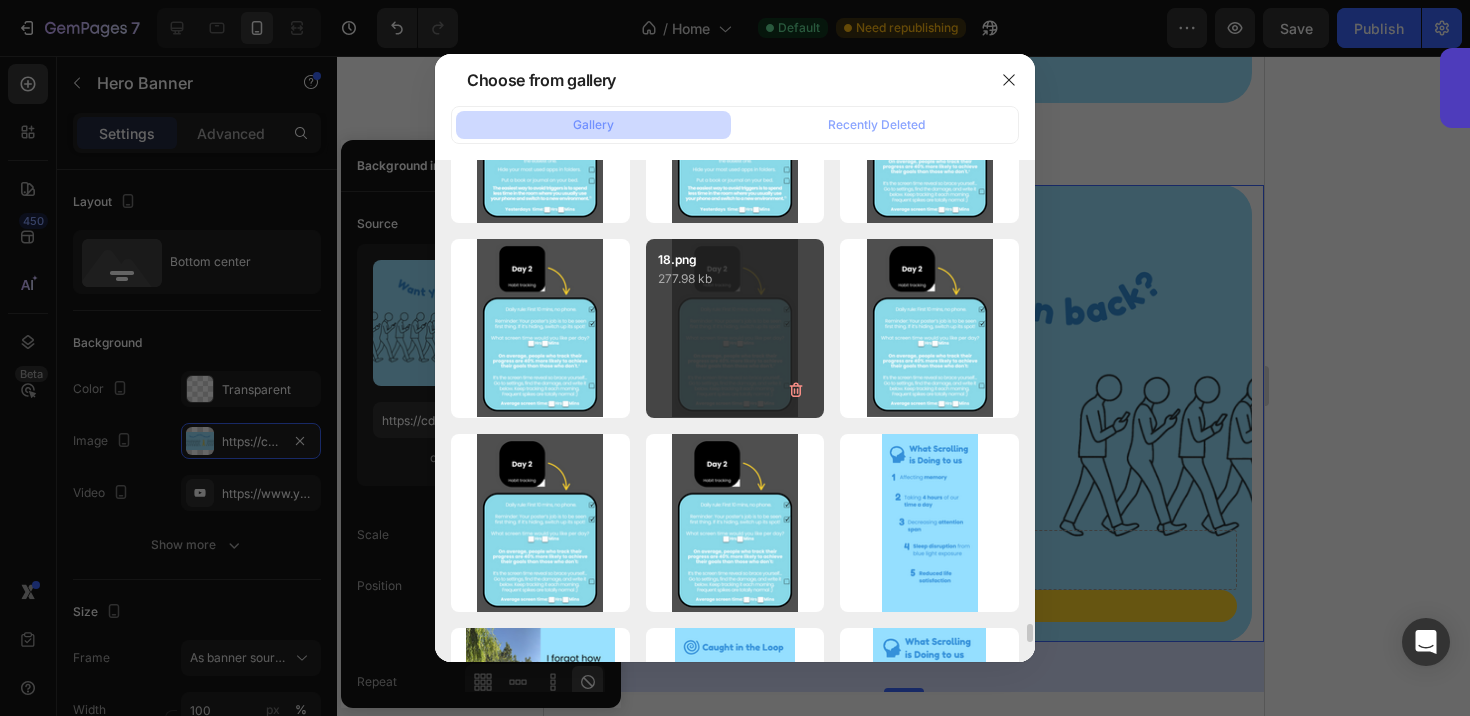 scroll, scrollTop: 11995, scrollLeft: 0, axis: vertical 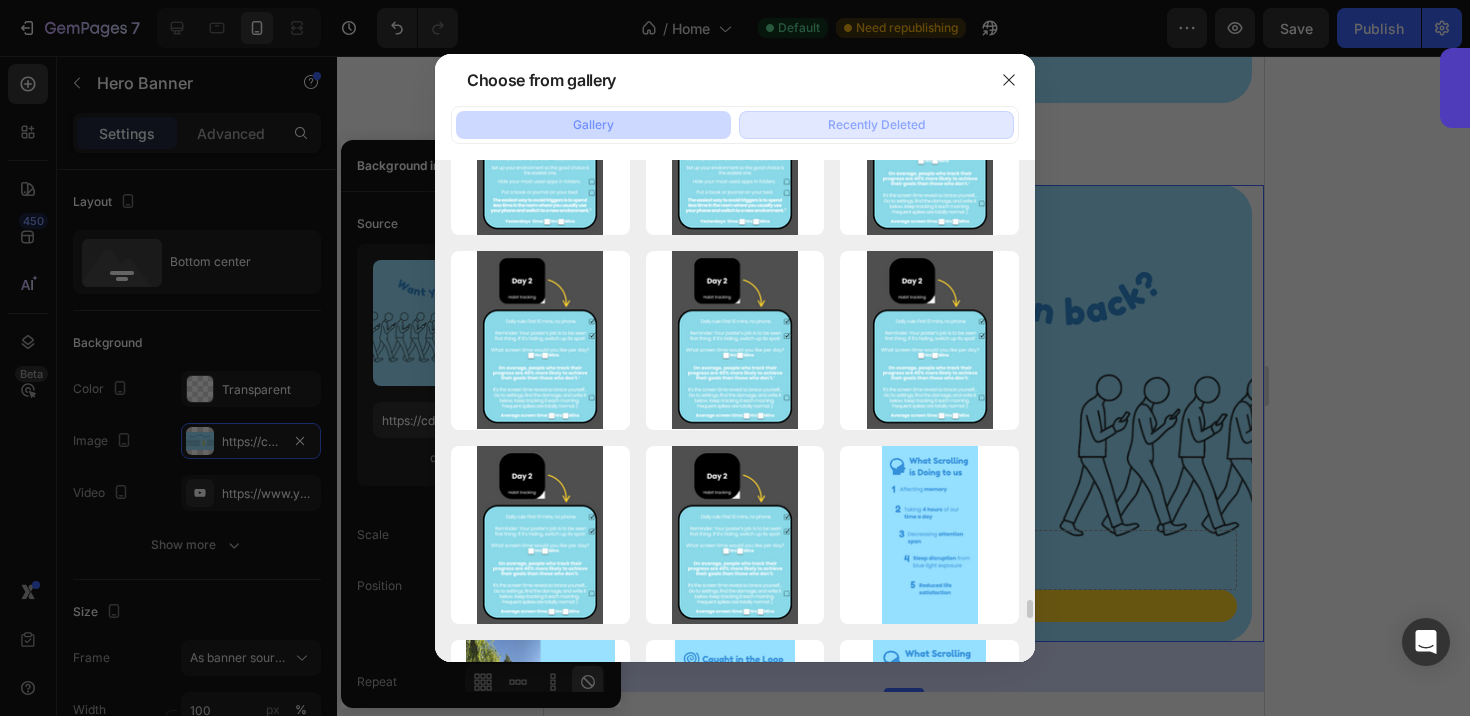 click on "Recently Deleted" 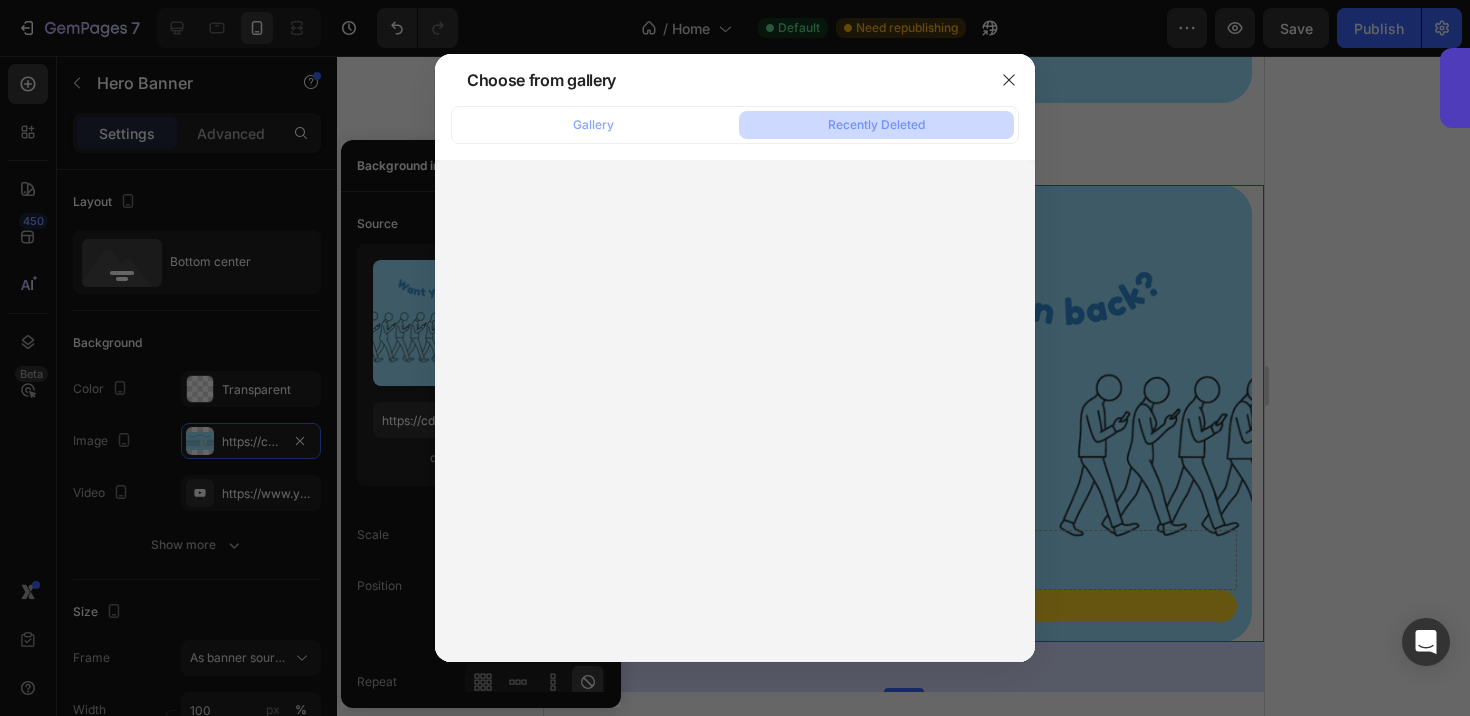 click on "Gallery" 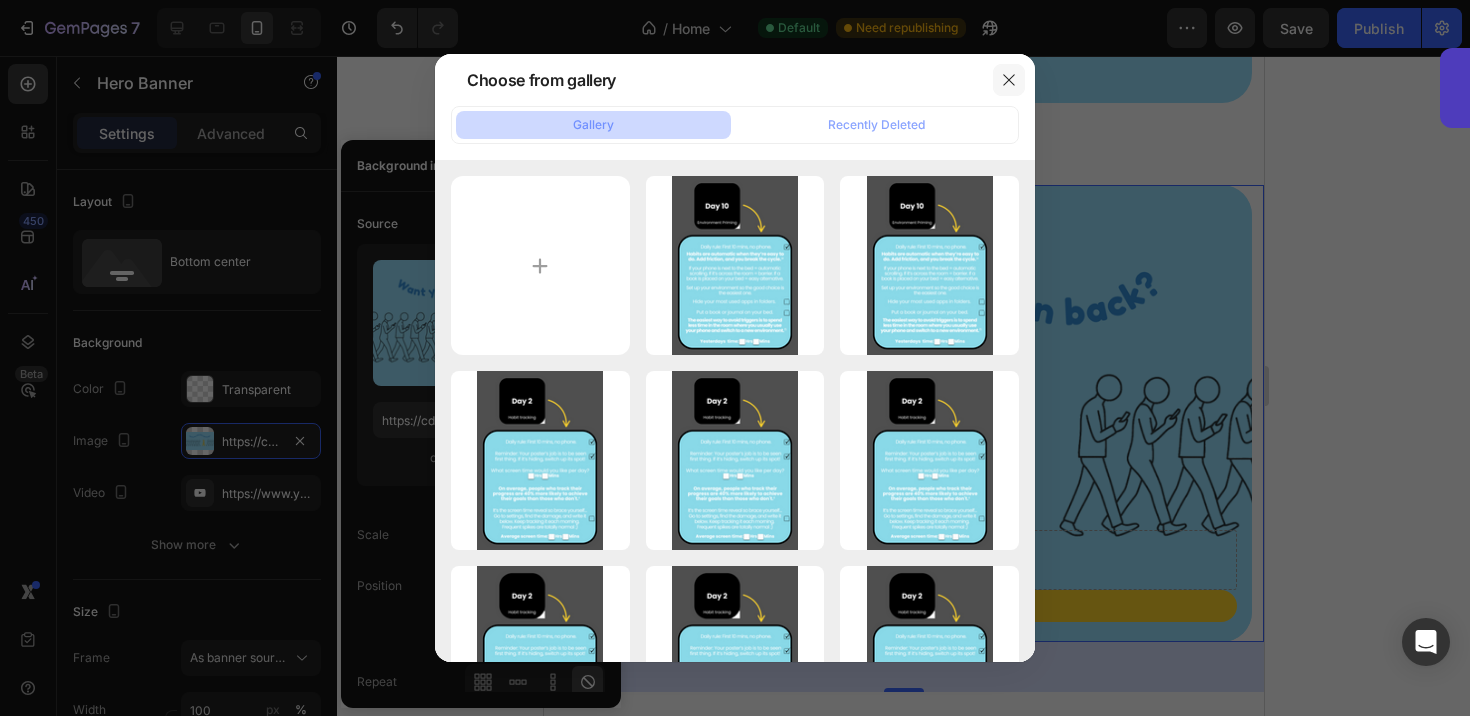 click 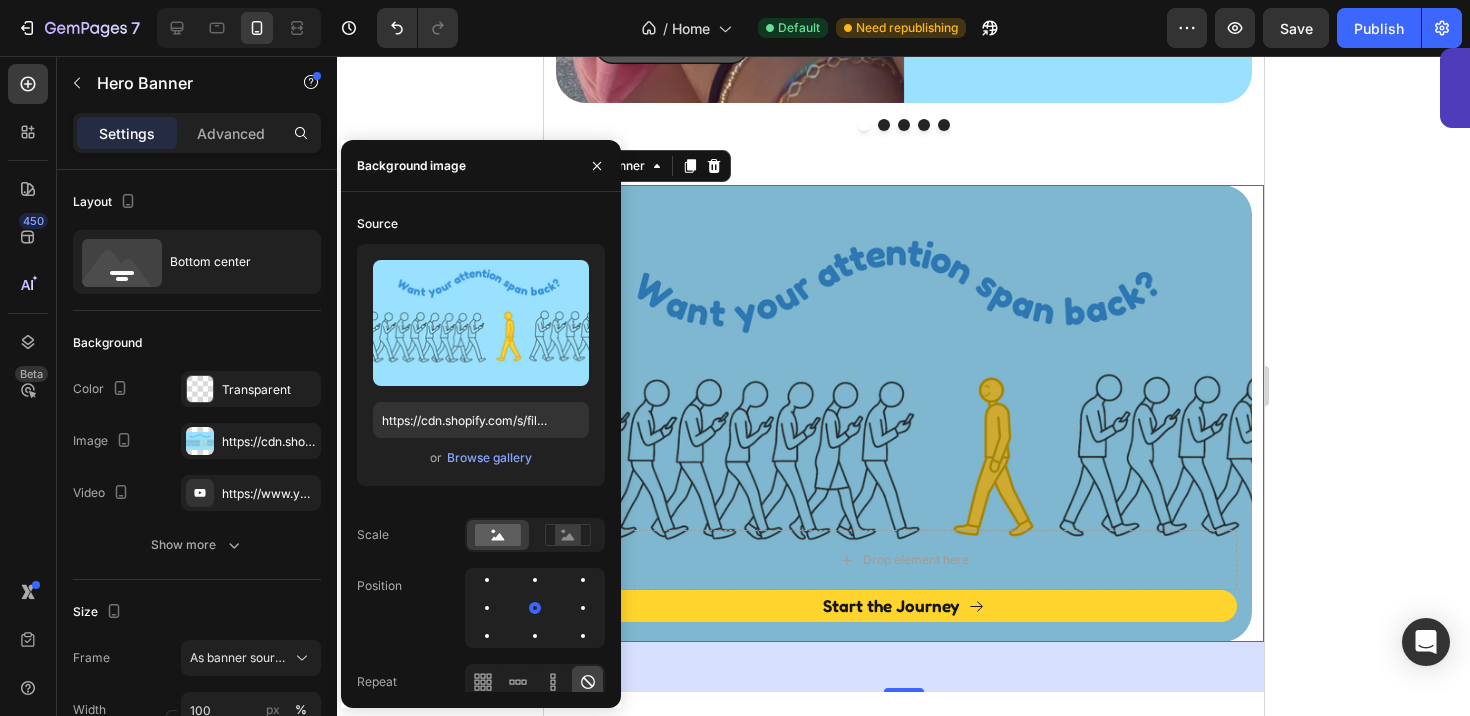 click at bounding box center (903, 413) 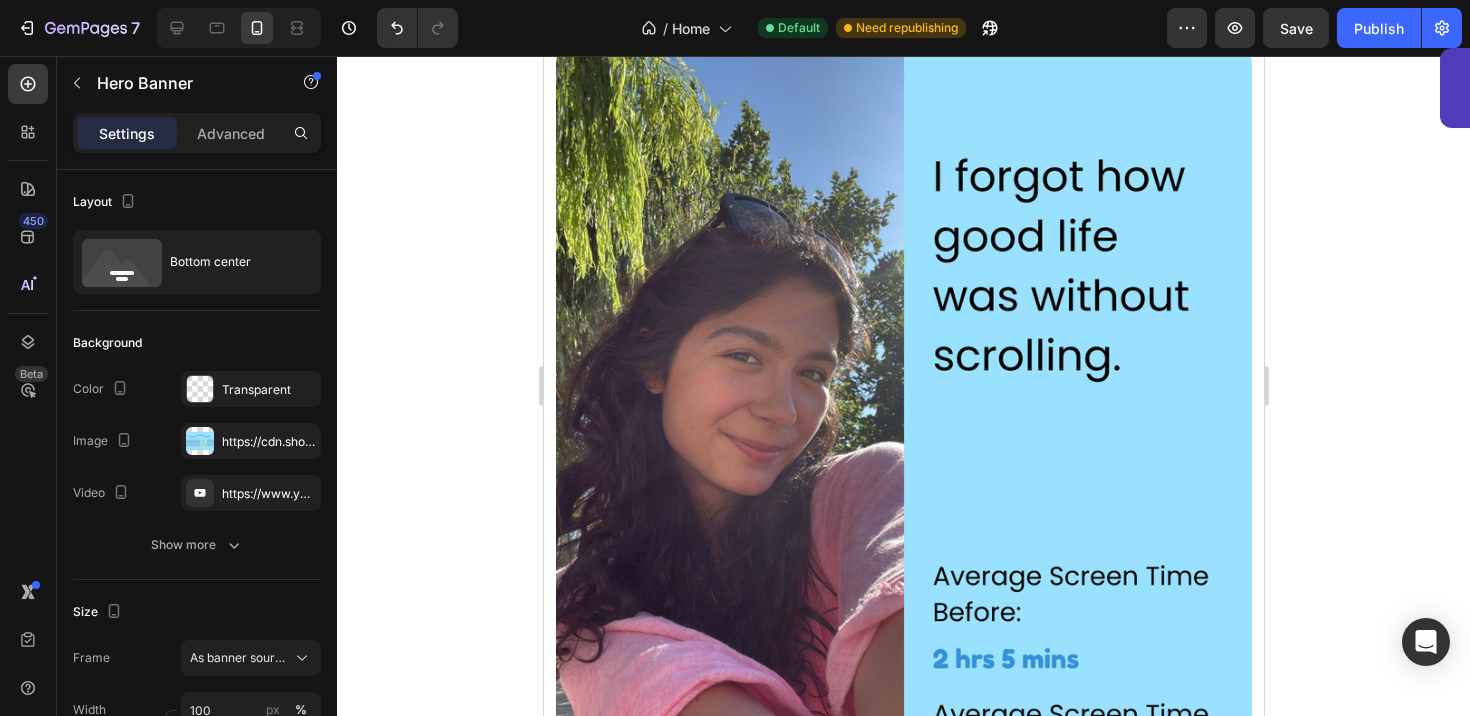 scroll, scrollTop: 5317, scrollLeft: 0, axis: vertical 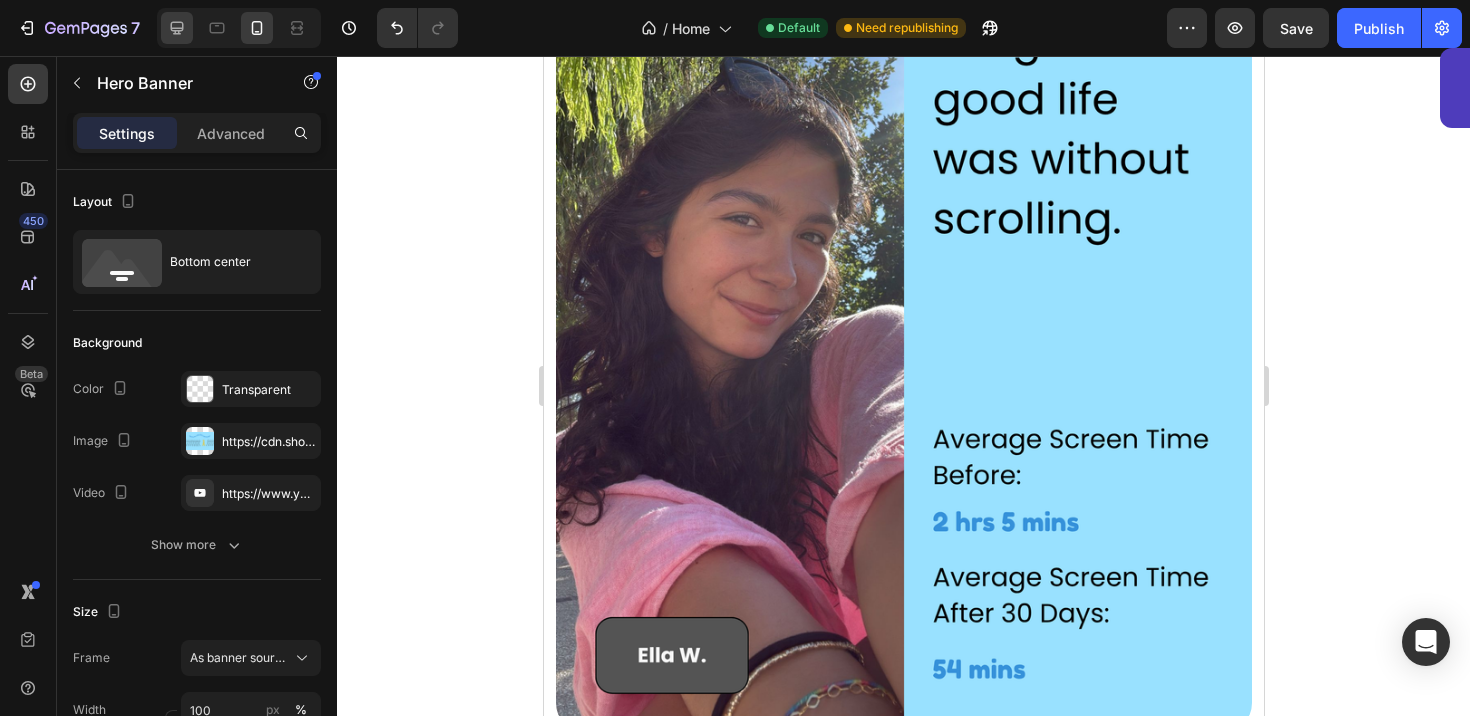 click 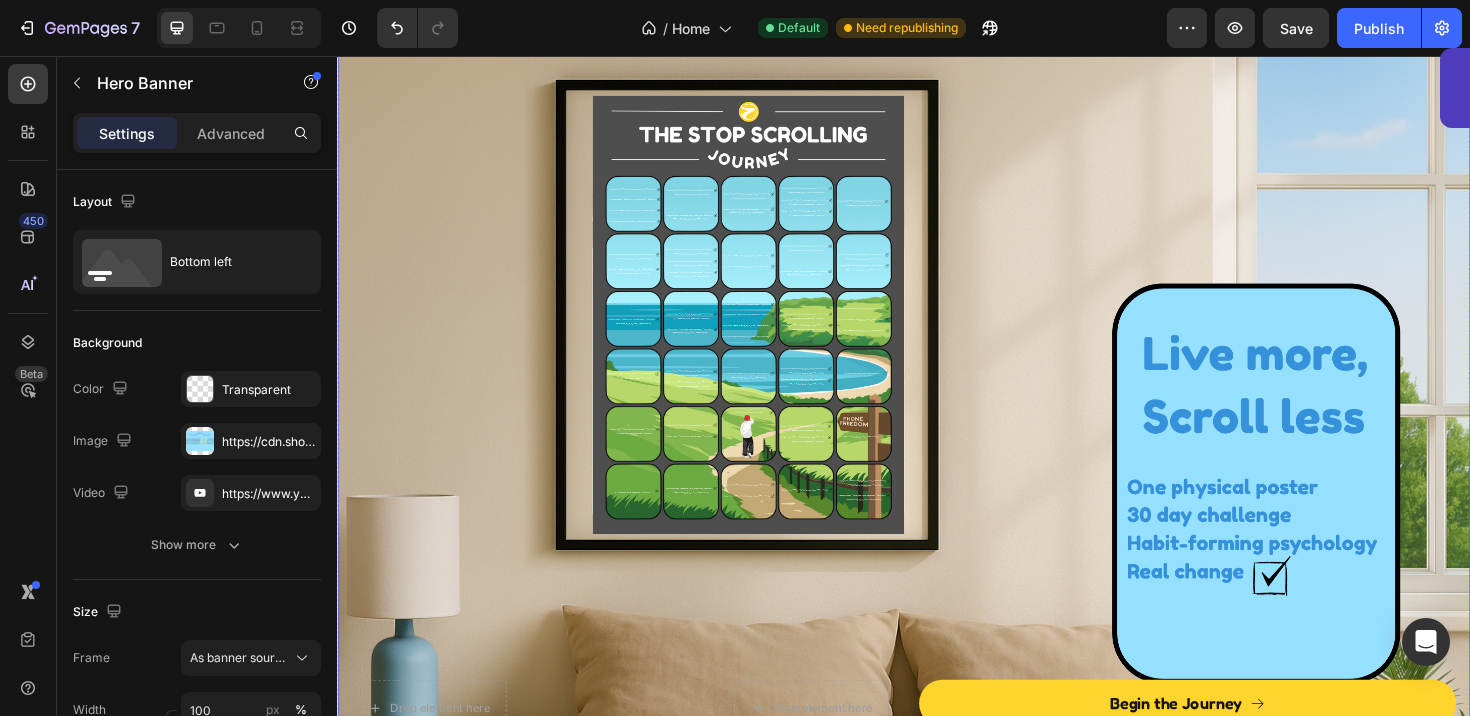 scroll, scrollTop: 80, scrollLeft: 0, axis: vertical 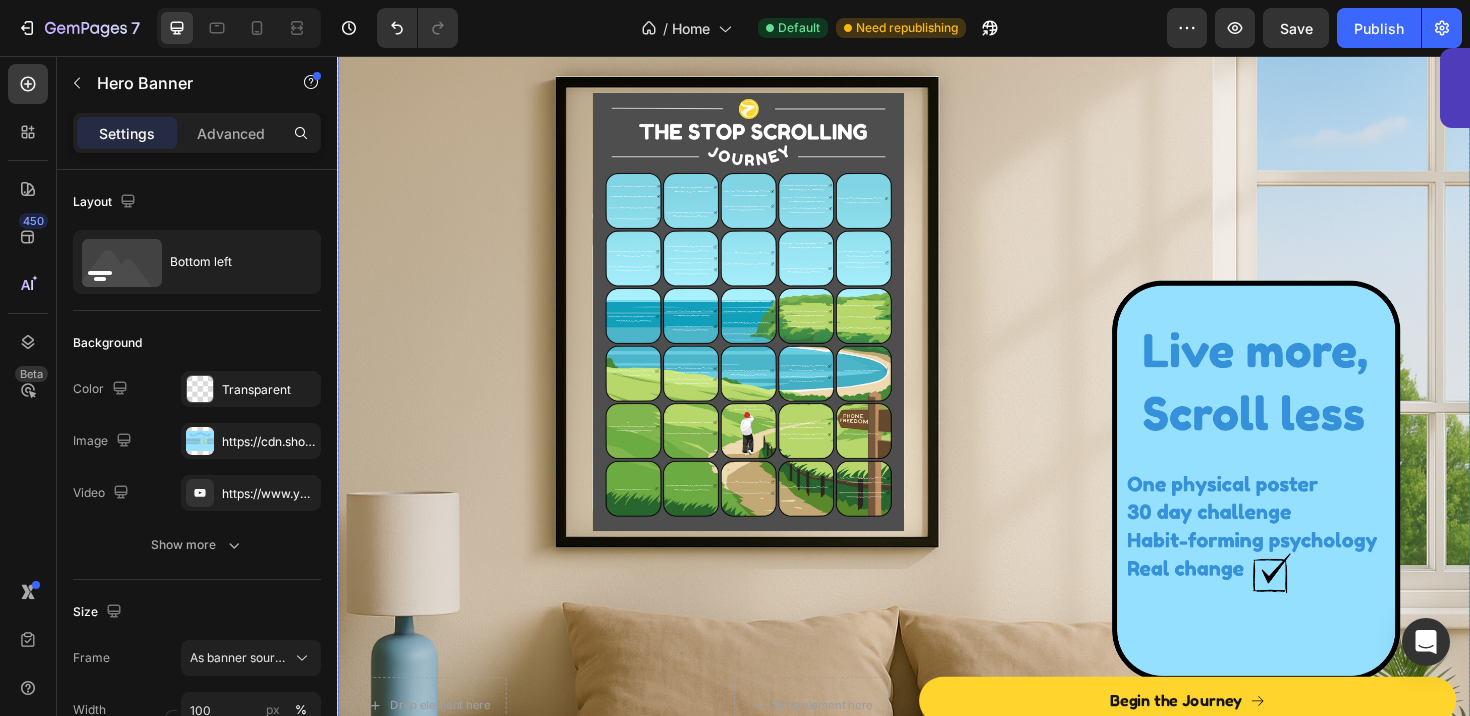 click at bounding box center (937, 441) 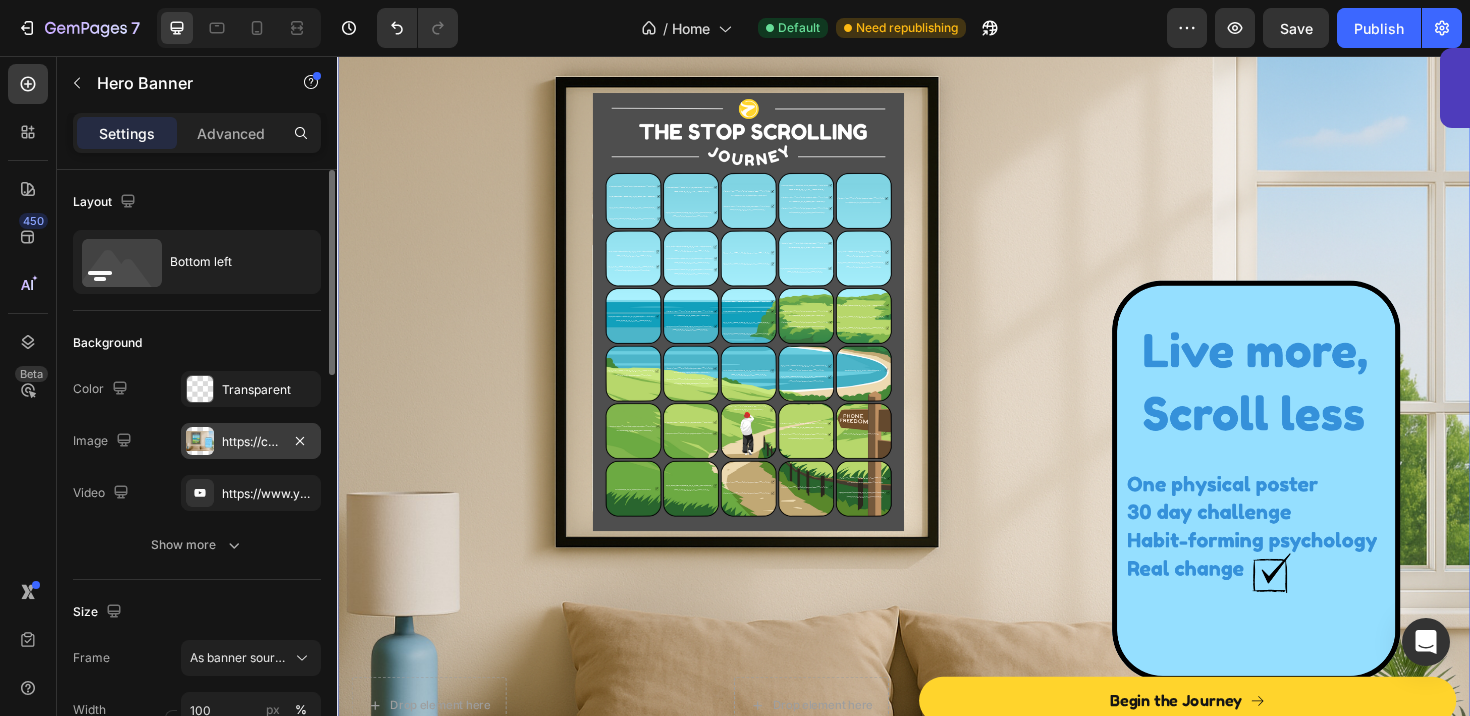 click on "https://cdn.shopify.com/s/files/1/0916/6857/8684/files/gempages_570851522548597575-dfd5de8c-6d33-4bec-b1e2-868c603f239e.png" at bounding box center (251, 442) 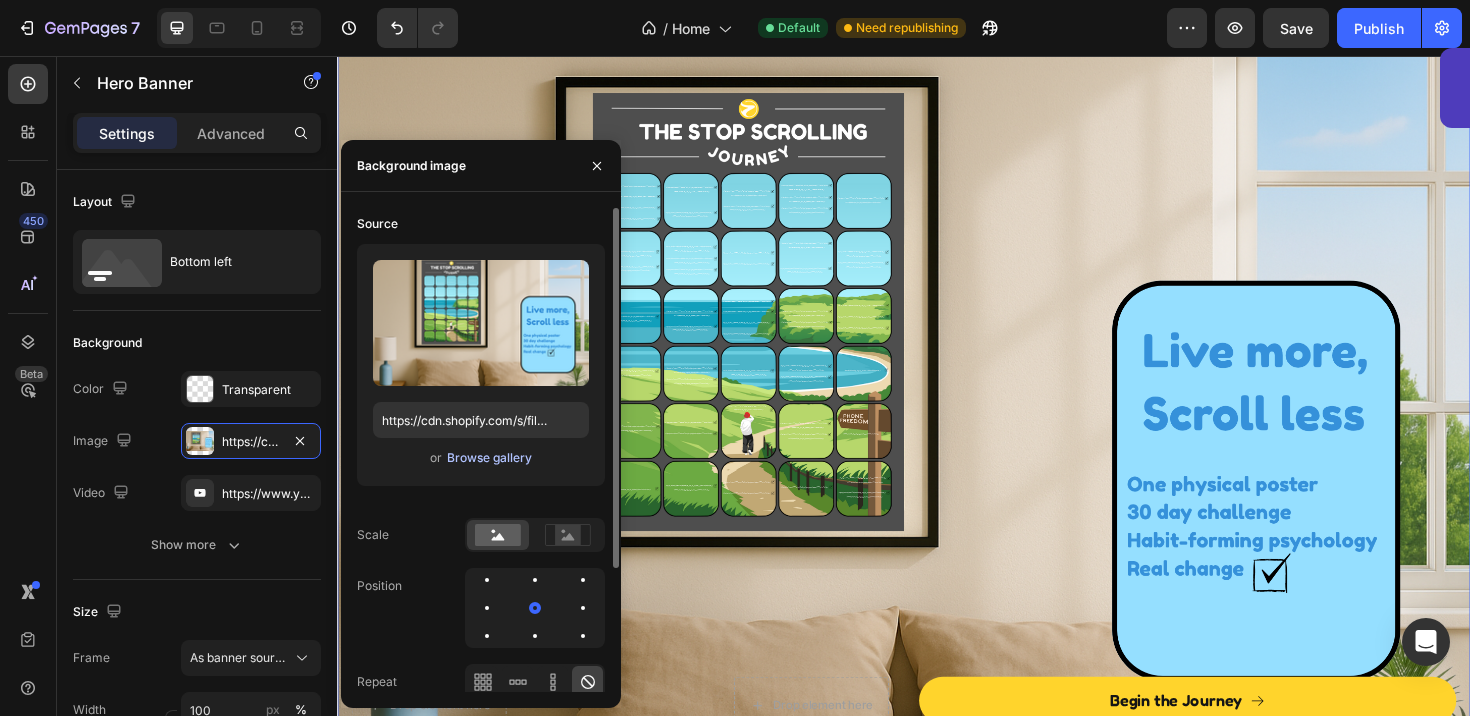 click on "Browse gallery" at bounding box center (489, 458) 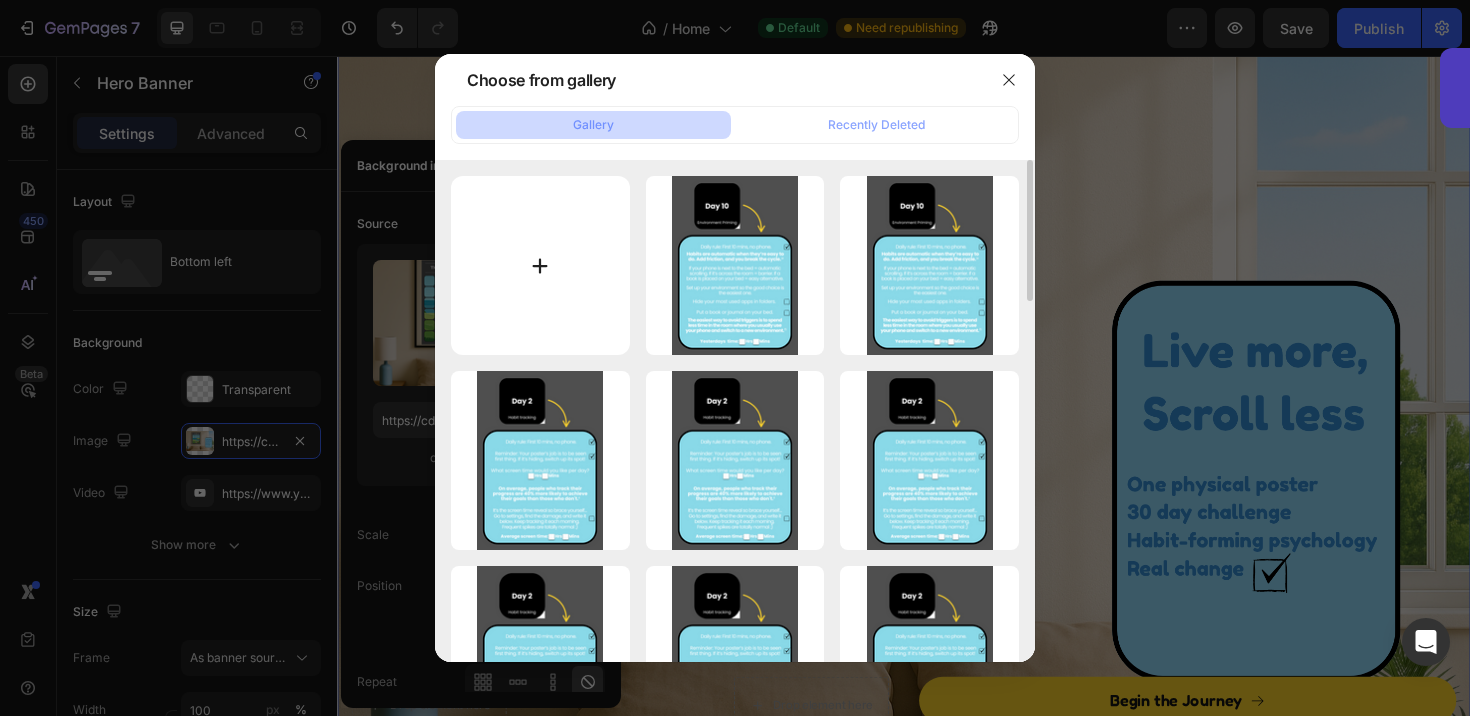 click at bounding box center [540, 265] 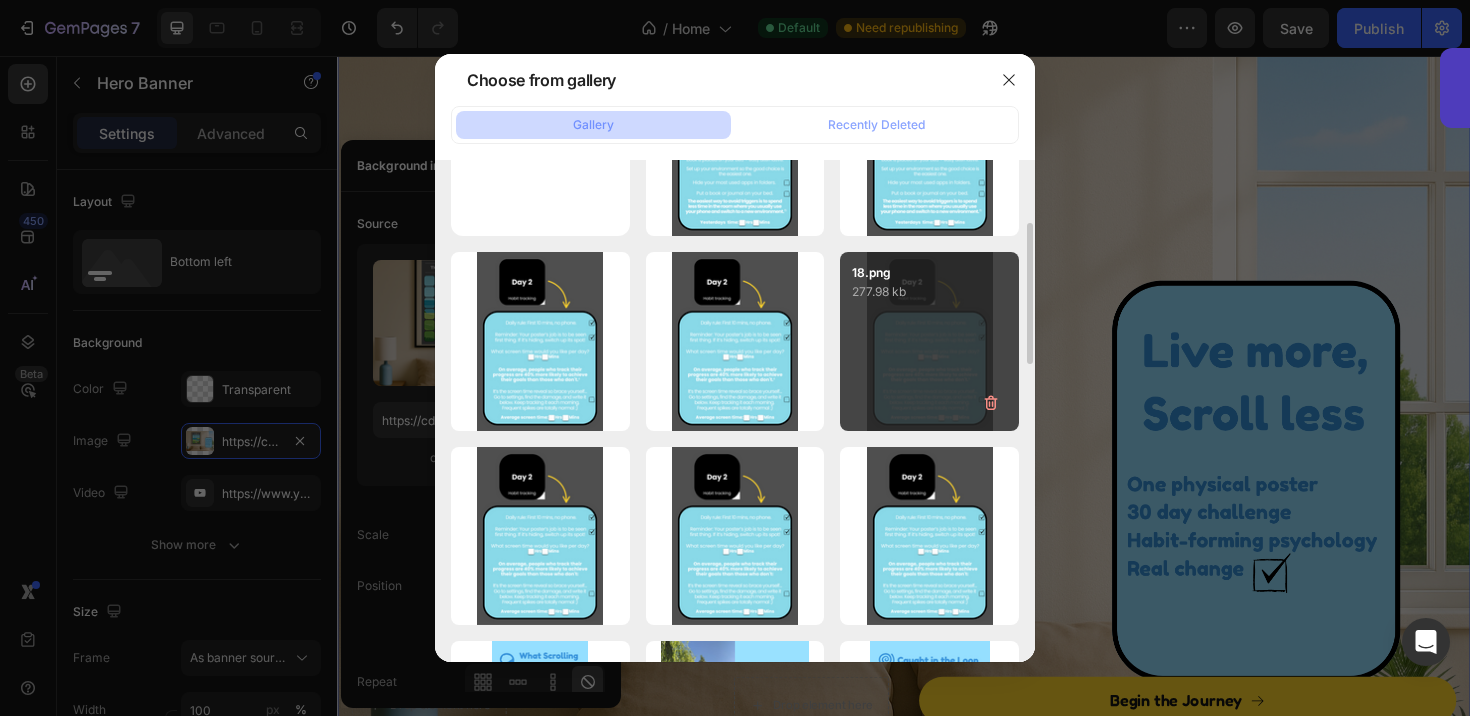 scroll, scrollTop: 147, scrollLeft: 0, axis: vertical 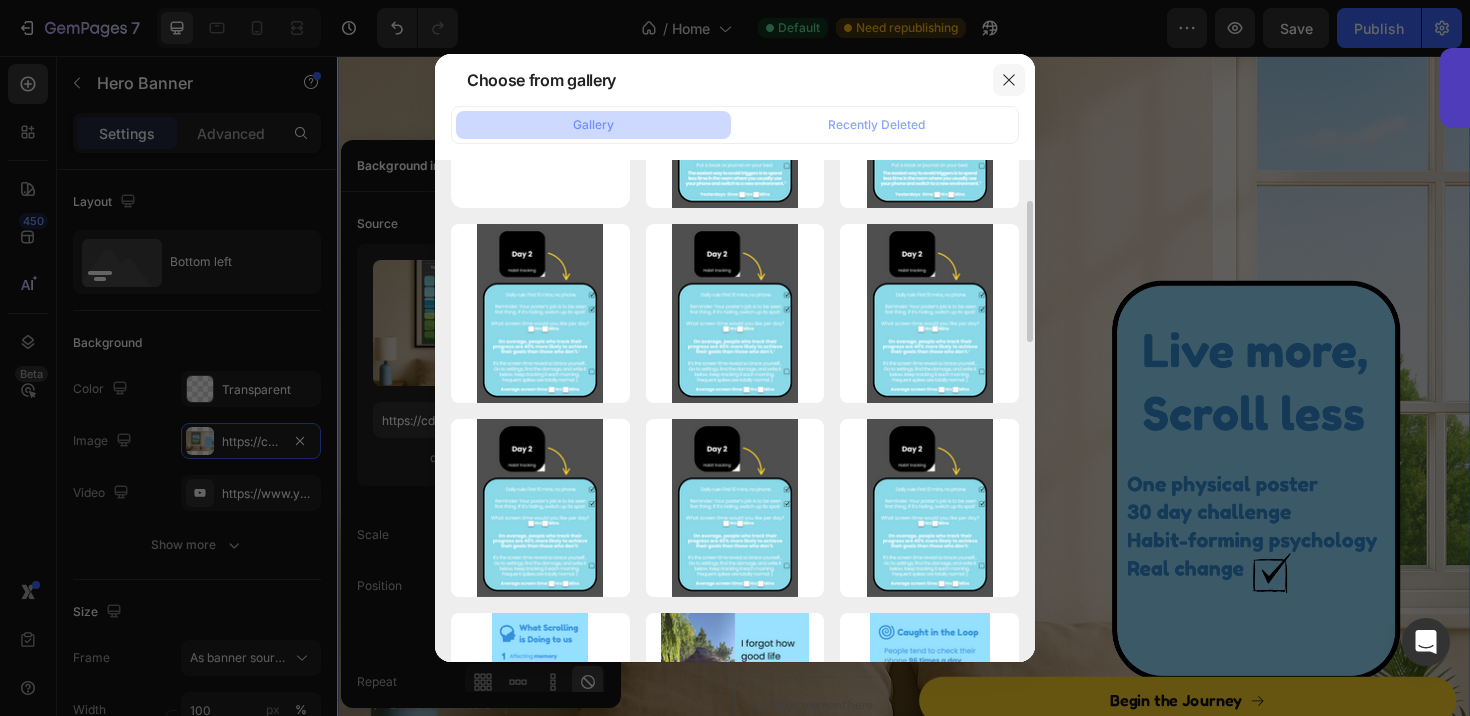 click 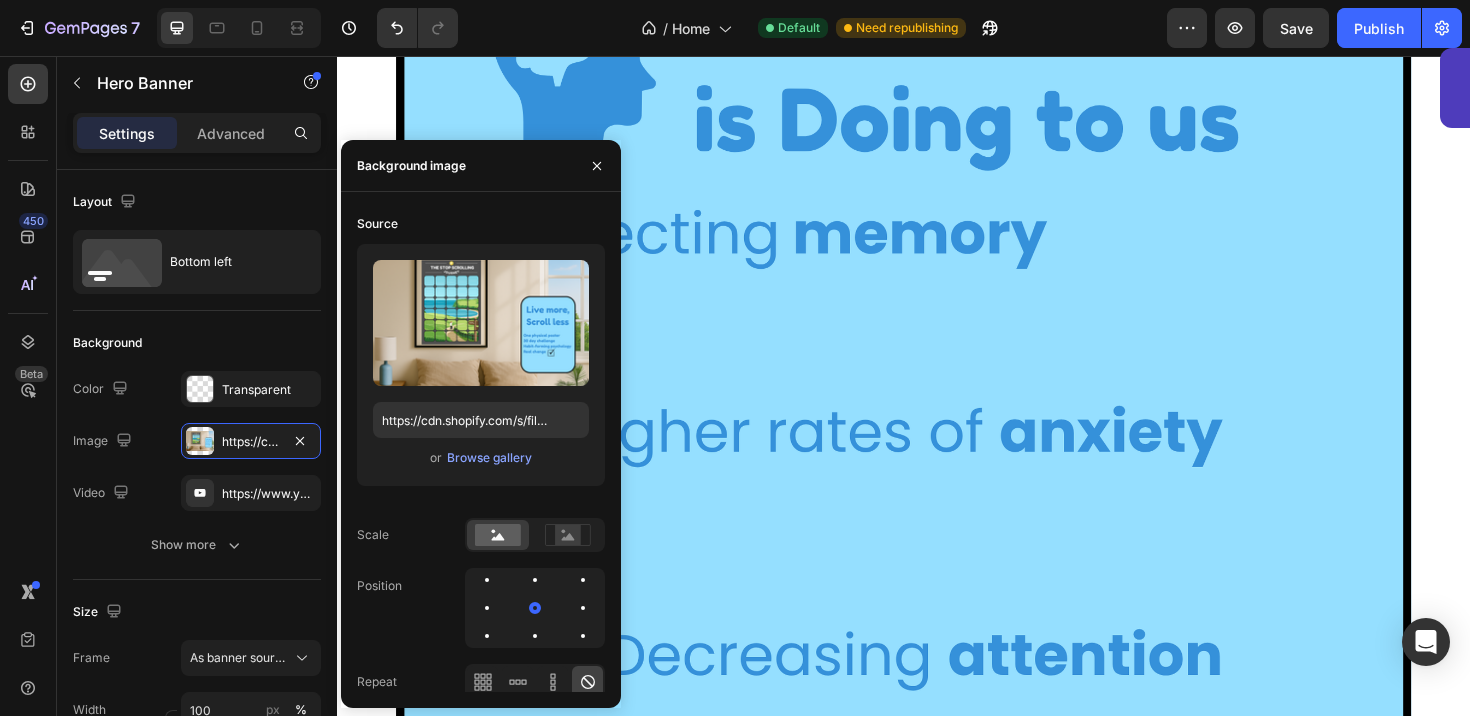 scroll, scrollTop: 5708, scrollLeft: 0, axis: vertical 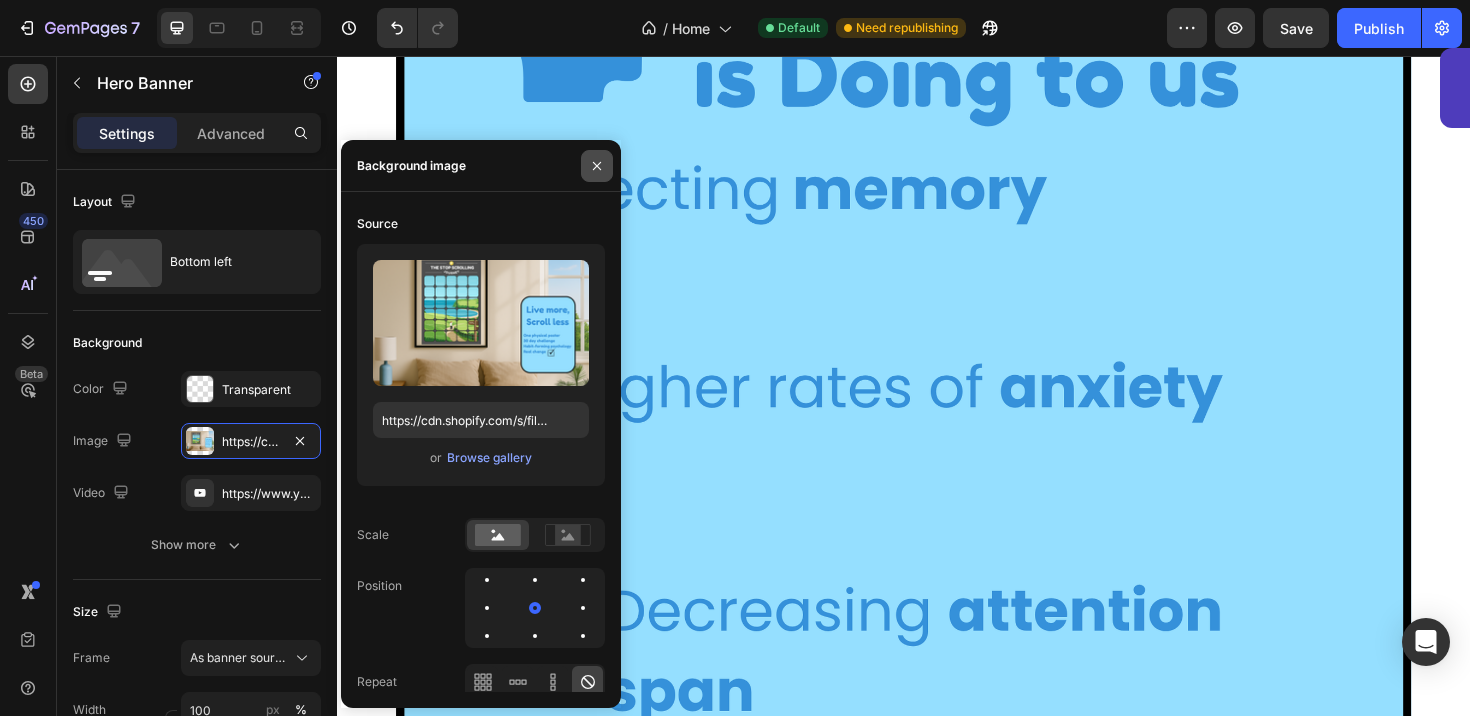 click 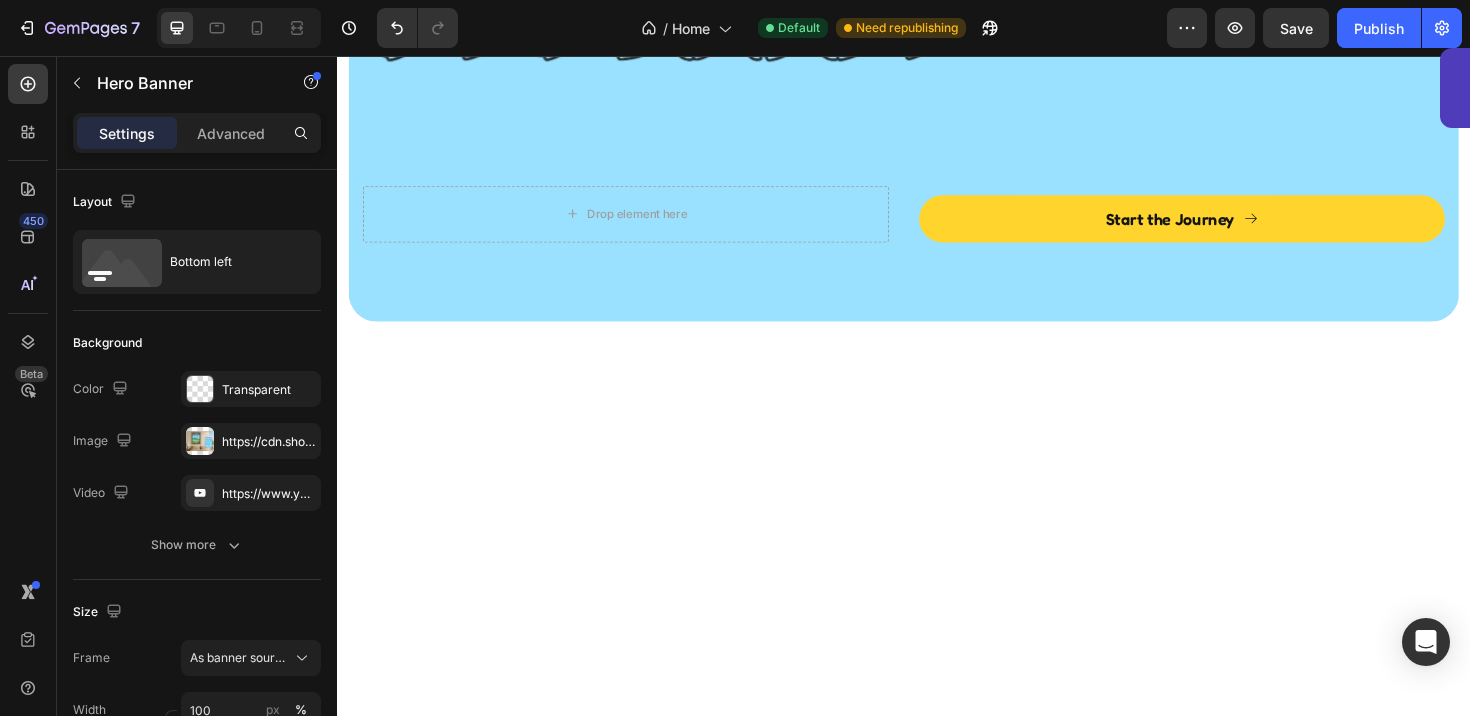 scroll, scrollTop: 8109, scrollLeft: 0, axis: vertical 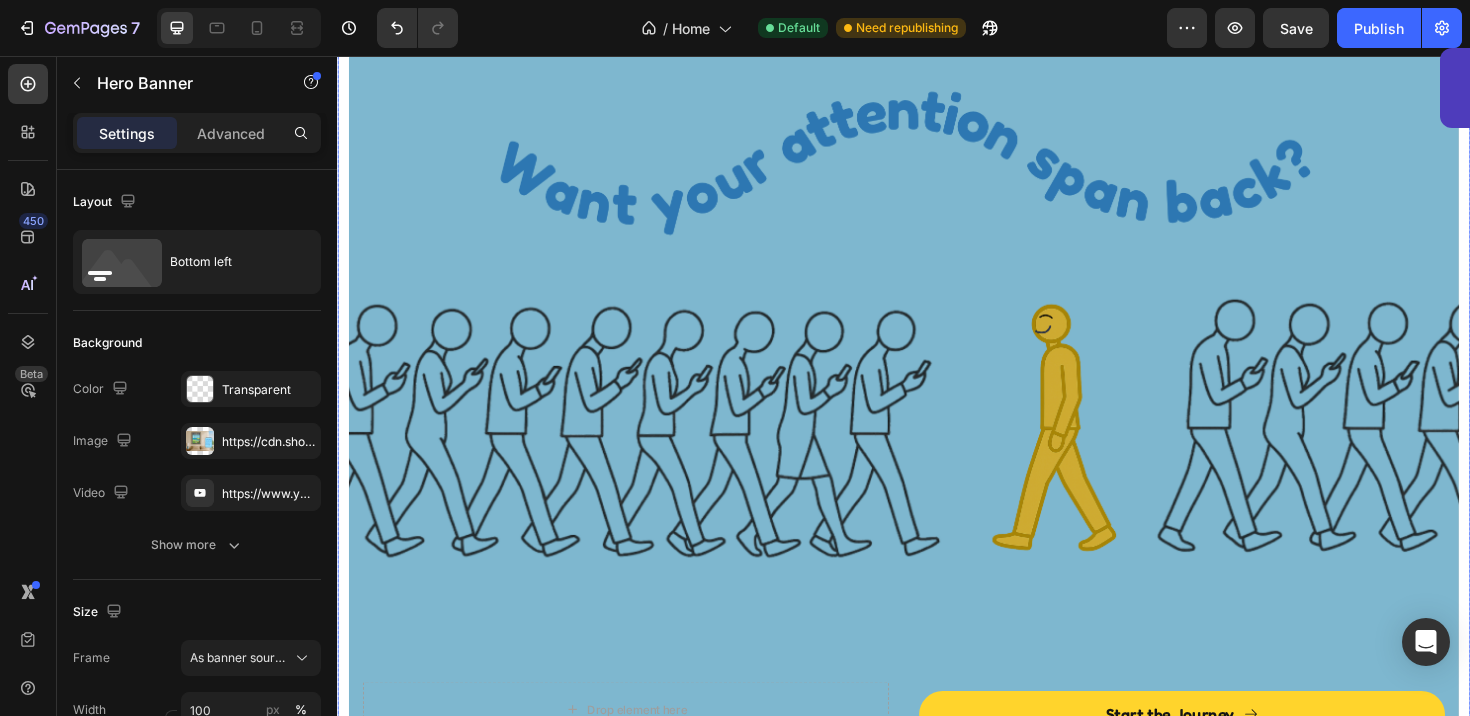 click at bounding box center [937, 446] 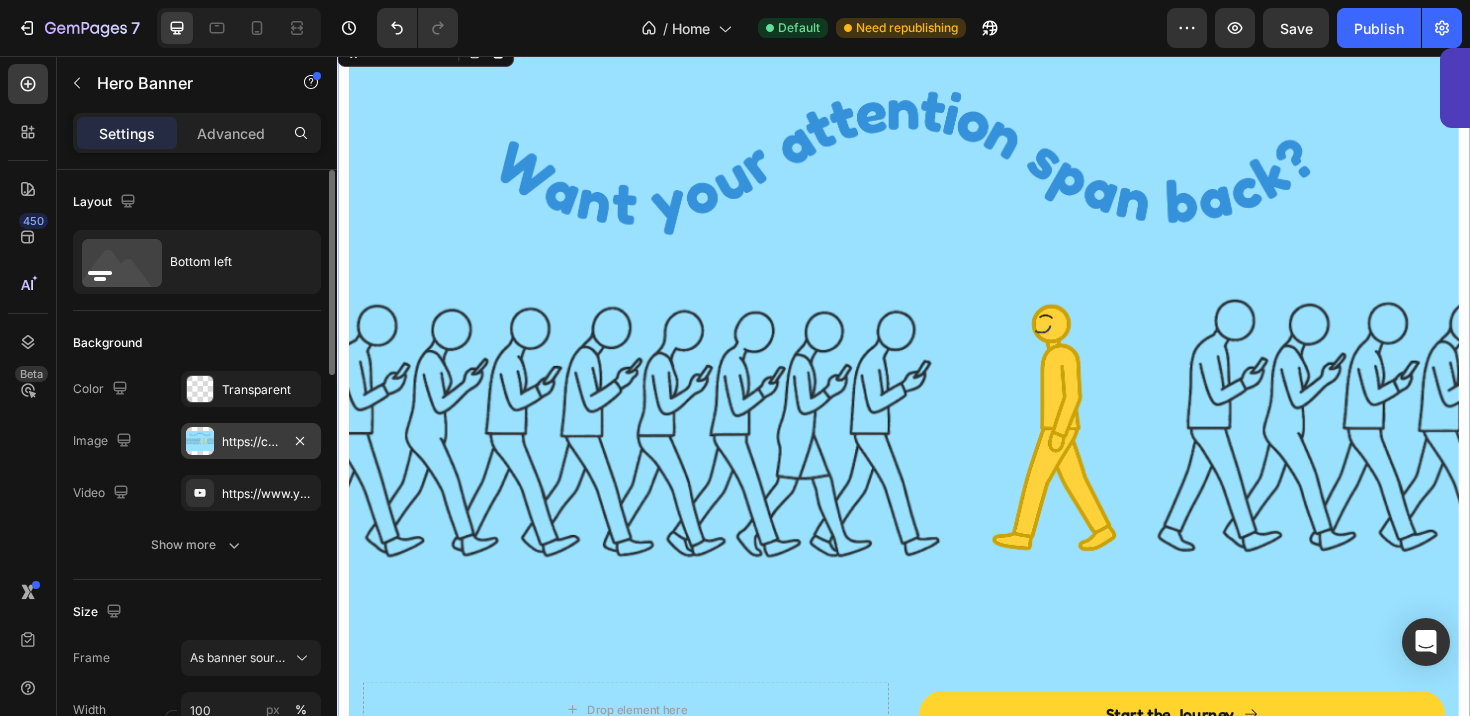 click on "https://cdn.shopify.com/s/files/1/0916/6857/8684/files/gempages_570851522548597575-12675dbe-6a5e-4166-8bc9-0ab05b6a7cda.png" at bounding box center (251, 441) 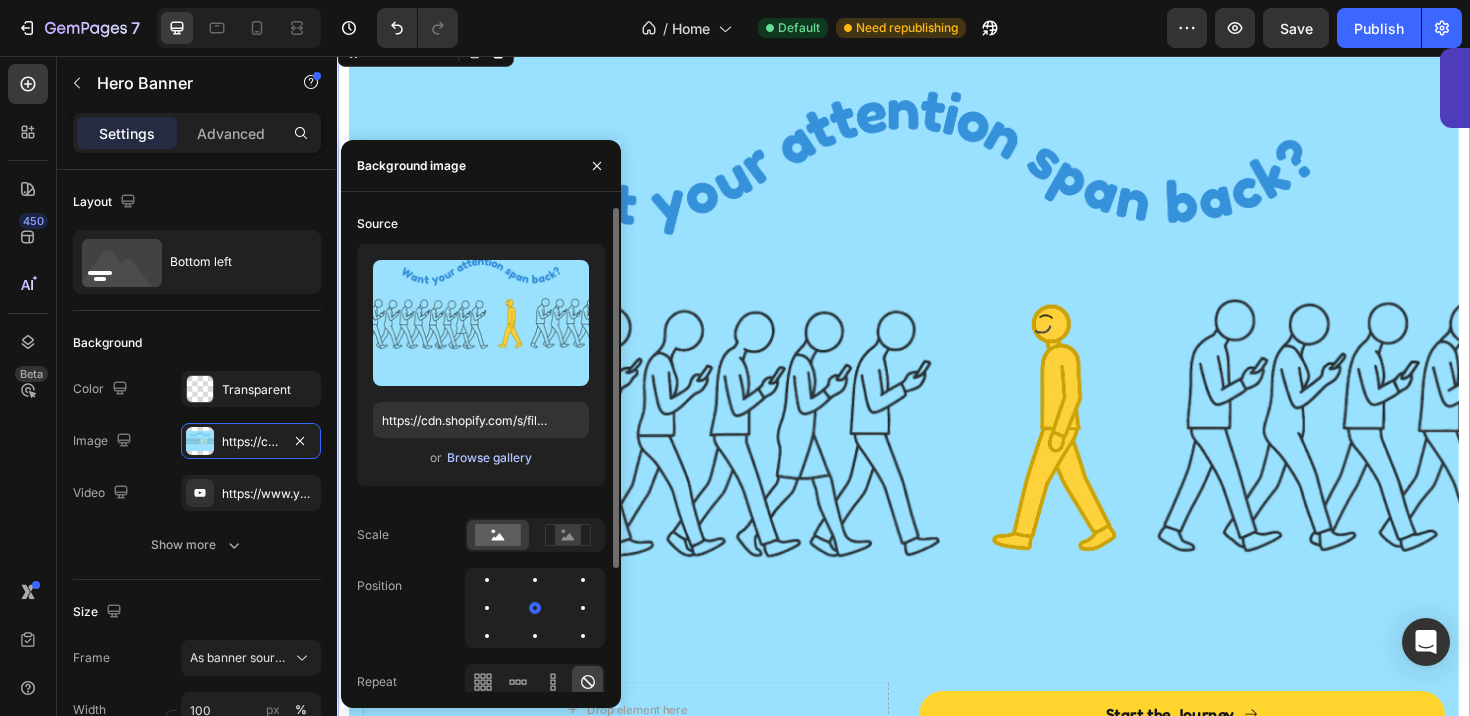 click on "Browse gallery" at bounding box center (489, 458) 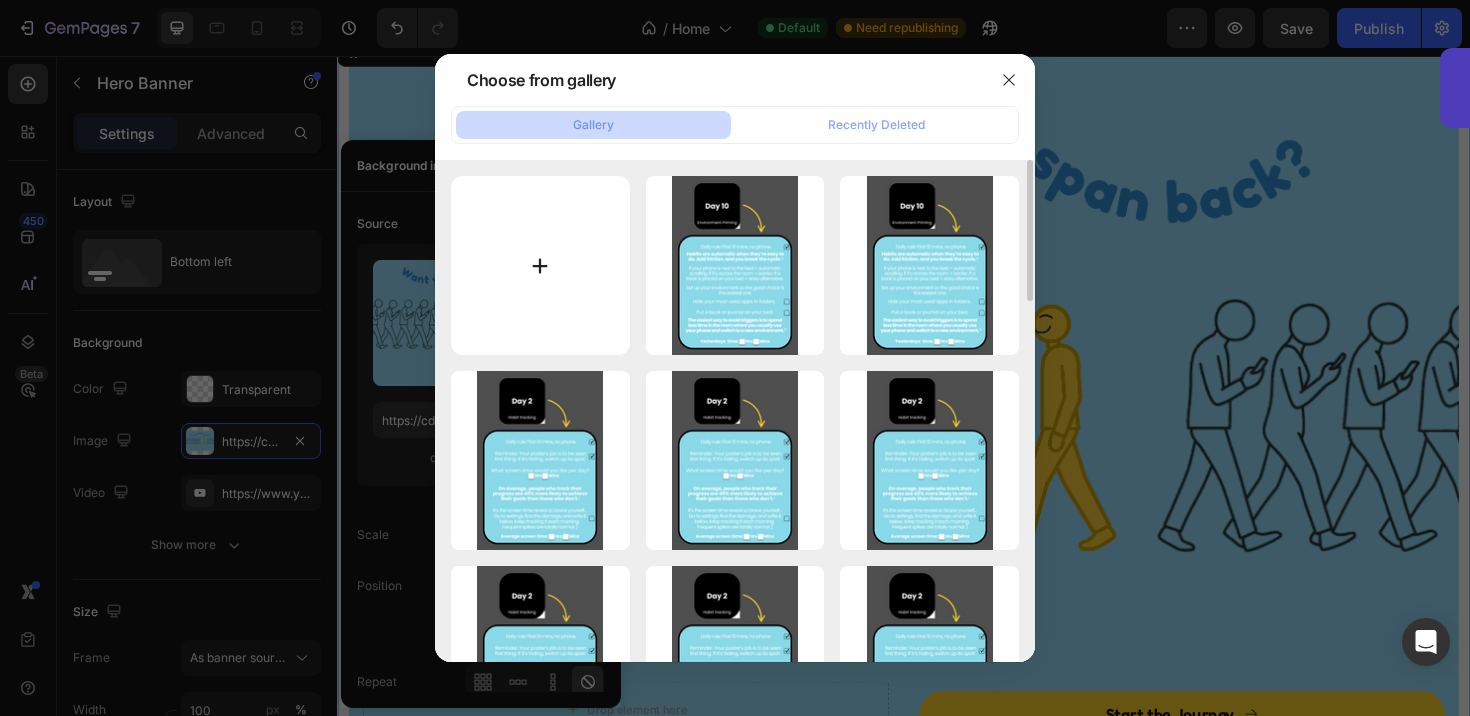 click at bounding box center (540, 265) 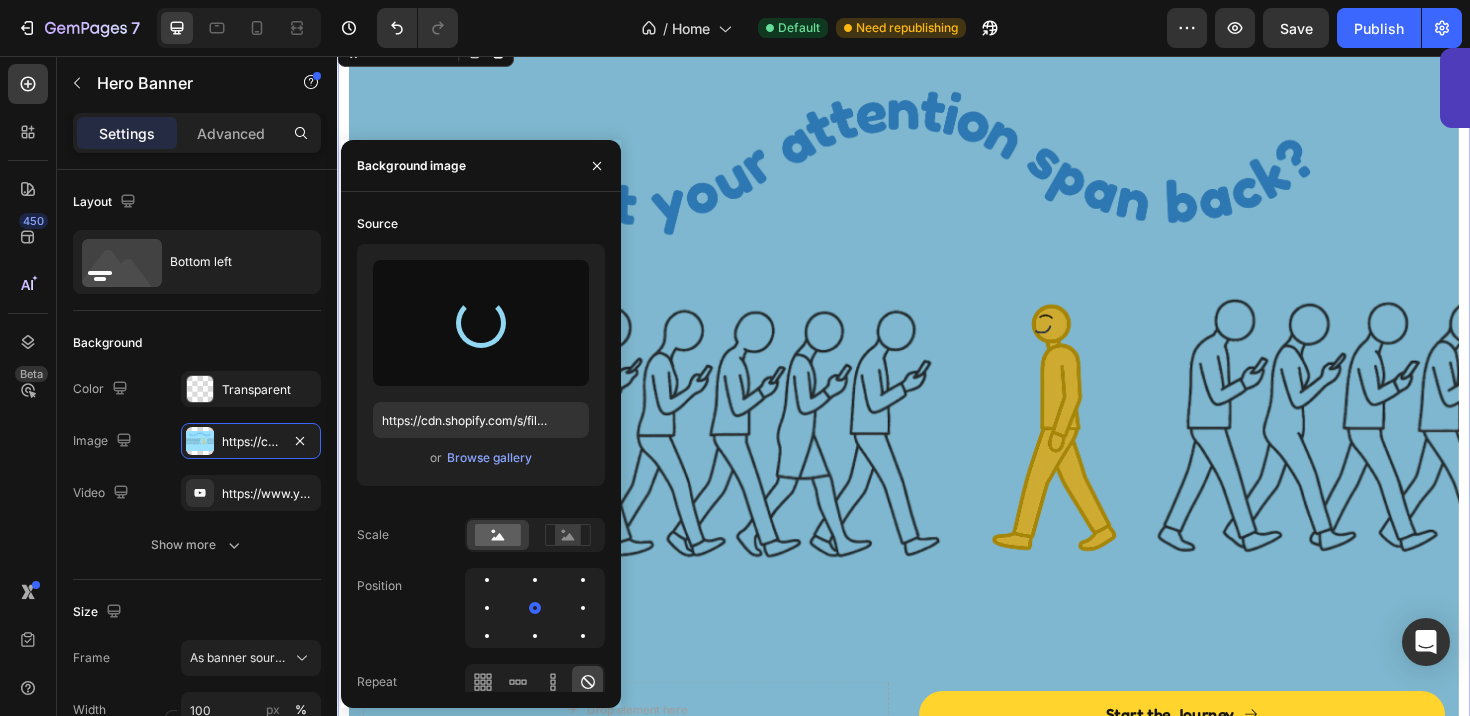 type on "https://cdn.shopify.com/s/files/1/0916/6857/8684/files/gempages_570851522548597575-b43636e1-1b96-40cb-896b-dae3b605e2f7.png" 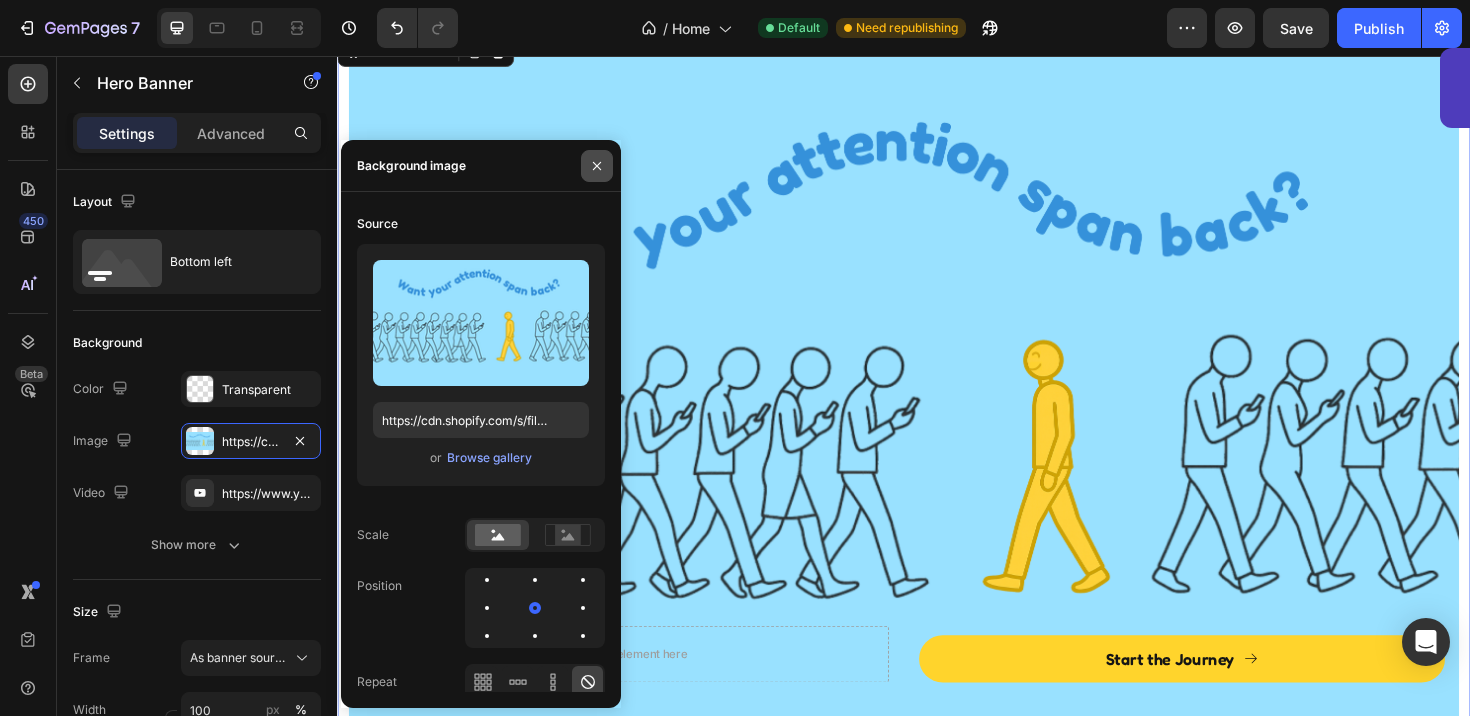 click 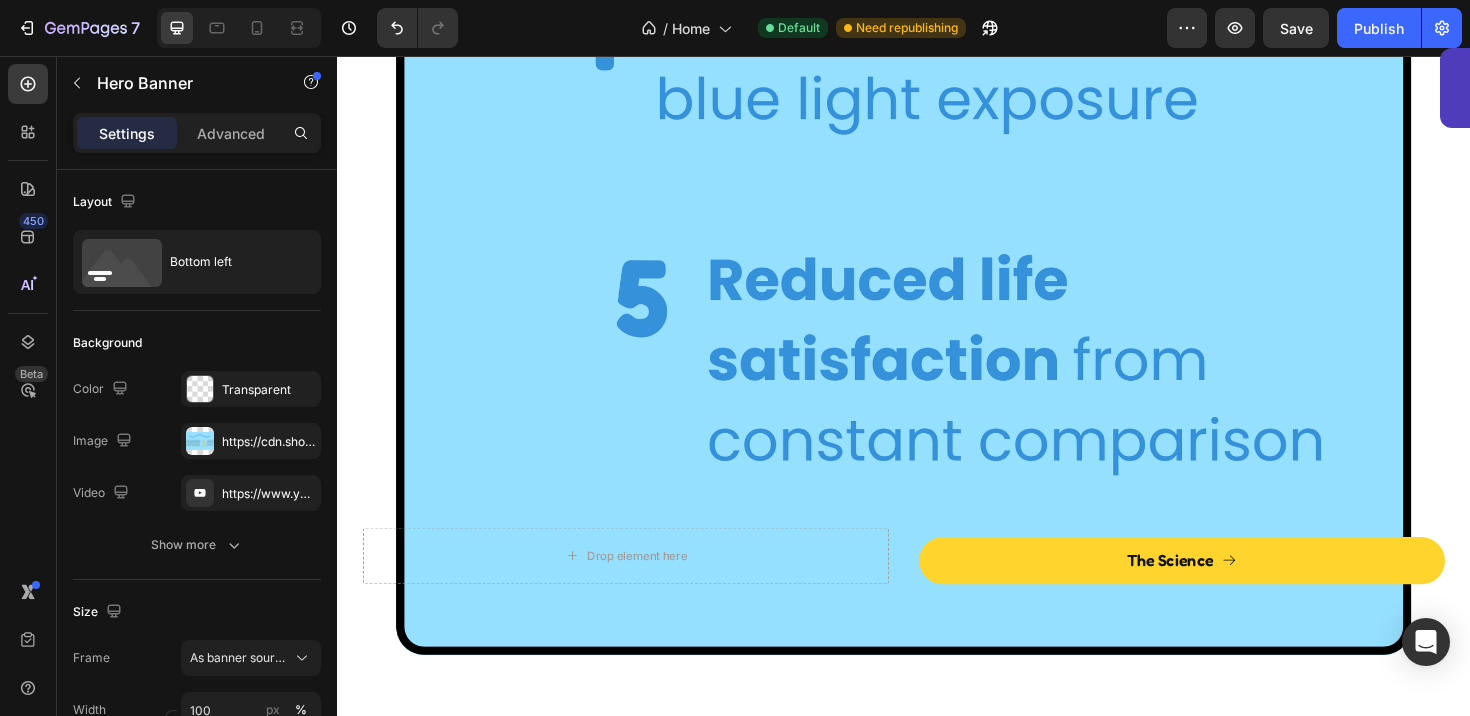 scroll, scrollTop: 6581, scrollLeft: 0, axis: vertical 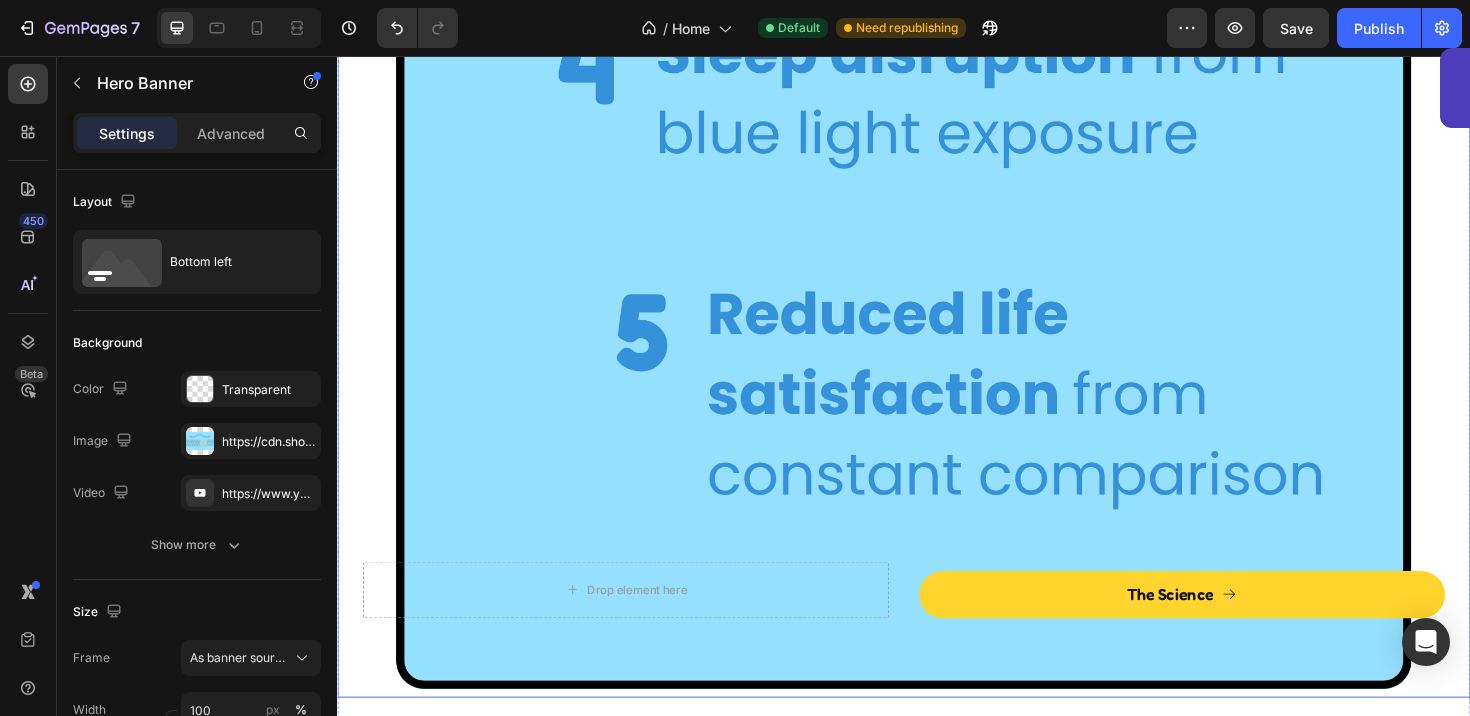 click at bounding box center (937, -140) 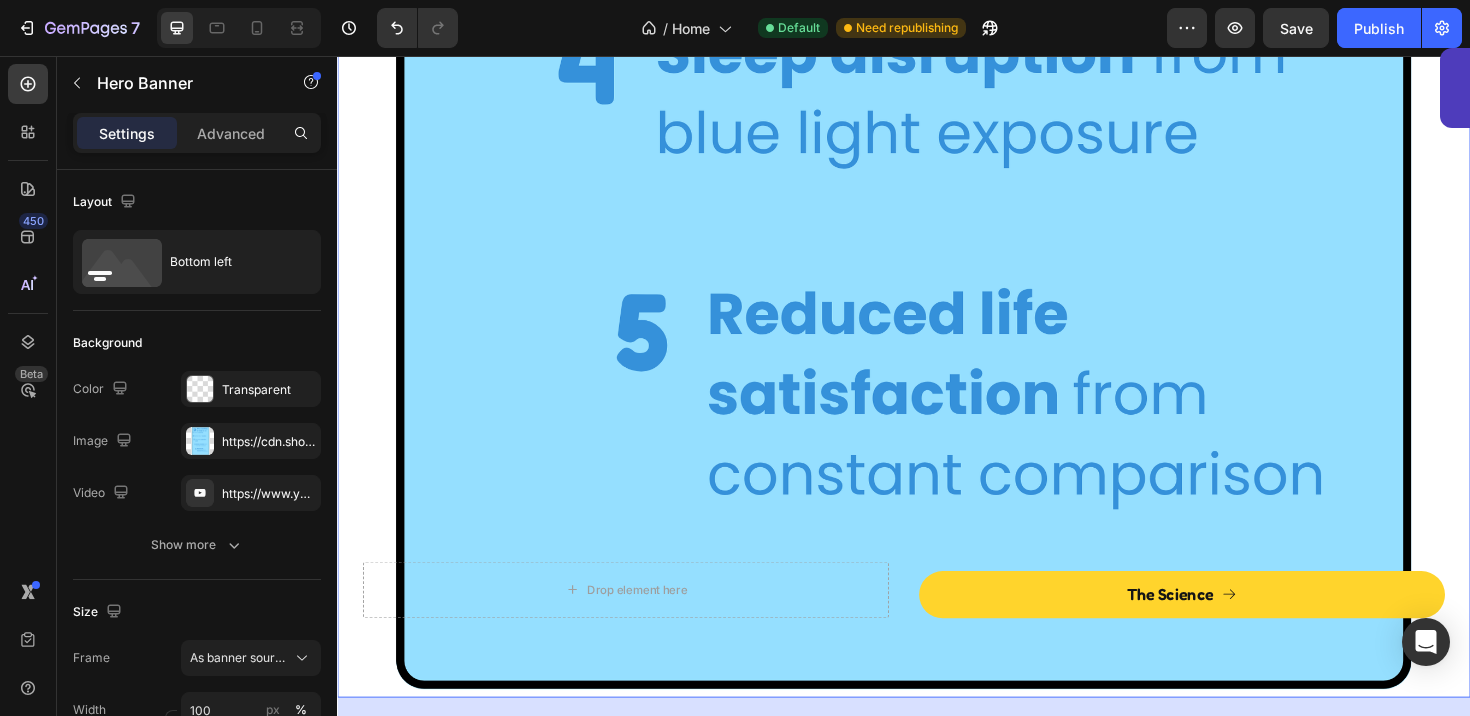 click at bounding box center (937, -140) 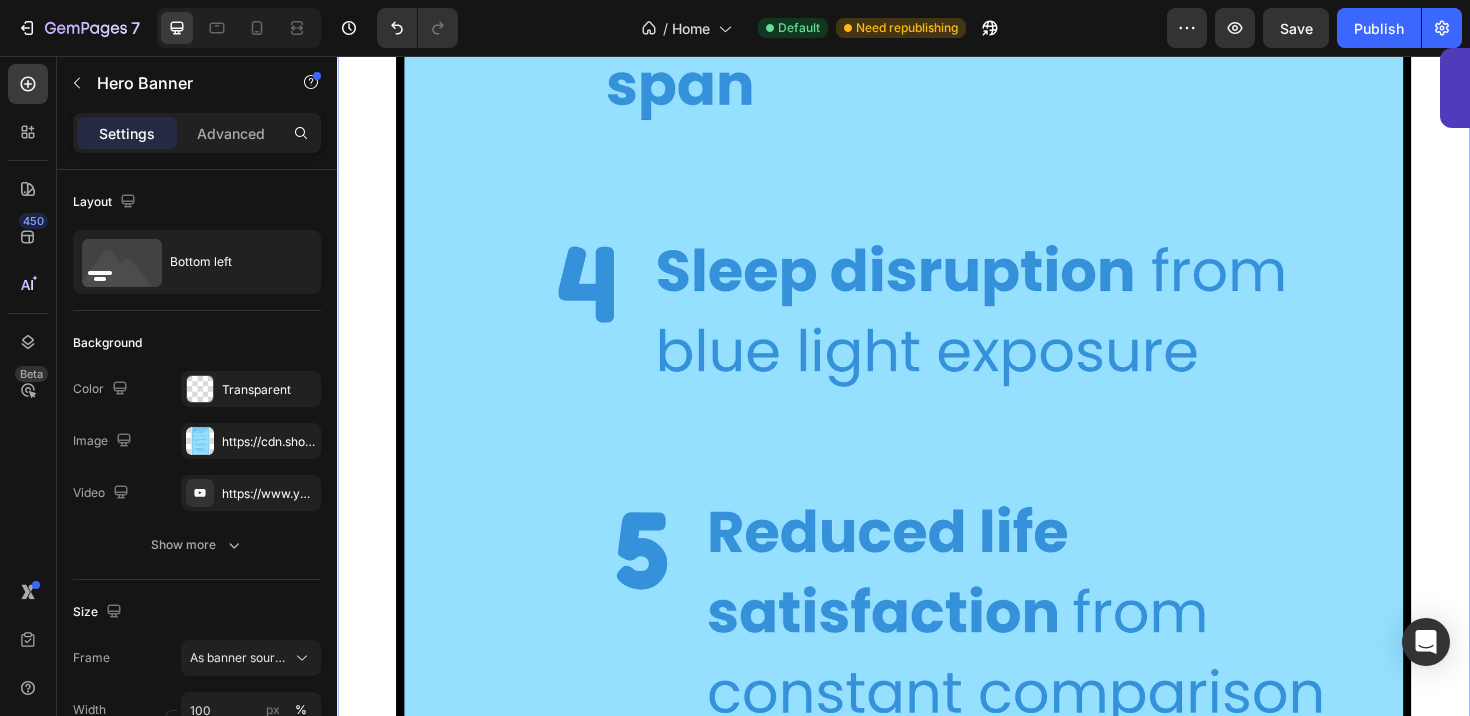 scroll, scrollTop: 6141, scrollLeft: 0, axis: vertical 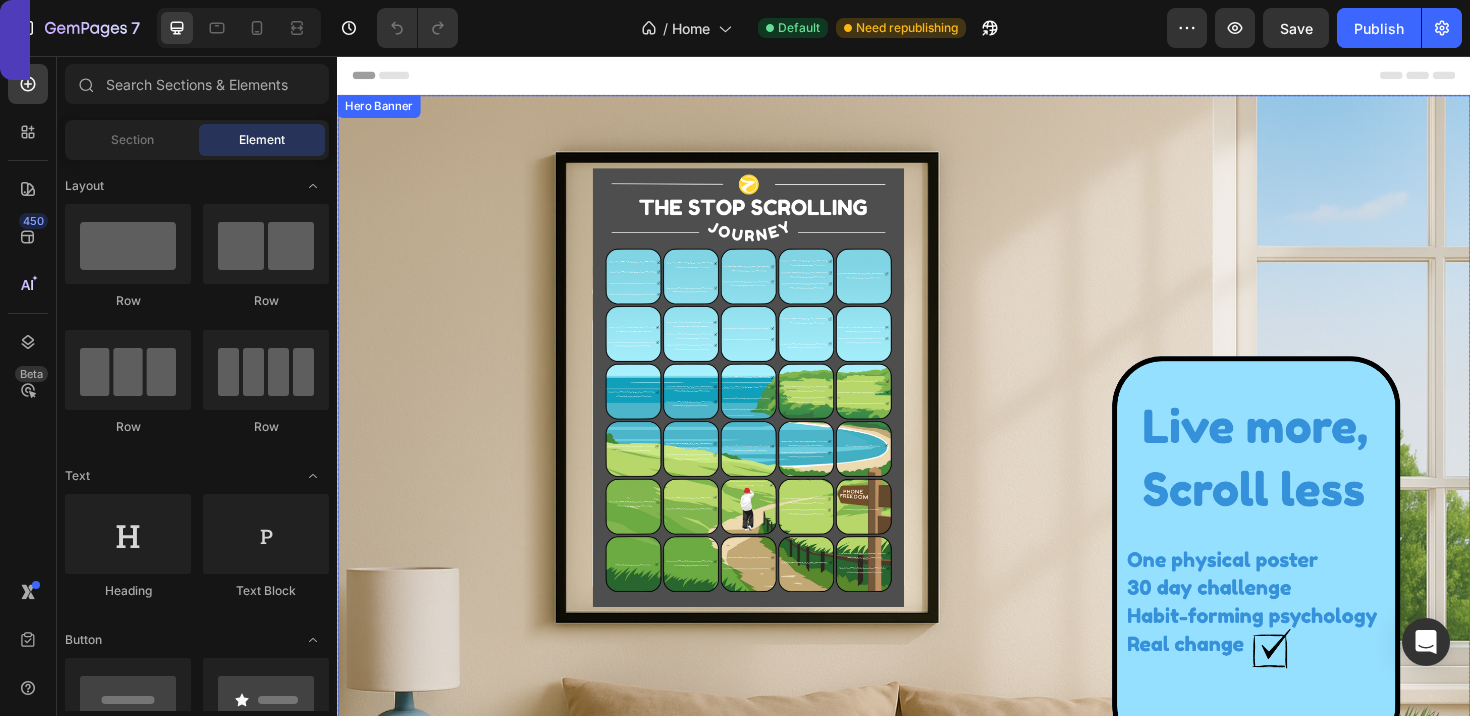 click at bounding box center (937, 521) 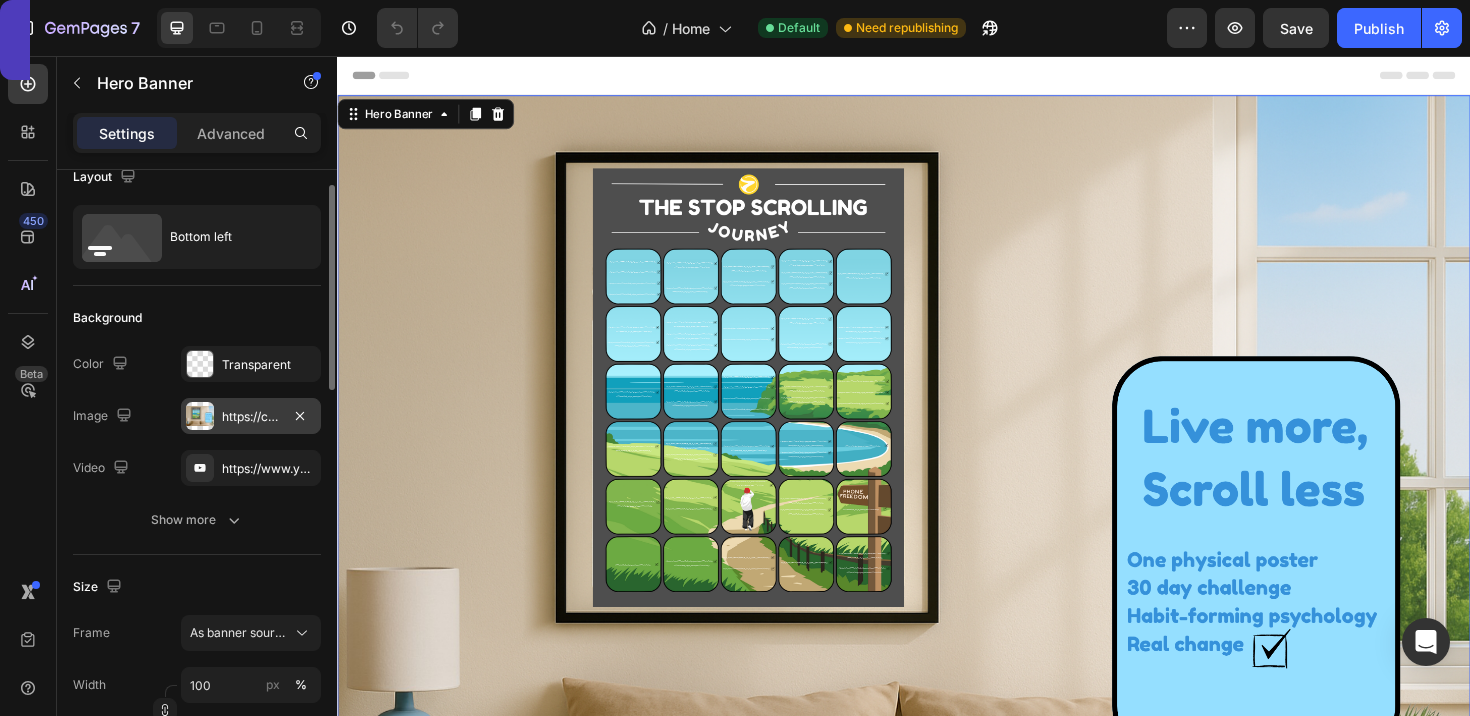 scroll, scrollTop: 41, scrollLeft: 0, axis: vertical 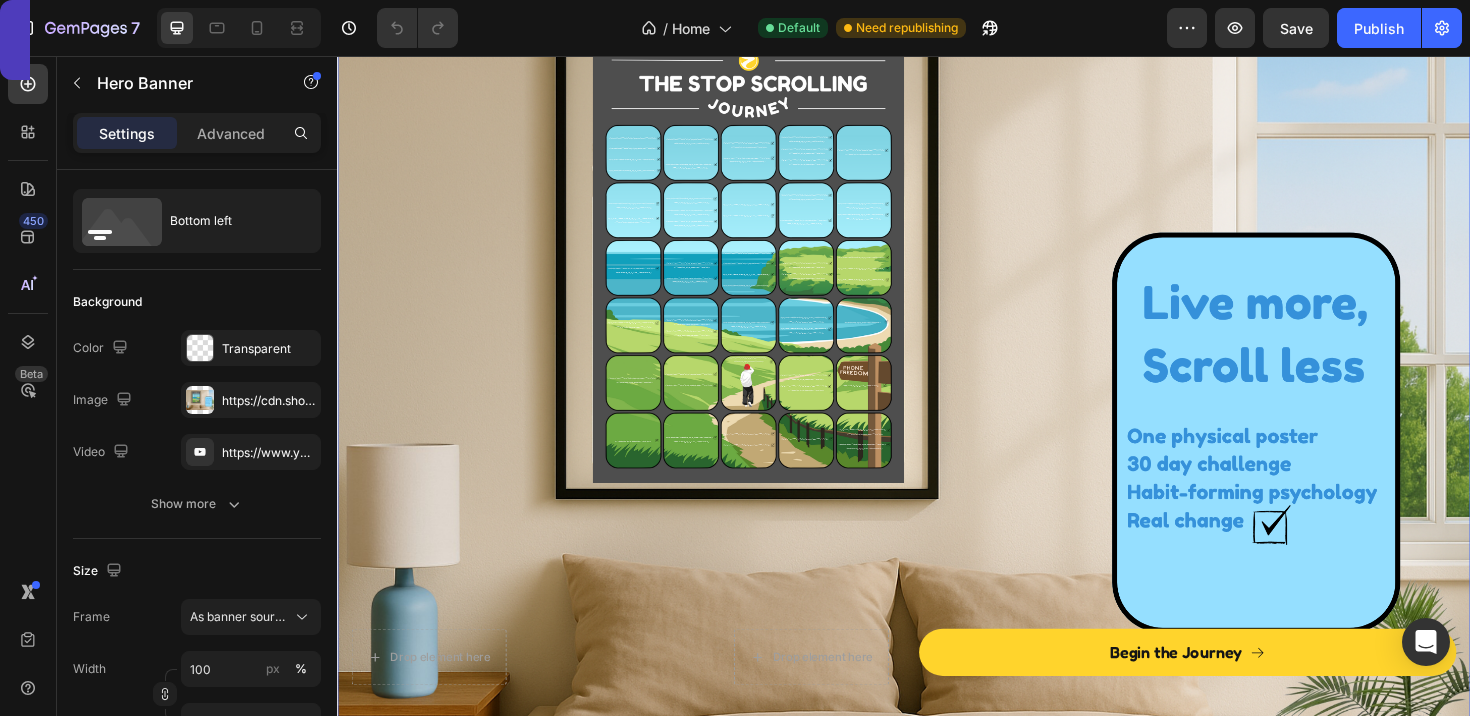 click at bounding box center [937, 390] 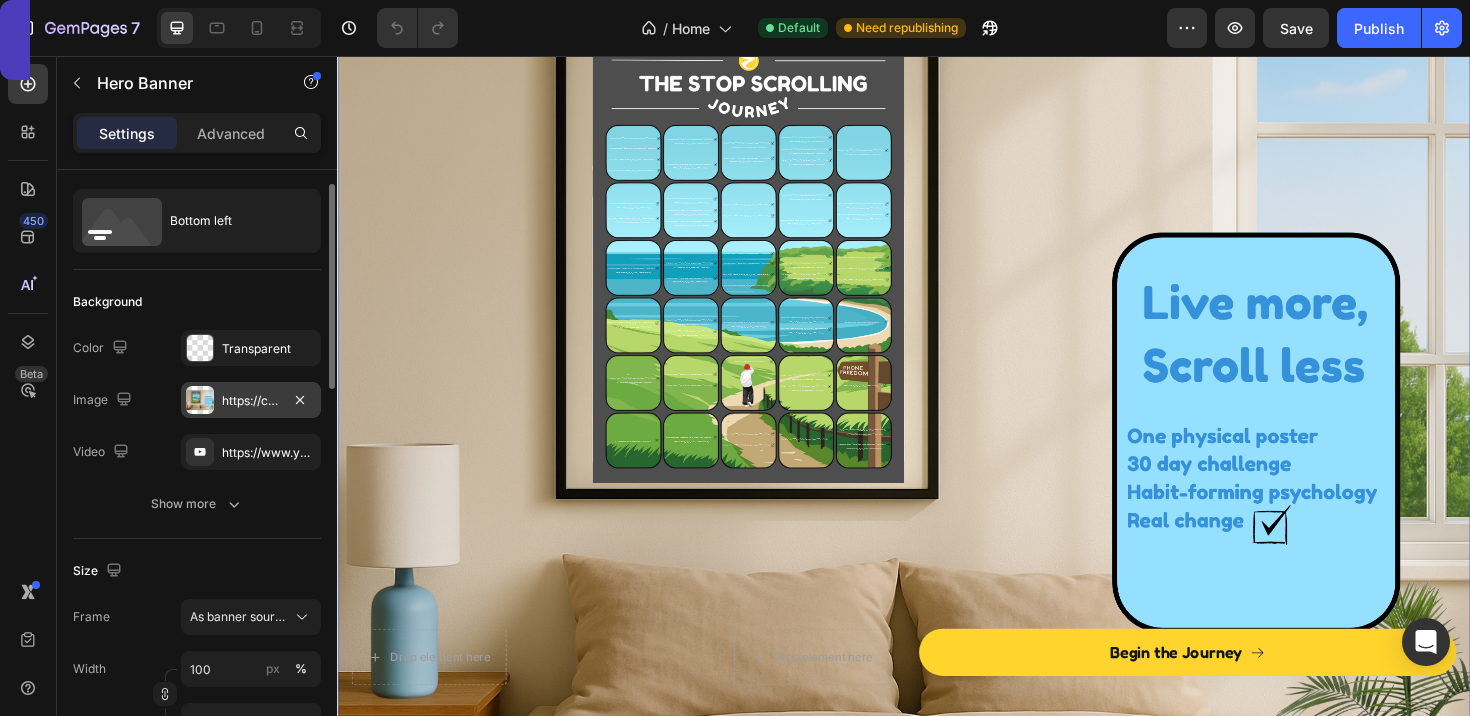 click on "https://cdn.shopify.com/s/files/1/0916/6857/8684/files/gempages_570851522548597575-dfd5de8c-6d33-4bec-b1e2-868c603f239e.png" at bounding box center (251, 401) 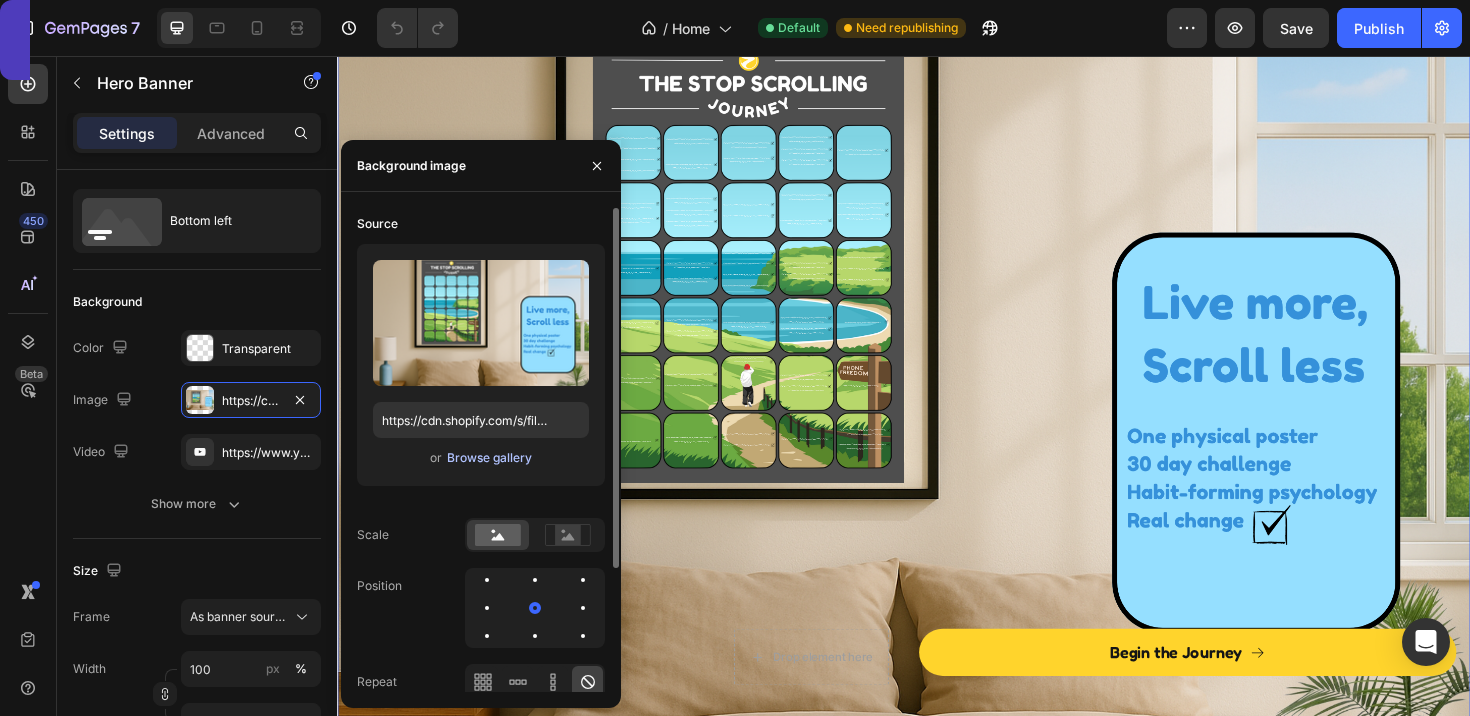click on "Browse gallery" at bounding box center (489, 458) 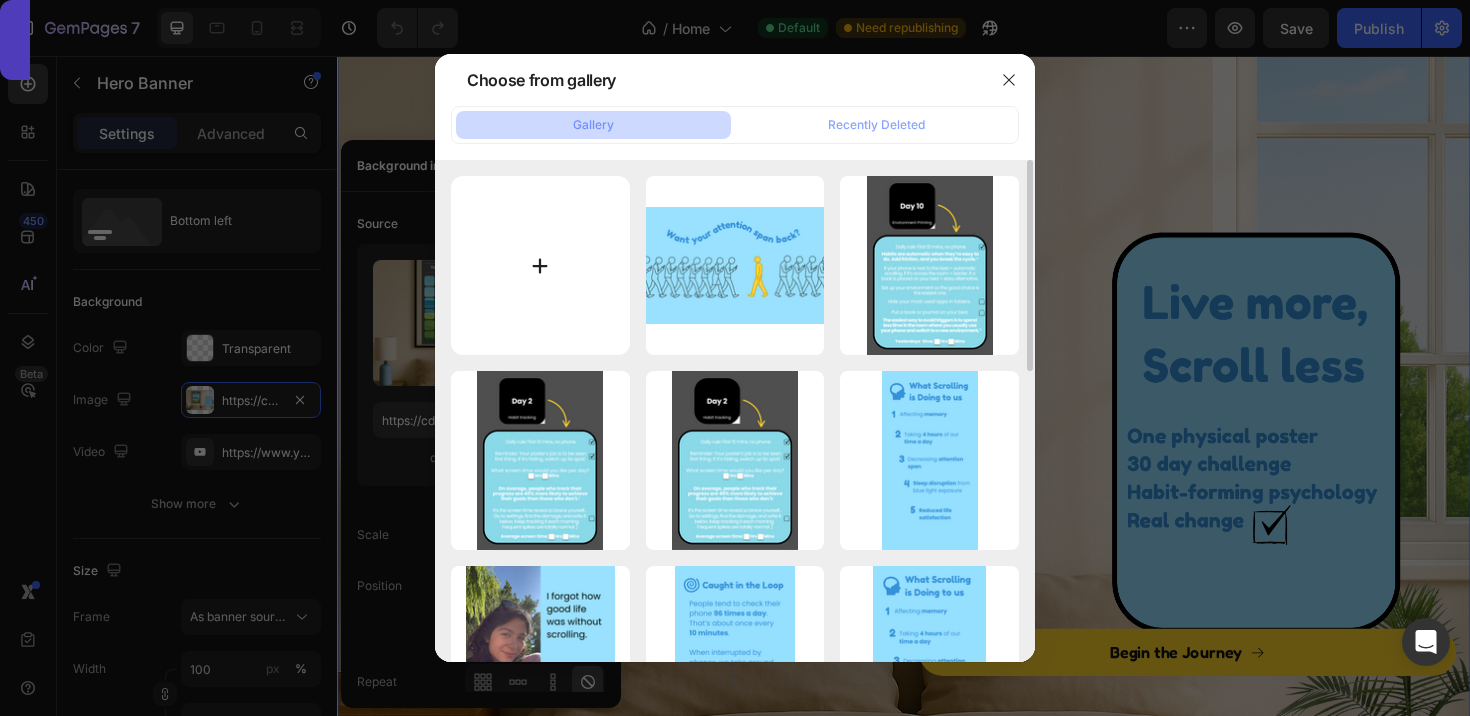 click at bounding box center (540, 265) 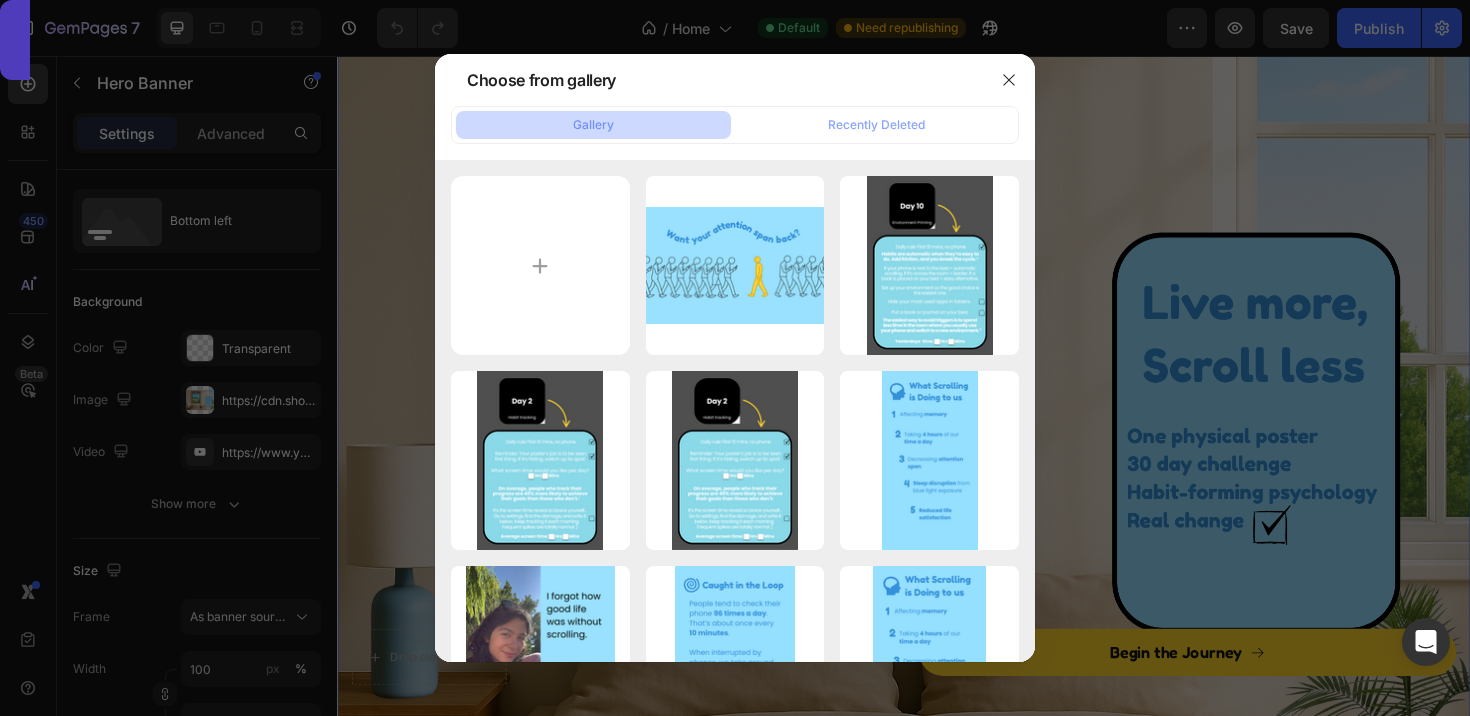 click at bounding box center (735, 358) 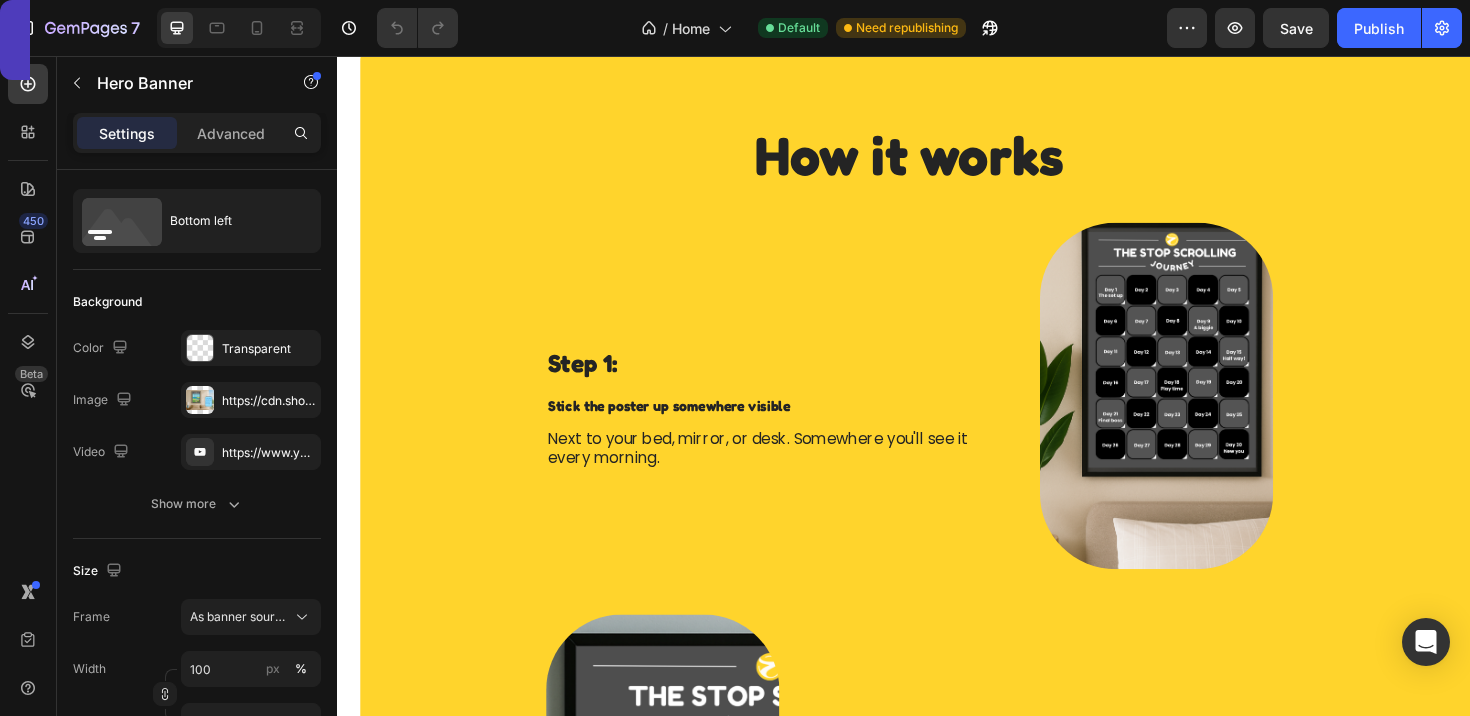 scroll, scrollTop: 972, scrollLeft: 0, axis: vertical 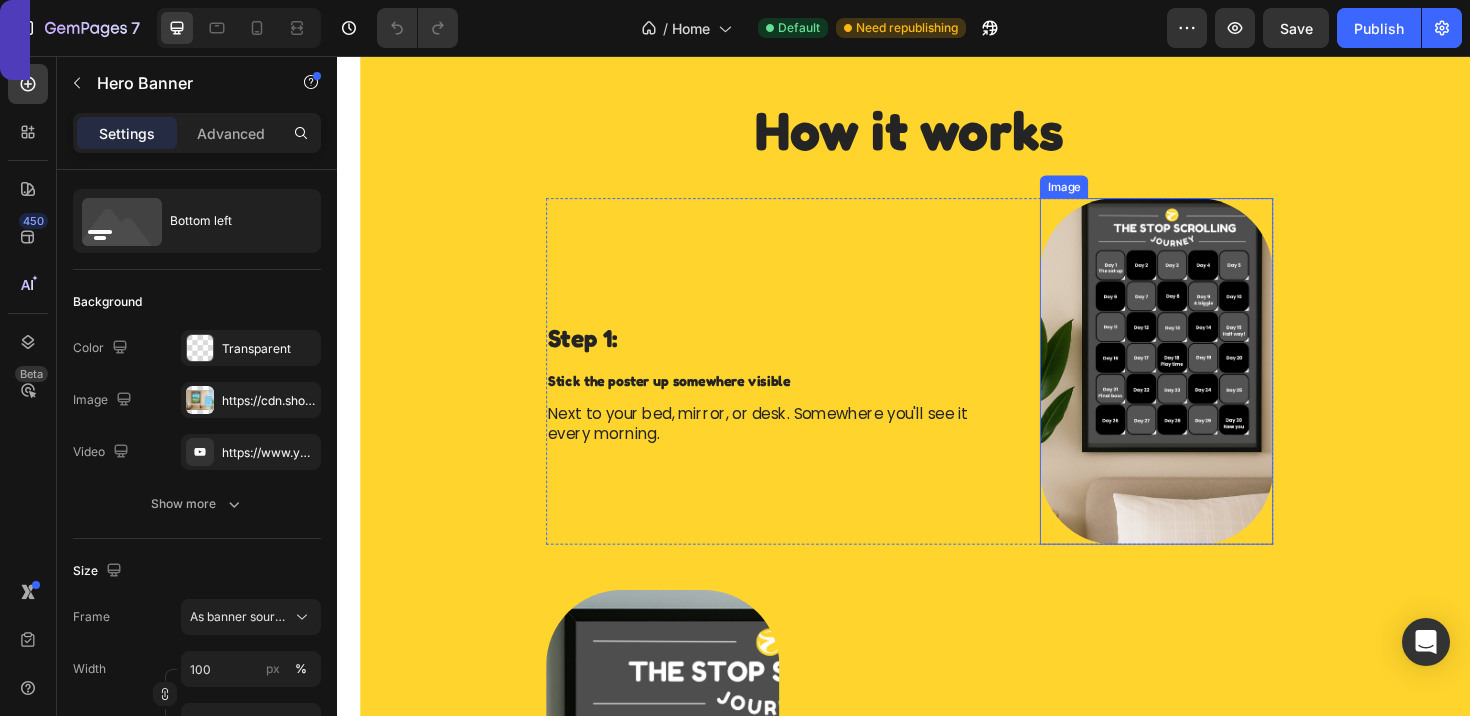 click at bounding box center [1204, 389] 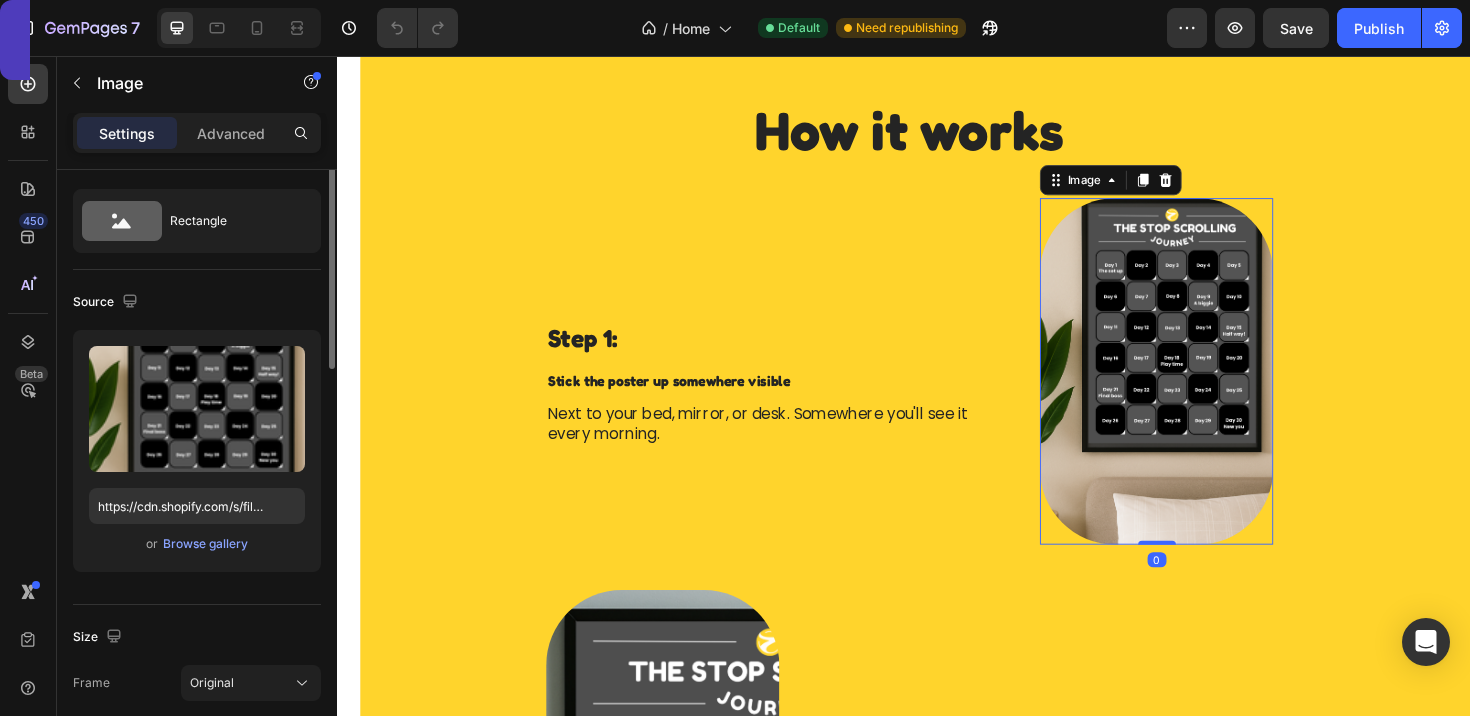 scroll, scrollTop: 0, scrollLeft: 0, axis: both 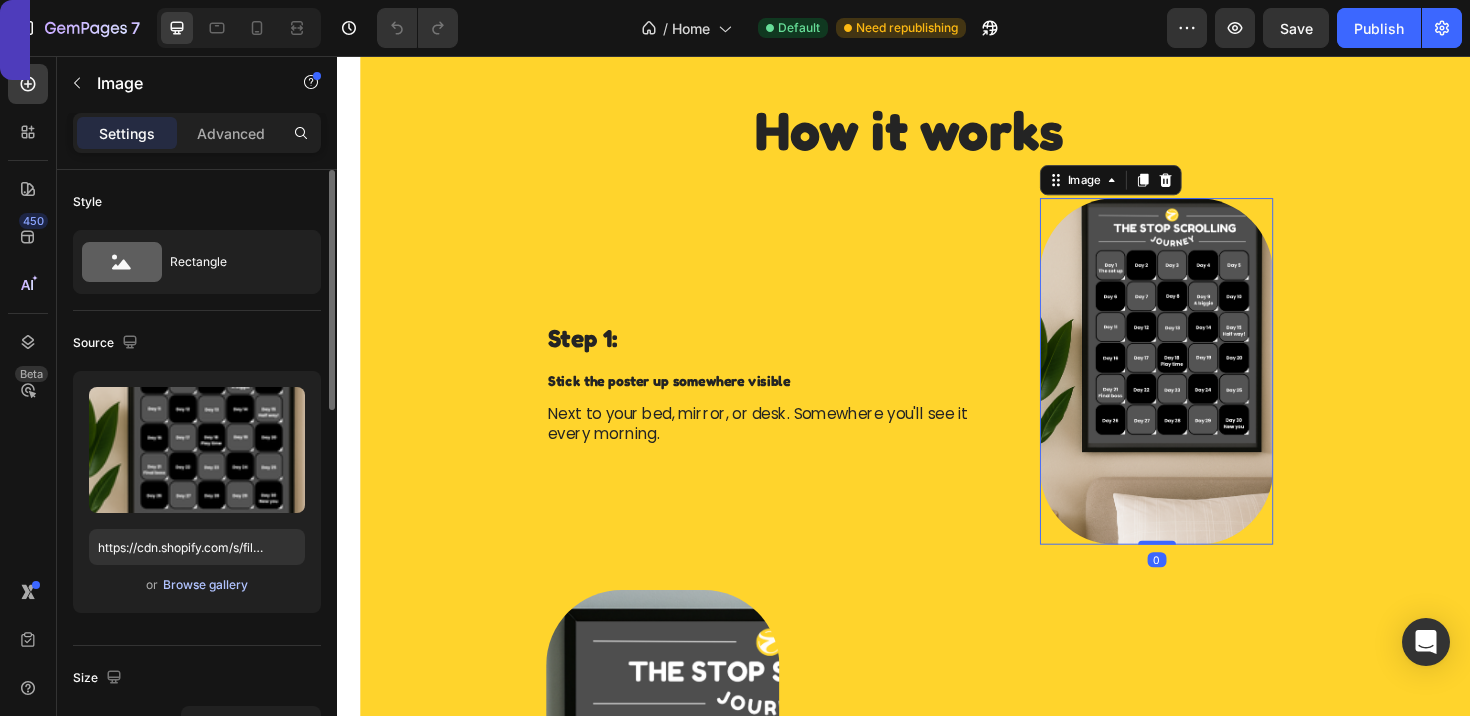 click on "Browse gallery" at bounding box center [205, 585] 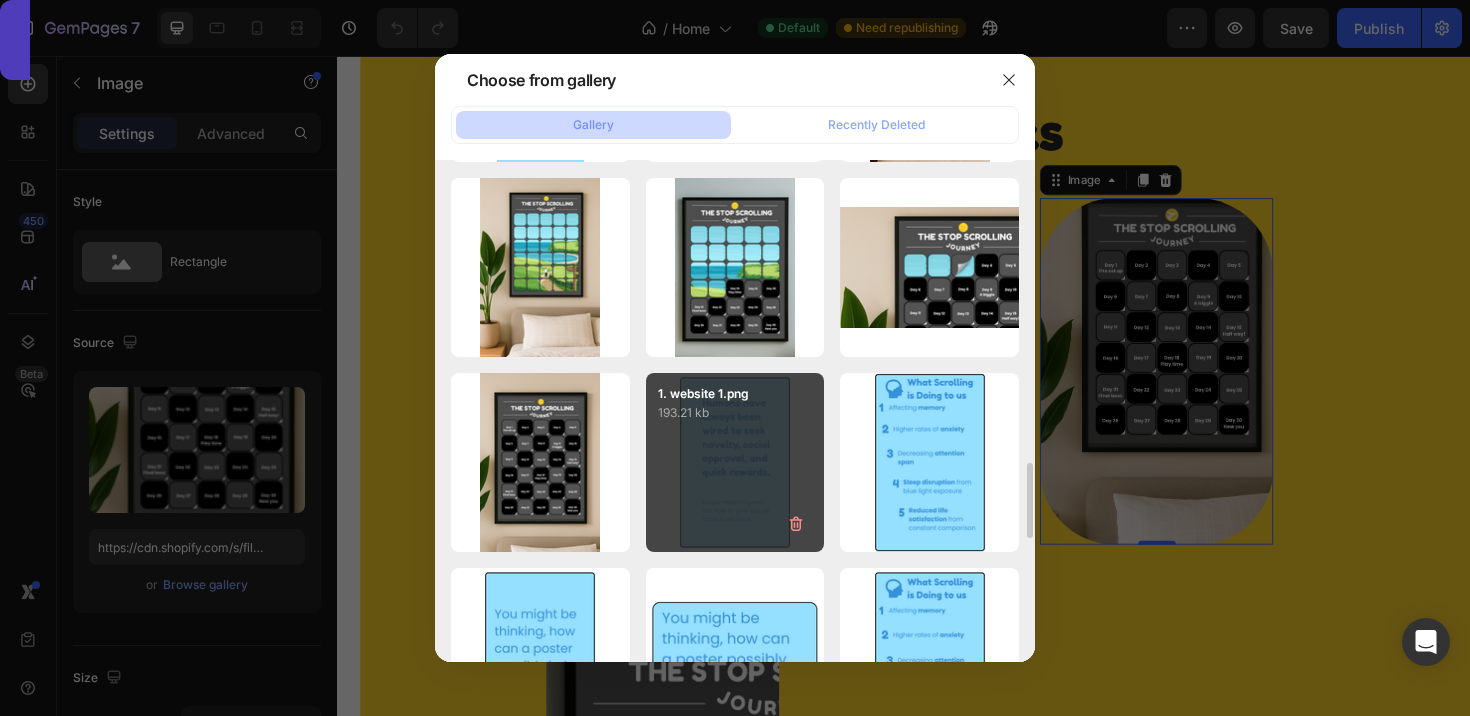 scroll, scrollTop: 2338, scrollLeft: 0, axis: vertical 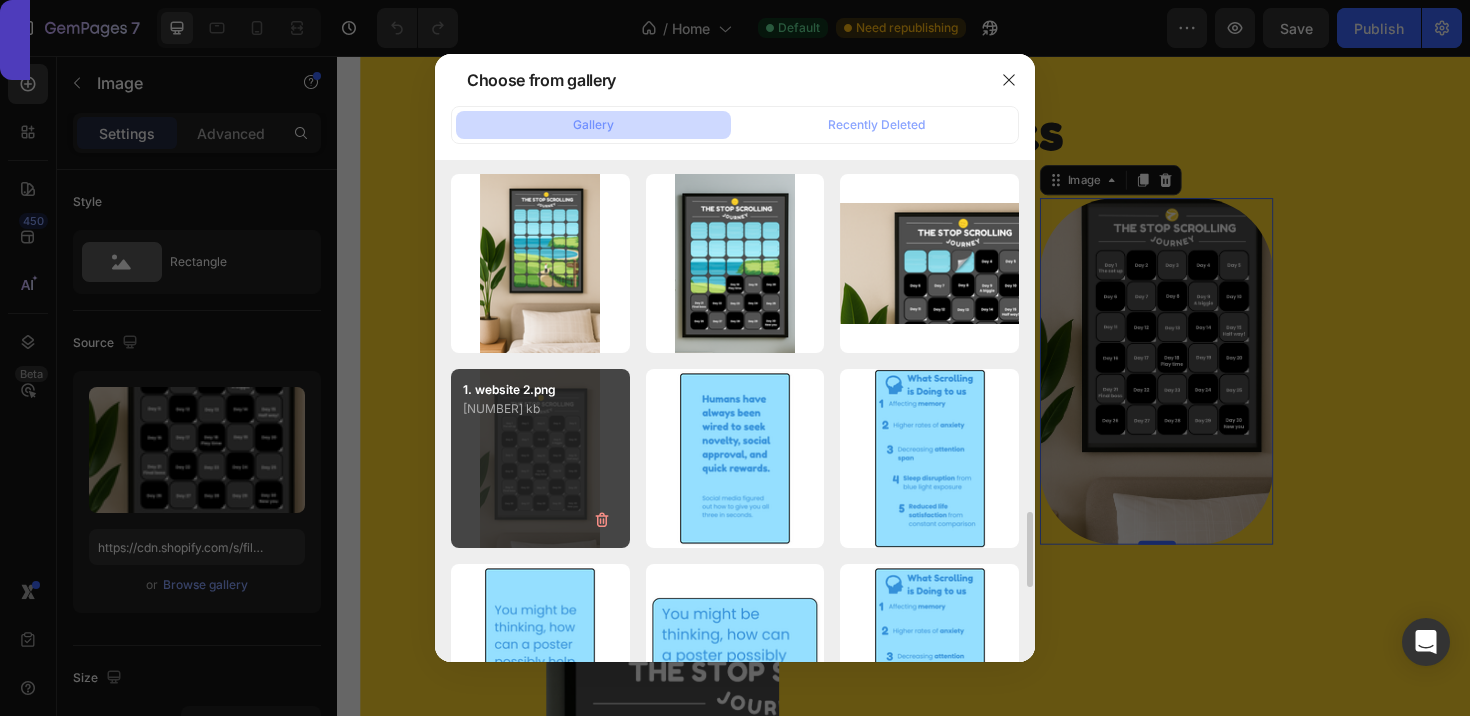 click on "1. website 2.png 5367.95 kb" at bounding box center [540, 458] 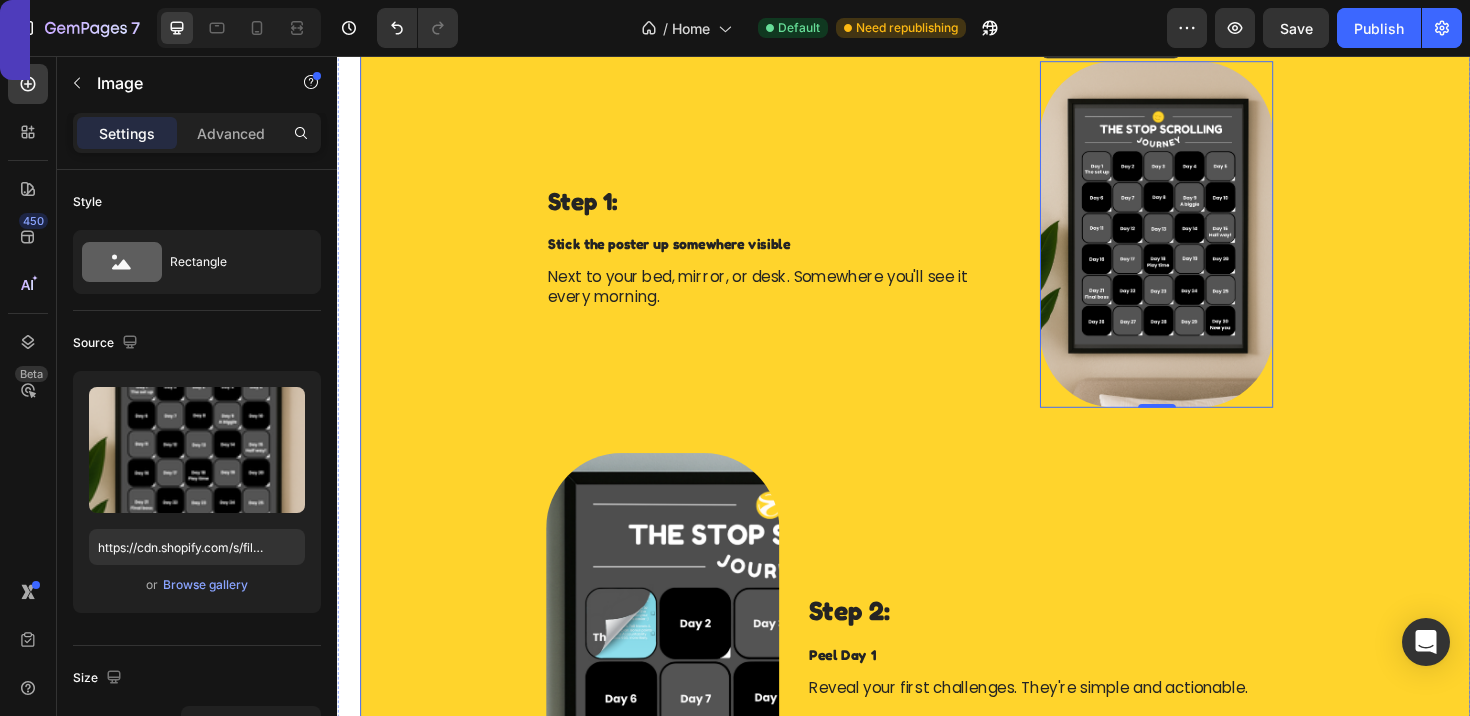 scroll, scrollTop: 1153, scrollLeft: 0, axis: vertical 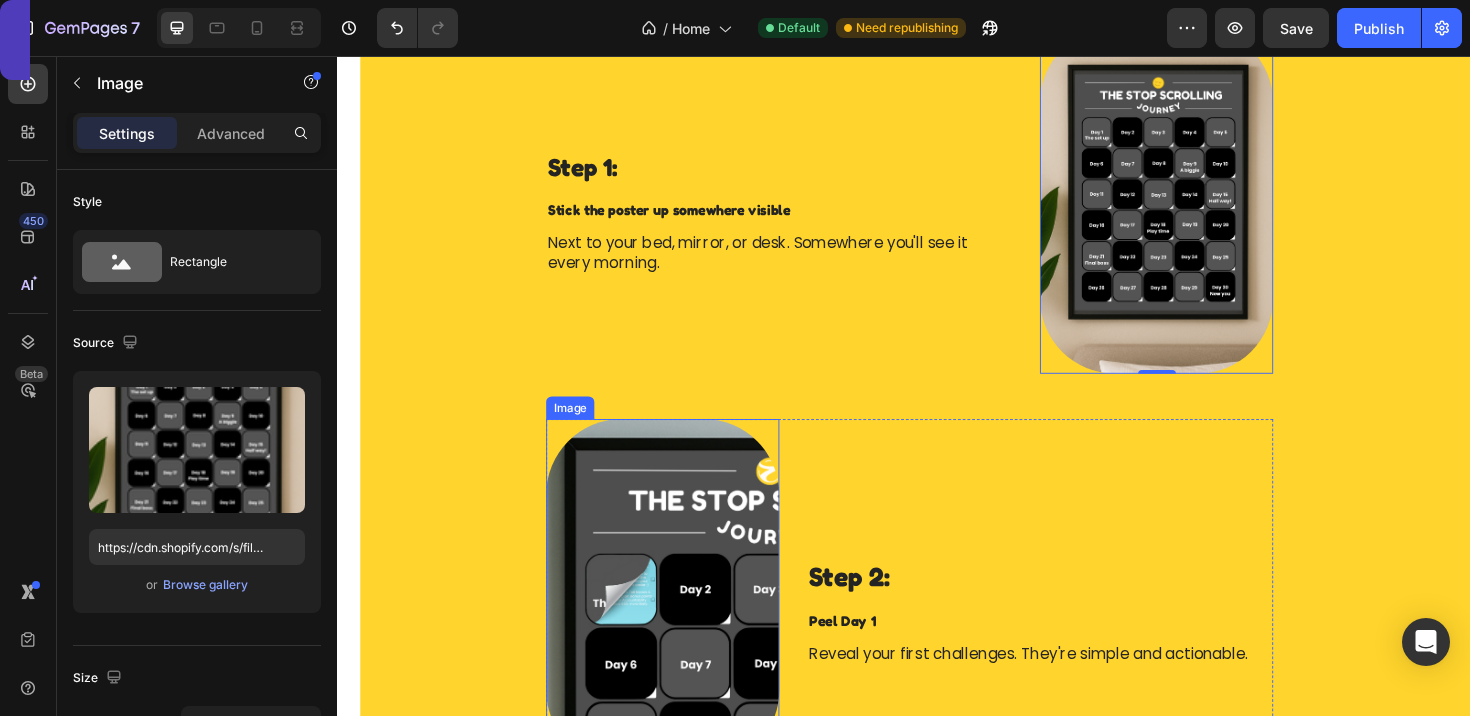 click at bounding box center [681, 623] 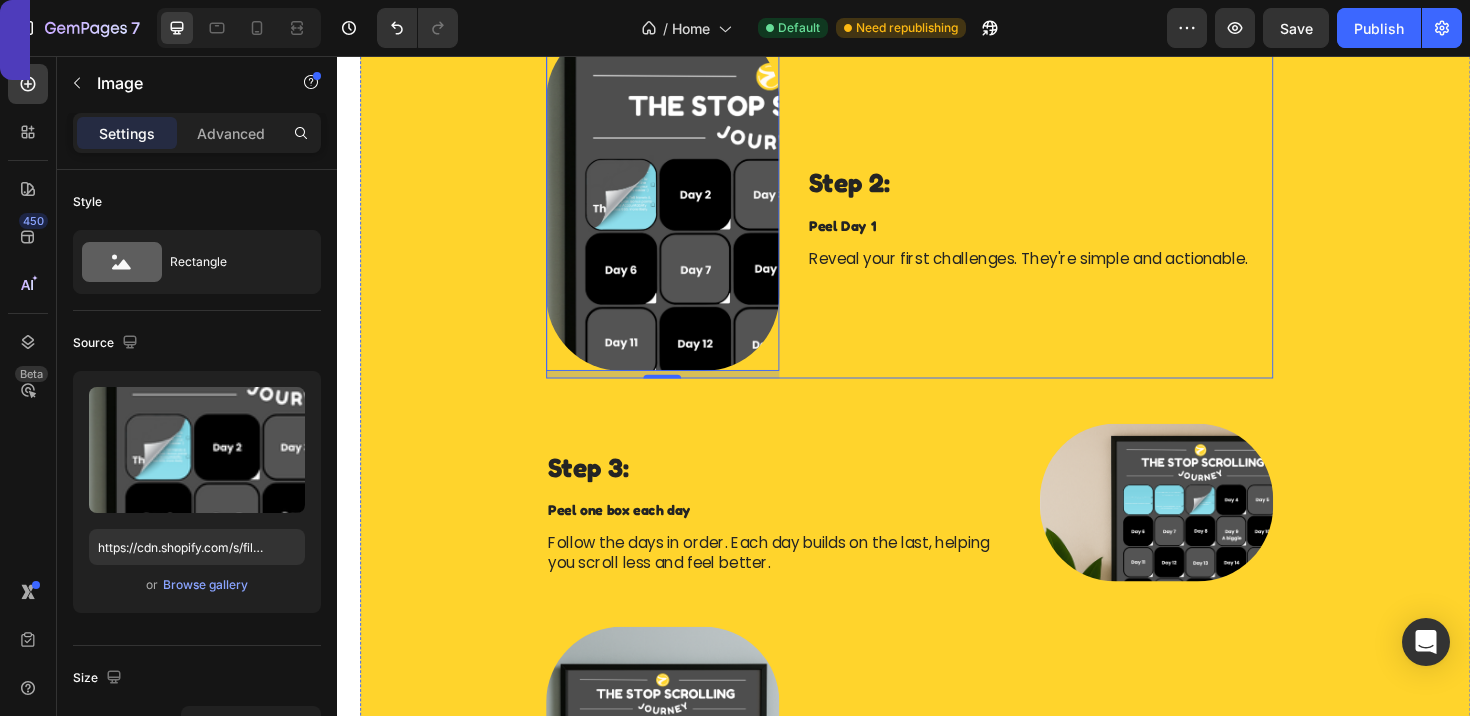 scroll, scrollTop: 1714, scrollLeft: 0, axis: vertical 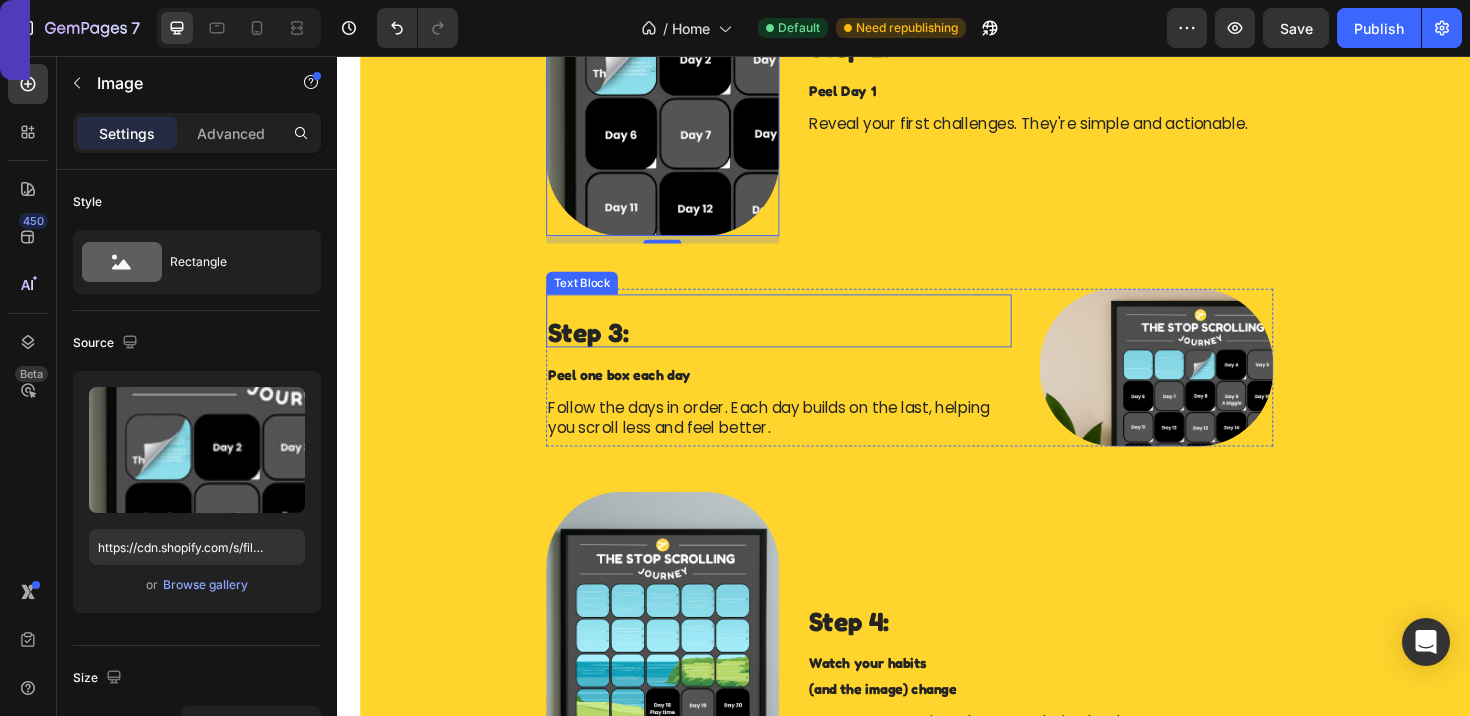 click at bounding box center [1204, 385] 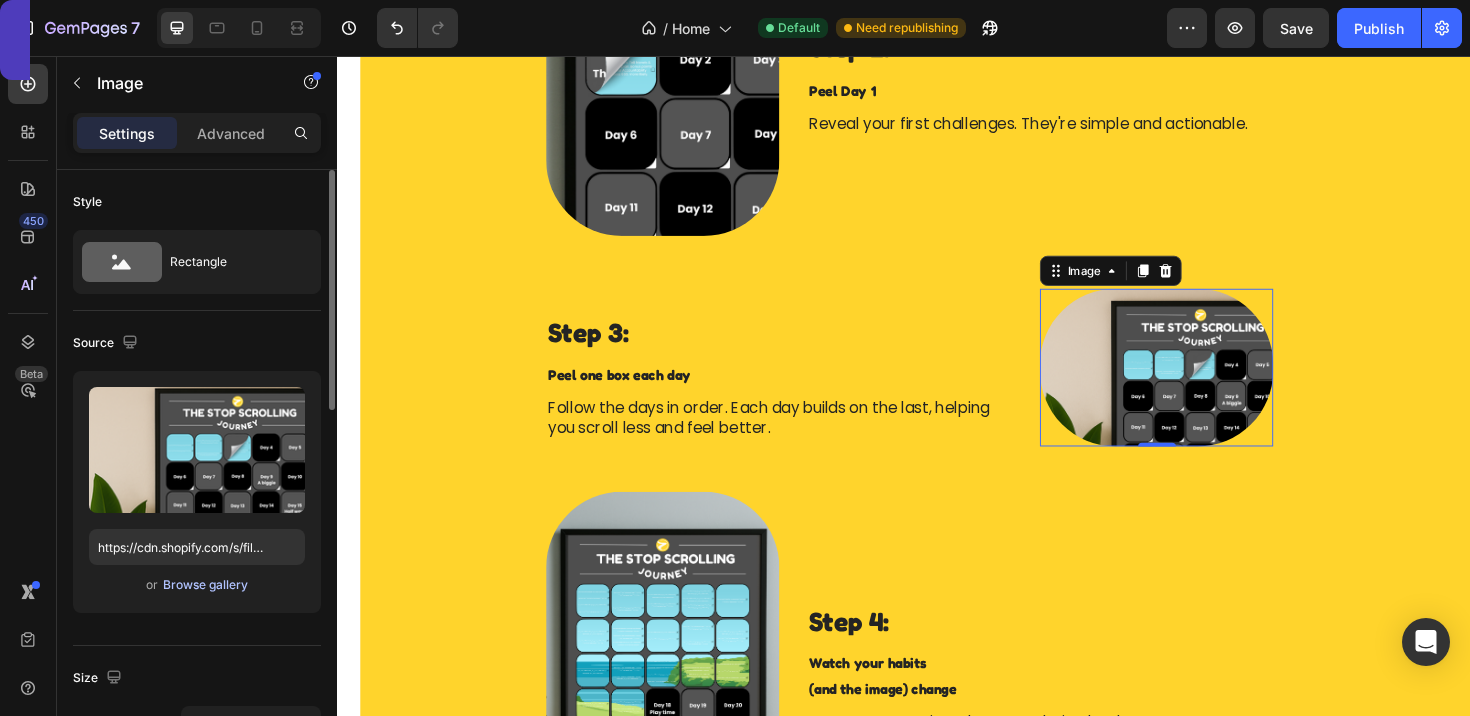 click on "Browse gallery" at bounding box center [205, 585] 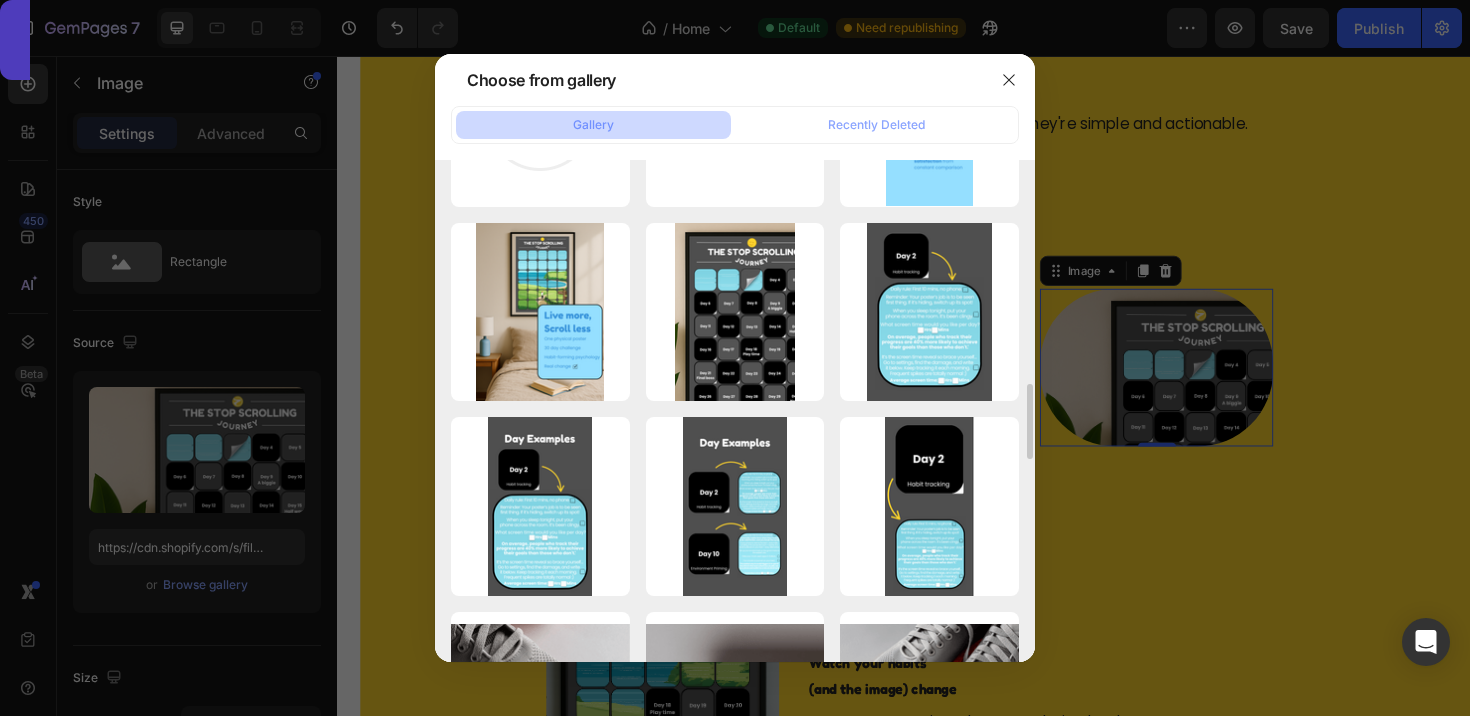 scroll, scrollTop: 1508, scrollLeft: 0, axis: vertical 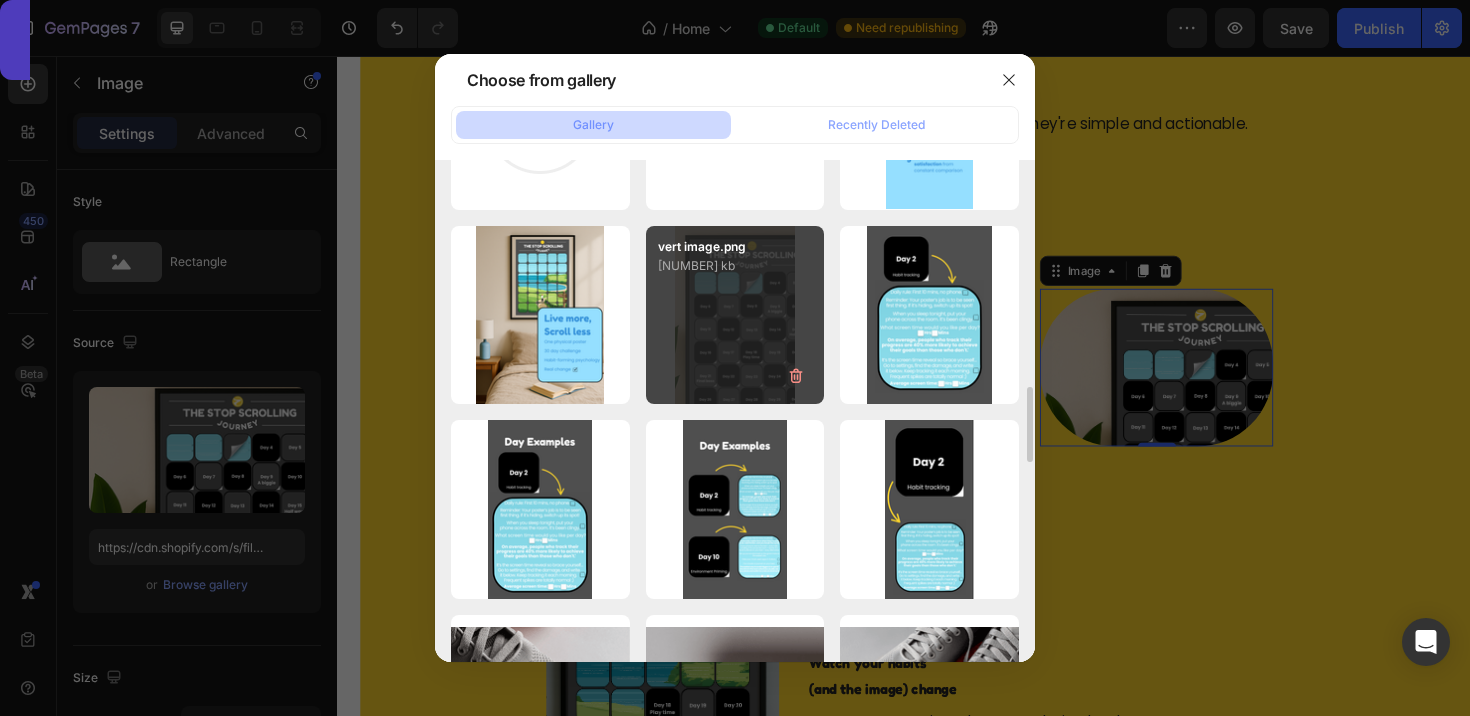 click on "vert image.png 2468.43 kb" at bounding box center (735, 315) 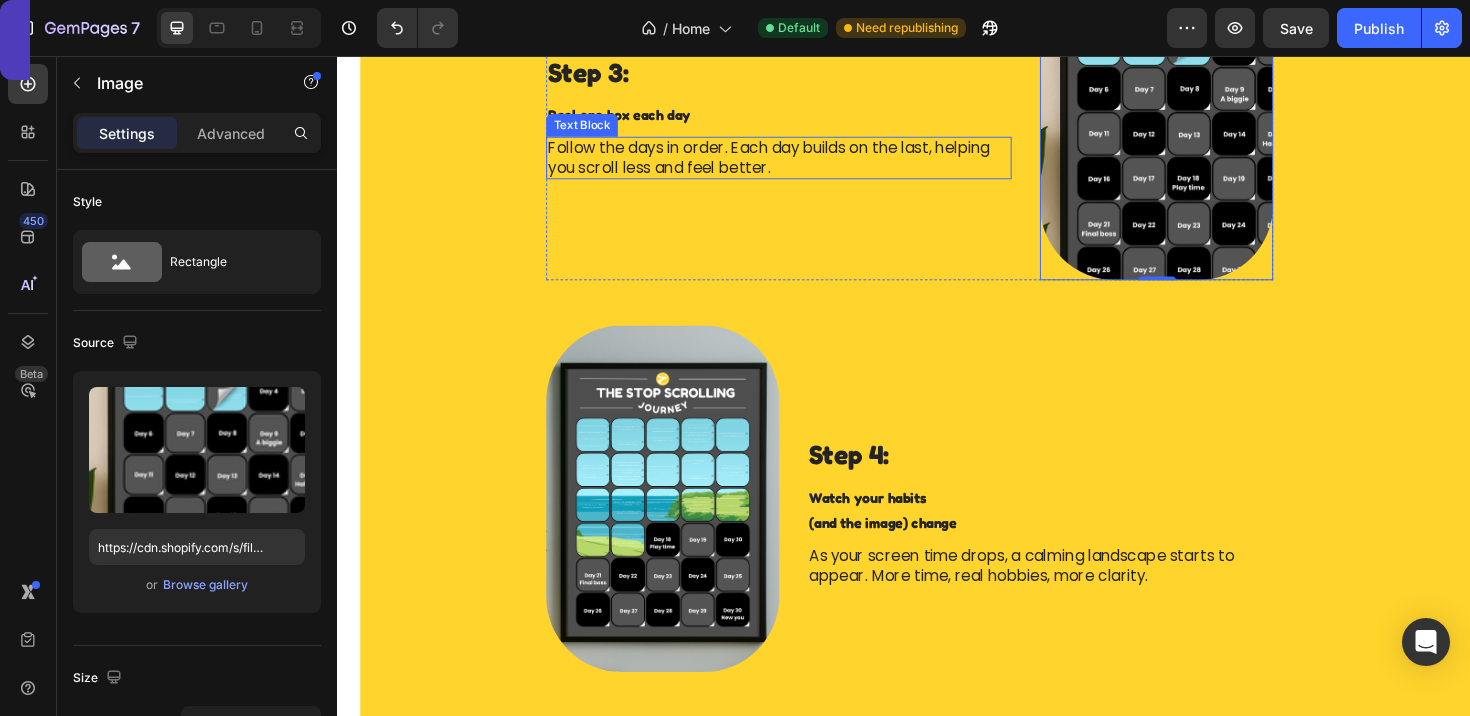scroll, scrollTop: 2104, scrollLeft: 0, axis: vertical 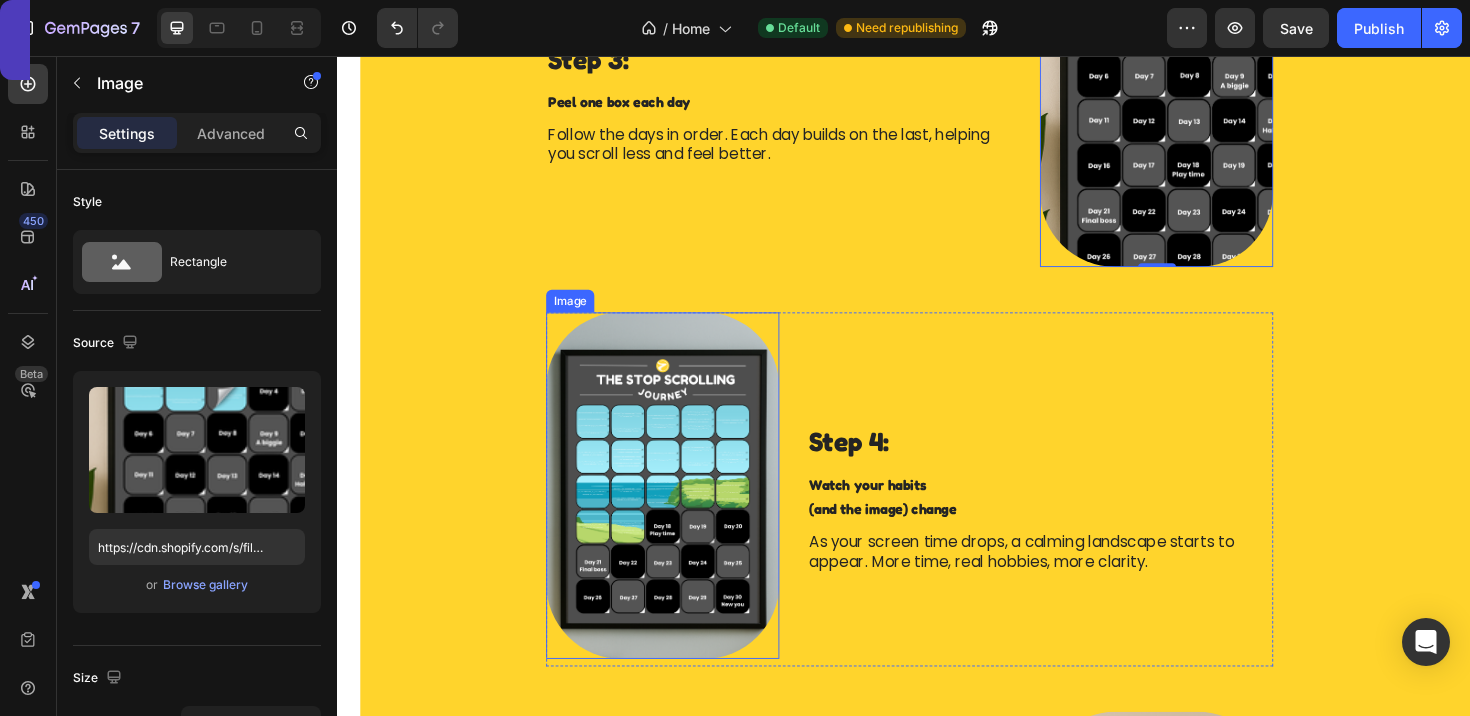 click at bounding box center (681, 510) 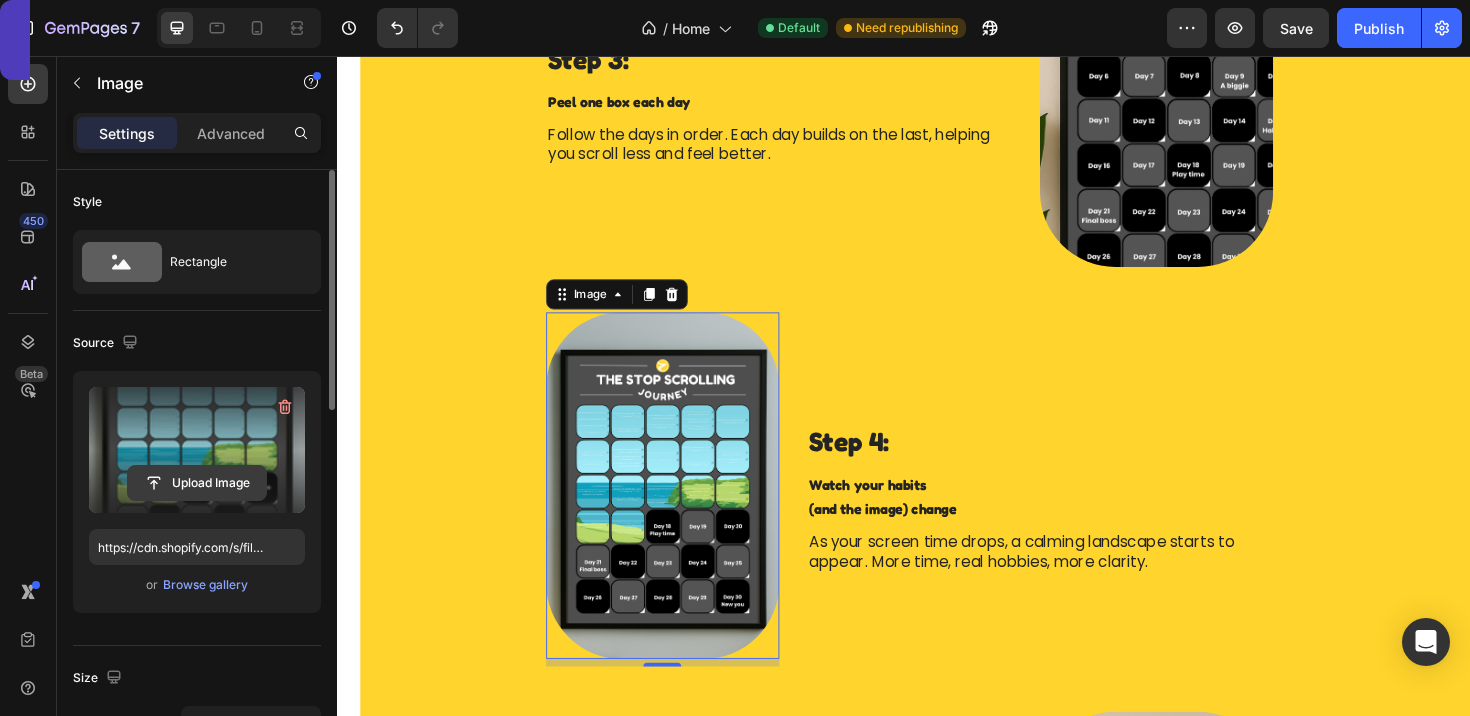 click 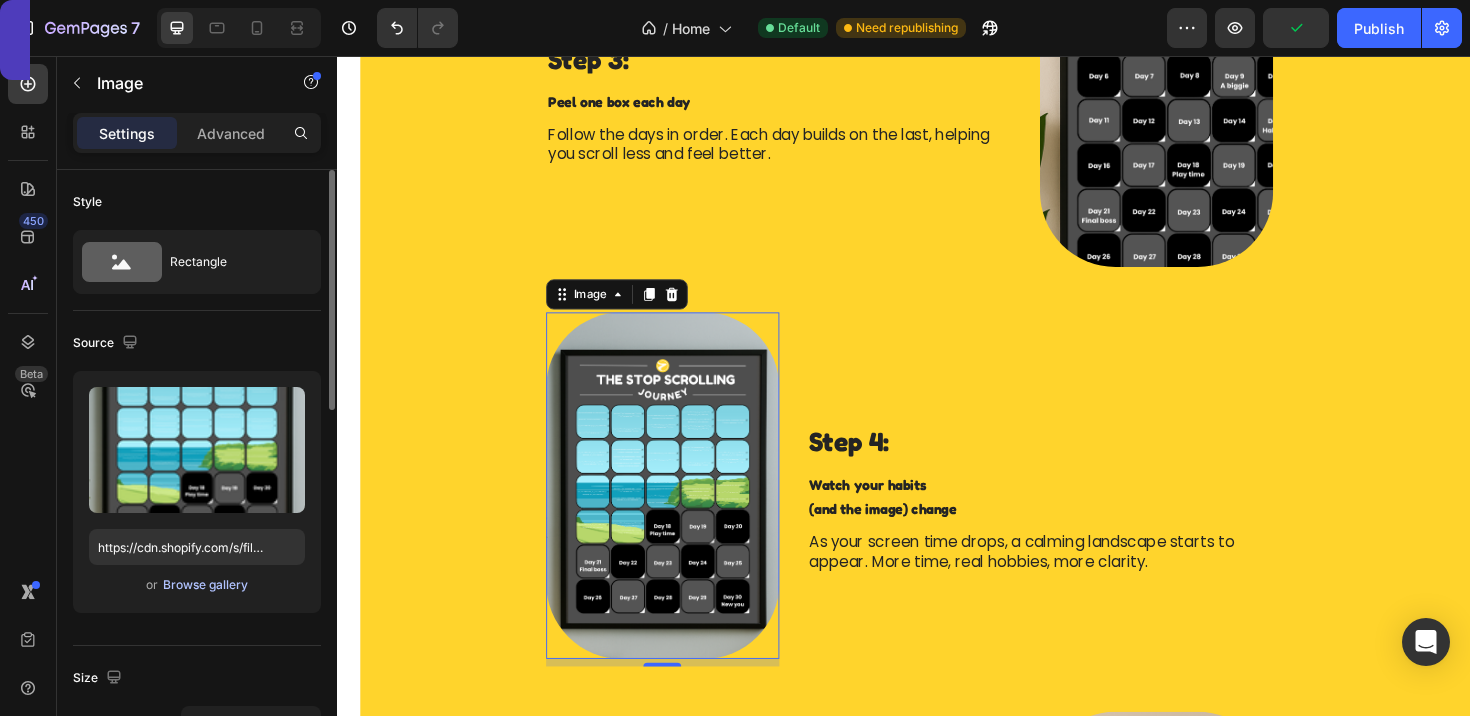 click on "Browse gallery" at bounding box center [205, 585] 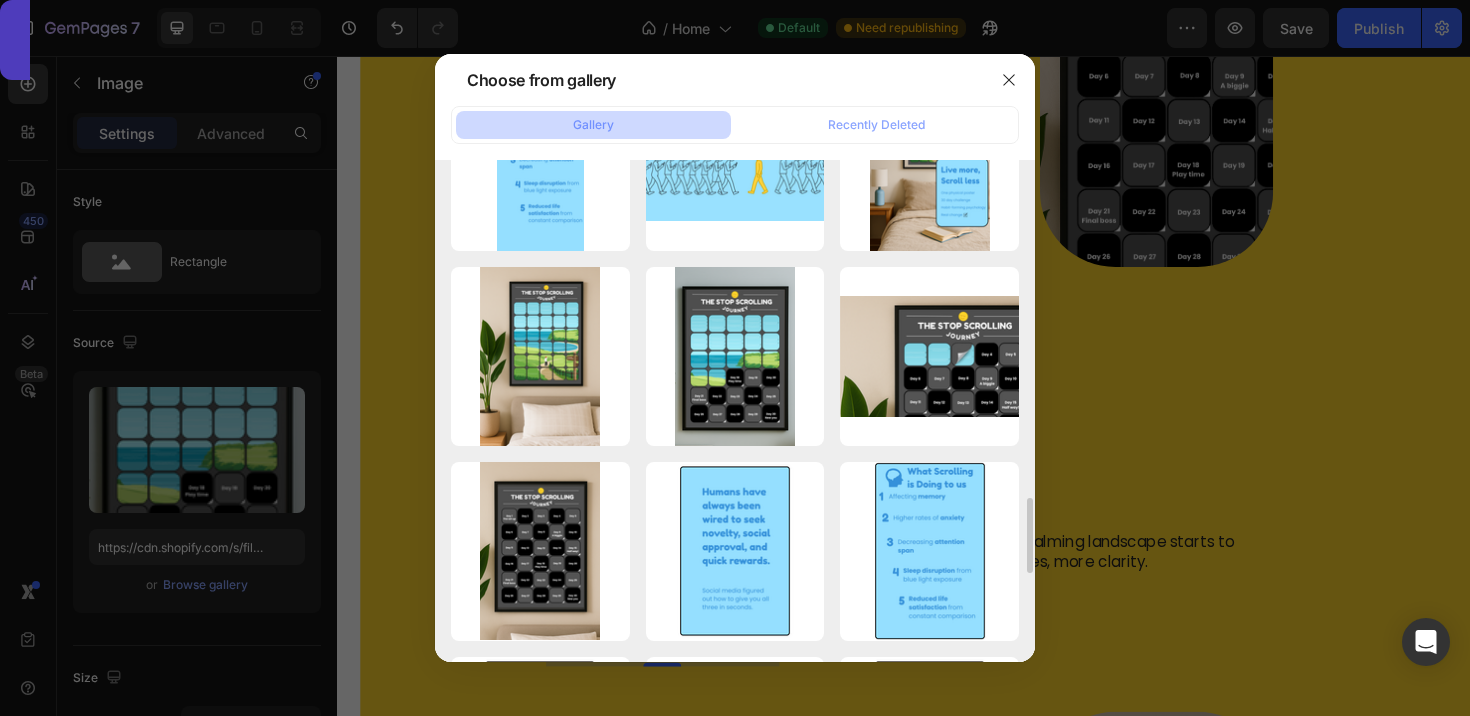 scroll, scrollTop: 2274, scrollLeft: 0, axis: vertical 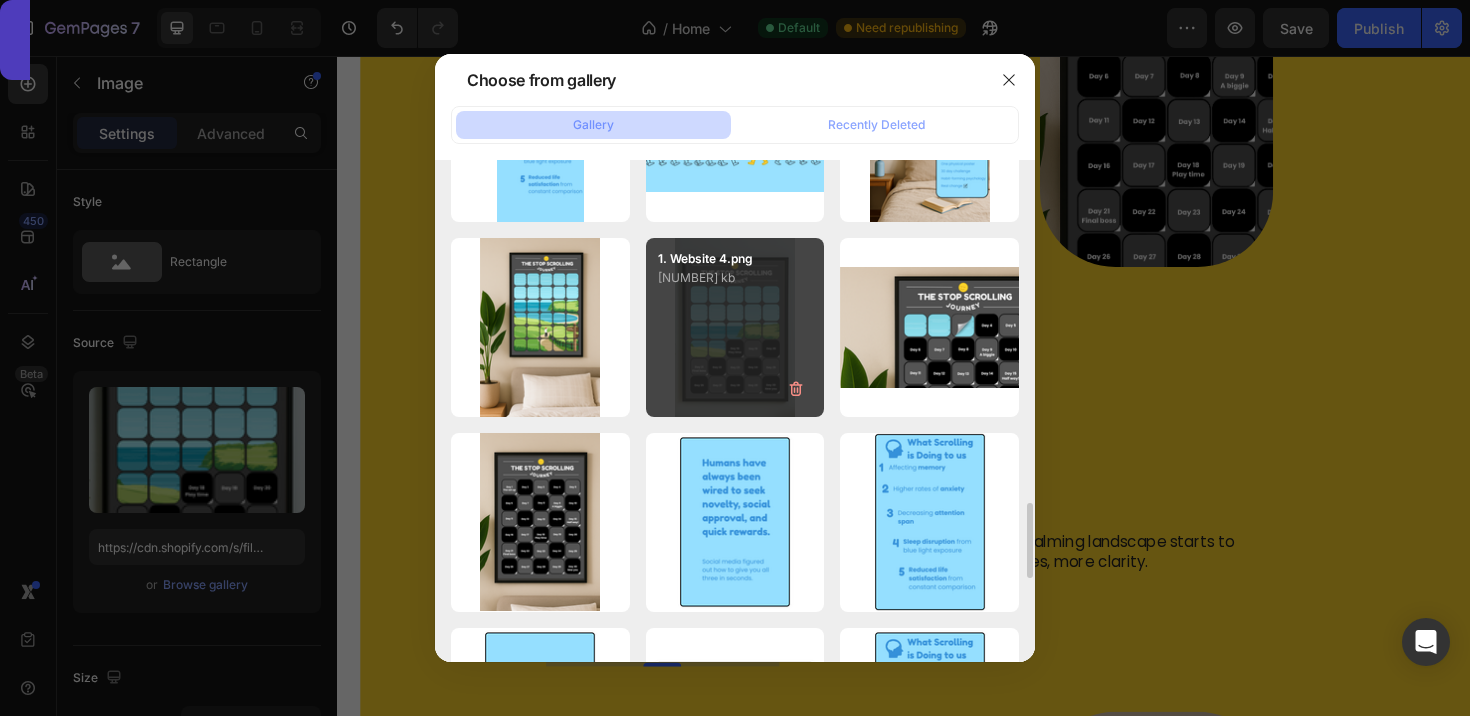 click on "1. Website 4.png 3644.63 kb" at bounding box center (735, 327) 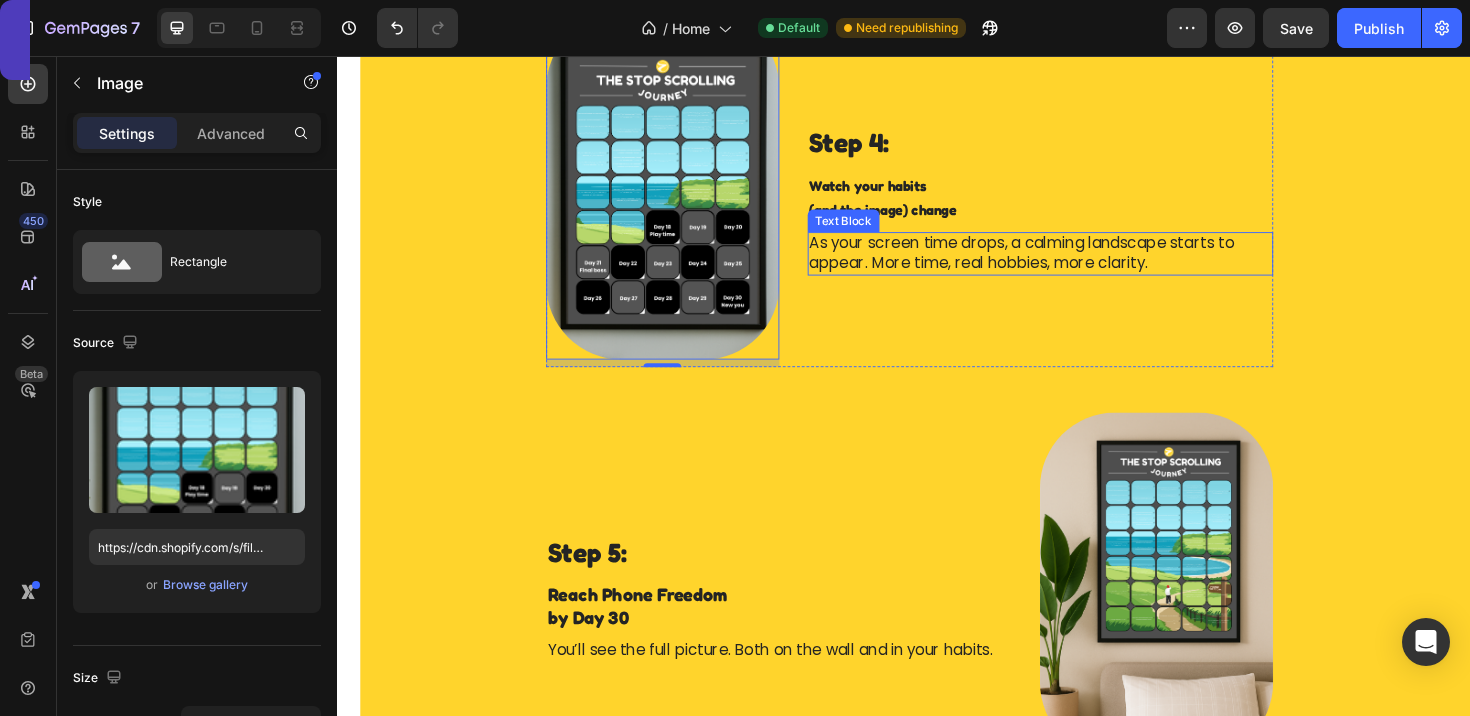 scroll, scrollTop: 2497, scrollLeft: 0, axis: vertical 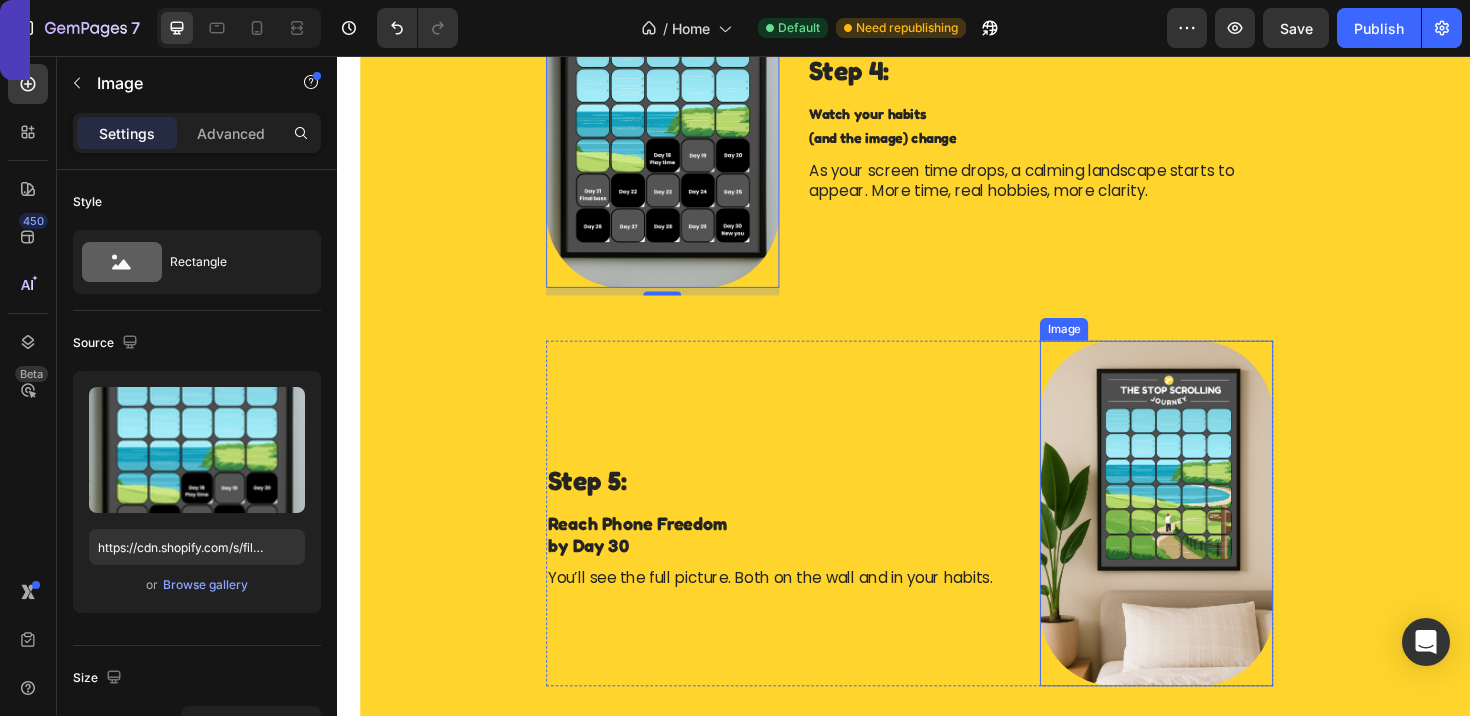 click at bounding box center (1204, 540) 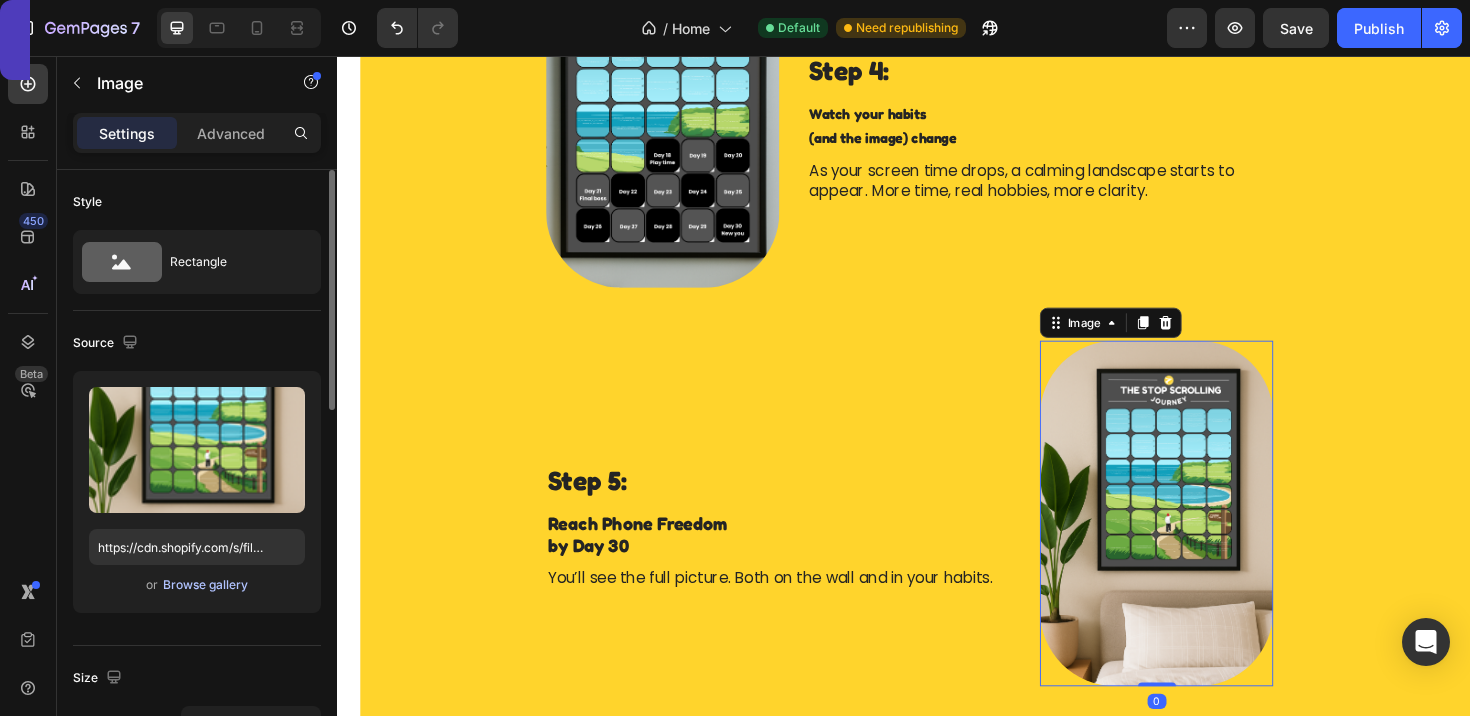 click on "Browse gallery" at bounding box center (205, 585) 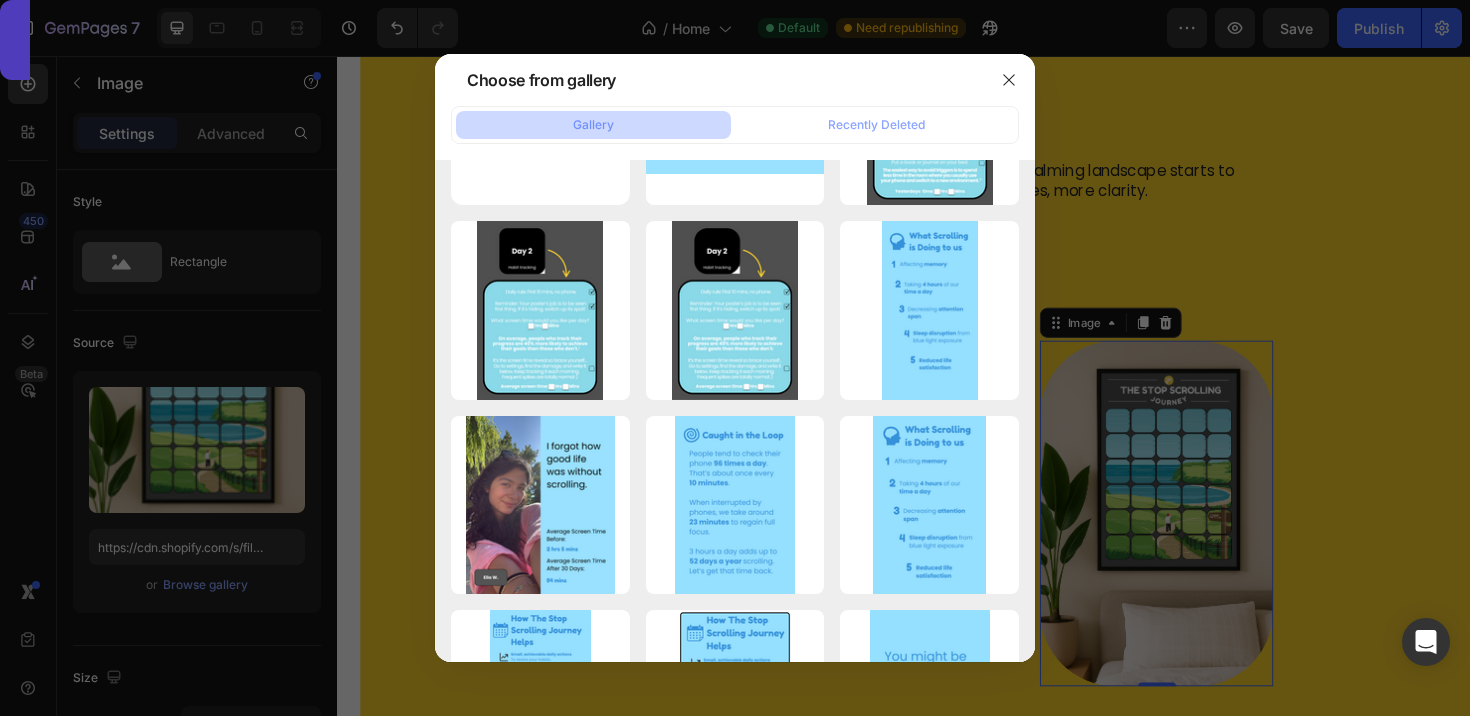 scroll, scrollTop: 0, scrollLeft: 0, axis: both 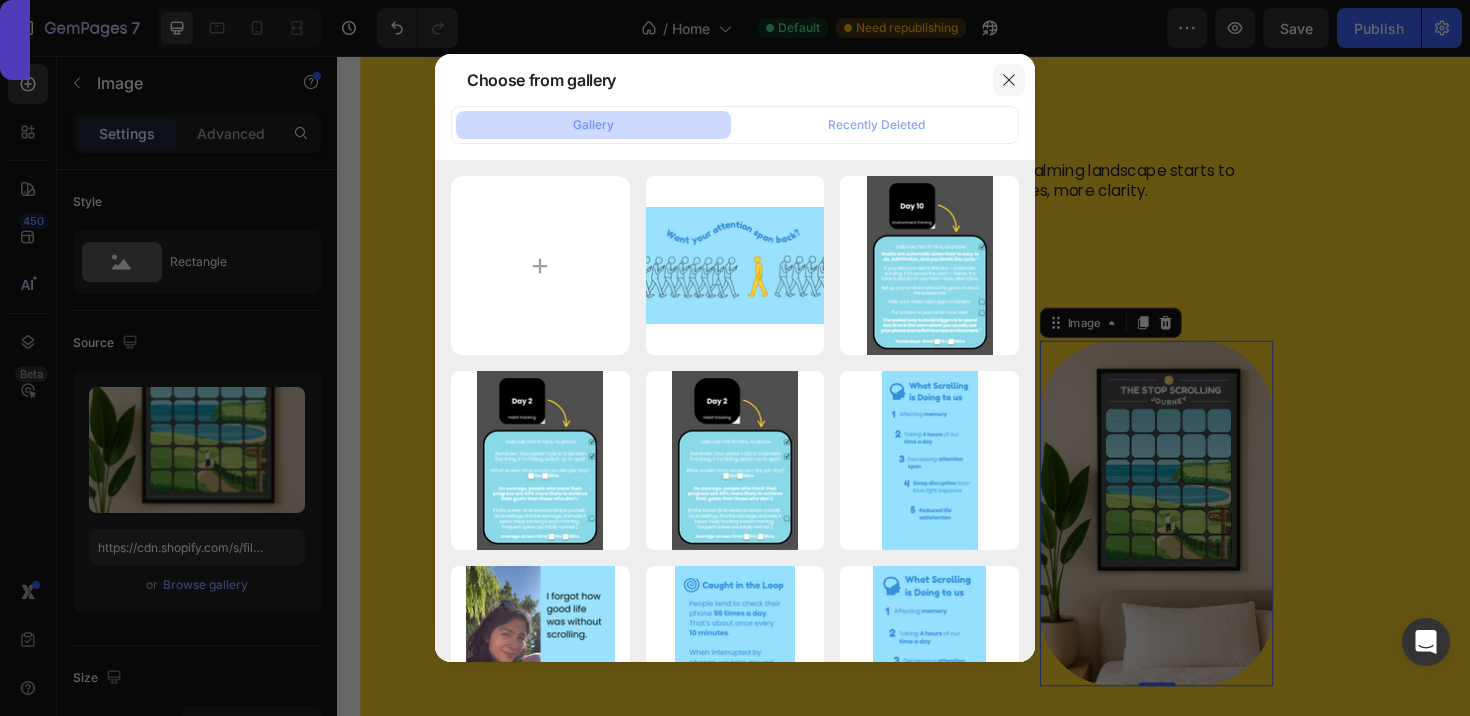click 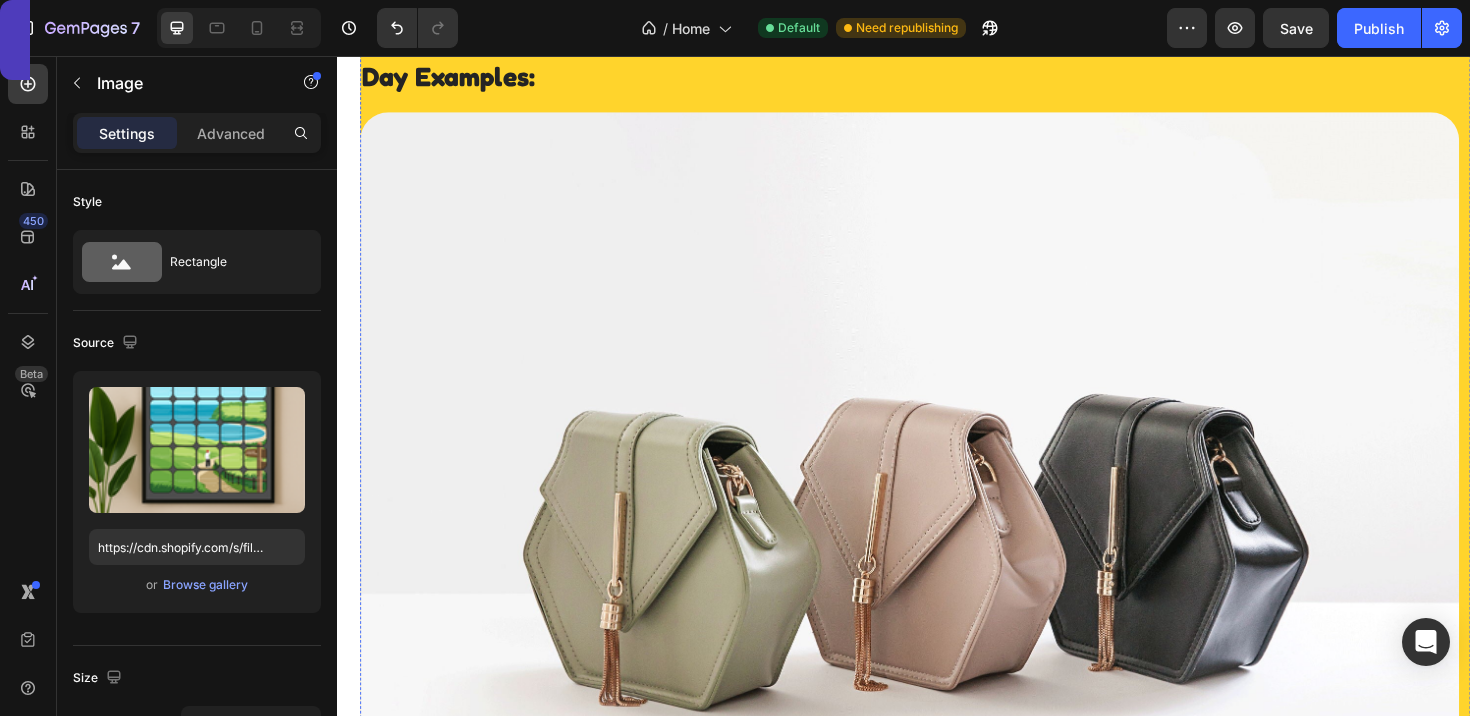 scroll, scrollTop: 3333, scrollLeft: 0, axis: vertical 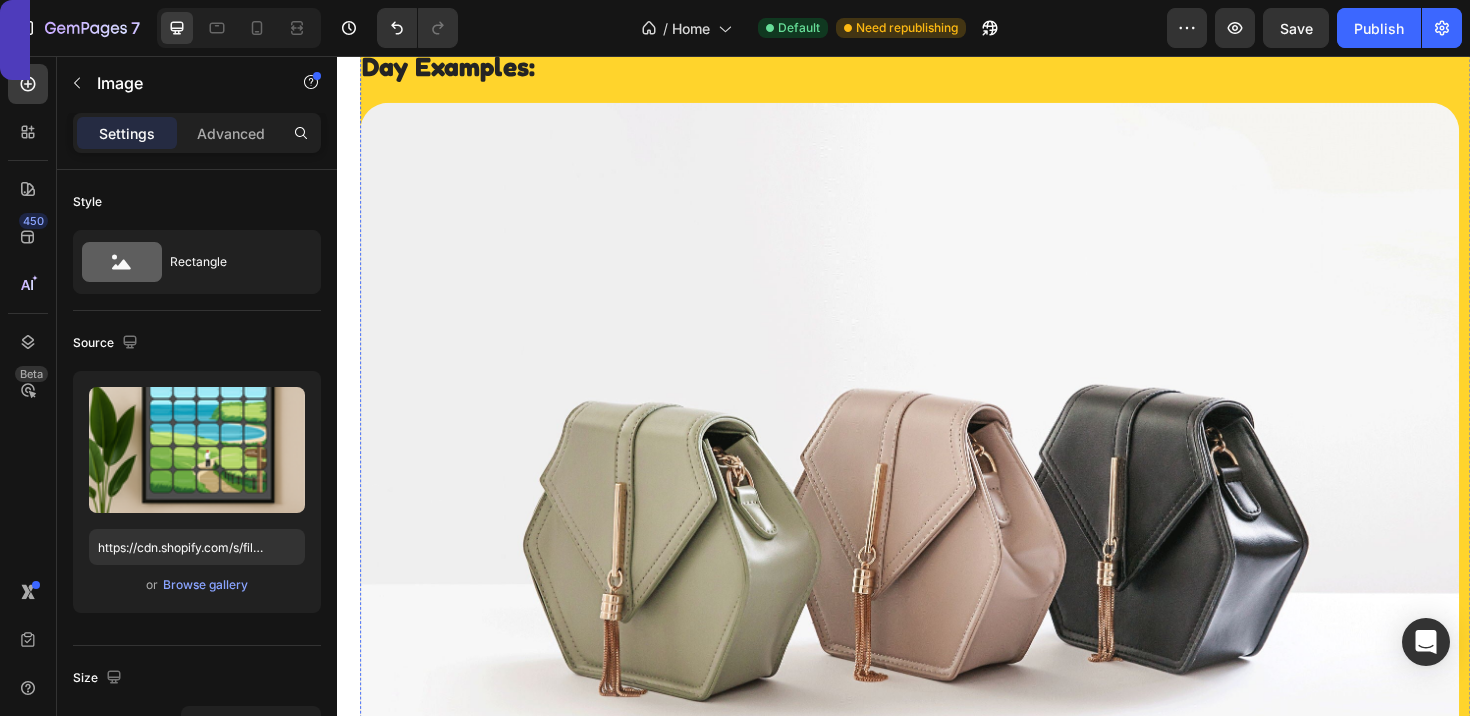 click at bounding box center (943, 541) 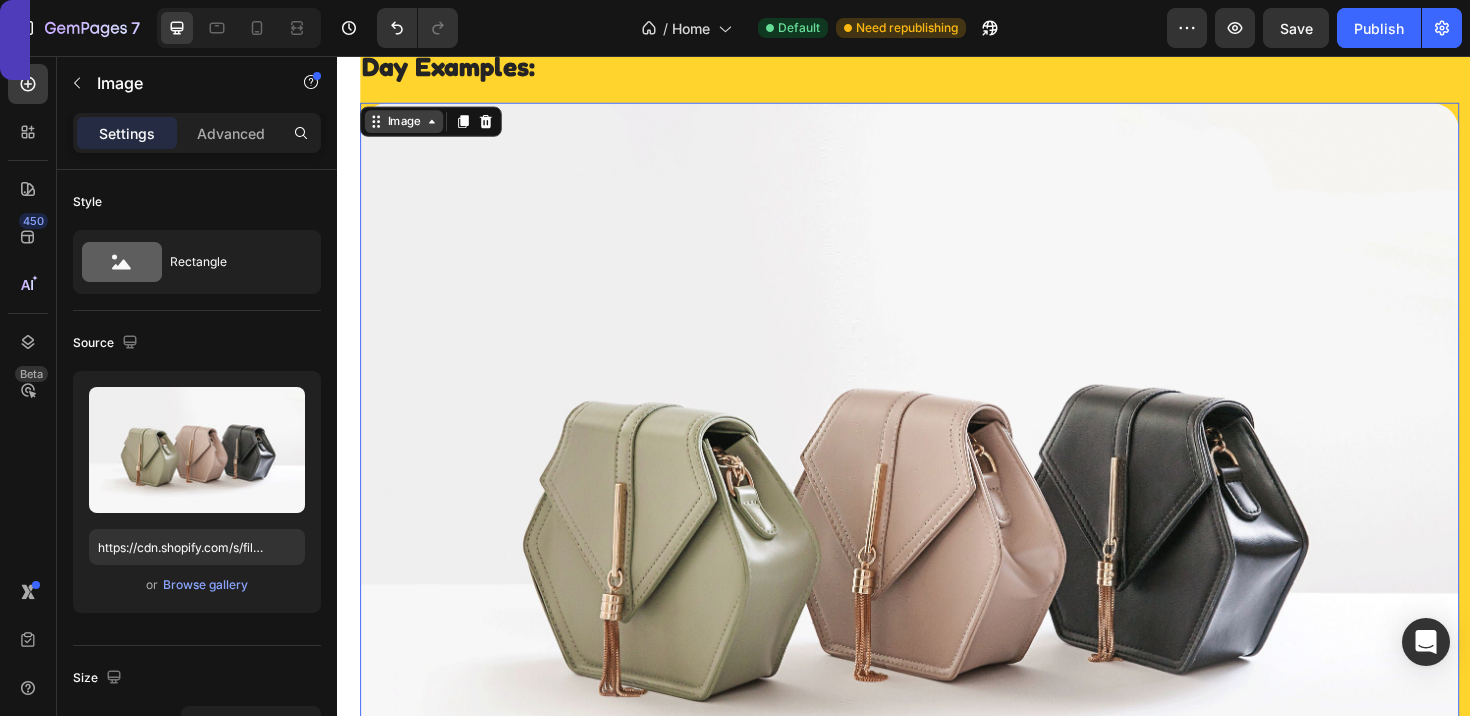 click on "Image" at bounding box center [407, 125] 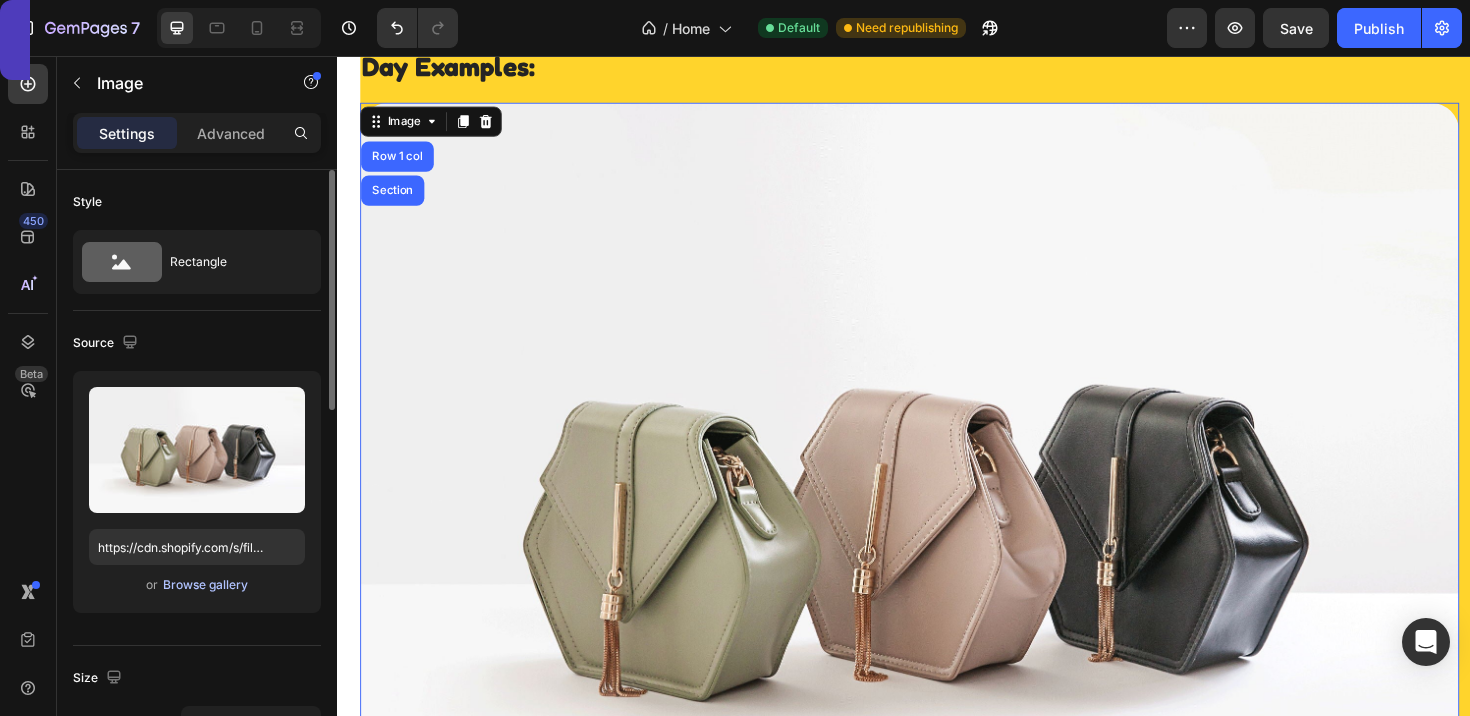 click on "Browse gallery" at bounding box center (205, 585) 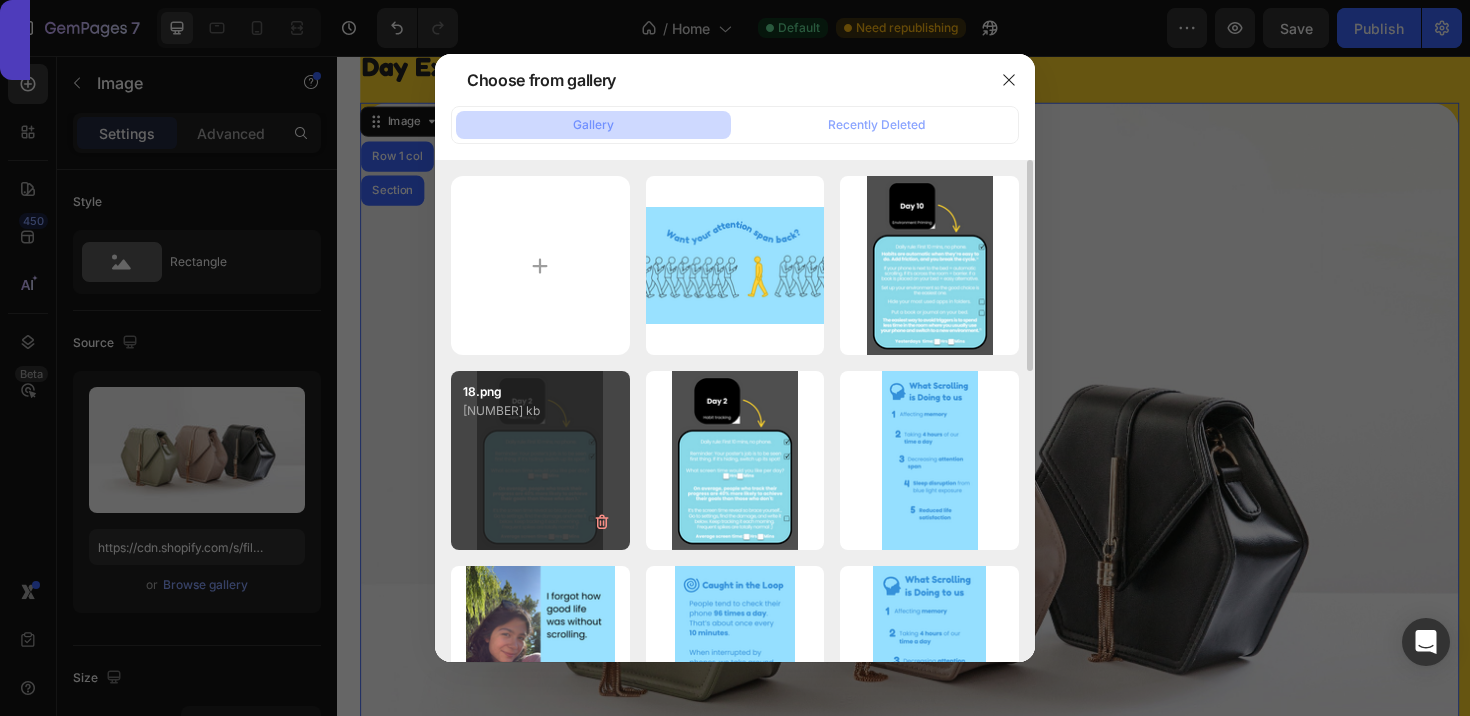 click on "18.png 277.98 kb" at bounding box center [540, 460] 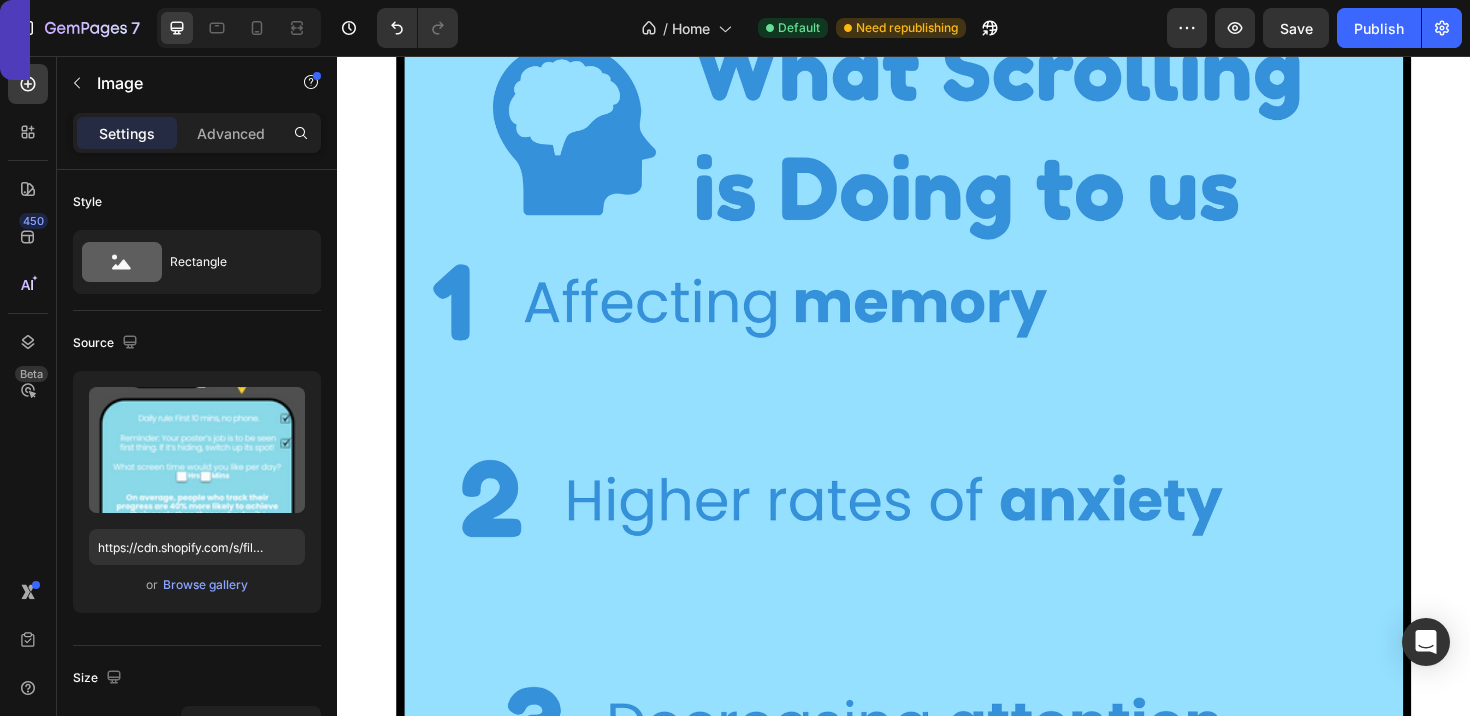 scroll, scrollTop: 6569, scrollLeft: 0, axis: vertical 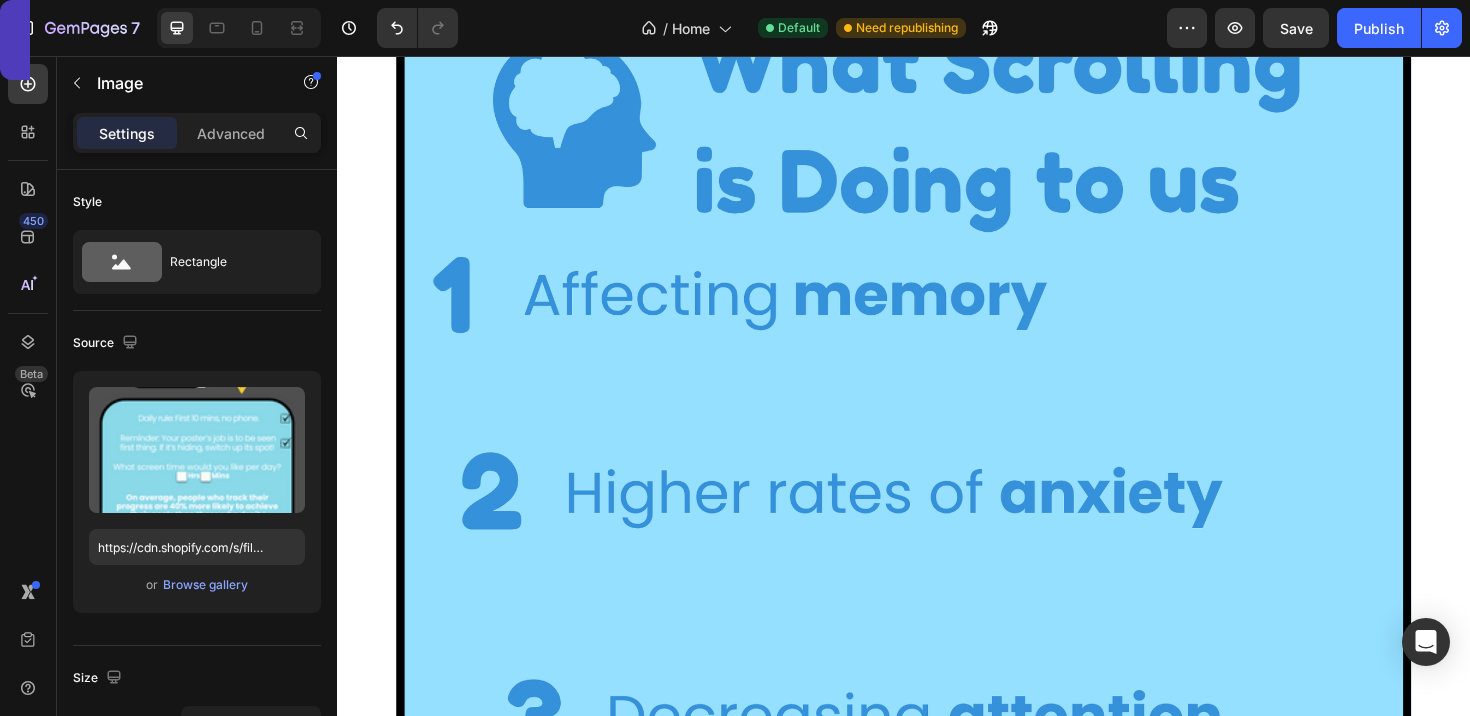 click at bounding box center (937, 845) 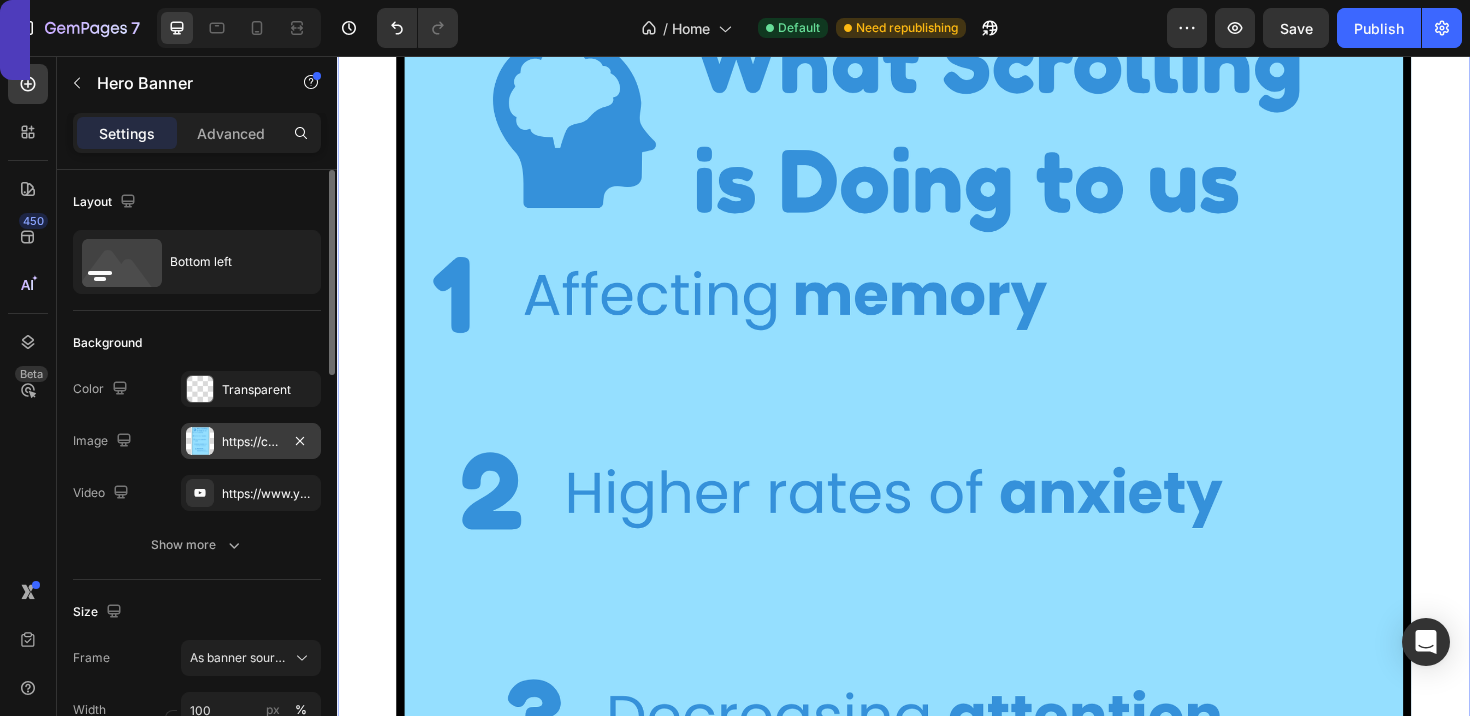 click on "https://cdn.shopify.com/s/files/1/0916/6857/8684/files/gempages_570851522548597575-2c12f3f6-e276-467e-851a-e21516bfcb3e.png" at bounding box center (251, 442) 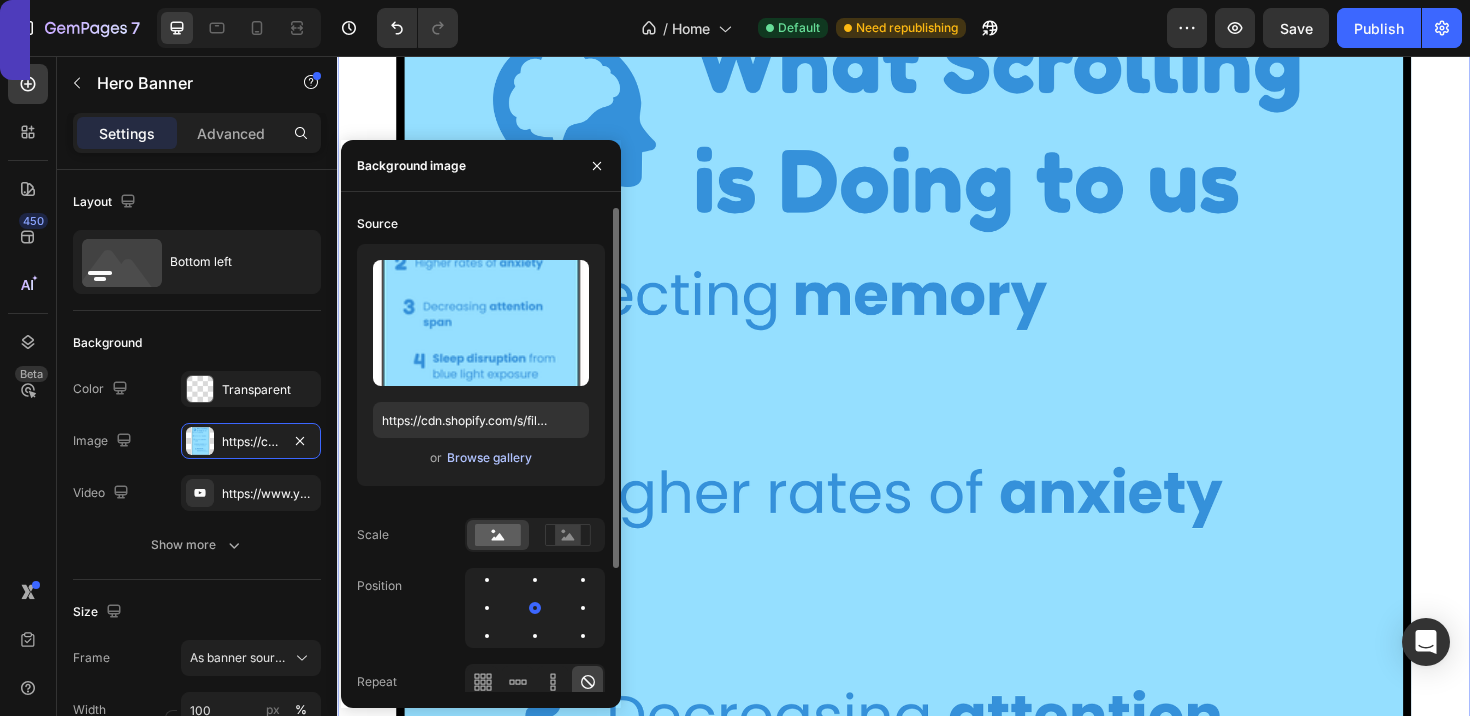 click on "Browse gallery" at bounding box center (489, 458) 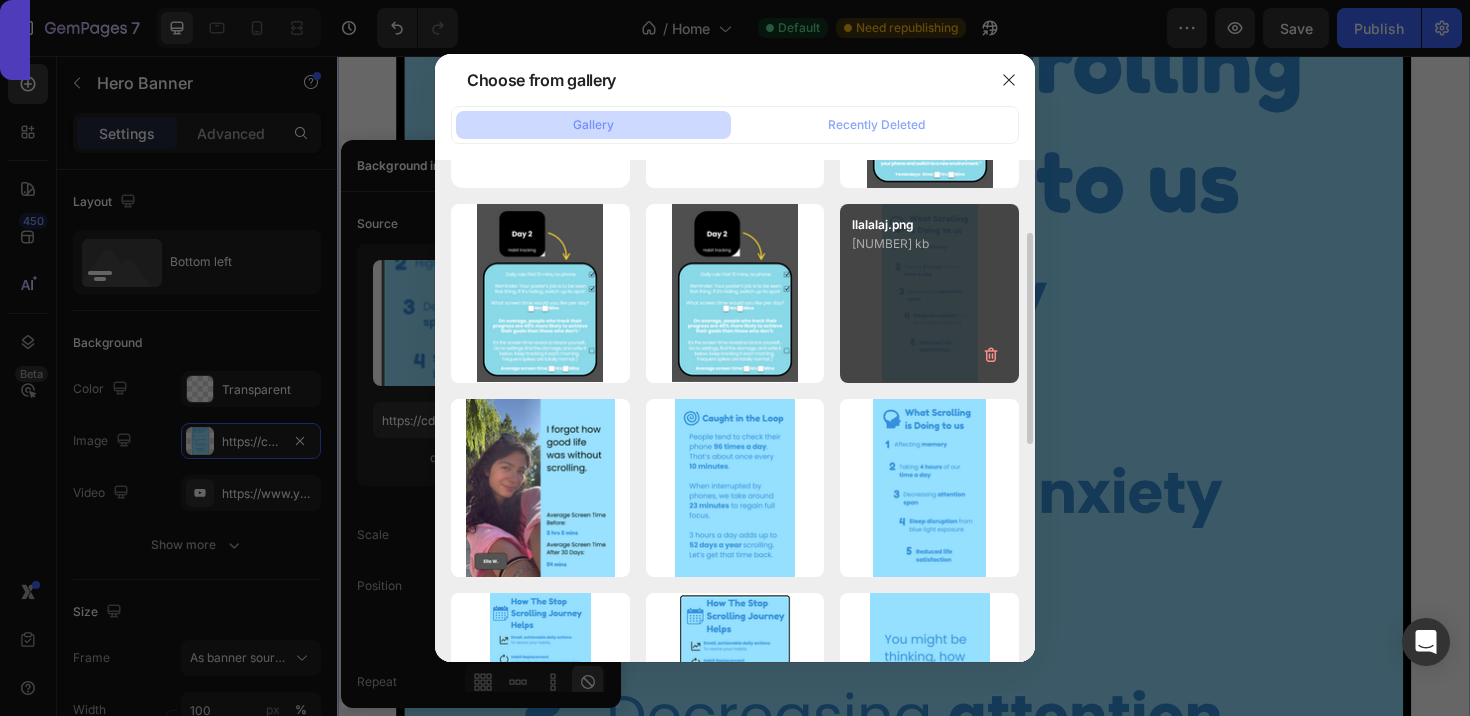 scroll, scrollTop: 174, scrollLeft: 0, axis: vertical 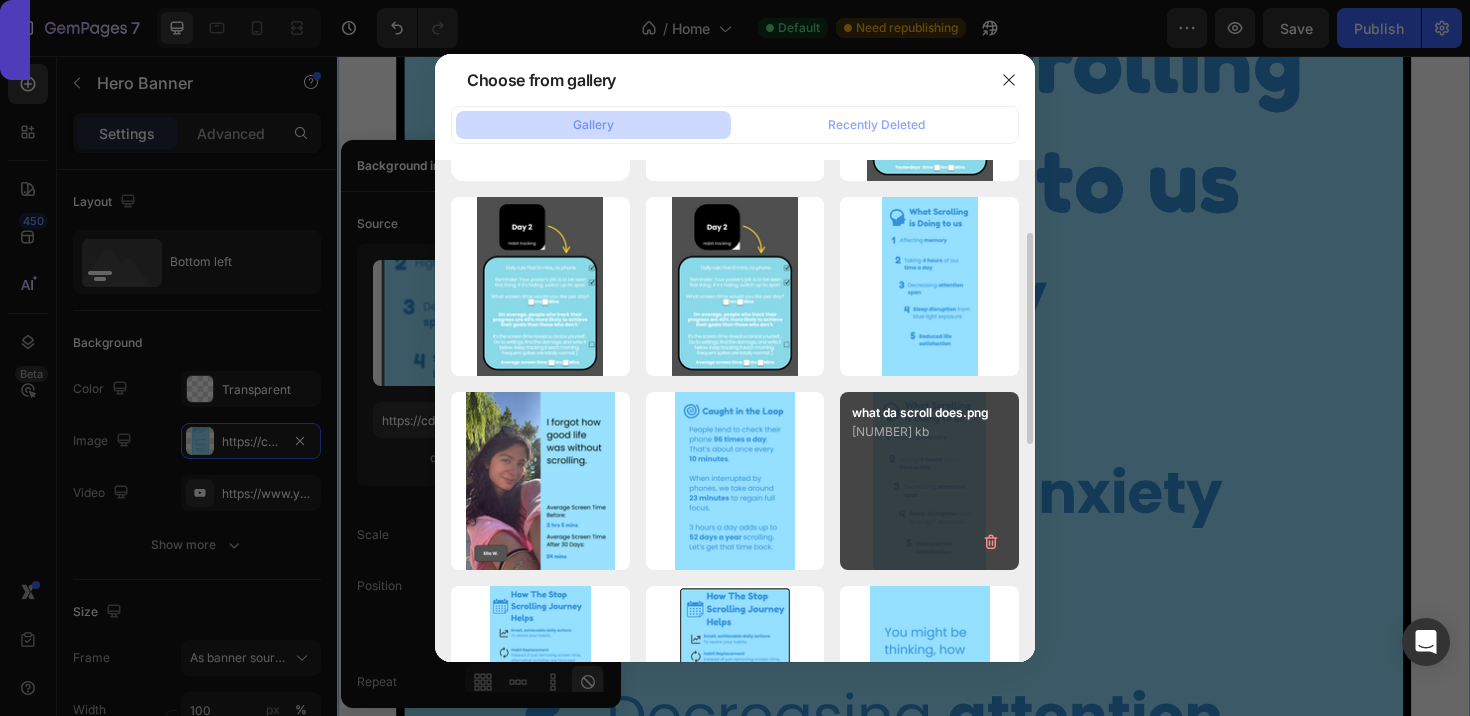 click on "what da scroll does.png 186.00 kb" at bounding box center (929, 481) 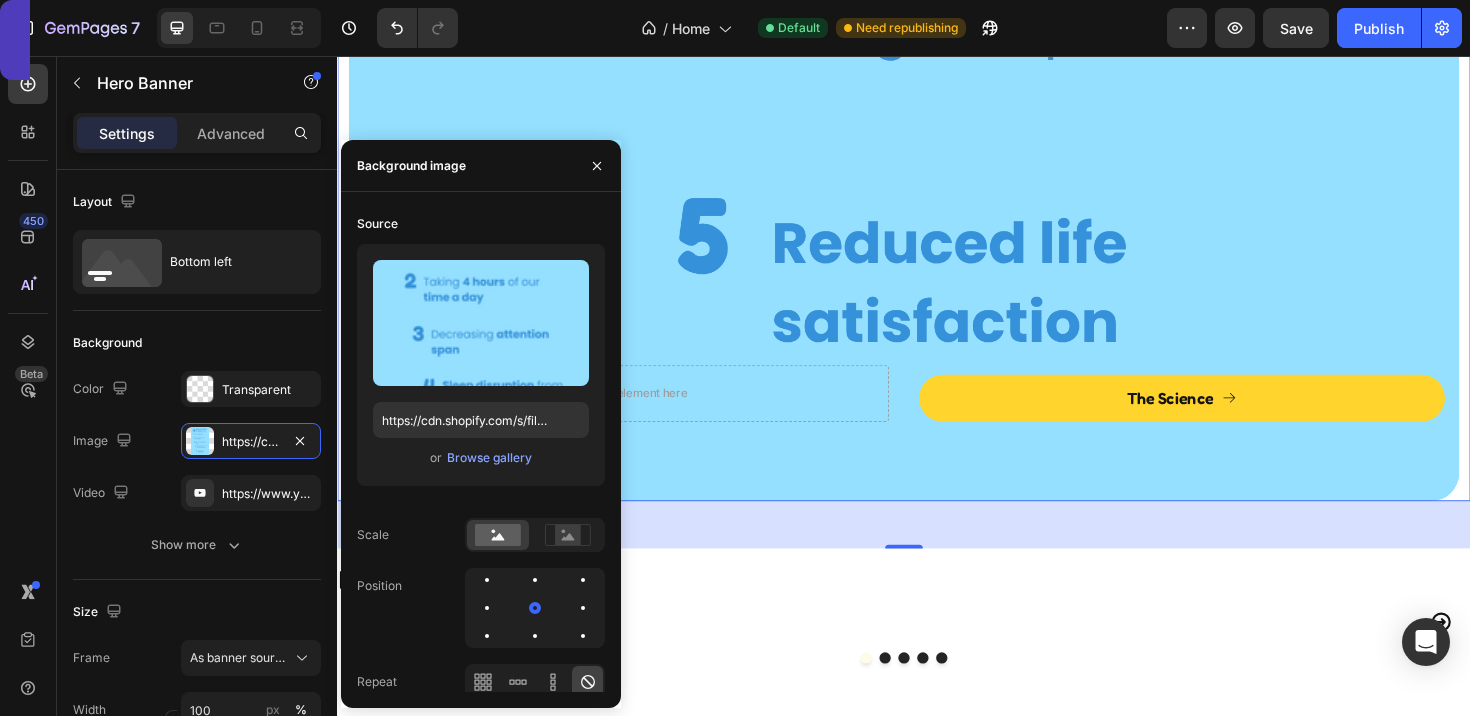 scroll, scrollTop: 7843, scrollLeft: 0, axis: vertical 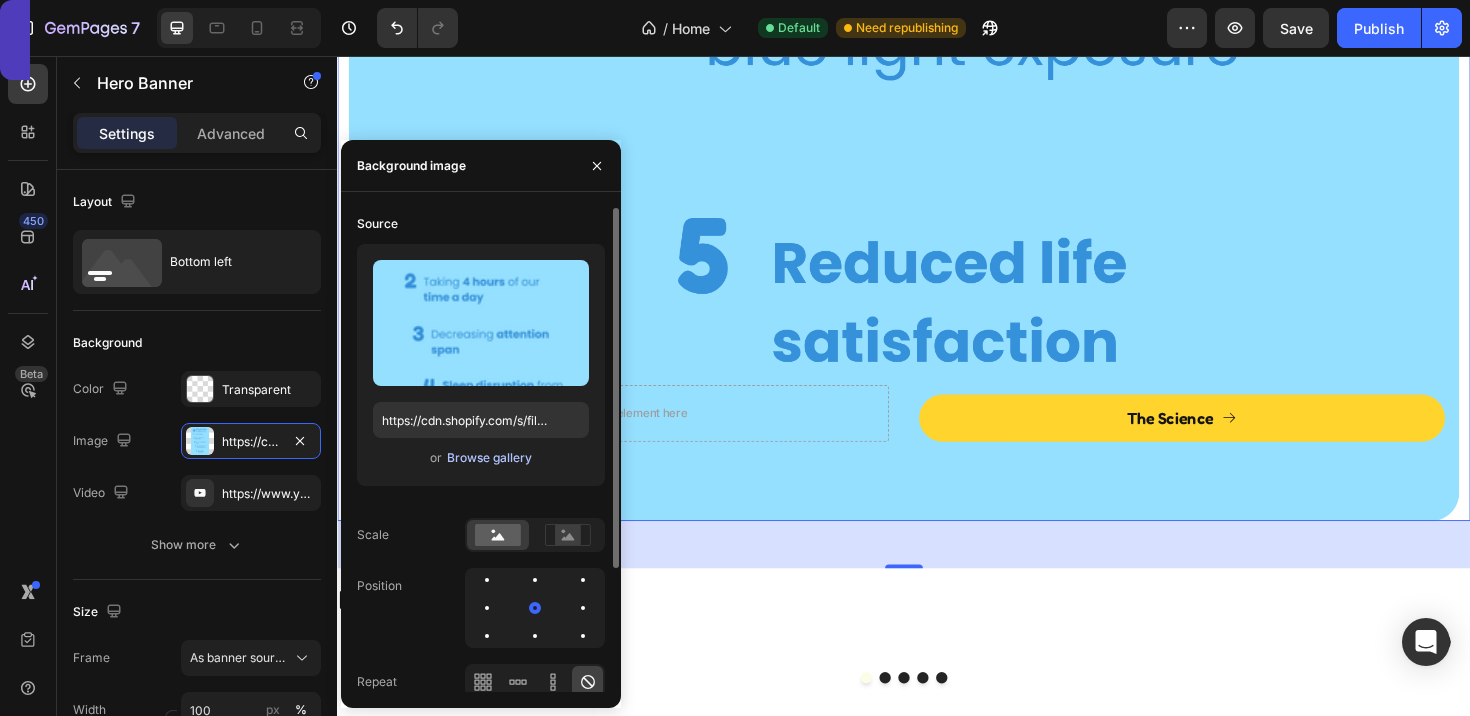 click on "Browse gallery" at bounding box center [489, 458] 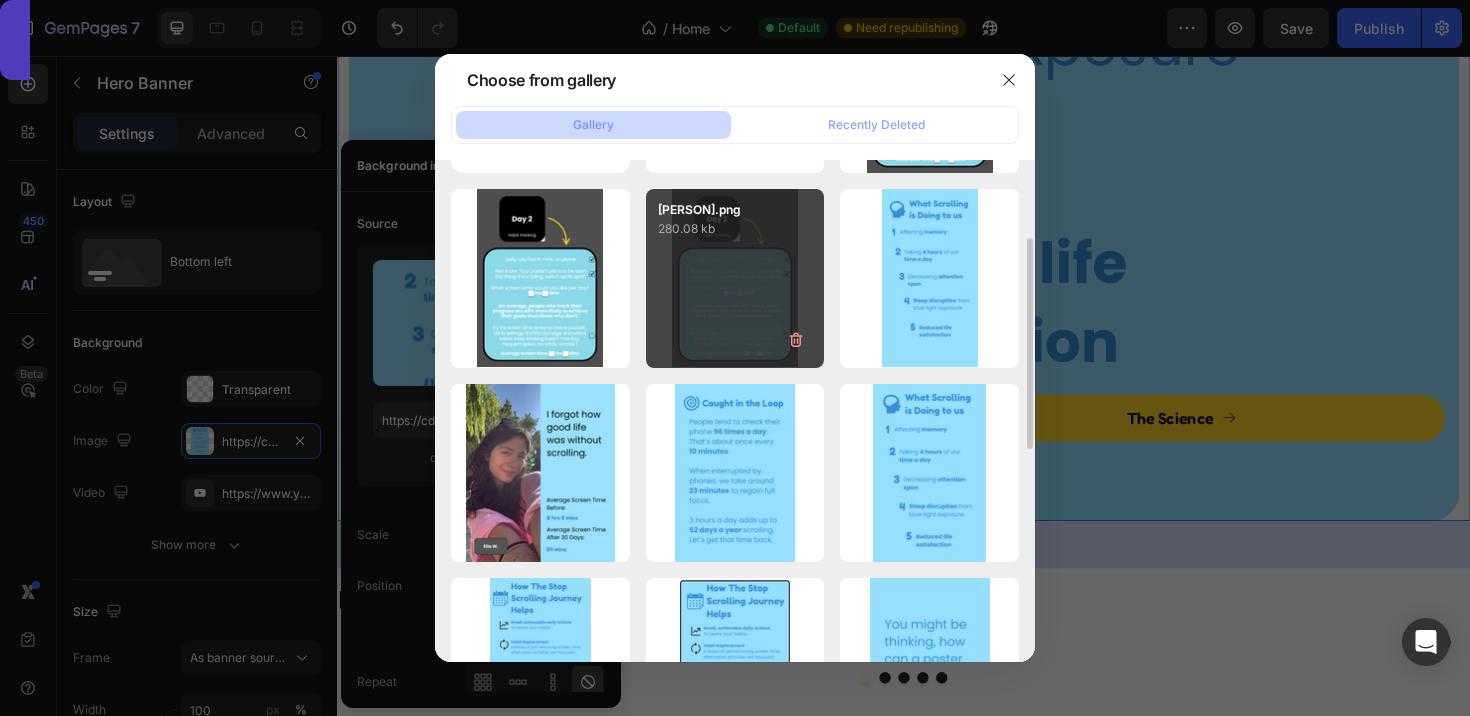 scroll, scrollTop: 183, scrollLeft: 0, axis: vertical 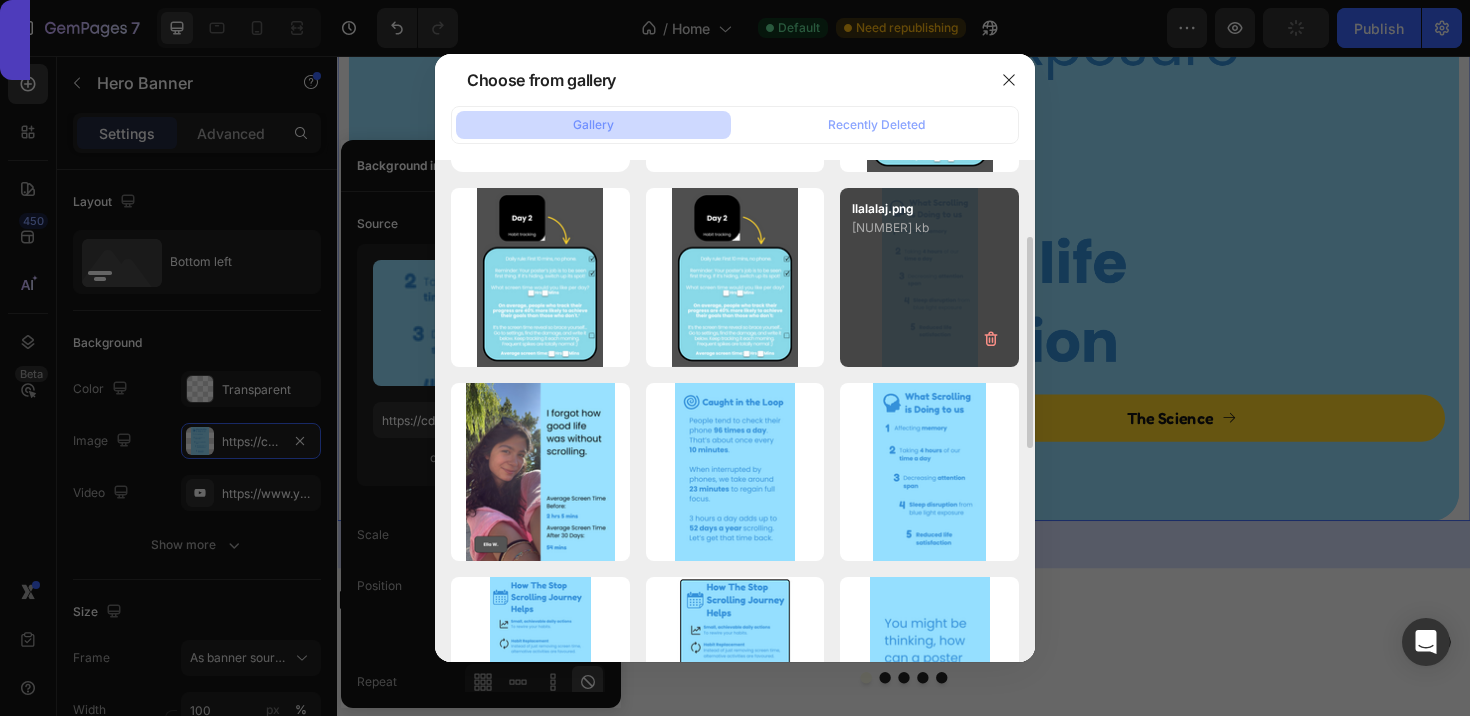 click on "llalalaj.png 199.00 kb" at bounding box center (929, 277) 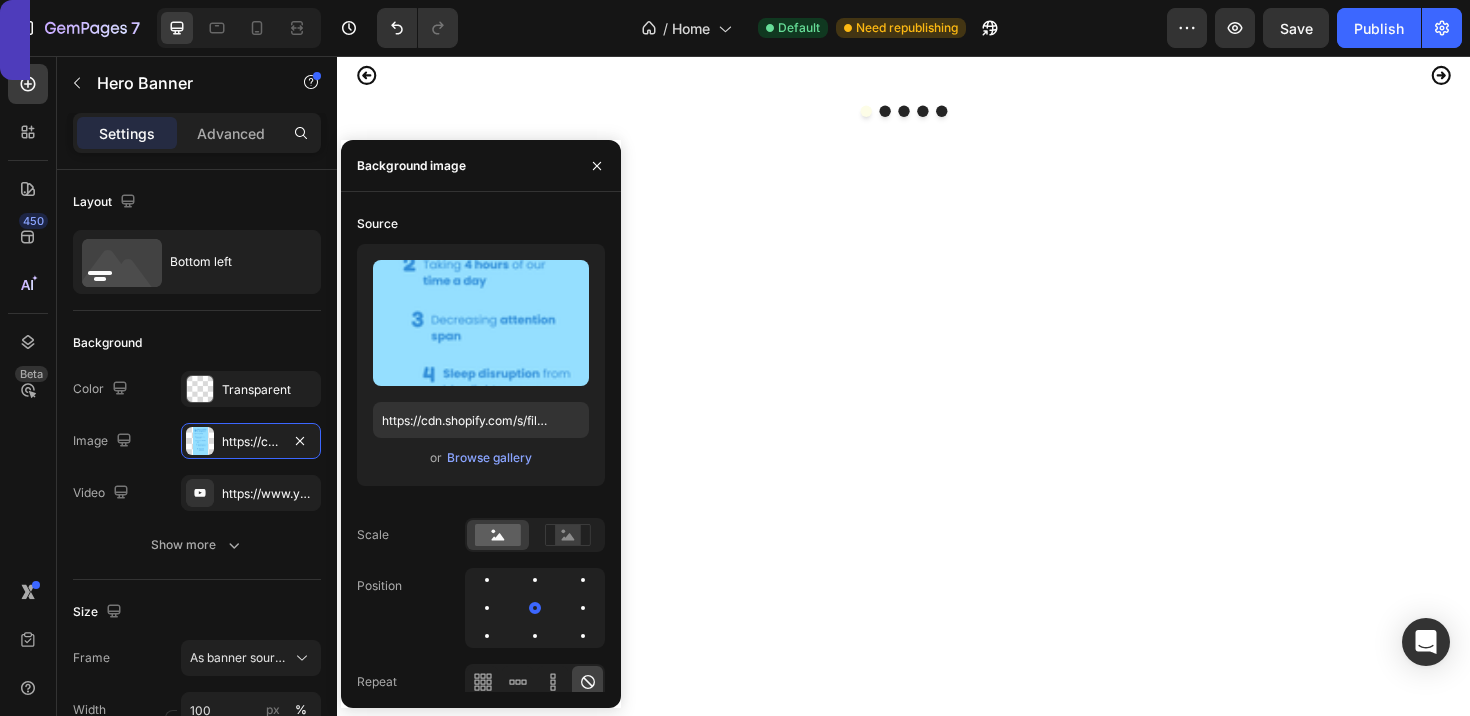 scroll, scrollTop: 8867, scrollLeft: 0, axis: vertical 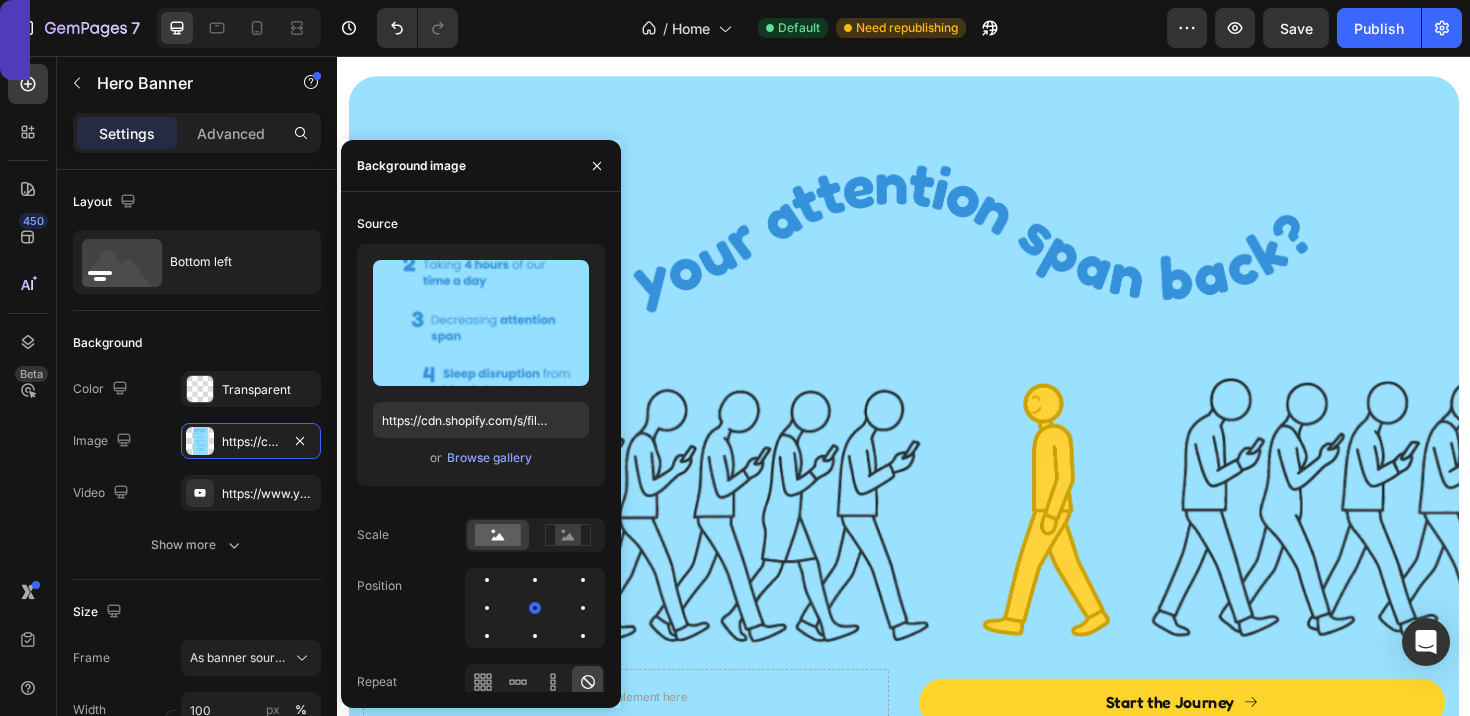 click at bounding box center (659, -21) 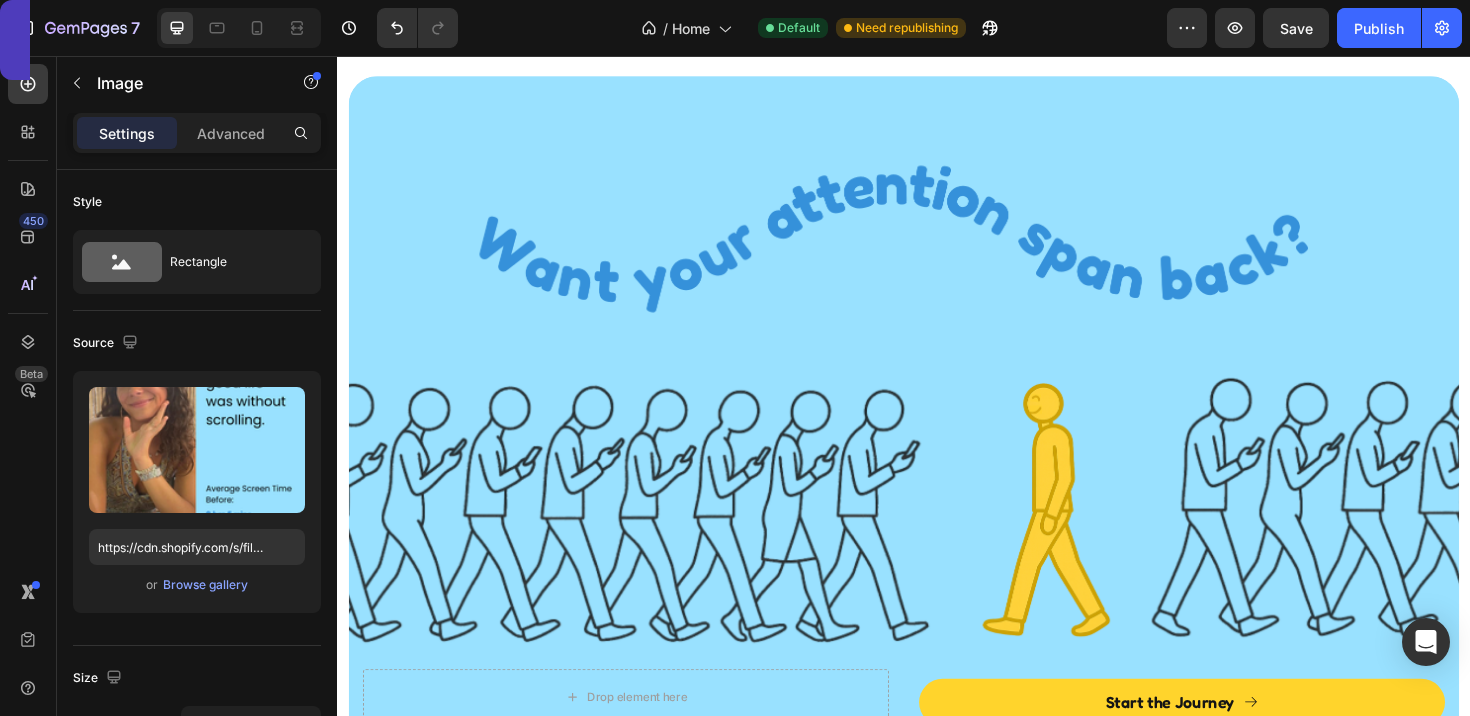 click at bounding box center [659, -21] 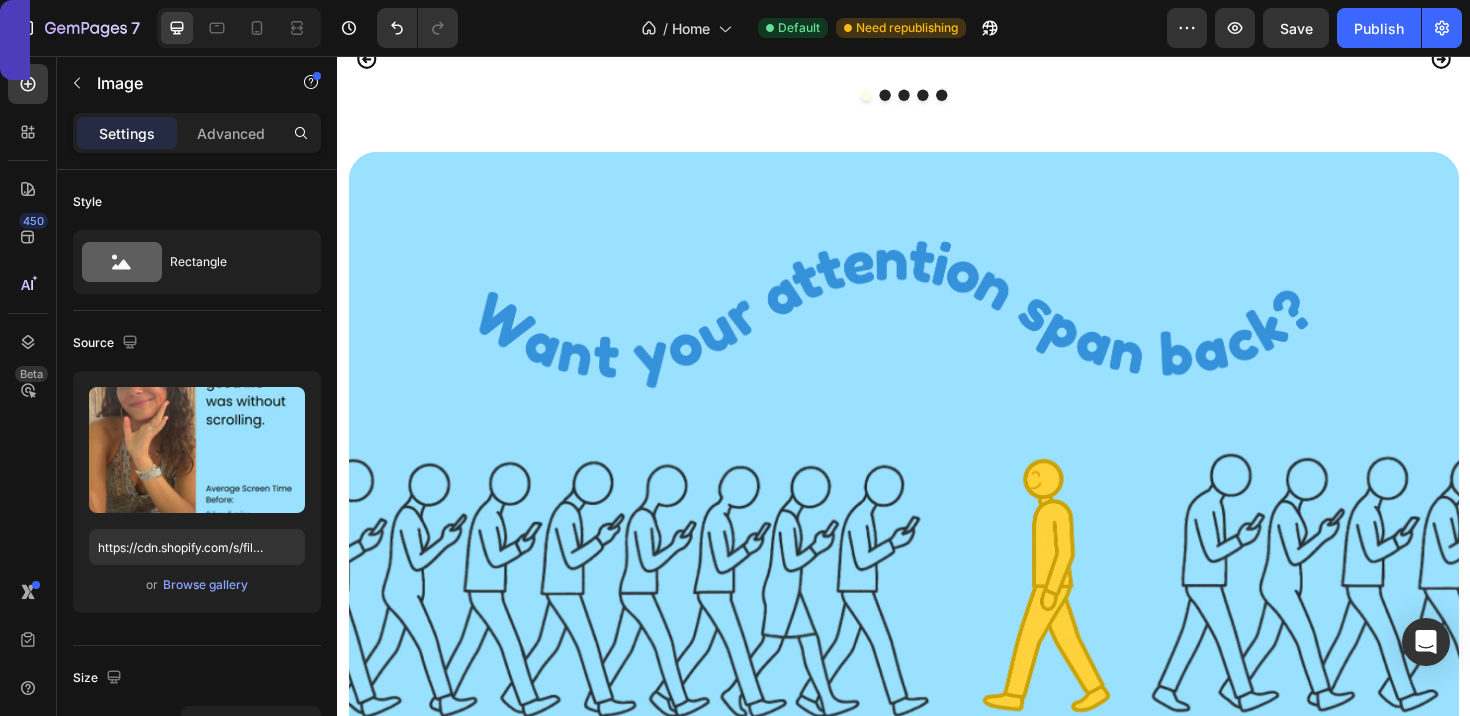 scroll, scrollTop: 8785, scrollLeft: 0, axis: vertical 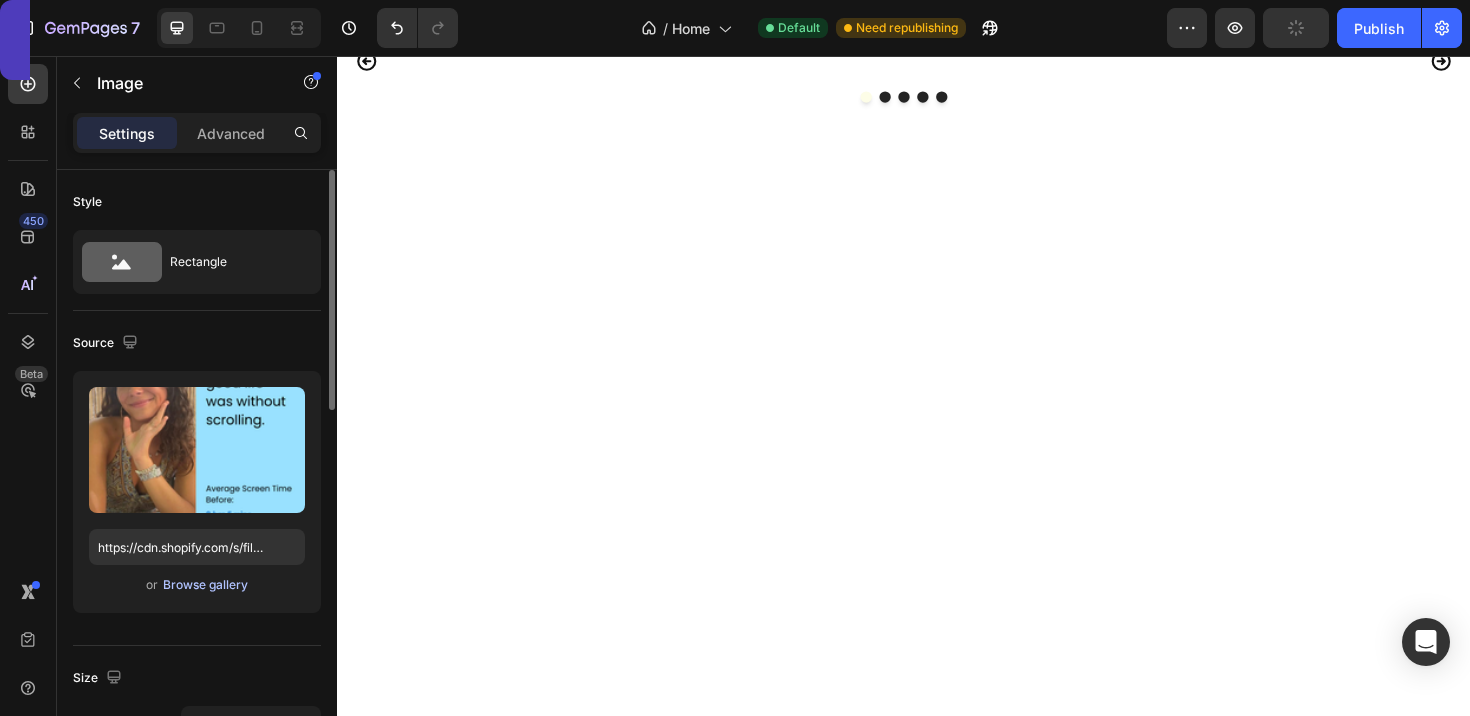 click on "Browse gallery" at bounding box center [205, 585] 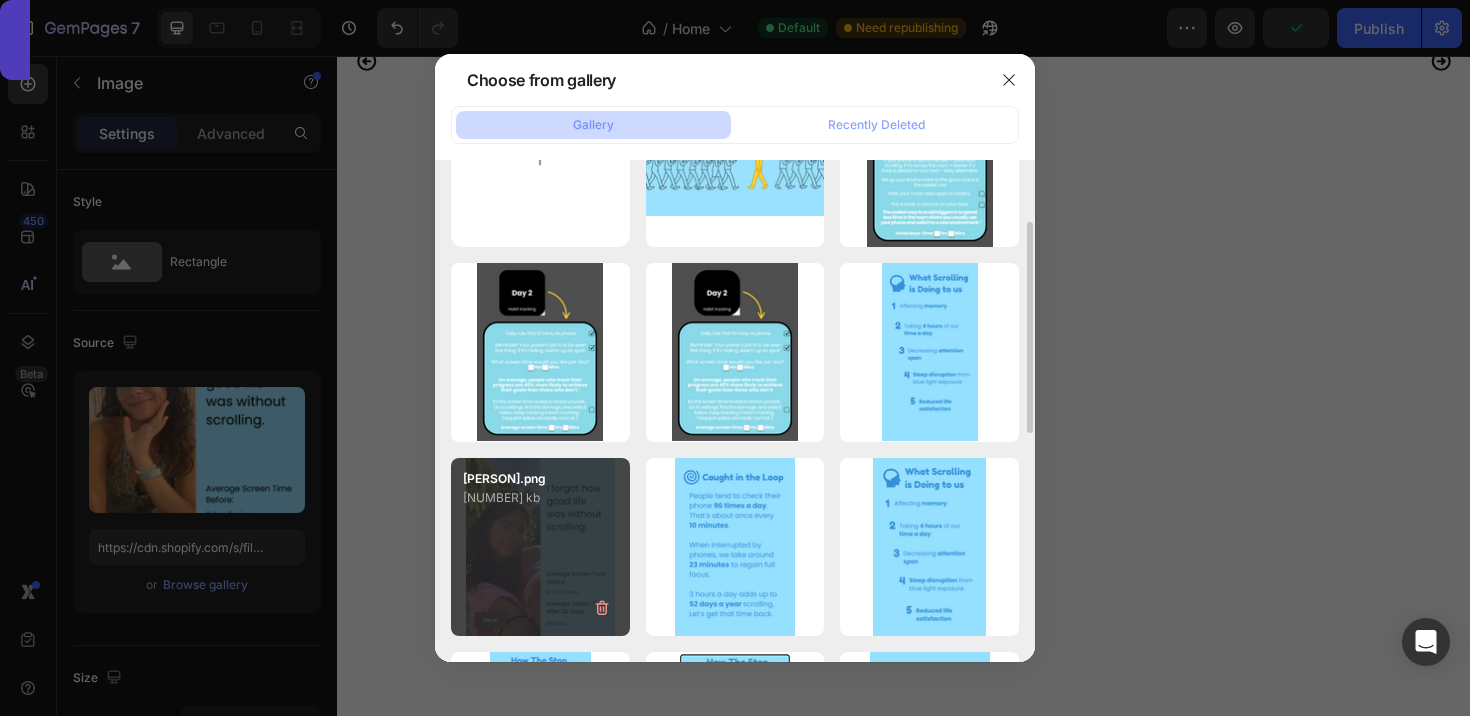 scroll, scrollTop: 120, scrollLeft: 0, axis: vertical 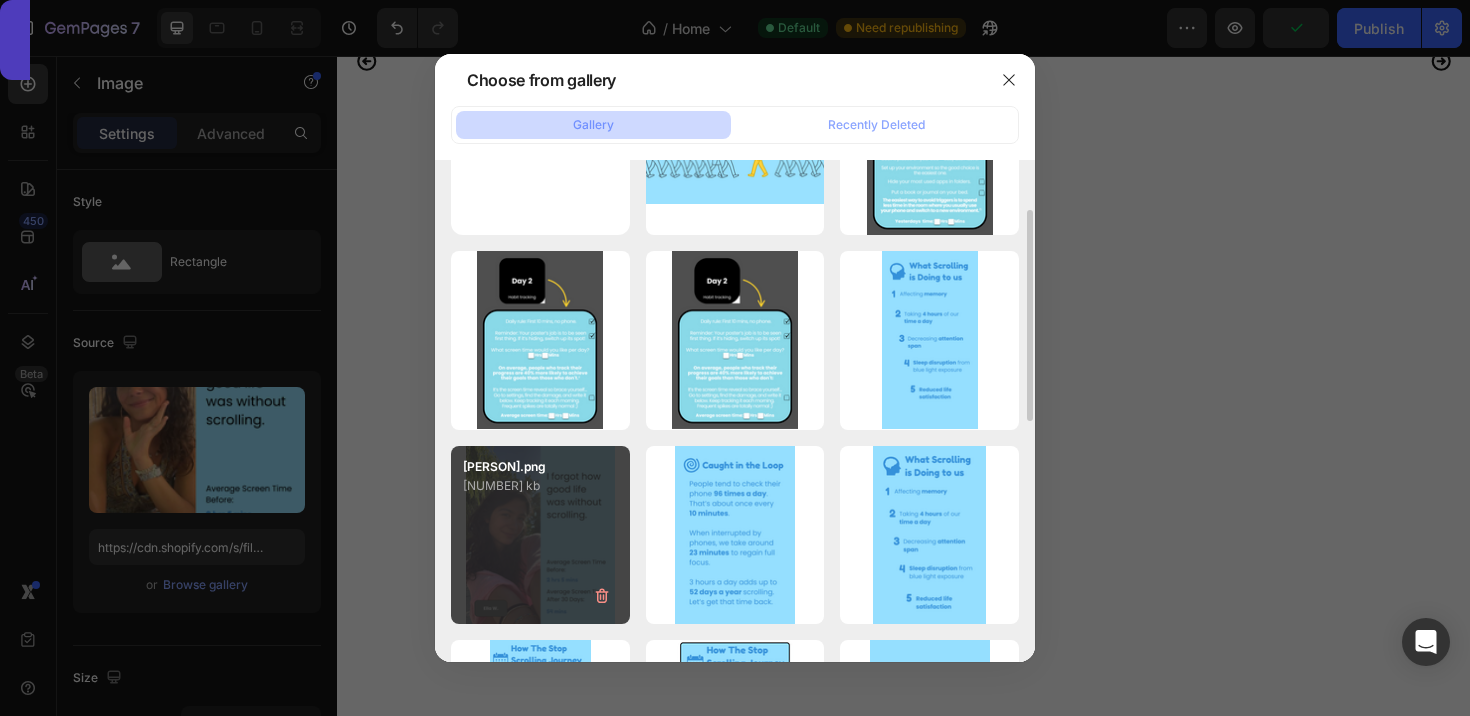 click on "[FILENAME].png [FILESIZE]" at bounding box center (540, 535) 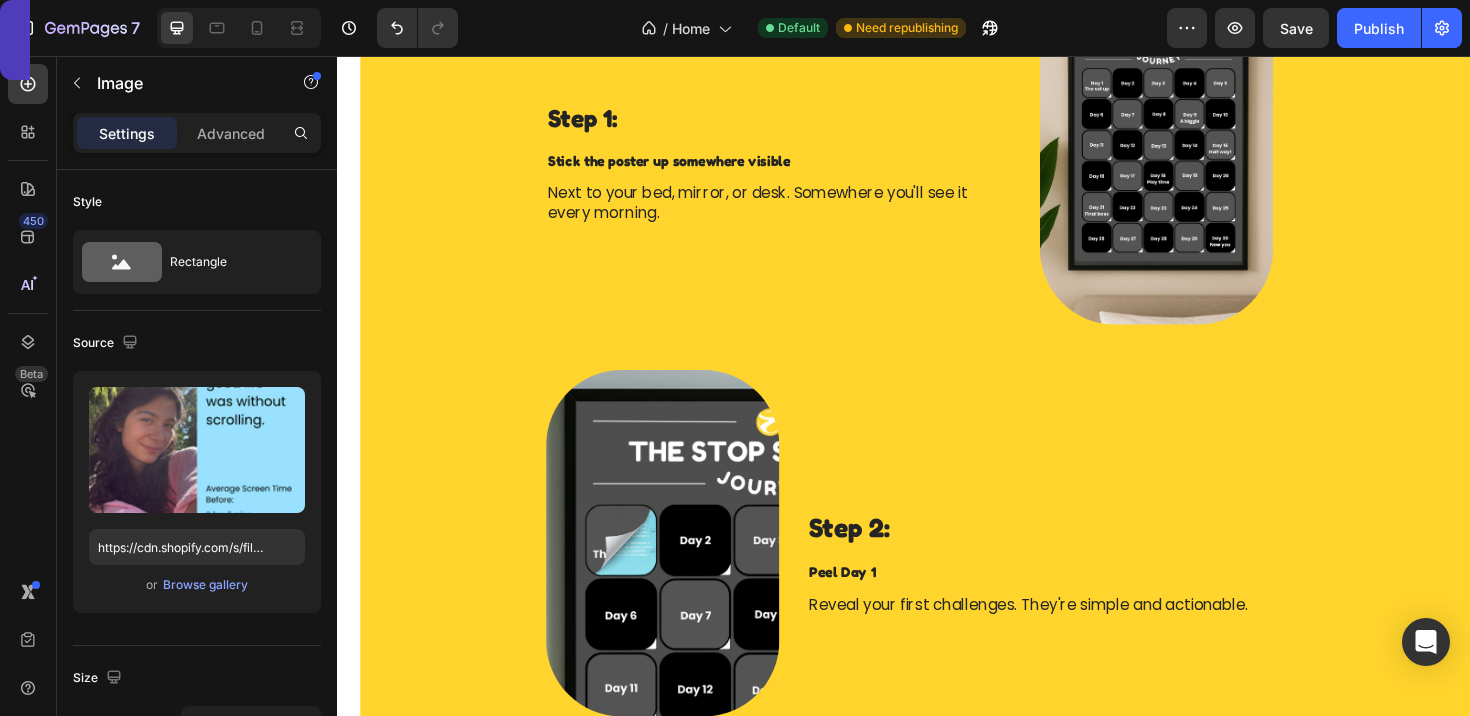 scroll, scrollTop: 0, scrollLeft: 0, axis: both 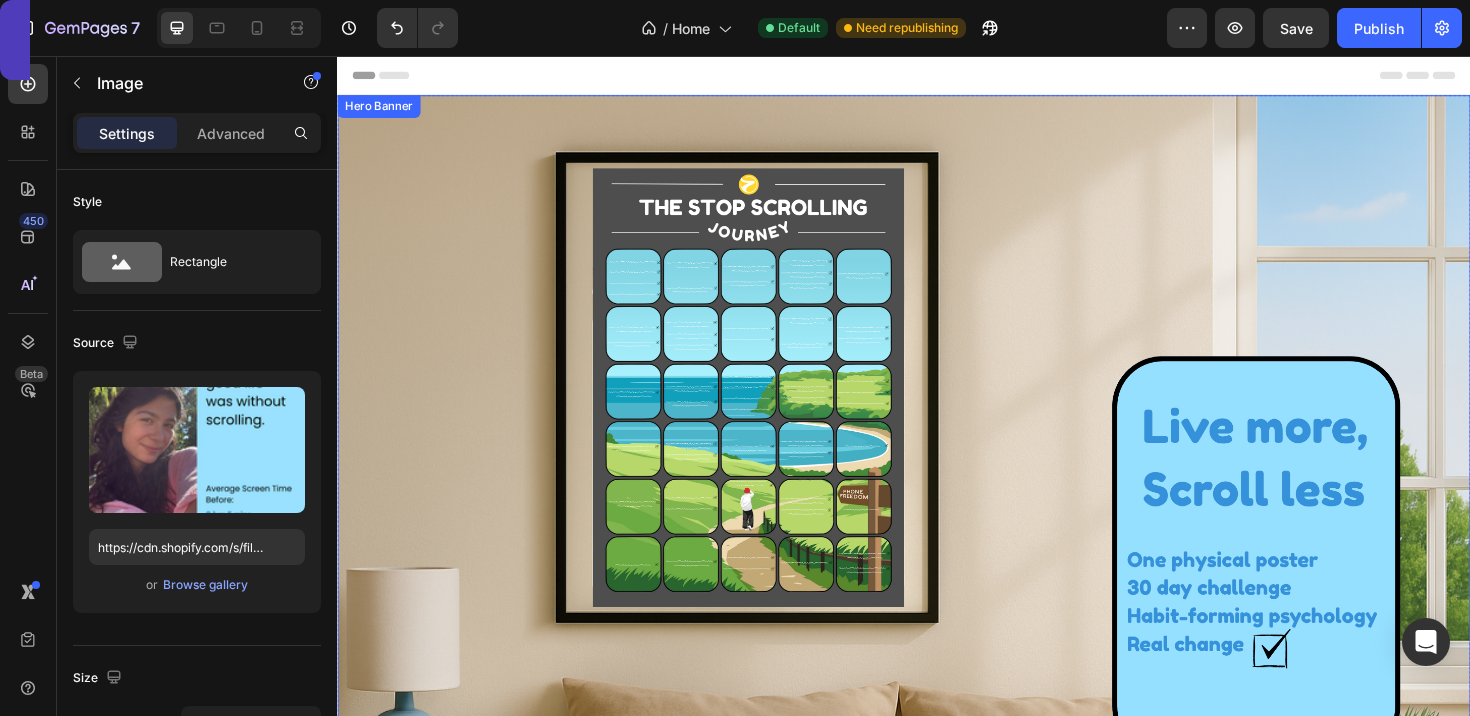 click at bounding box center (937, 521) 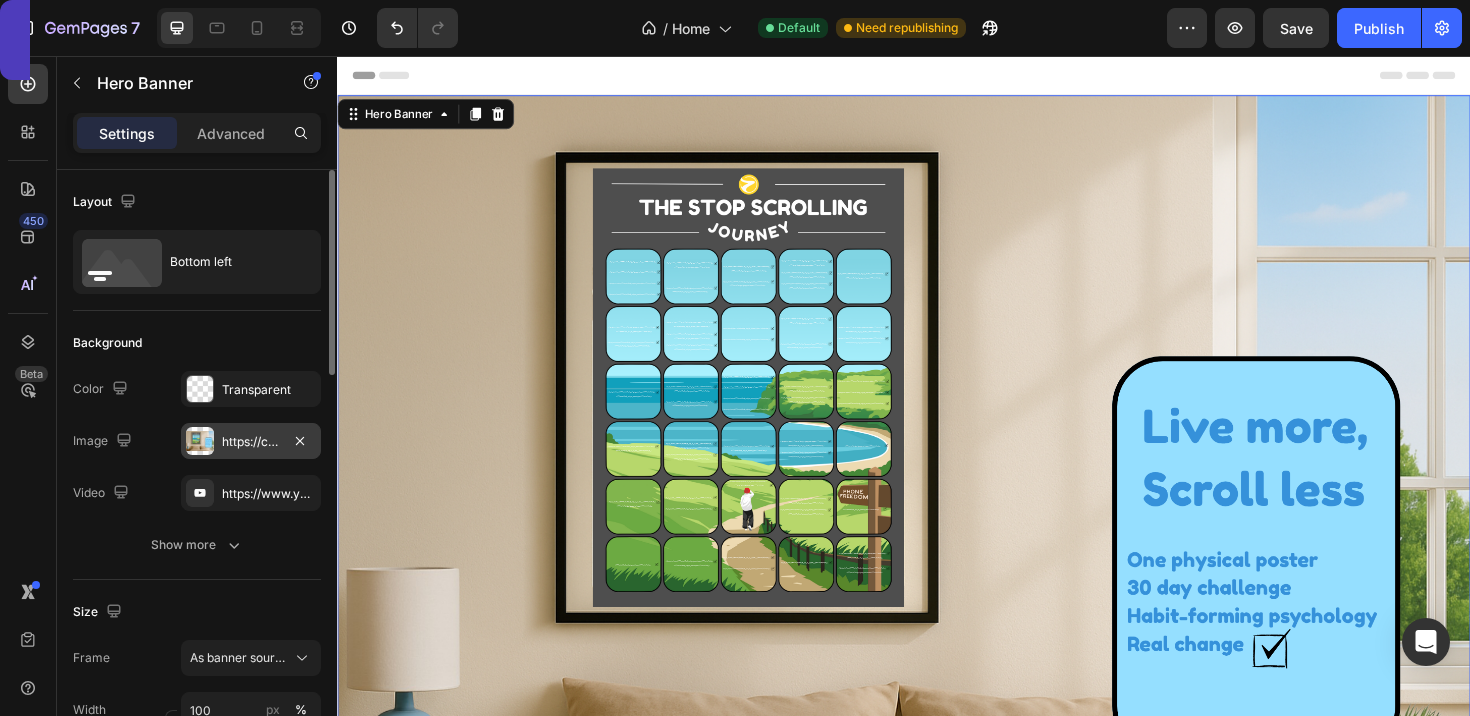 click on "https://cdn.shopify.com/s/files/1/0916/6857/8684/files/gempages_570851522548597575-dfd5de8c-6d33-4bec-b1e2-868c603f239e.png" at bounding box center (251, 442) 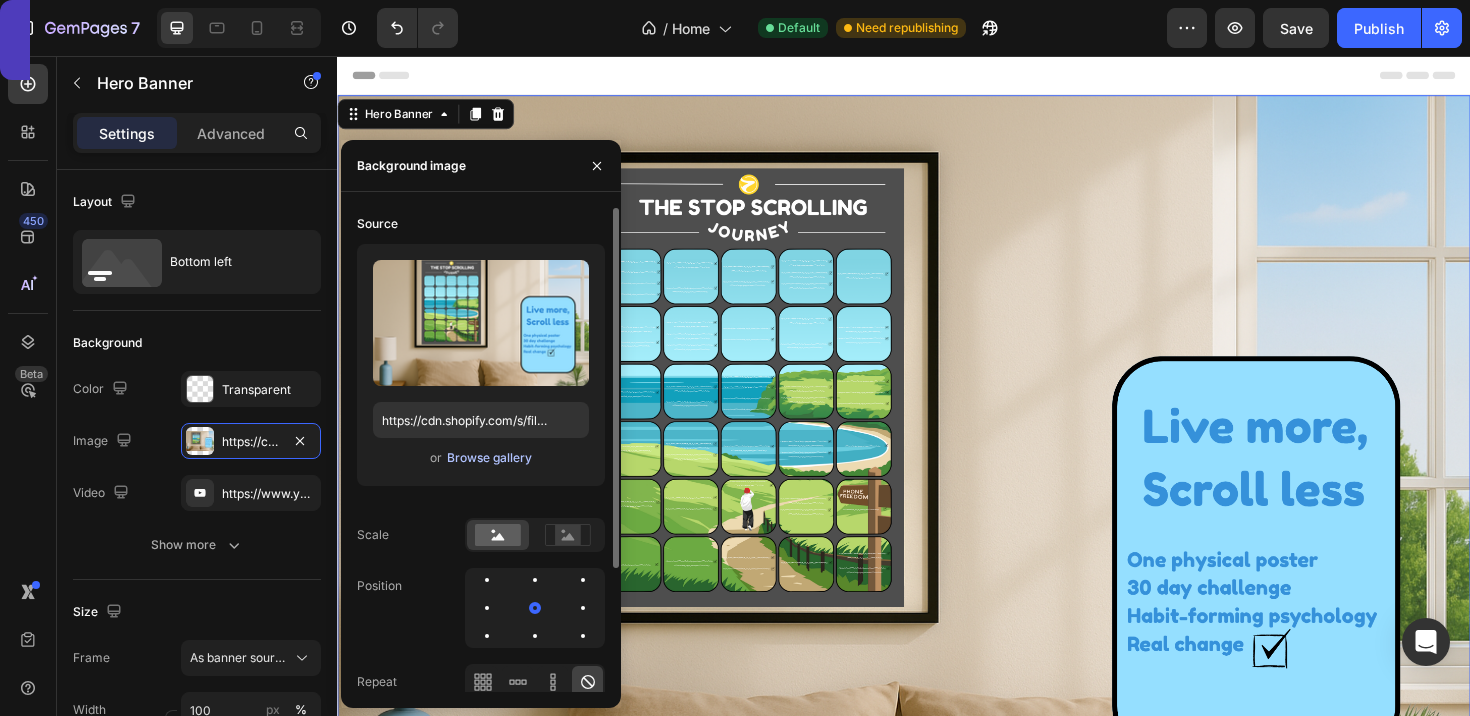 click on "Browse gallery" at bounding box center [489, 458] 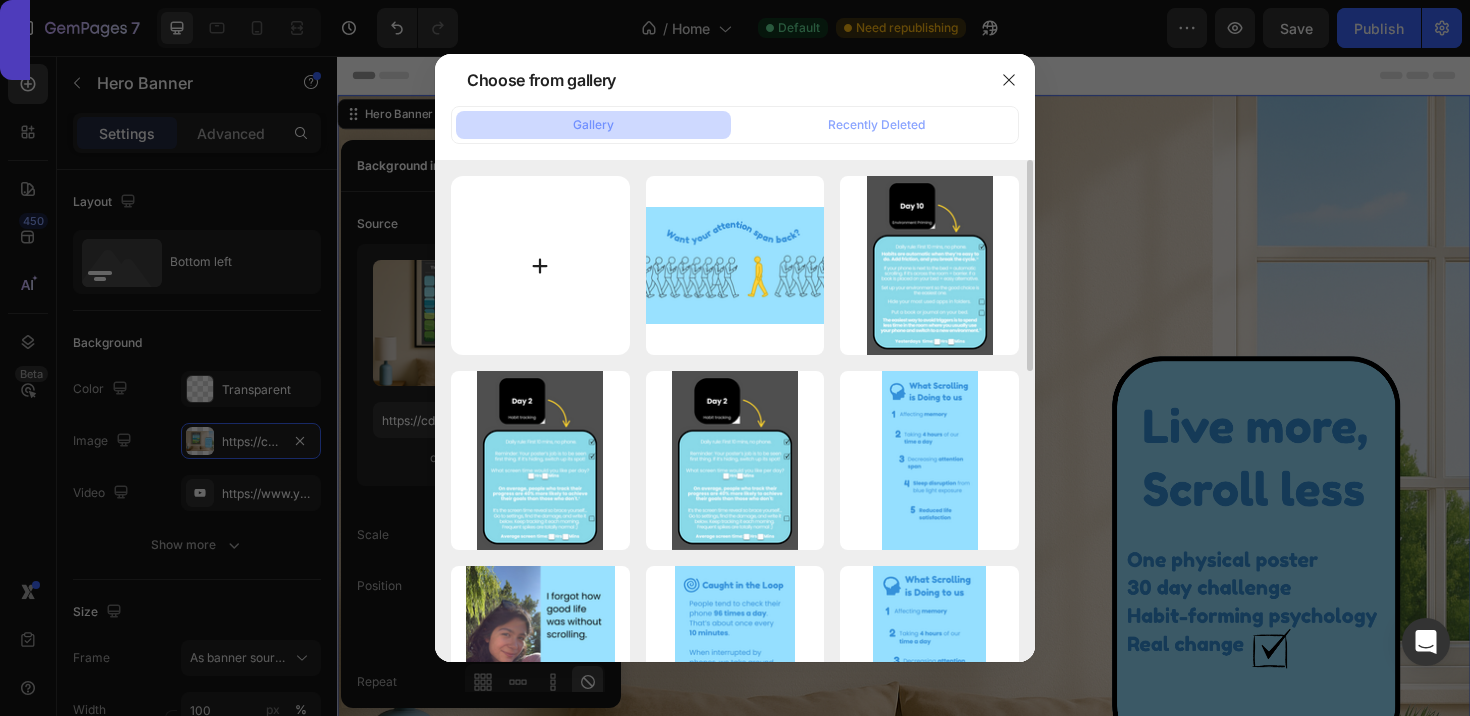 click at bounding box center [540, 265] 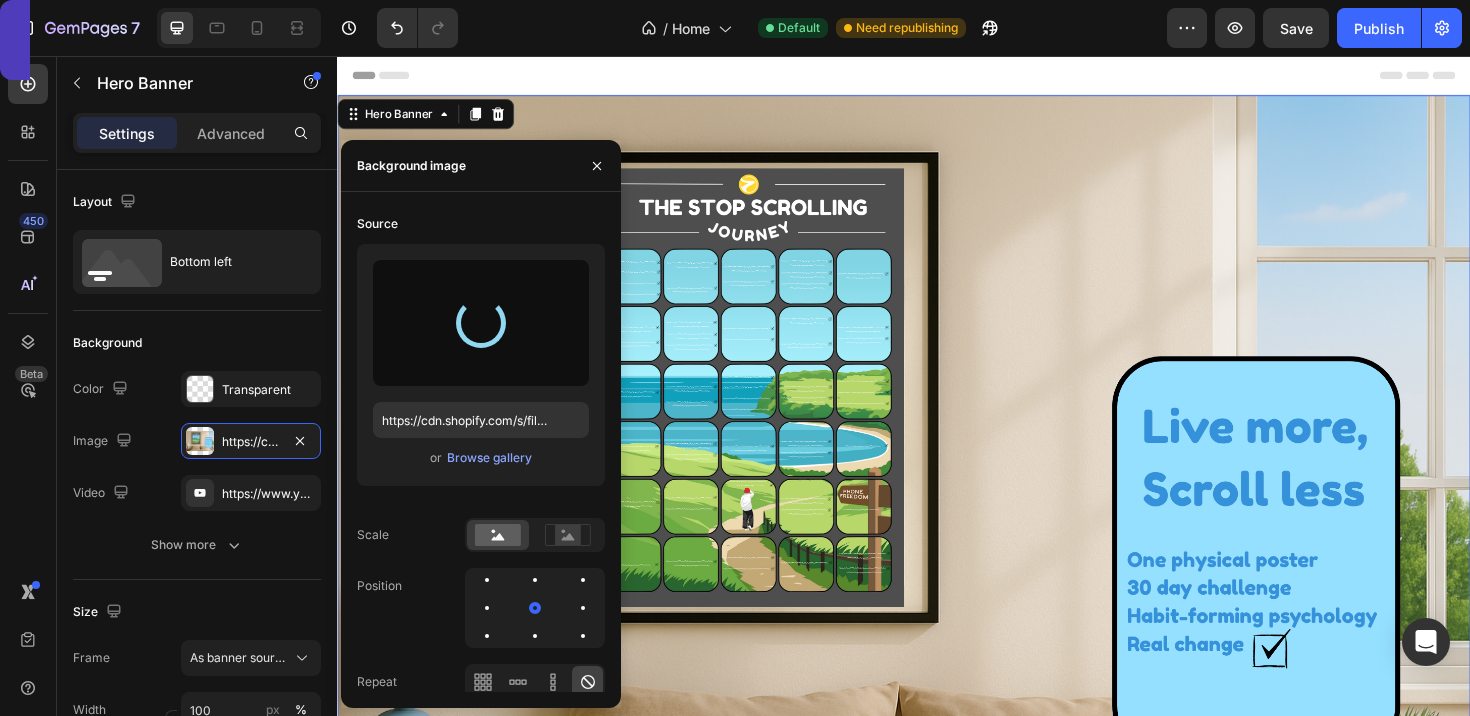 type on "https://cdn.shopify.com/s/files/1/0916/6857/8684/files/gempages_570851522548597575-7c21ee7a-2c28-49ac-b8f9-7b921479c5b7.png" 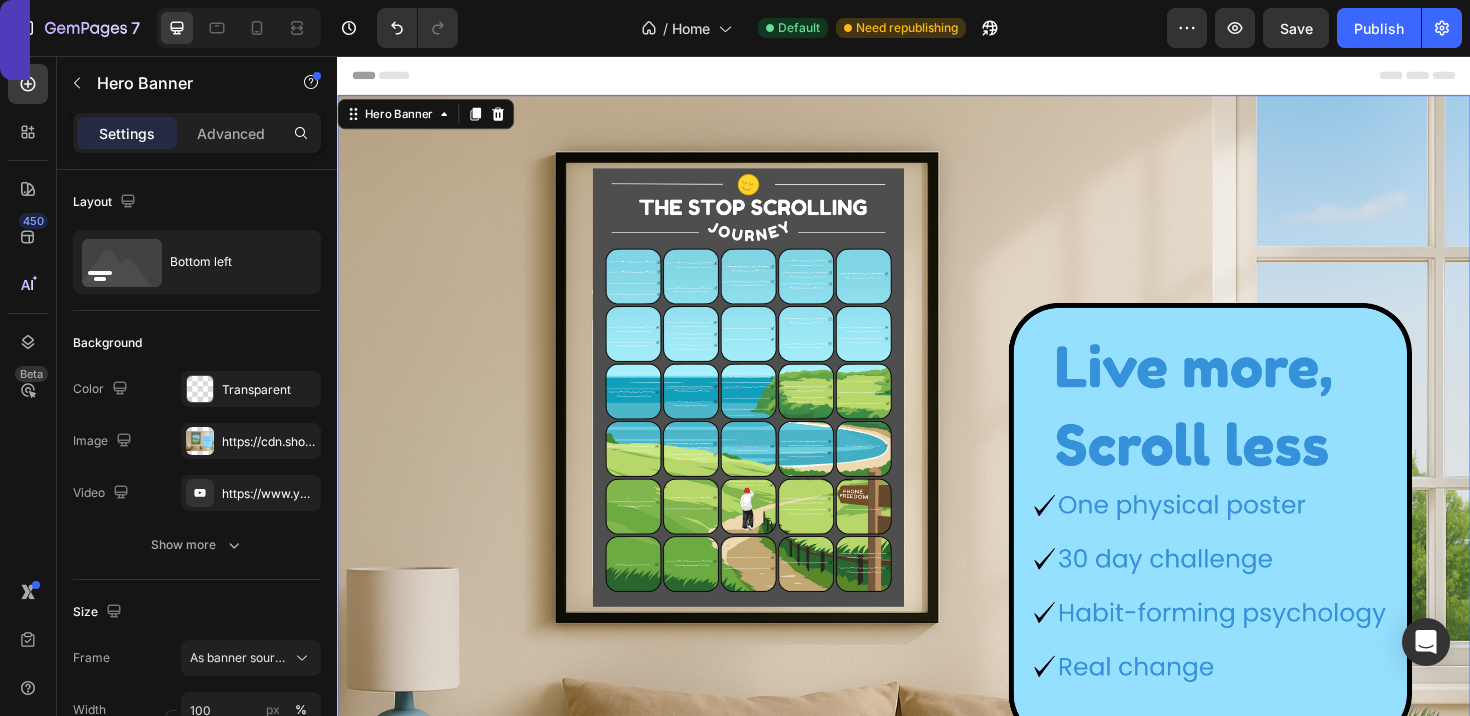 click at bounding box center [937, 521] 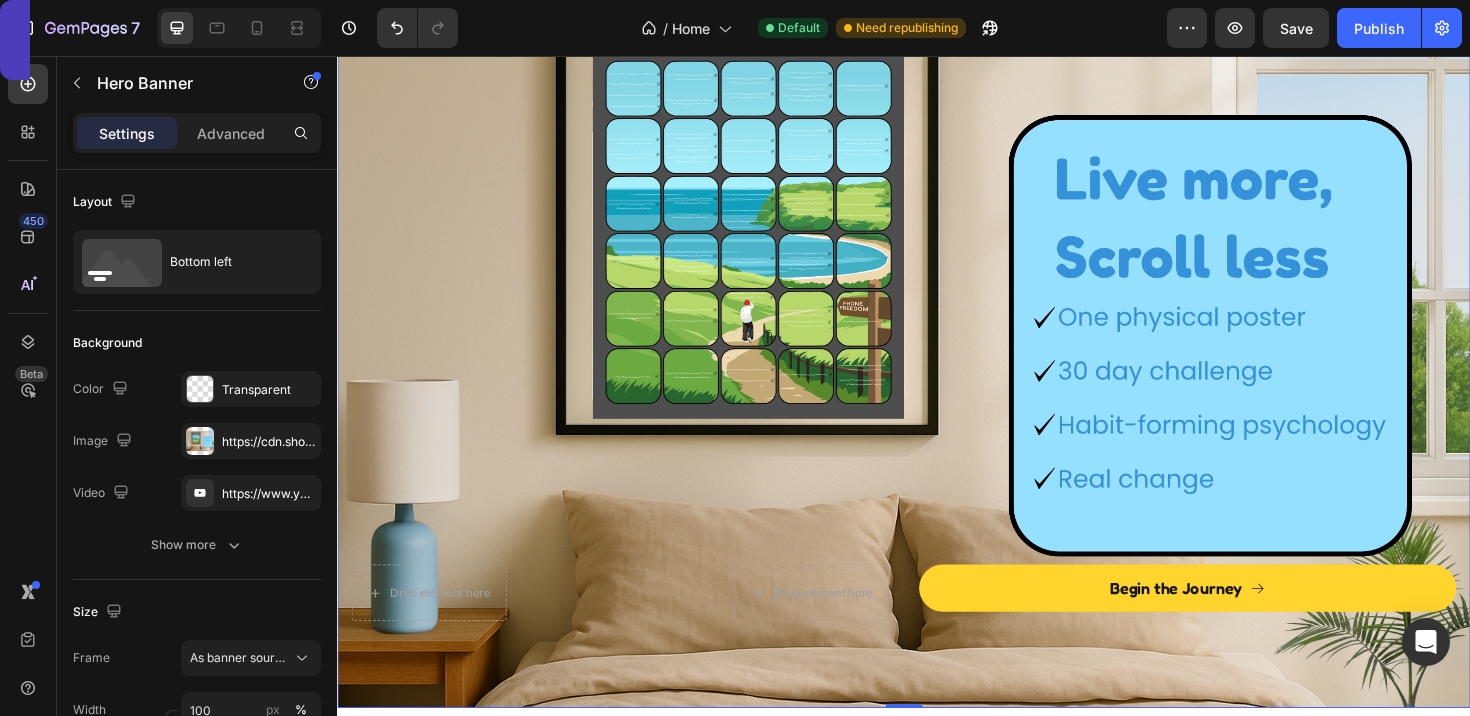 scroll, scrollTop: 0, scrollLeft: 0, axis: both 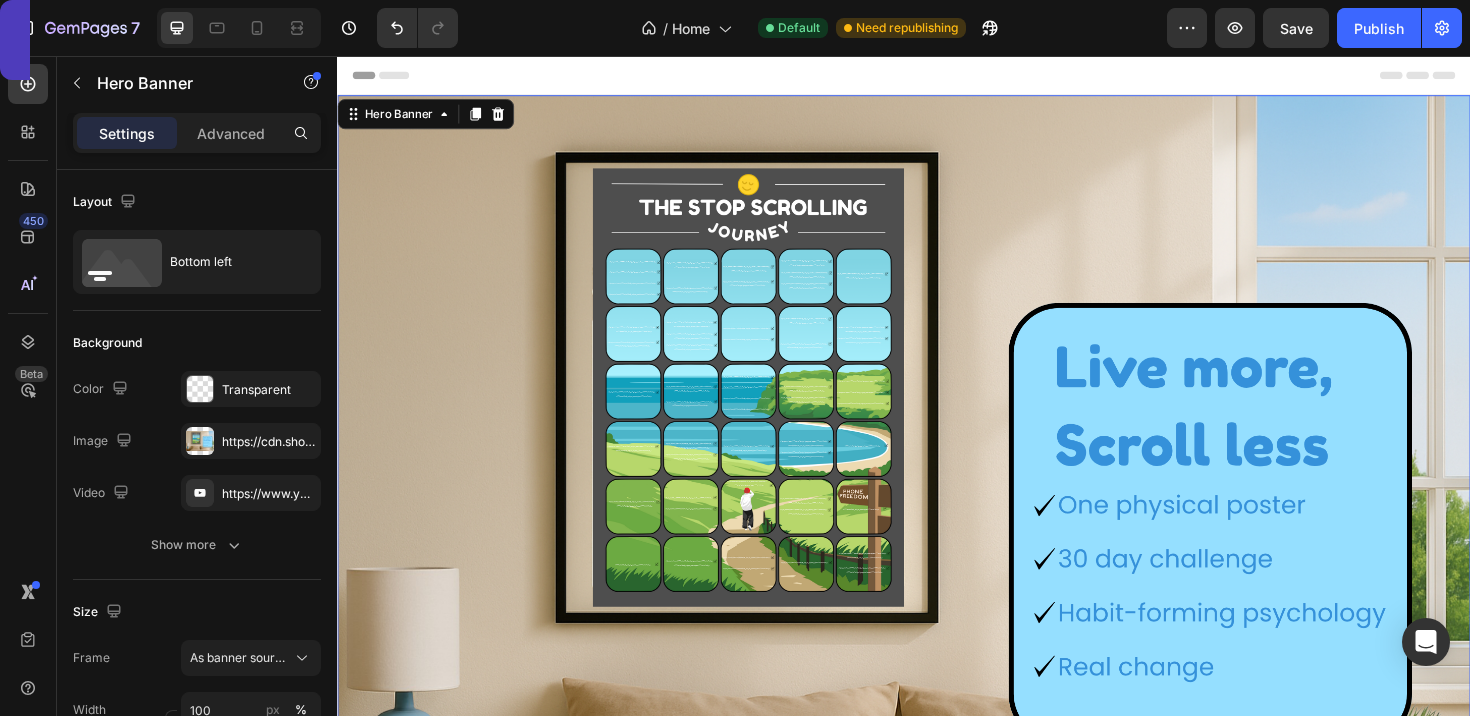 click at bounding box center [937, 521] 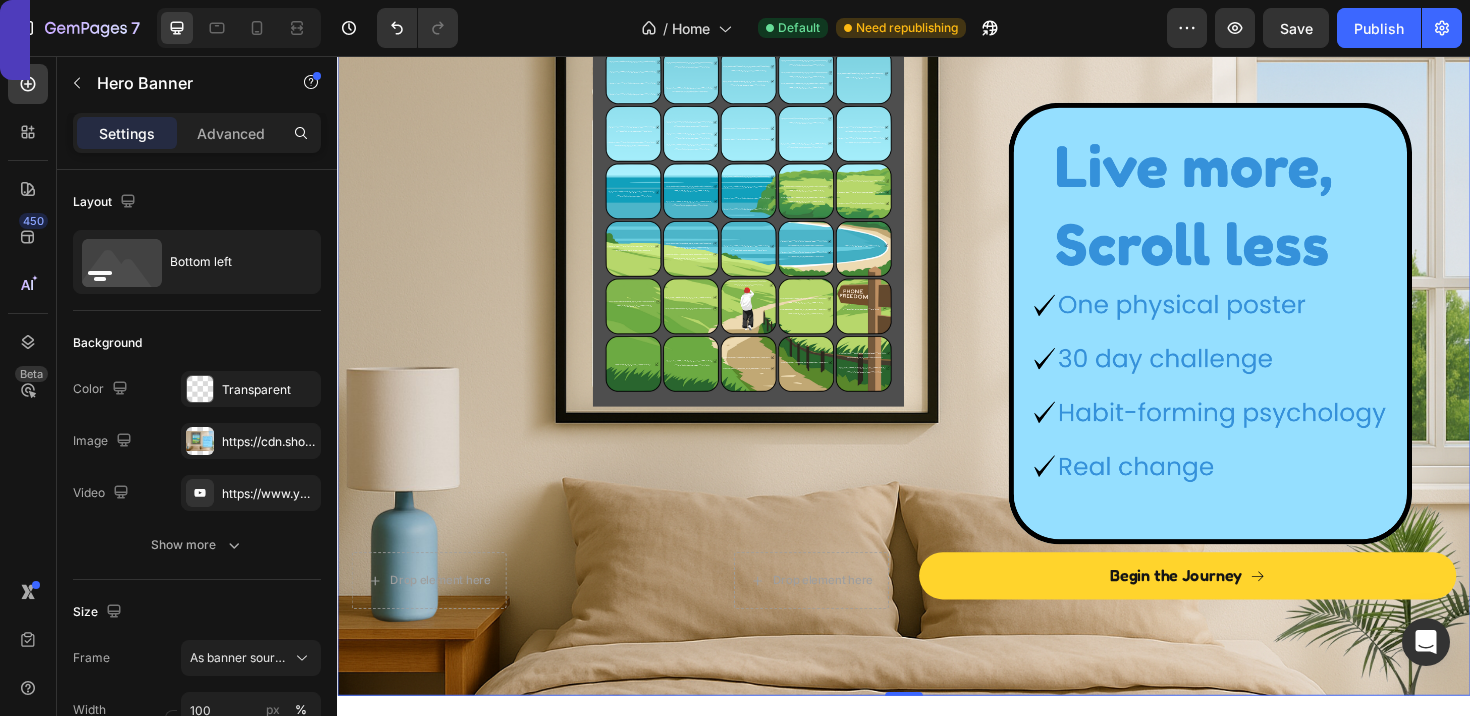 scroll, scrollTop: 0, scrollLeft: 0, axis: both 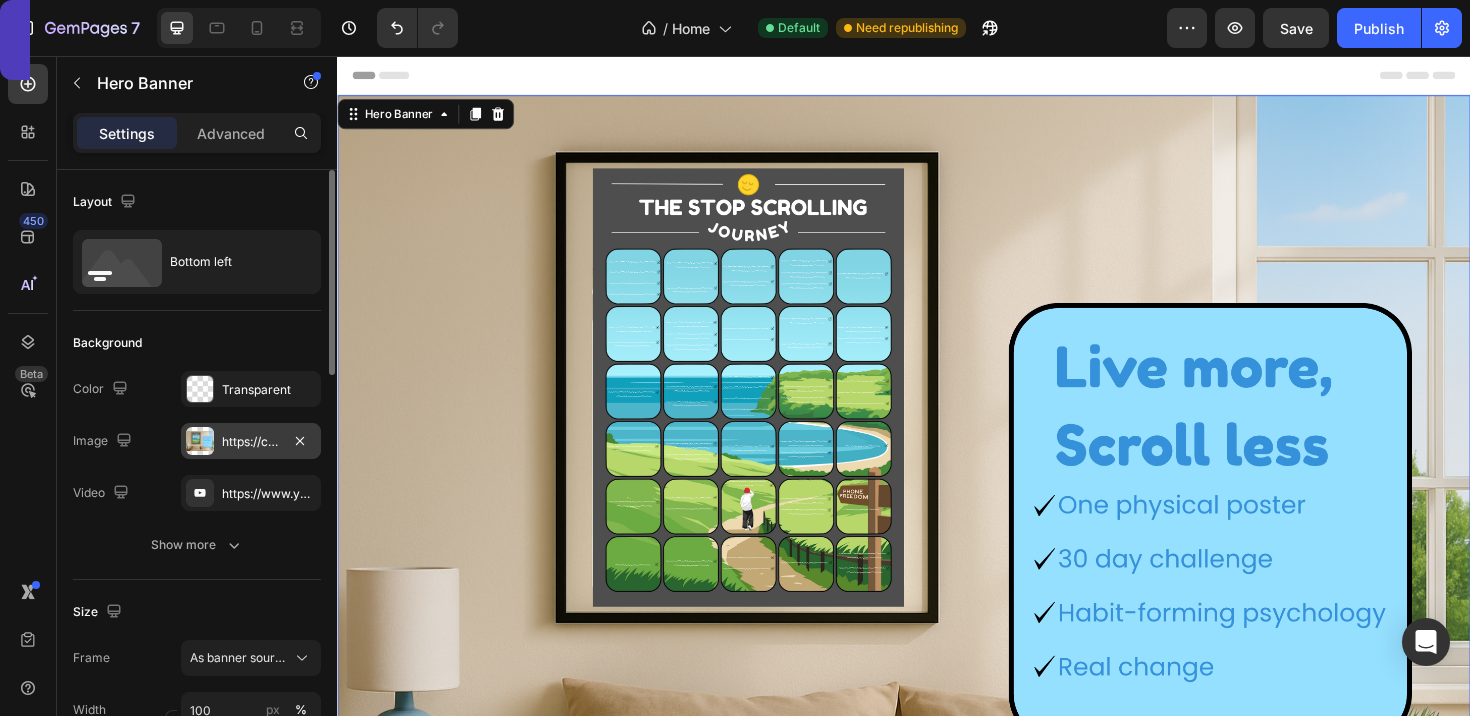 click on "https://cdn.shopify.com/s/files/1/0916/6857/8684/files/gempages_570851522548597575-7c21ee7a-2c28-49ac-b8f9-7b921479c5b7.png" at bounding box center [251, 442] 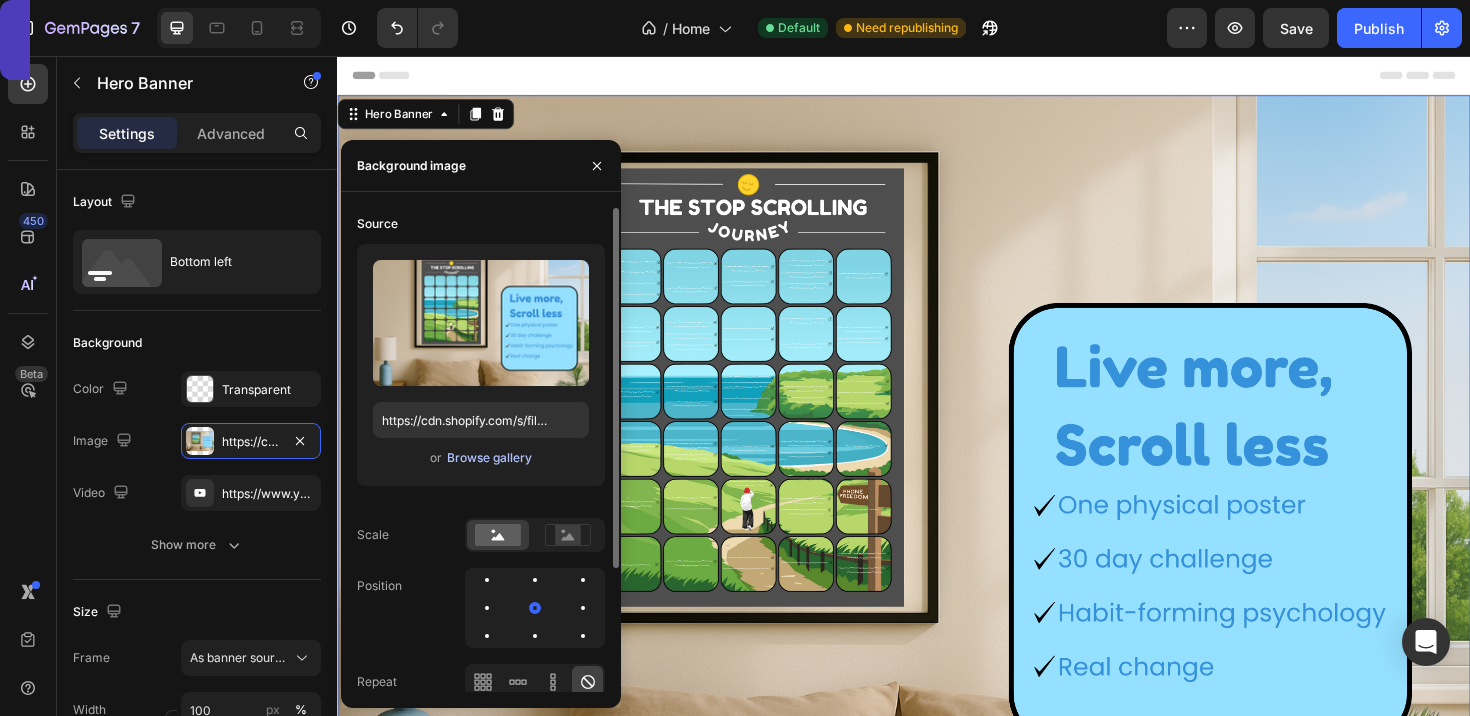 click on "Browse gallery" at bounding box center [489, 458] 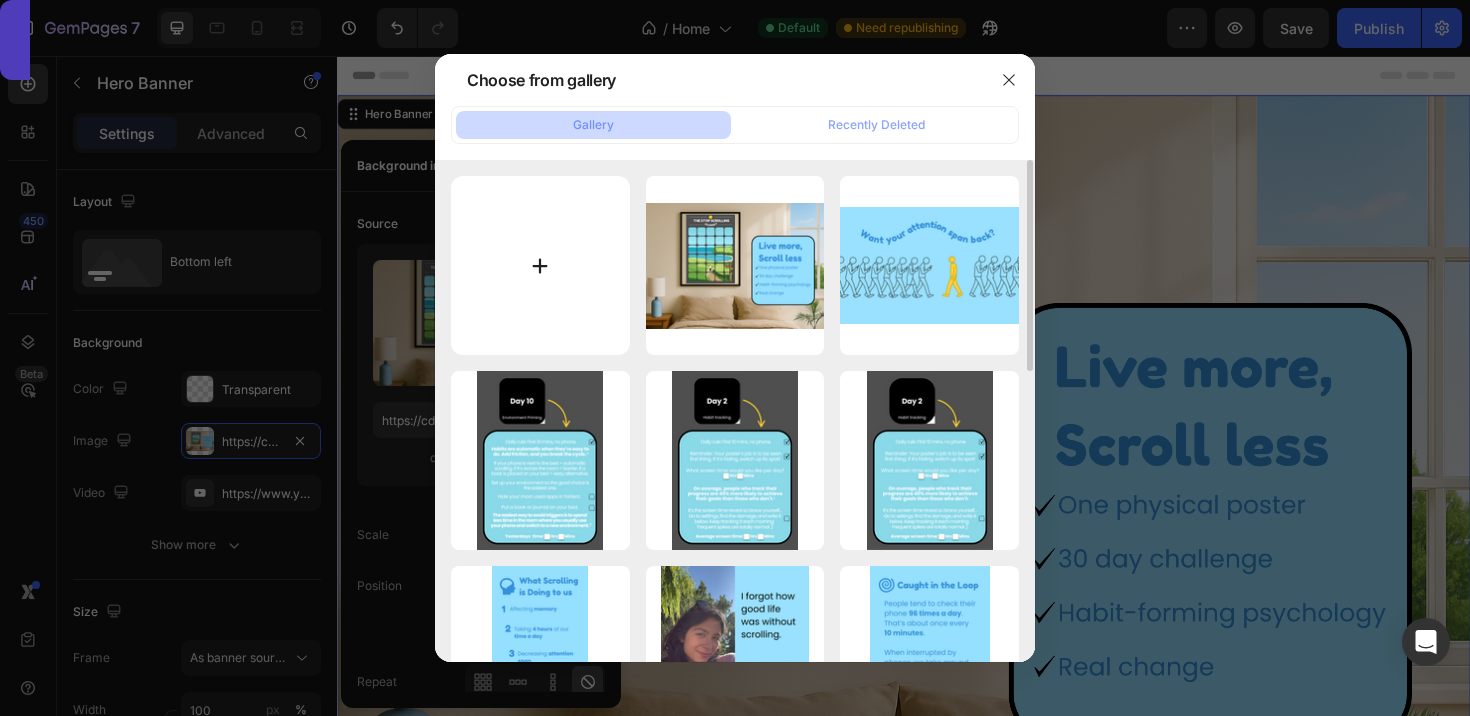 click at bounding box center [540, 265] 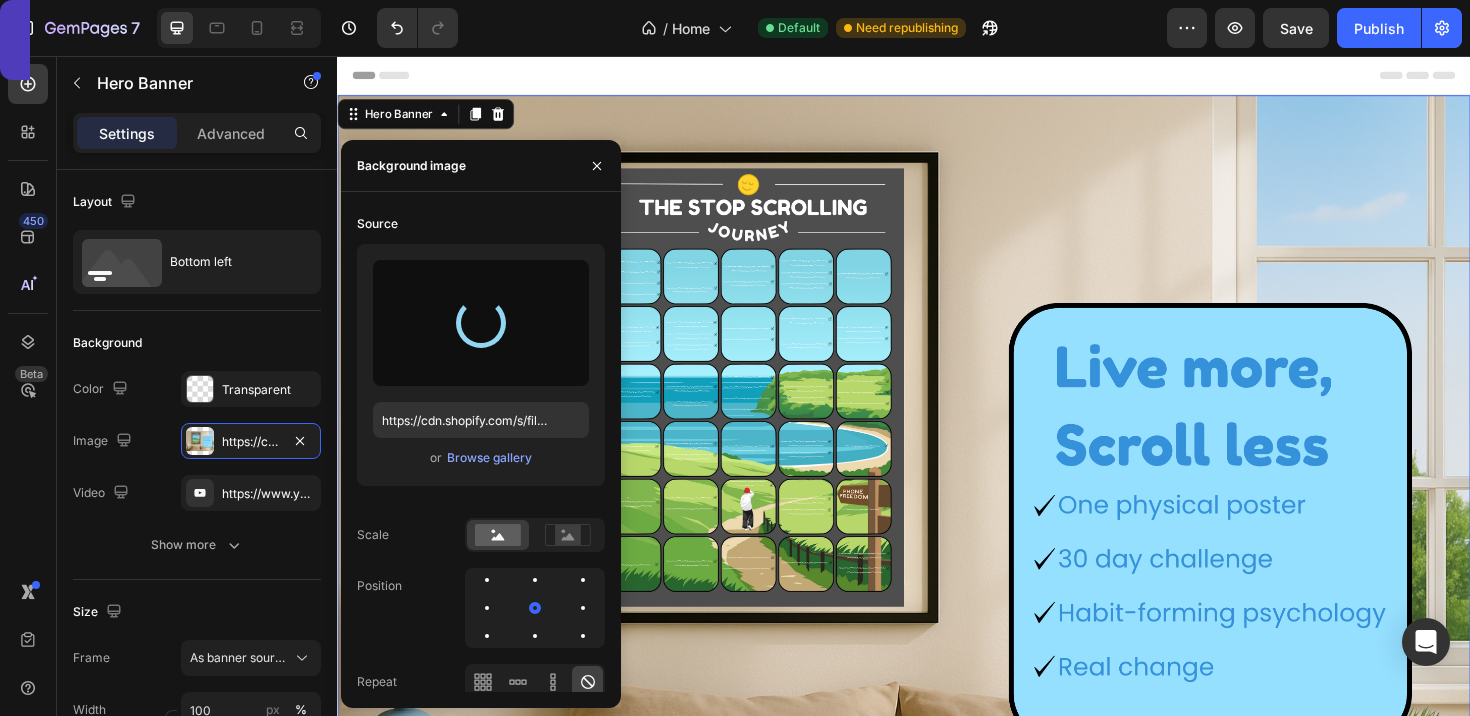 type on "https://cdn.shopify.com/s/files/1/0916/6857/8684/files/gempages_570851522548597575-44501226-8055-48e7-b88a-b102d9d91cf6.png" 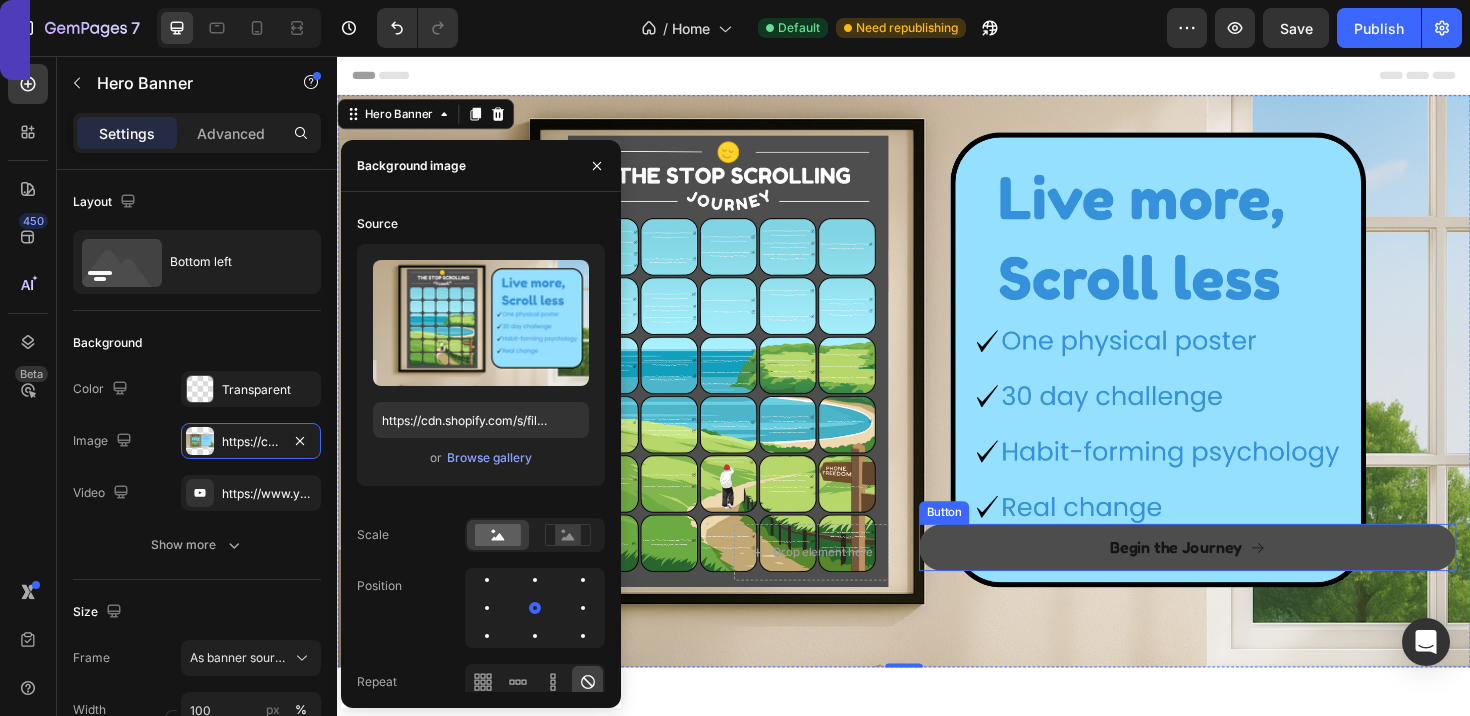 click on "Begin the Journey" at bounding box center [1237, 576] 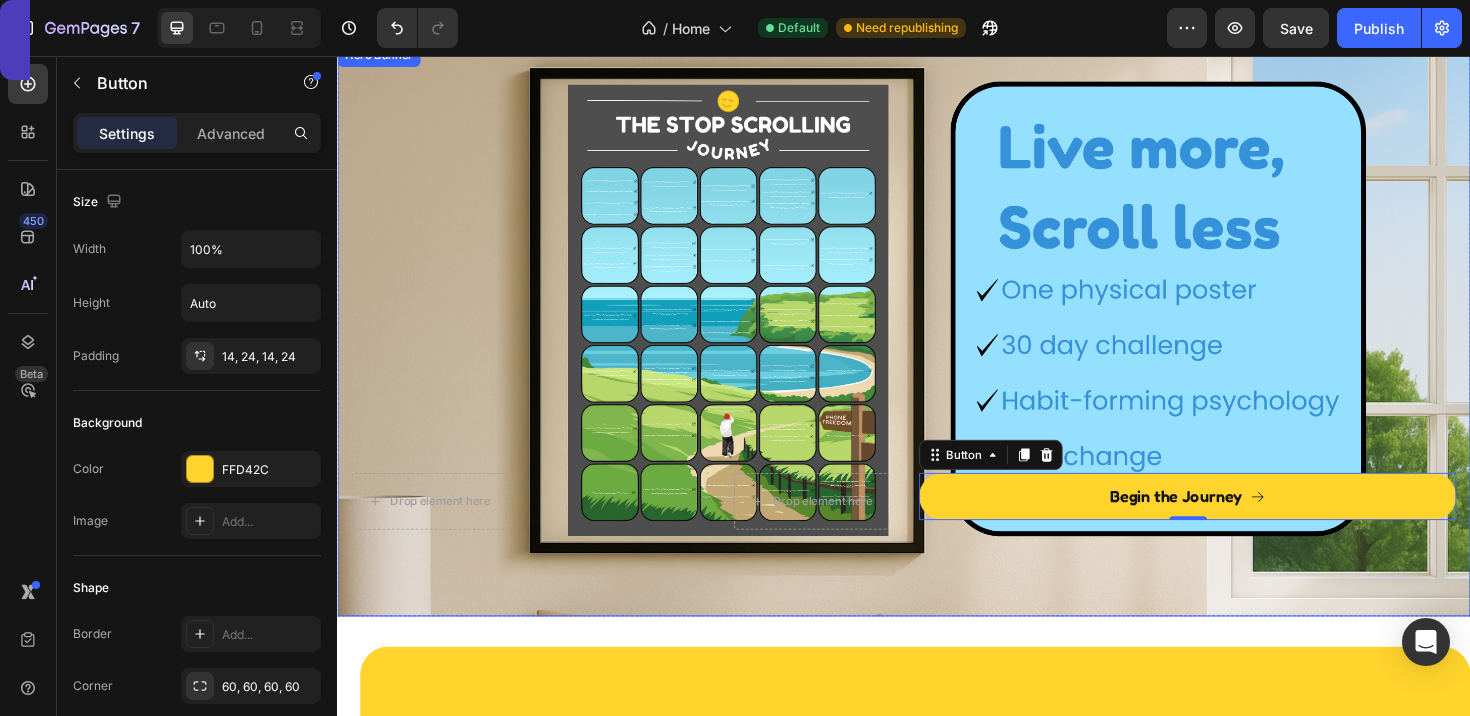 scroll, scrollTop: 40, scrollLeft: 0, axis: vertical 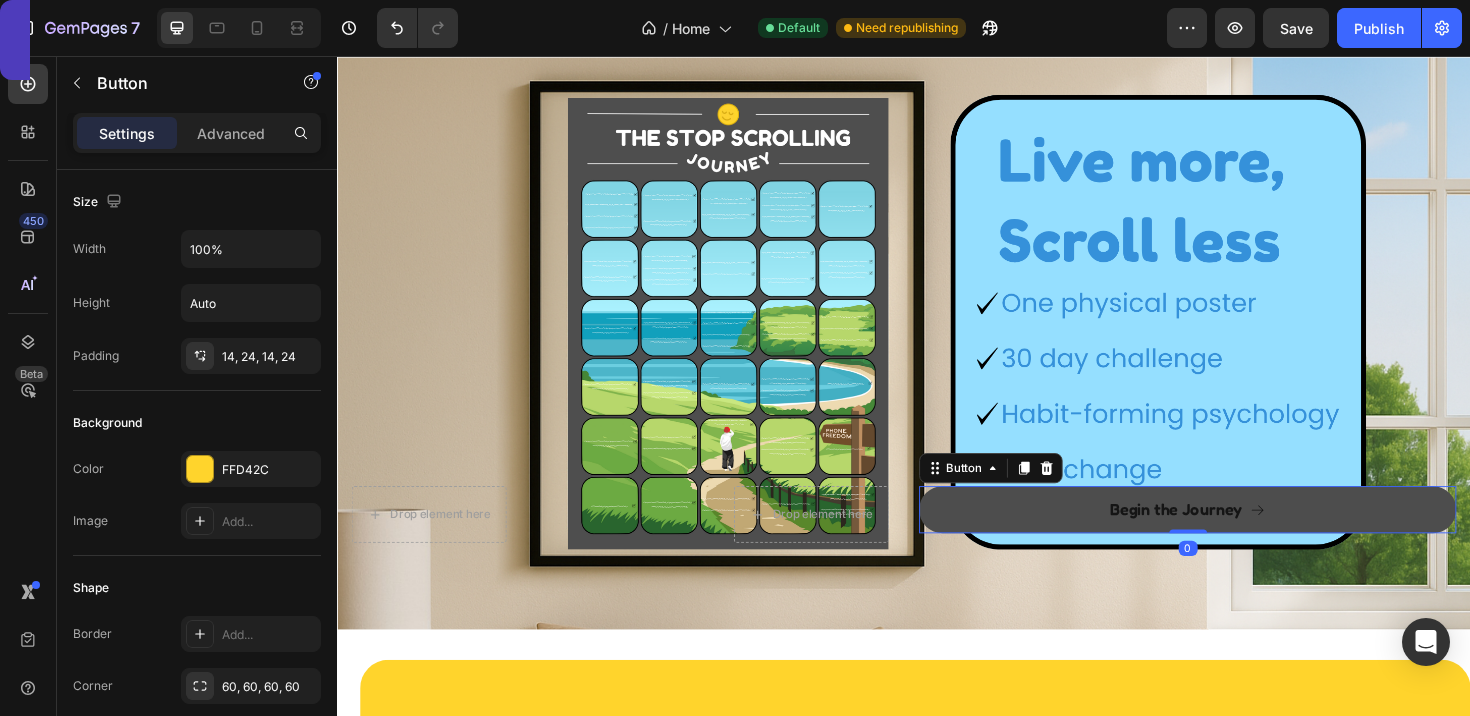 drag, startPoint x: 1229, startPoint y: 555, endPoint x: 1228, endPoint y: 514, distance: 41.01219 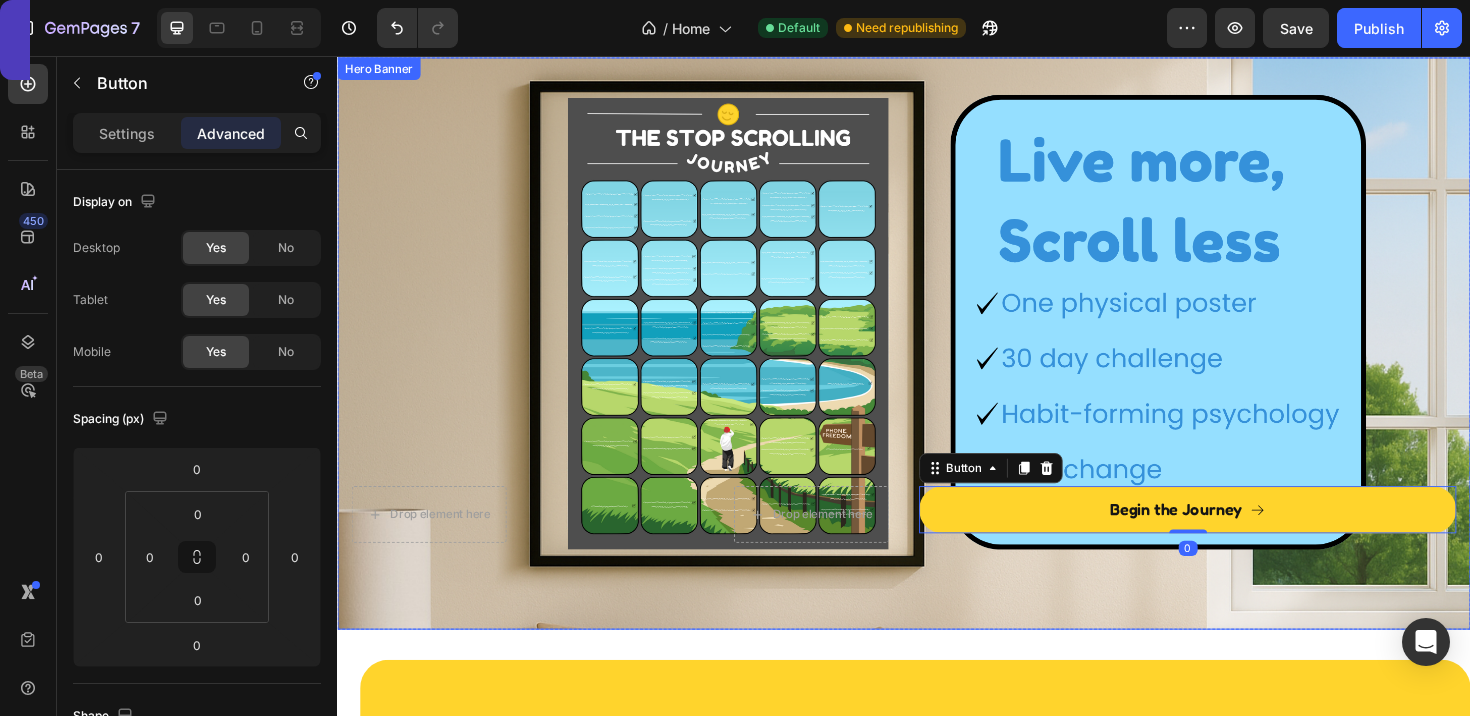 click at bounding box center (937, 360) 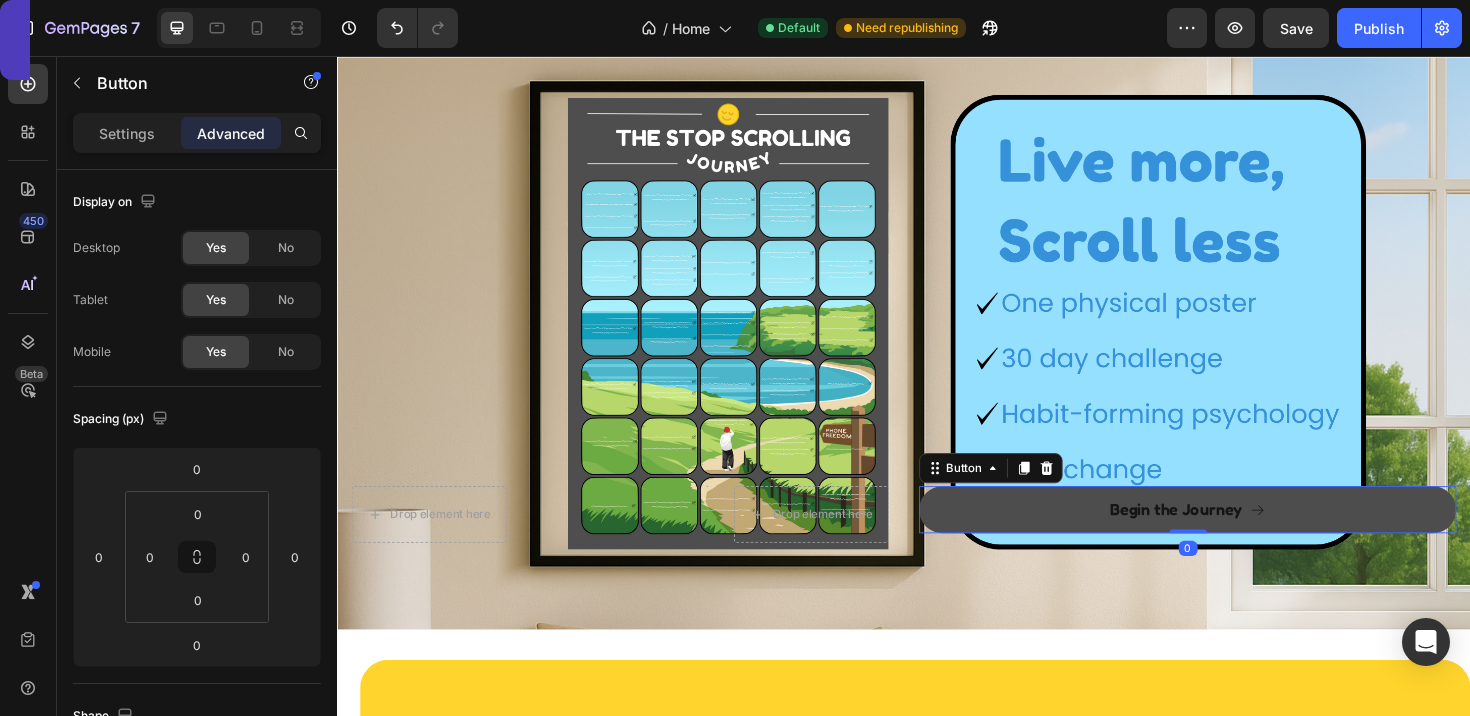 click on "Begin the Journey" at bounding box center (1237, 536) 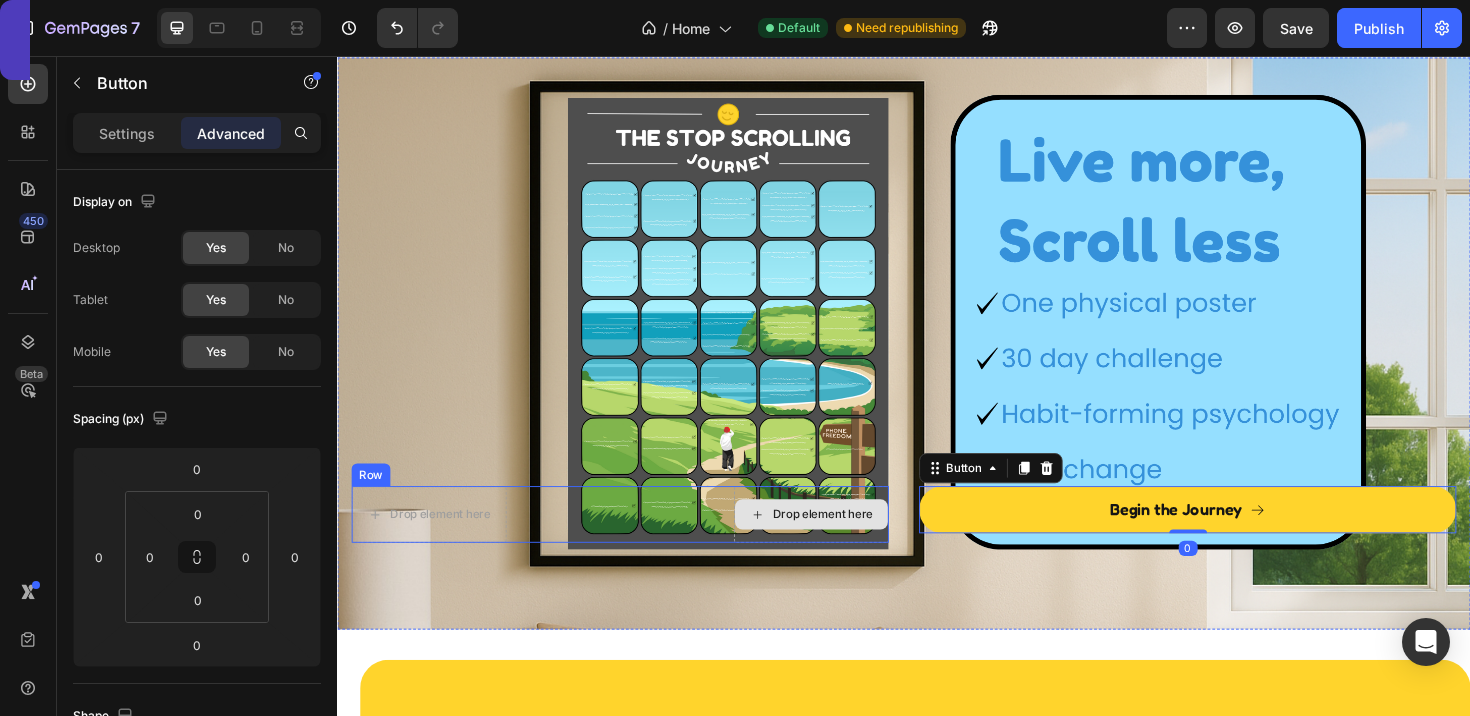 click on "Drop element here" at bounding box center [851, 541] 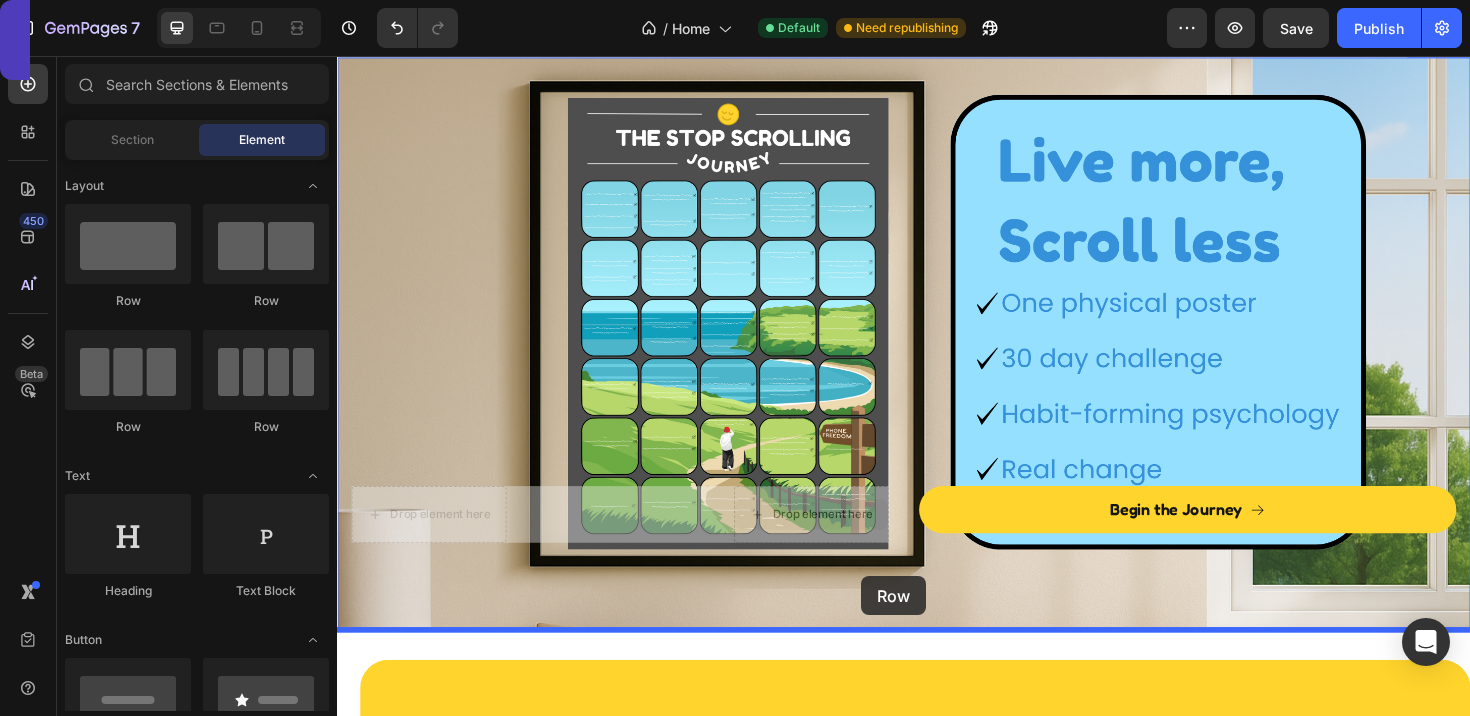drag, startPoint x: 895, startPoint y: 547, endPoint x: 891, endPoint y: 607, distance: 60.133186 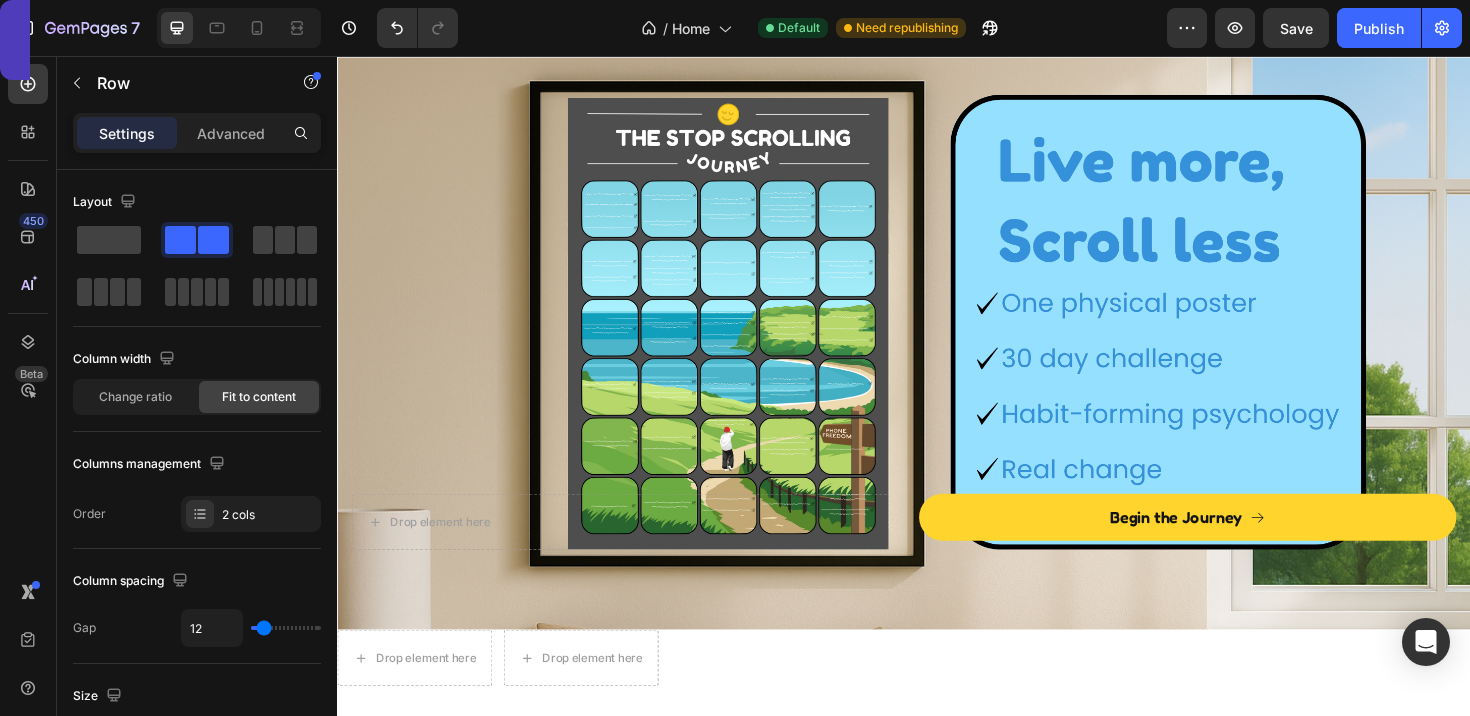 click on "Drop element here
Drop element here Row   0" at bounding box center [937, 693] 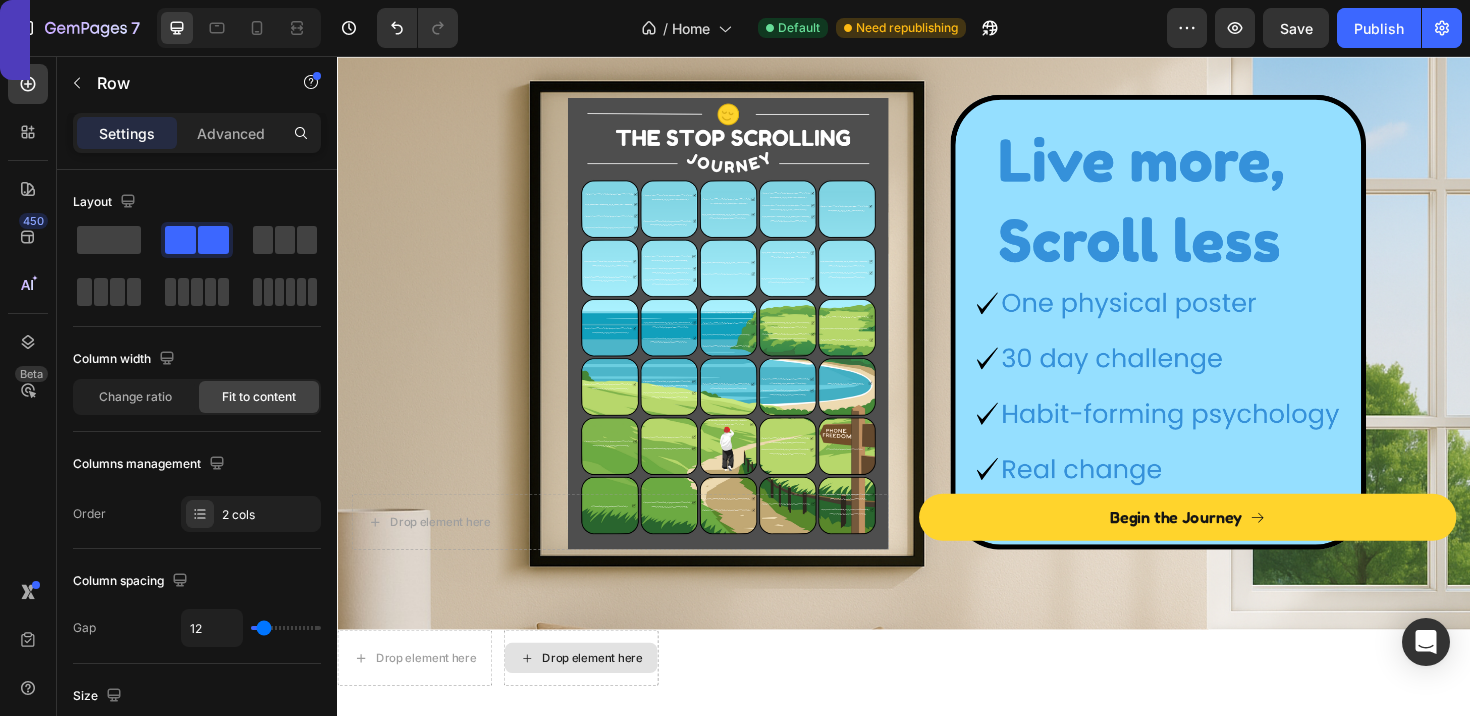 click on "Drop element here" at bounding box center [595, 693] 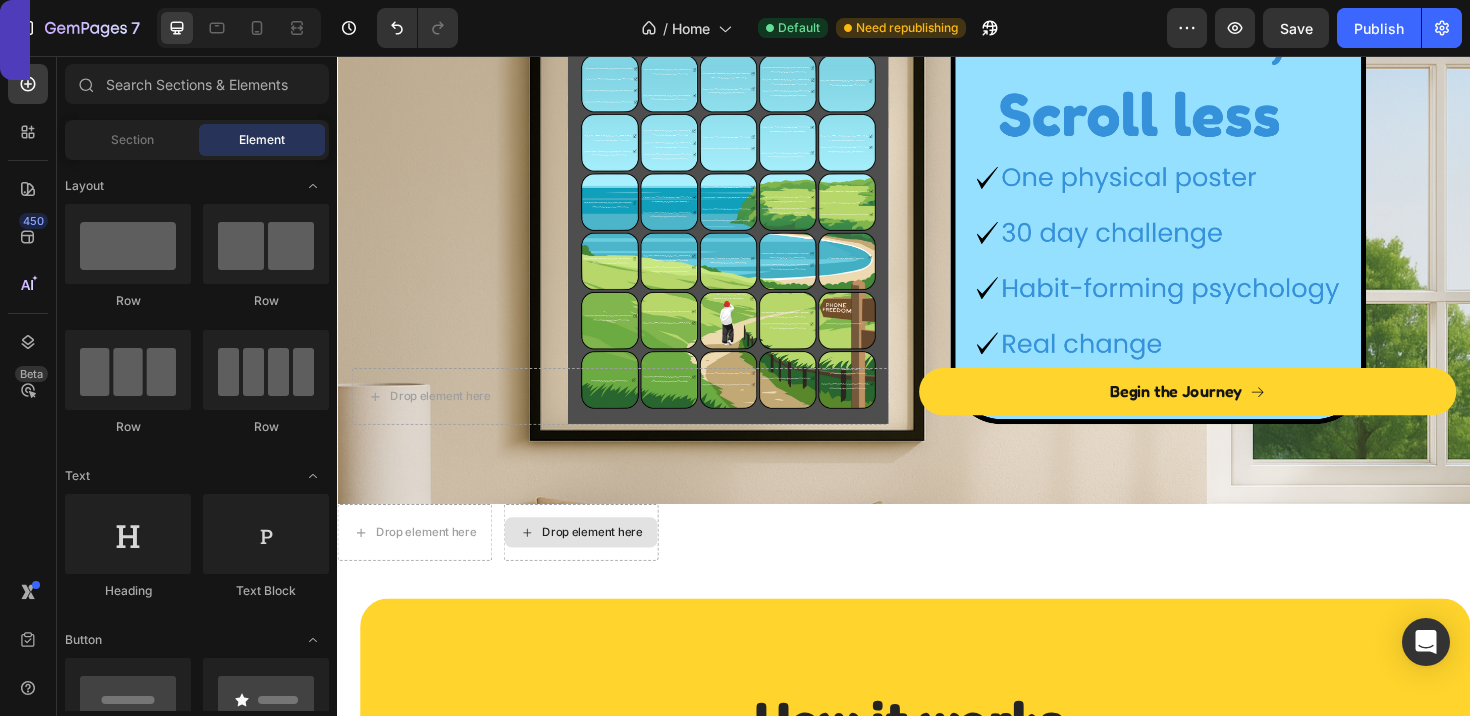 scroll, scrollTop: 253, scrollLeft: 0, axis: vertical 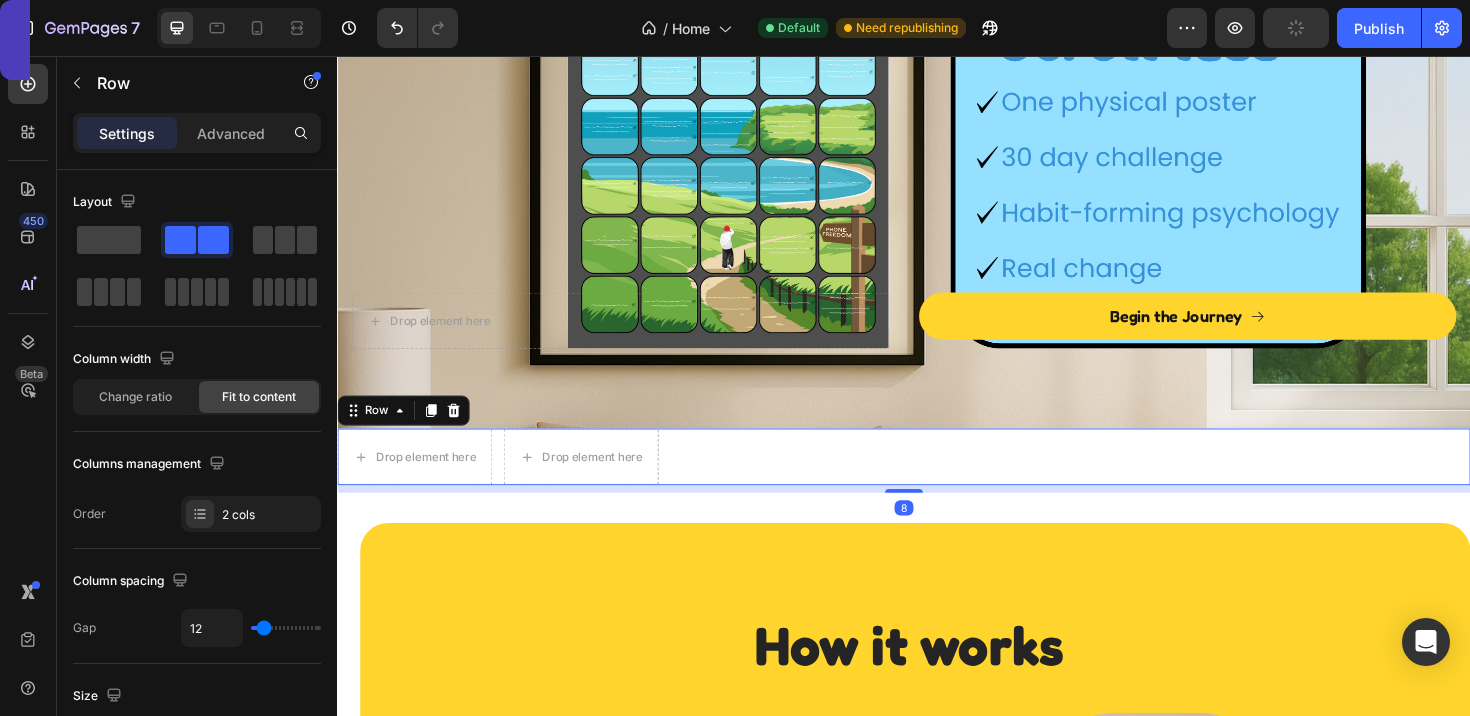 click on "Drop element here
Drop element here Row   8" at bounding box center [937, 480] 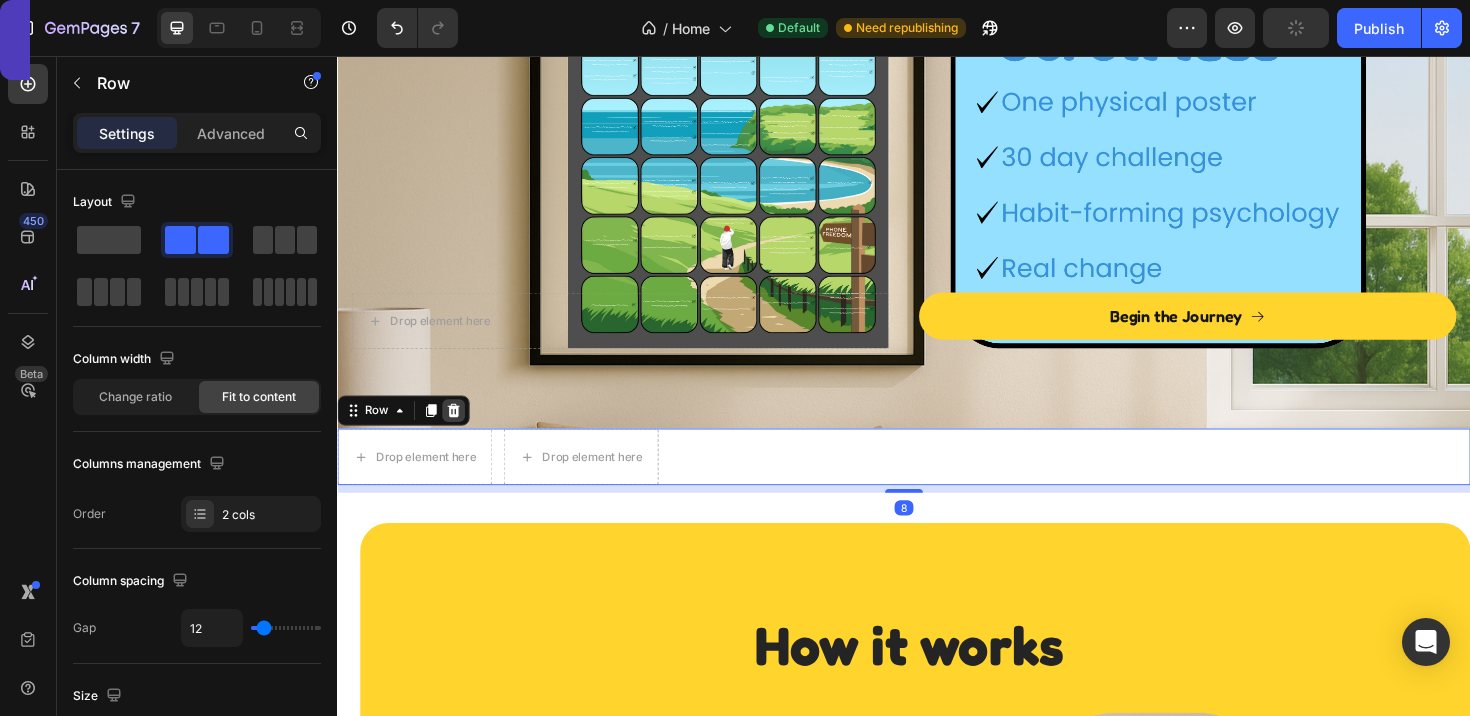 click 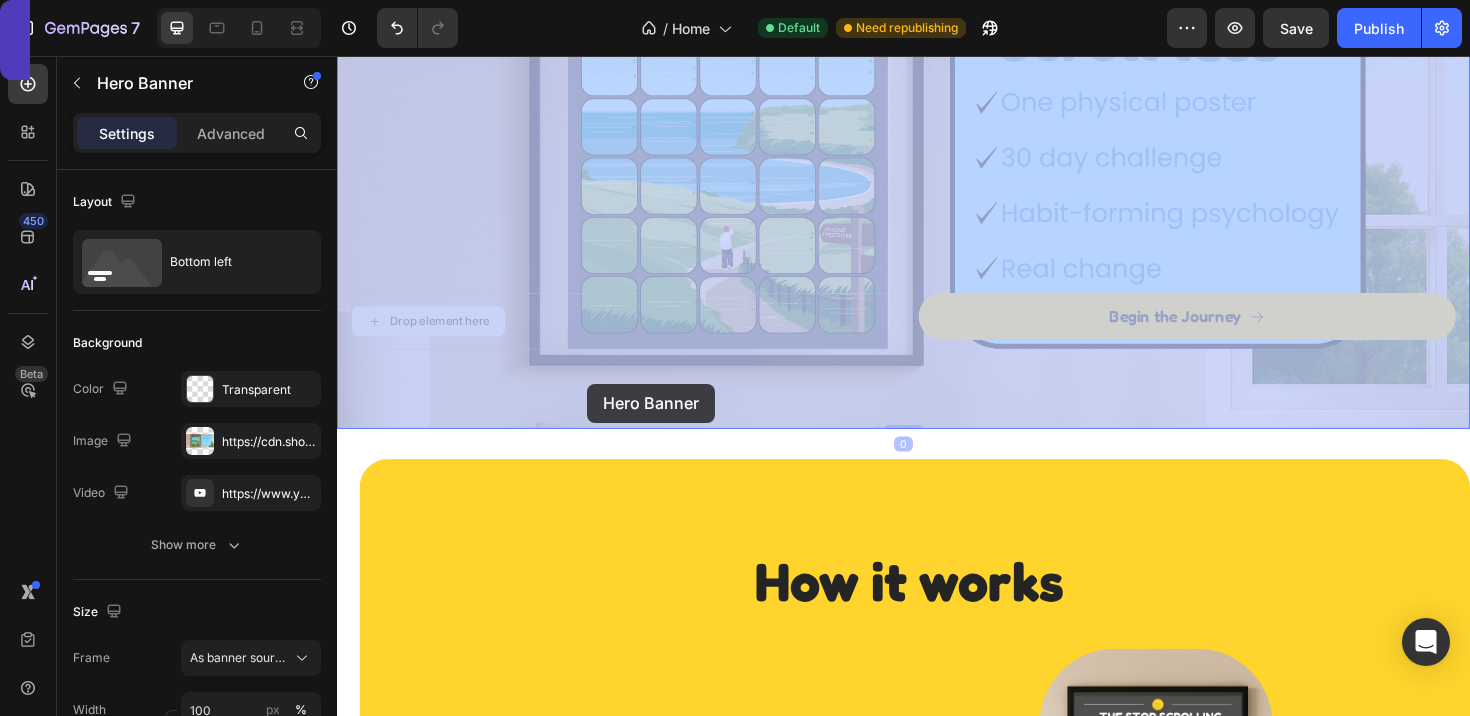drag, startPoint x: 536, startPoint y: 333, endPoint x: 602, endPoint y: 403, distance: 96.20811 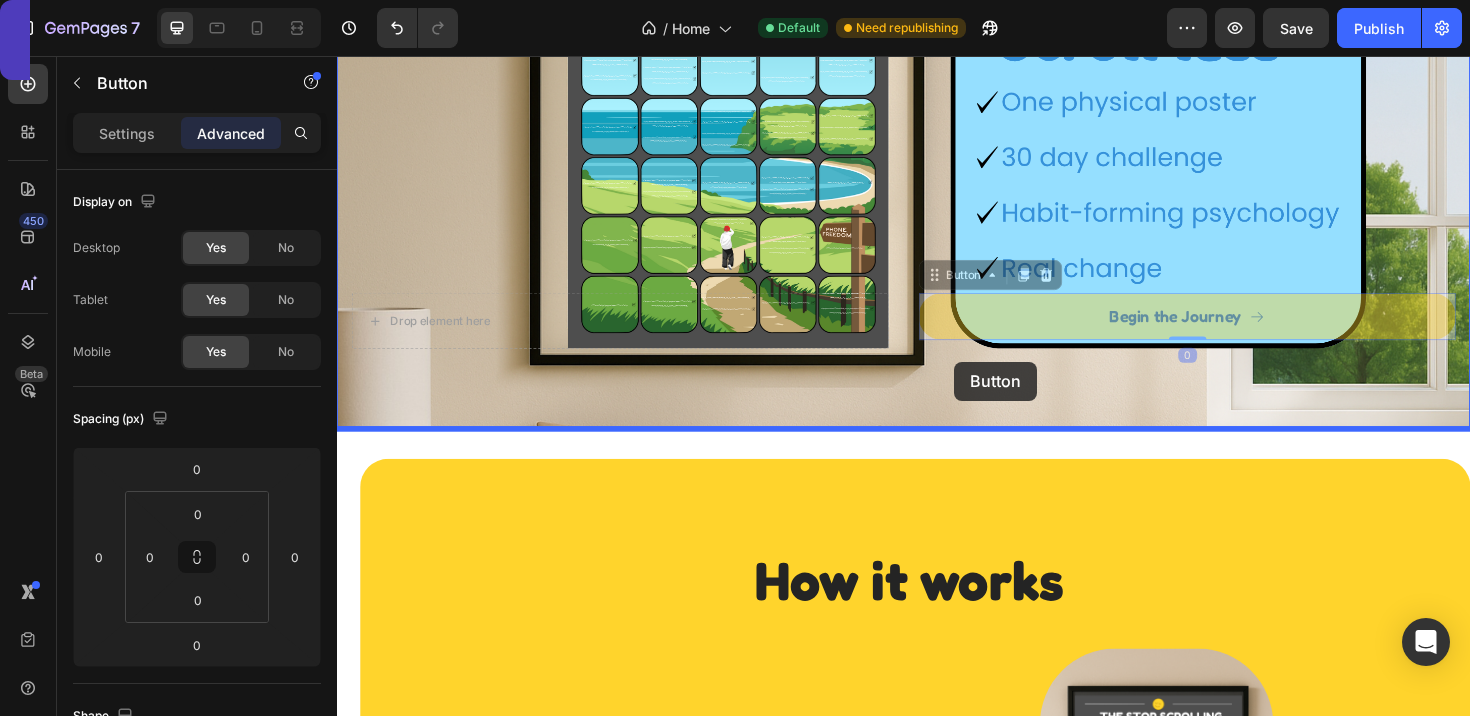 drag, startPoint x: 989, startPoint y: 323, endPoint x: 990, endPoint y: 380, distance: 57.00877 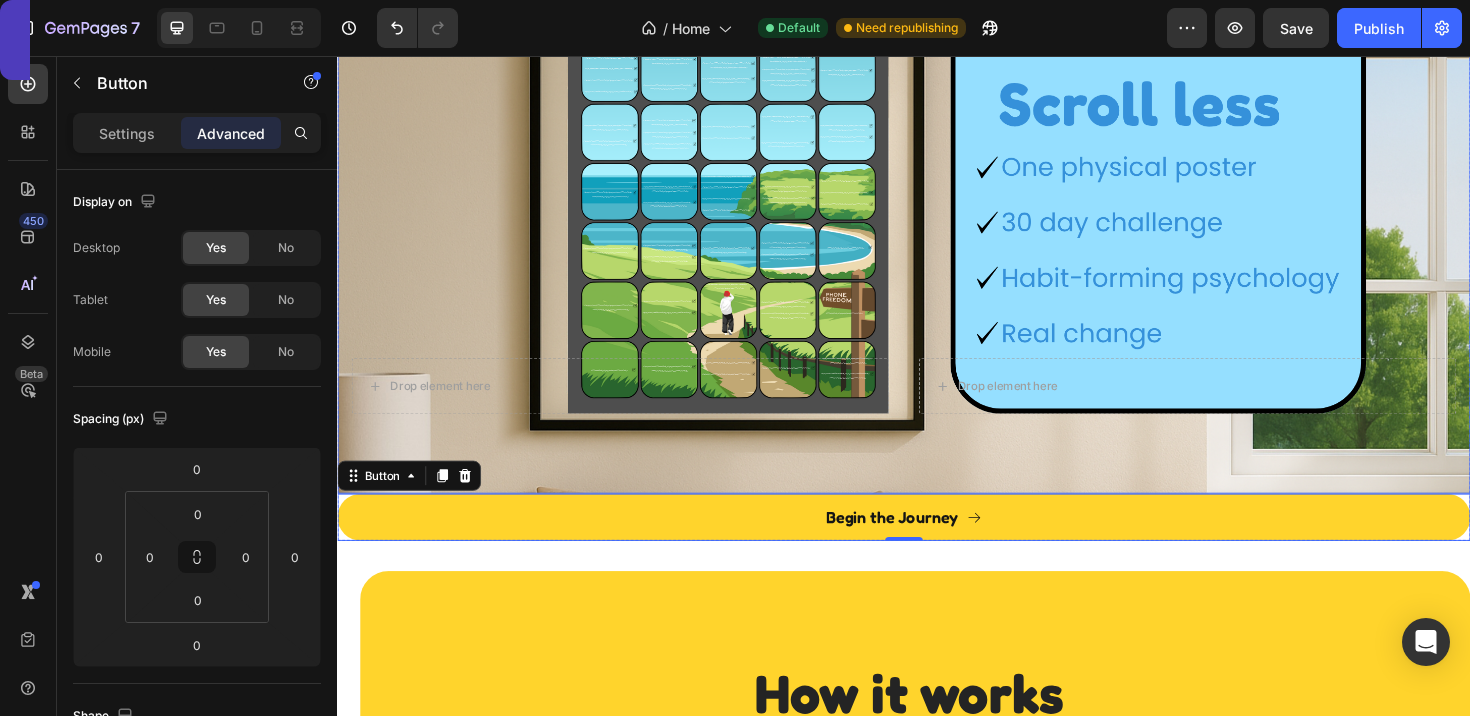 scroll, scrollTop: 172, scrollLeft: 0, axis: vertical 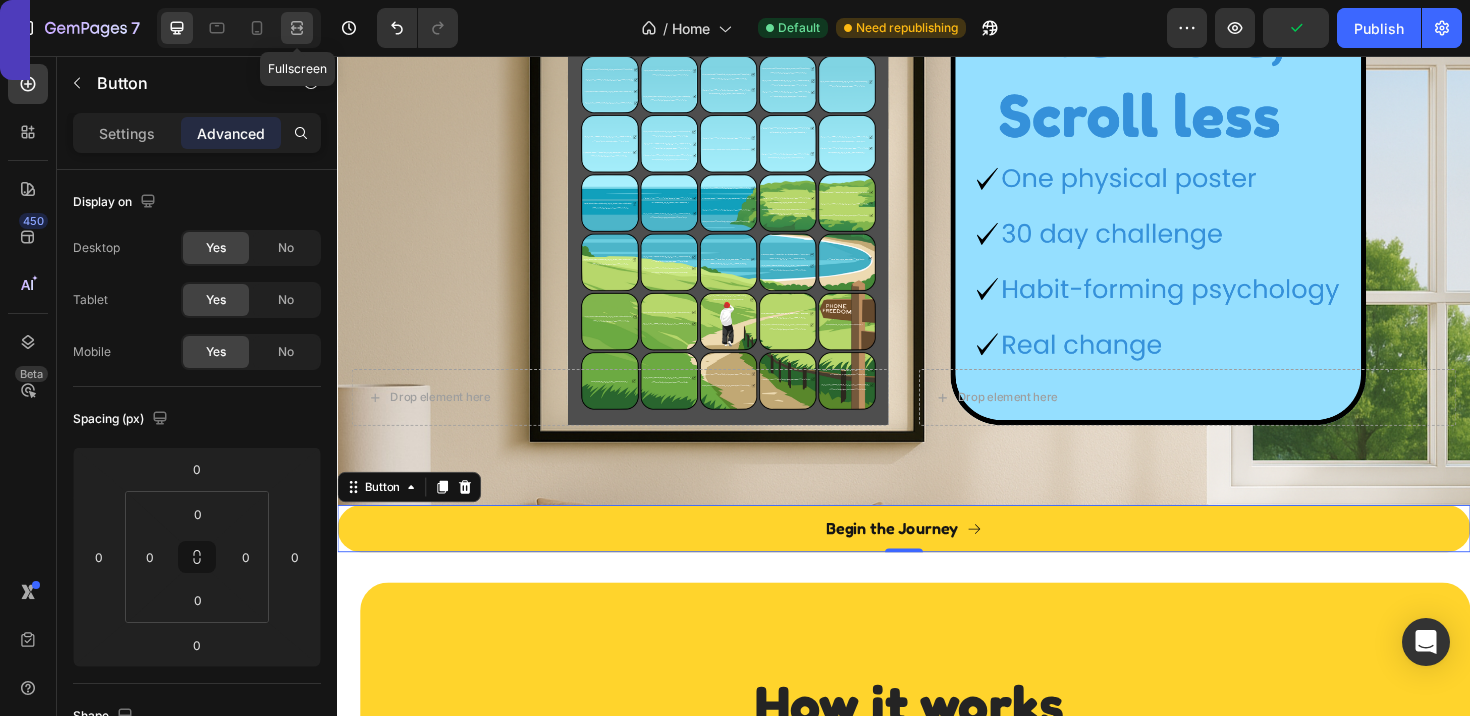 click 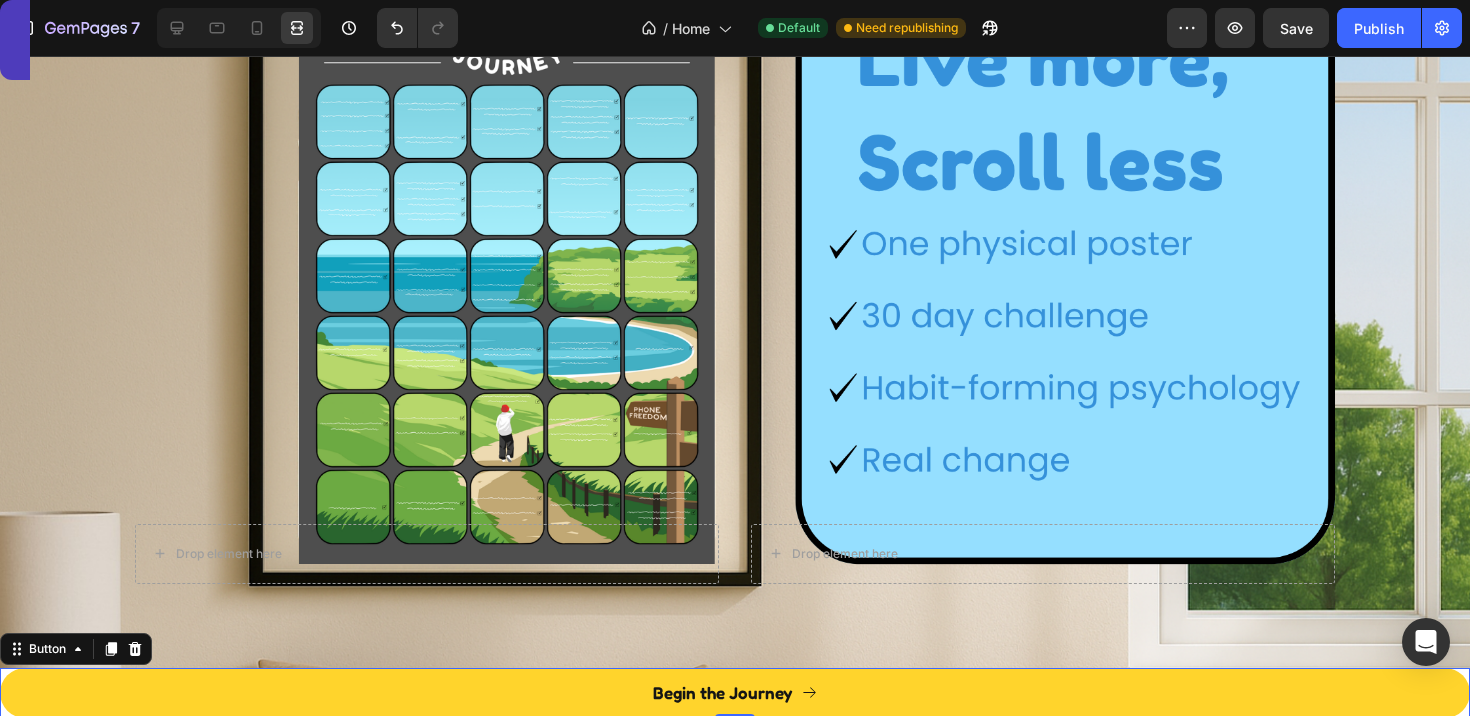 click at bounding box center [239, 28] 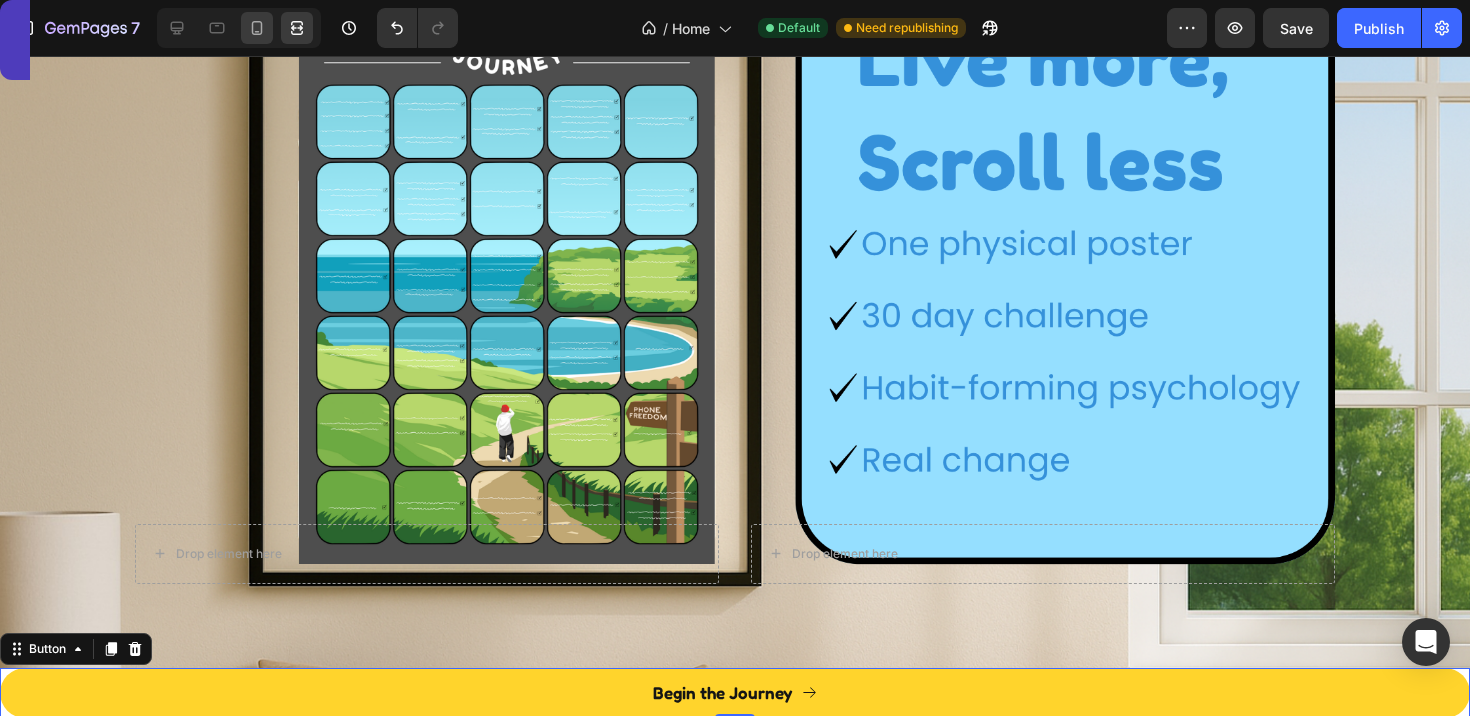click 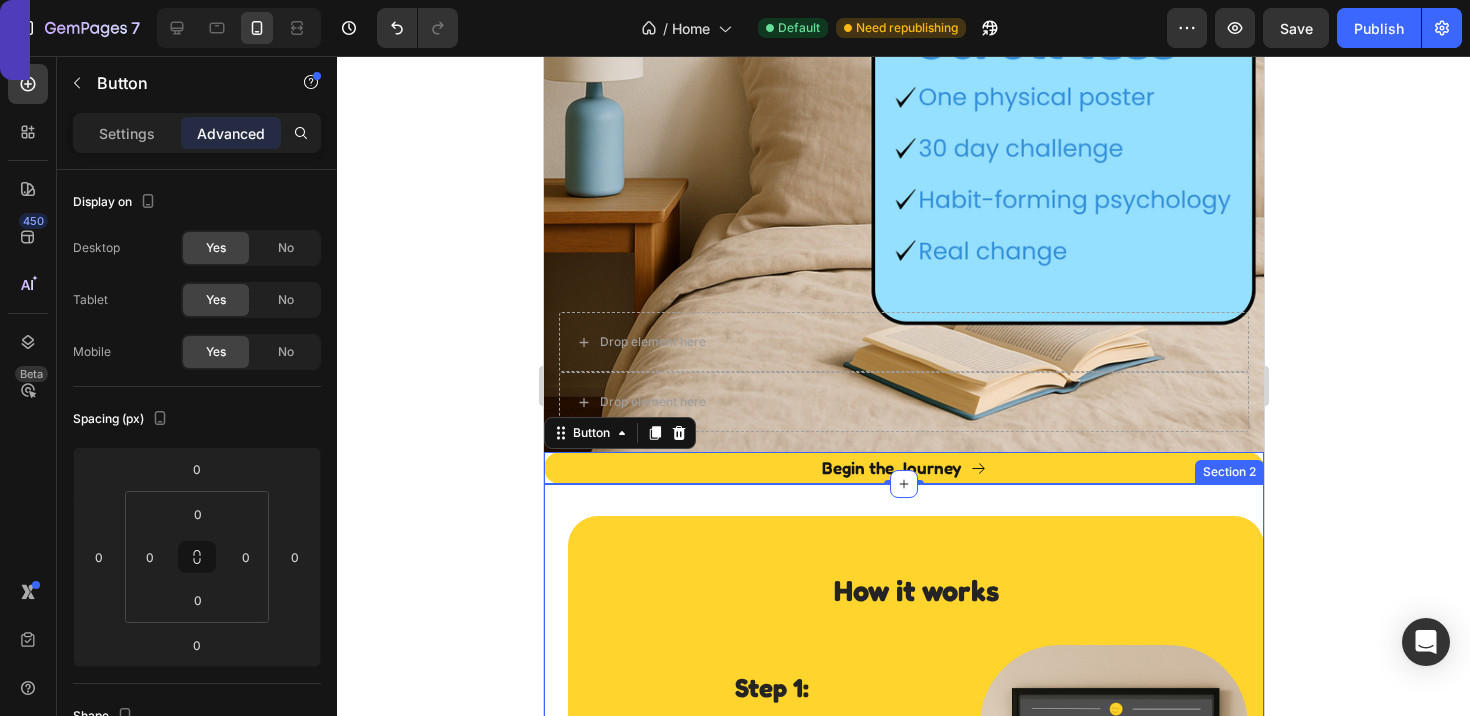 scroll, scrollTop: 637, scrollLeft: 0, axis: vertical 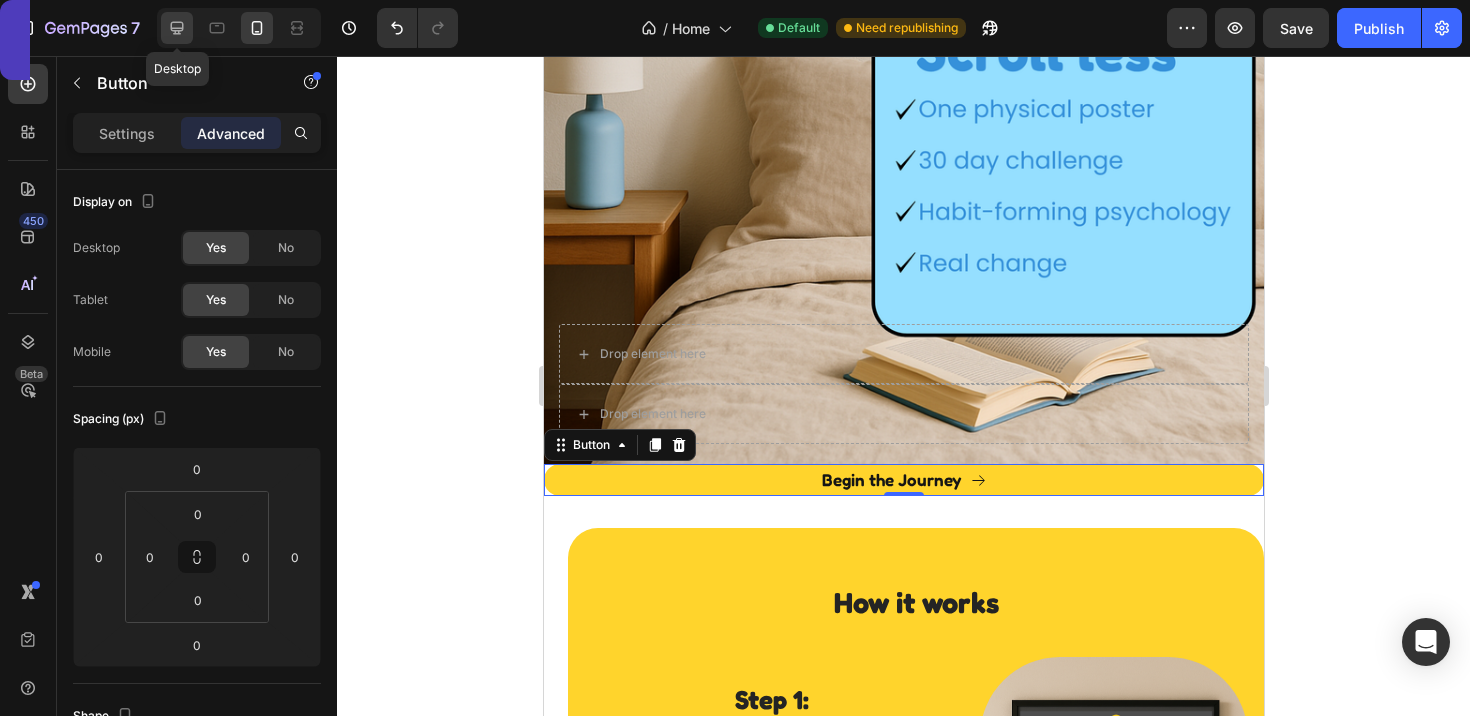 click 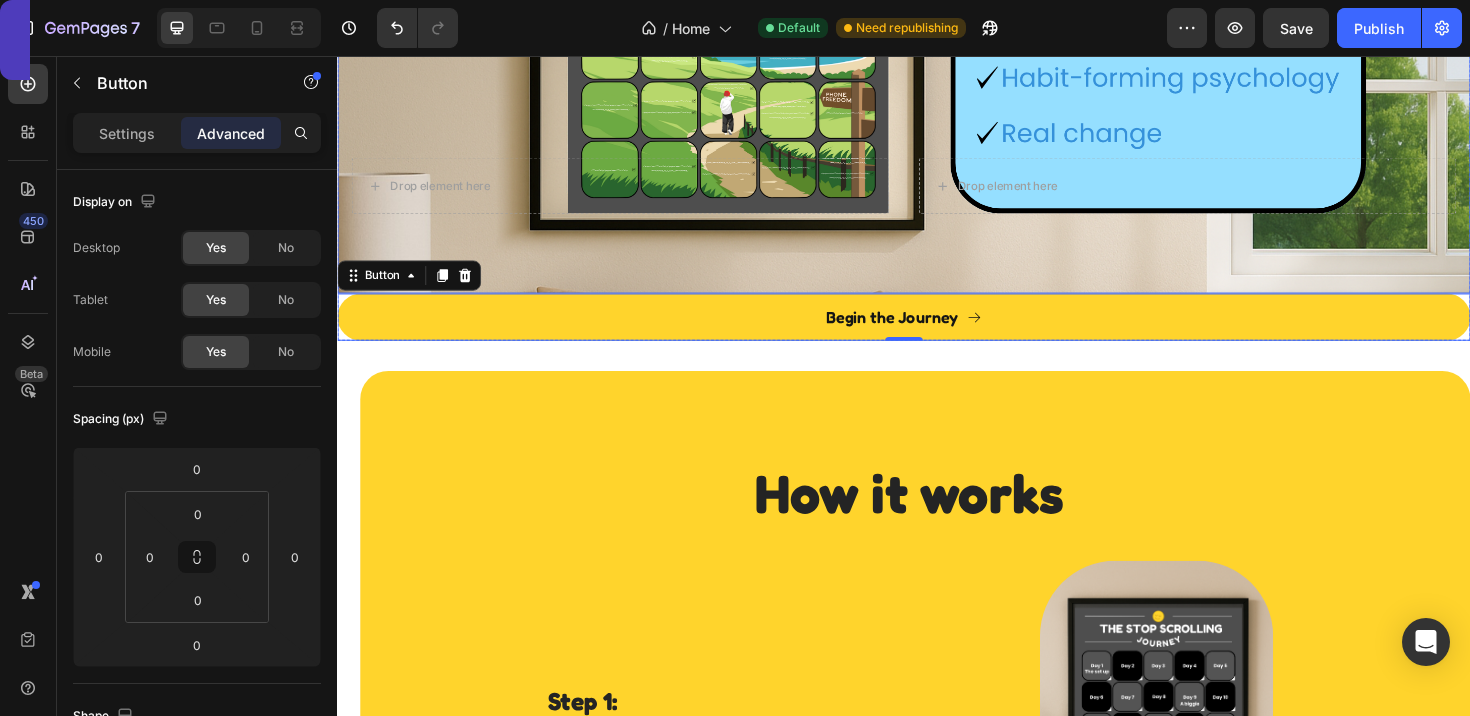 scroll, scrollTop: 366, scrollLeft: 0, axis: vertical 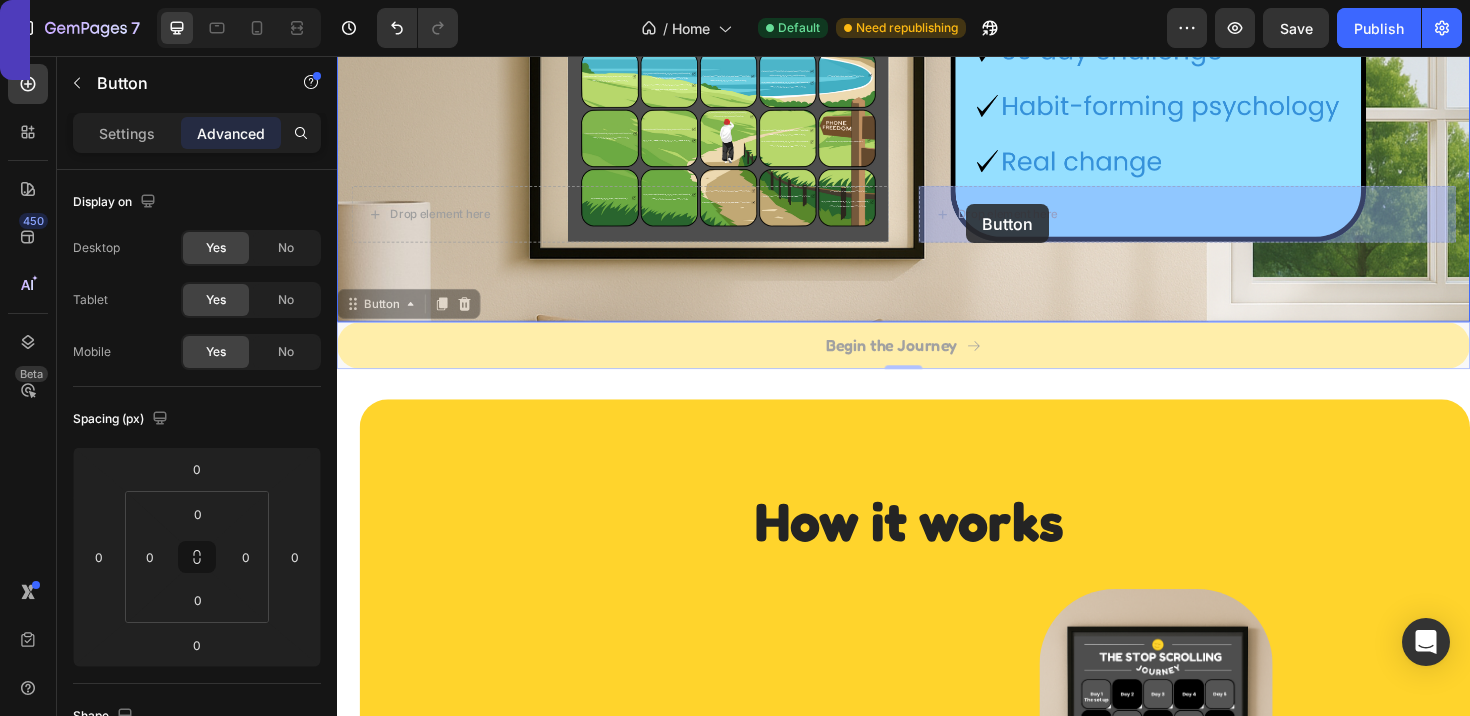 drag, startPoint x: 736, startPoint y: 348, endPoint x: 1010, endPoint y: 213, distance: 305.45212 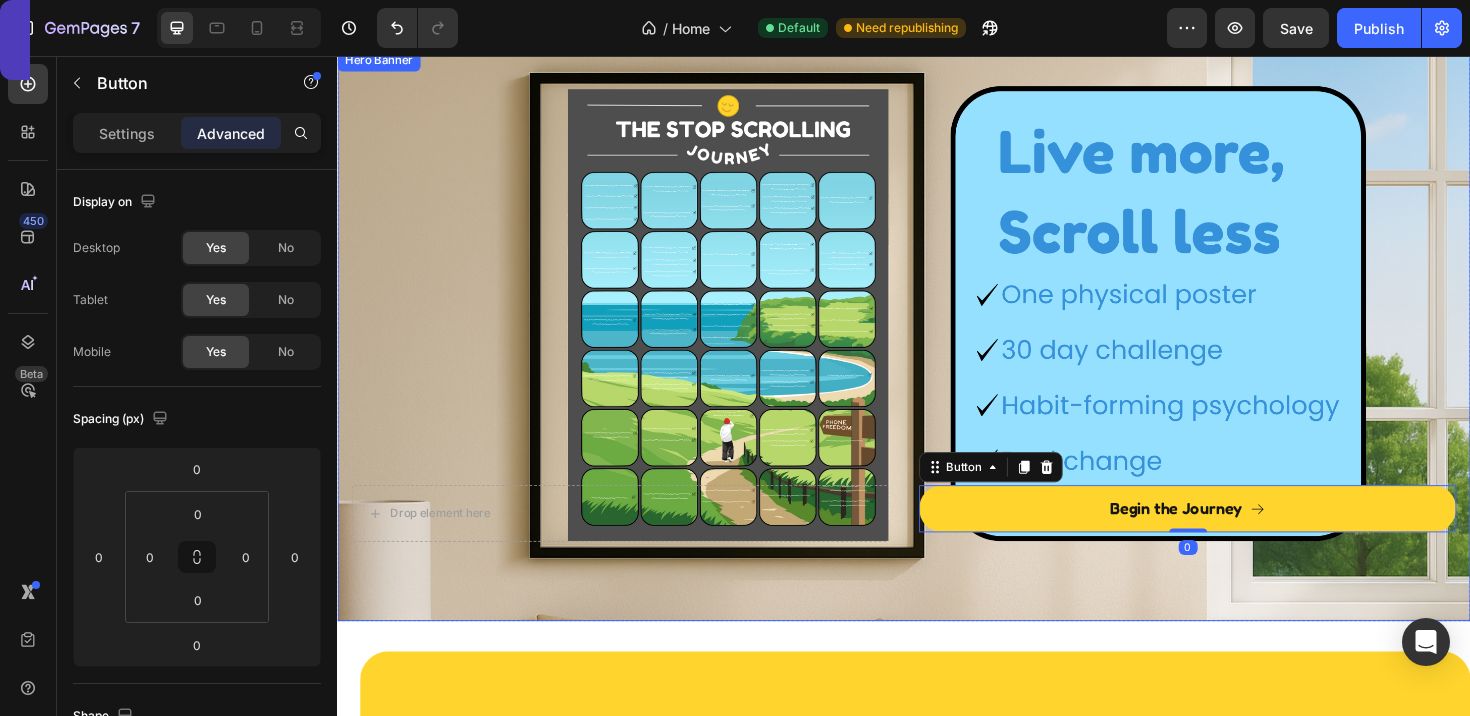 scroll, scrollTop: 16, scrollLeft: 0, axis: vertical 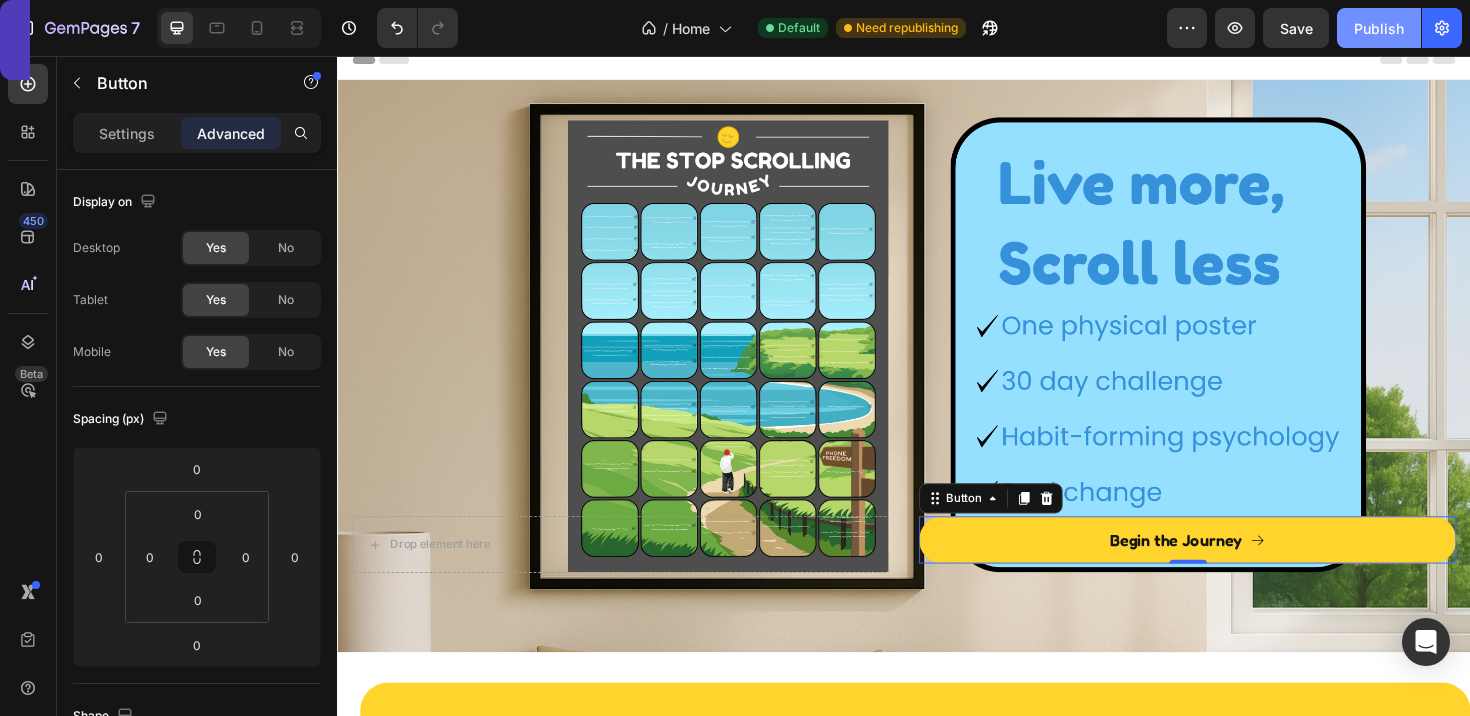 click on "Publish" at bounding box center [1379, 28] 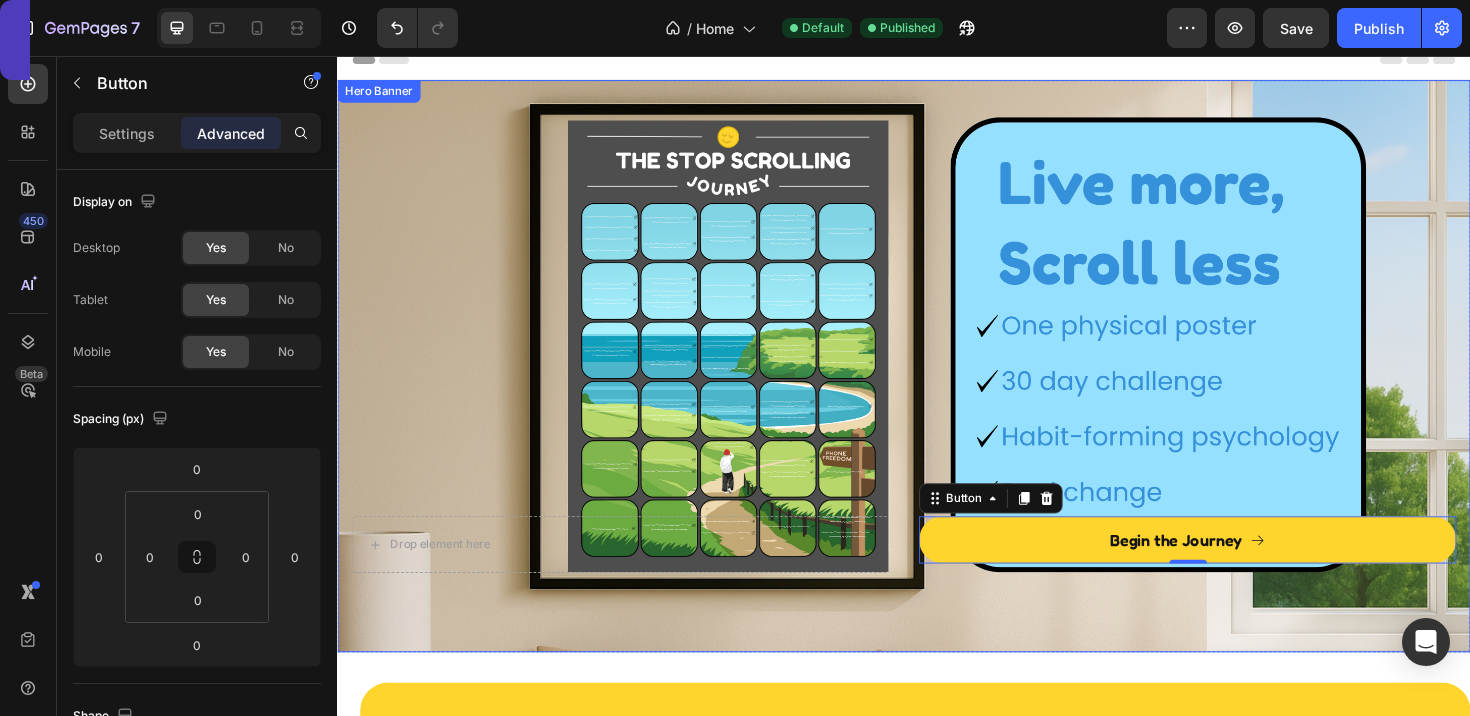 scroll, scrollTop: 5, scrollLeft: 0, axis: vertical 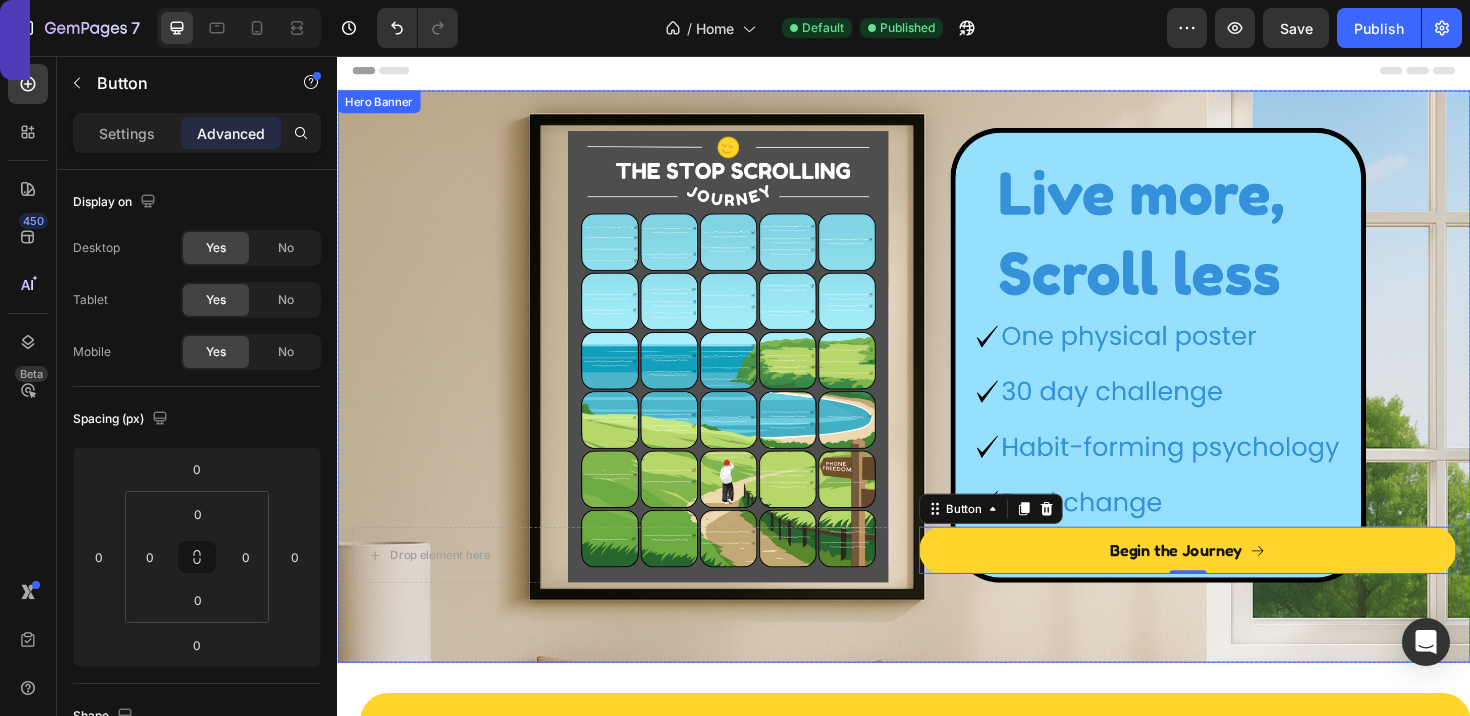click at bounding box center (937, 395) 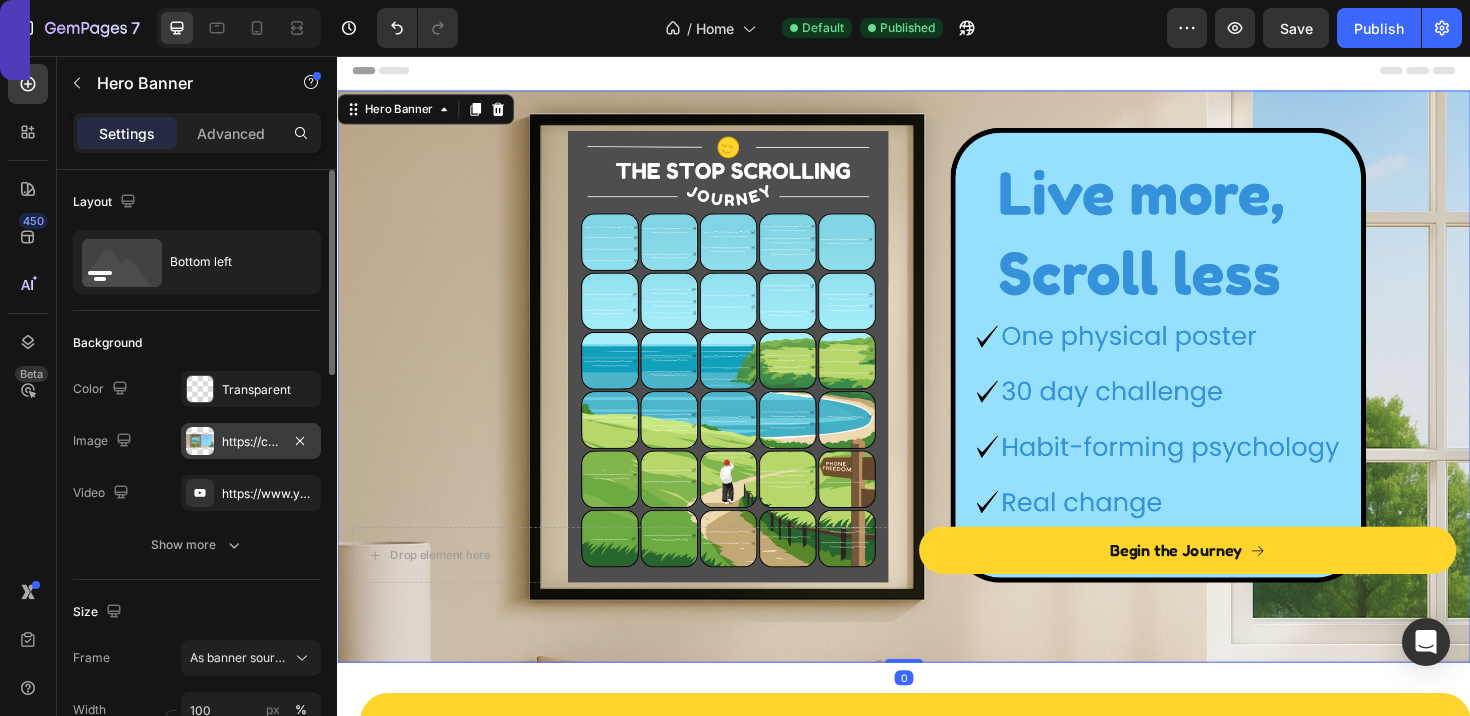 click on "https://cdn.shopify.com/s/files/1/0916/6857/8684/files/gempages_570851522548597575-44501226-8055-48e7-b88a-b102d9d91cf6.png" at bounding box center (251, 442) 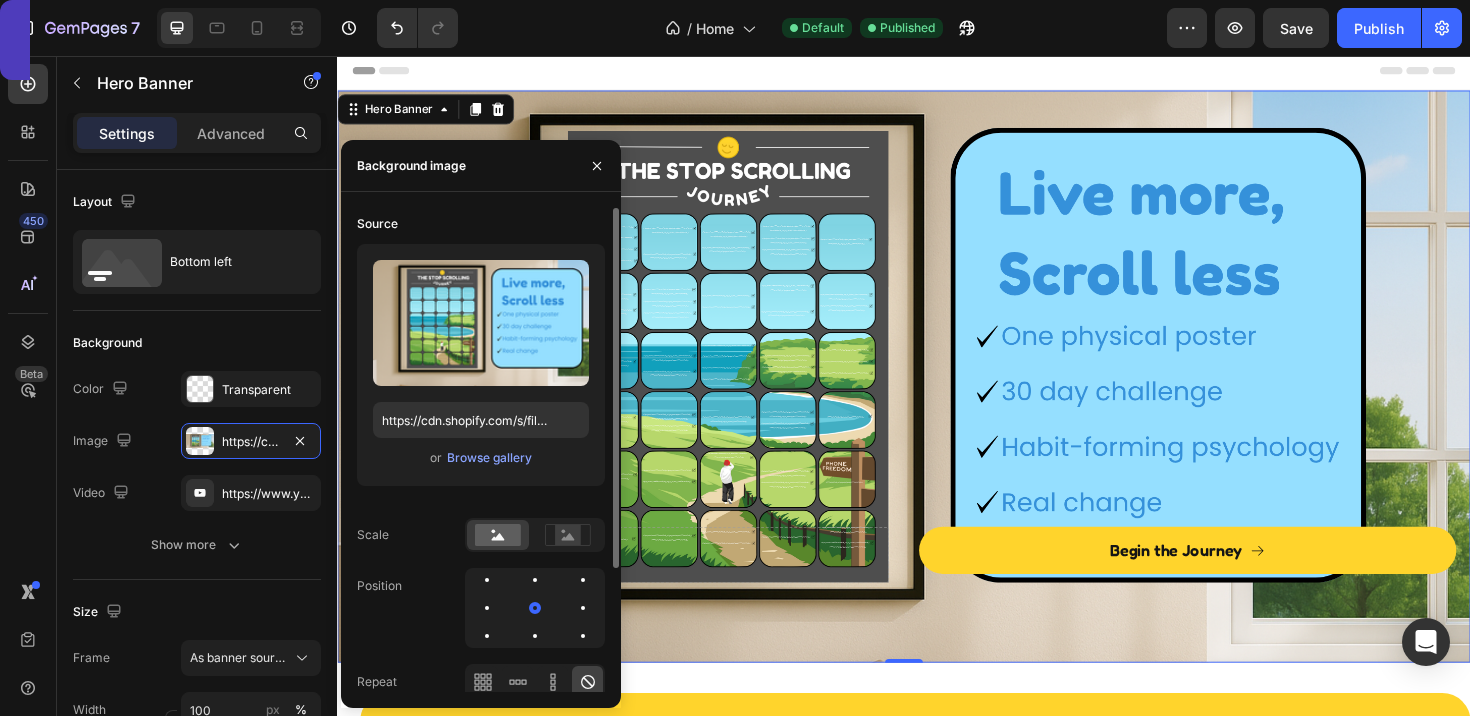 click on "or  Browse gallery" at bounding box center (481, 458) 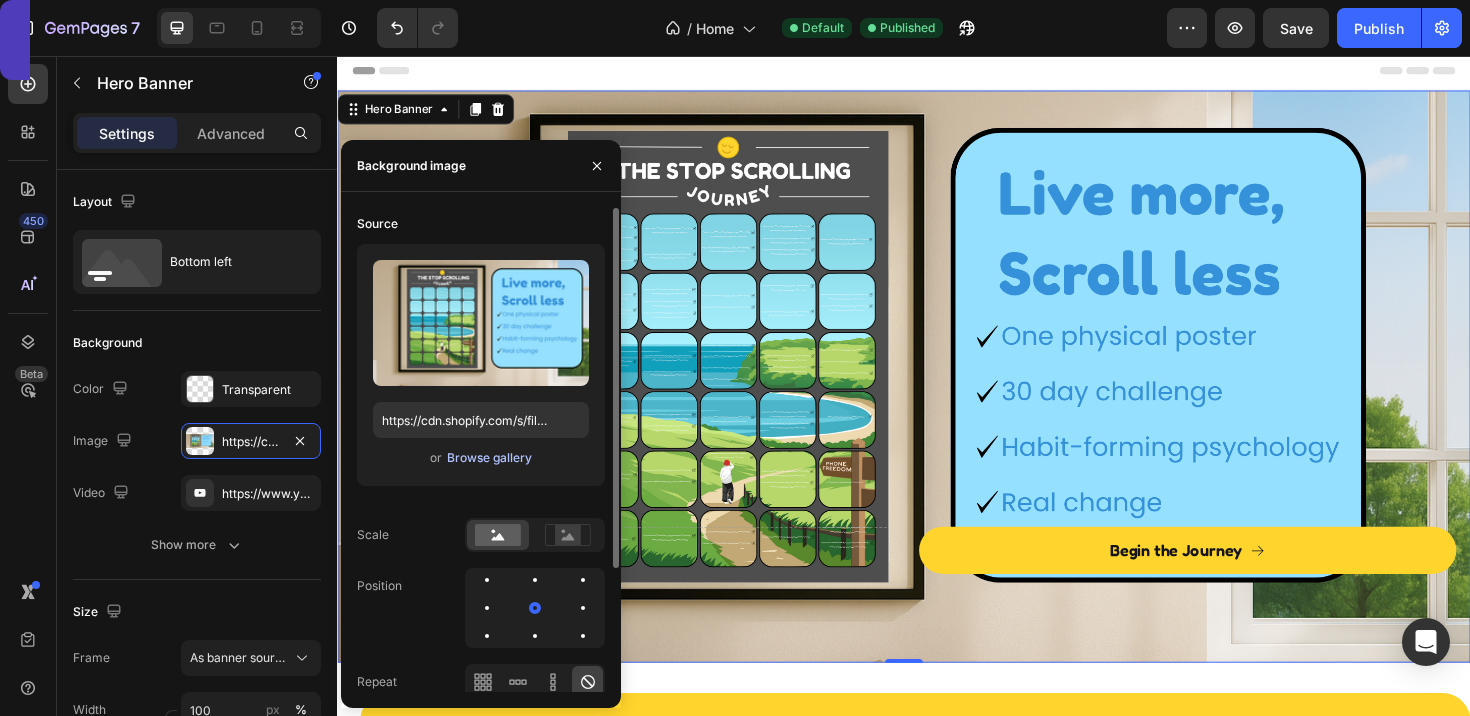 click on "Browse gallery" at bounding box center [489, 458] 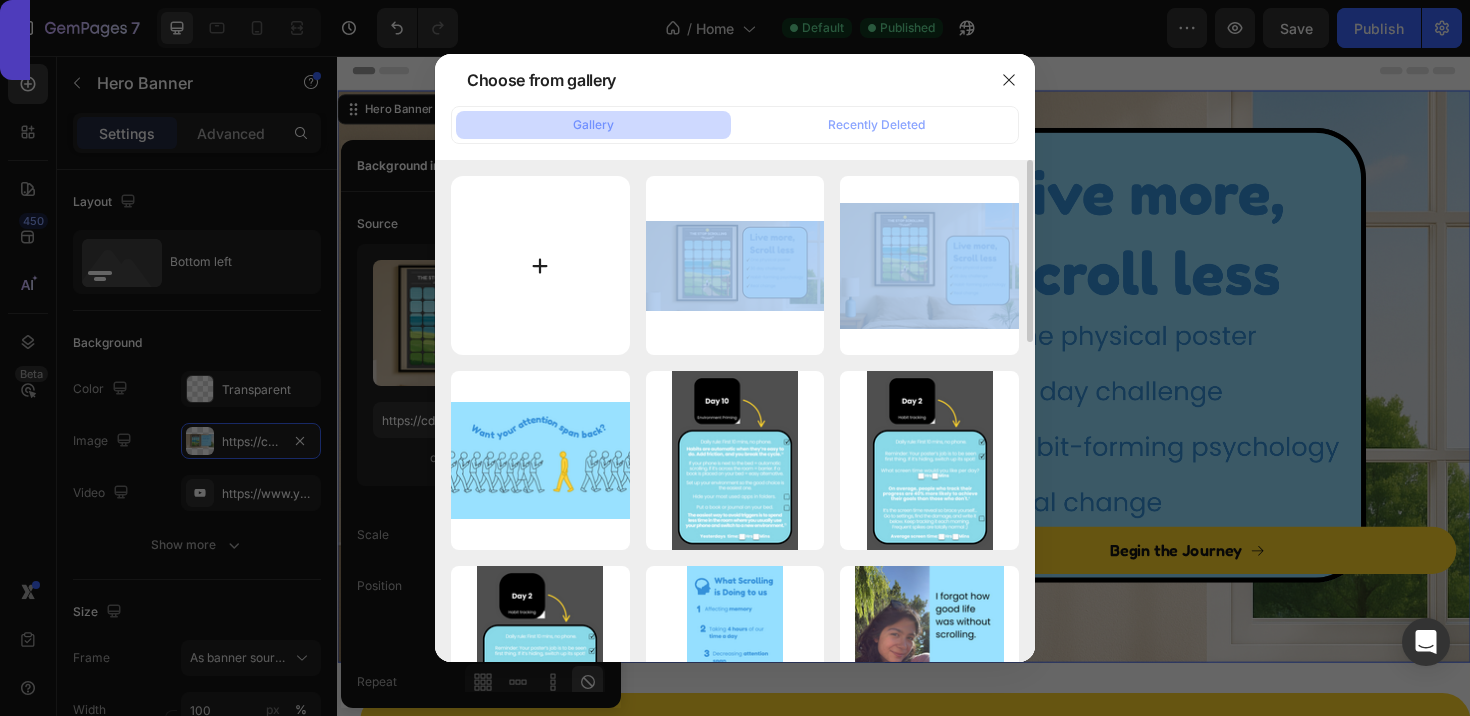 drag, startPoint x: 772, startPoint y: 288, endPoint x: 626, endPoint y: 287, distance: 146.00342 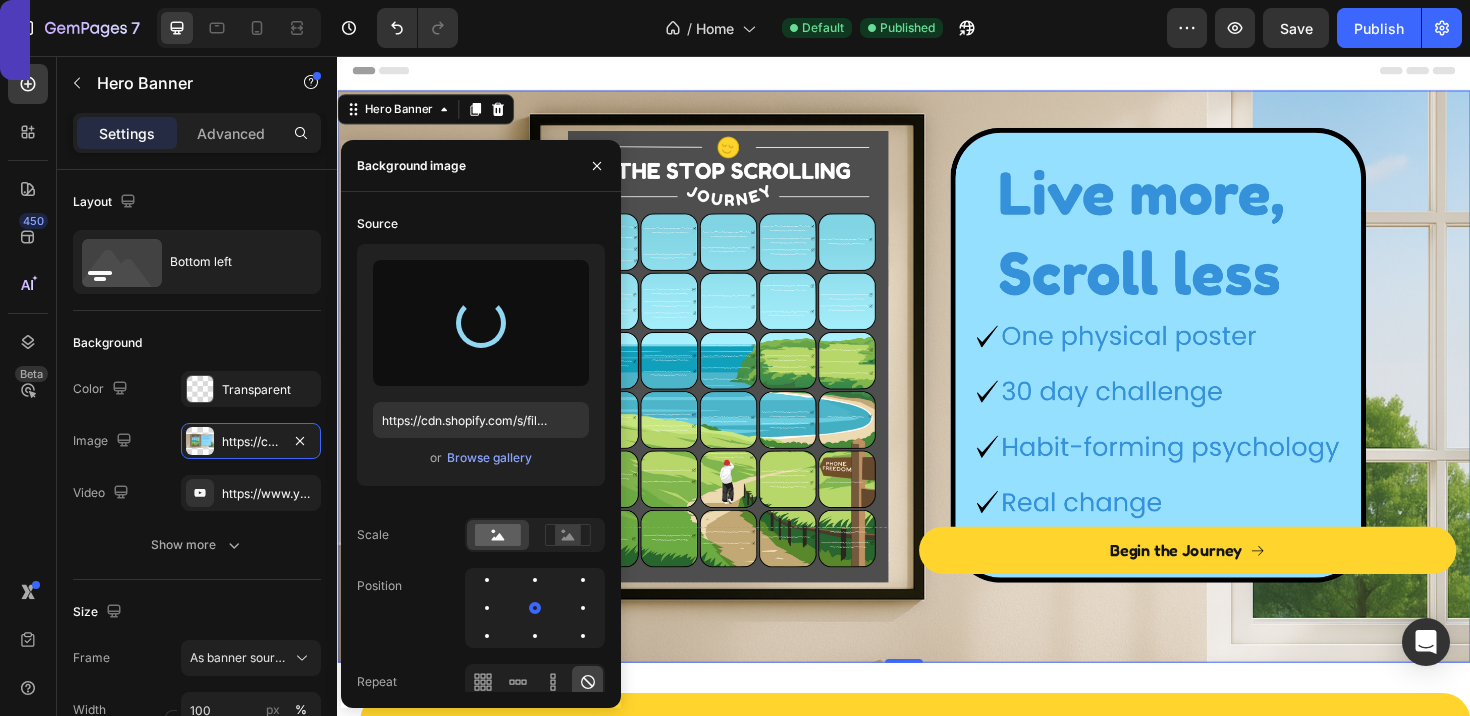 type on "https://cdn.shopify.com/s/files/1/0916/6857/8684/files/gempages_570851522548597575-8daacf29-48fe-49da-b5e7-d041890dcdc6.png" 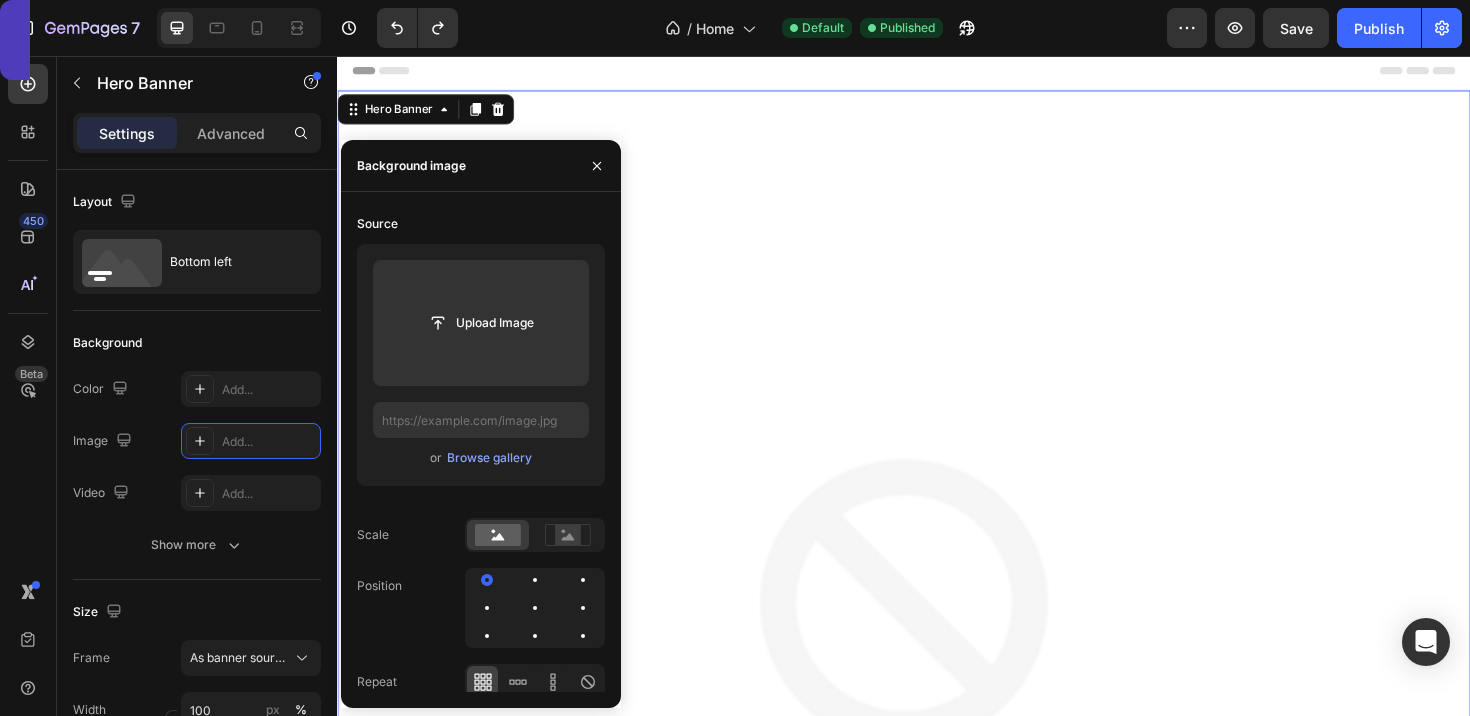 type on "https://cdn.shopify.com/s/files/1/0916/6857/8684/files/gempages_570851522548597575-8daacf29-48fe-49da-b5e7-d041890dcdc6.png" 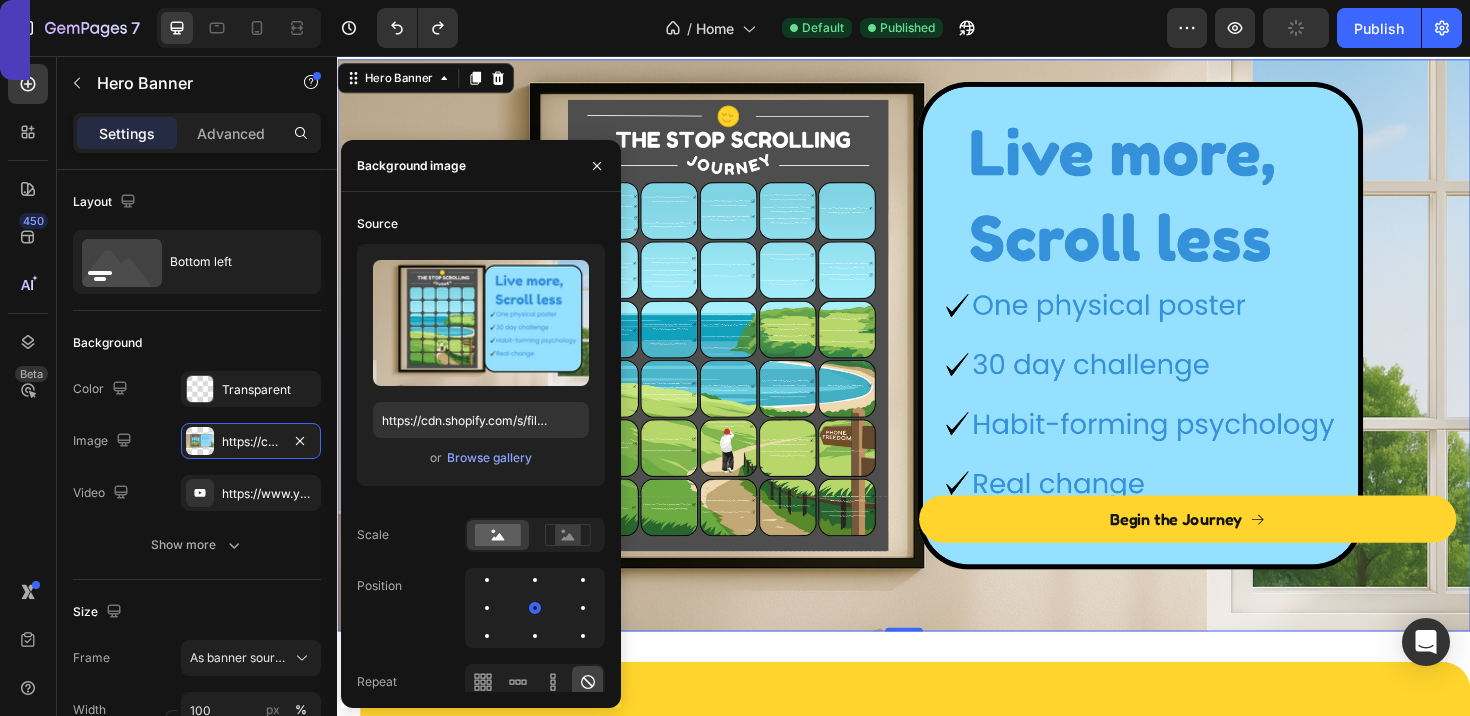 scroll, scrollTop: 42, scrollLeft: 0, axis: vertical 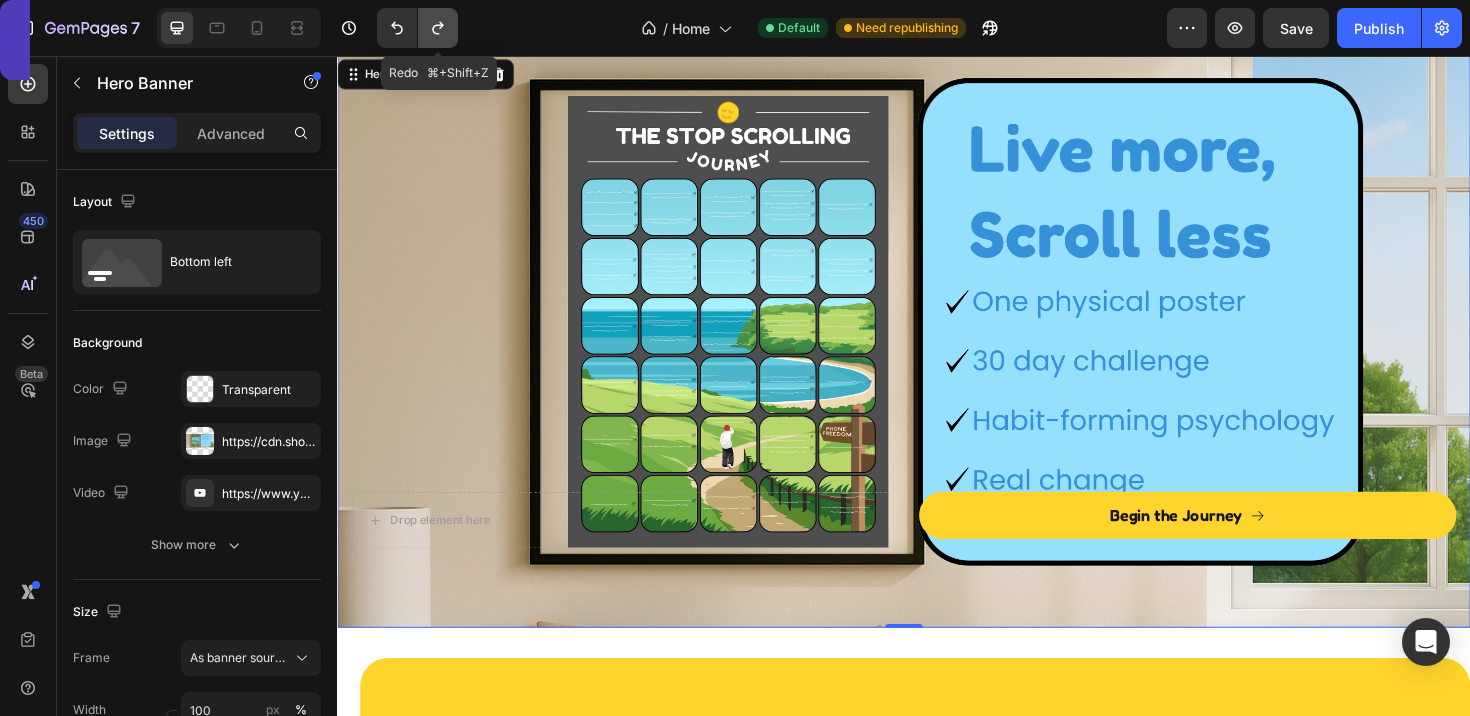click 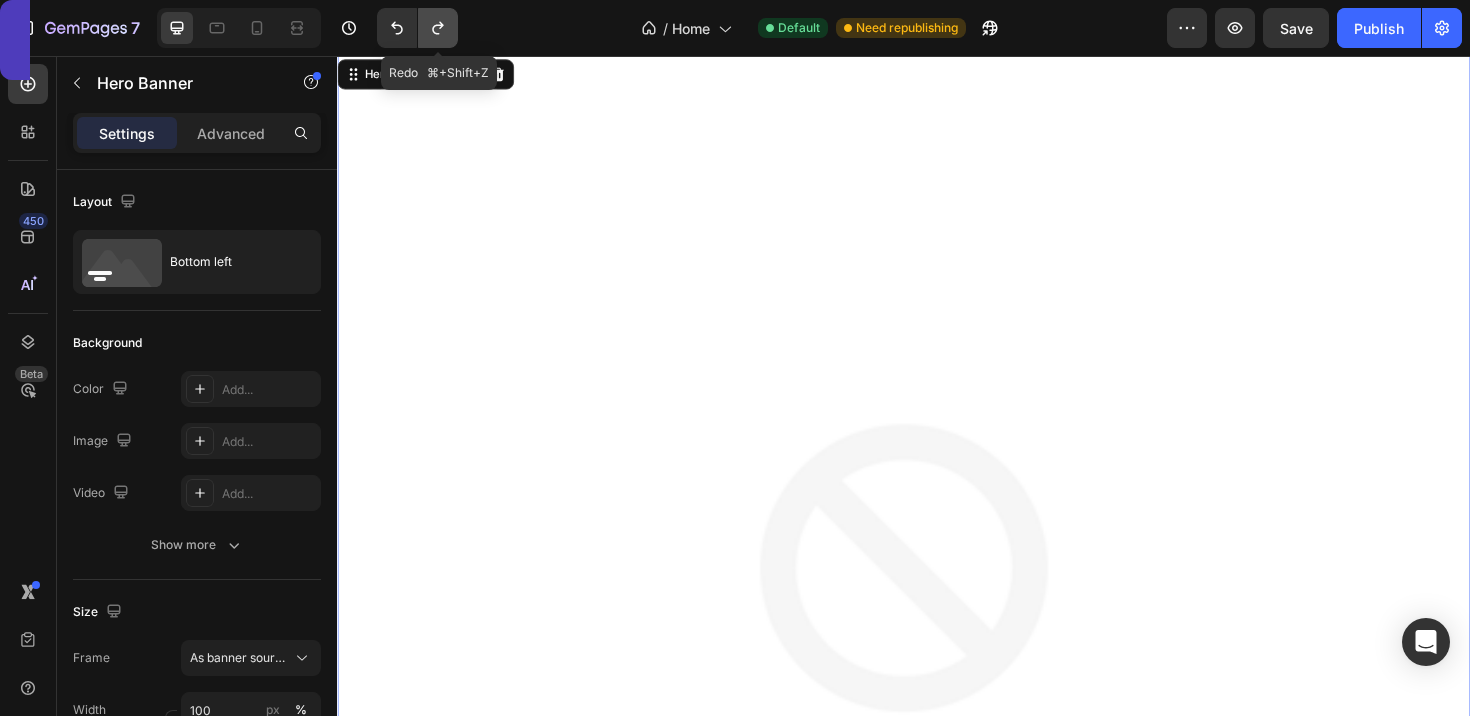 click 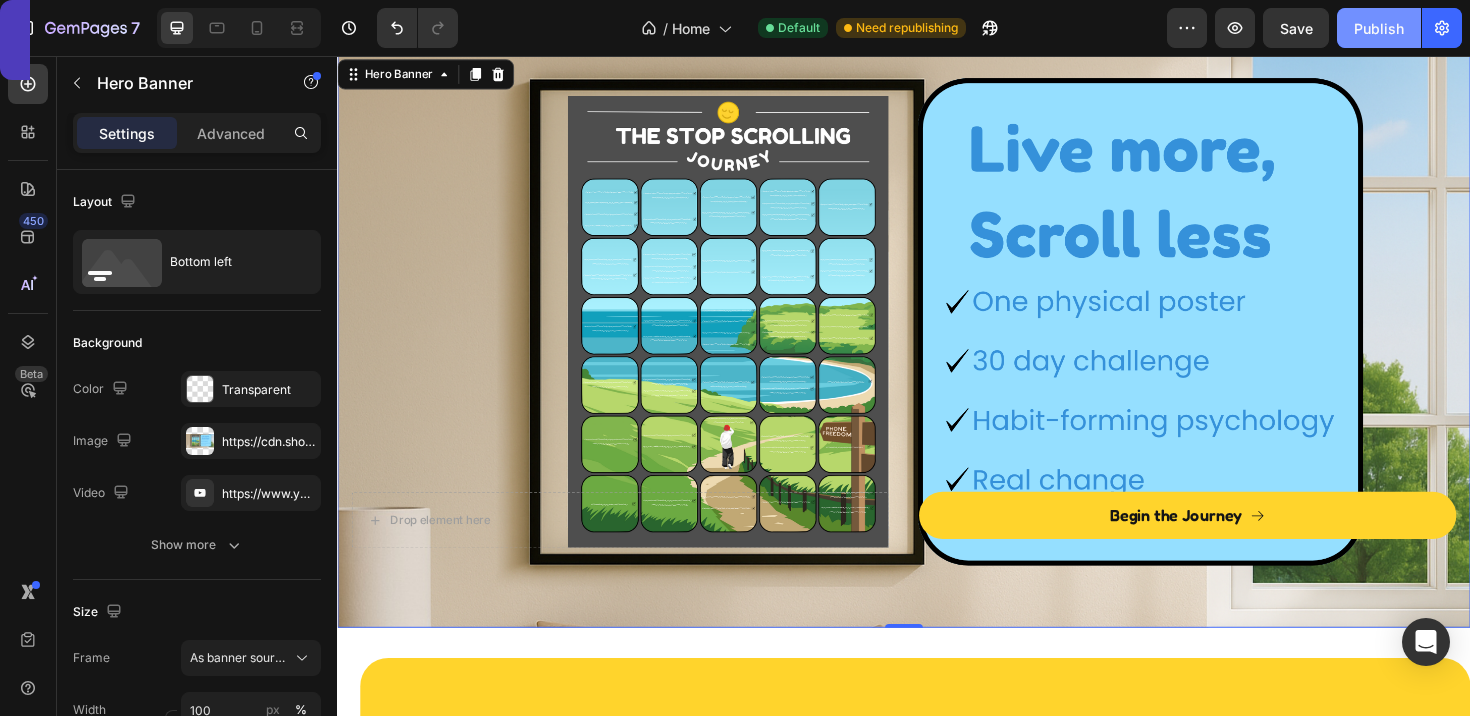 click on "Publish" at bounding box center (1379, 28) 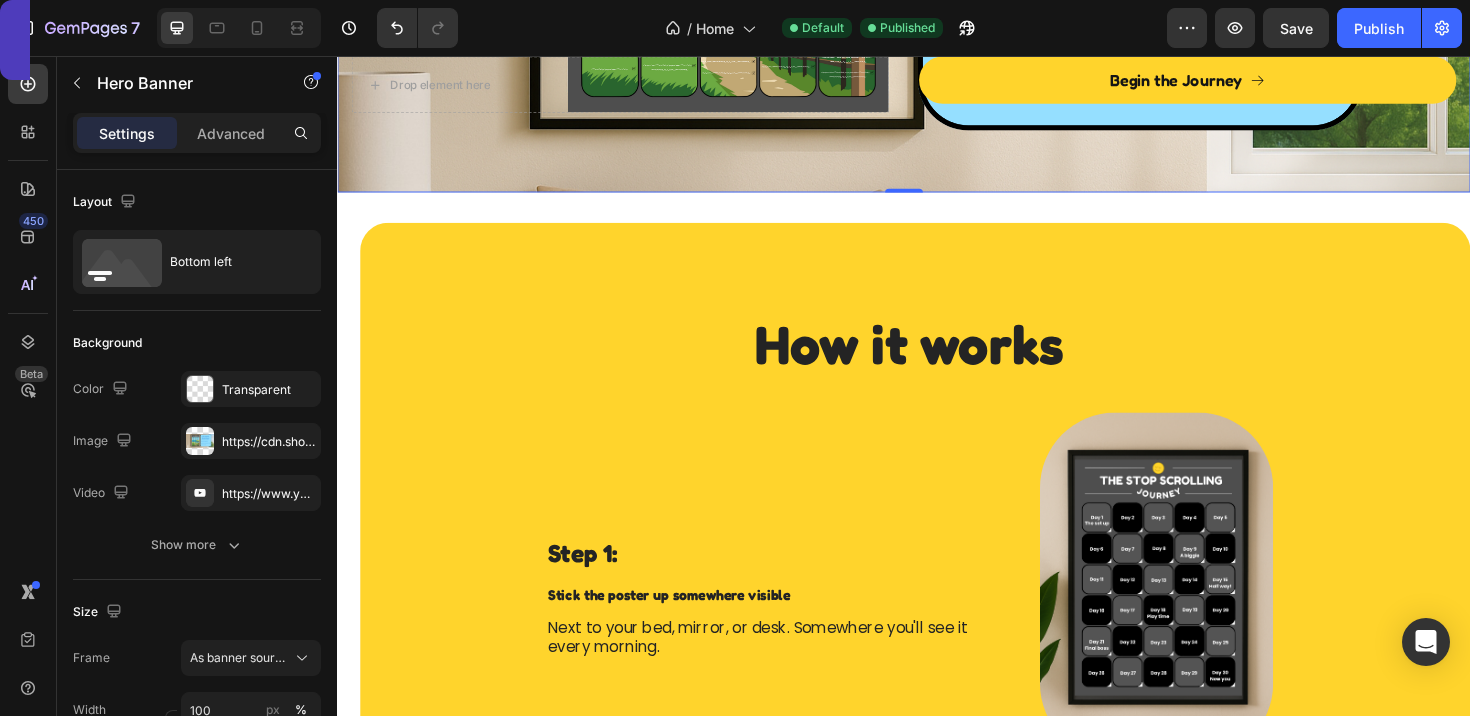 scroll, scrollTop: 516, scrollLeft: 0, axis: vertical 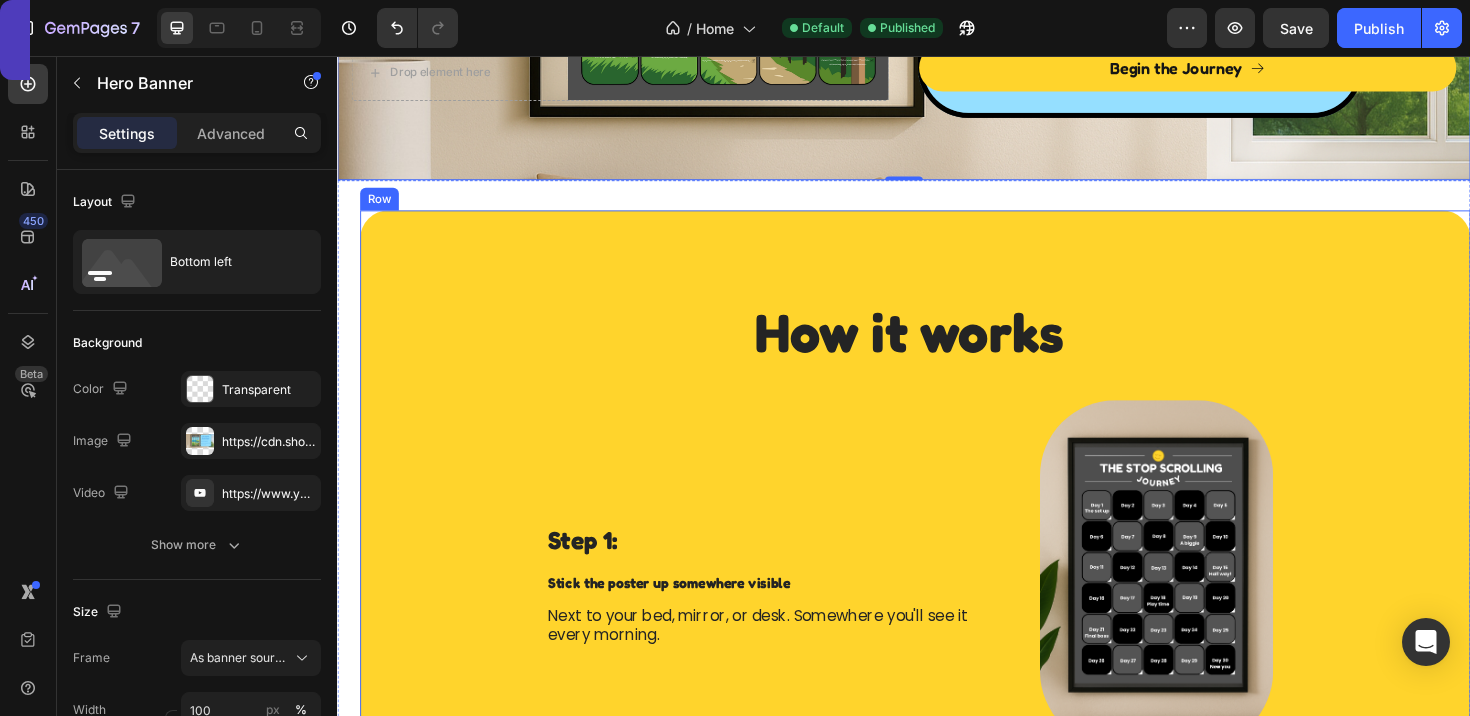 click on "How it works  Heading     Step 1: Text Block Stick the poster up somewhere visible Text Block Next to your bed, mirror, or desk. Somewhere you'll see it every morning. Text Block Image Row Image     Step 2: Text Block Peel Day 1 Text Block Reveal your first challenges. They're simple and actionable. Text Block Row     Step 3: Text Block Peel one box each day Text Block Follow the days in order. Each day builds on the last, helping you scroll less and feel better. Text Block Image Row Image     Step 4: Text Block Watch your habits  (and the image) change Text Block As your screen time drops, a calming landscape starts to appear. More time, real hobbies, more clarity. Text Block Row     Step 5: Text Block Reach Phone Freedom  by Day 30 Text Block You’ll see the full picture. Both on the wall and in your habits. Text Block Image Row
Let's get your time back Button Day Examples: Text Block Image Image
Start Now Button" at bounding box center (943, 2008) 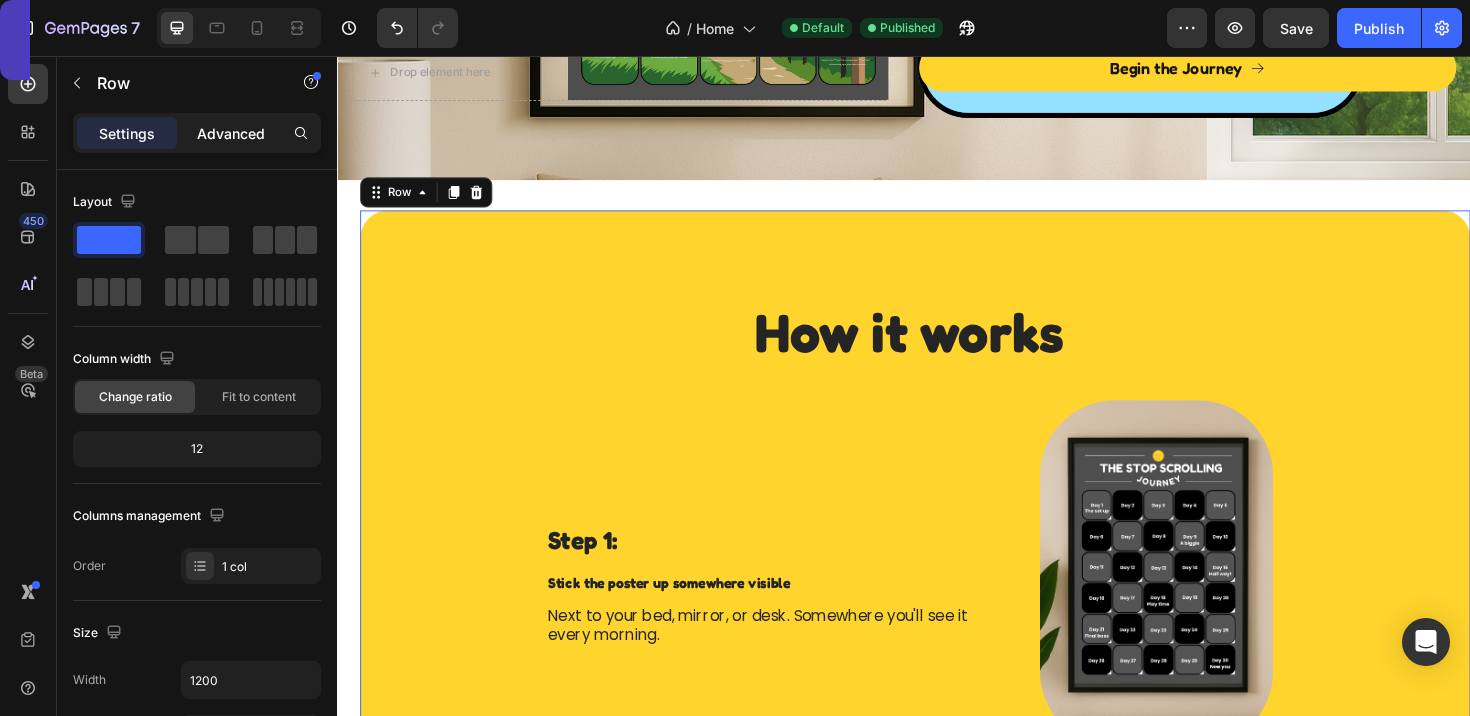 click on "Advanced" 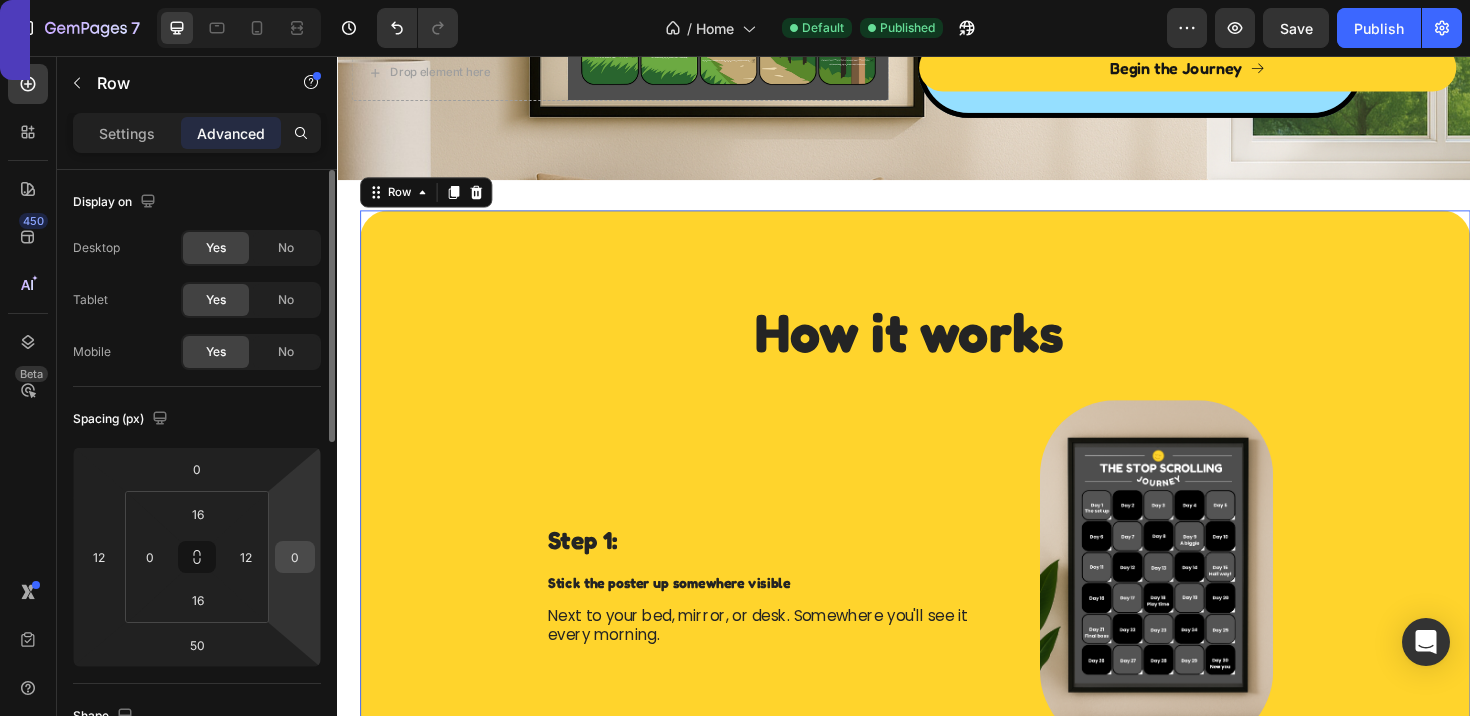 click on "0" at bounding box center (295, 557) 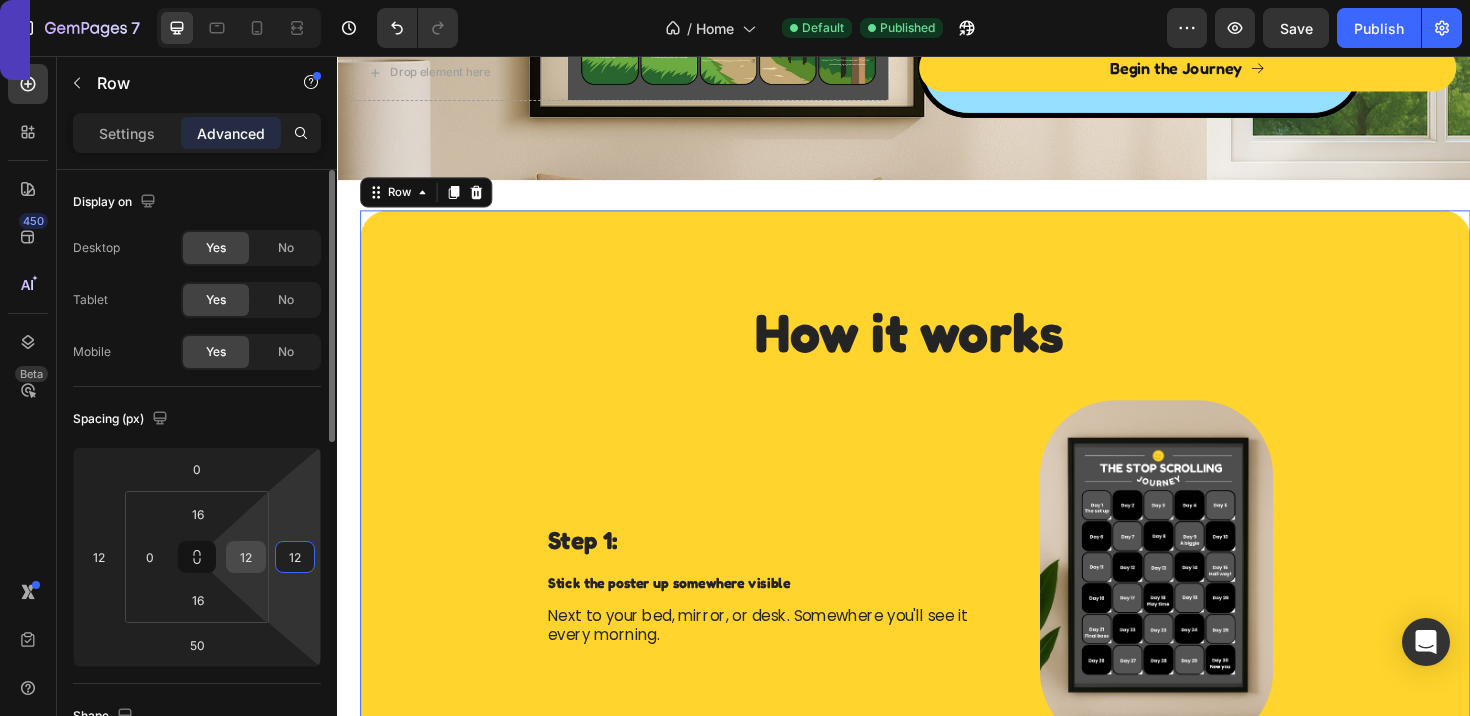 type on "12" 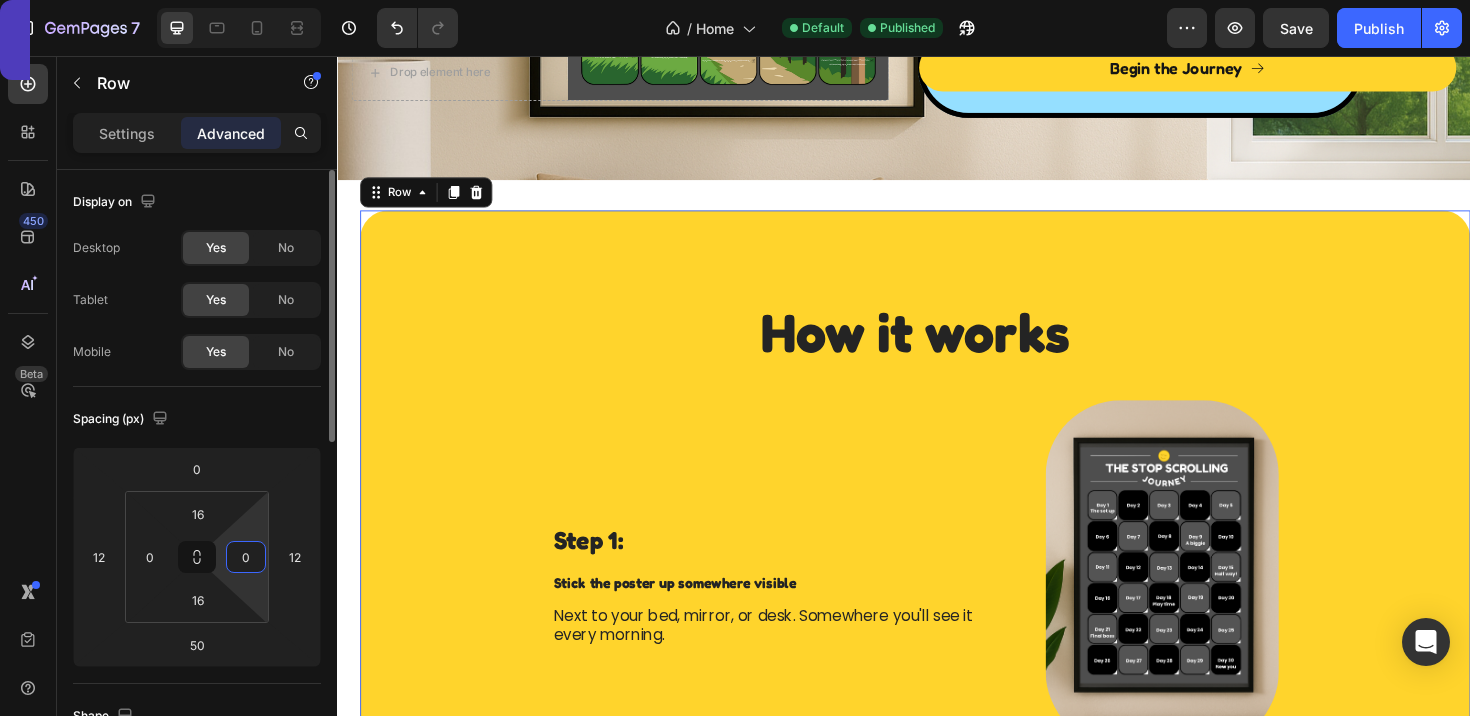 type on "0" 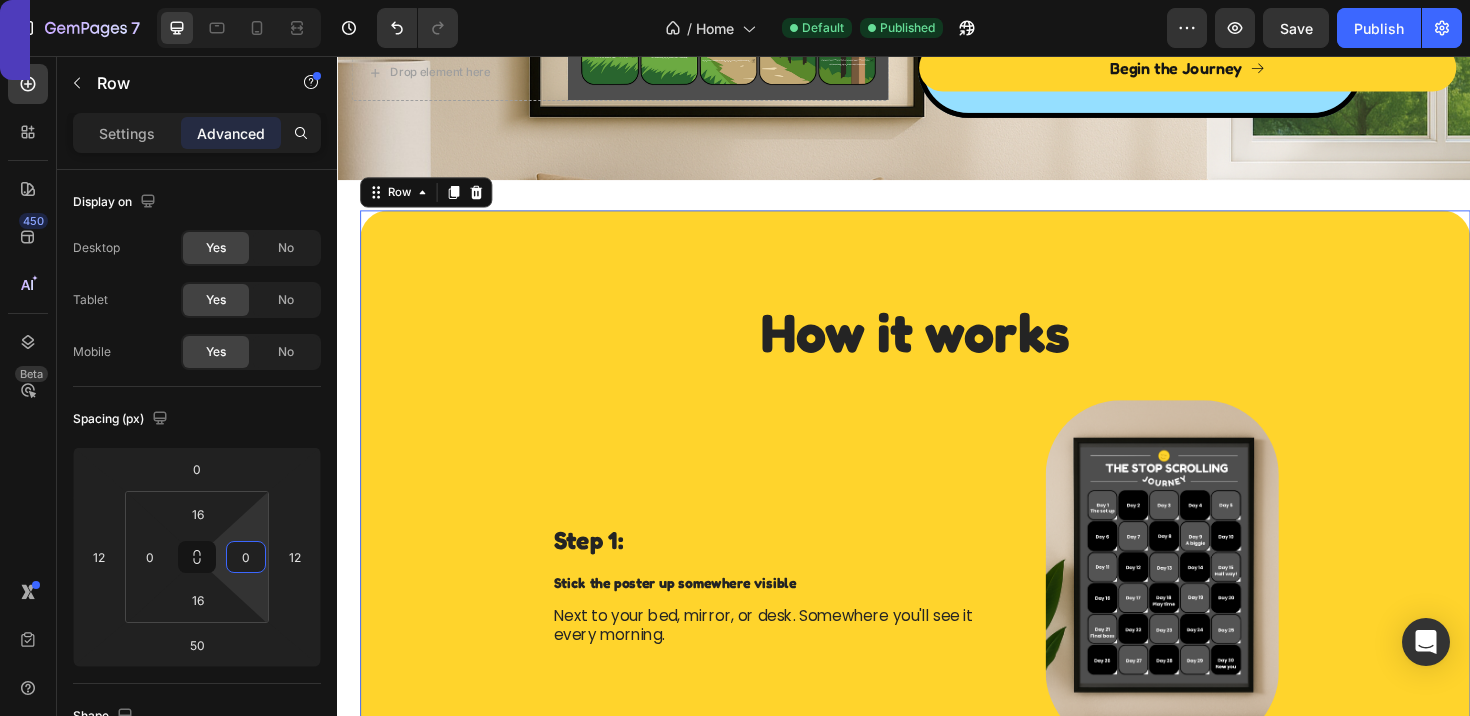 click on "How it works  Heading     Step 1: Text Block Stick the poster up somewhere visible Text Block Next to your bed, mirror, or desk. Somewhere you'll see it every morning. Text Block Image Row Image     Step 2: Text Block Peel Day 1 Text Block Reveal your first challenges. They're simple and actionable. Text Block Row     Step 3: Text Block Peel one box each day Text Block Follow the days in order. Each day builds on the last, helping you scroll less and feel better. Text Block Image Row Image     Step 4: Text Block Watch your habits  (and the image) change Text Block As your screen time drops, a calming landscape starts to appear. More time, real hobbies, more clarity. Text Block Row     Step 5: Text Block Reach Phone Freedom  by Day 30 Text Block You’ll see the full picture. Both on the wall and in your habits. Text Block Image Row
Let's get your time back Button Day Examples: Text Block Image Image
Start Now Button" at bounding box center (949, 2013) 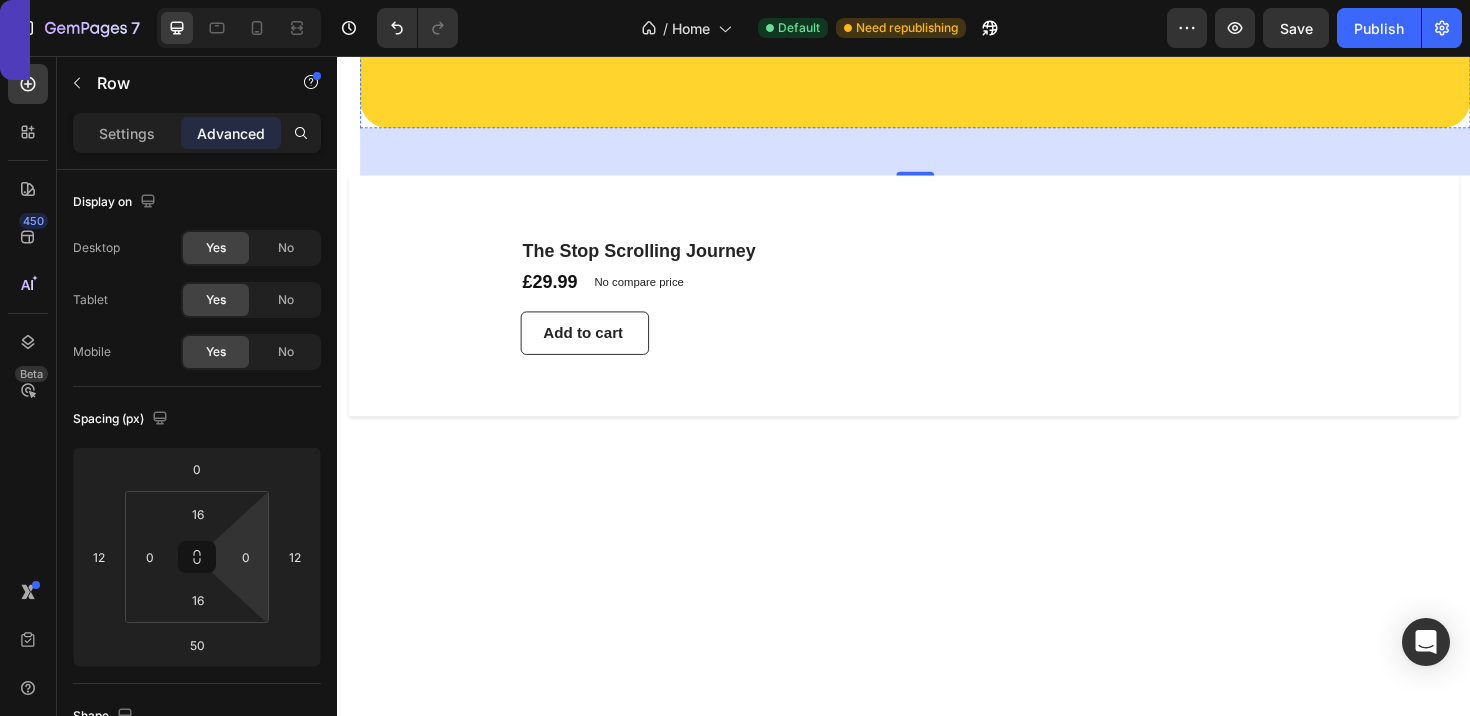scroll, scrollTop: 3729, scrollLeft: 0, axis: vertical 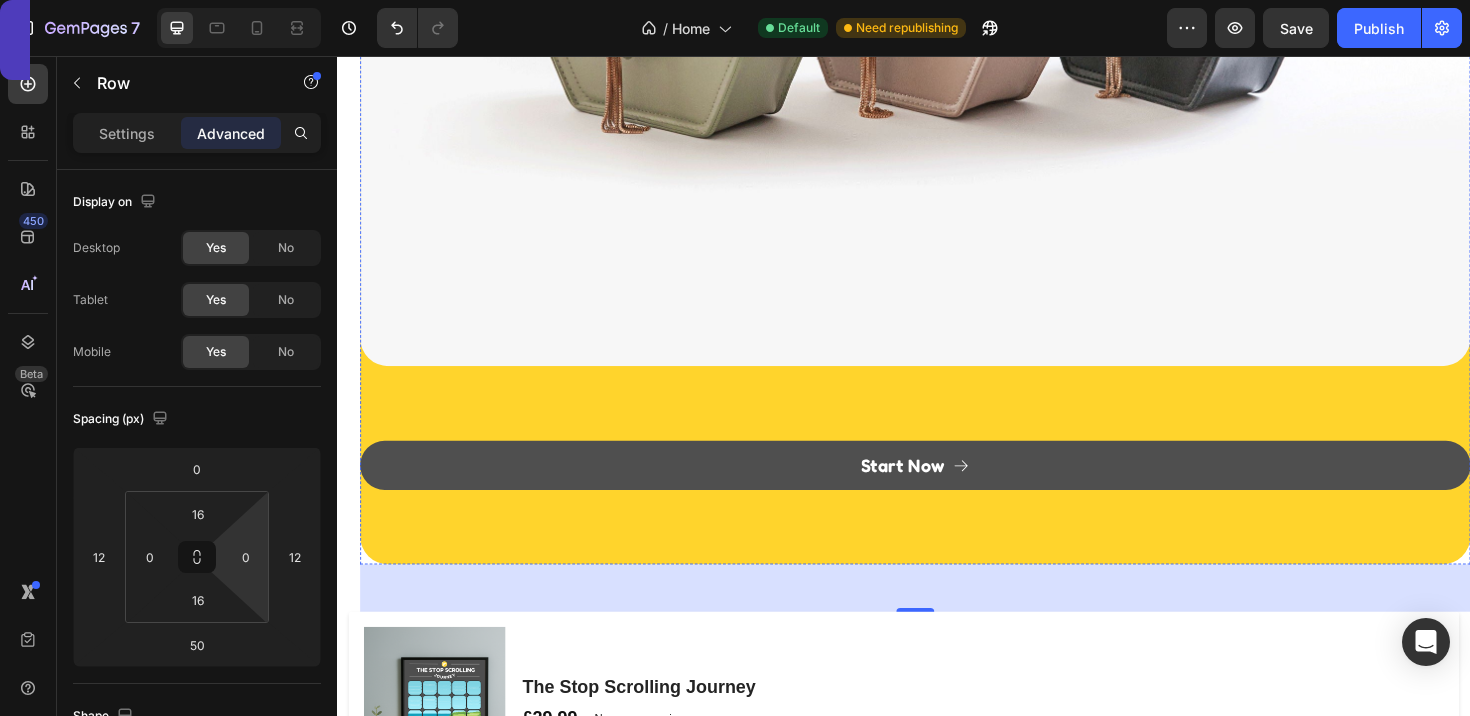click at bounding box center [949, -533] 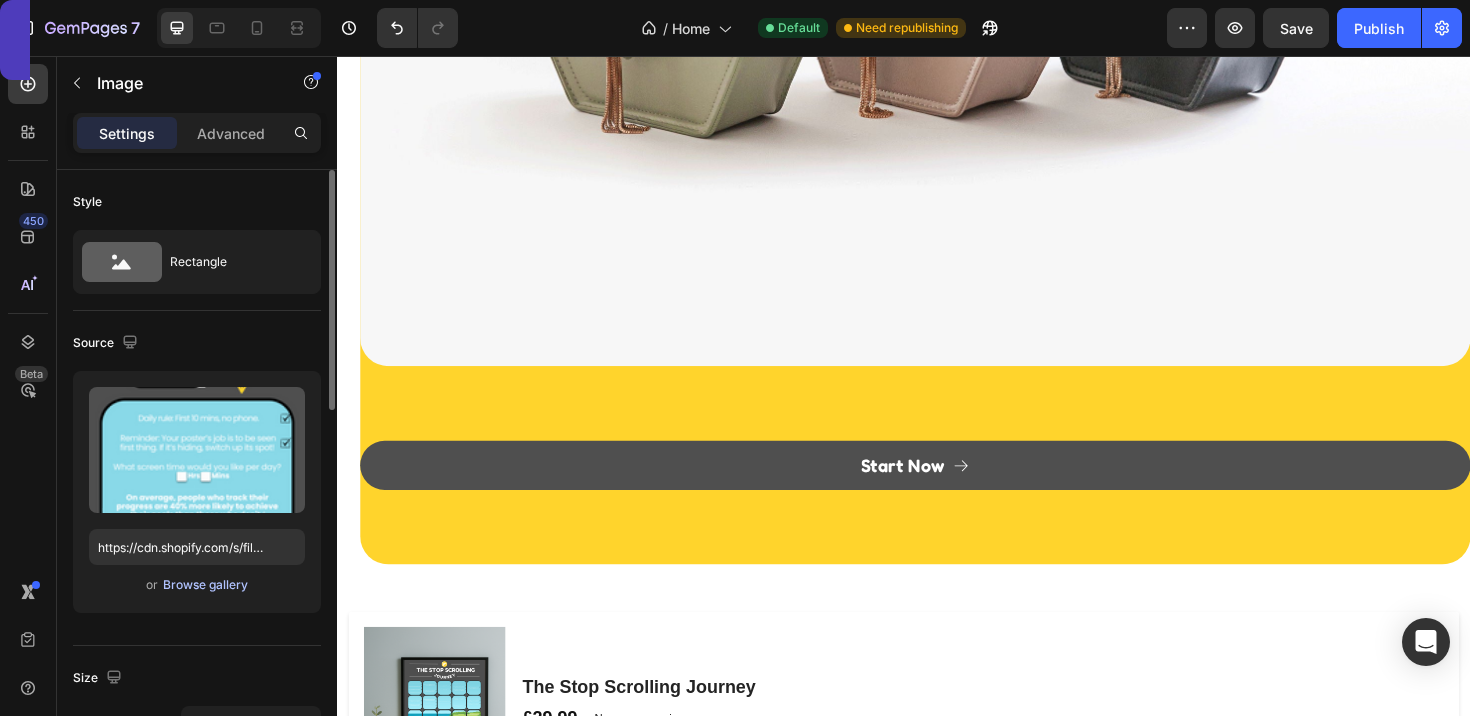 click on "Browse gallery" at bounding box center (205, 585) 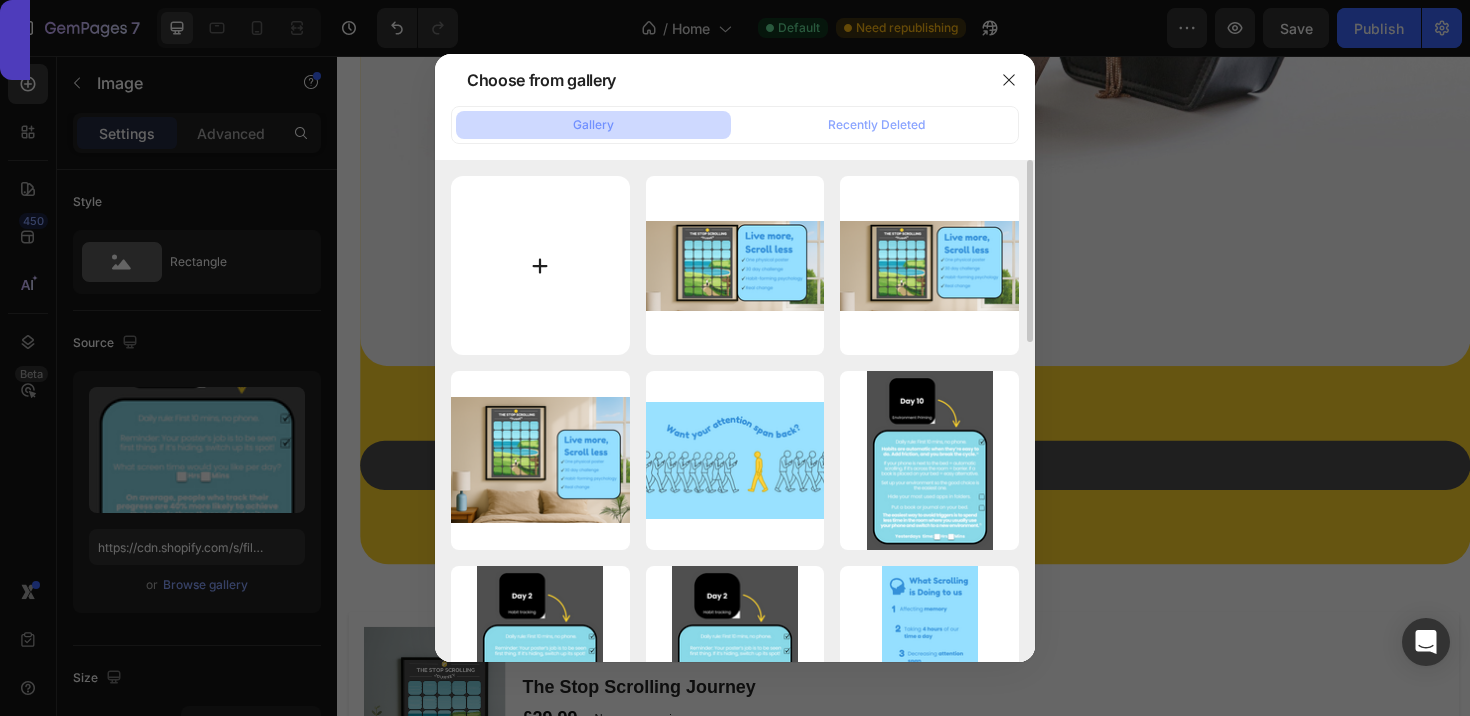click at bounding box center (540, 265) 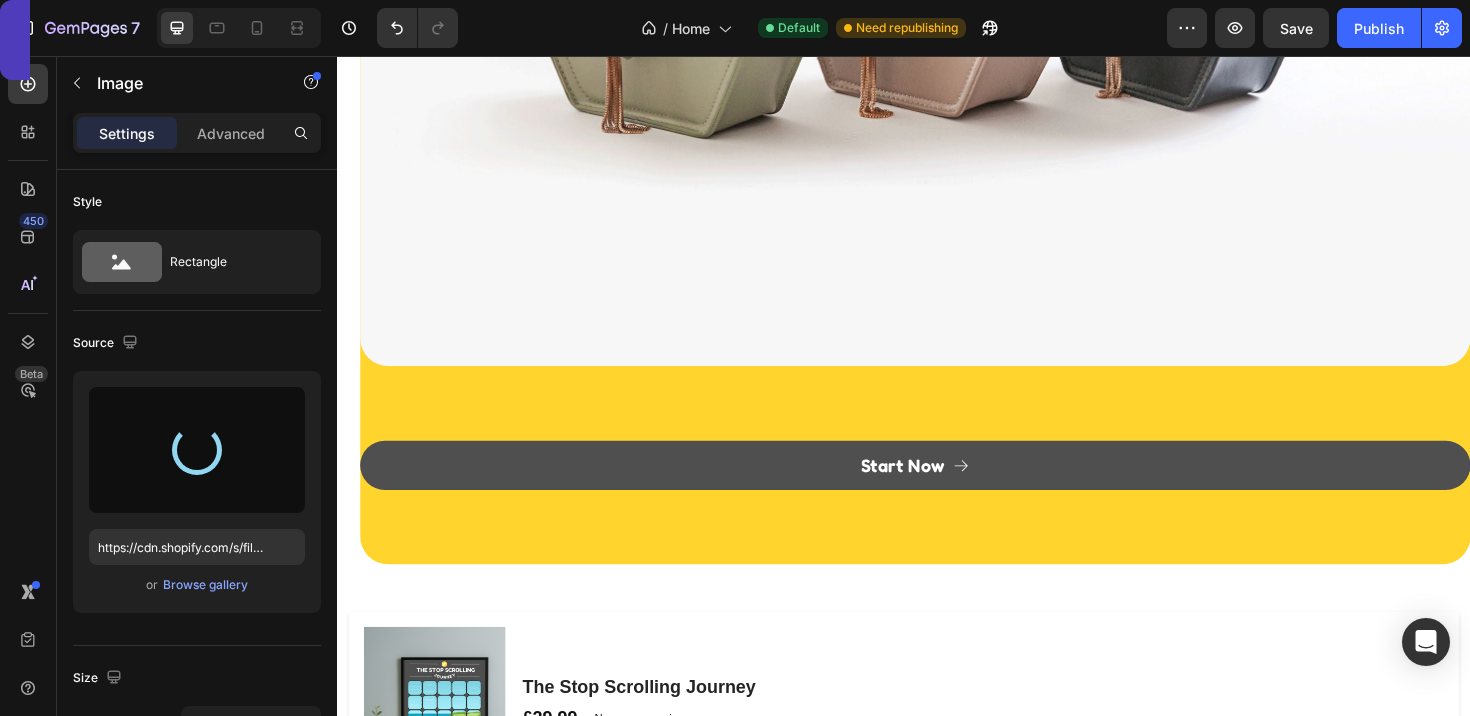 type on "https://cdn.shopify.com/s/files/1/0916/6857/8684/files/gempages_570851522548597575-35f36ef4-4436-4675-bb42-de9cdf119257.png" 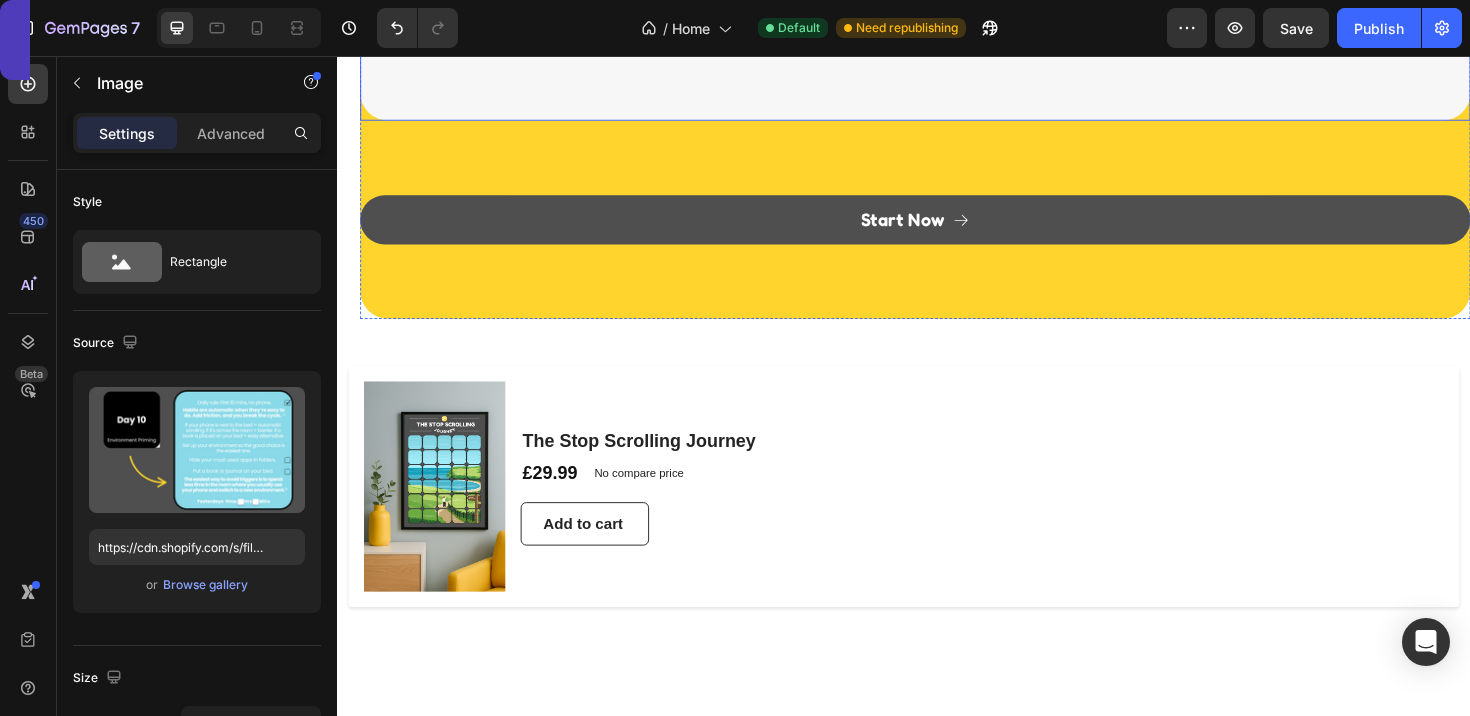 scroll, scrollTop: 3996, scrollLeft: 0, axis: vertical 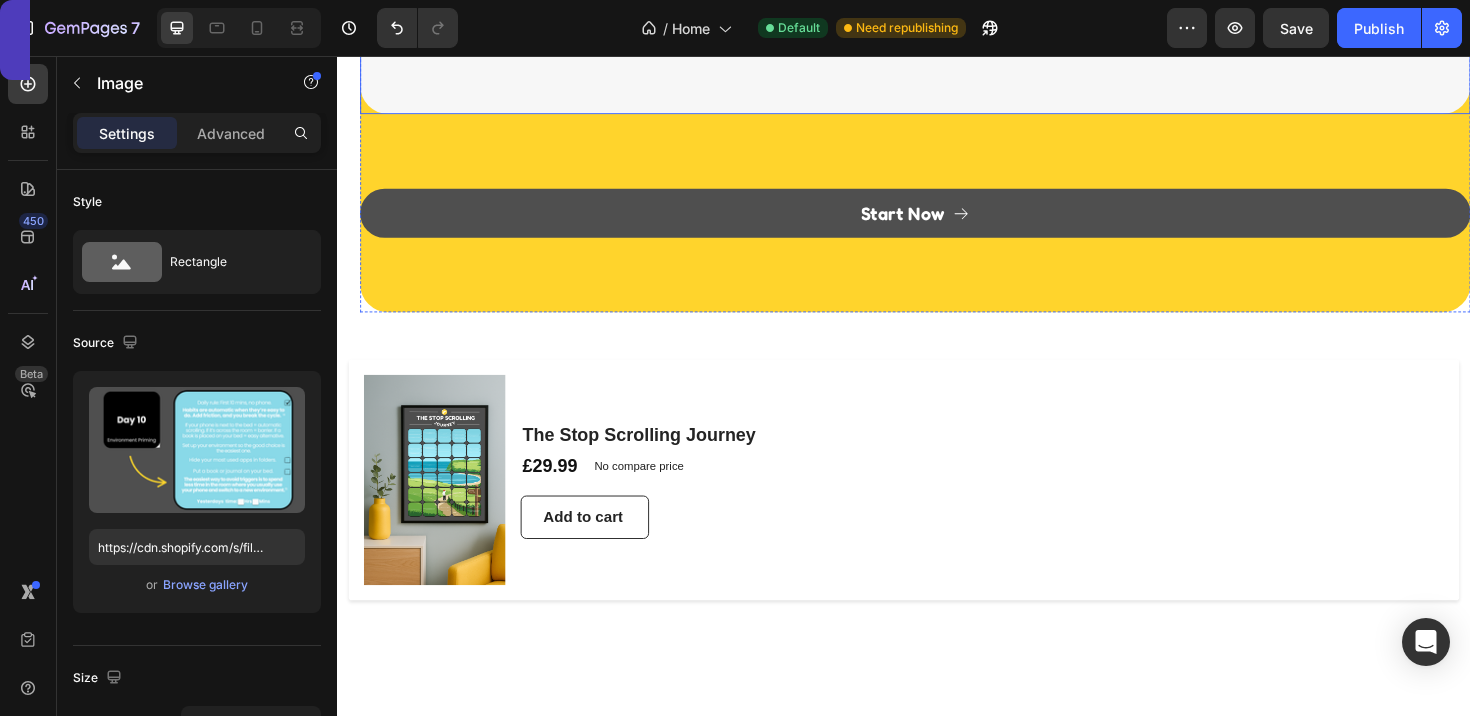 click at bounding box center [949, -324] 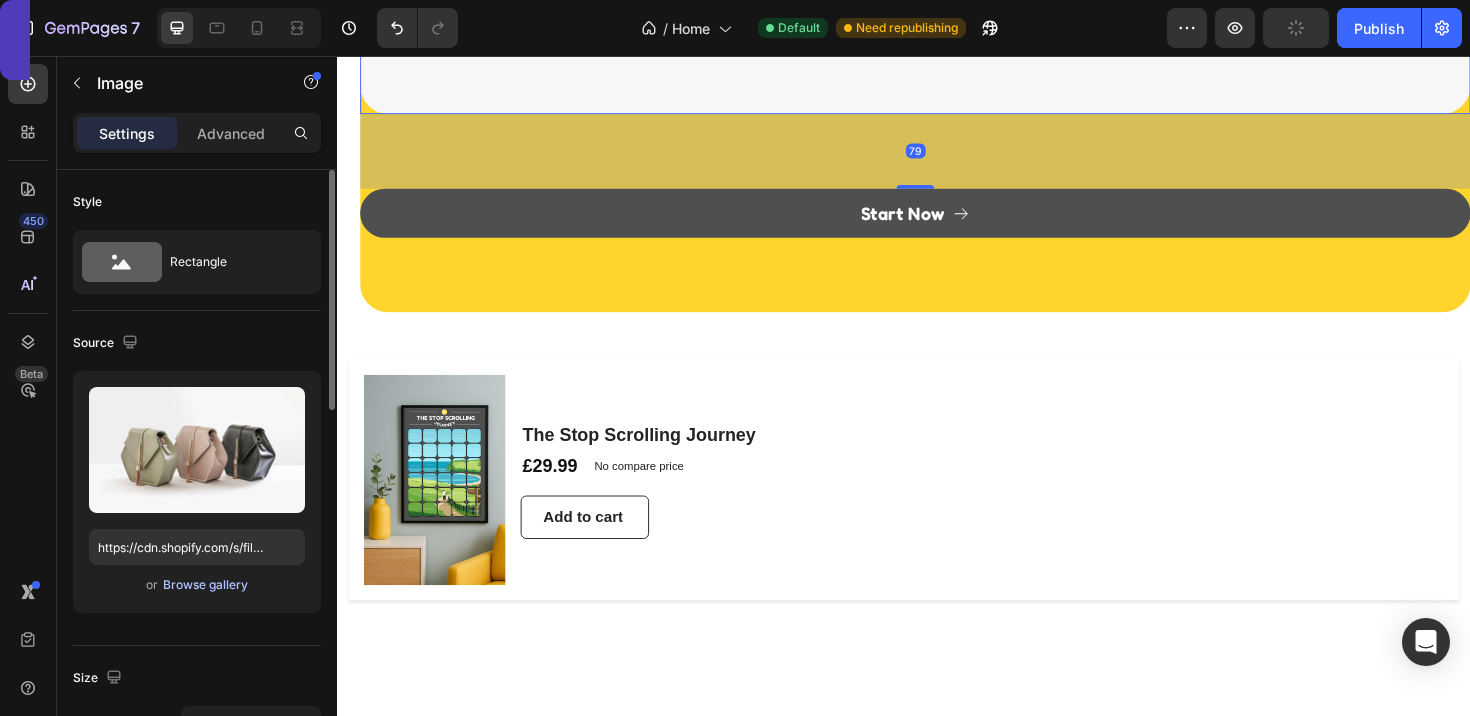 click on "Browse gallery" at bounding box center (205, 585) 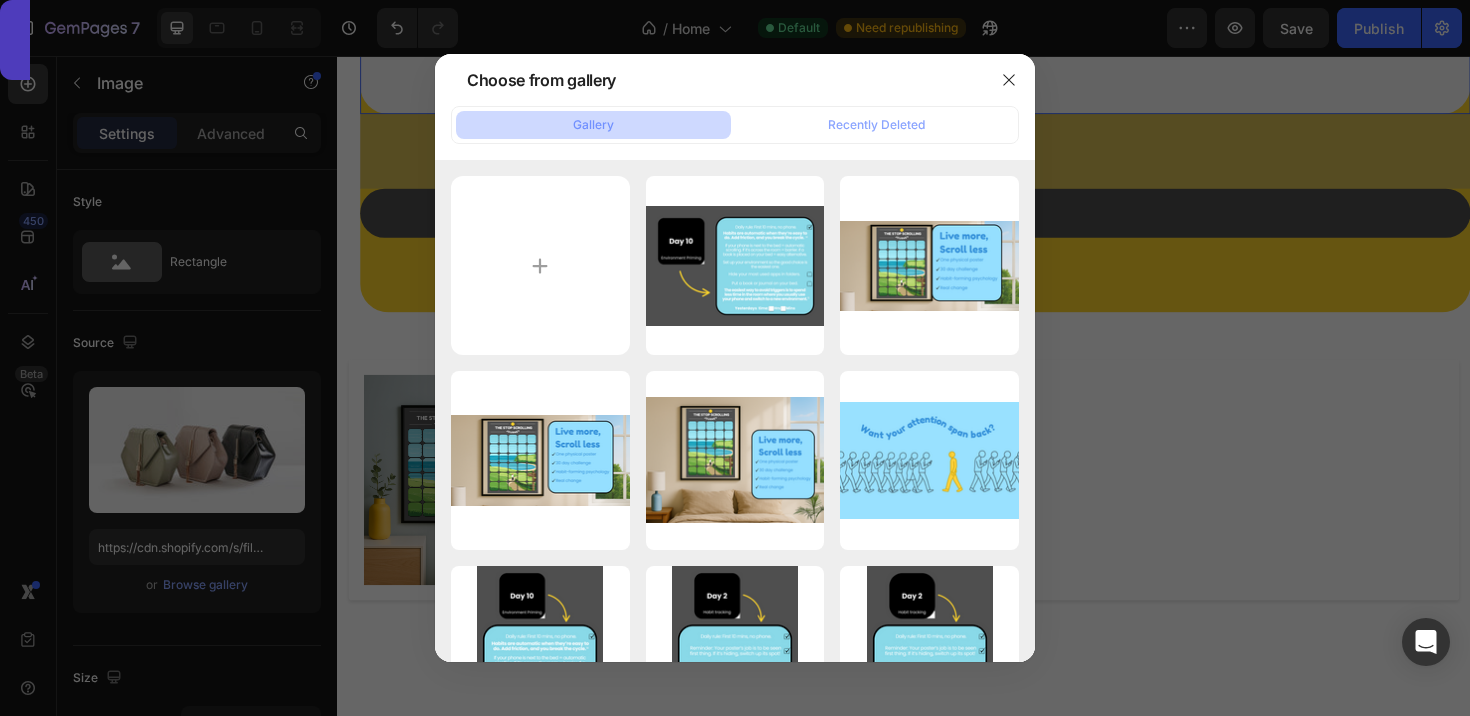 click at bounding box center [735, 358] 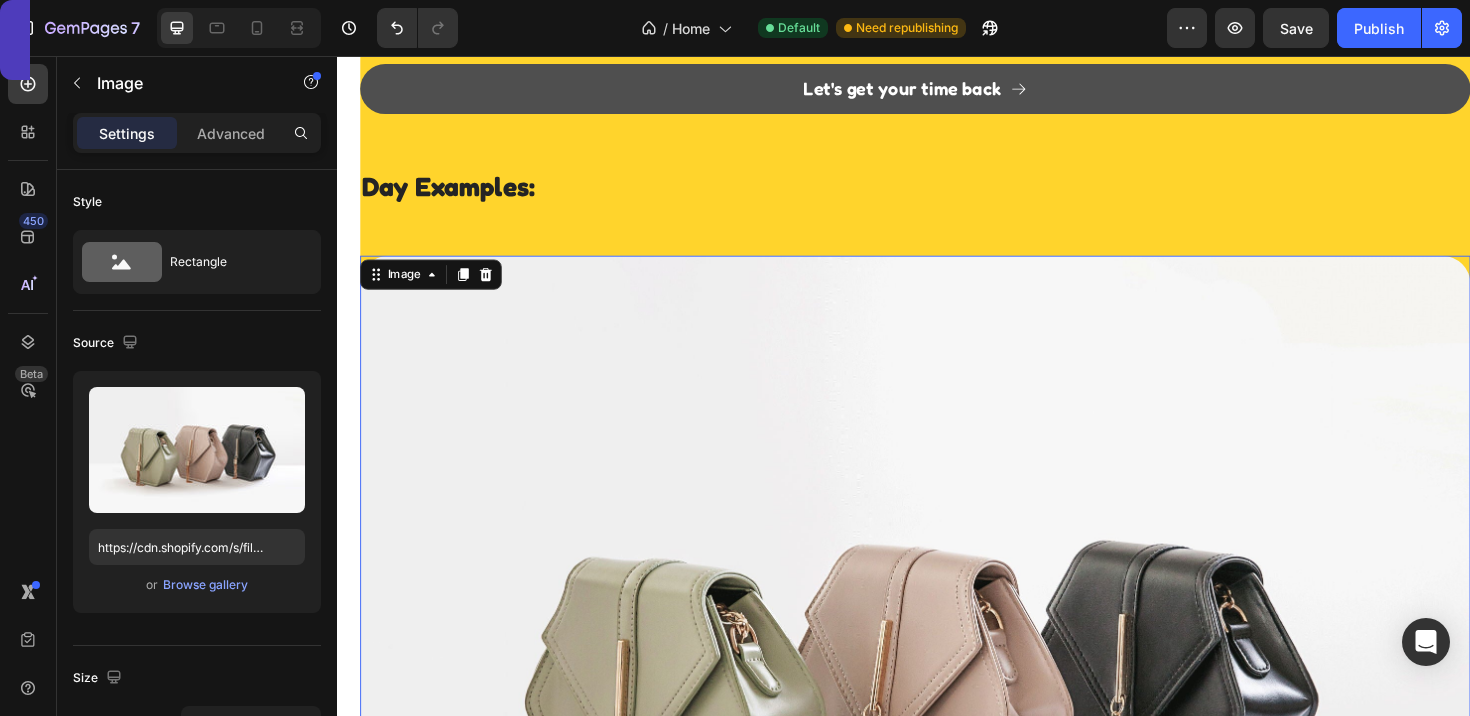 scroll, scrollTop: 2972, scrollLeft: 0, axis: vertical 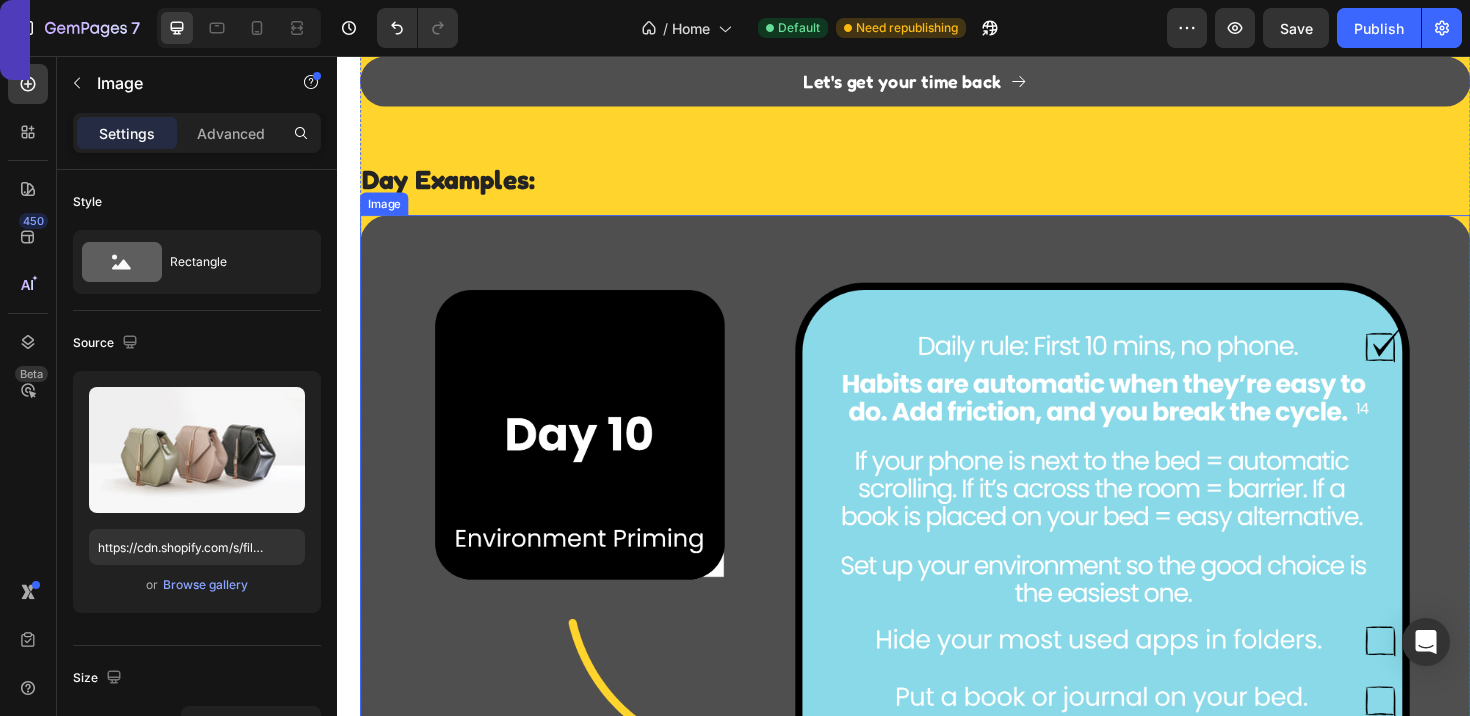click at bounding box center (949, 621) 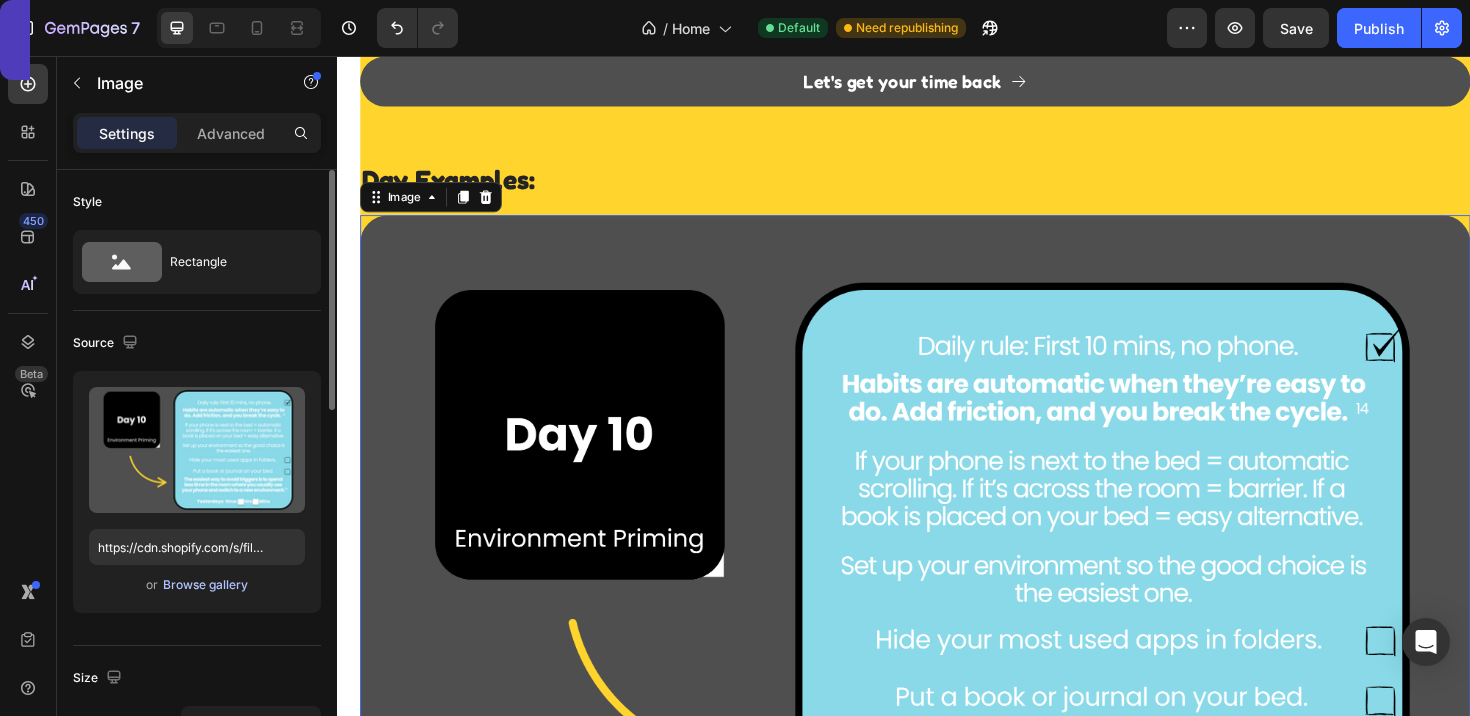click on "Browse gallery" at bounding box center (205, 585) 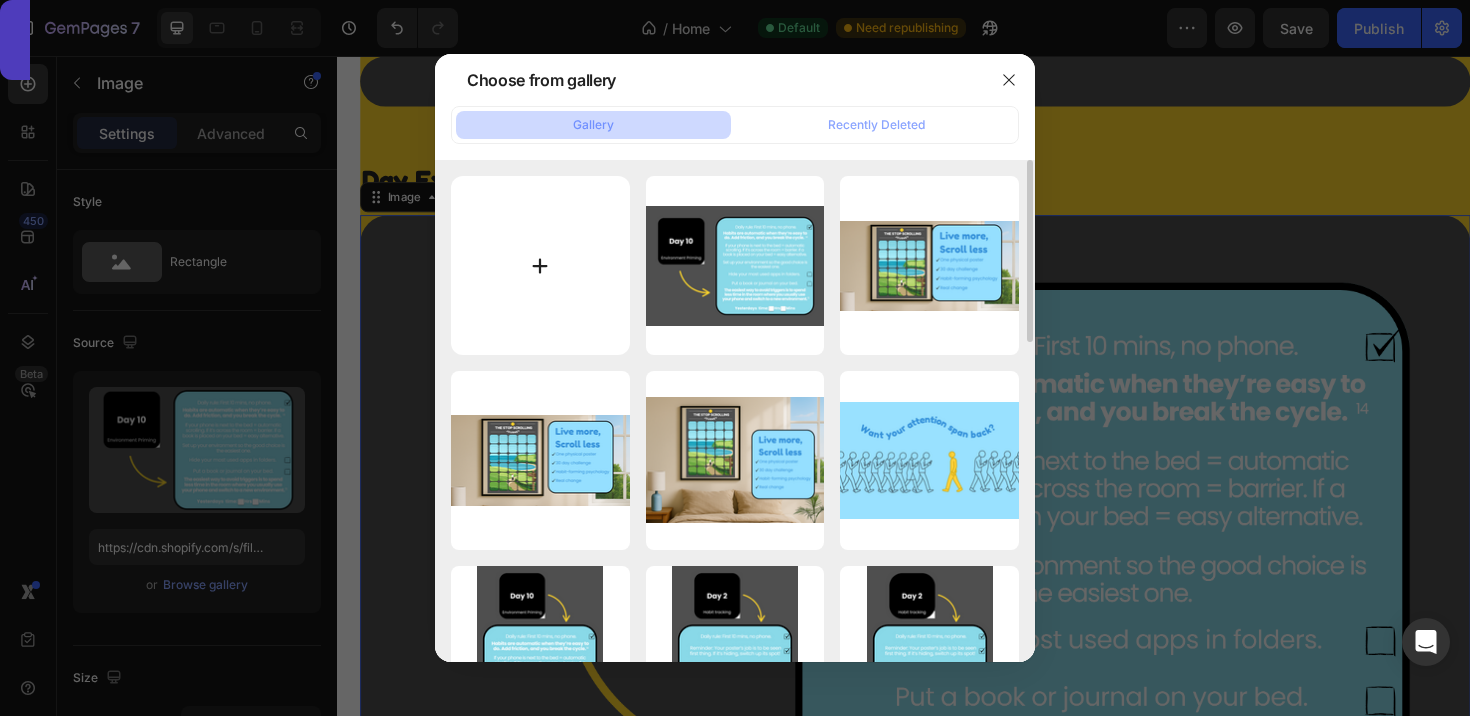 click at bounding box center [540, 265] 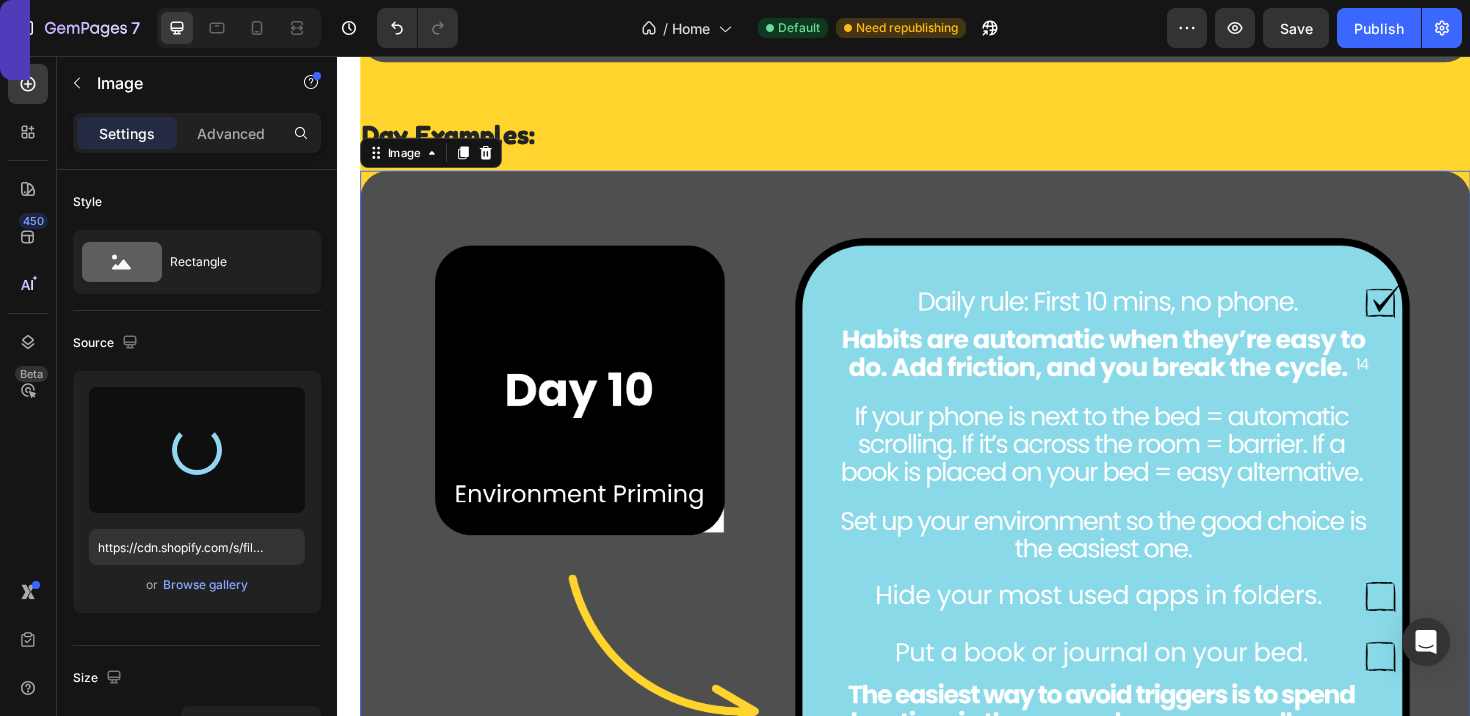 scroll, scrollTop: 3022, scrollLeft: 0, axis: vertical 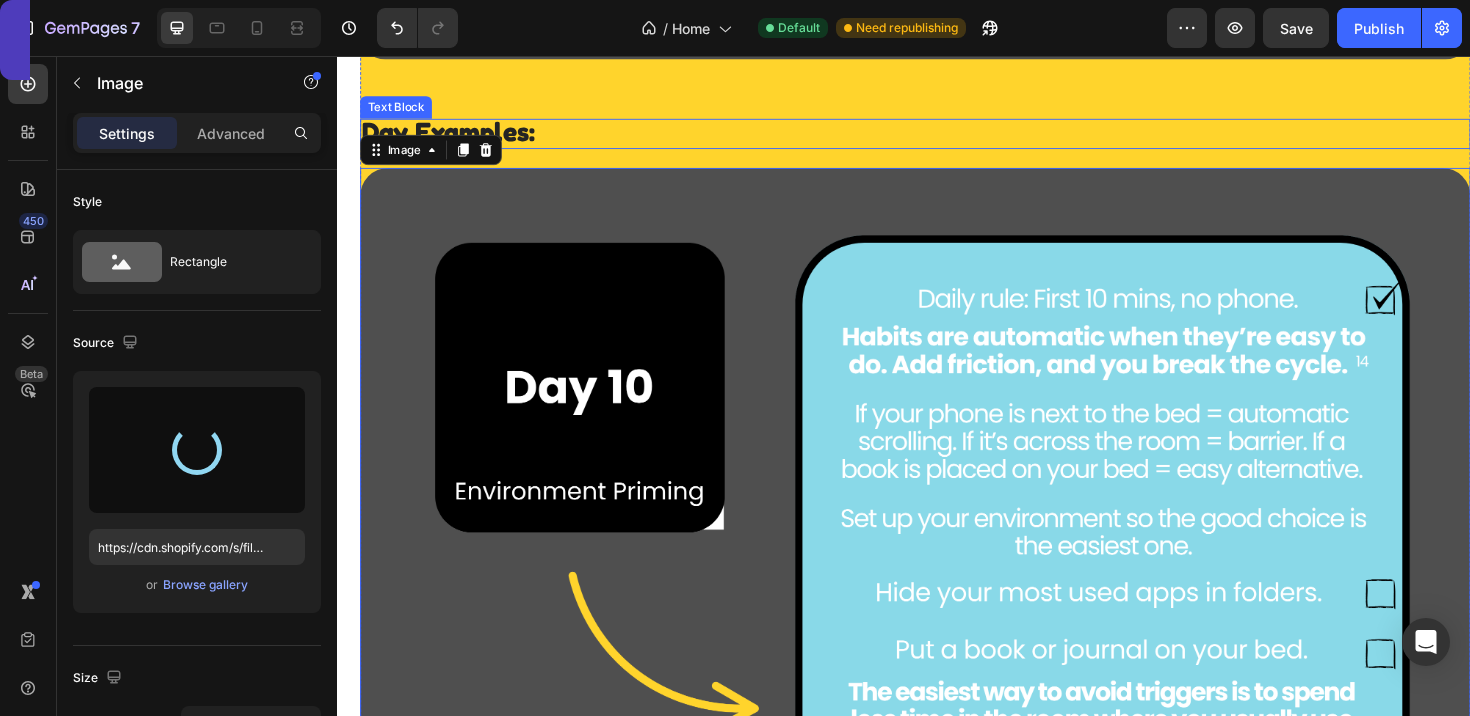 click on "Day Examples:" at bounding box center [949, 138] 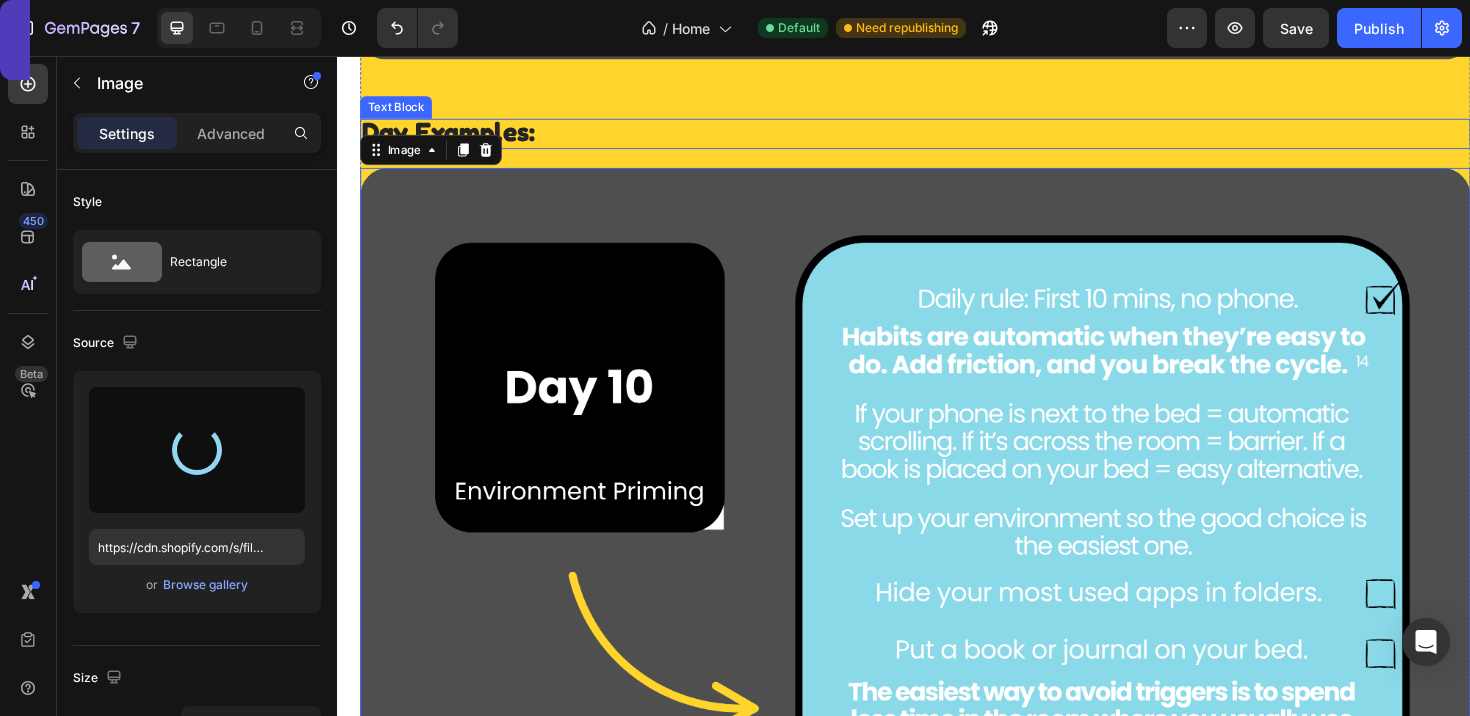 click on "Day Examples:" at bounding box center (949, 138) 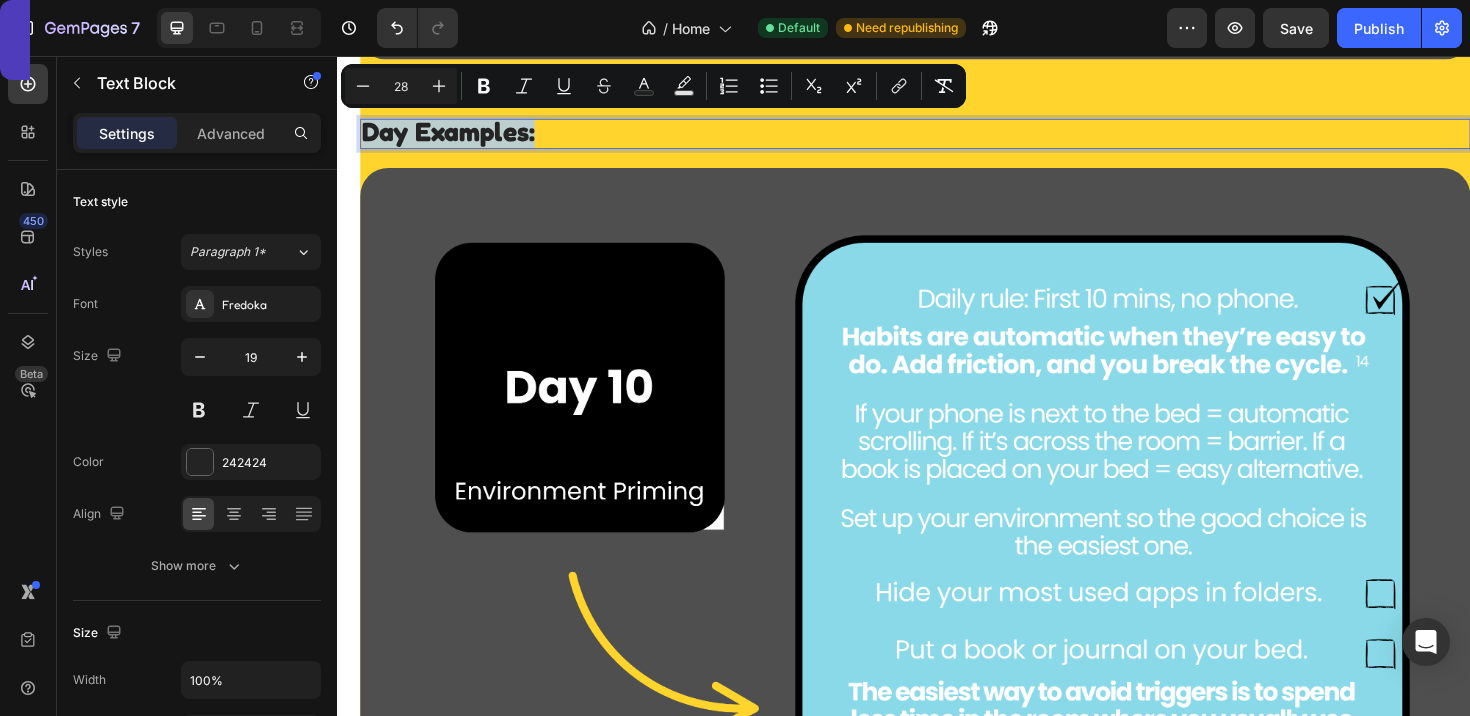 drag, startPoint x: 591, startPoint y: 138, endPoint x: 368, endPoint y: 136, distance: 223.00897 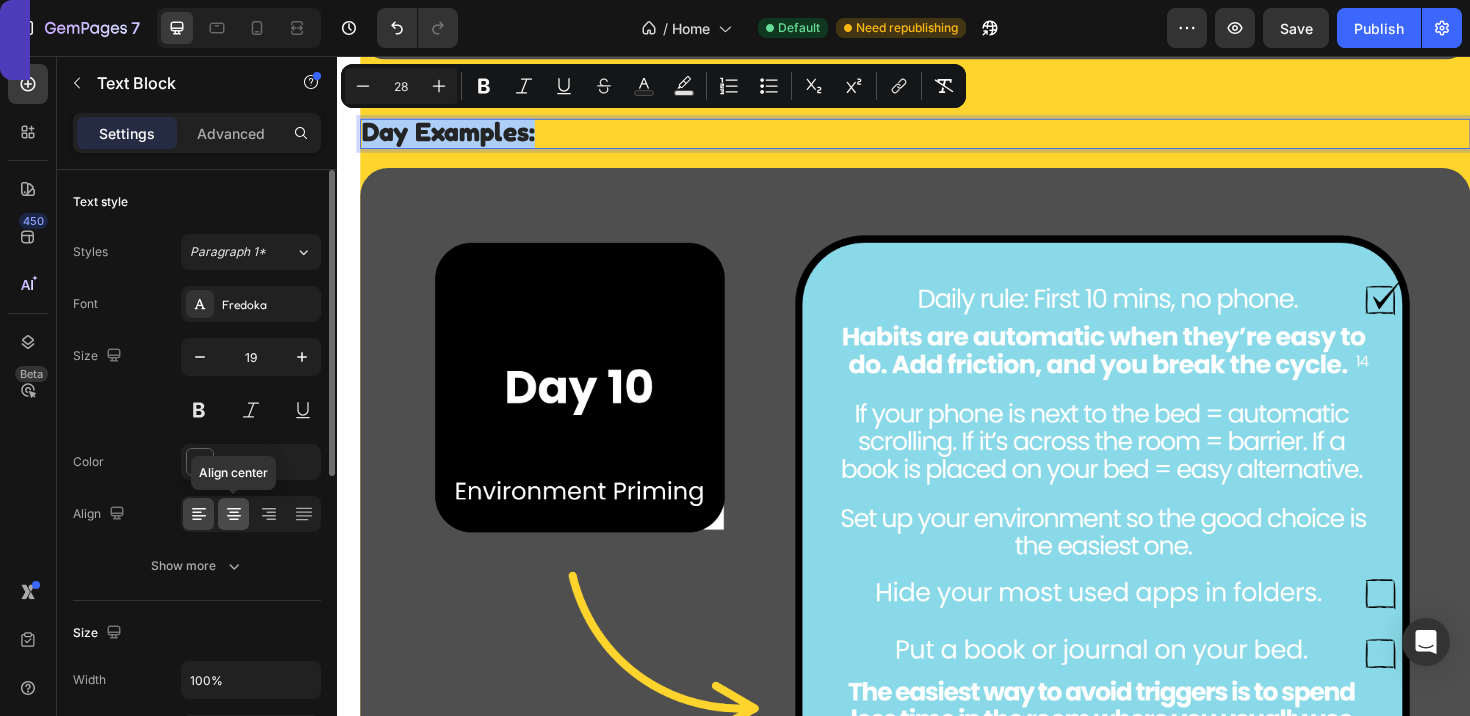 click 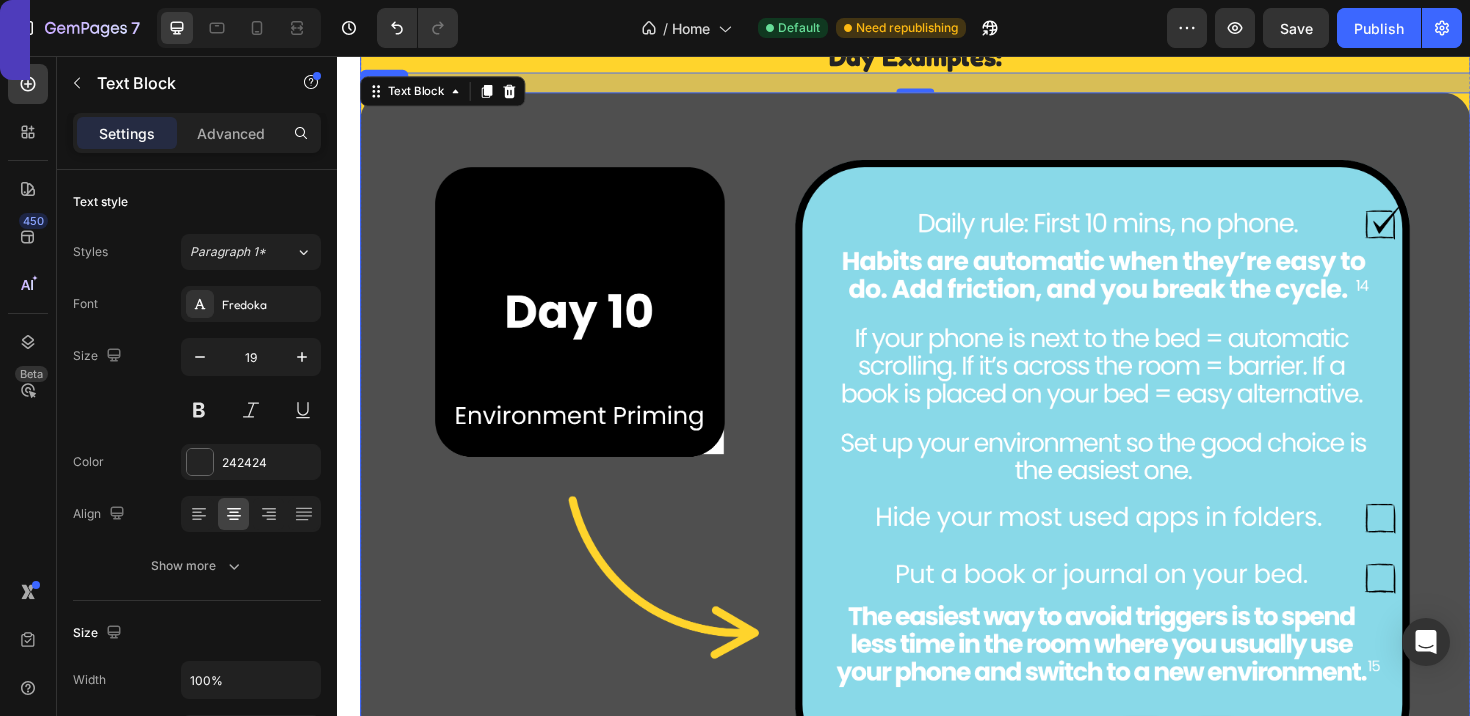 scroll, scrollTop: 3252, scrollLeft: 0, axis: vertical 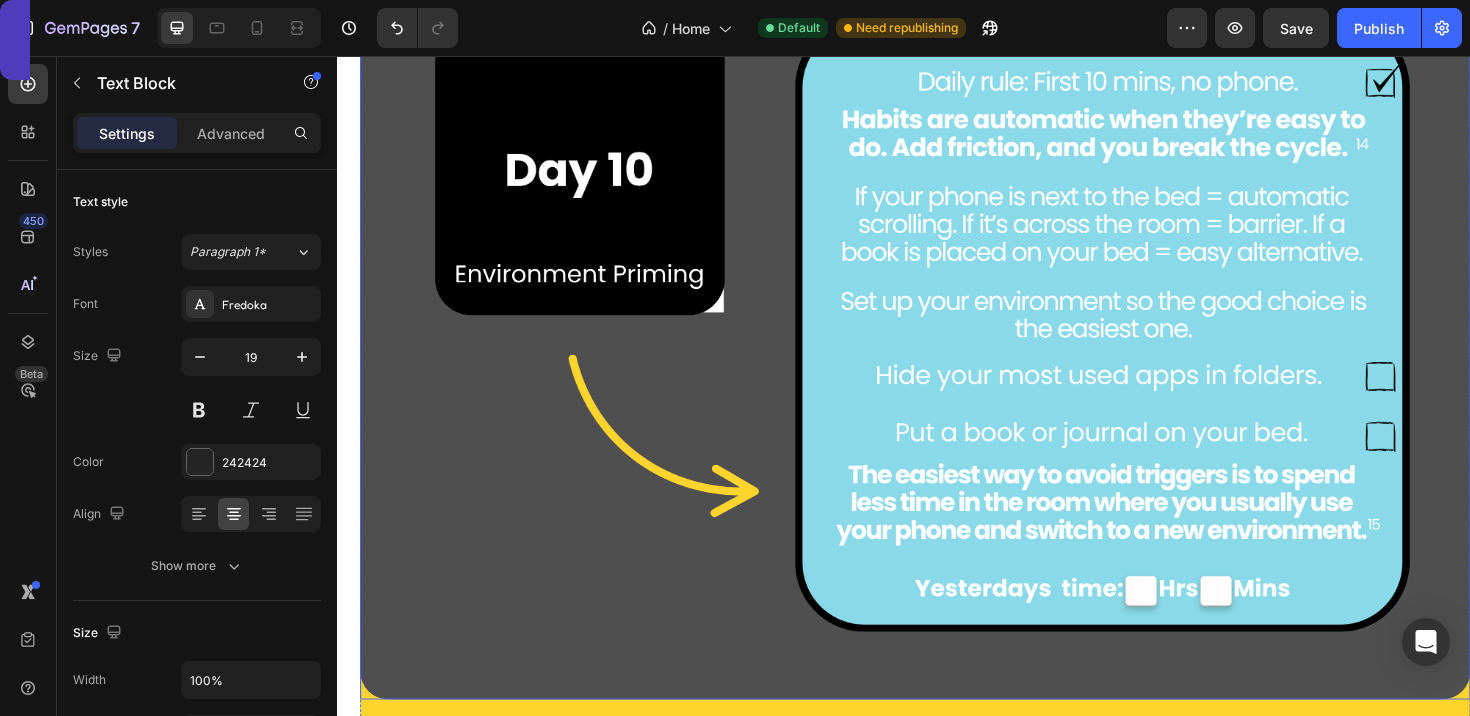 click at bounding box center (949, 341) 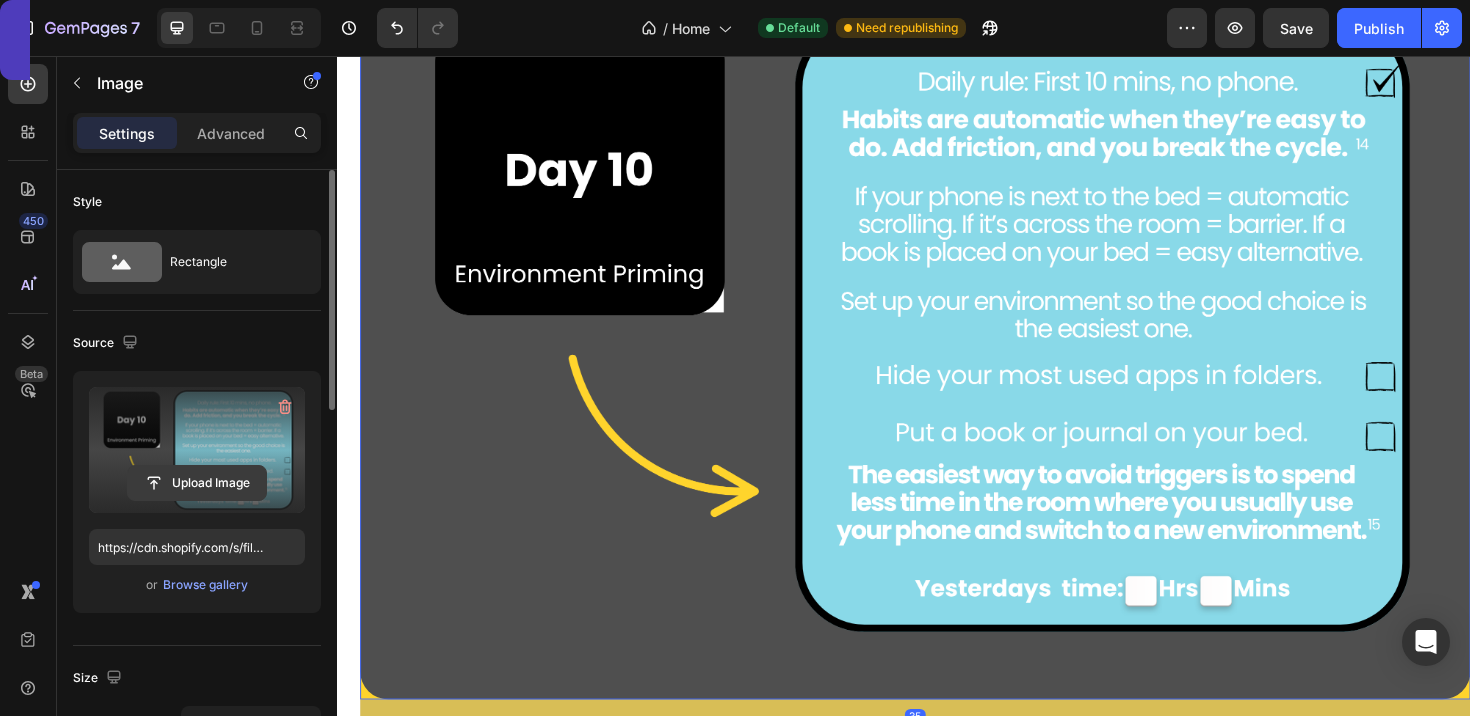 click 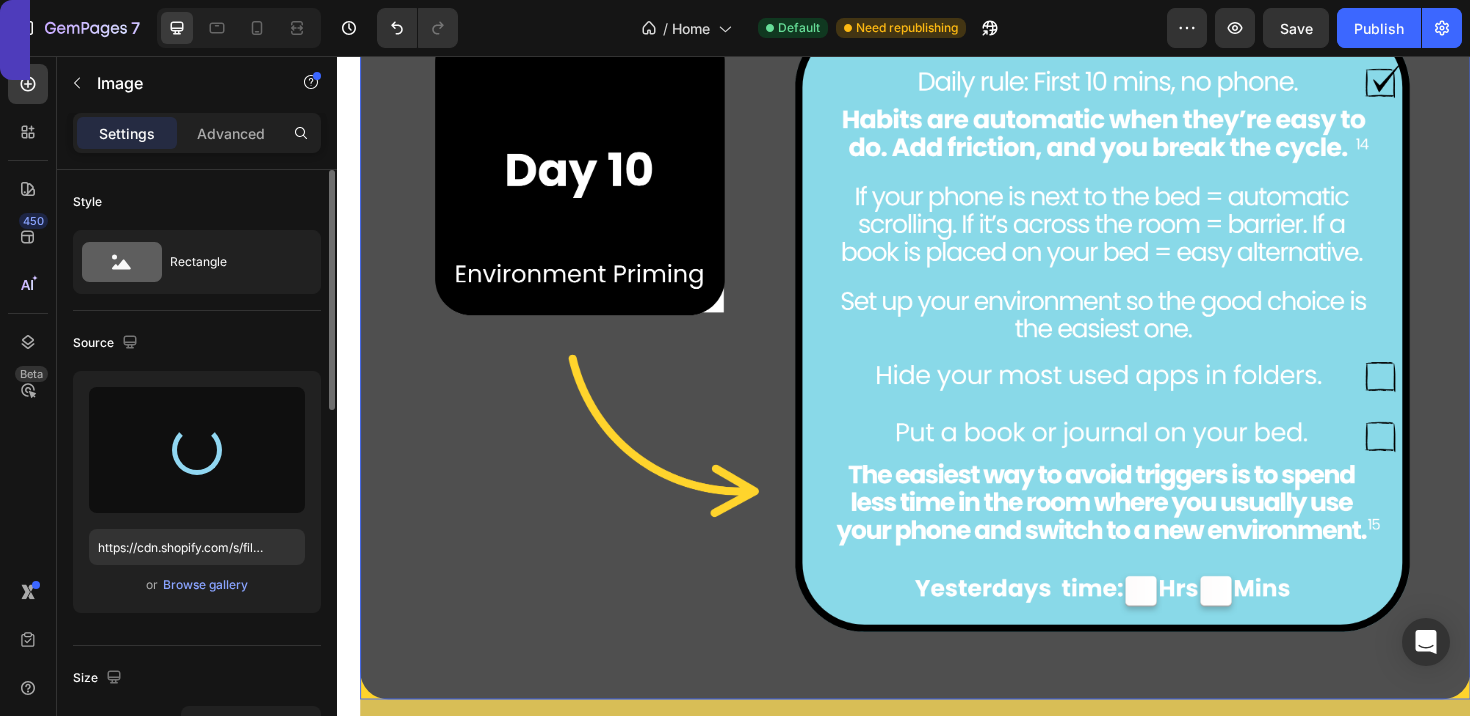 type on "https://cdn.shopify.com/s/files/1/0916/6857/8684/files/gempages_570851522548597575-5be34e5f-d4c3-4333-a035-591f76fe8662.png" 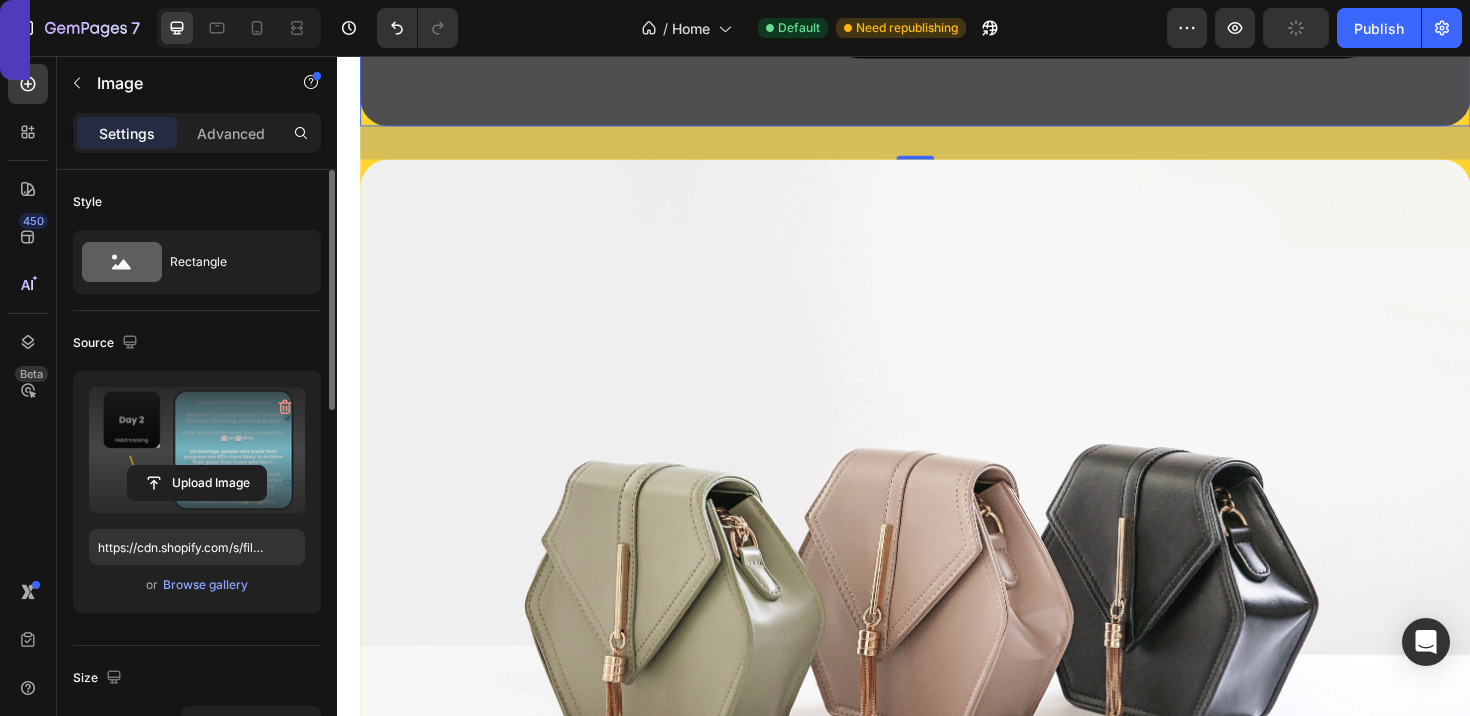 scroll, scrollTop: 3909, scrollLeft: 0, axis: vertical 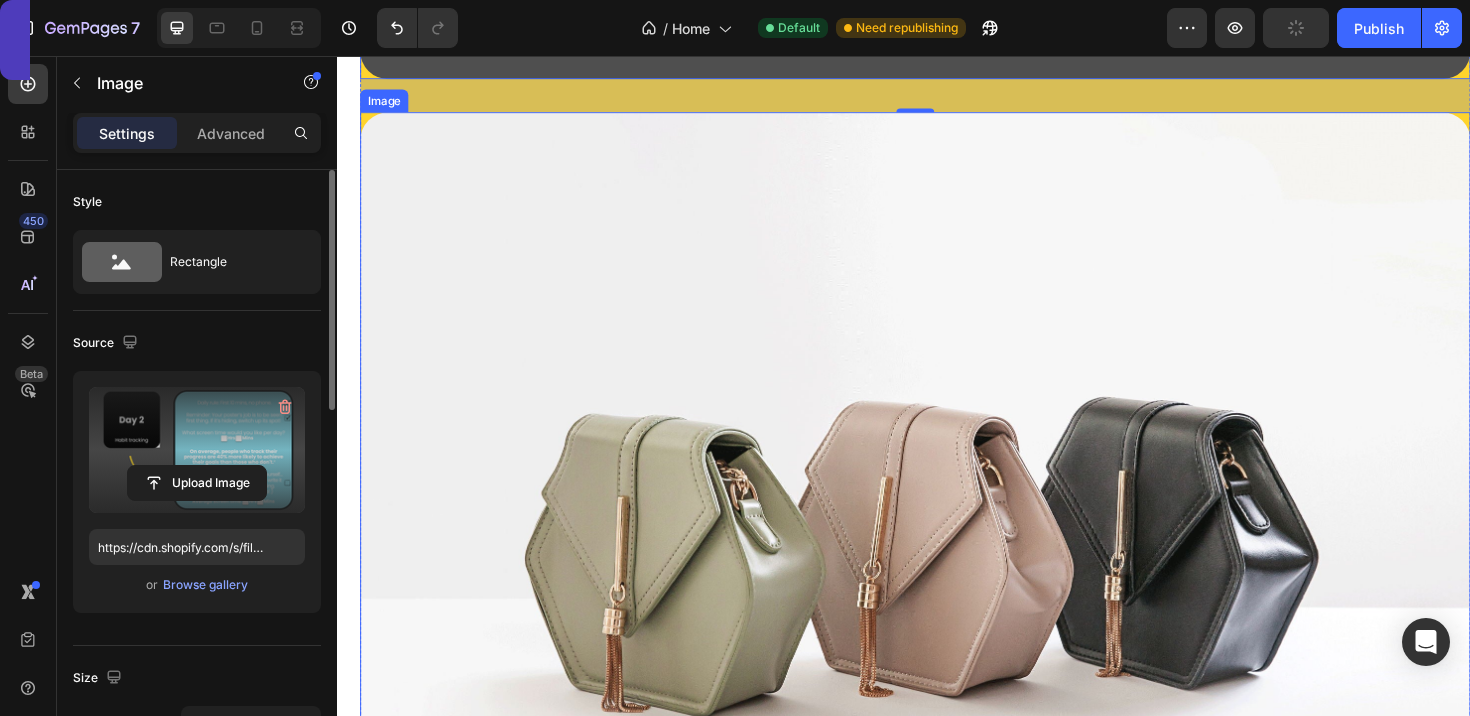 click at bounding box center (949, 556) 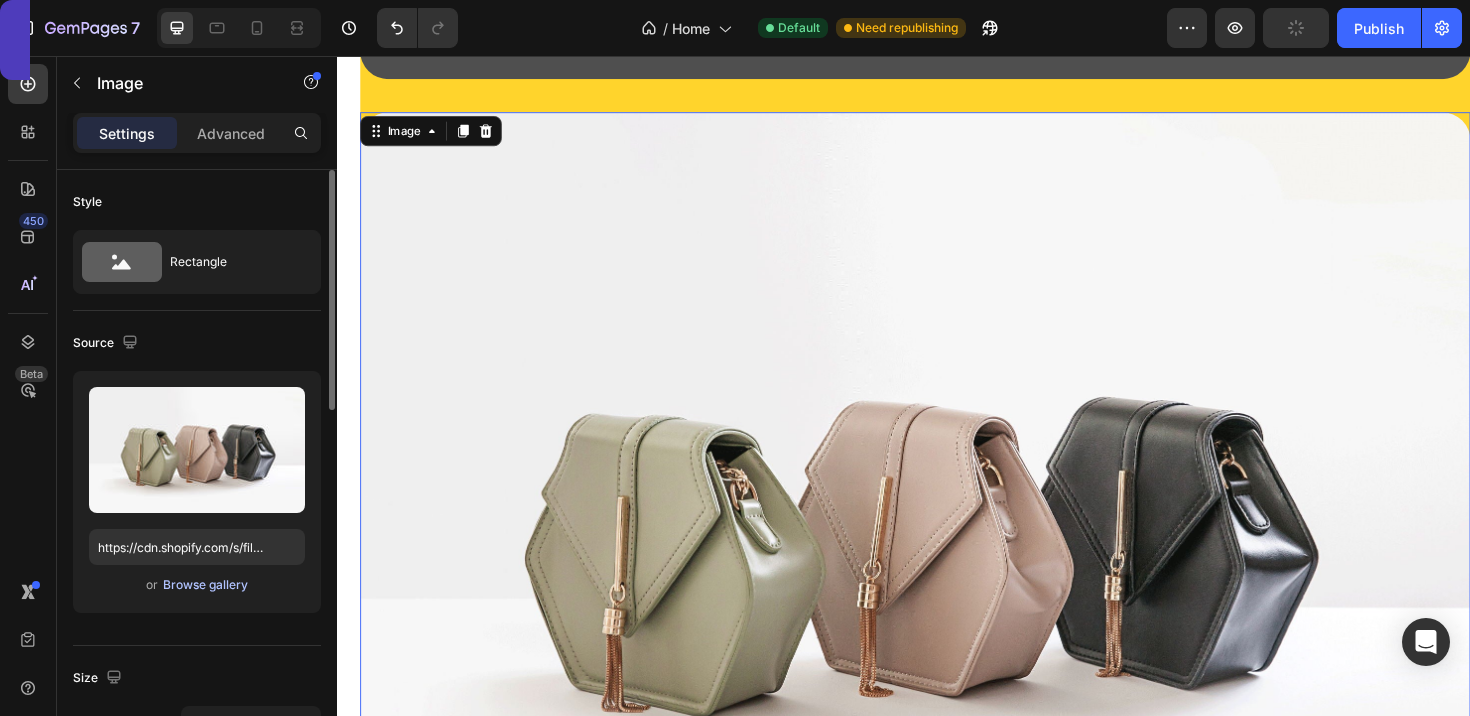 click on "Browse gallery" at bounding box center (205, 585) 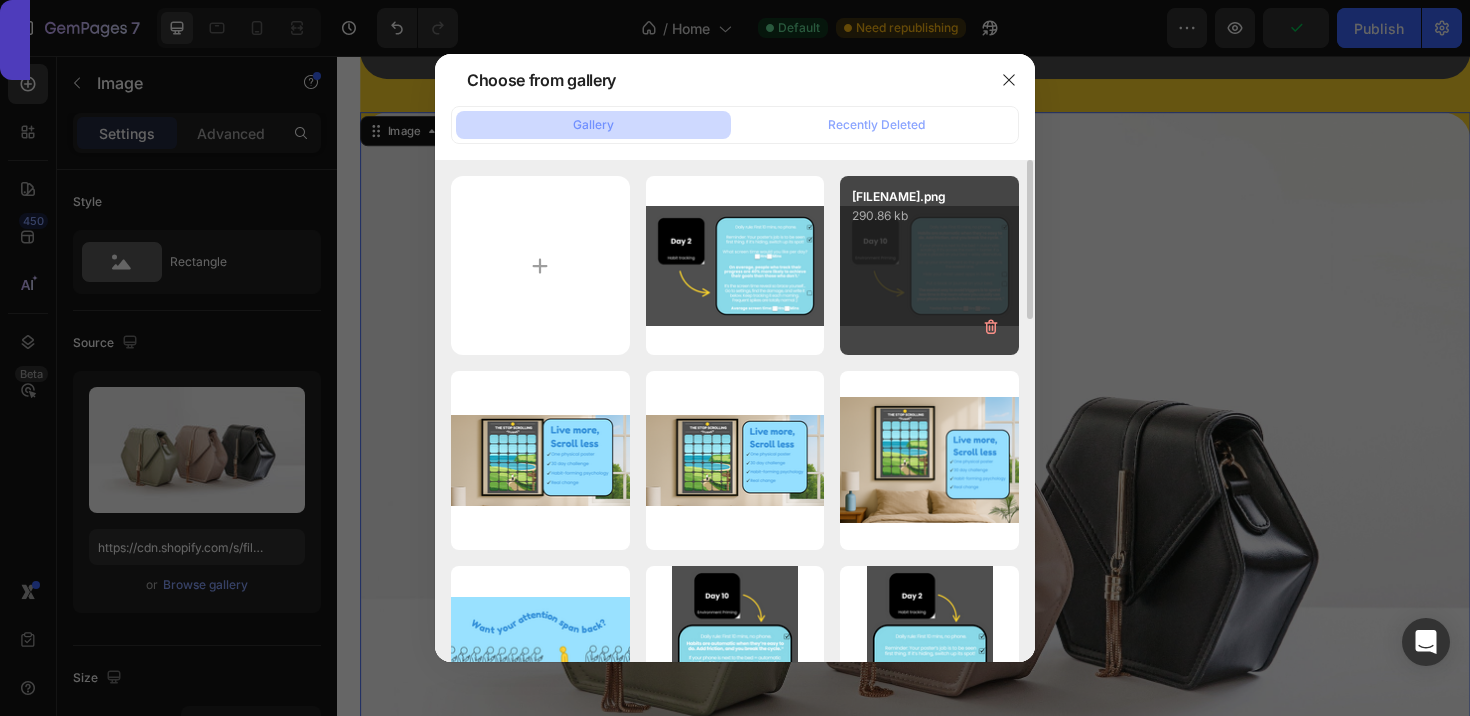 click on "The Stop Scrolling Jo...5).png 290.86 kb" at bounding box center [929, 265] 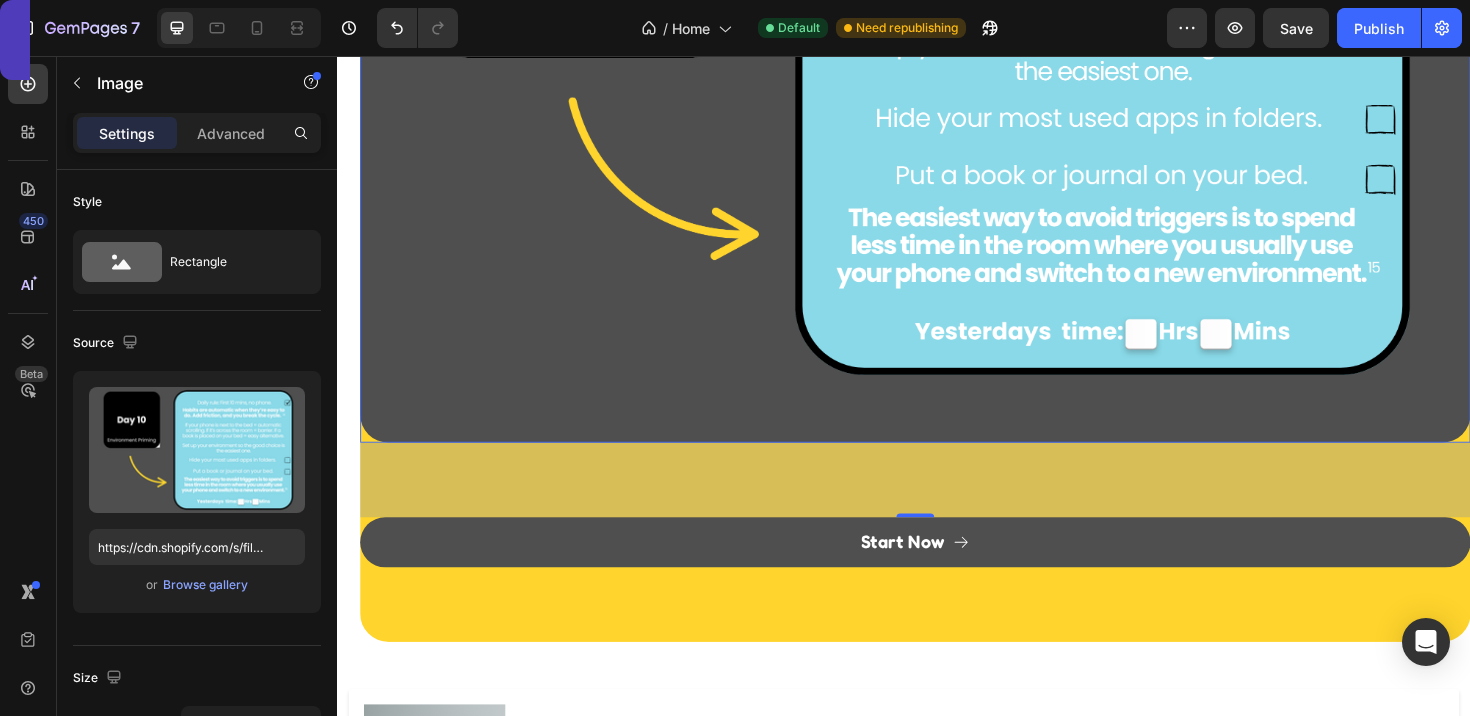 scroll, scrollTop: 4361, scrollLeft: 0, axis: vertical 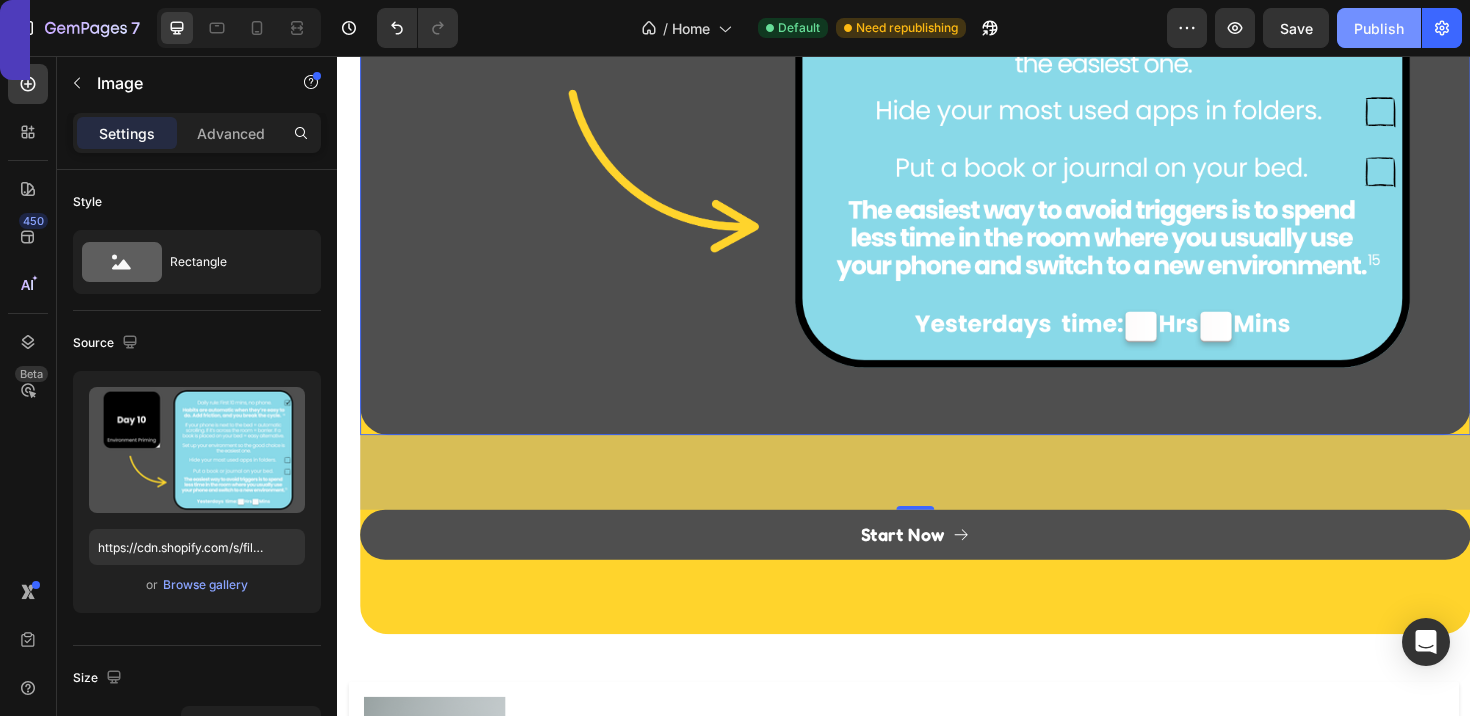 click on "Publish" 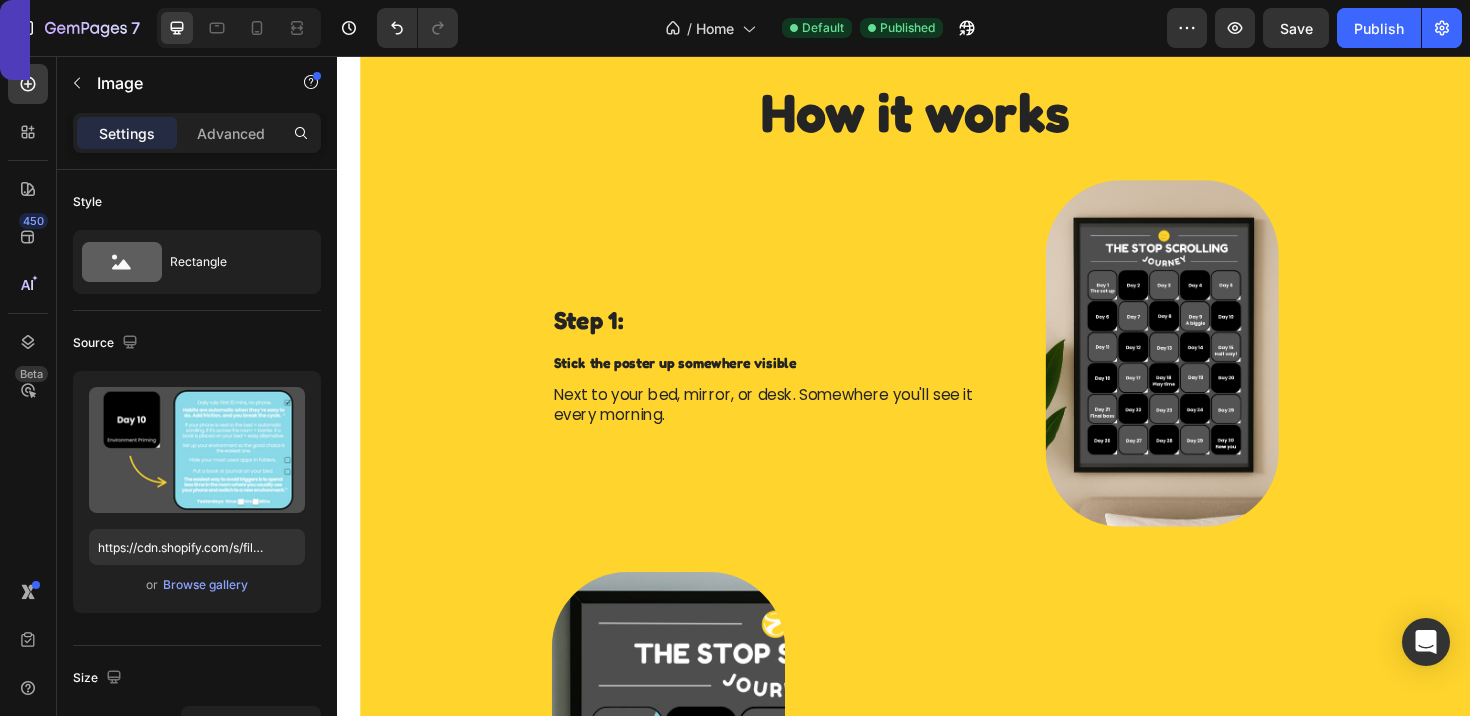 scroll, scrollTop: 115, scrollLeft: 0, axis: vertical 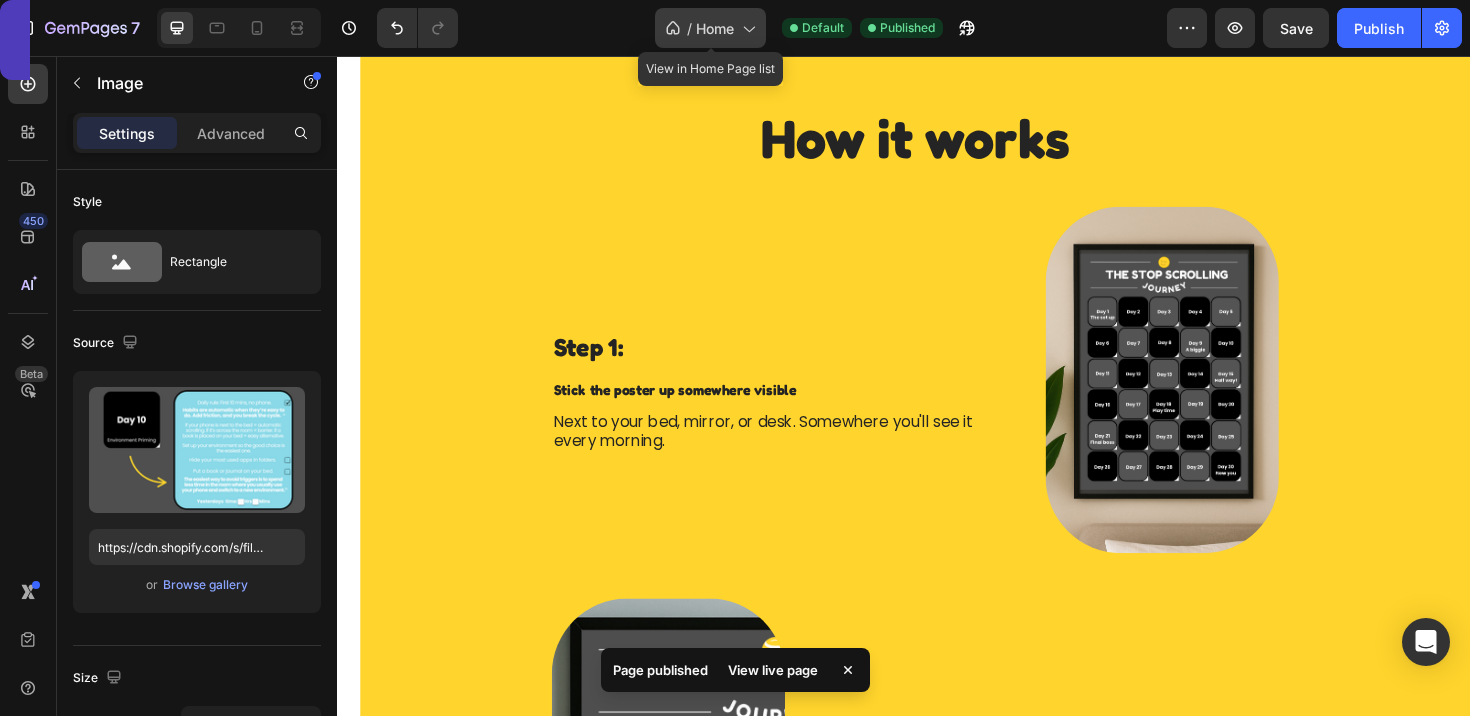 click on "/  Home" 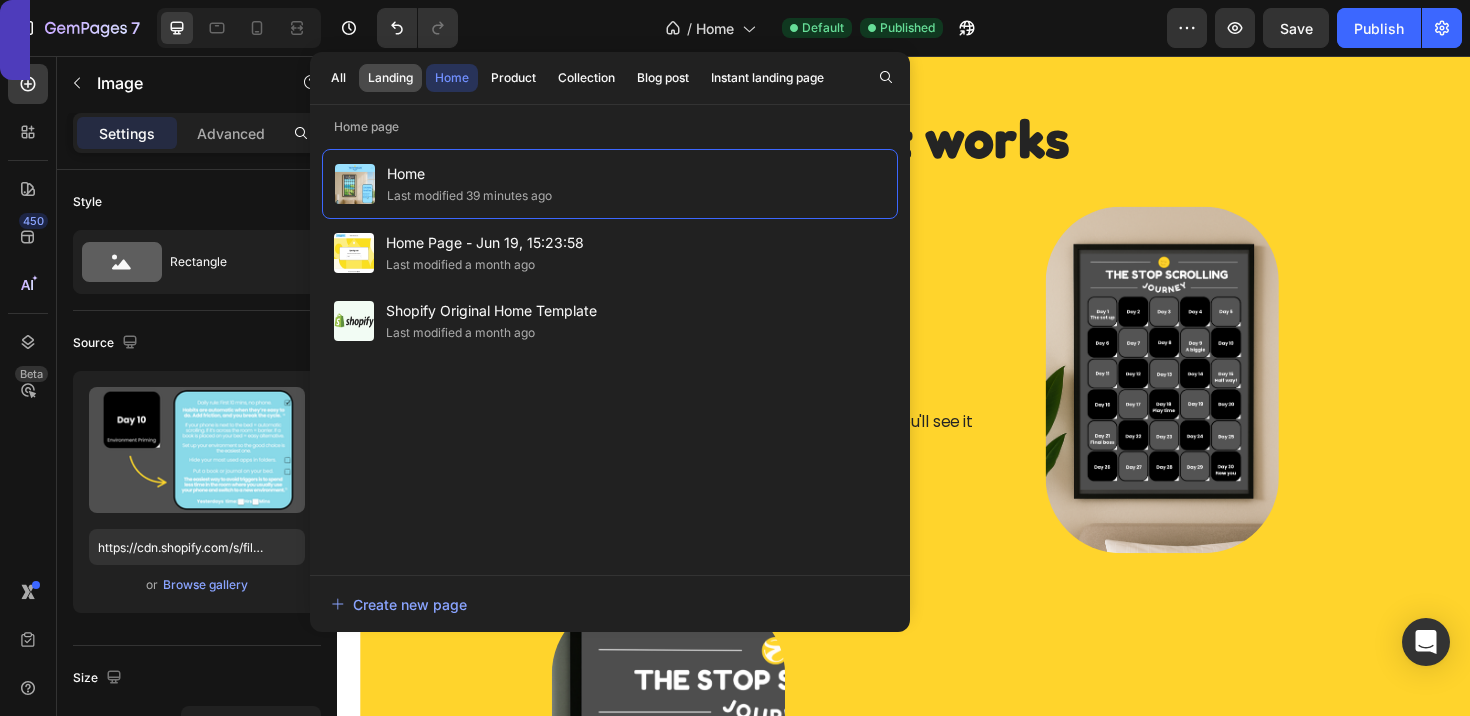 click on "Landing" at bounding box center (390, 78) 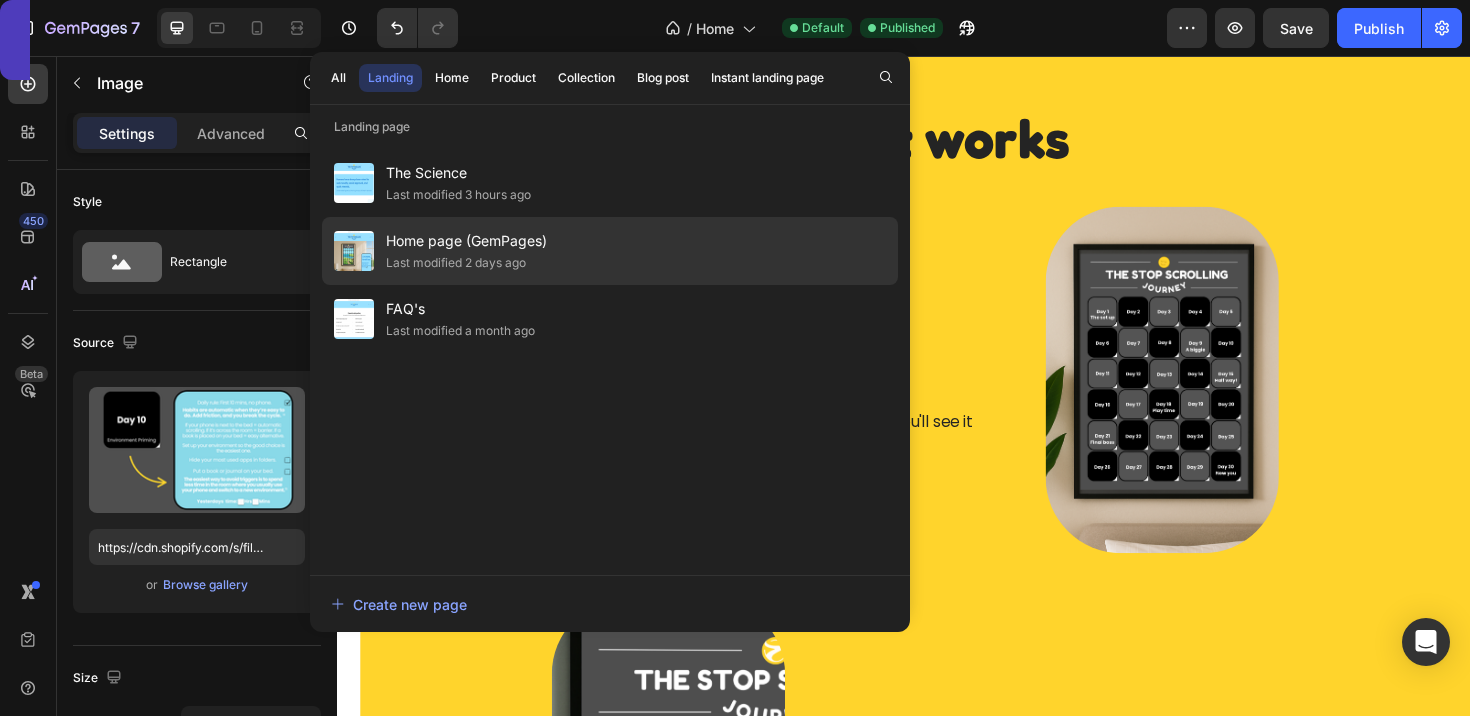 click on "Home page (GemPages)" at bounding box center (466, 241) 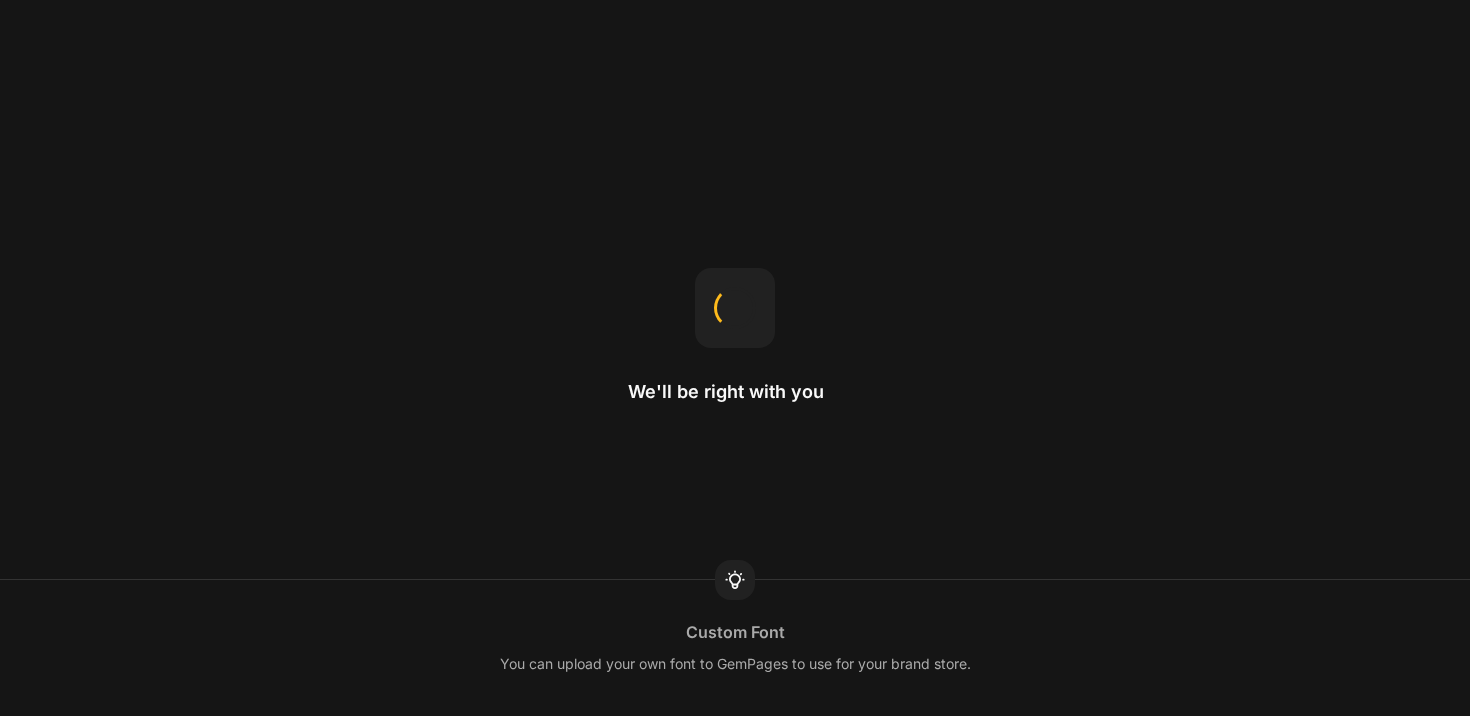 scroll, scrollTop: 0, scrollLeft: 0, axis: both 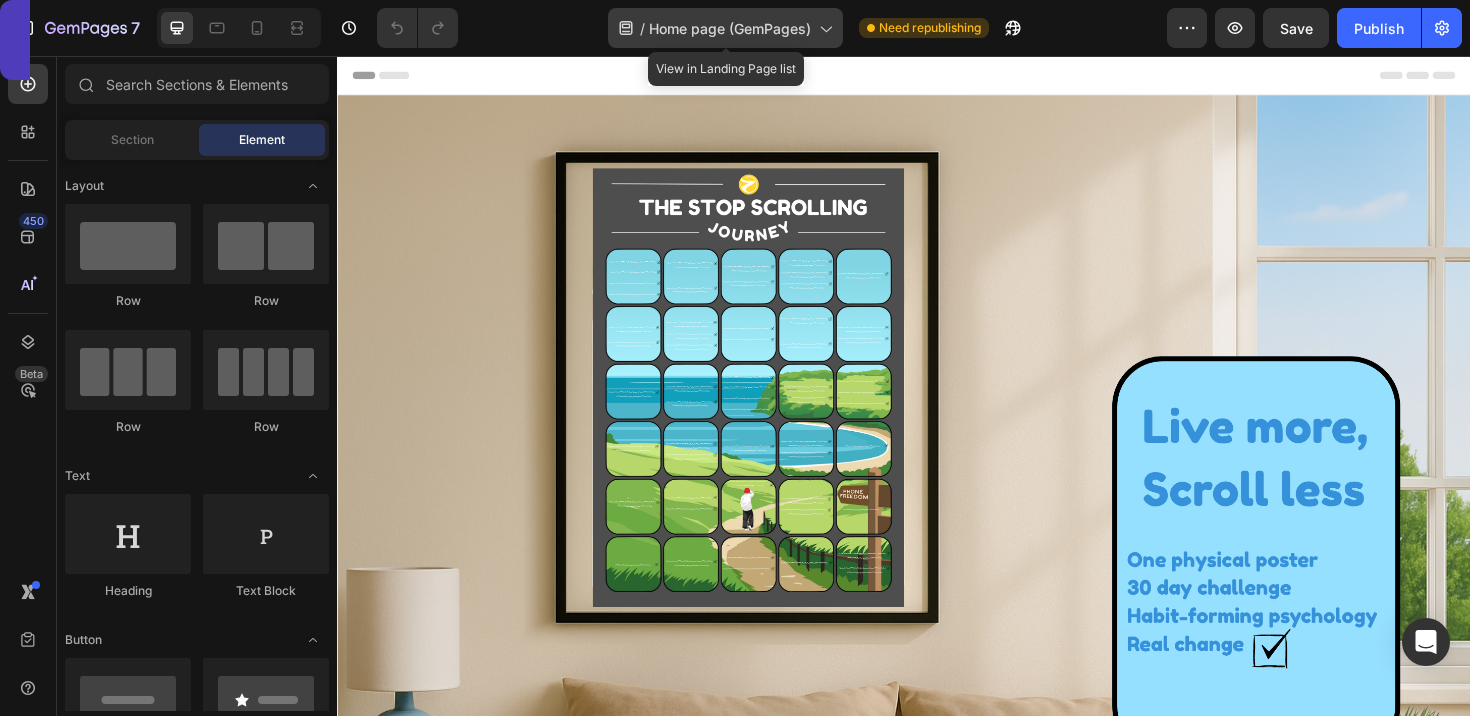 click on "Home page (GemPages)" at bounding box center [730, 28] 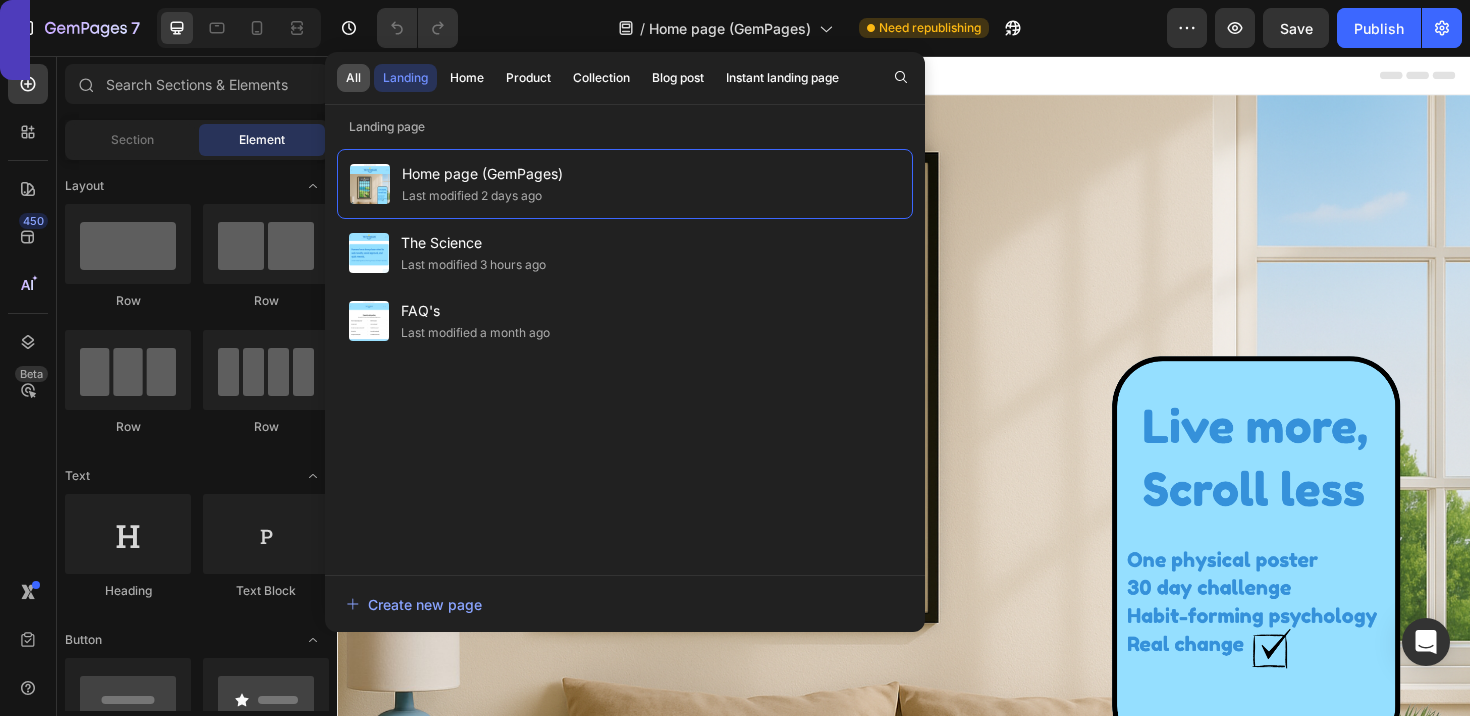 click on "All" 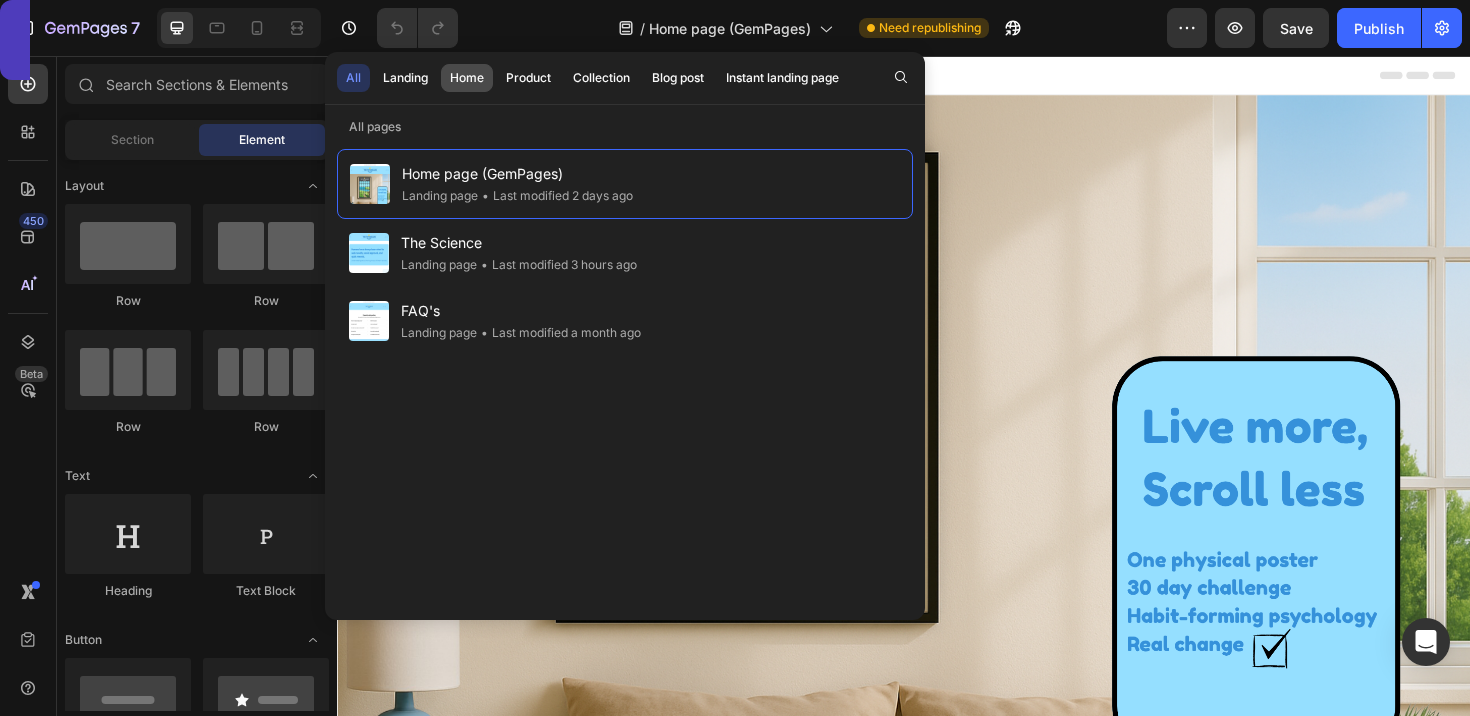 click on "Home" 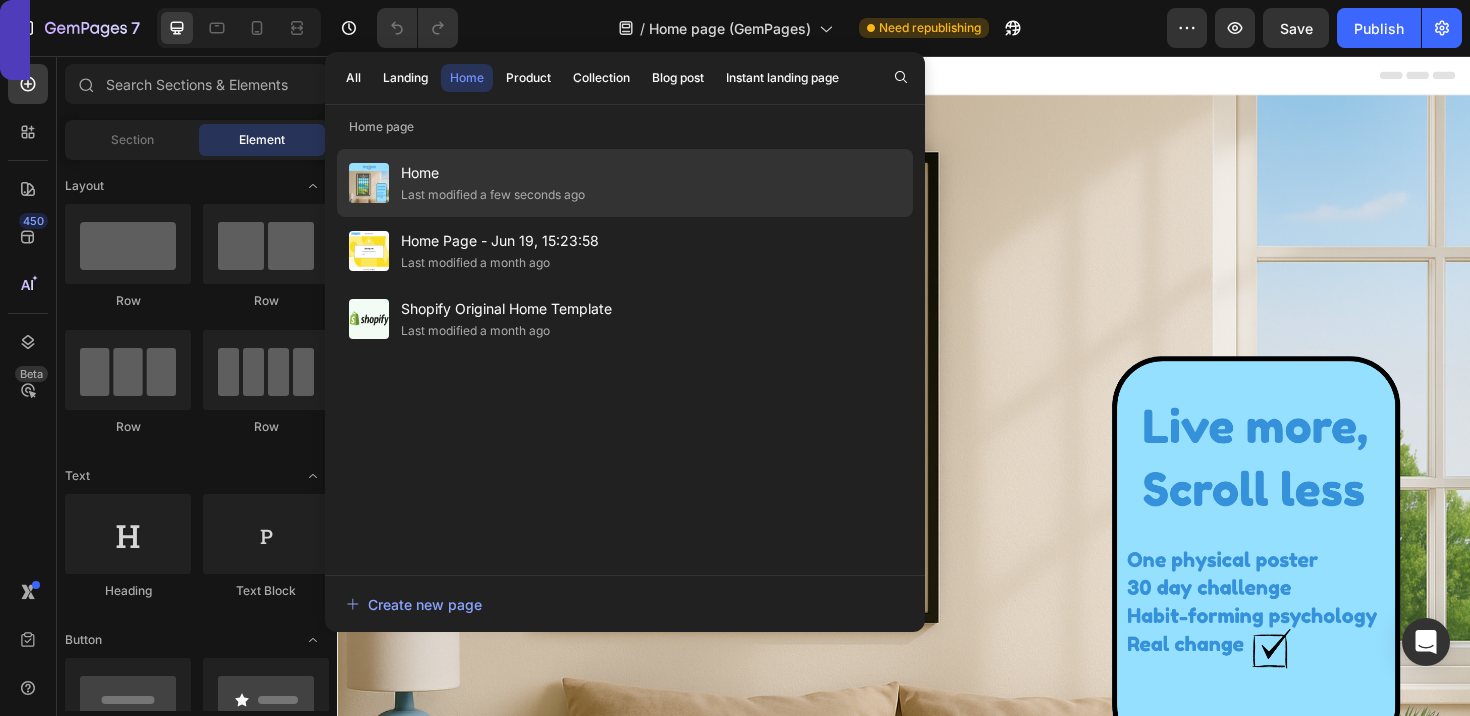 click on "Home" at bounding box center (493, 173) 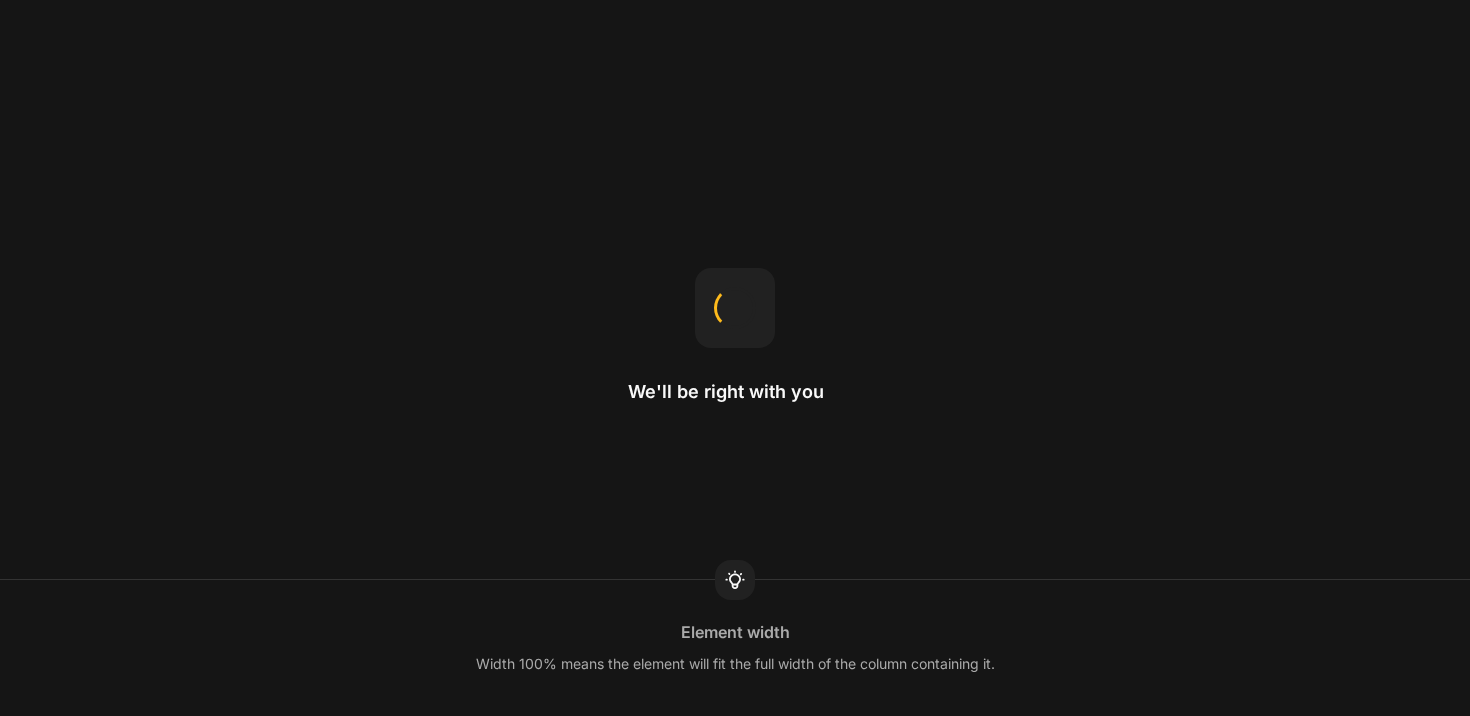 scroll, scrollTop: 0, scrollLeft: 0, axis: both 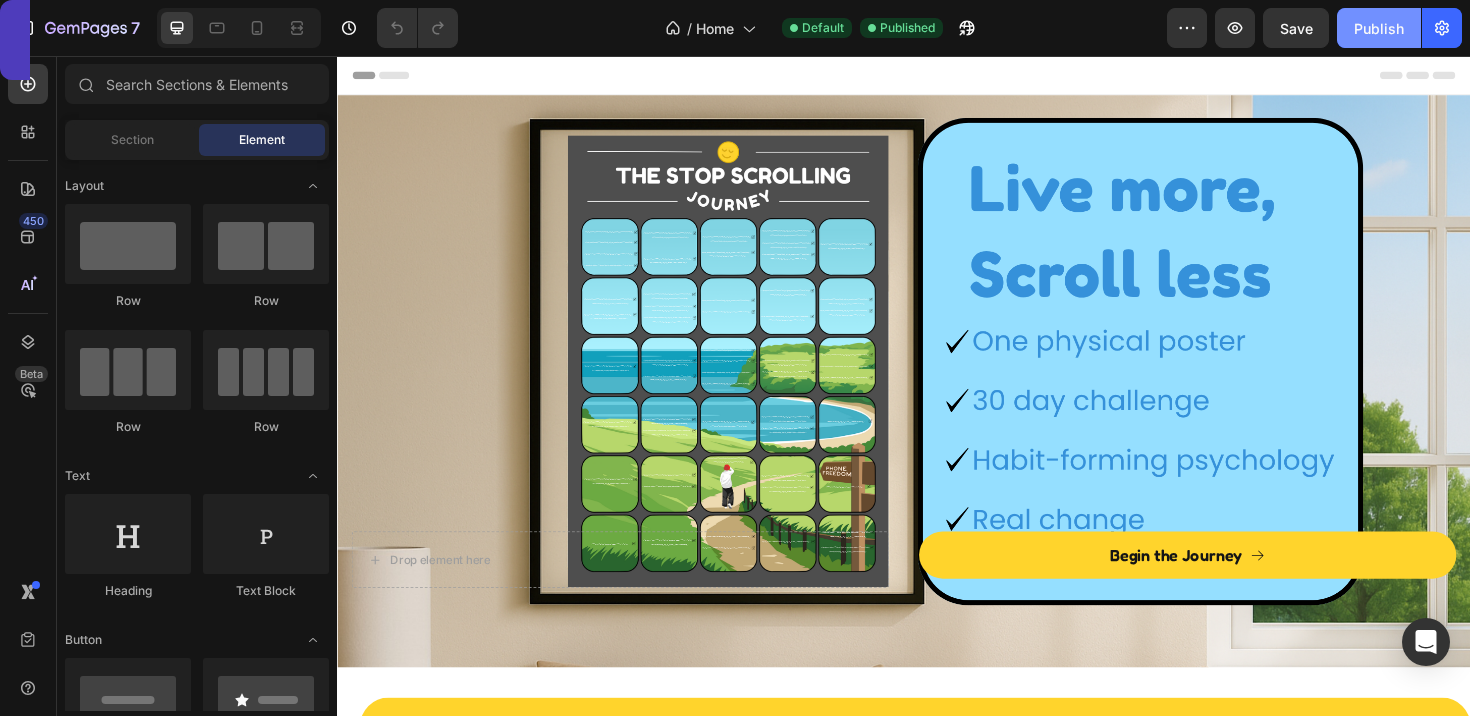 click on "Publish" at bounding box center [1379, 28] 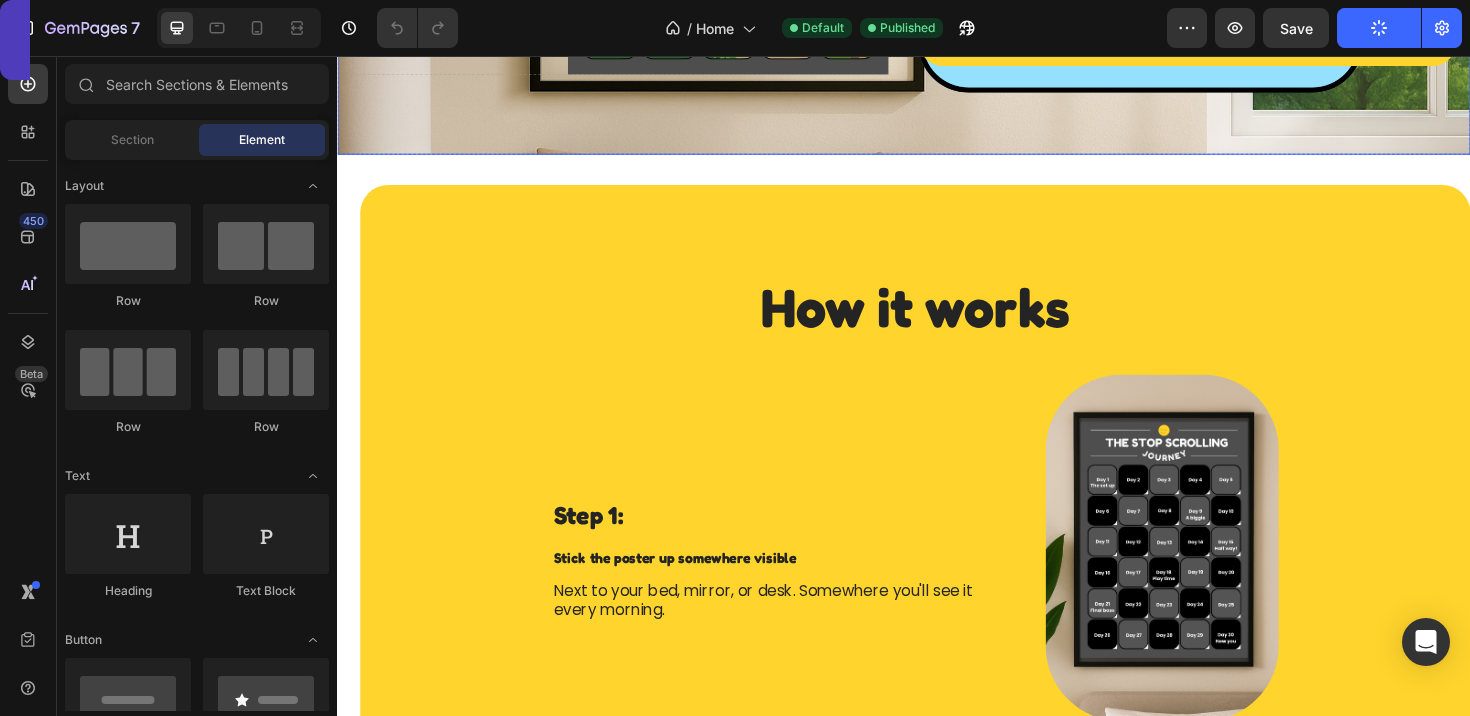 scroll, scrollTop: 557, scrollLeft: 0, axis: vertical 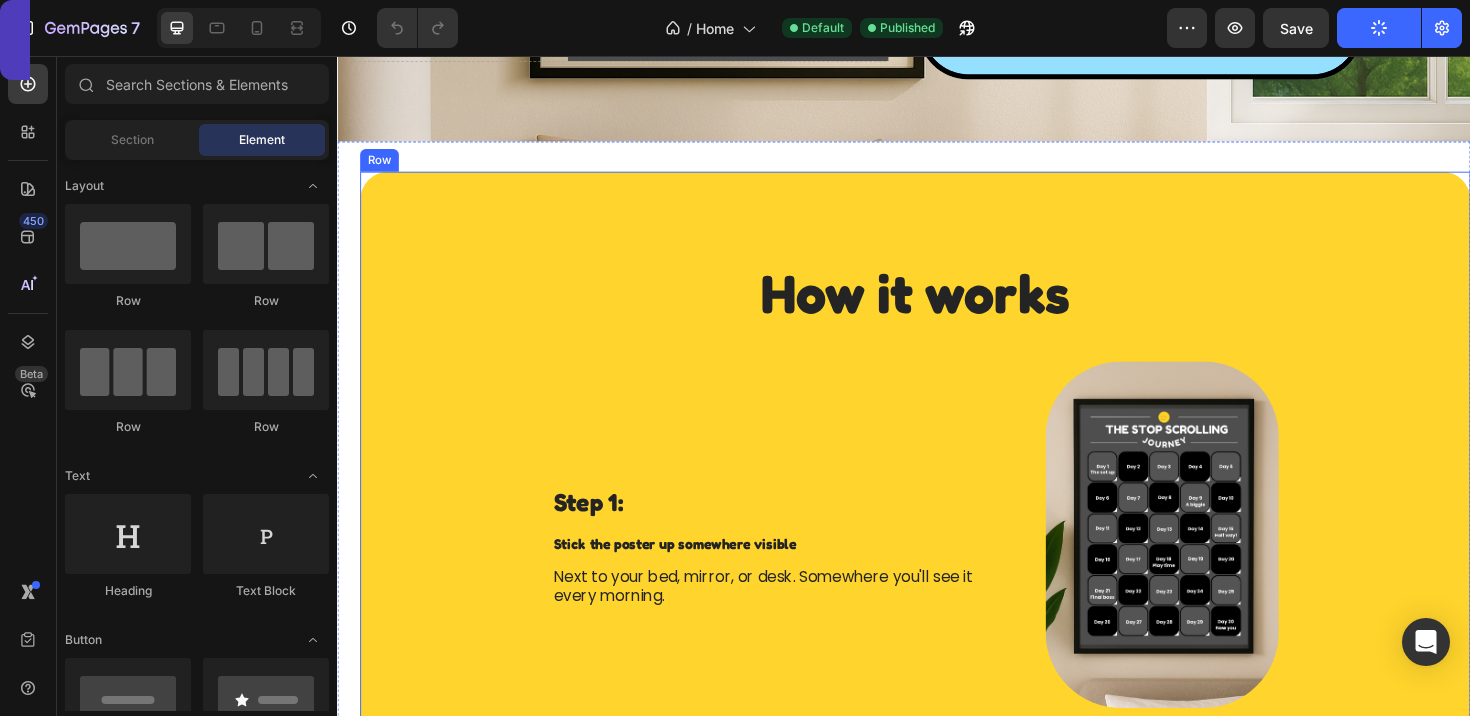 click on "How it works  Heading     Step 1: Text Block Stick the poster up somewhere visible Text Block Next to your bed, mirror, or desk. Somewhere you'll see it every morning. Text Block Image Row Image     Step 2: Text Block Peel Day 1 Text Block Reveal your first challenges. They're simple and actionable. Text Block Row     Step 3: Text Block Peel one box each day Text Block Follow the days in order. Each day builds on the last, helping you scroll less and feel better. Text Block Image Row Image     Step 4: Text Block Watch your habits  (and the image) change Text Block As your screen time drops, a calming landscape starts to appear. More time, real hobbies, more clarity. Text Block Row     Step 5: Text Block Reach Phone Freedom  by Day 30 Text Block You’ll see the full picture. Both on the wall and in your habits. Text Block Image Row
Let's get your time back Button Day Examples: Text Block Image Image
Start Now Button" at bounding box center (949, 1113) 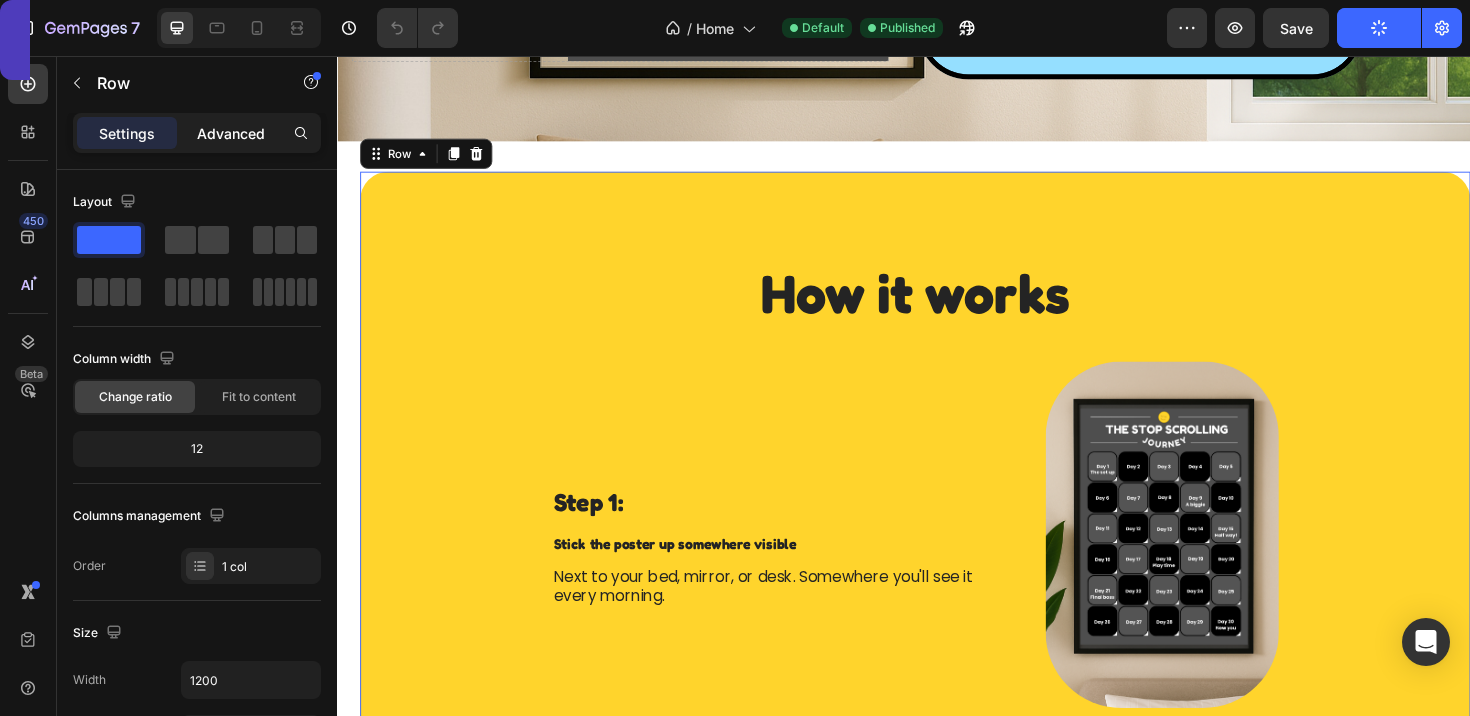 click on "Advanced" 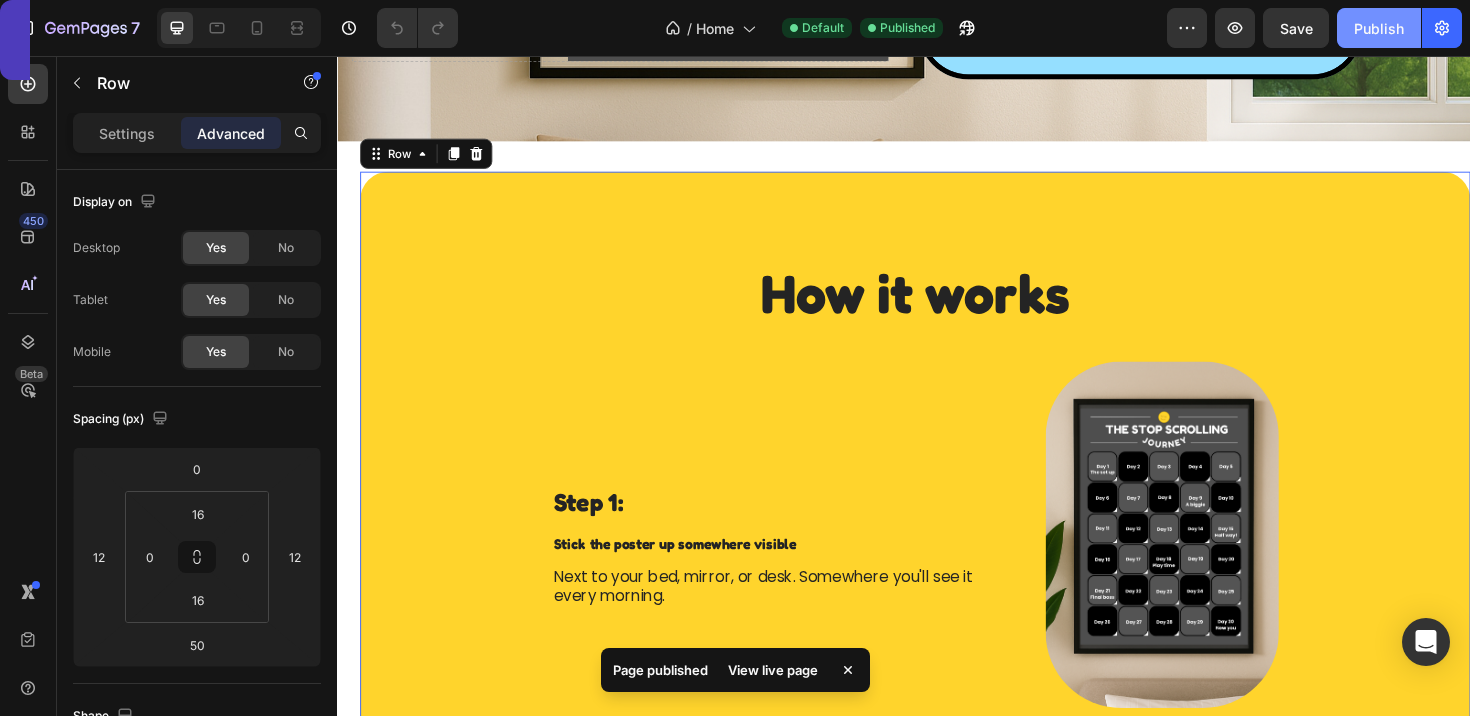click on "Publish" at bounding box center [1379, 28] 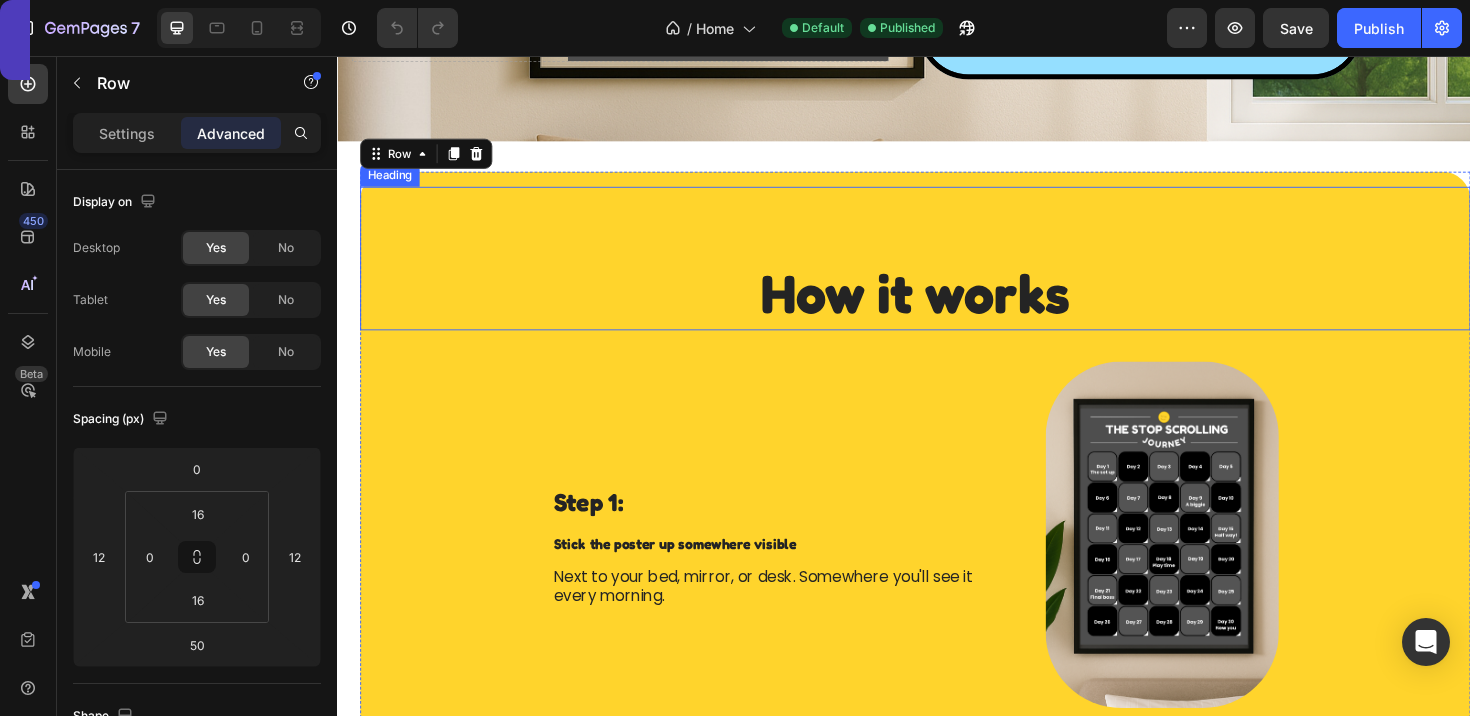 scroll, scrollTop: 582, scrollLeft: 0, axis: vertical 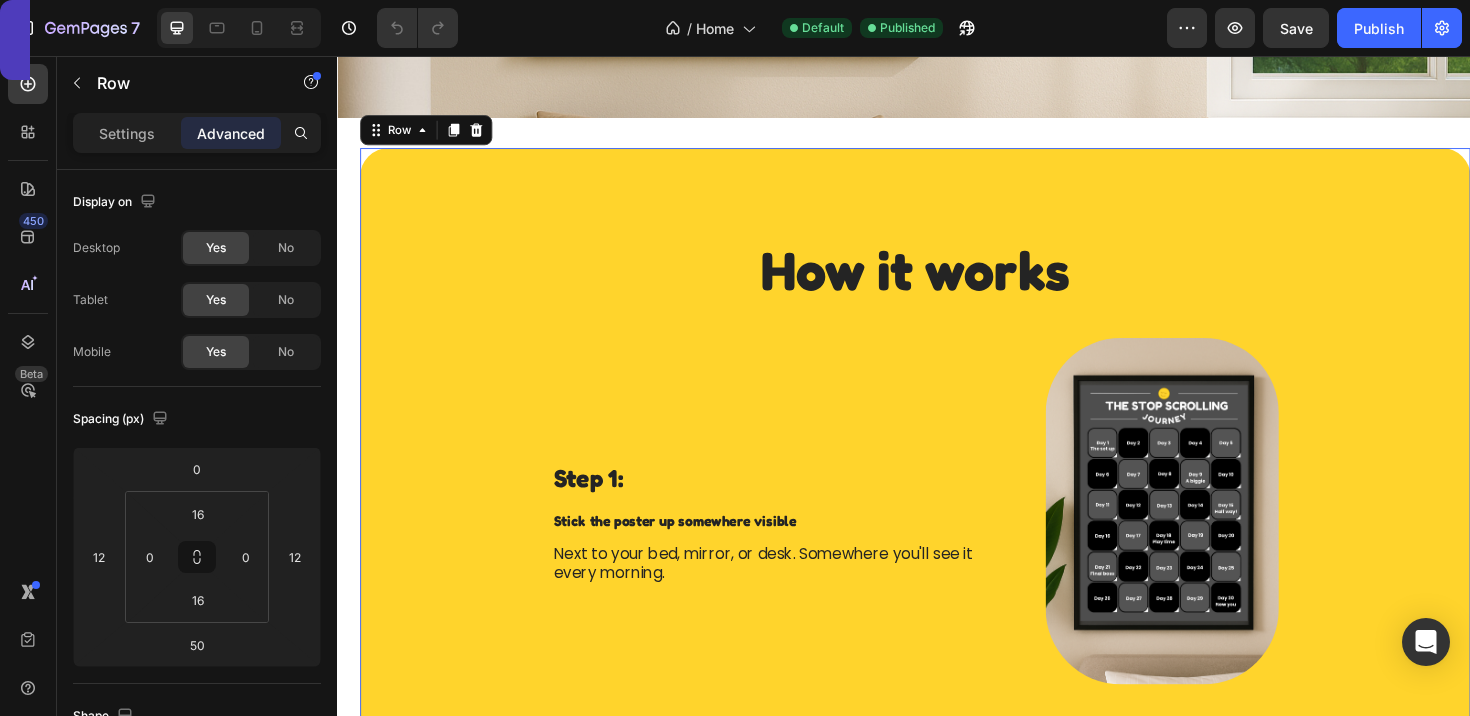 click on "How it works  Heading     Step 1: Text Block Stick the poster up somewhere visible Text Block Next to your bed, mirror, or desk. Somewhere you'll see it every morning. Text Block Image Row Image     Step 2: Text Block Peel Day 1 Text Block Reveal your first challenges. They're simple and actionable. Text Block Row     Step 3: Text Block Peel one box each day Text Block Follow the days in order. Each day builds on the last, helping you scroll less and feel better. Text Block Image Row Image     Step 4: Text Block Watch your habits  (and the image) change Text Block As your screen time drops, a calming landscape starts to appear. More time, real hobbies, more clarity. Text Block Row     Step 5: Text Block Reach Phone Freedom  by Day 30 Text Block You’ll see the full picture. Both on the wall and in your habits. Text Block Image Row
Let's get your time back Button Day Examples: Text Block Image Image
Start Now Button" at bounding box center (949, 1088) 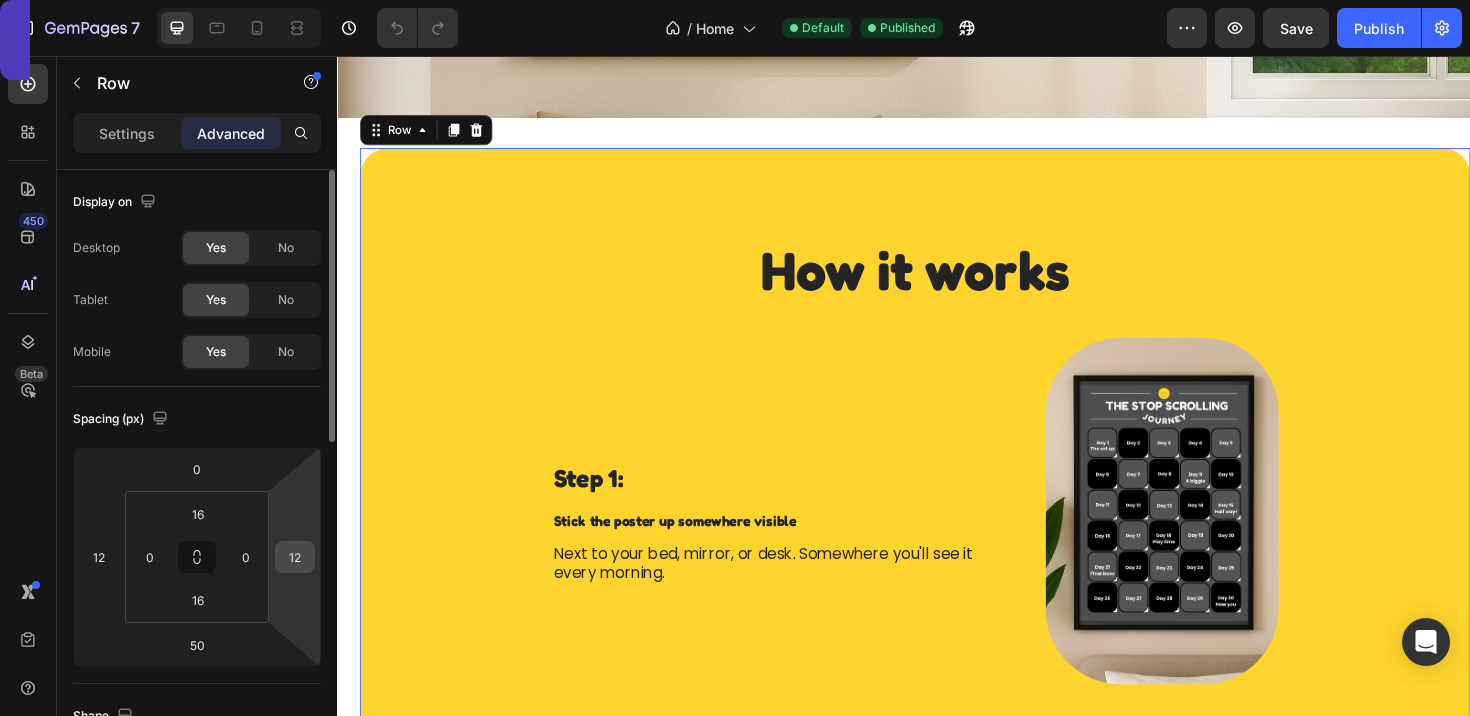 click on "12" at bounding box center [295, 557] 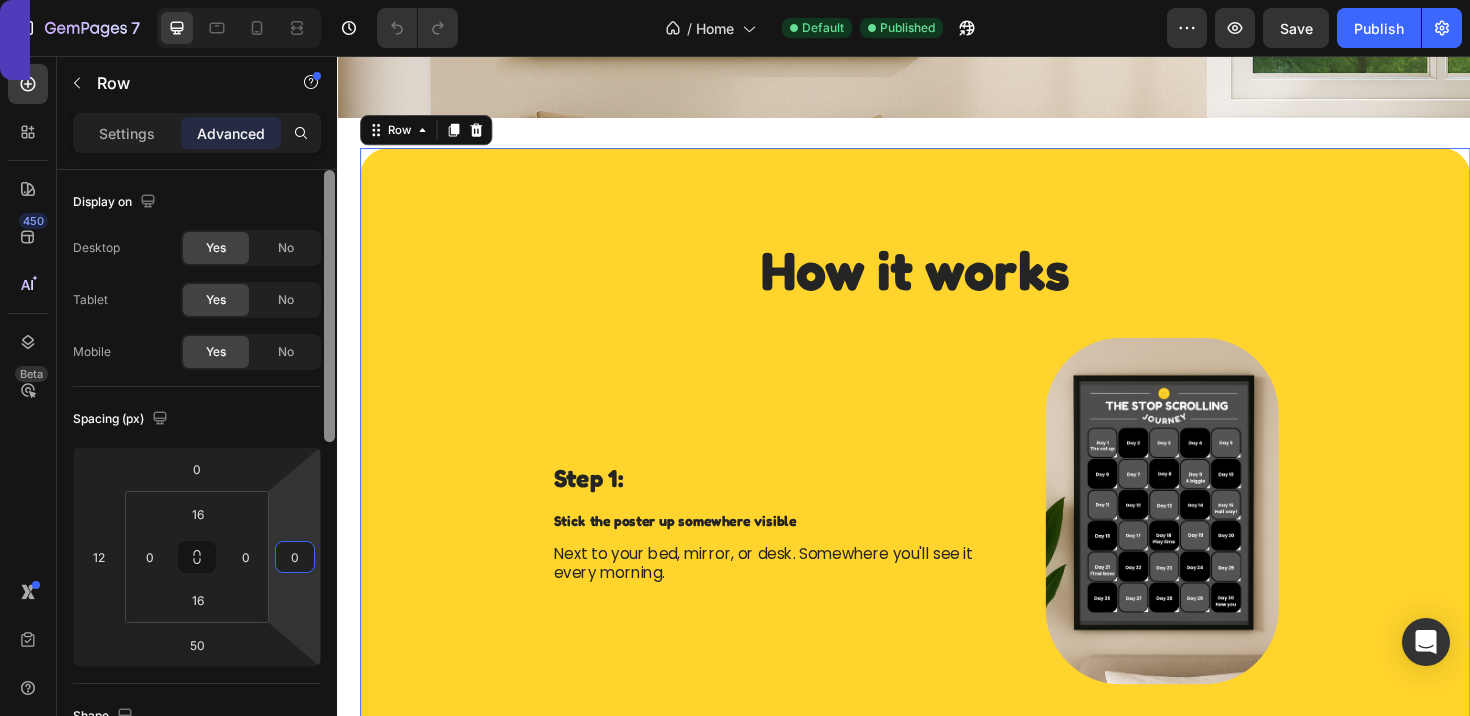 type on "0" 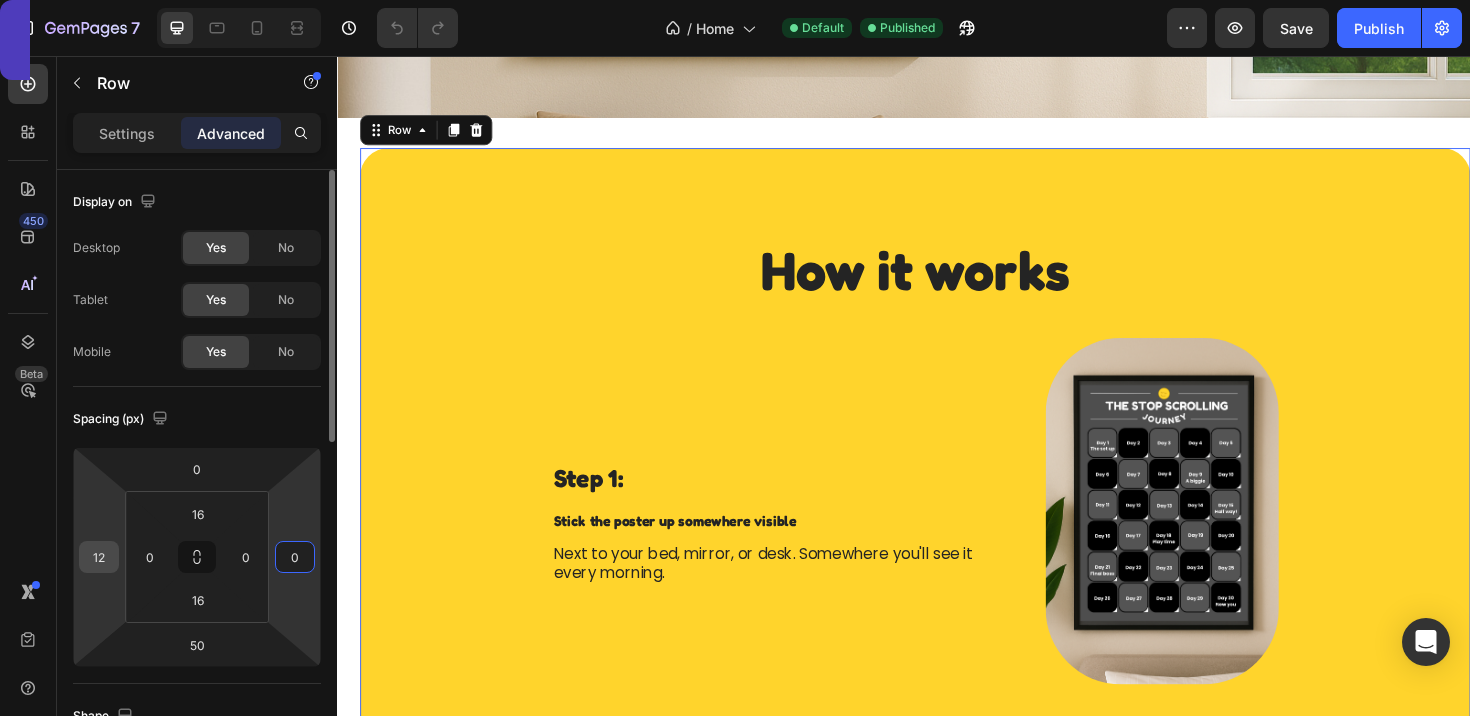 click on "12" at bounding box center (99, 557) 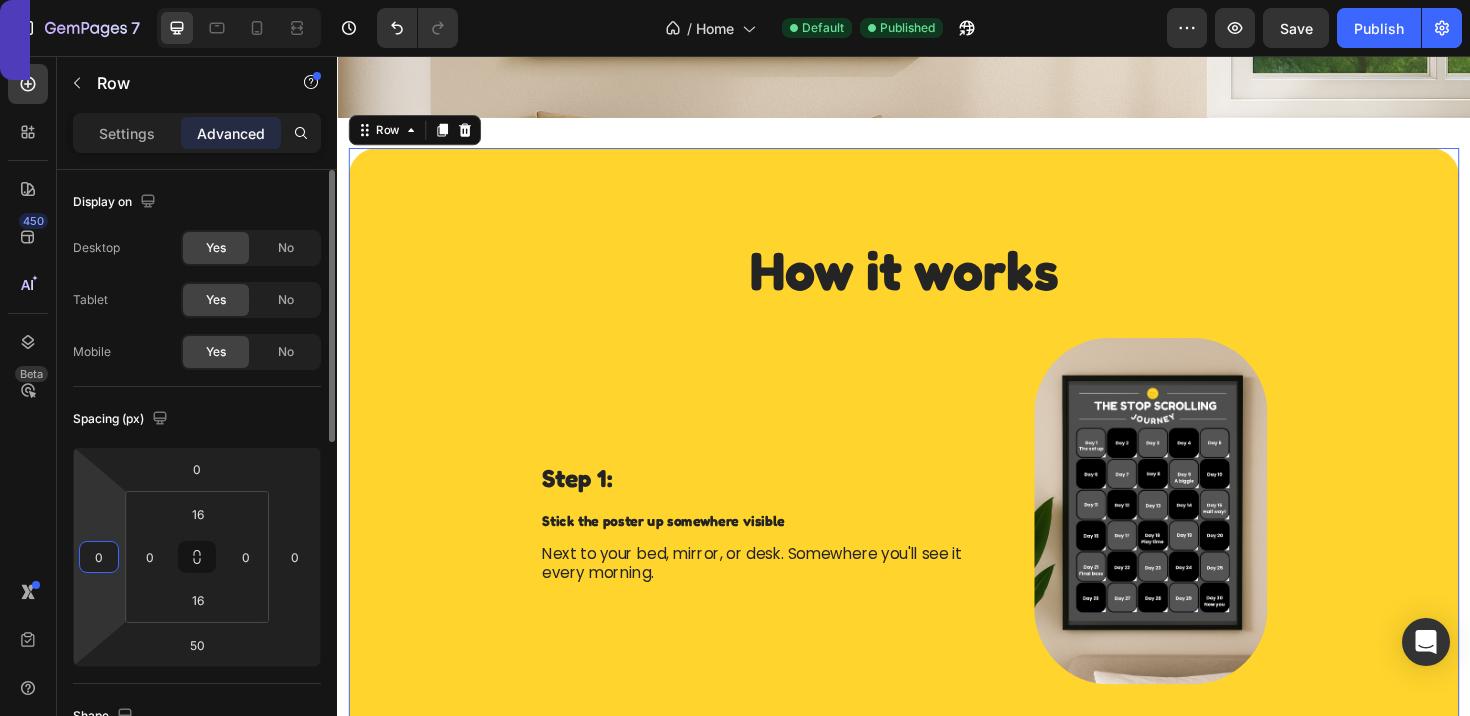 type on "0" 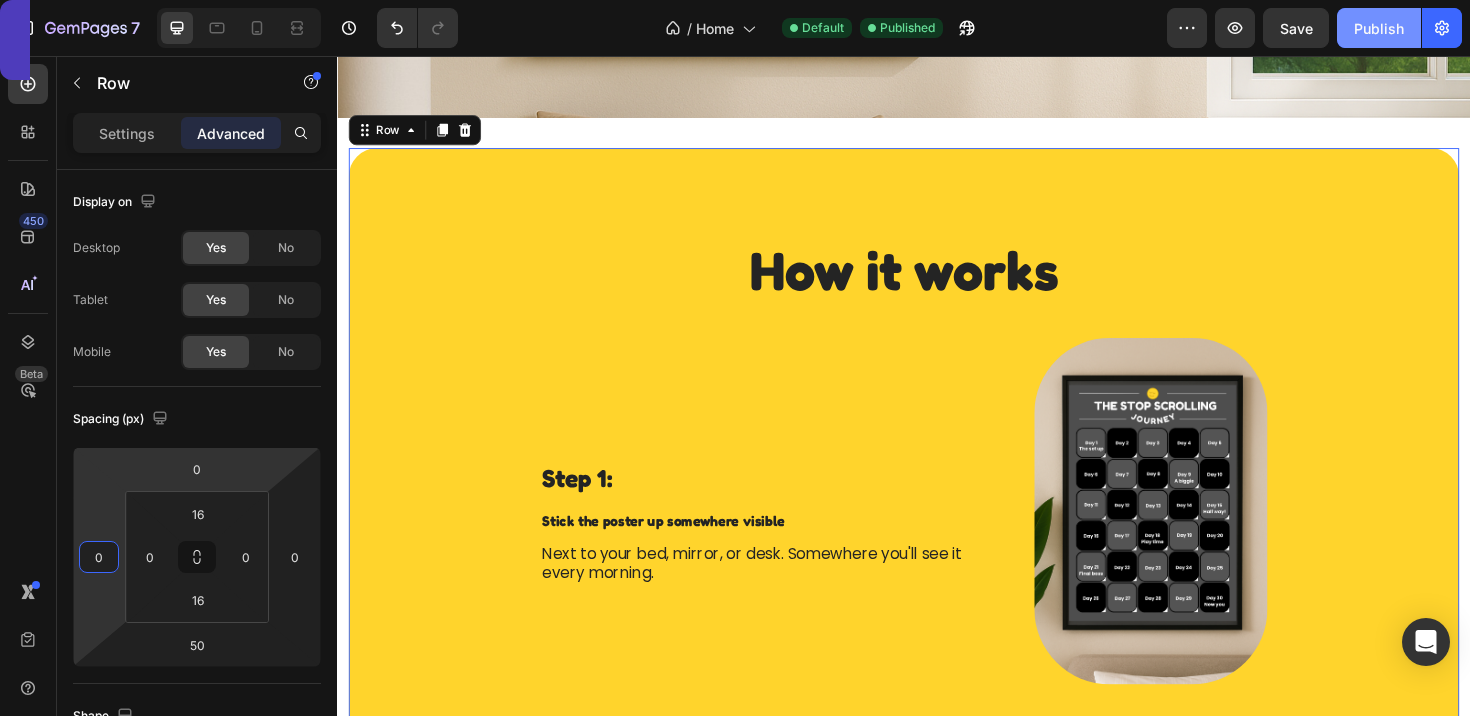 click on "Publish" at bounding box center (1379, 28) 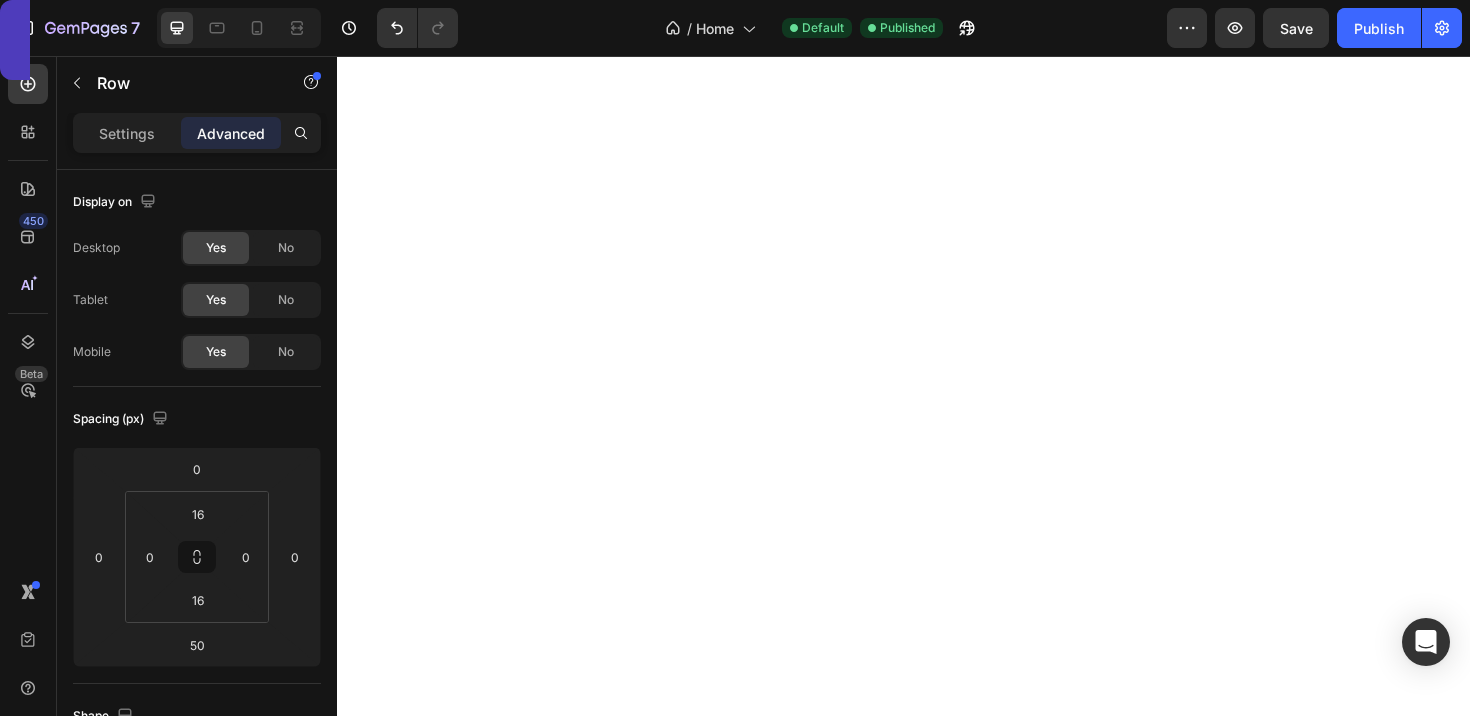 scroll, scrollTop: 3087, scrollLeft: 0, axis: vertical 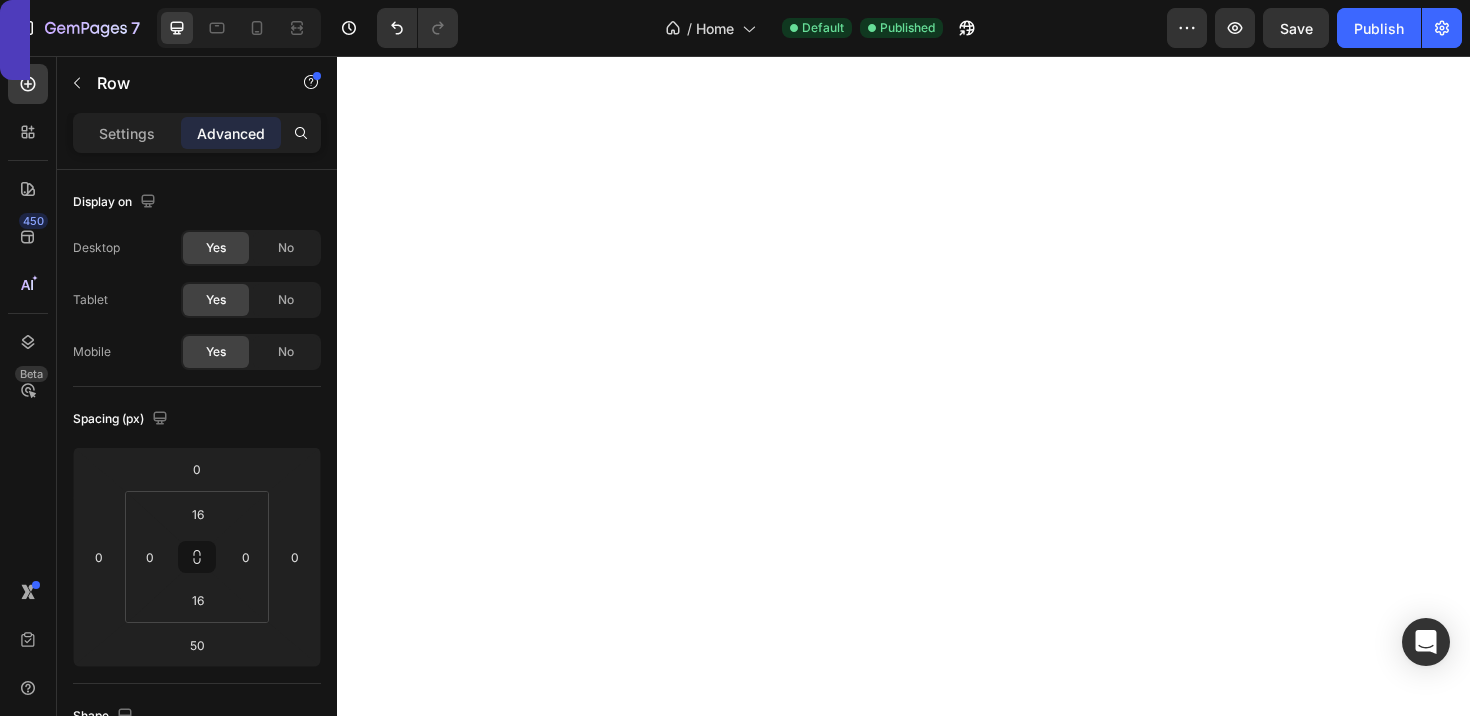 click at bounding box center [937, -728] 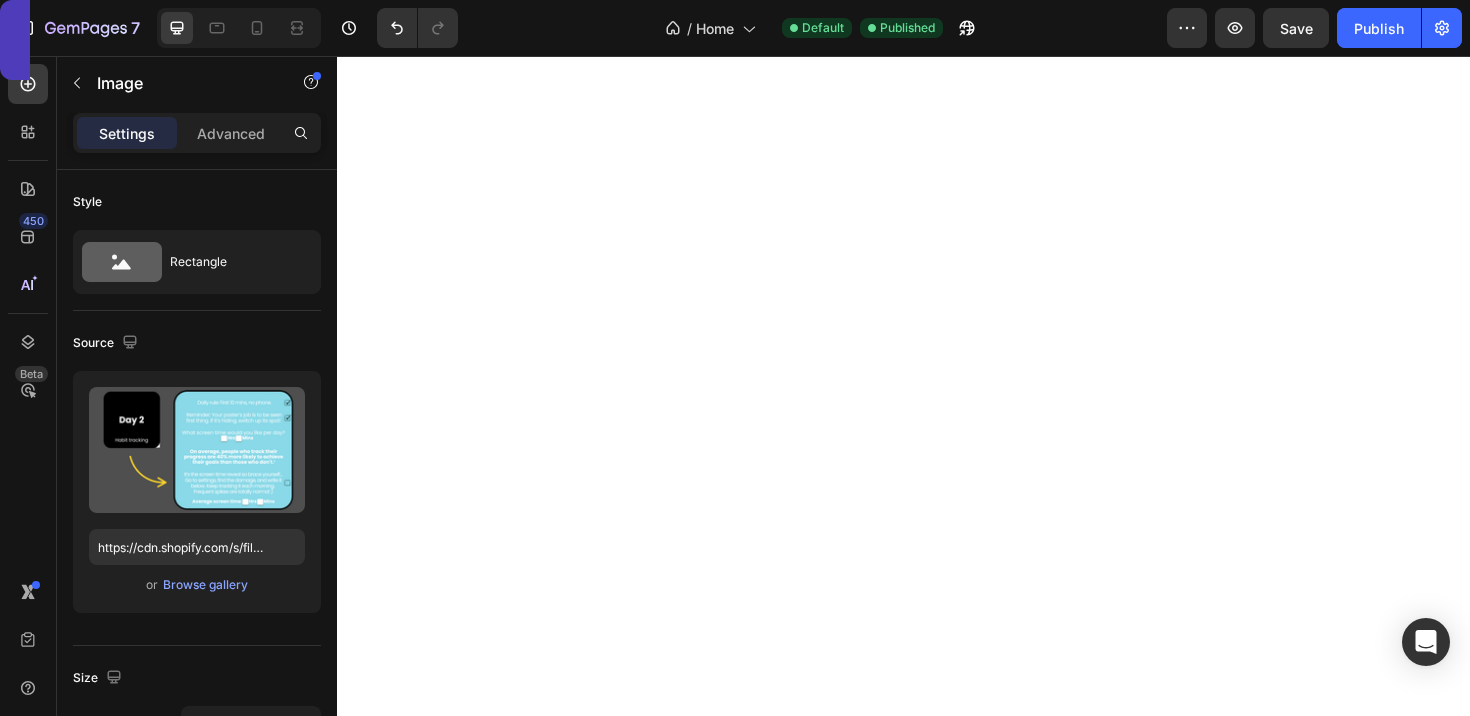 click on "Settings Advanced" at bounding box center (197, 141) 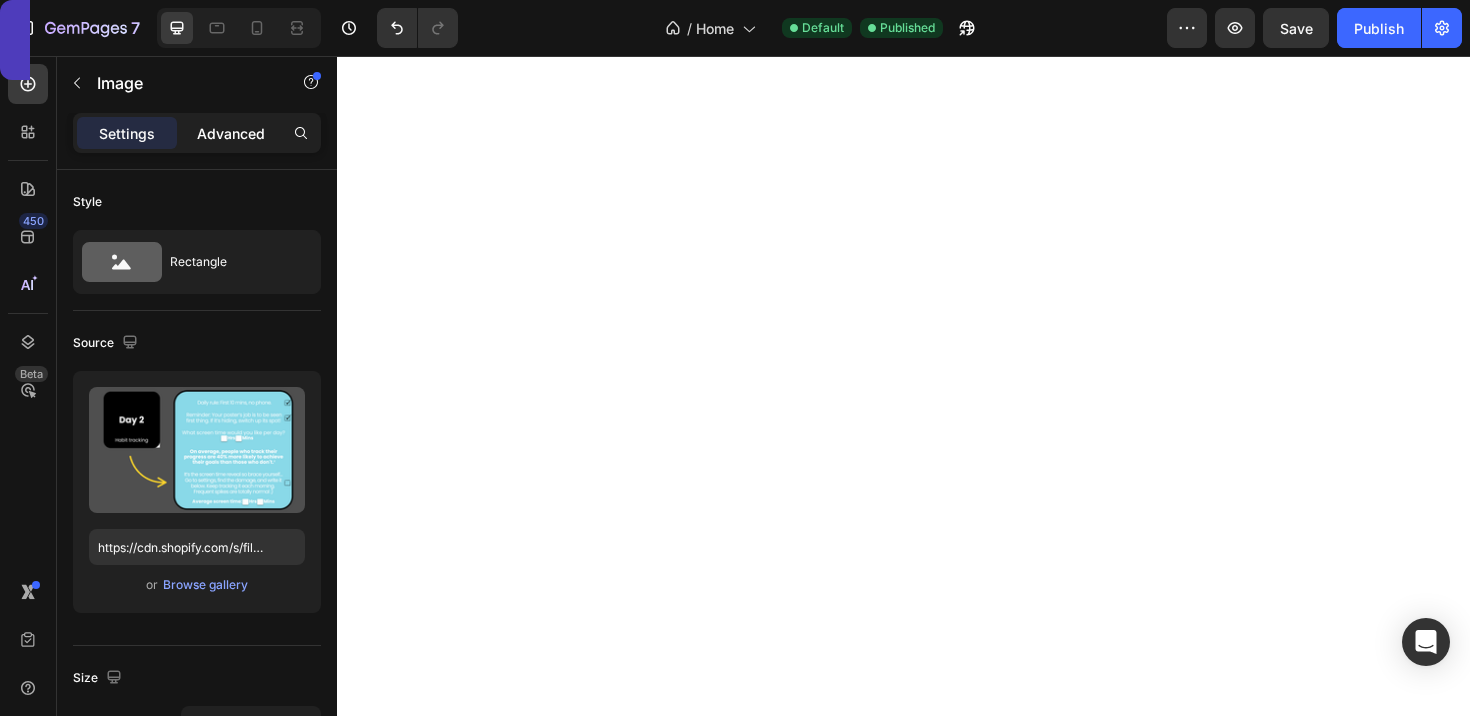 click on "Advanced" 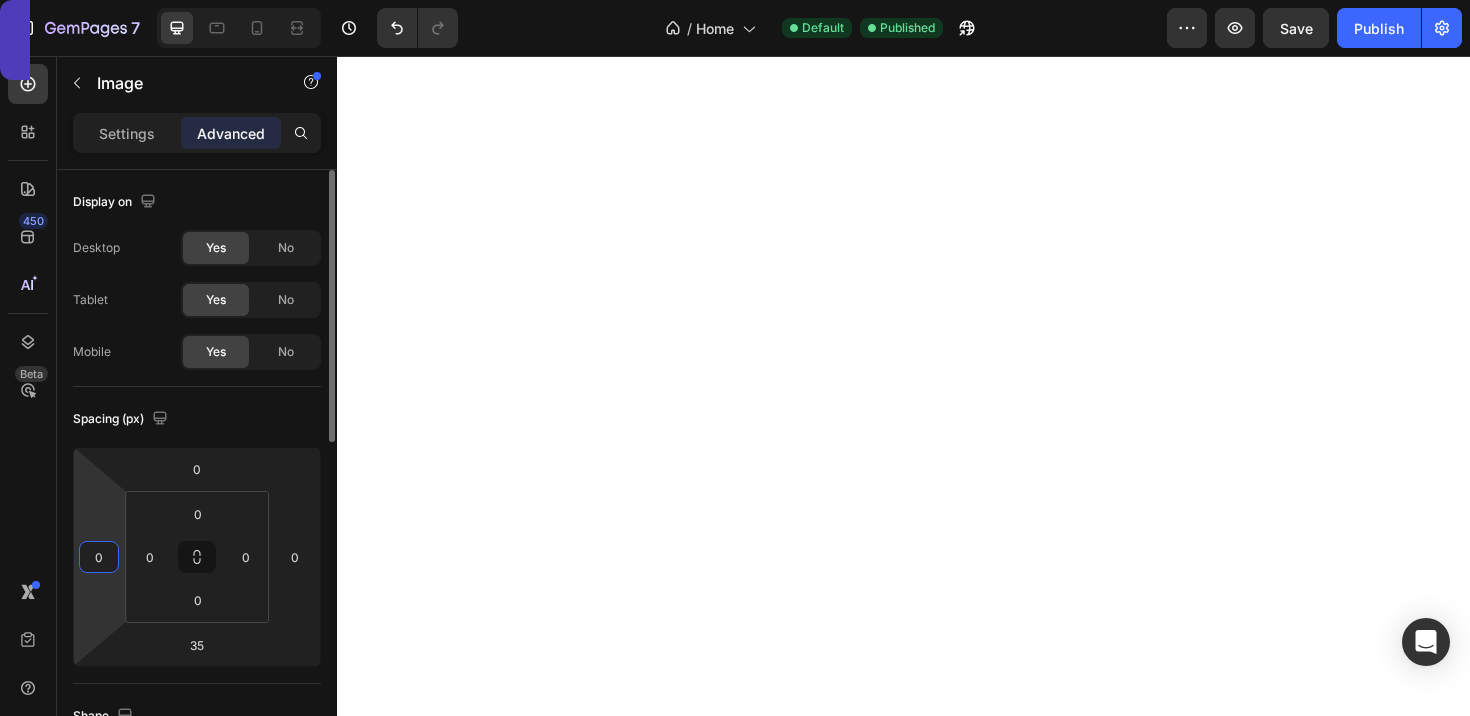 click on "0" at bounding box center (99, 557) 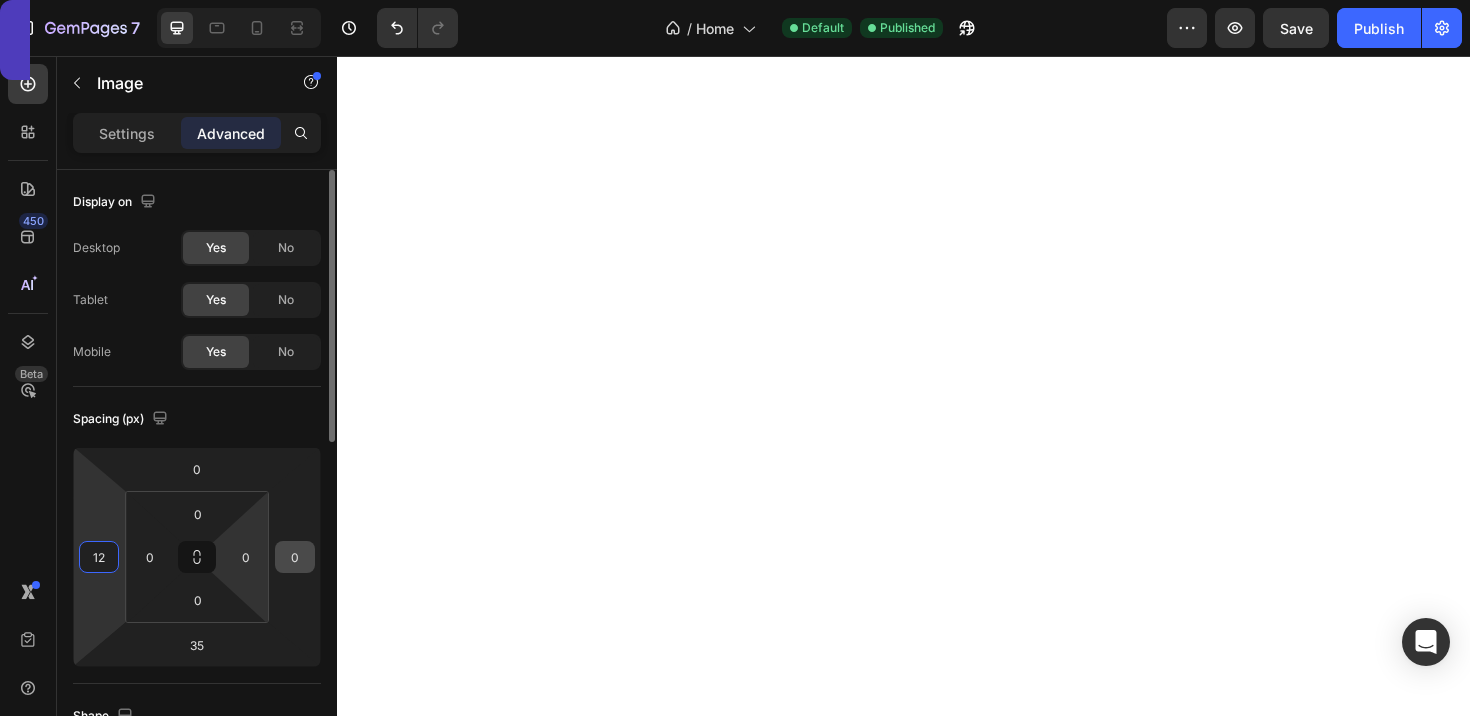 type on "12" 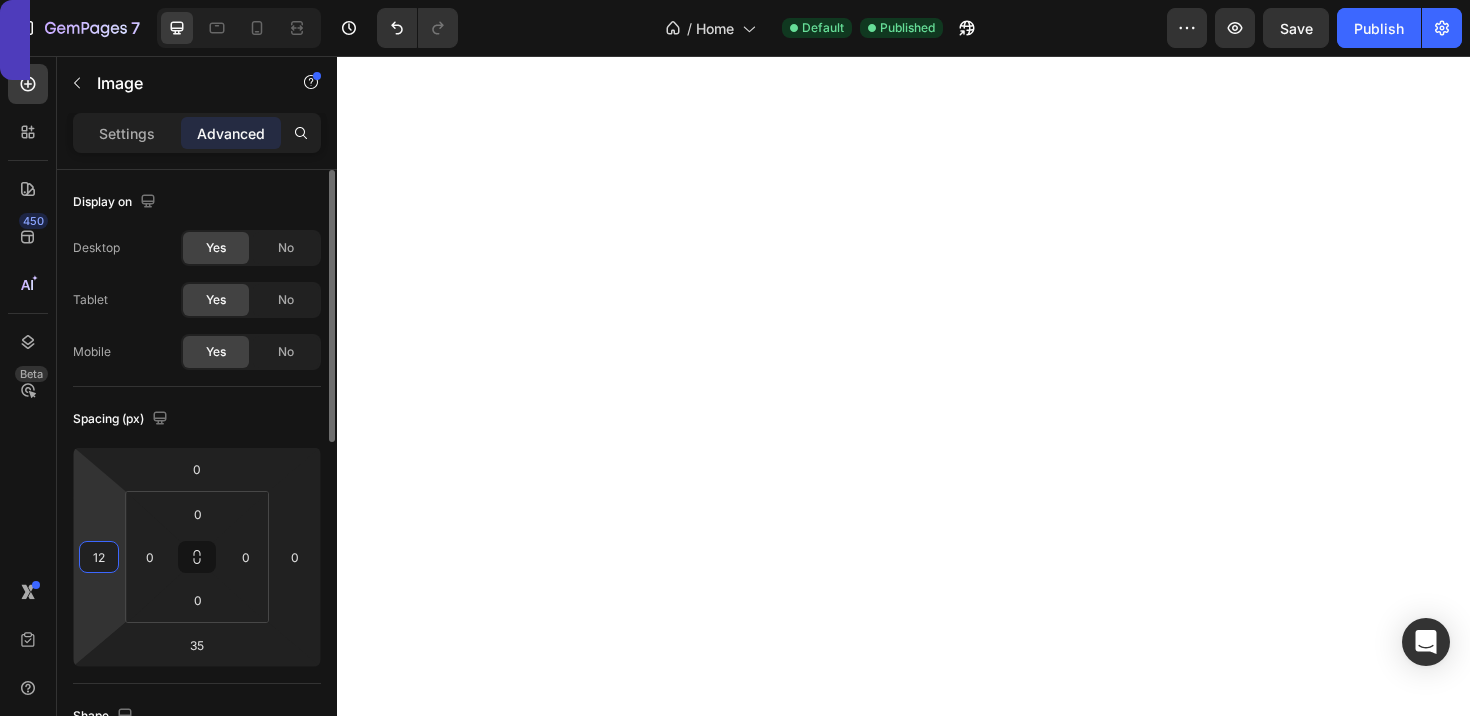 click on "12" at bounding box center (99, 557) 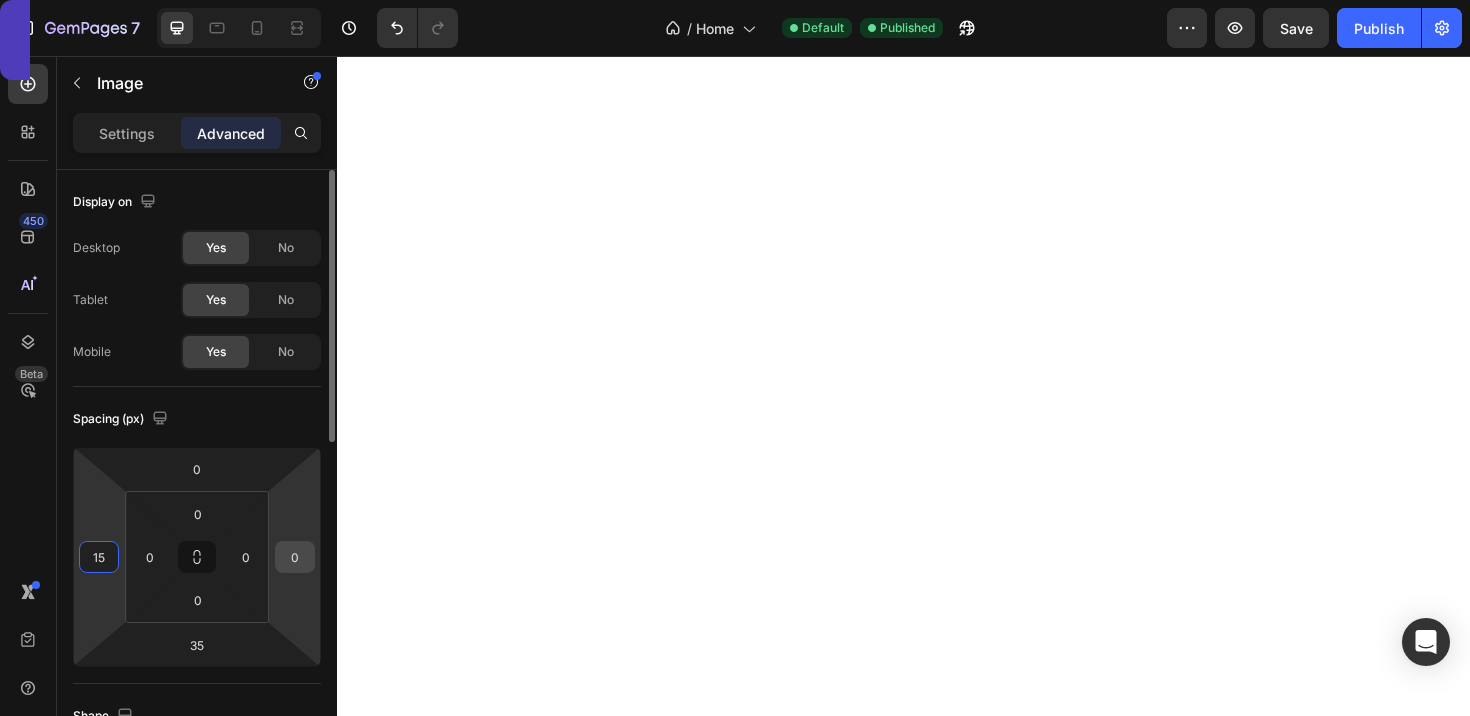 type on "15" 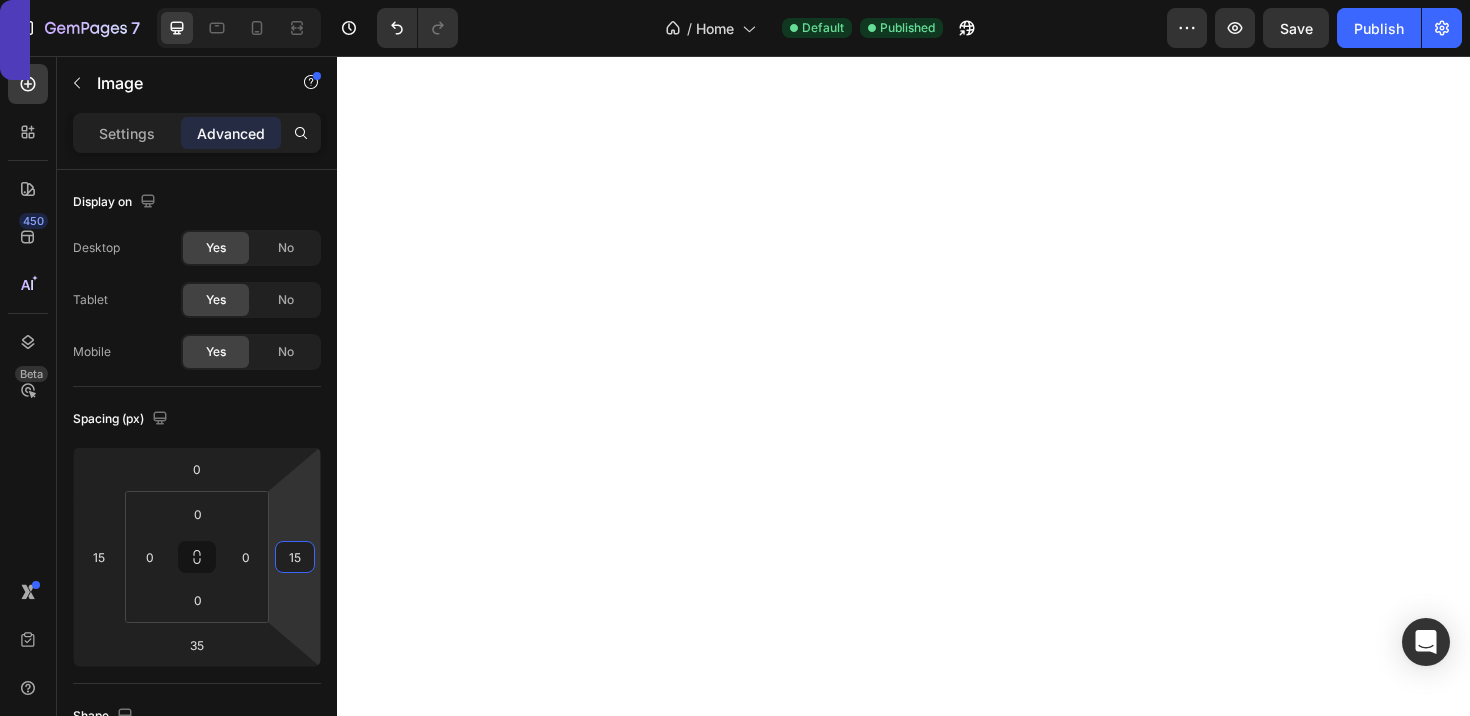 scroll, scrollTop: 3670, scrollLeft: 0, axis: vertical 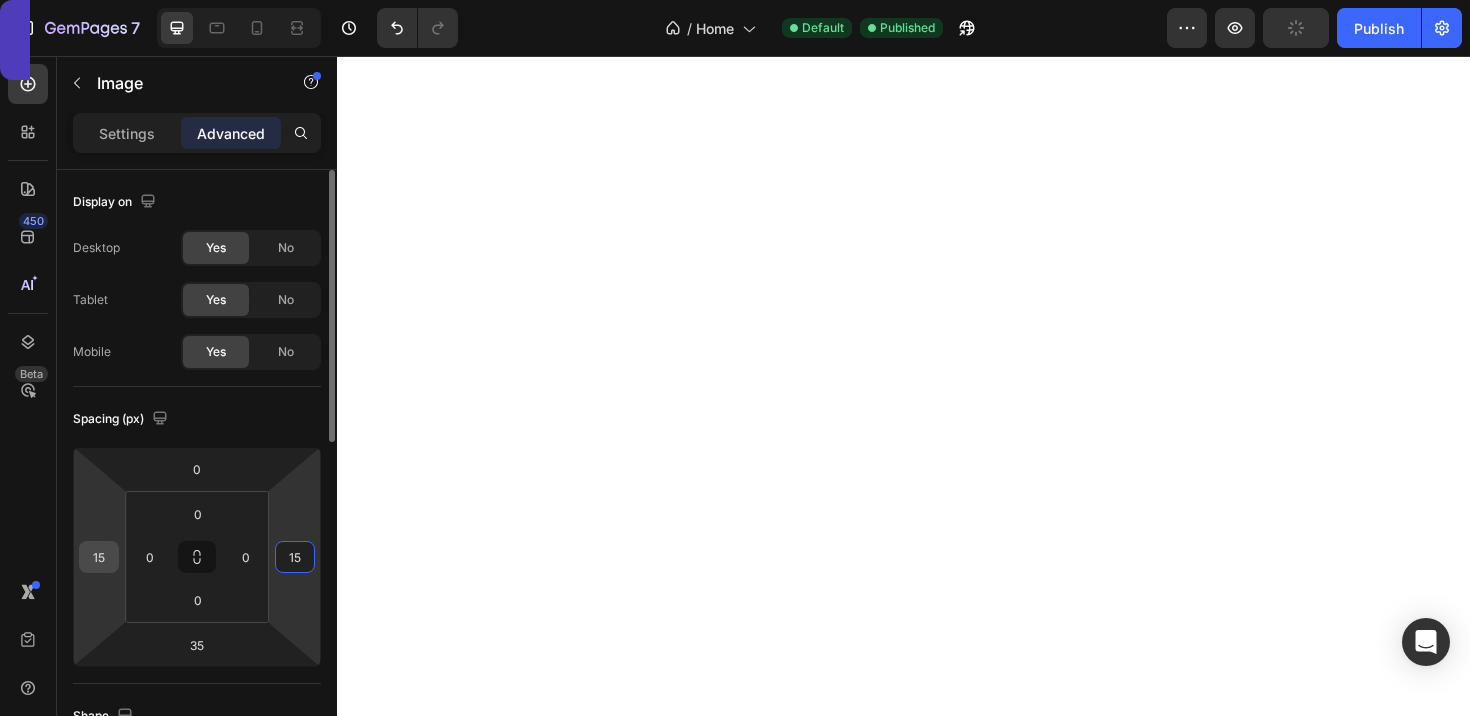type on "15" 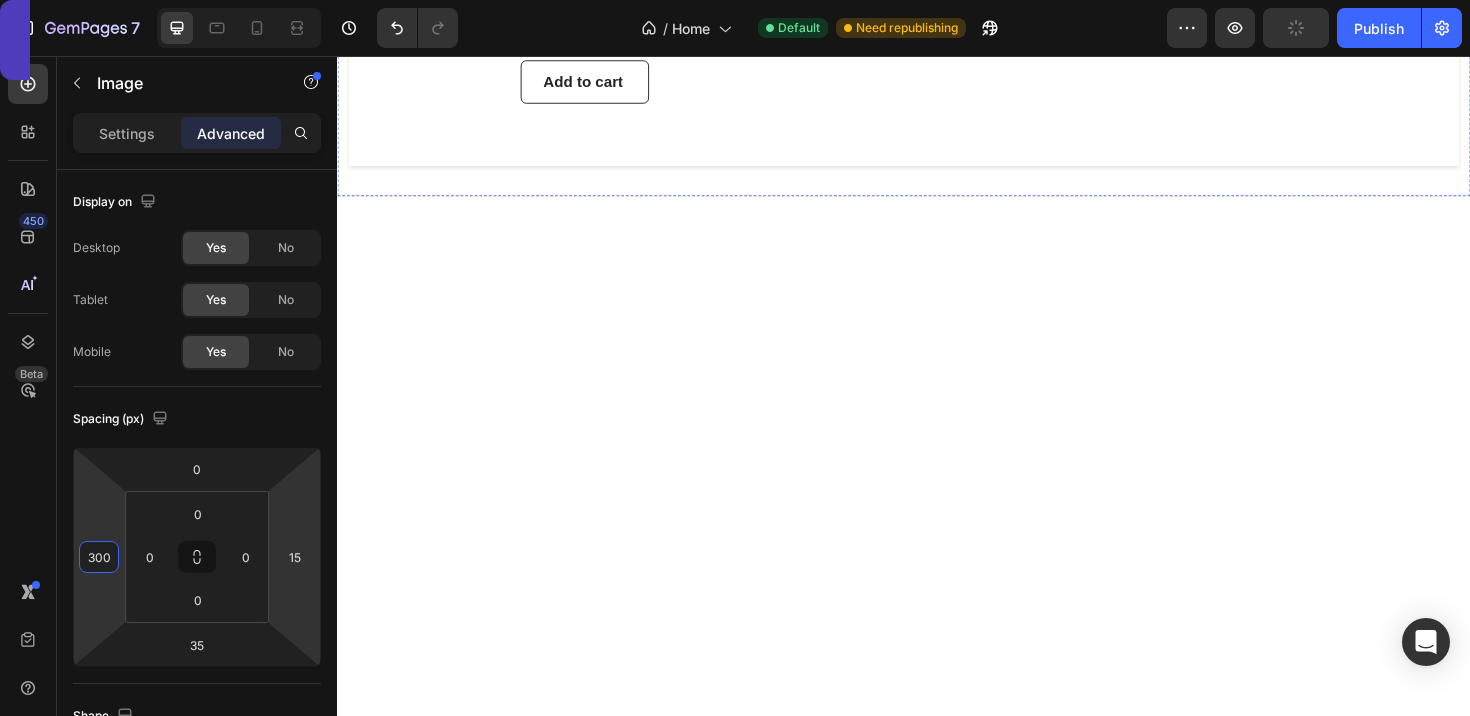 scroll, scrollTop: 2730, scrollLeft: 0, axis: vertical 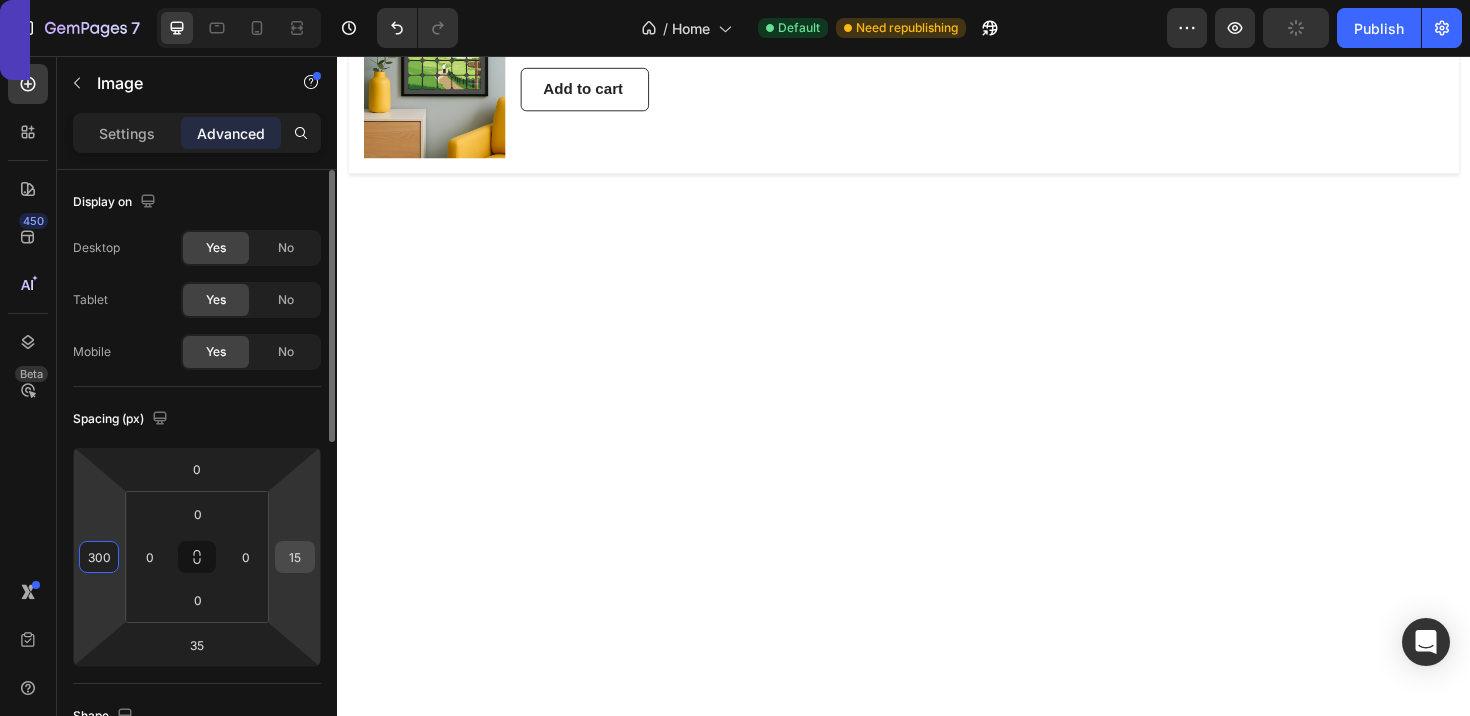 type on "300" 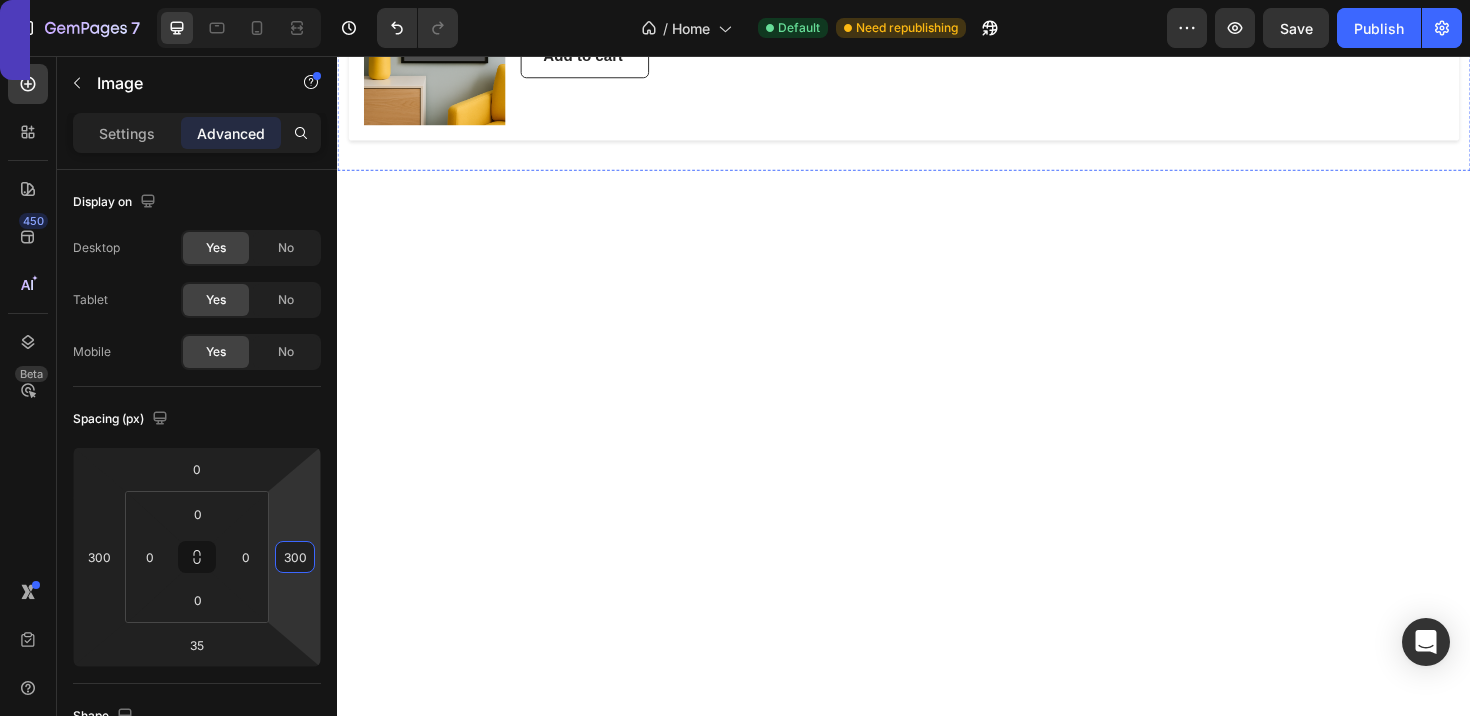 scroll, scrollTop: 2792, scrollLeft: 0, axis: vertical 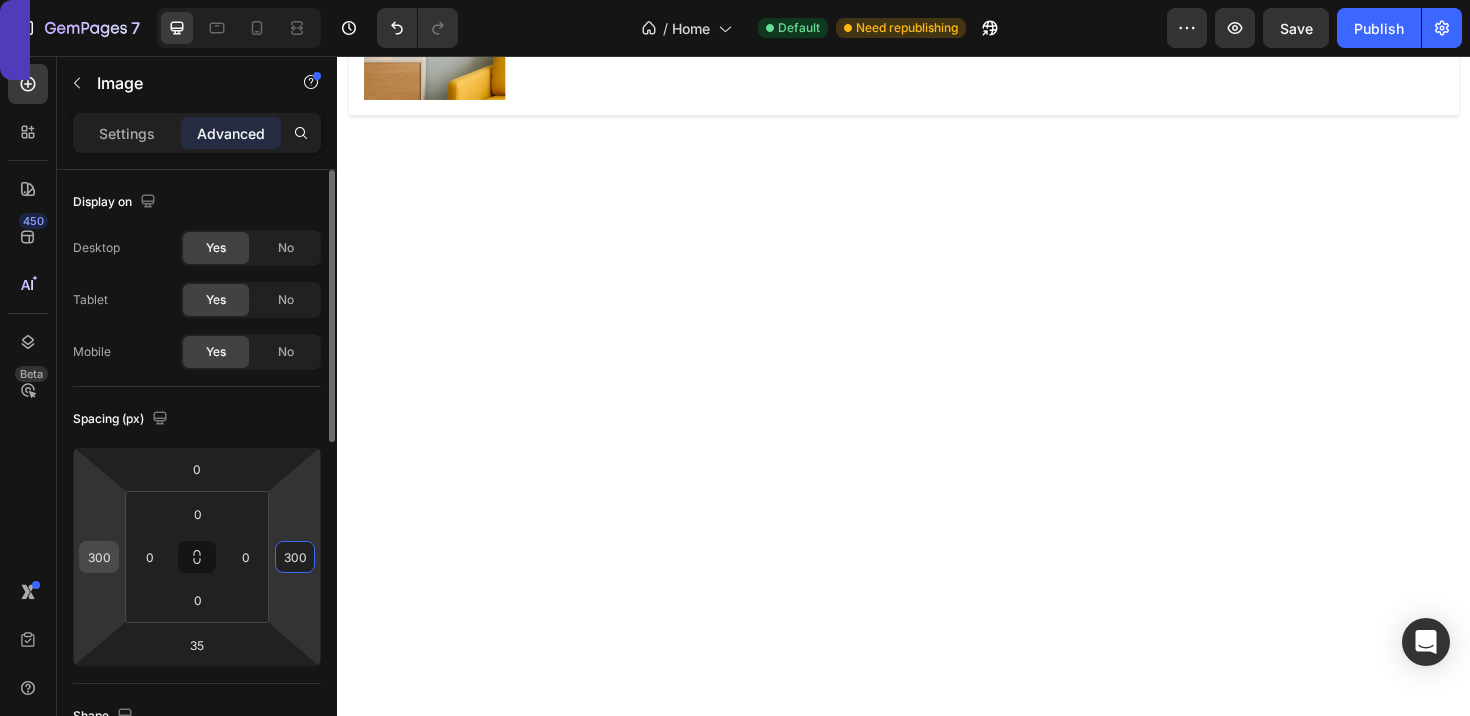 type on "300" 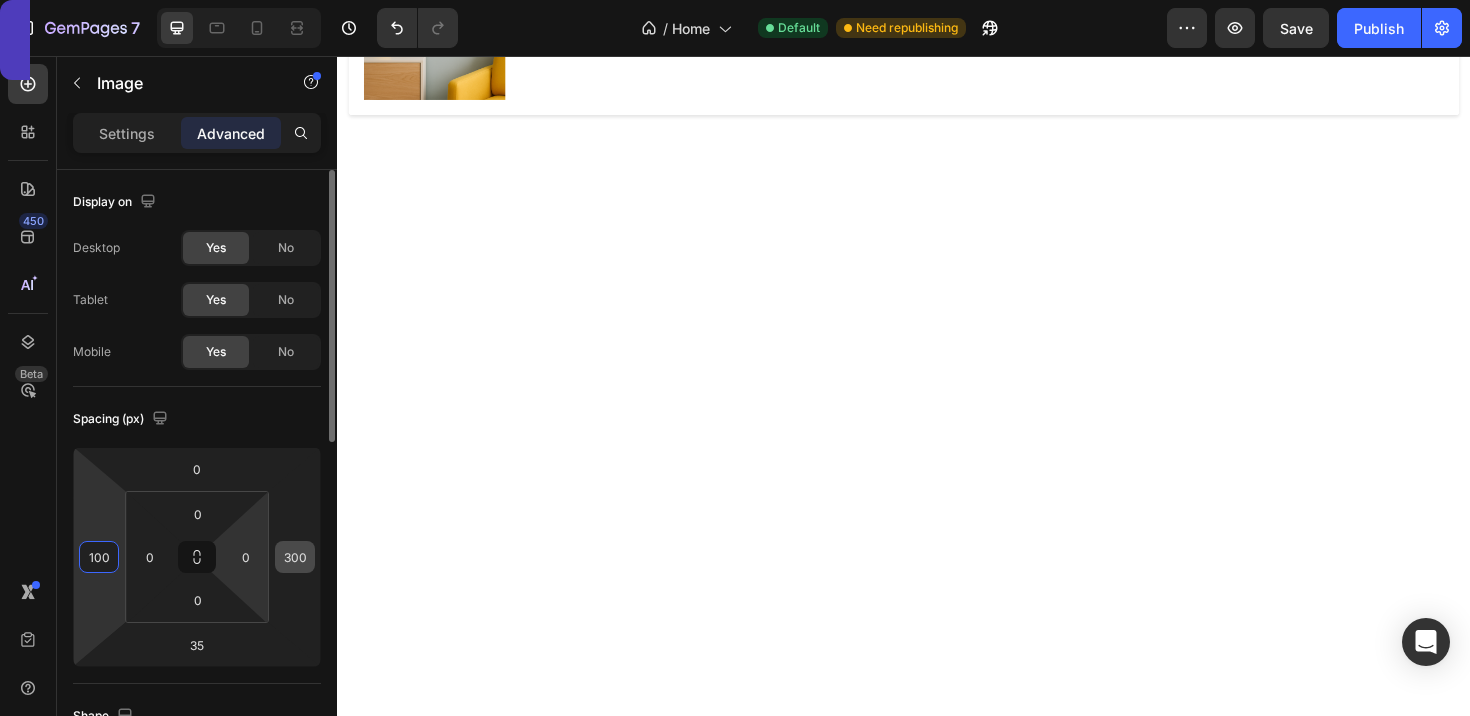 type on "100" 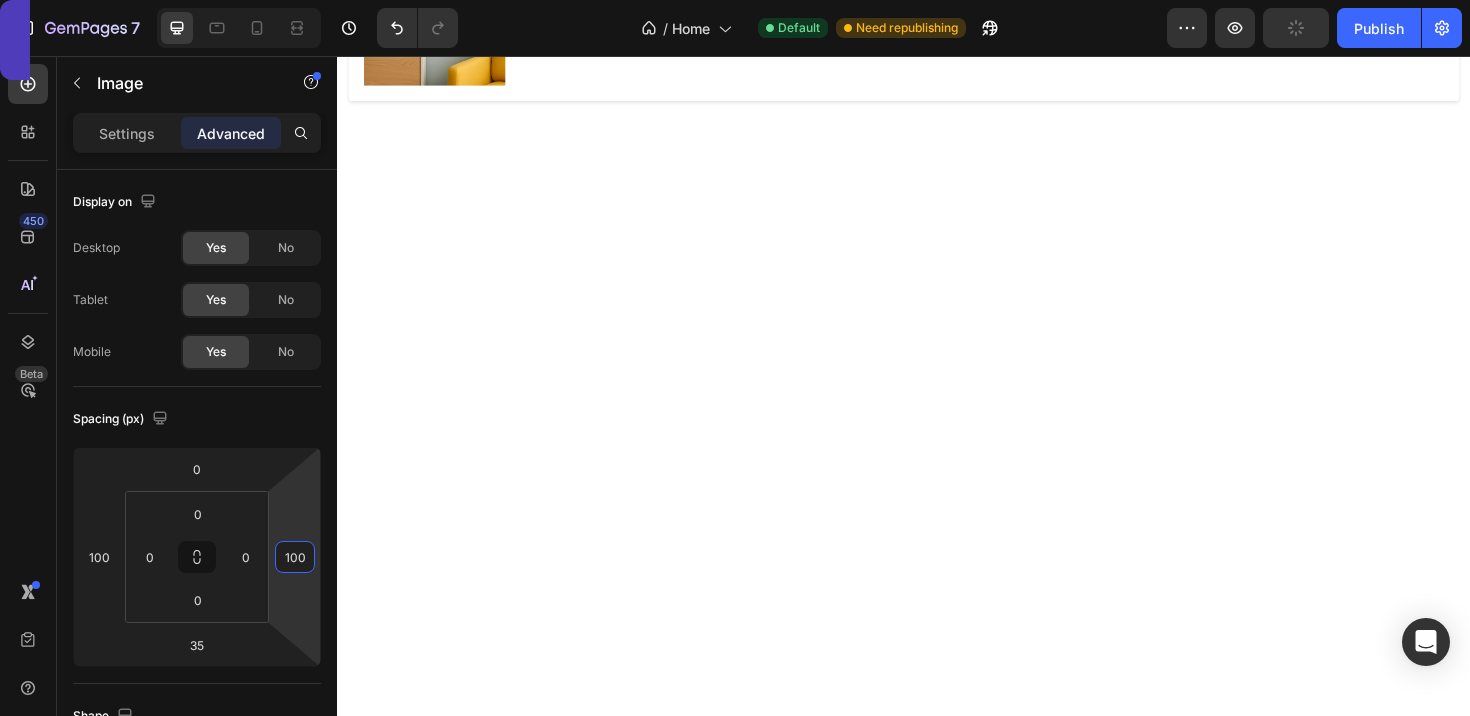 scroll, scrollTop: 2822, scrollLeft: 0, axis: vertical 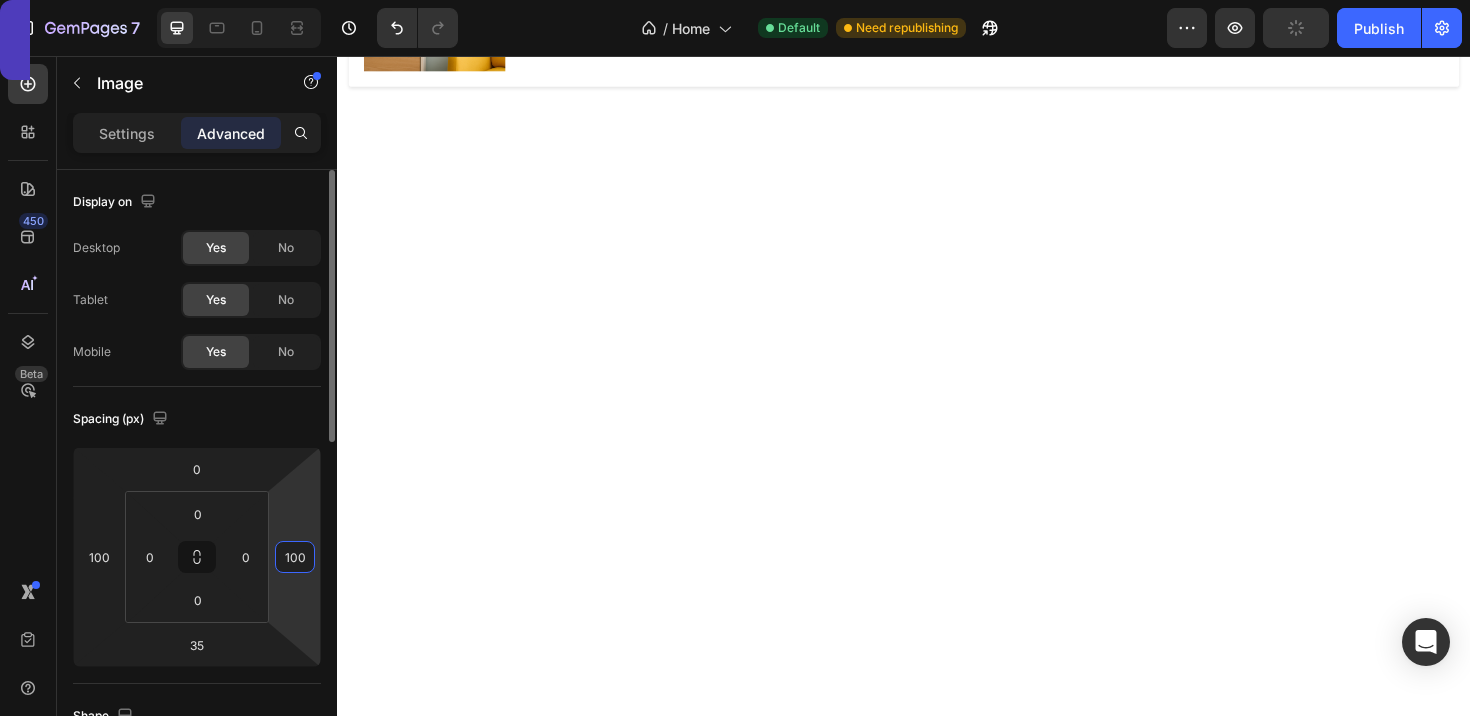 click on "100" at bounding box center (295, 557) 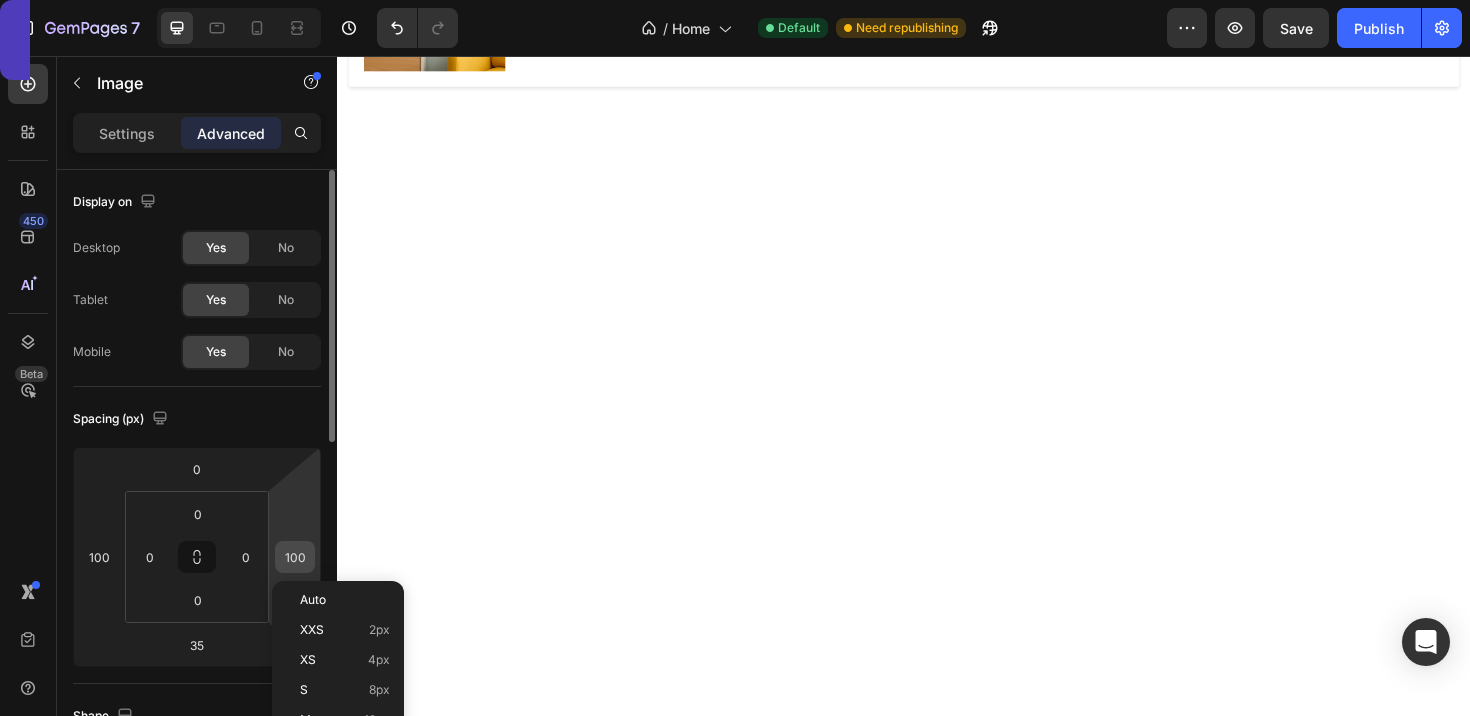 click on "100" at bounding box center (295, 557) 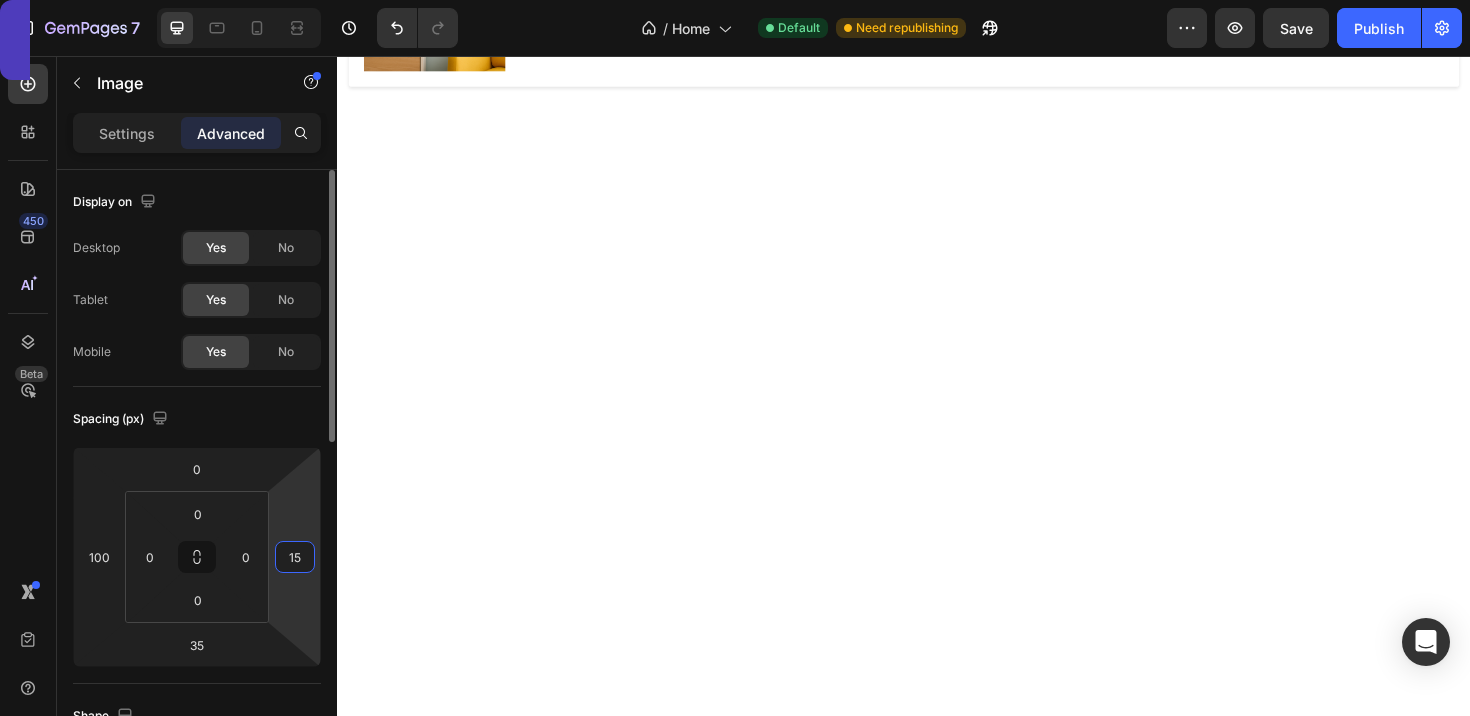 type on "1" 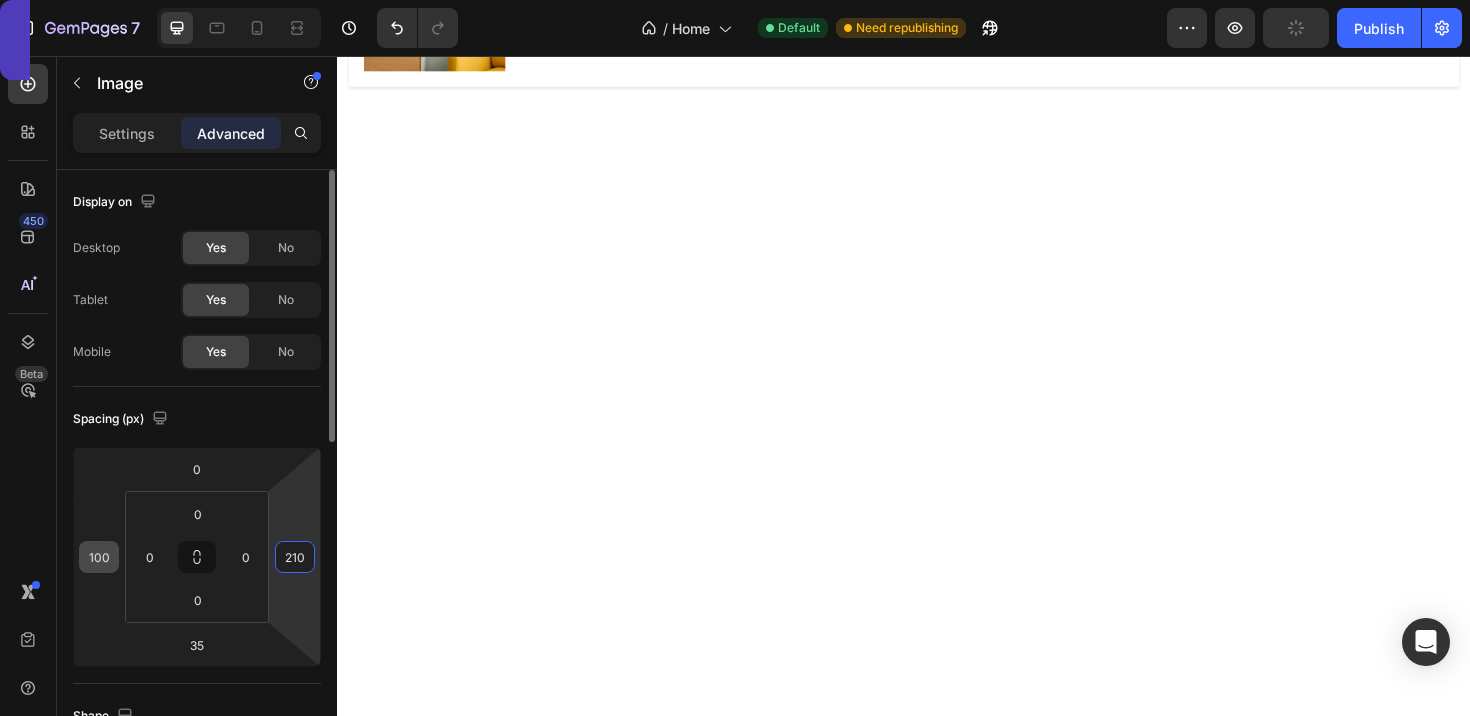 type on "210" 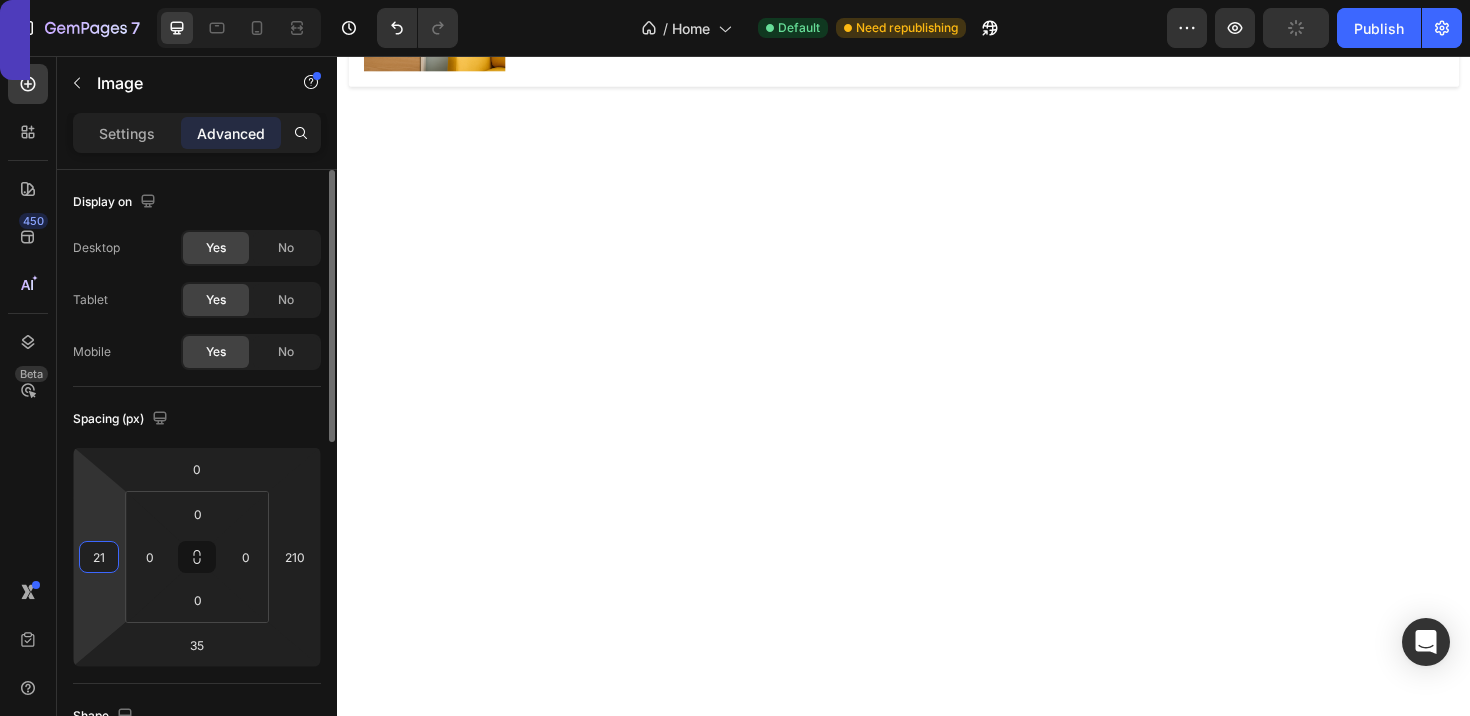type on "210" 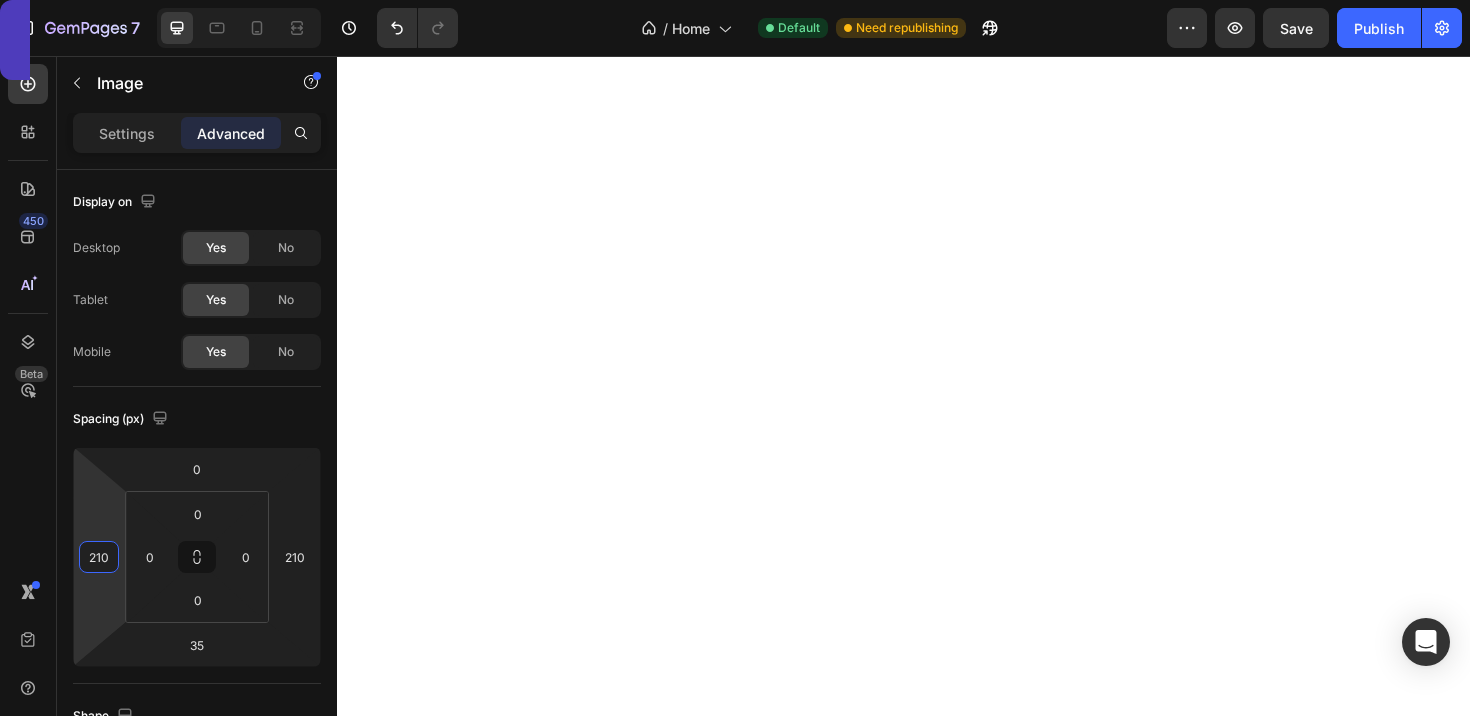 scroll, scrollTop: 3499, scrollLeft: 0, axis: vertical 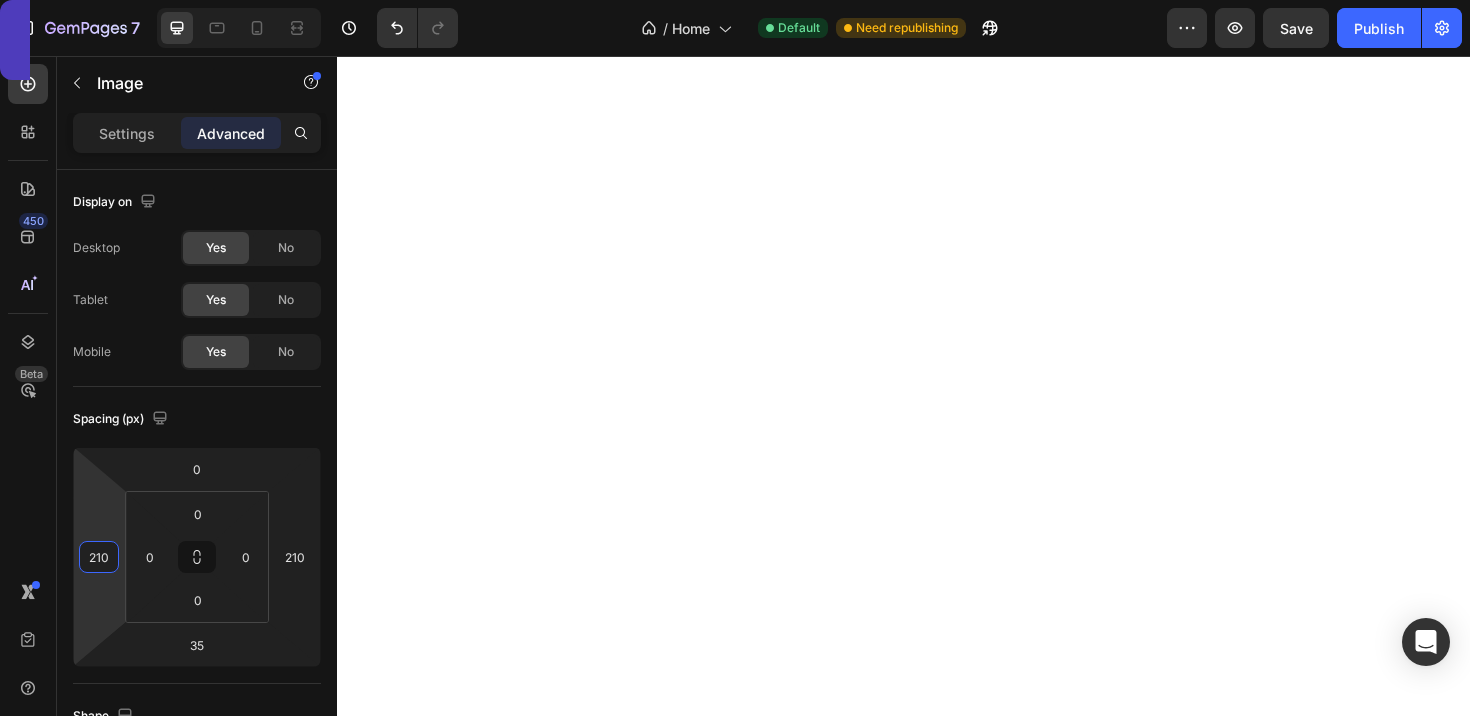 click at bounding box center [937, -1105] 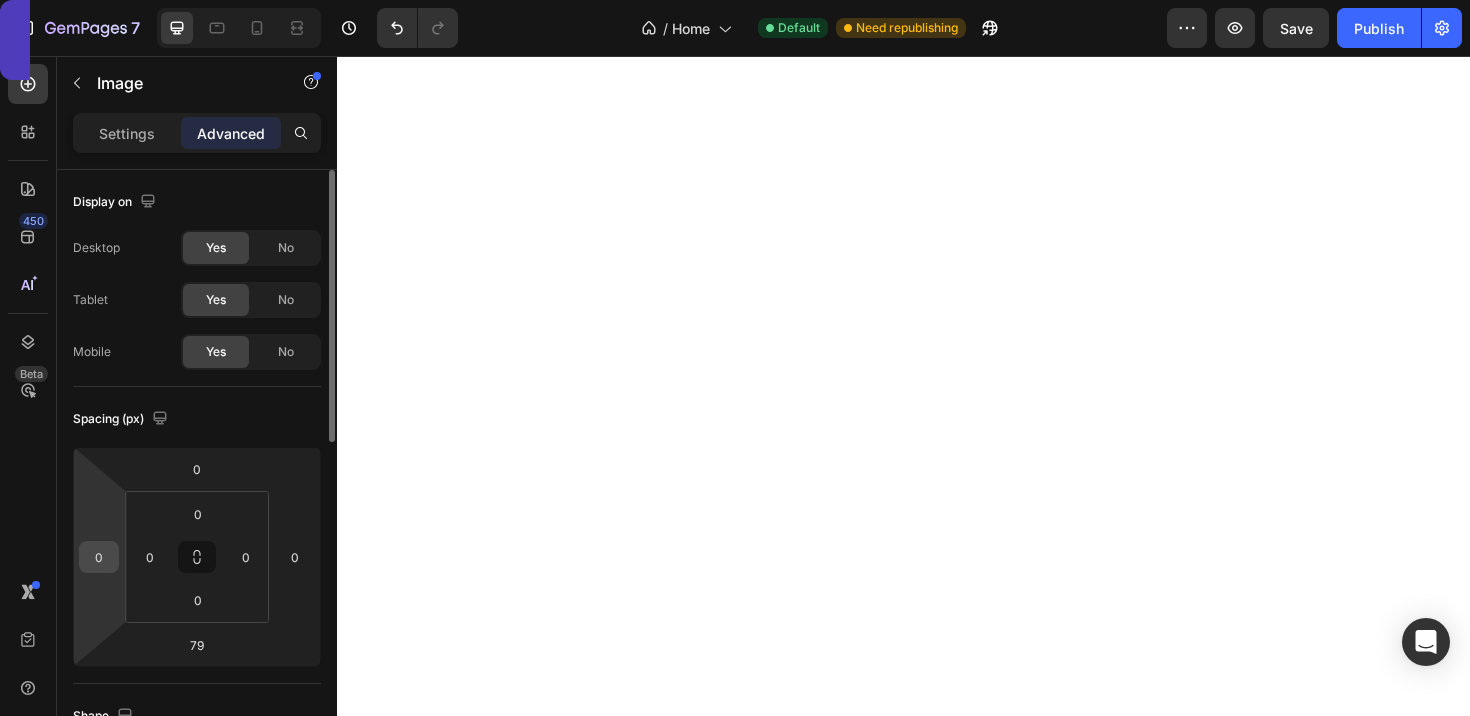 click on "0" at bounding box center (99, 557) 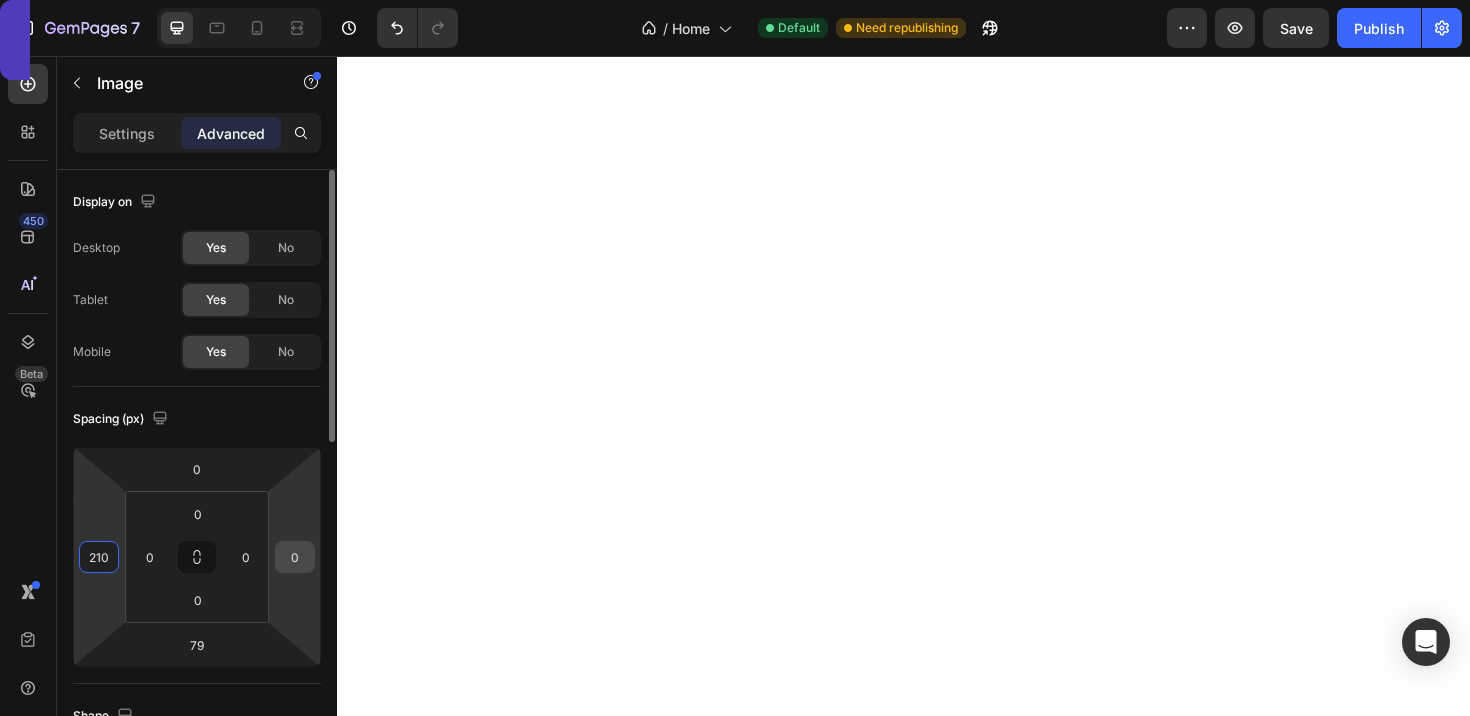 type on "210" 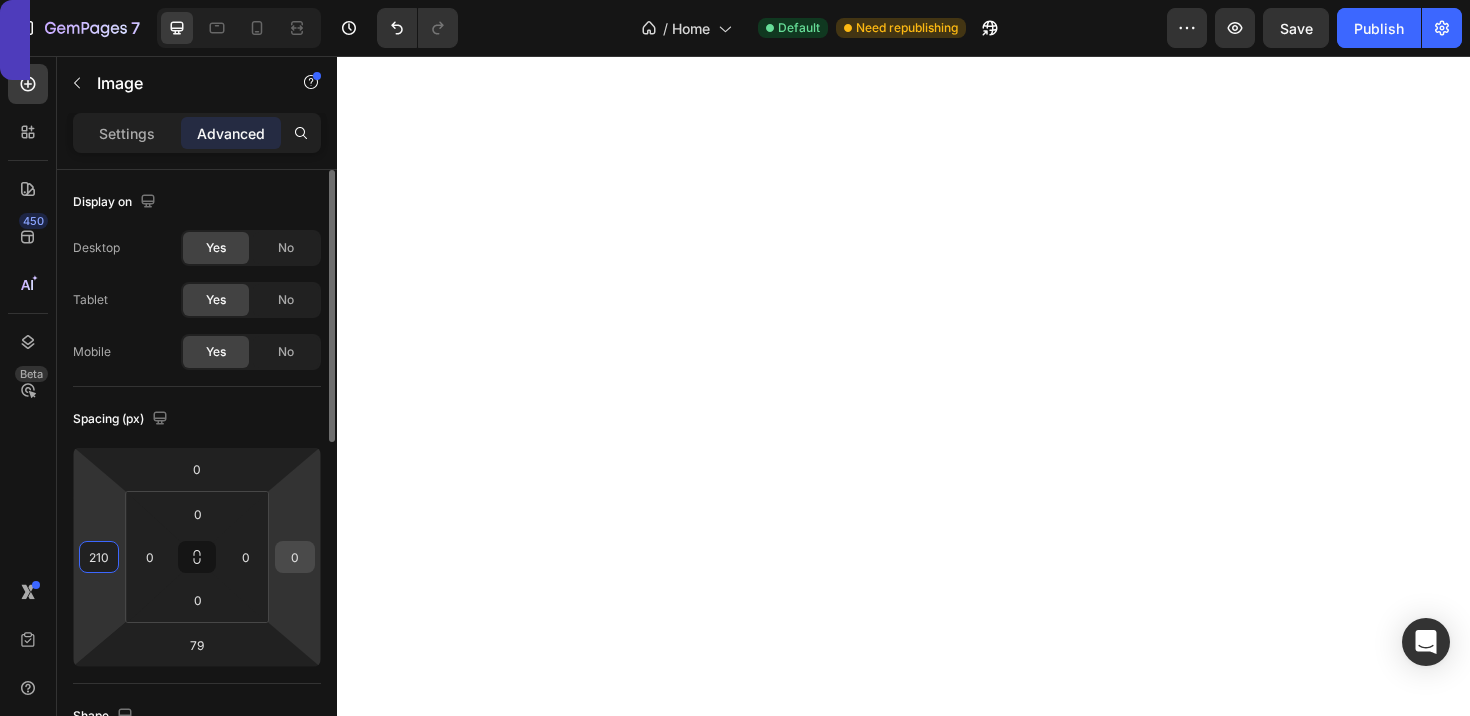 click on "0" at bounding box center (295, 557) 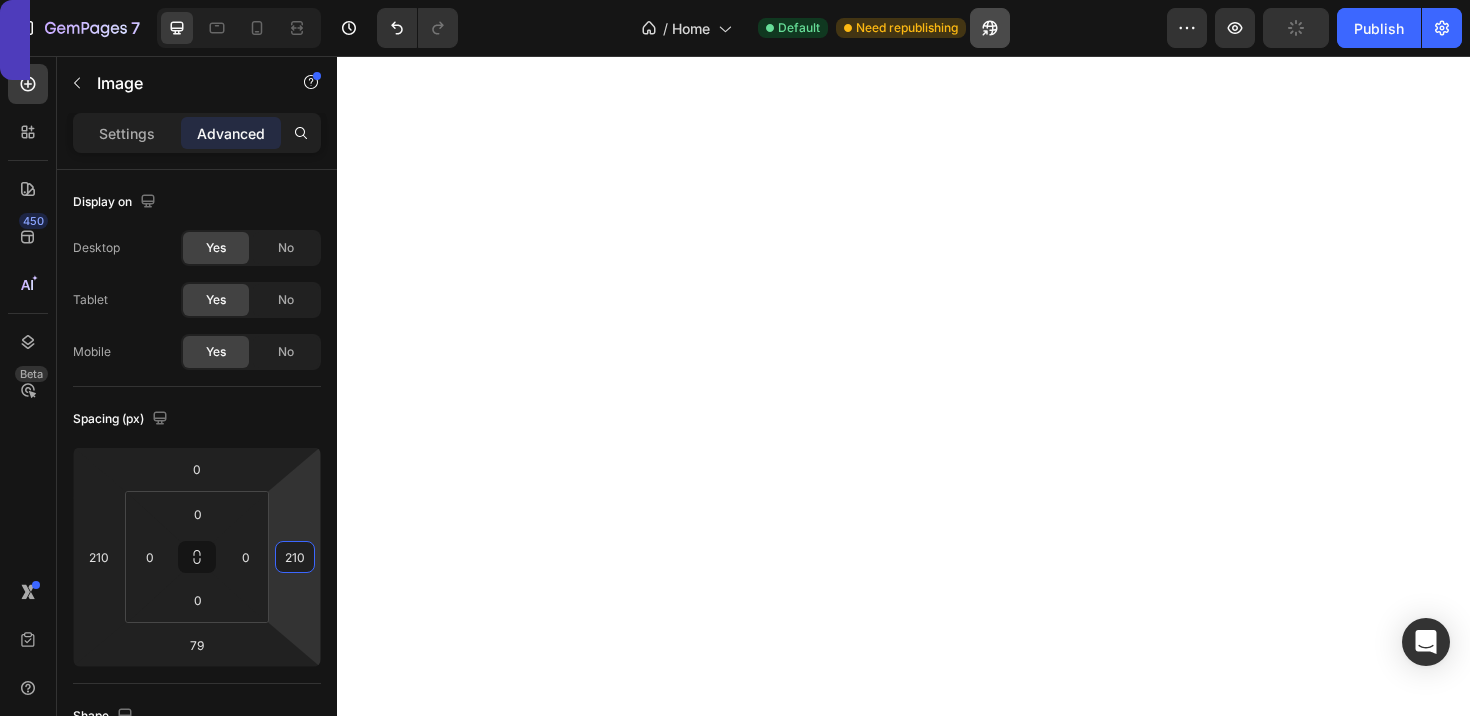 type on "210" 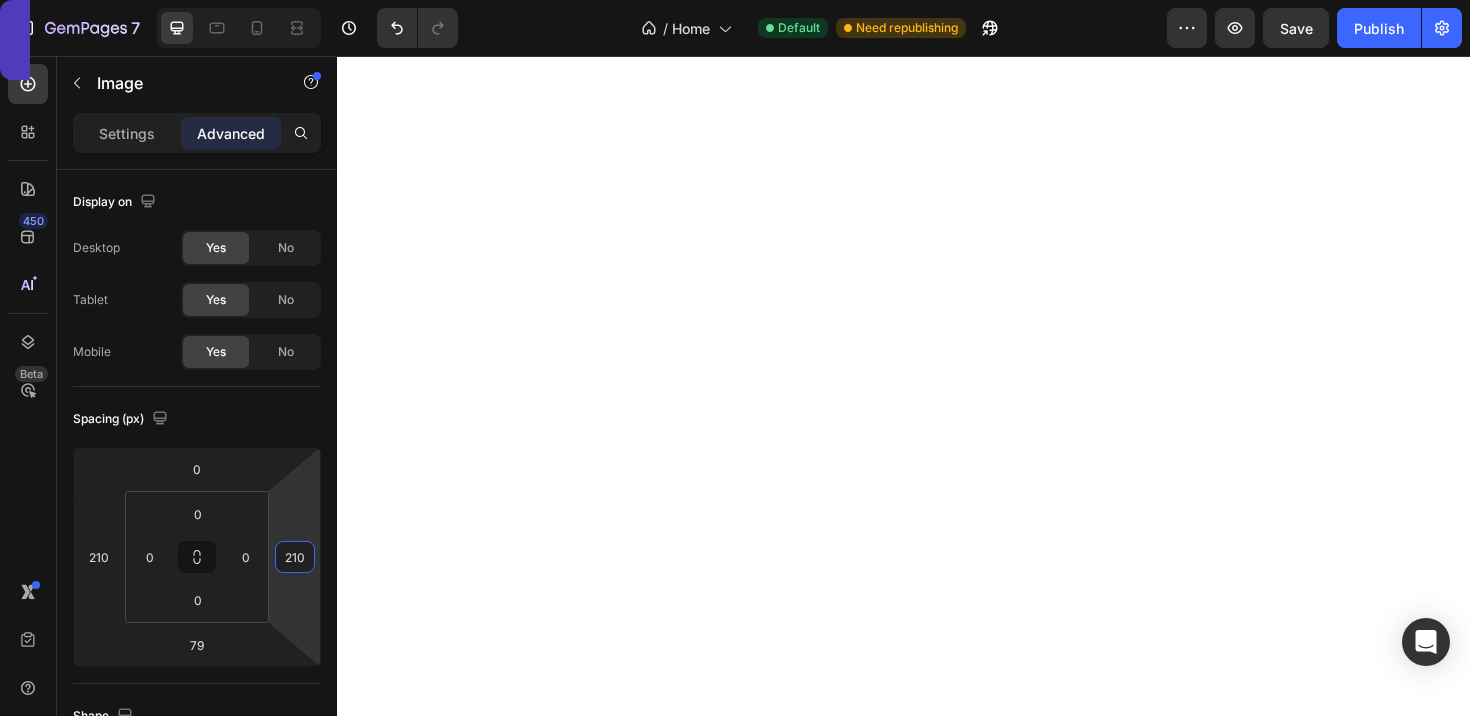 scroll, scrollTop: 3986, scrollLeft: 0, axis: vertical 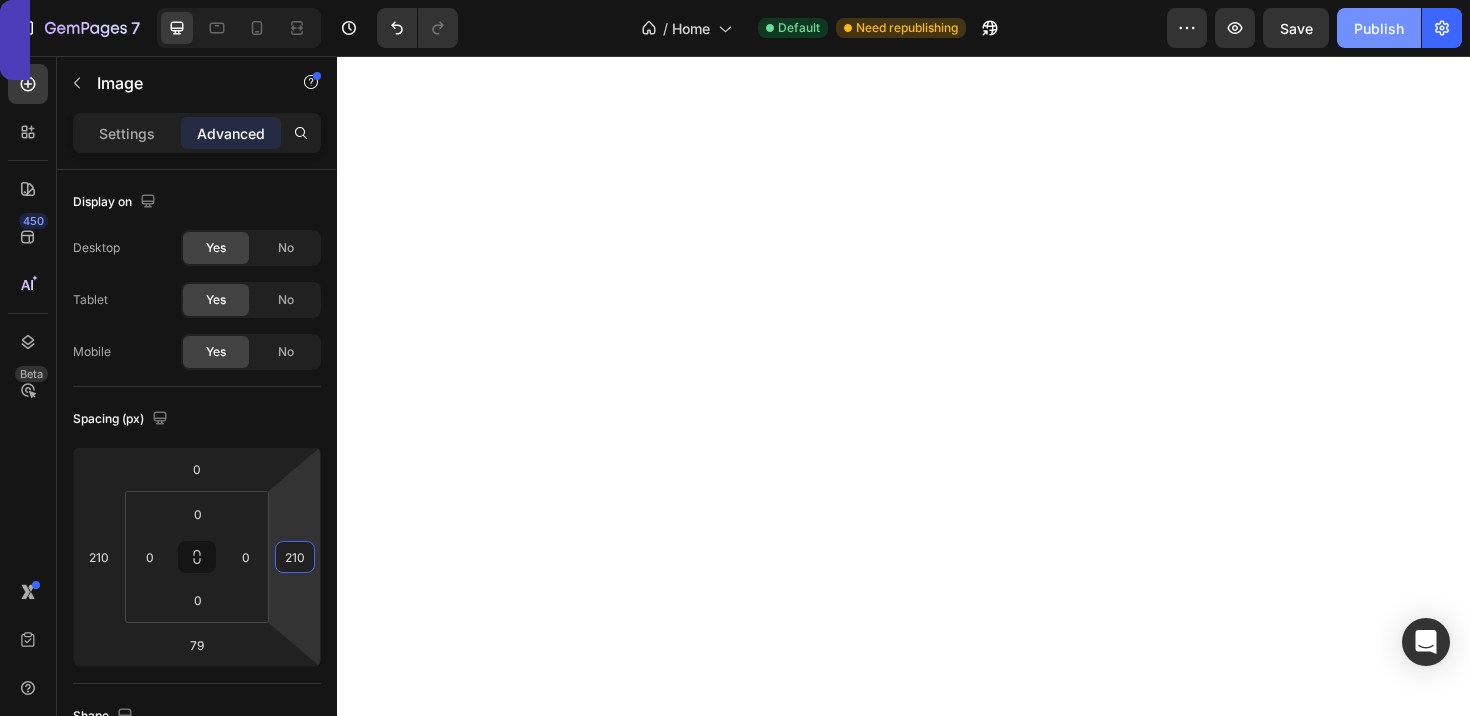 click on "Publish" 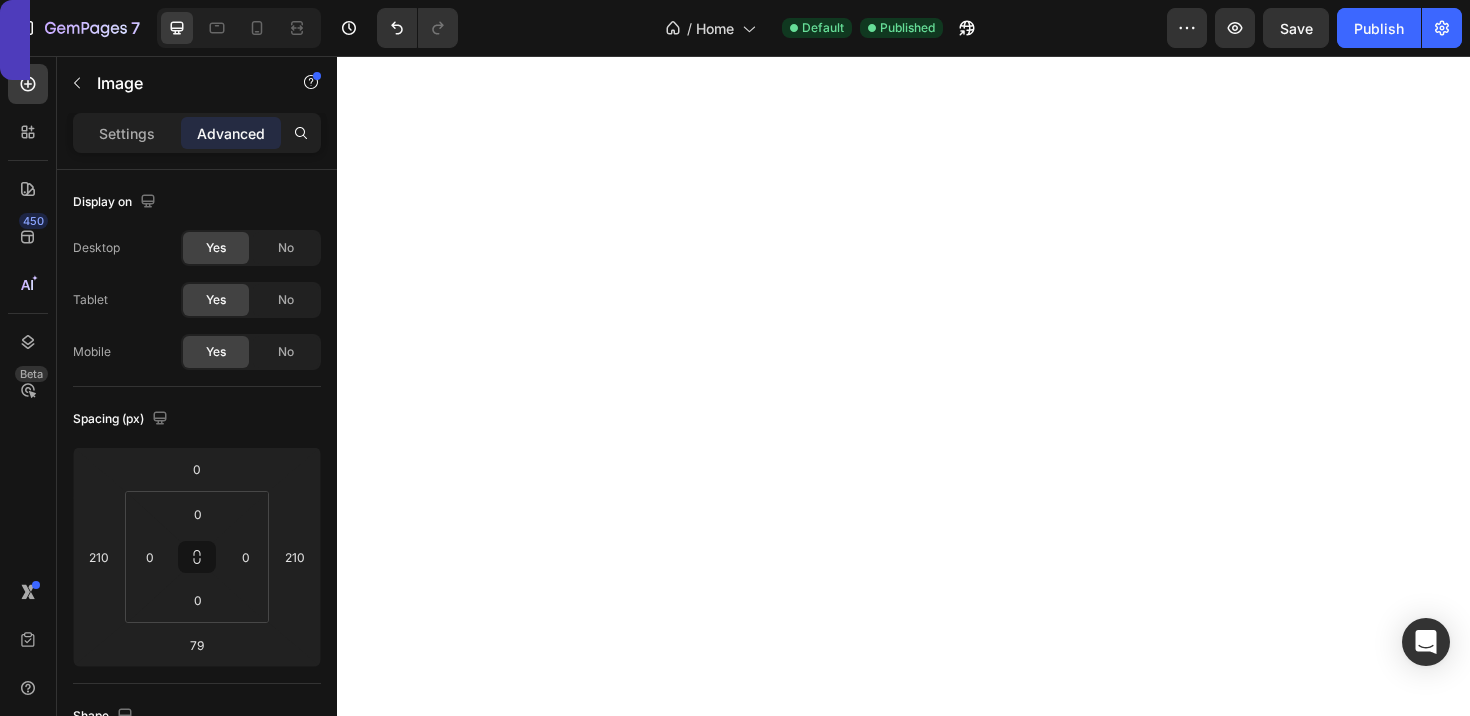 scroll, scrollTop: 3748, scrollLeft: 0, axis: vertical 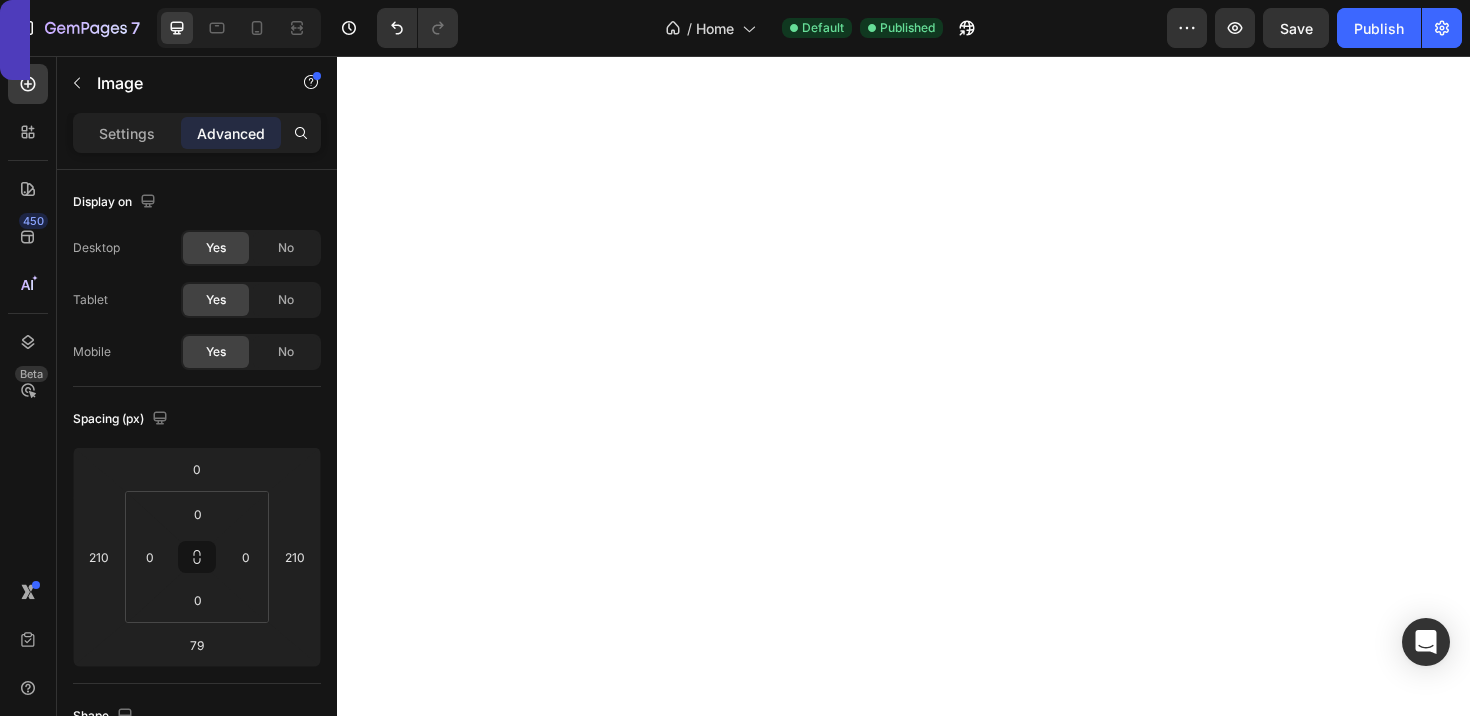click on "How it works  Heading     Step 1: Text Block Stick the poster up somewhere visible Text Block Next to your bed, mirror, or desk. Somewhere you'll see it every morning. Text Block Image Row Image     Step 2: Text Block Peel Day 1 Text Block Reveal your first challenges. They're simple and actionable. Text Block Row     Step 3: Text Block Peel one box each day Text Block Follow the days in order. Each day builds on the last, helping you scroll less and feel better. Text Block Image Row Image     Step 4: Text Block Watch your habits  (and the image) change Text Block As your screen time drops, a calming landscape starts to appear. More time, real hobbies, more clarity. Text Block Row     Step 5: Text Block Reach Phone Freedom  by Day 30 Text Block You’ll see the full picture. Both on the wall and in your habits. Text Block Image Row
Let's get your time back Button Day Examples: Text Block Image Image
Start Now Button" at bounding box center (937, -2078) 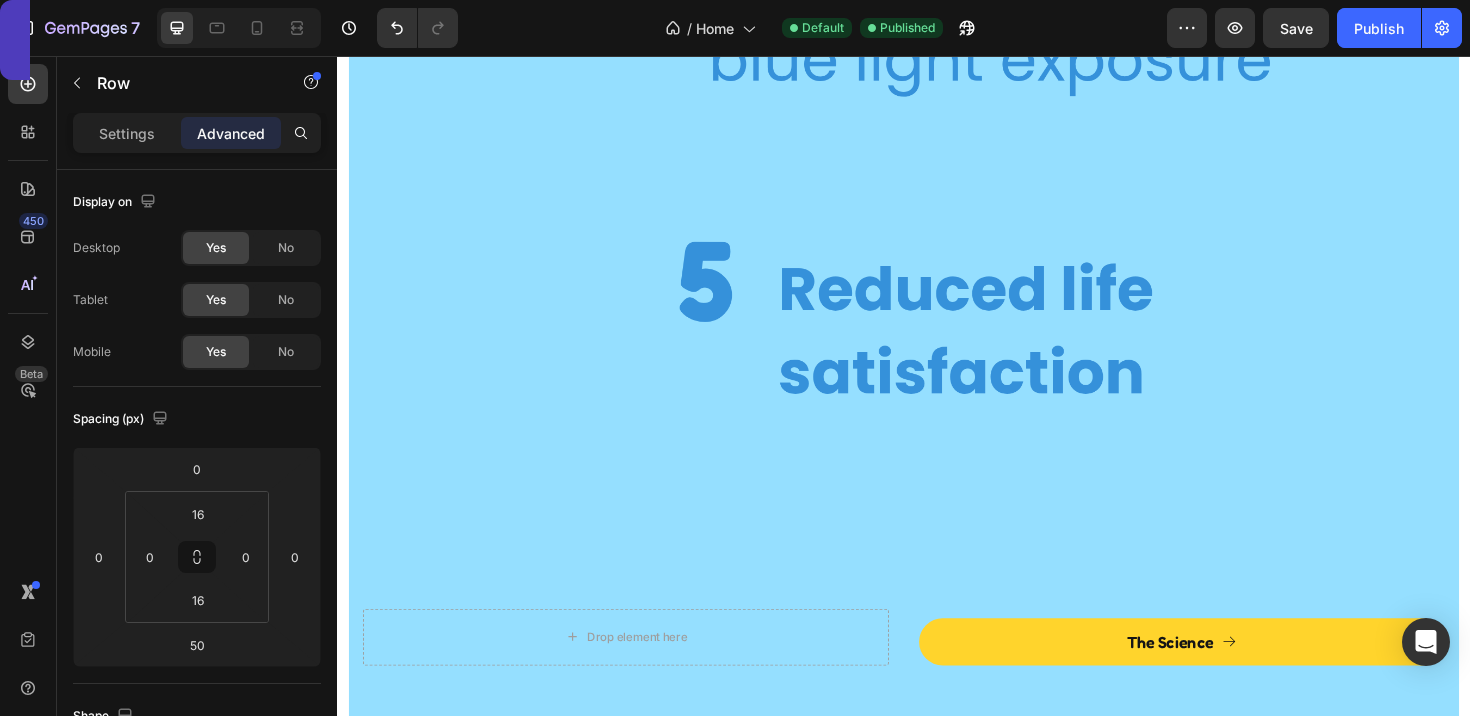 scroll, scrollTop: 4487, scrollLeft: 0, axis: vertical 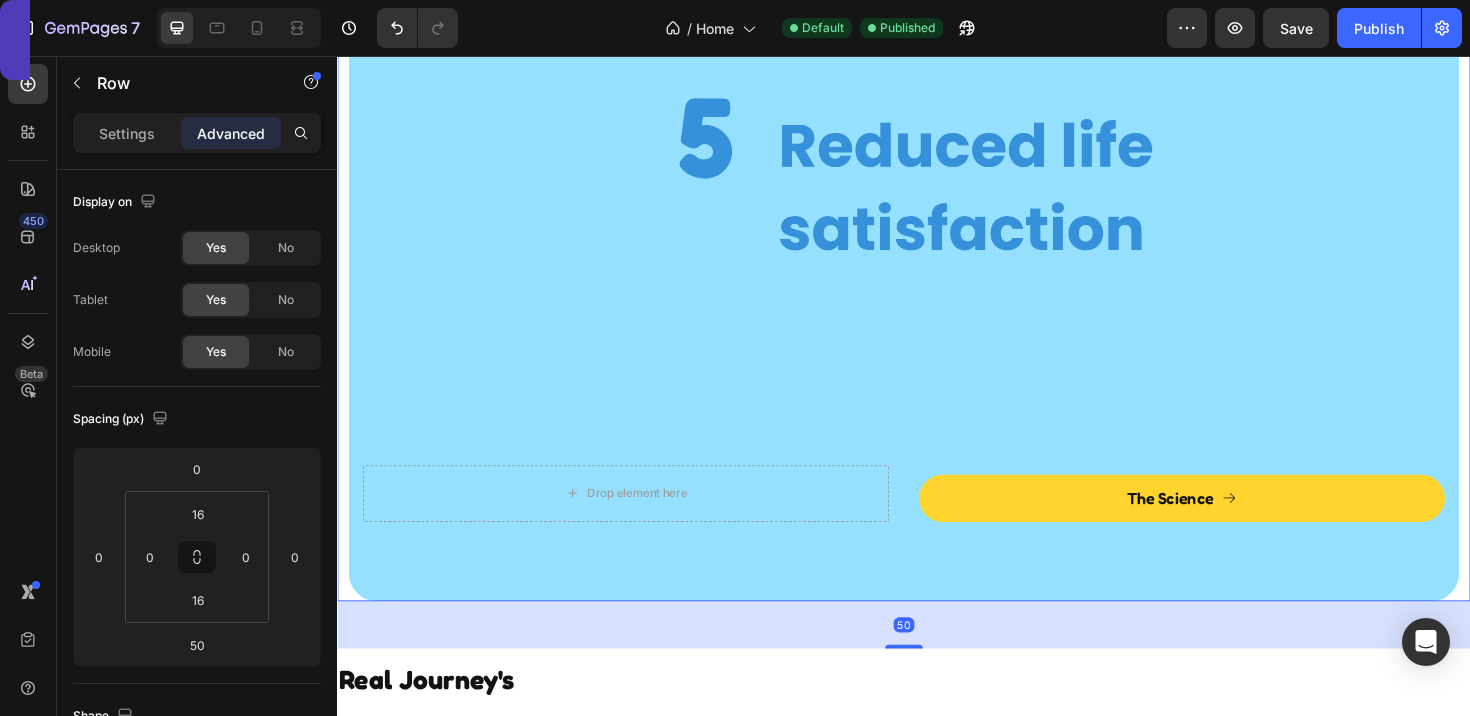 click at bounding box center (937, -456) 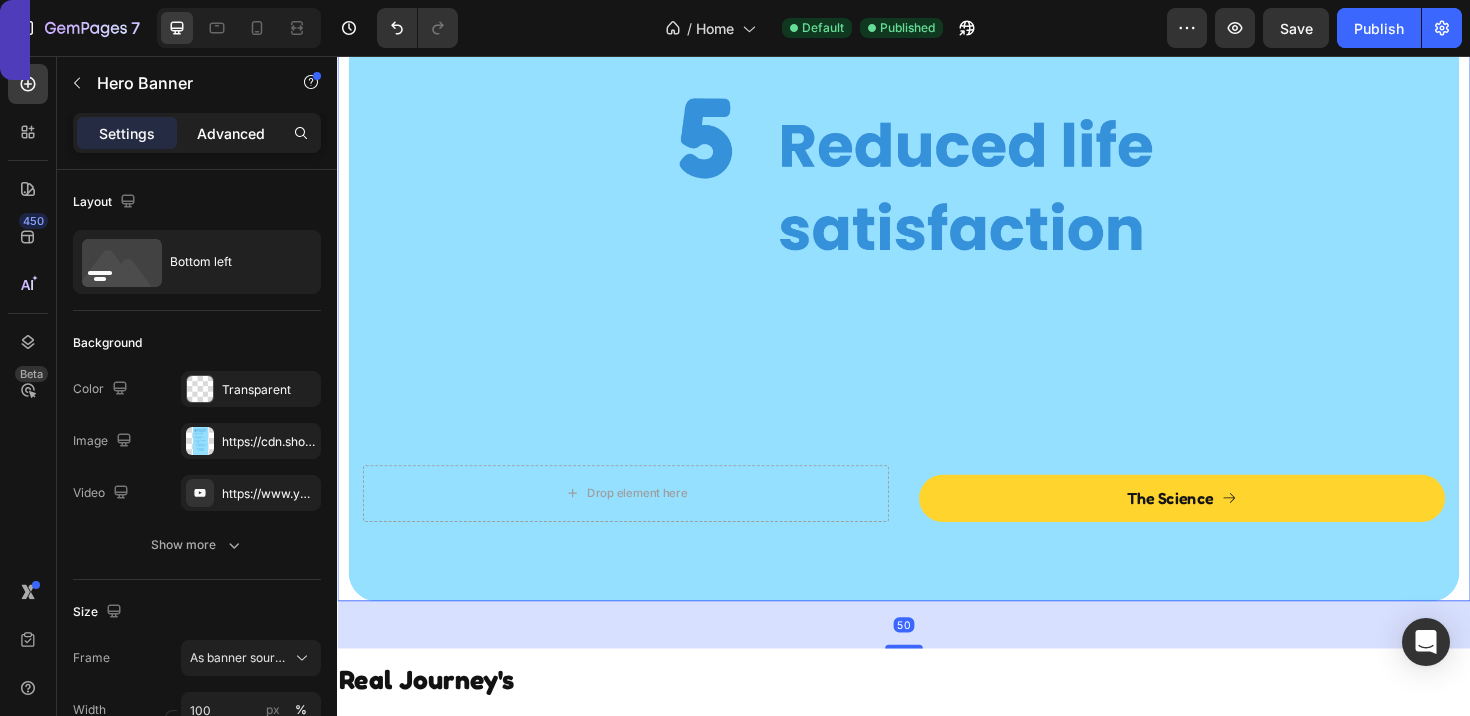 click on "Advanced" at bounding box center (231, 133) 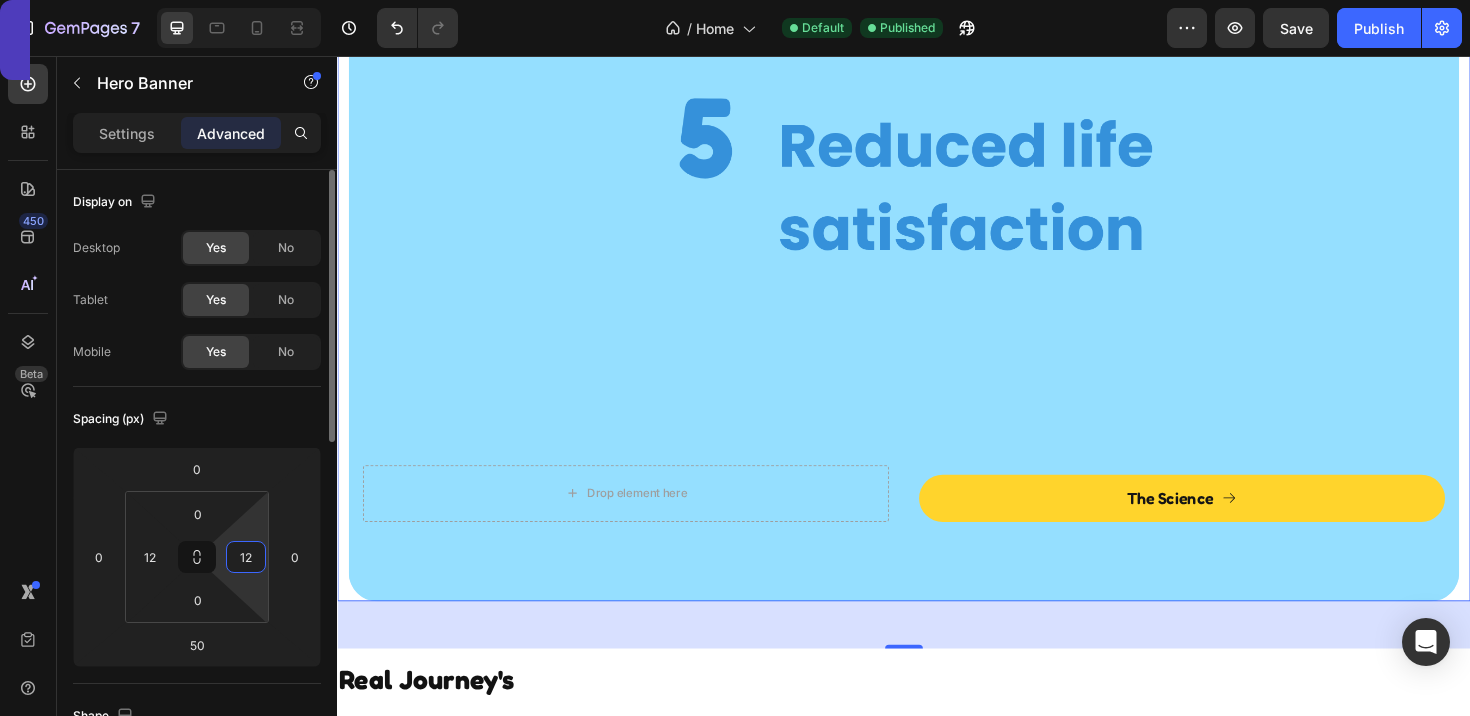 click on "12" at bounding box center [246, 557] 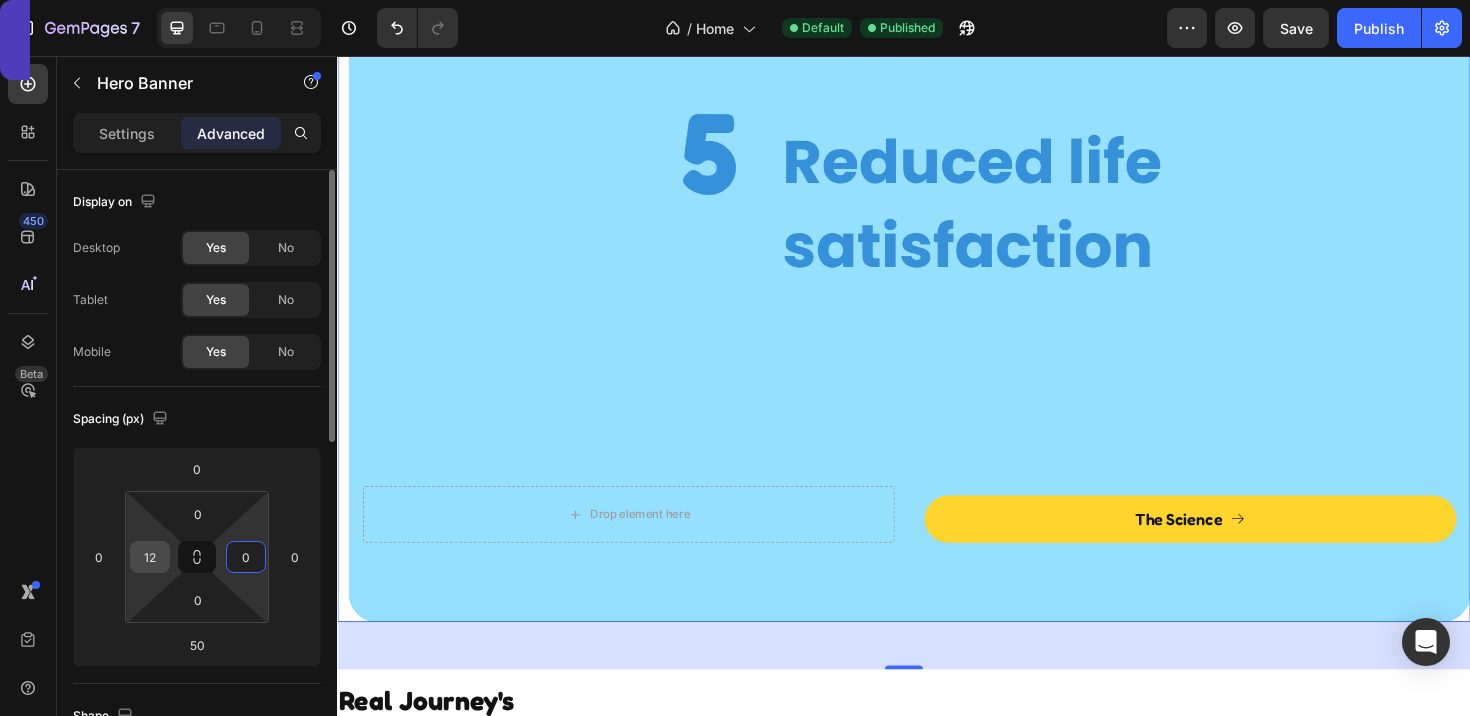 type on "0" 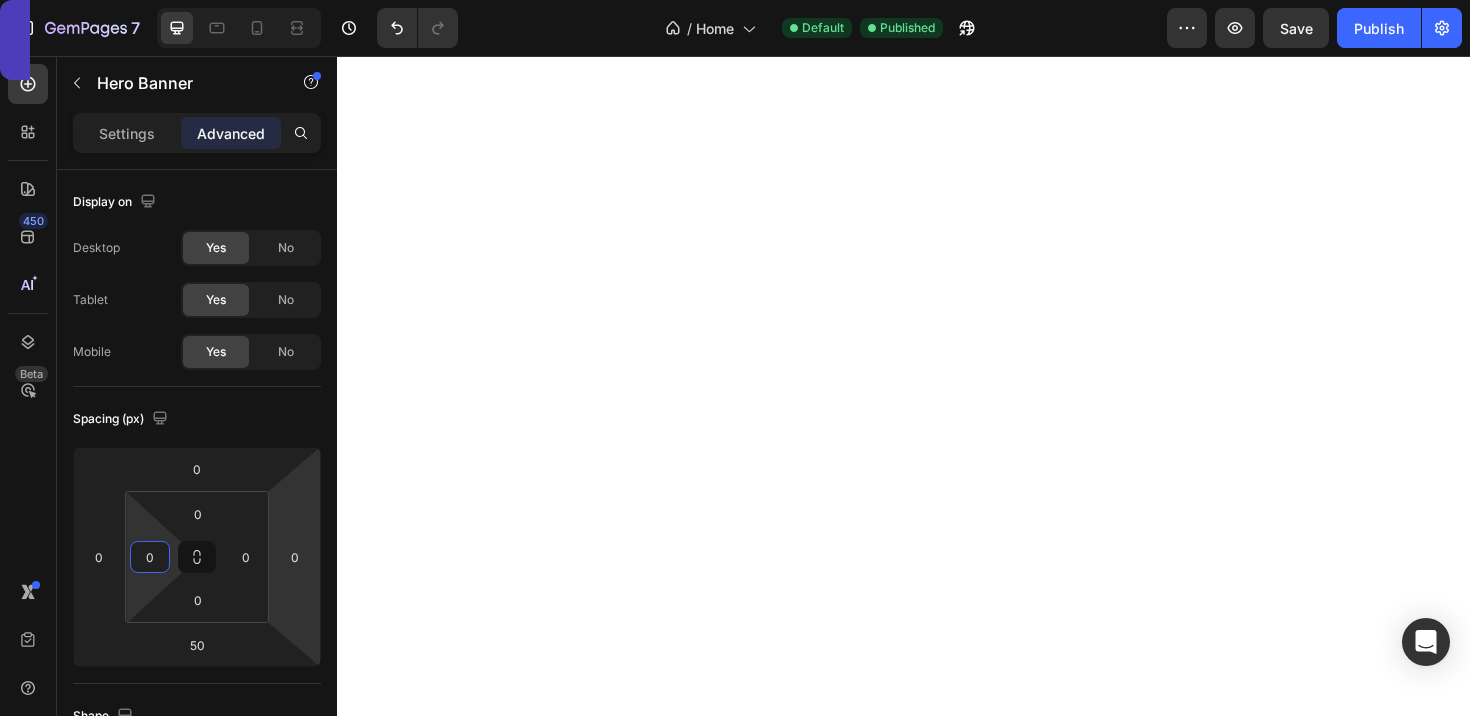 scroll, scrollTop: 3960, scrollLeft: 0, axis: vertical 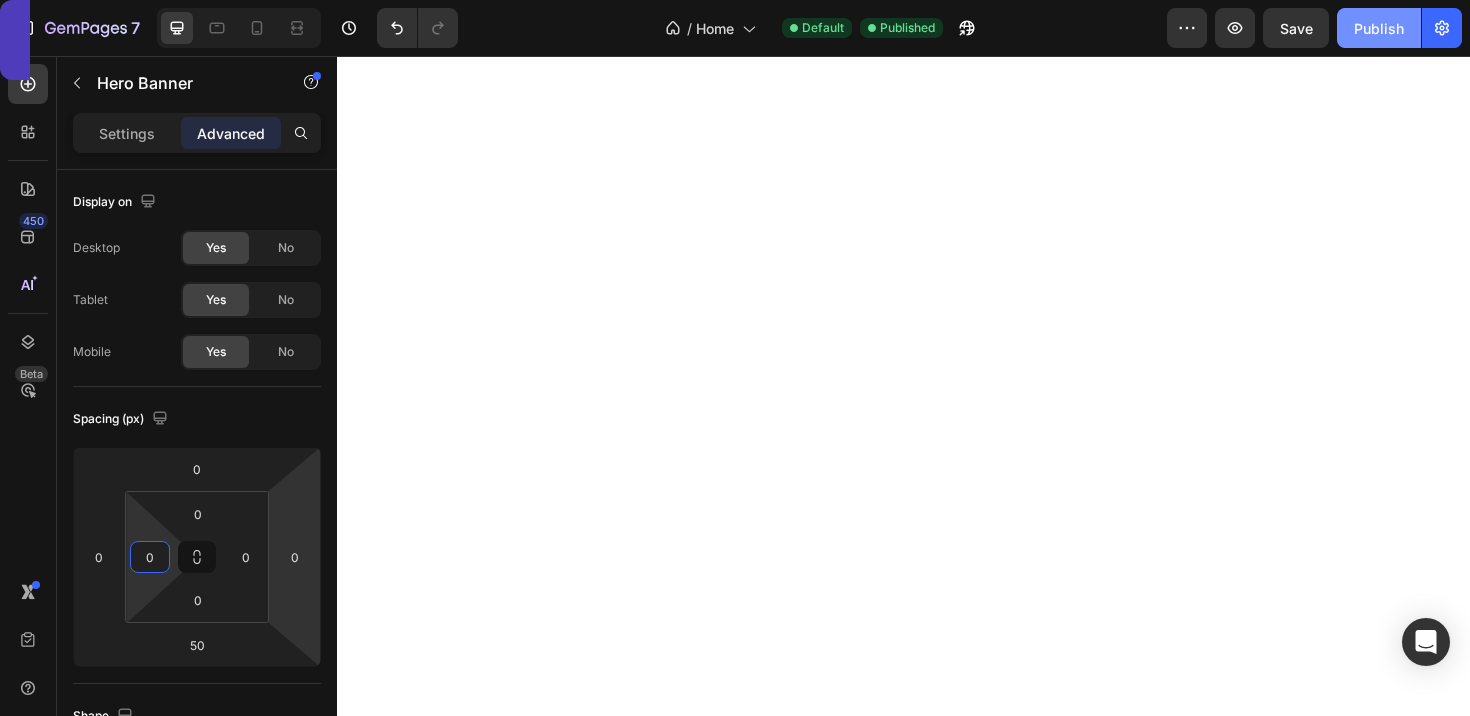 type on "0" 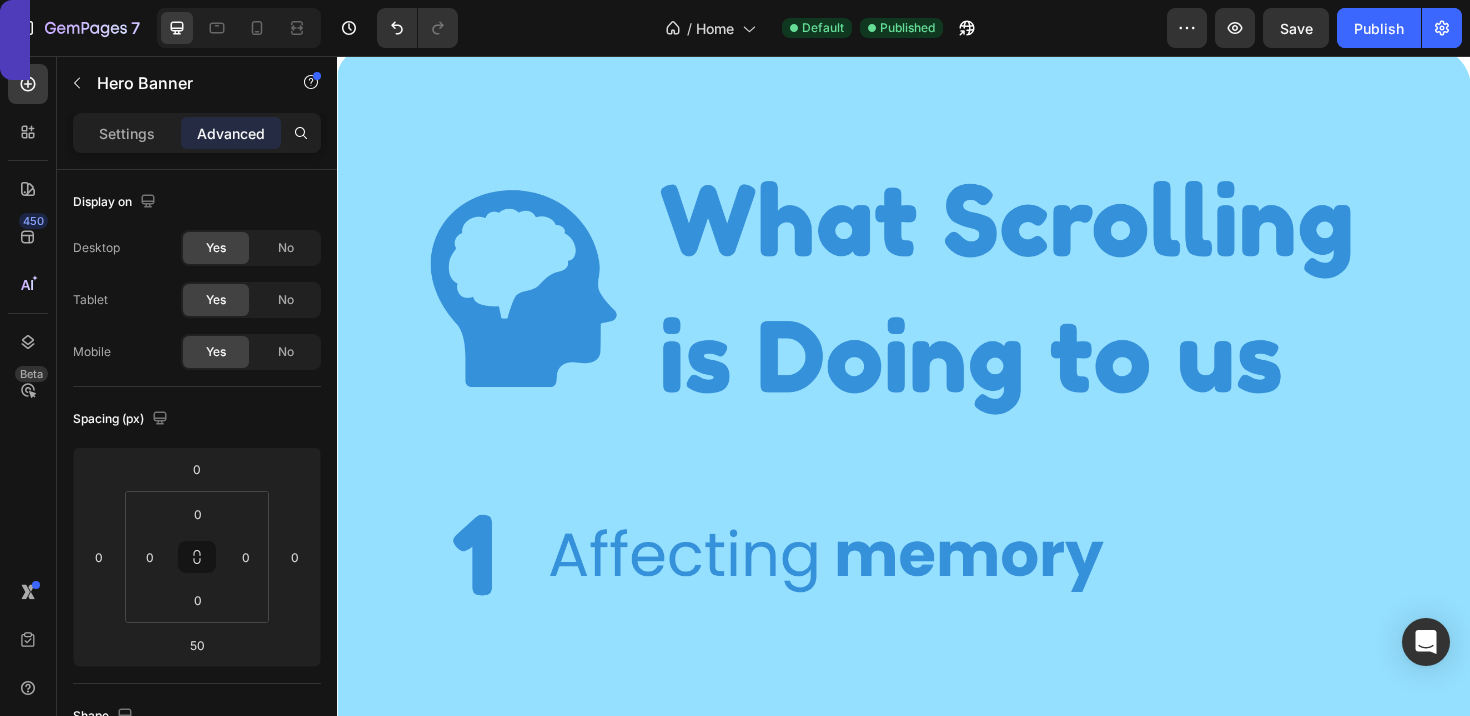 scroll, scrollTop: 4833, scrollLeft: 0, axis: vertical 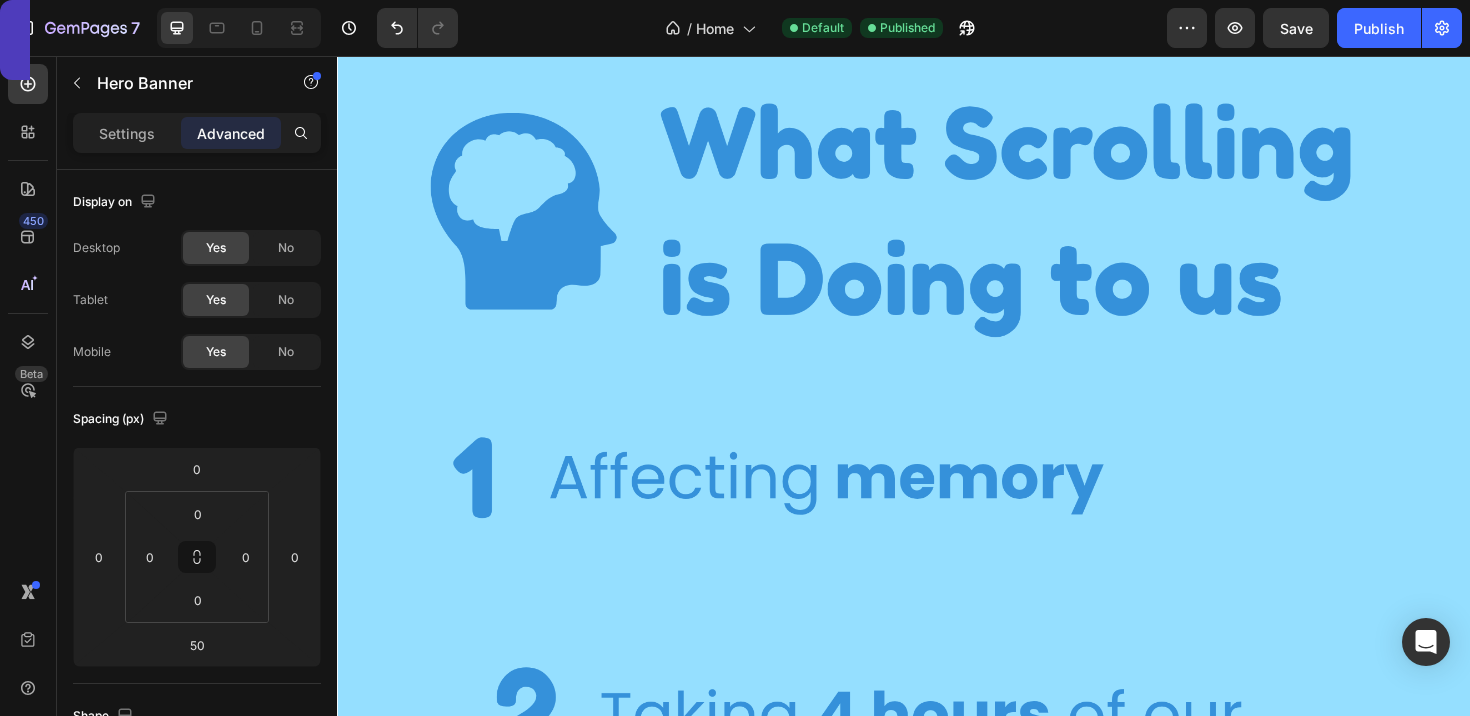 click at bounding box center (937, 1077) 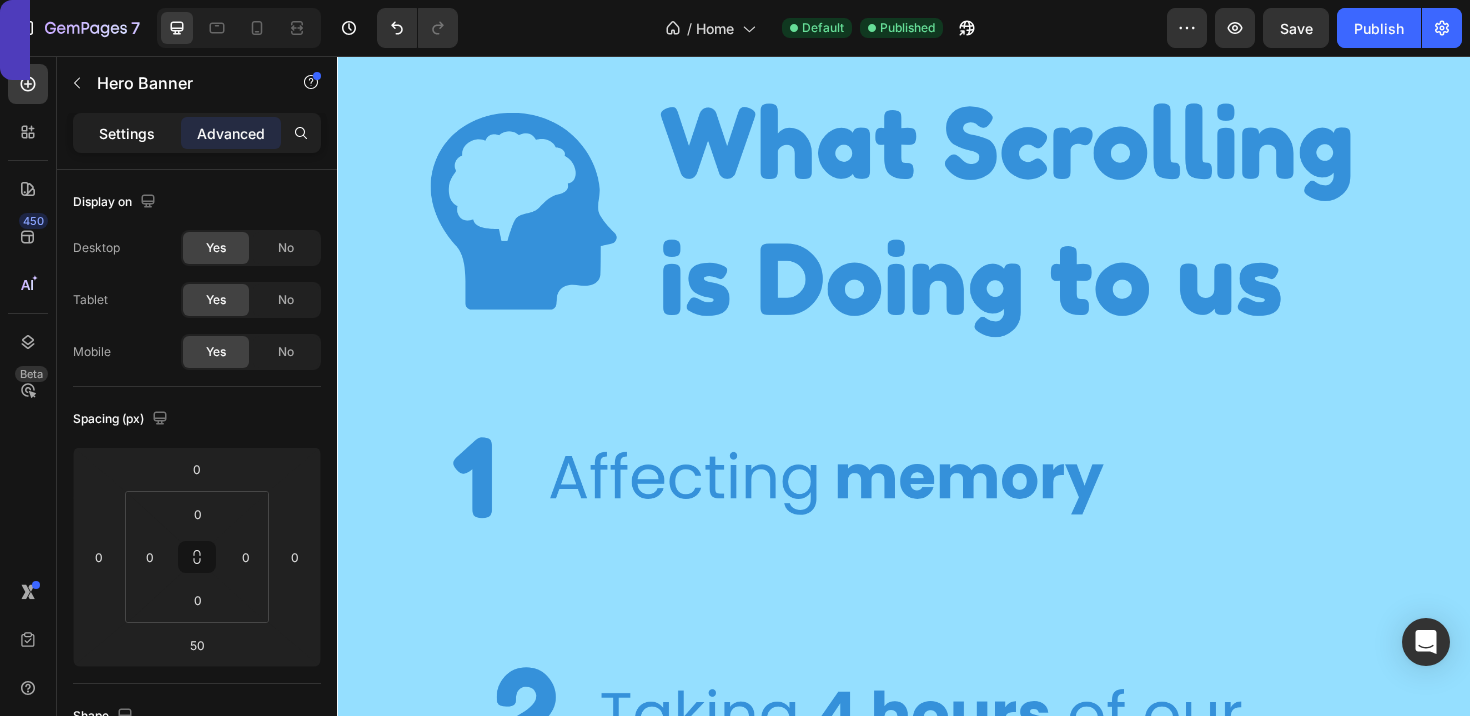 click on "Settings" at bounding box center [127, 133] 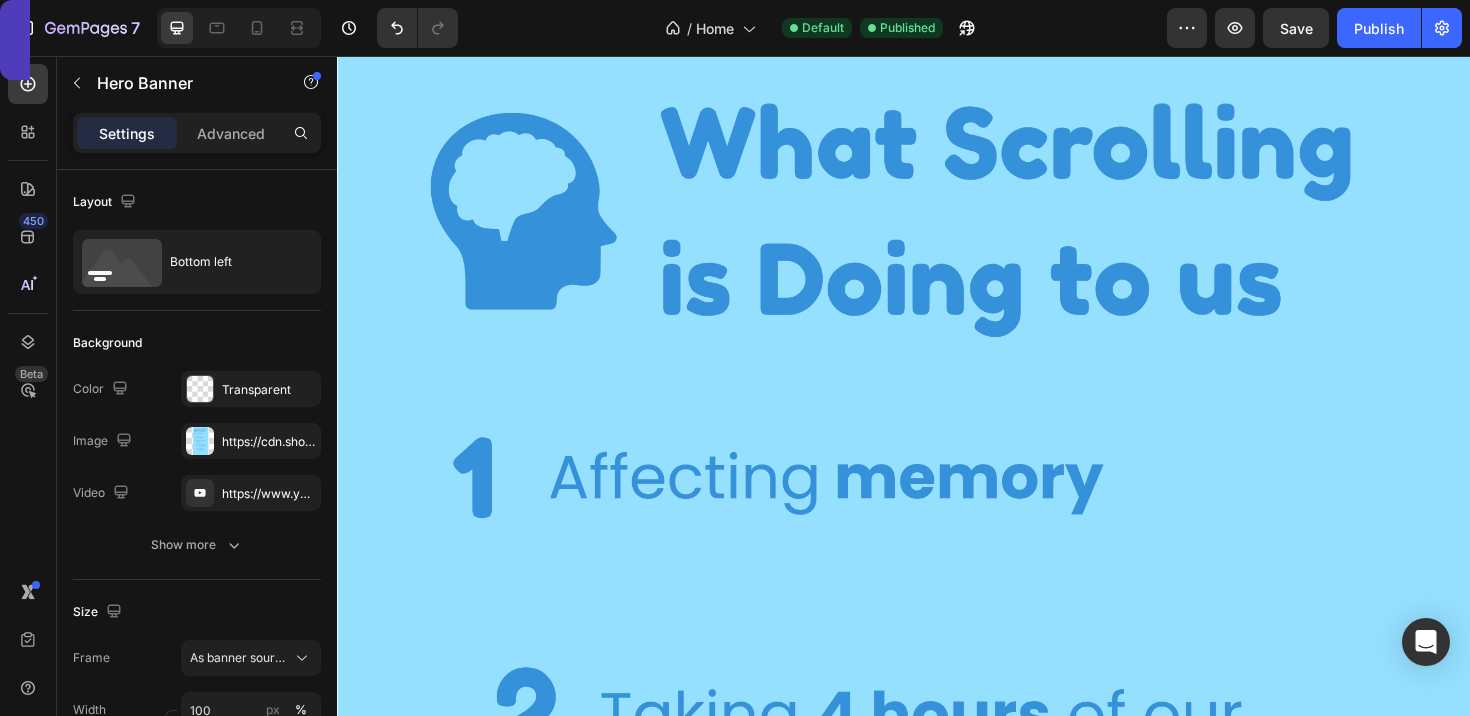 click at bounding box center (937, 1077) 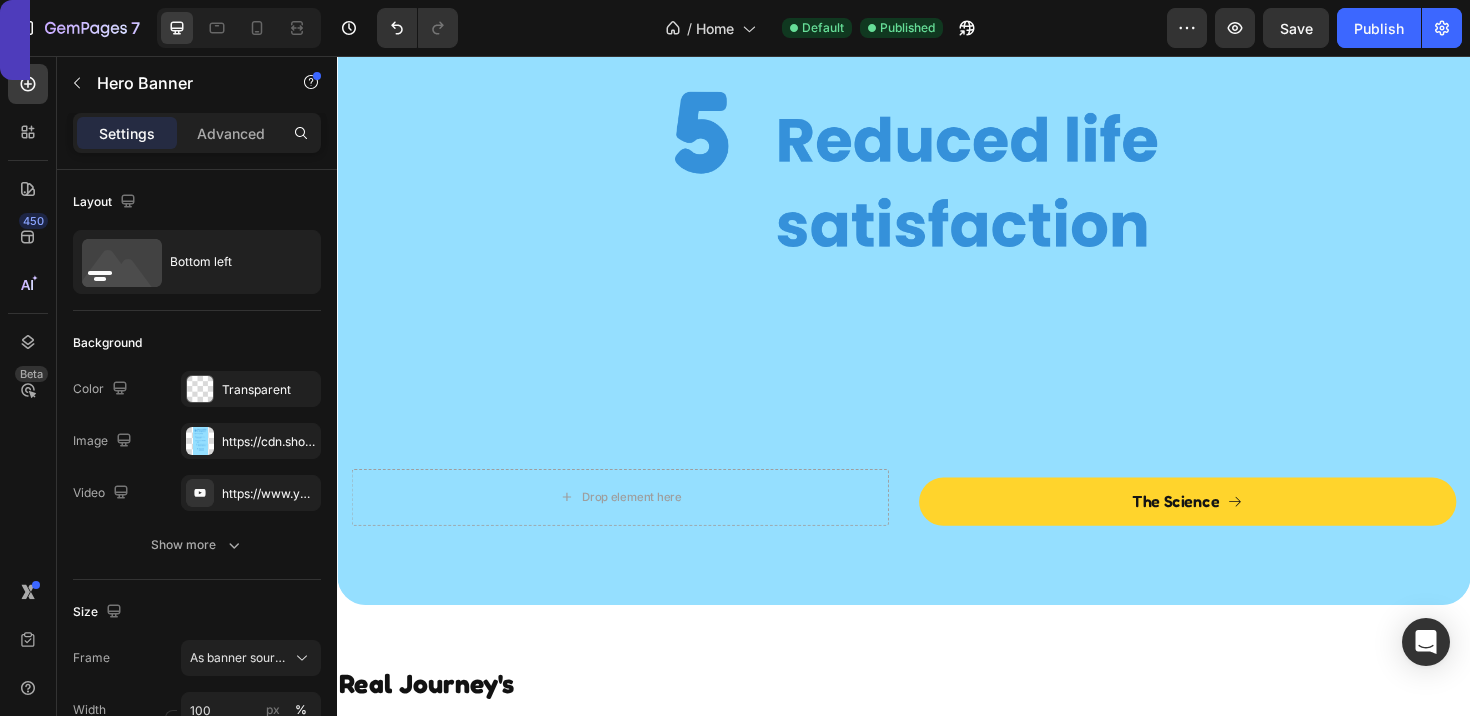 scroll, scrollTop: 4111, scrollLeft: 0, axis: vertical 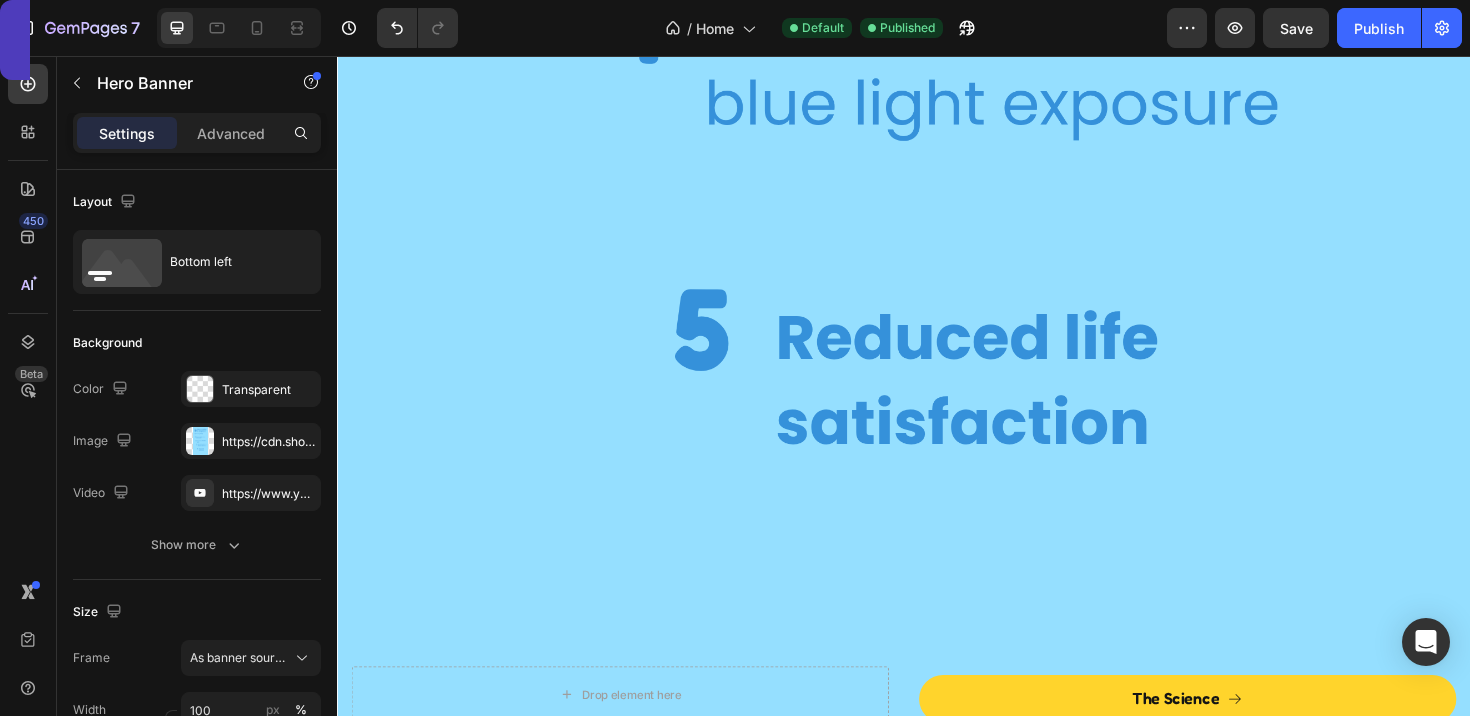 click at bounding box center [937, -266] 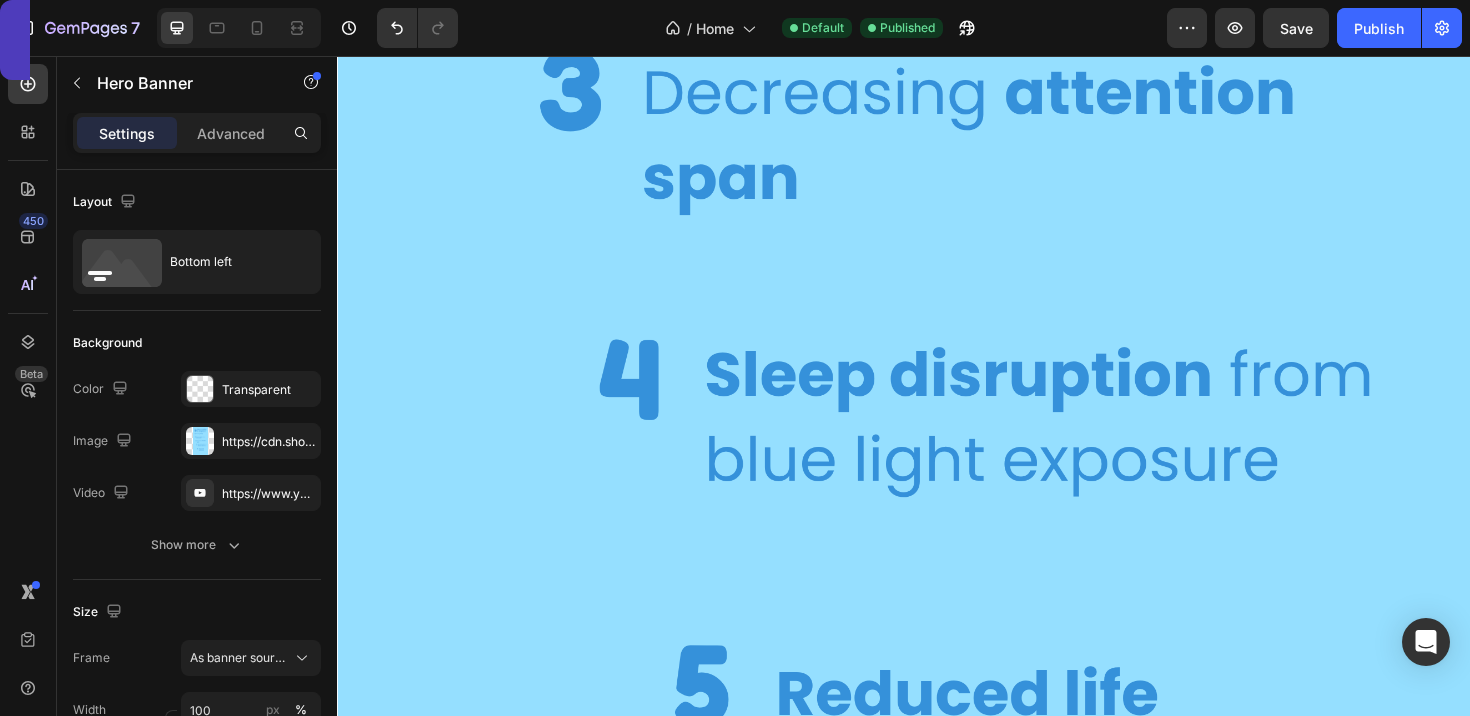 scroll, scrollTop: 3935, scrollLeft: 0, axis: vertical 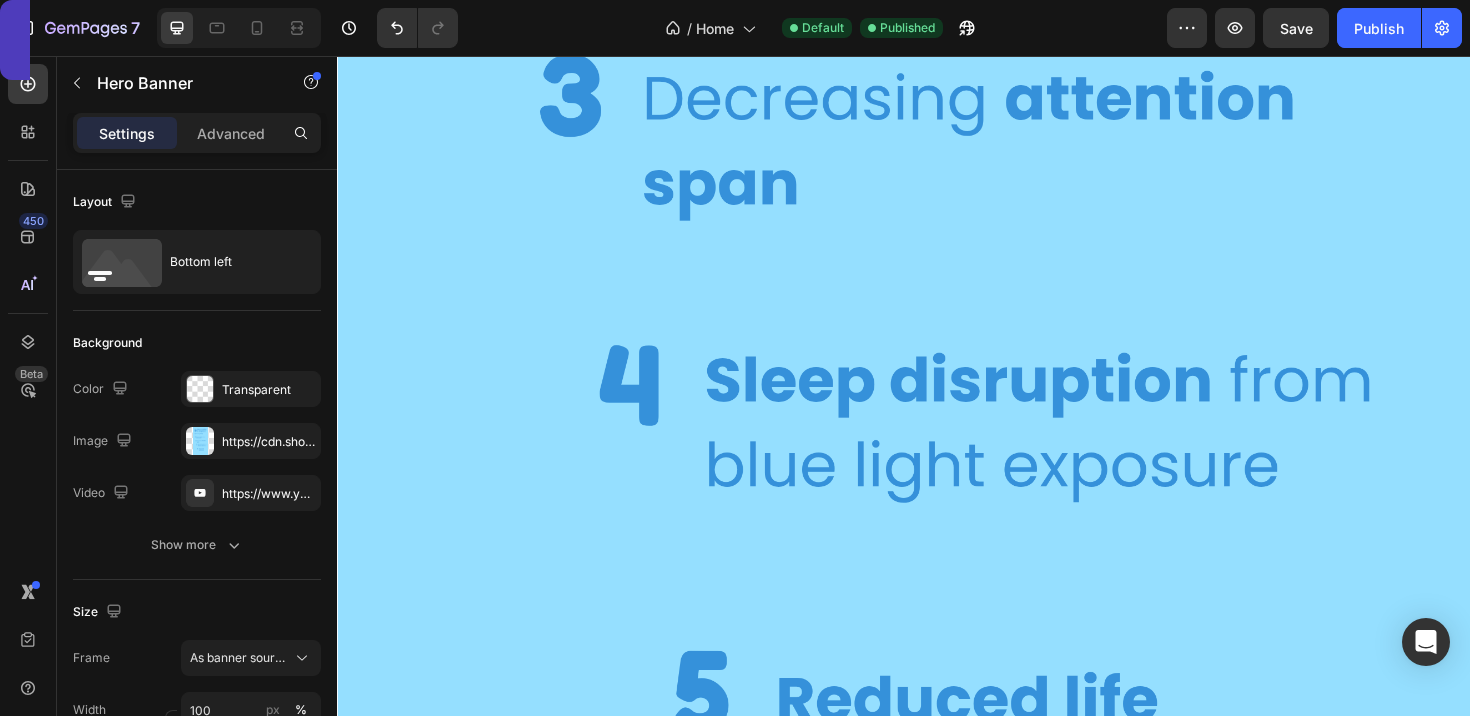 click at bounding box center [937, 118] 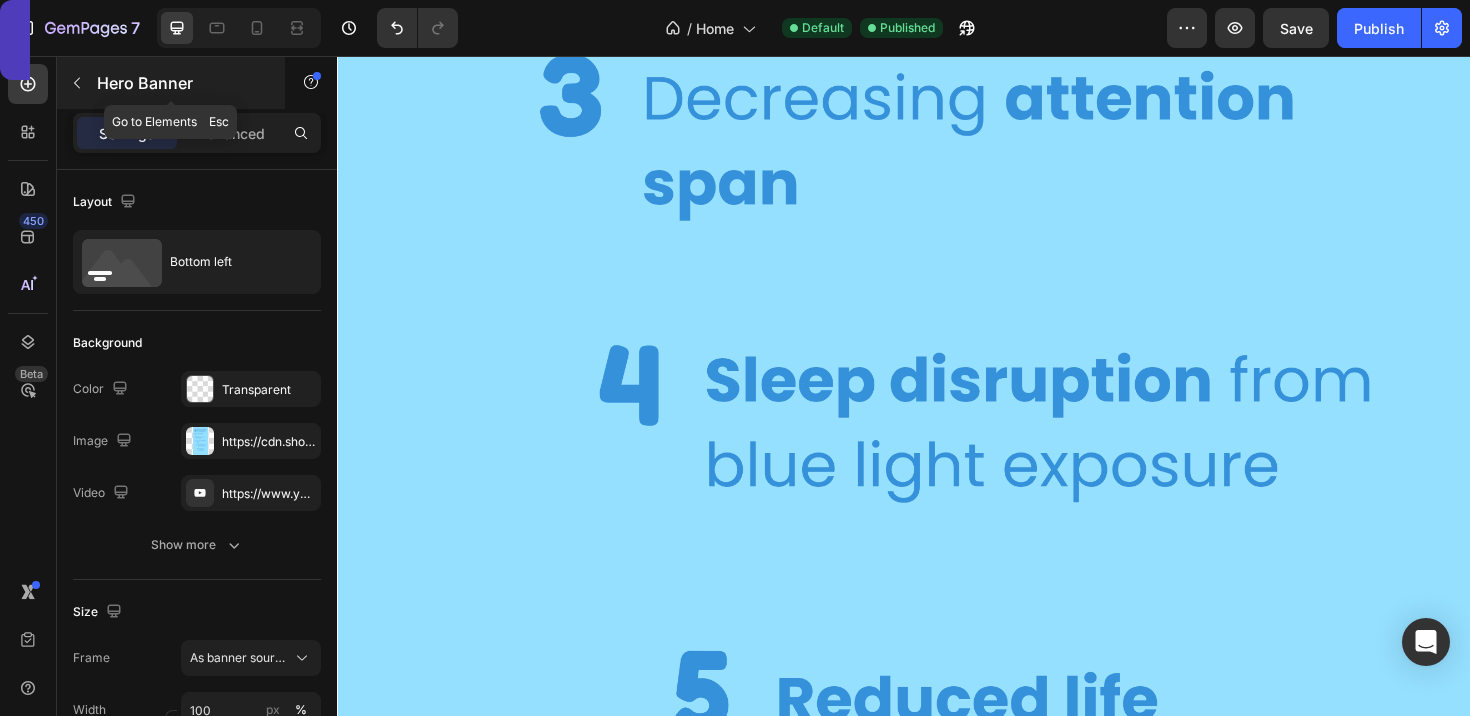 click 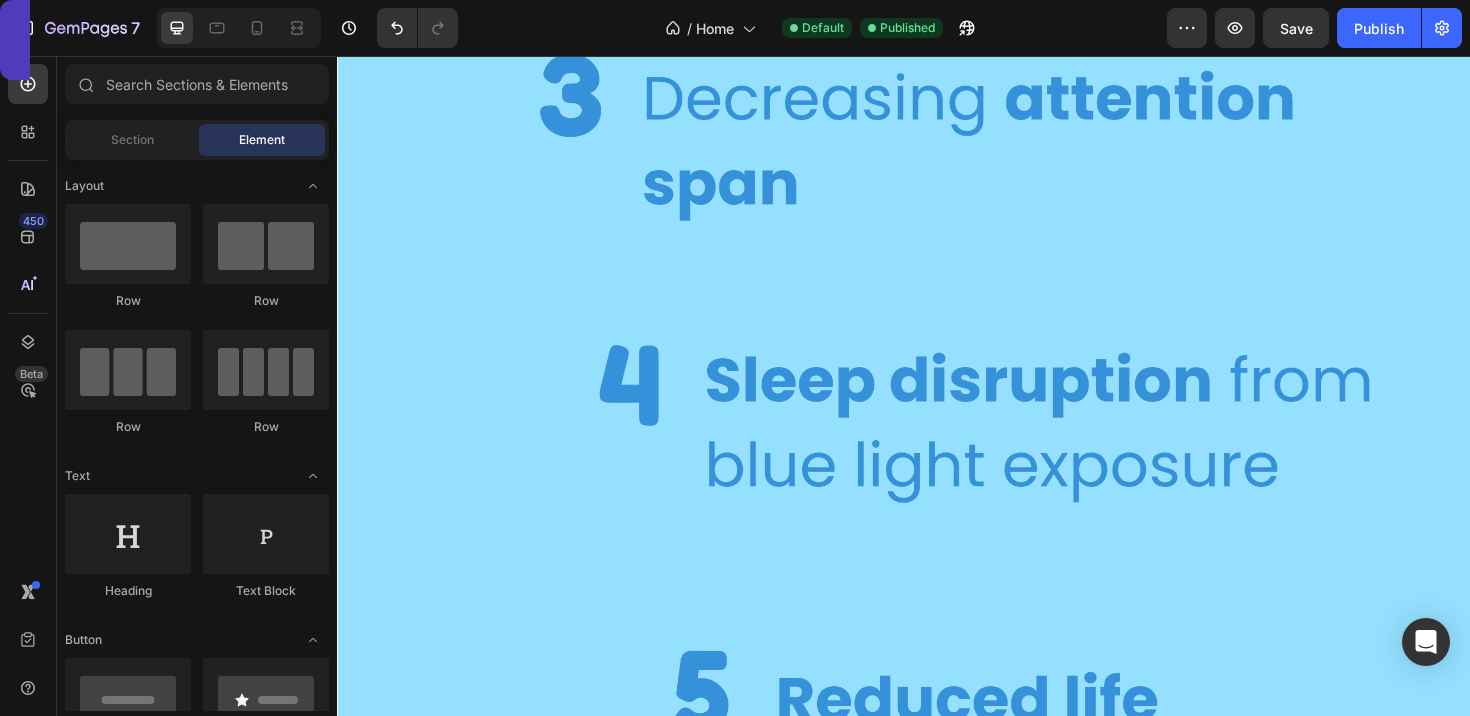 click at bounding box center [440, -1153] 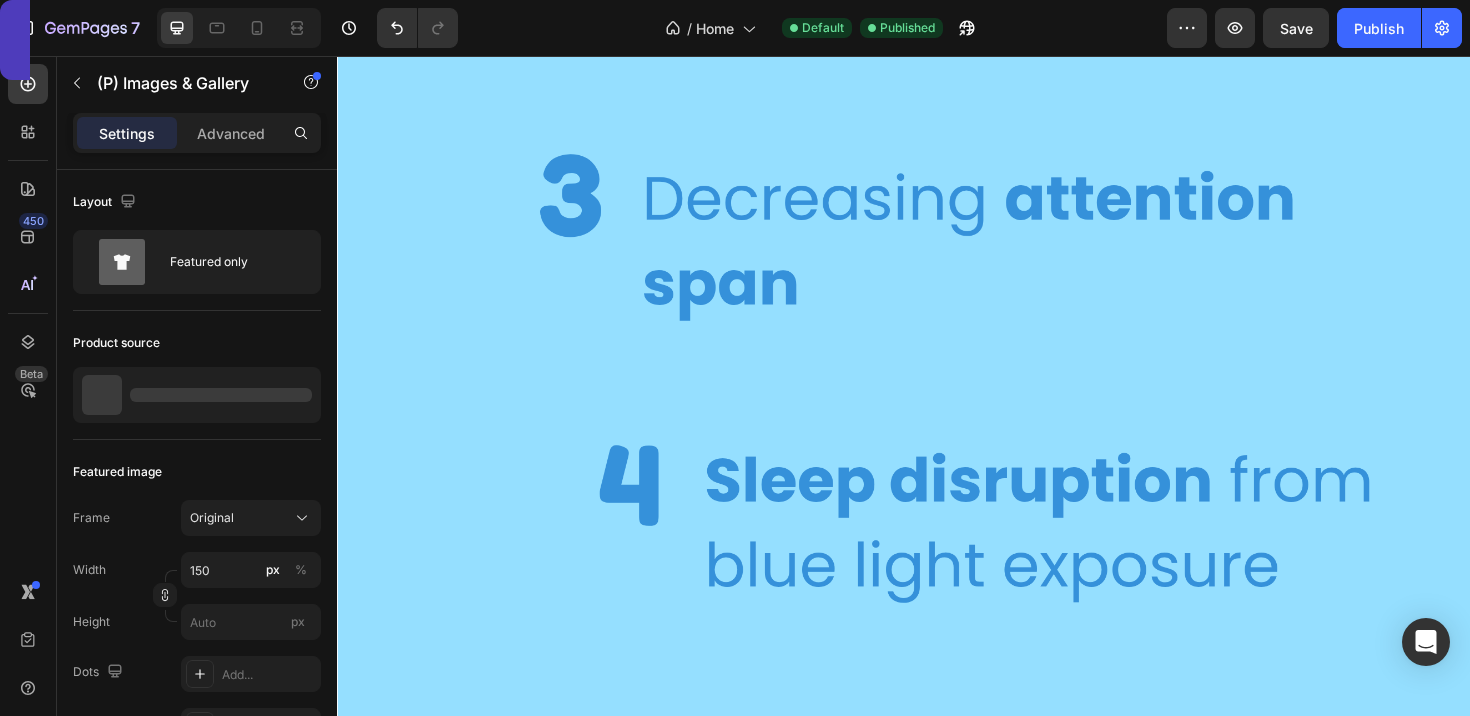 scroll, scrollTop: 3686, scrollLeft: 0, axis: vertical 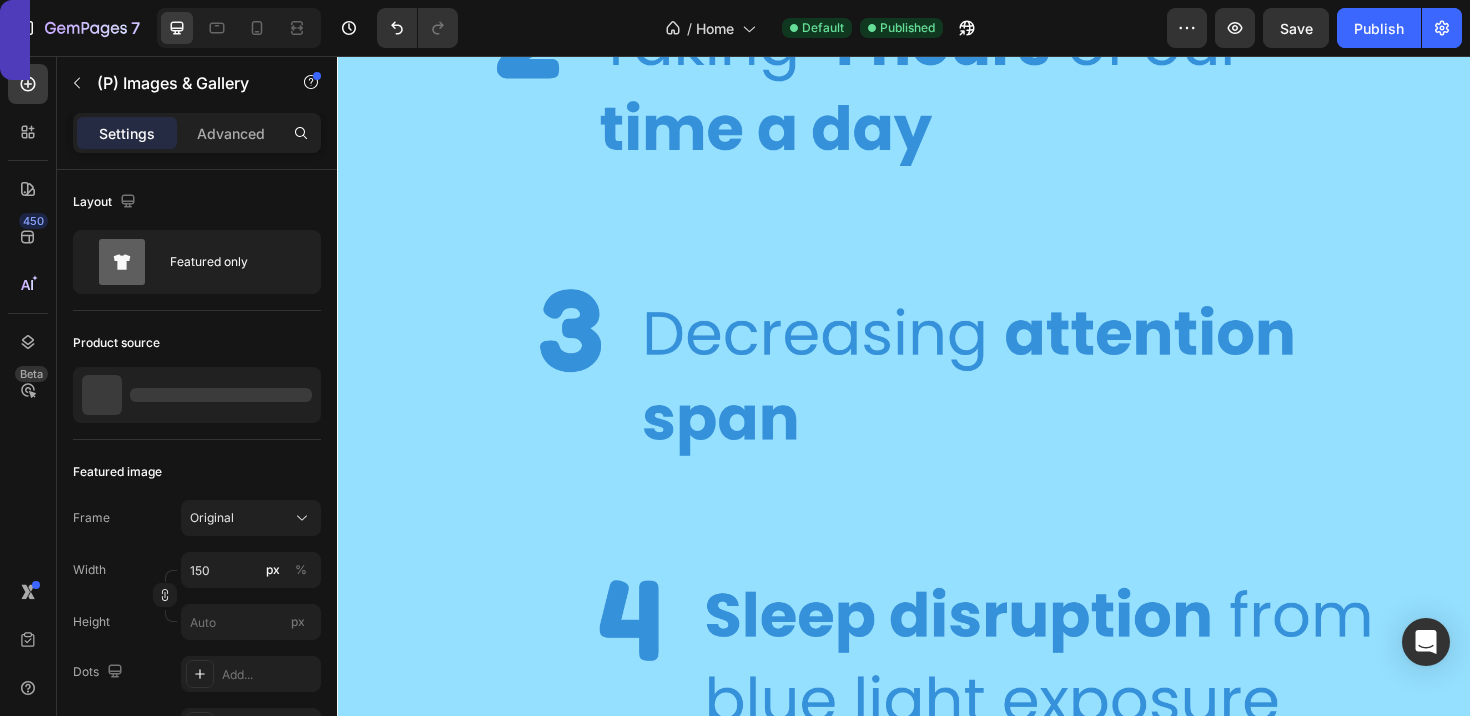 click on "Start Now Button" at bounding box center [937, -1155] 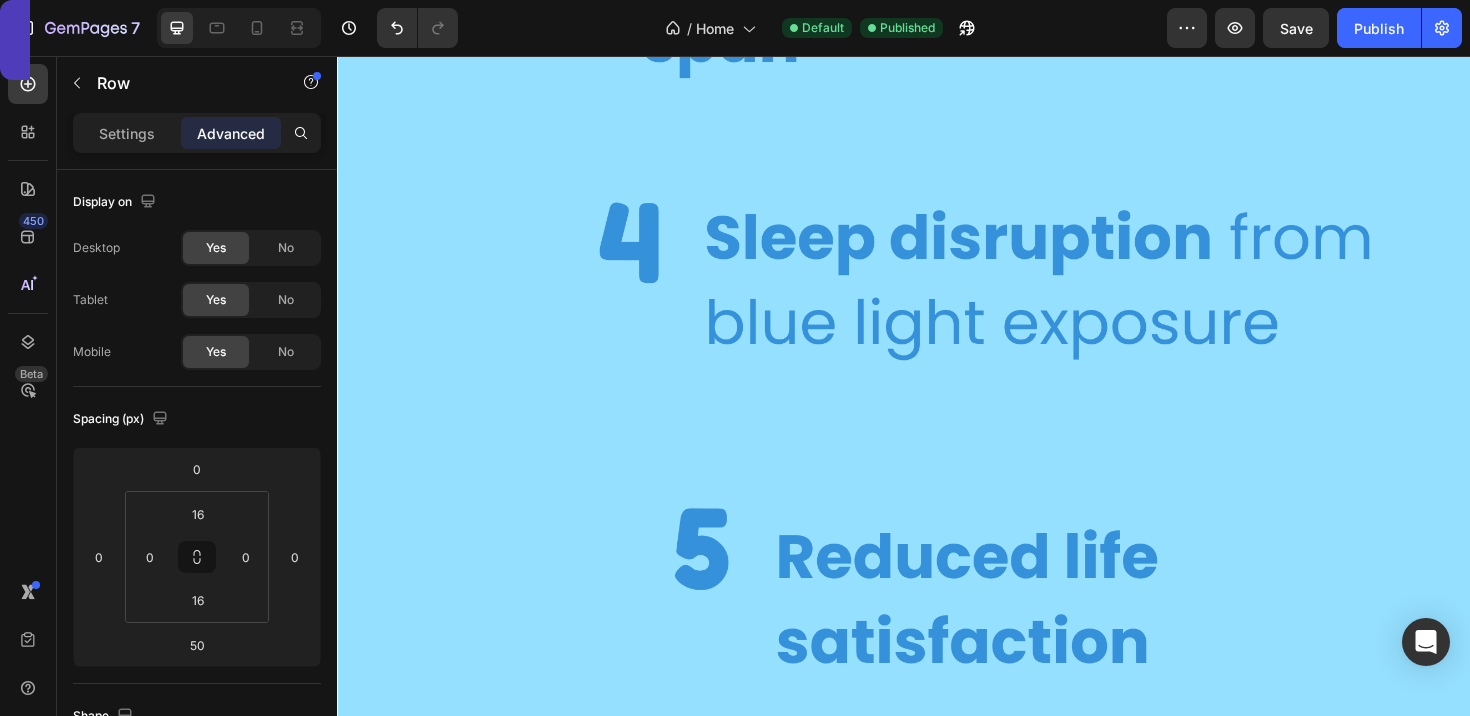 scroll, scrollTop: 4131, scrollLeft: 0, axis: vertical 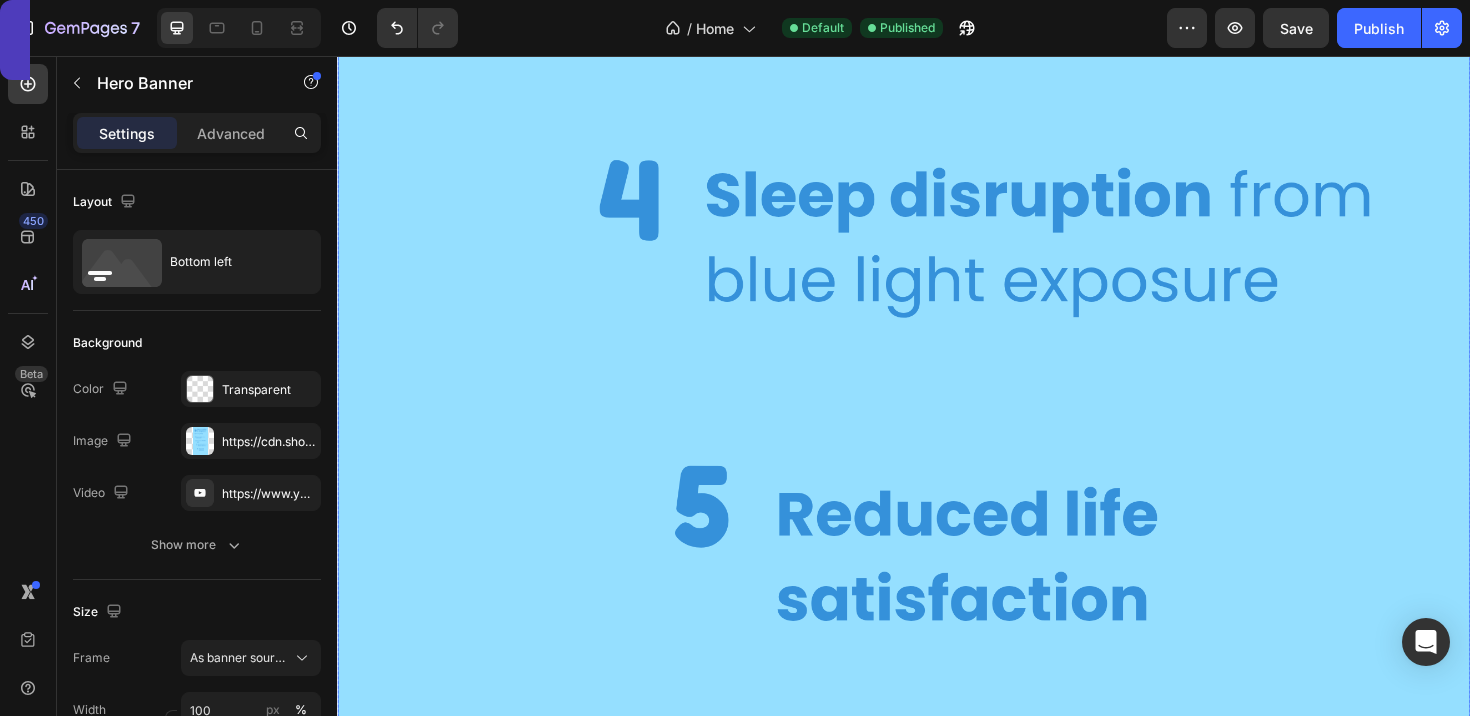 click at bounding box center (937, -78) 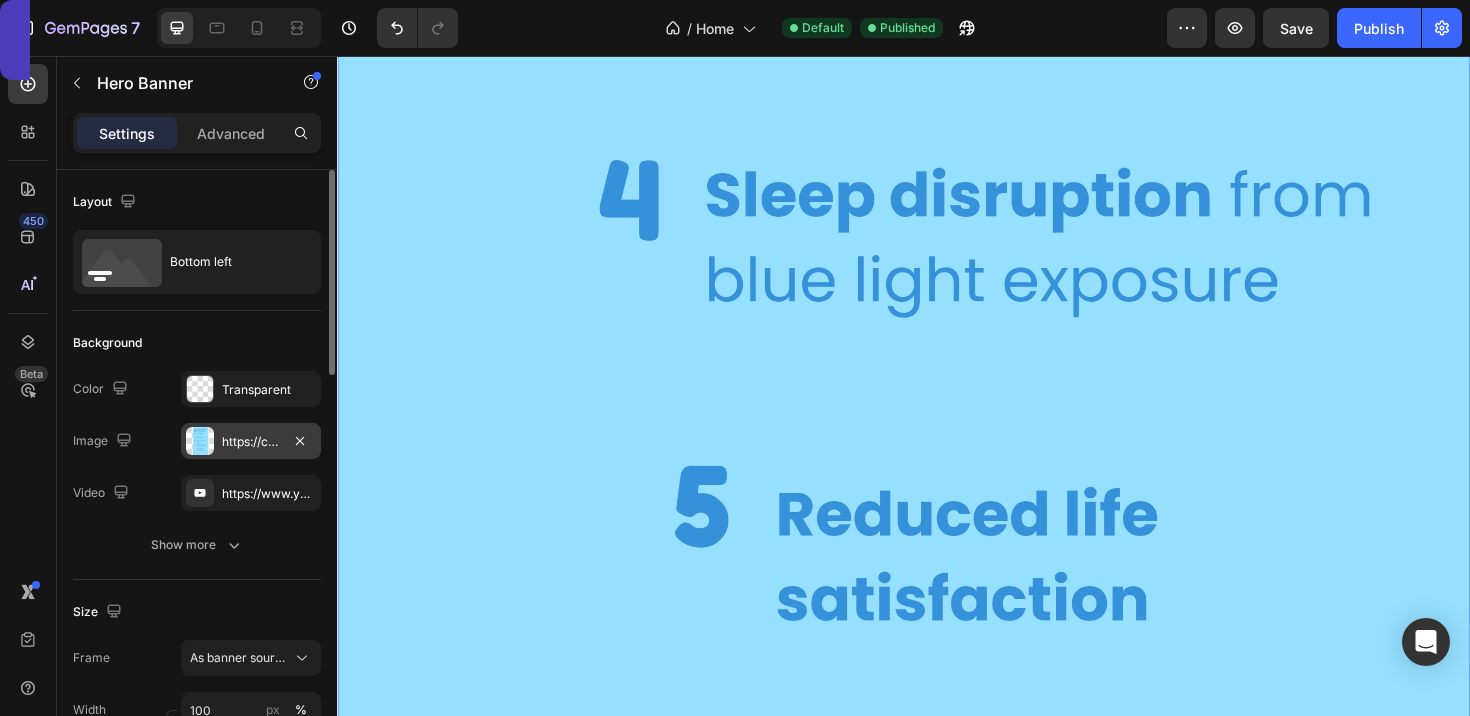 click on "https://cdn.shopify.com/s/files/1/0916/6857/8684/files/gempages_570851522548597575-a94b2b55-be33-4ba4-9bfc-864f735d760f.png" at bounding box center (251, 442) 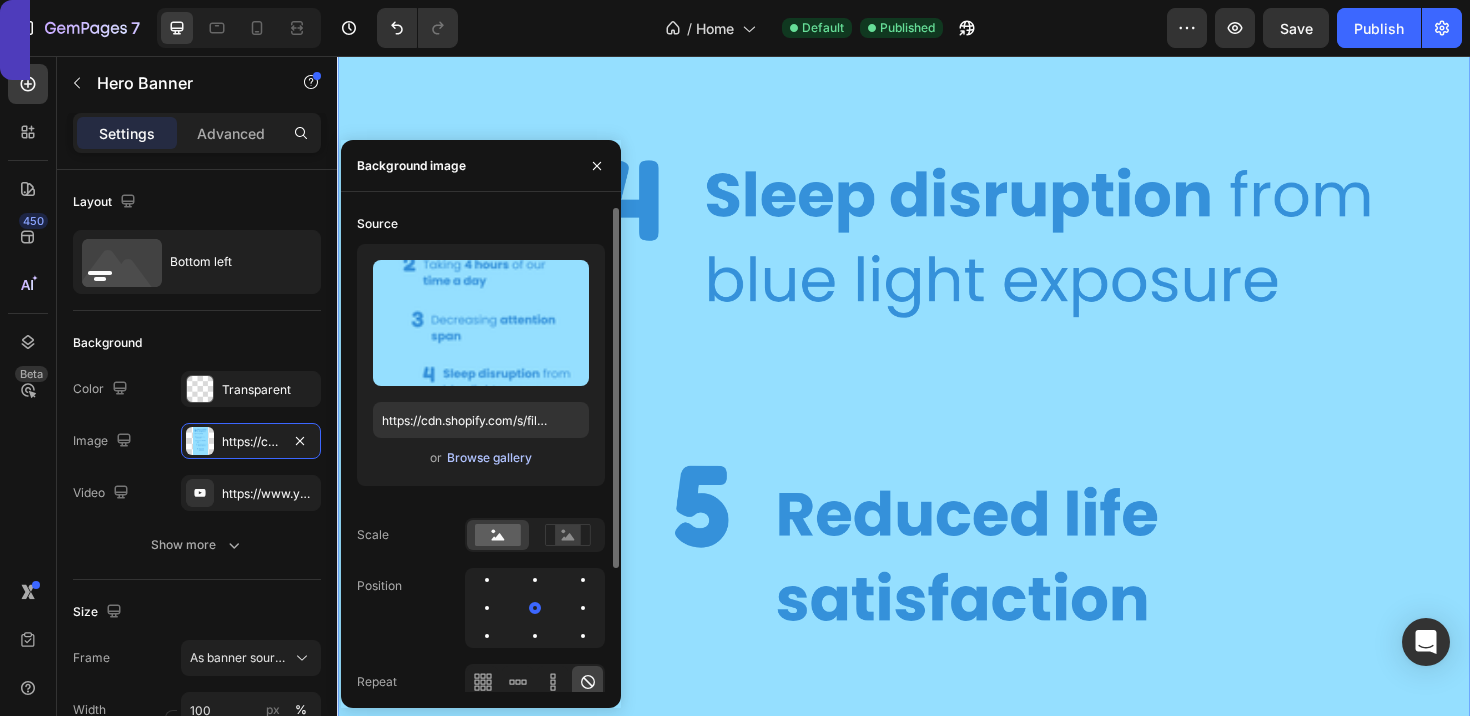 click on "Browse gallery" at bounding box center [489, 458] 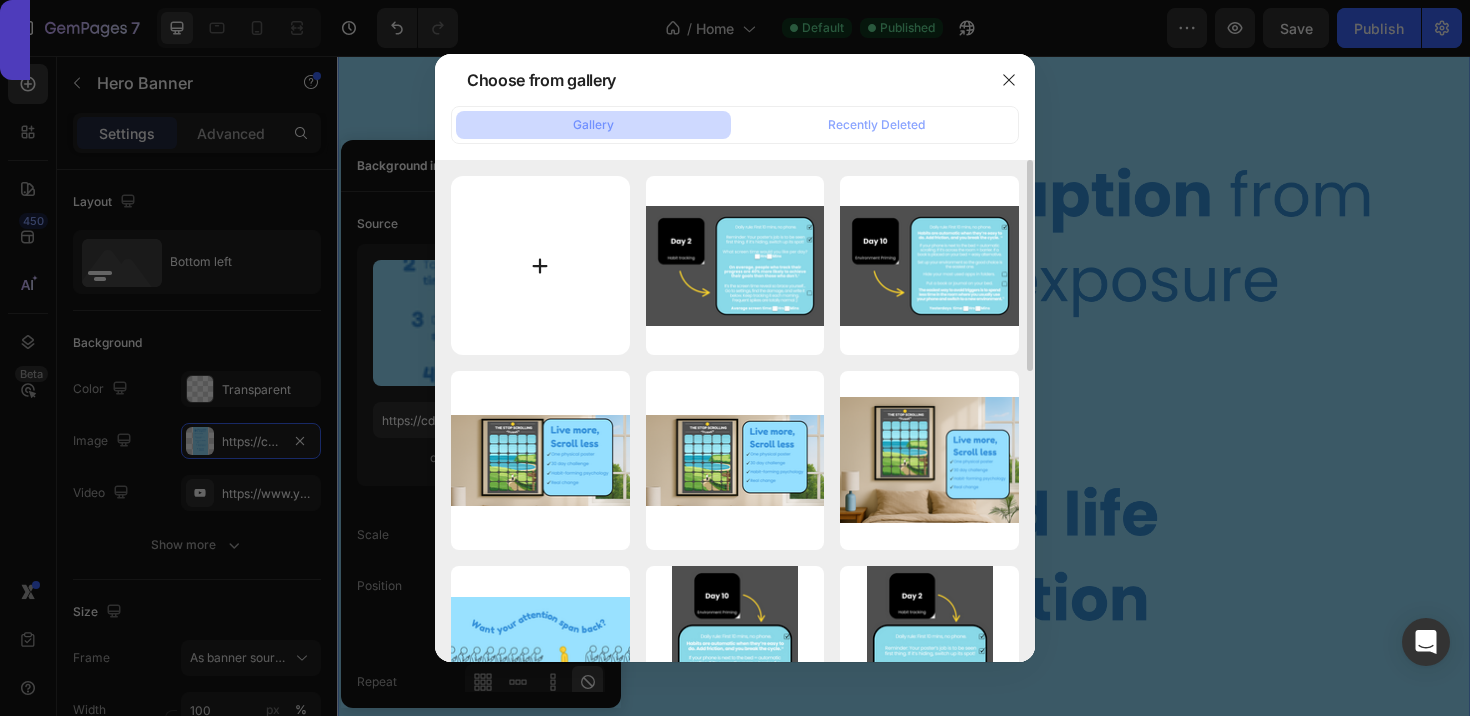 click at bounding box center (540, 265) 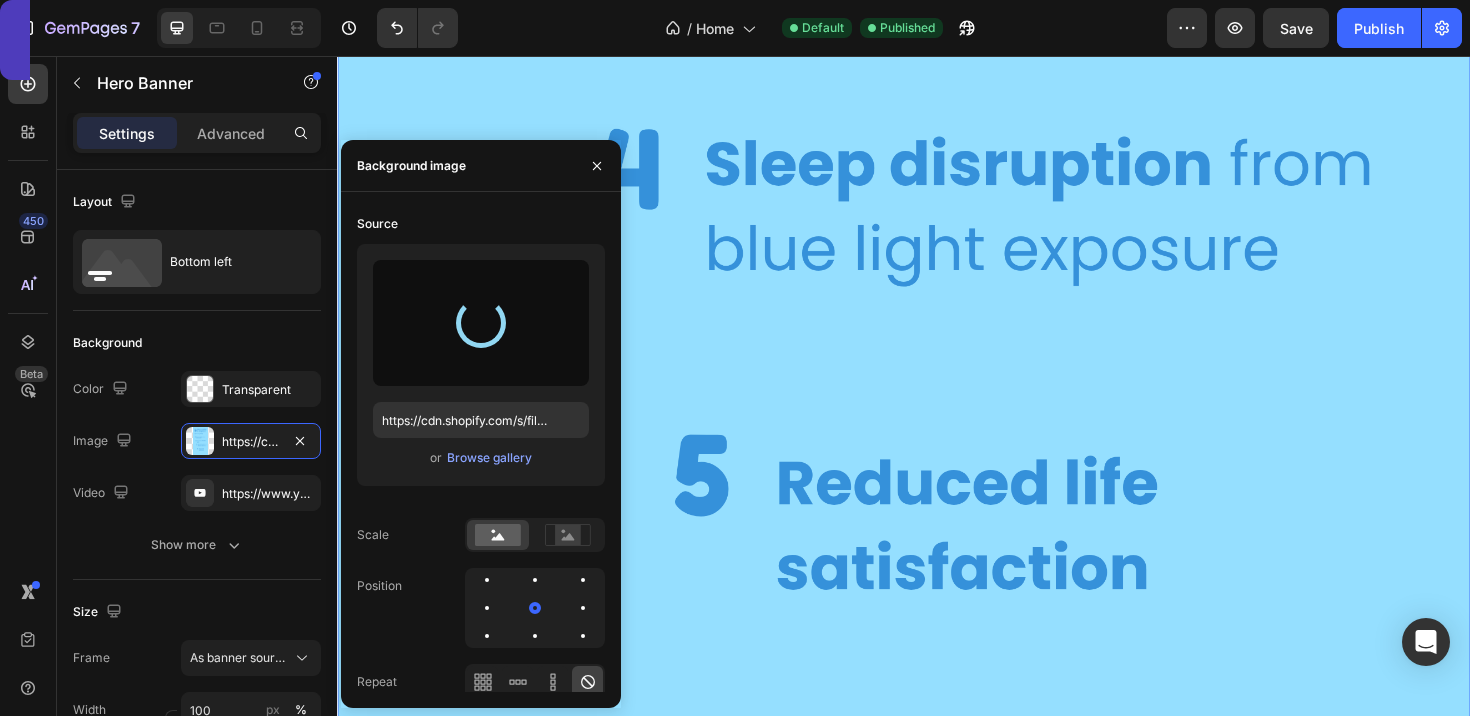 scroll, scrollTop: 4176, scrollLeft: 0, axis: vertical 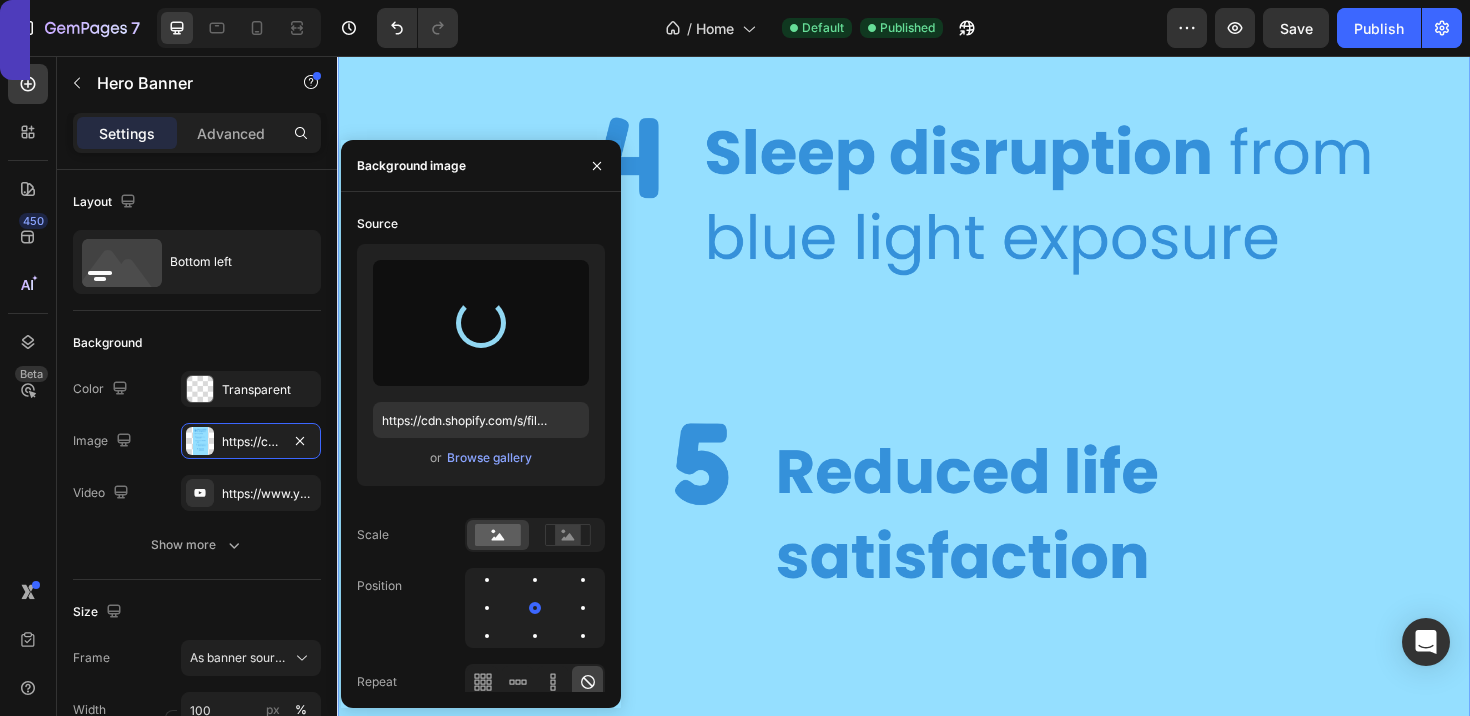 type on "https://cdn.shopify.com/s/files/1/0916/6857/8684/files/gempages_570851522548597575-c1061154-172a-4359-a231-a54e00ec3ad0.png" 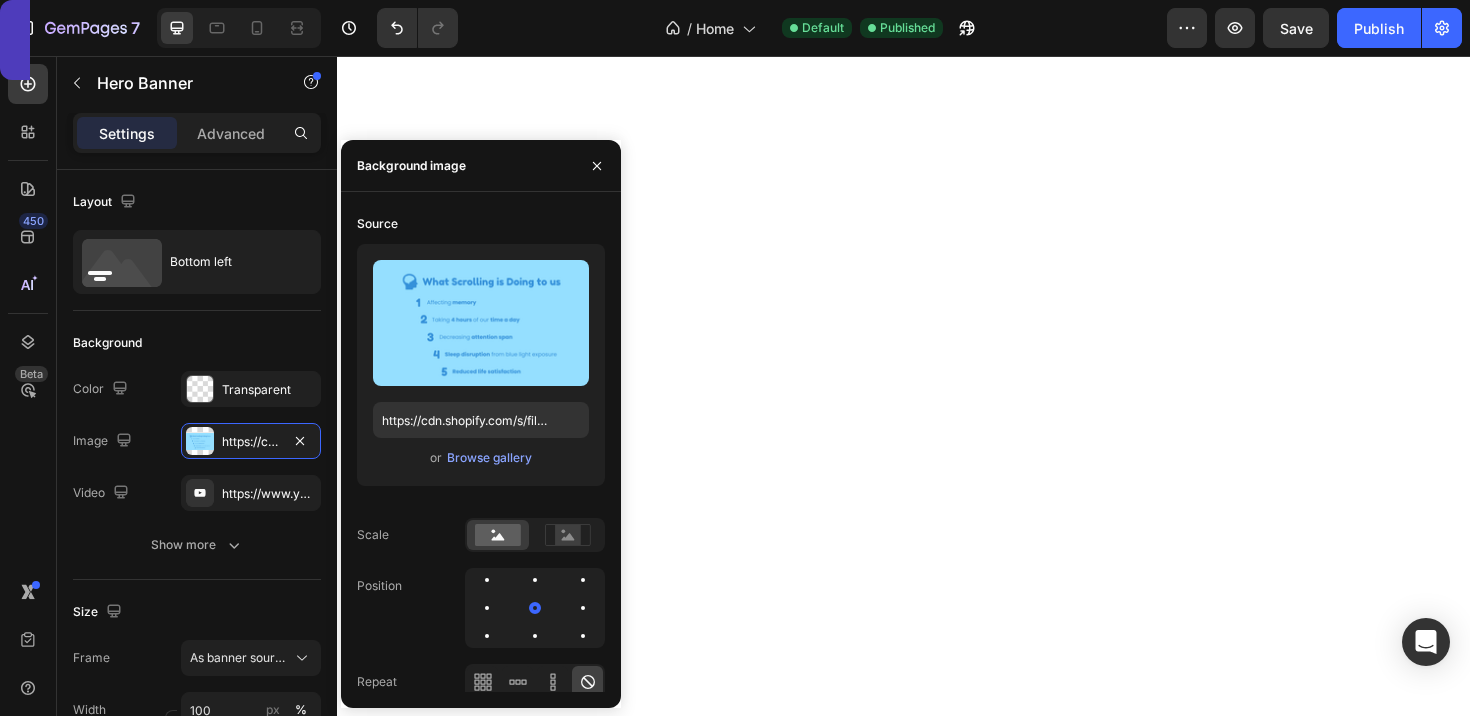 click at bounding box center (937, -949) 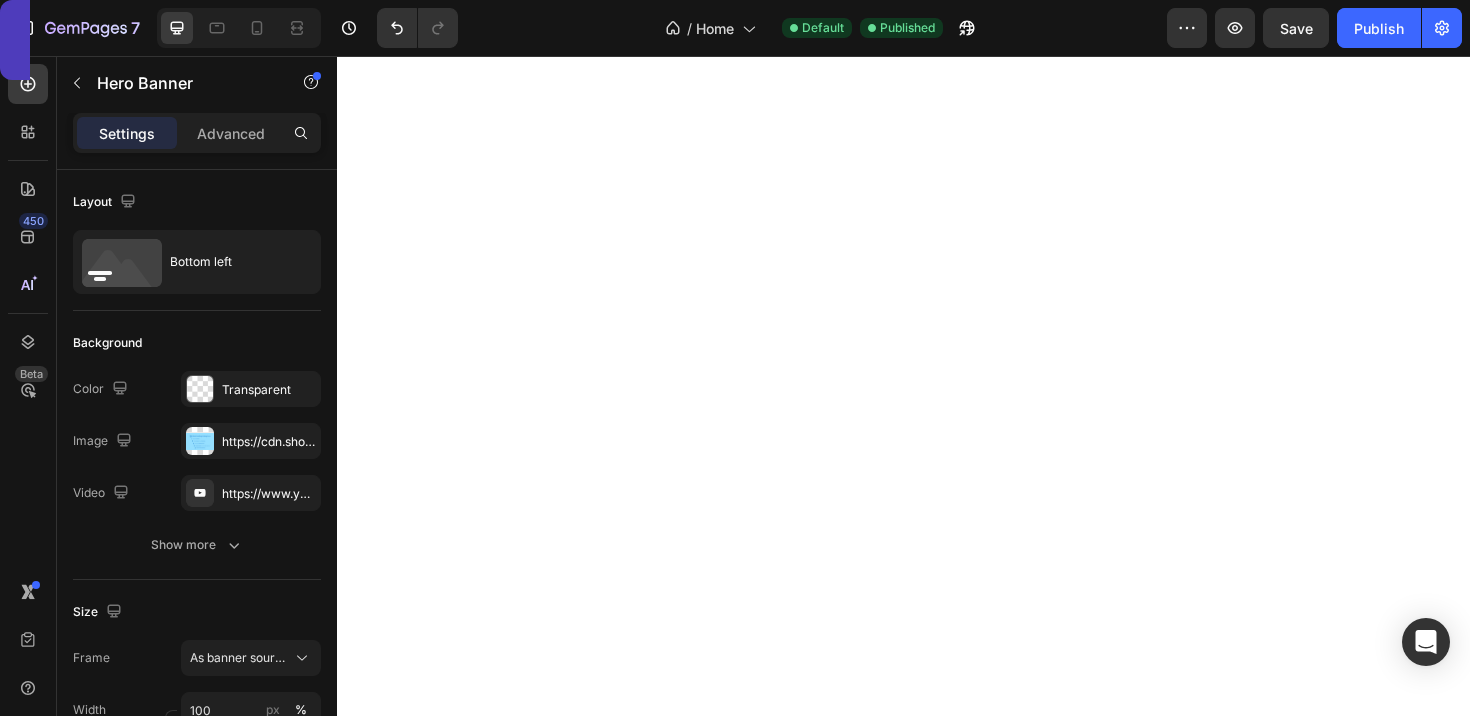 scroll, scrollTop: 4257, scrollLeft: 0, axis: vertical 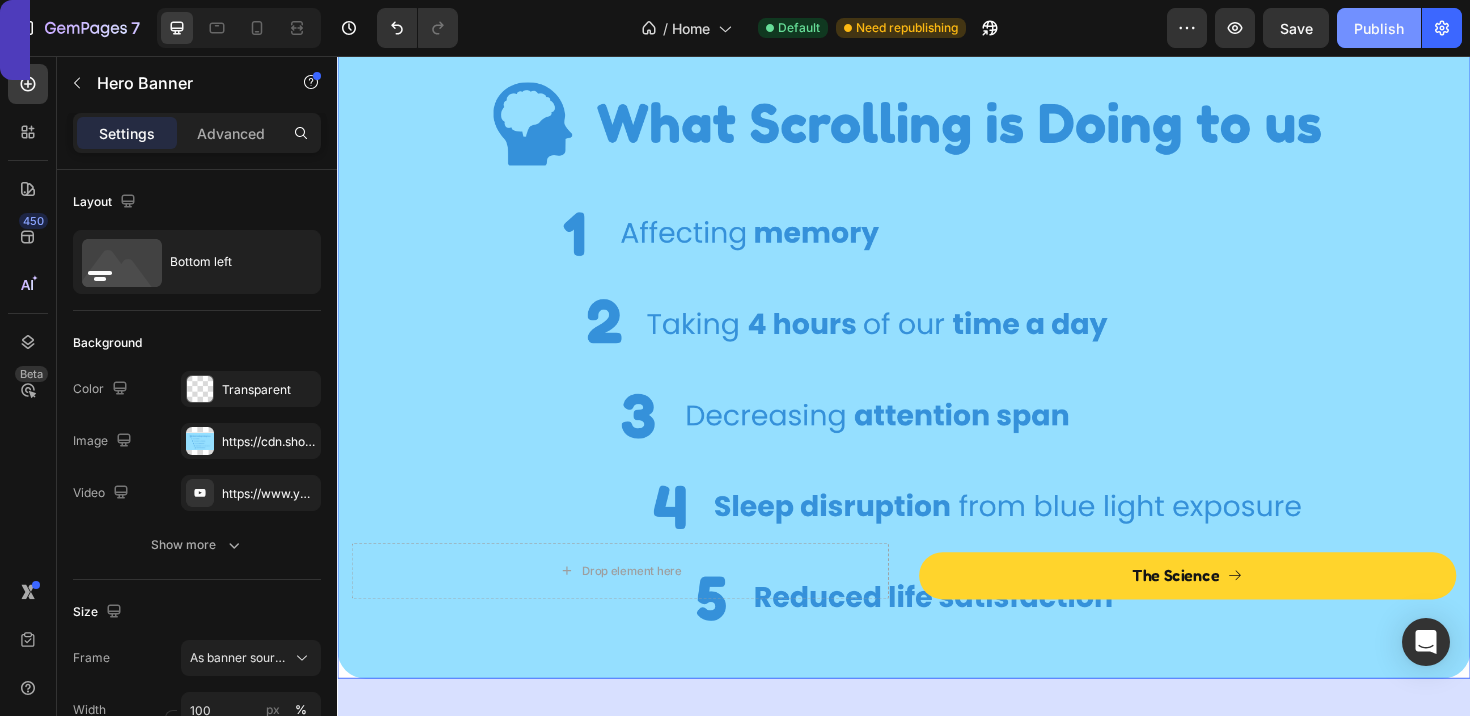 click on "Publish" at bounding box center [1379, 28] 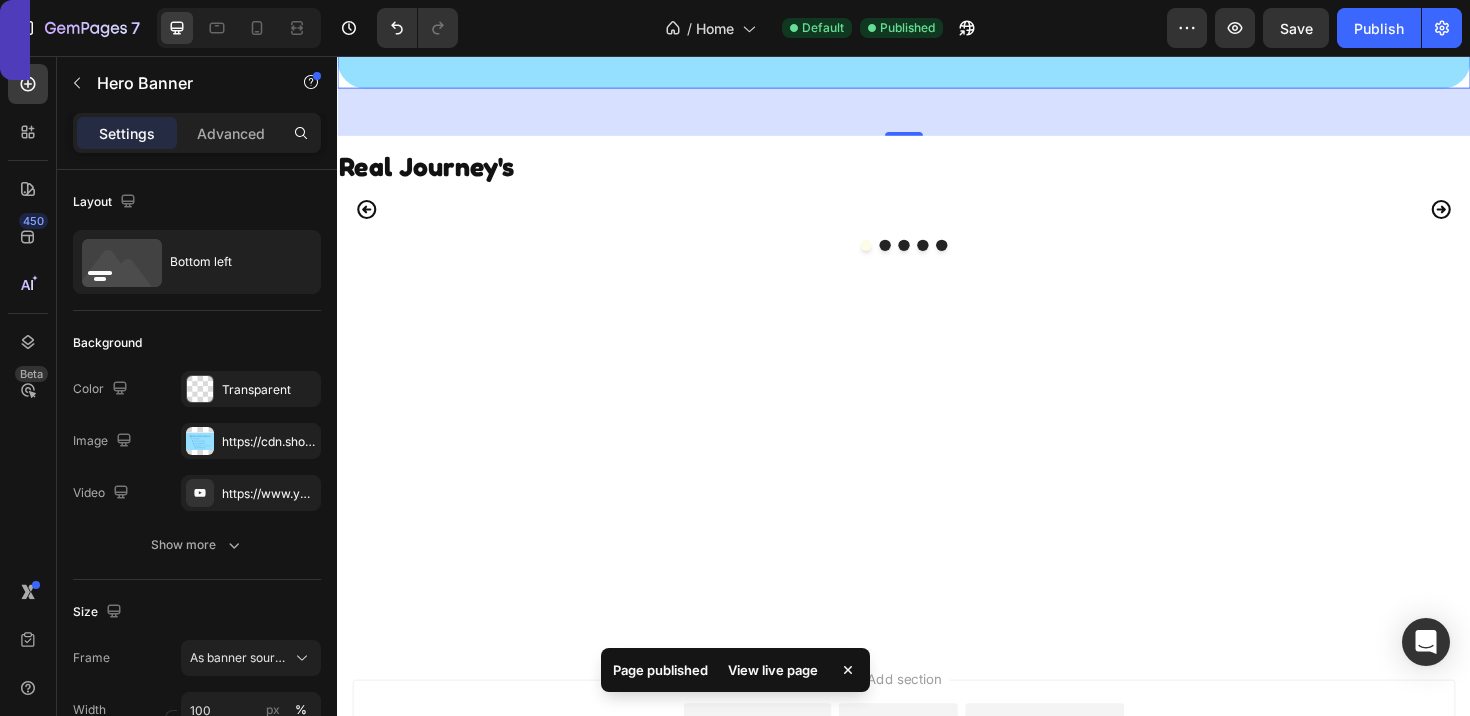 scroll, scrollTop: 4994, scrollLeft: 0, axis: vertical 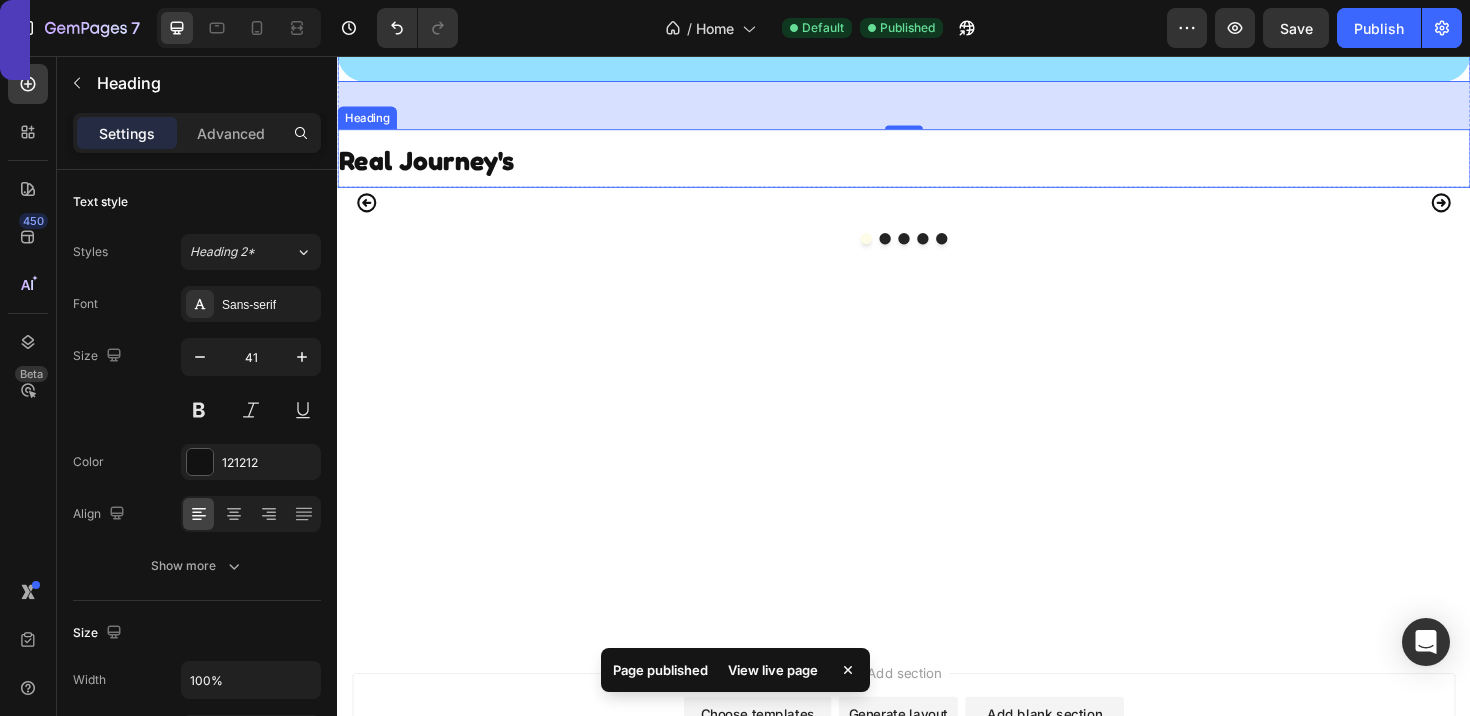 click on "Real Journey's" at bounding box center [431, 166] 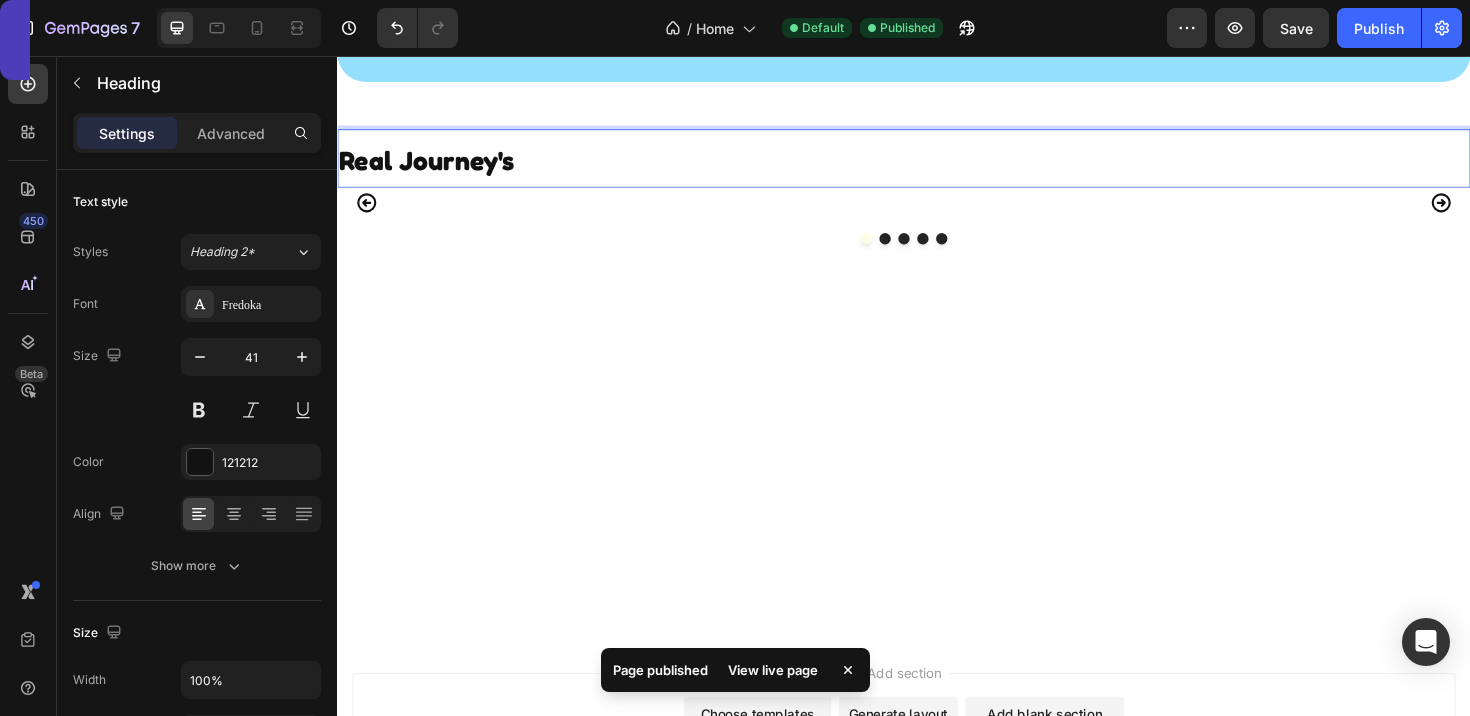 click on "Real Journey's" at bounding box center [431, 166] 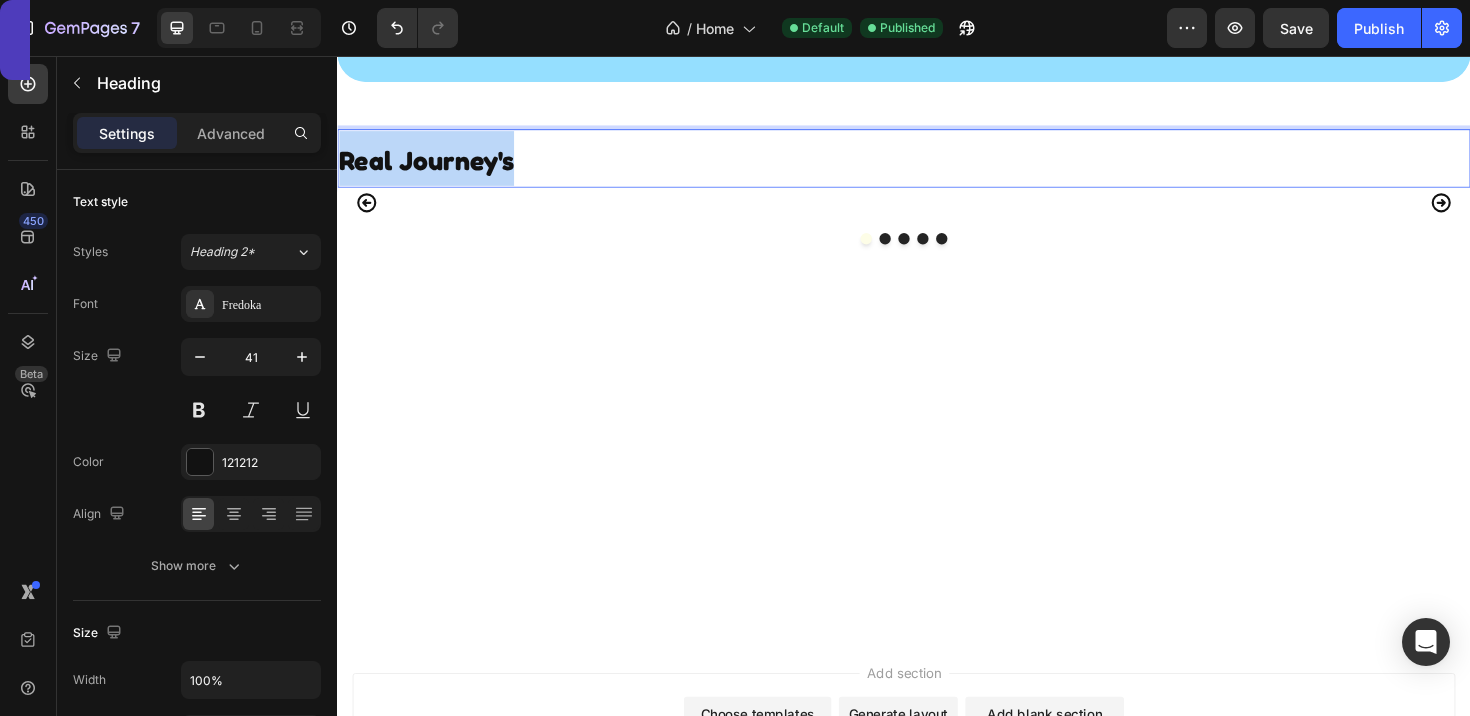 drag, startPoint x: 518, startPoint y: 161, endPoint x: 668, endPoint y: 211, distance: 158.11388 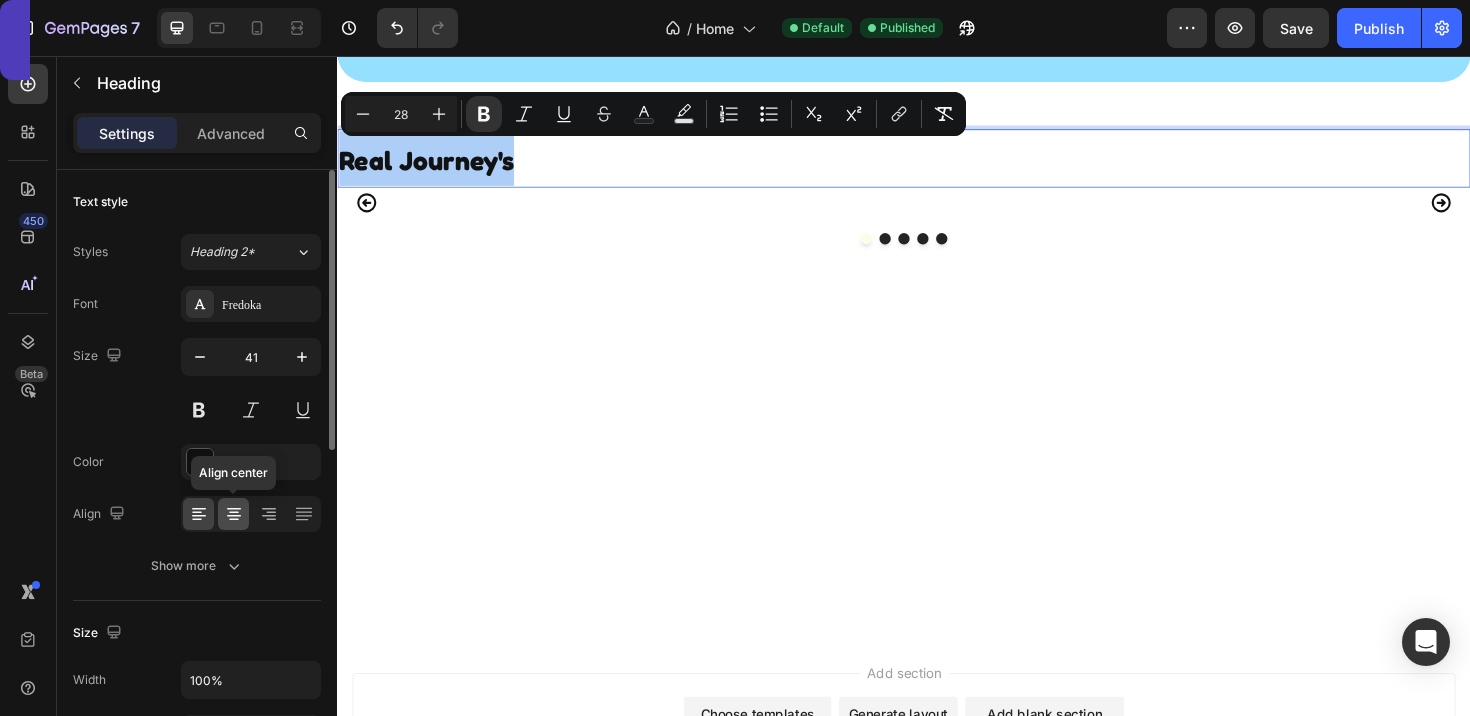 click 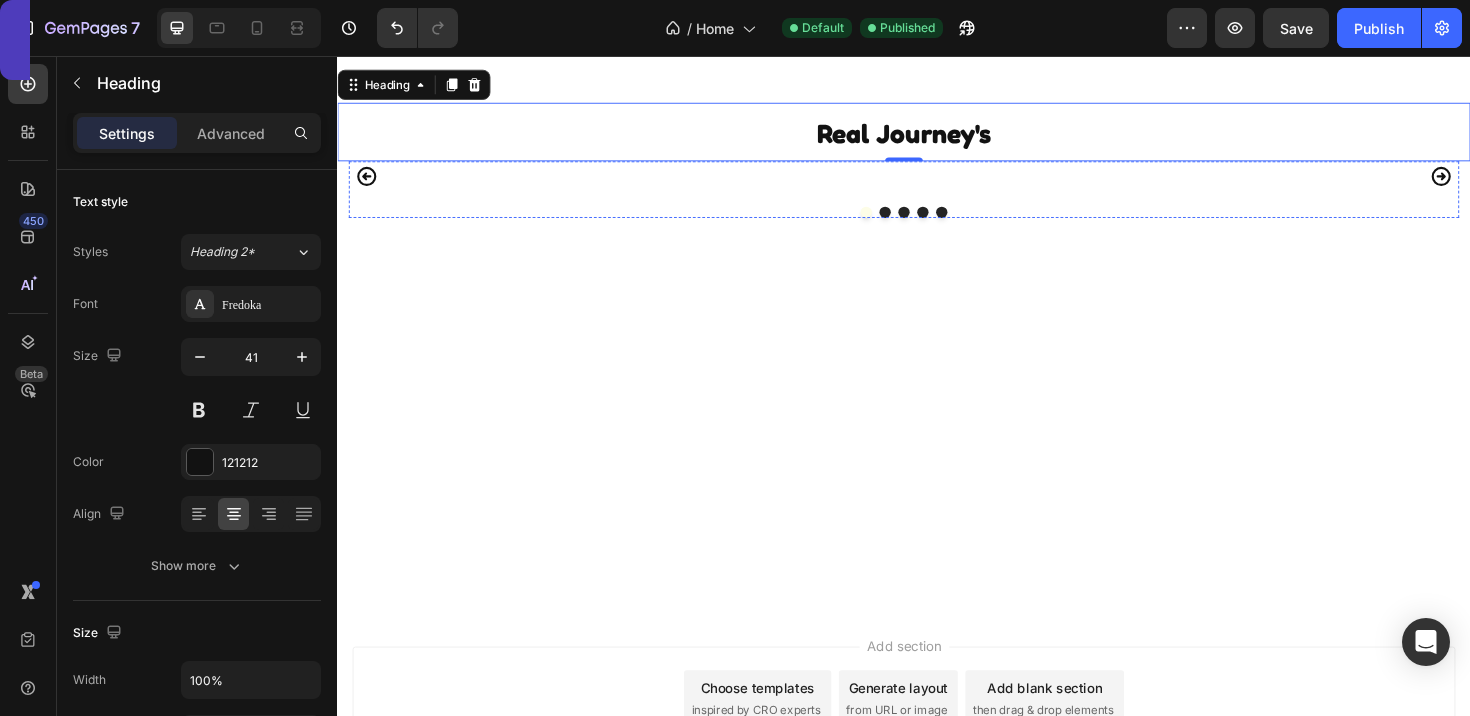 scroll, scrollTop: 5041, scrollLeft: 0, axis: vertical 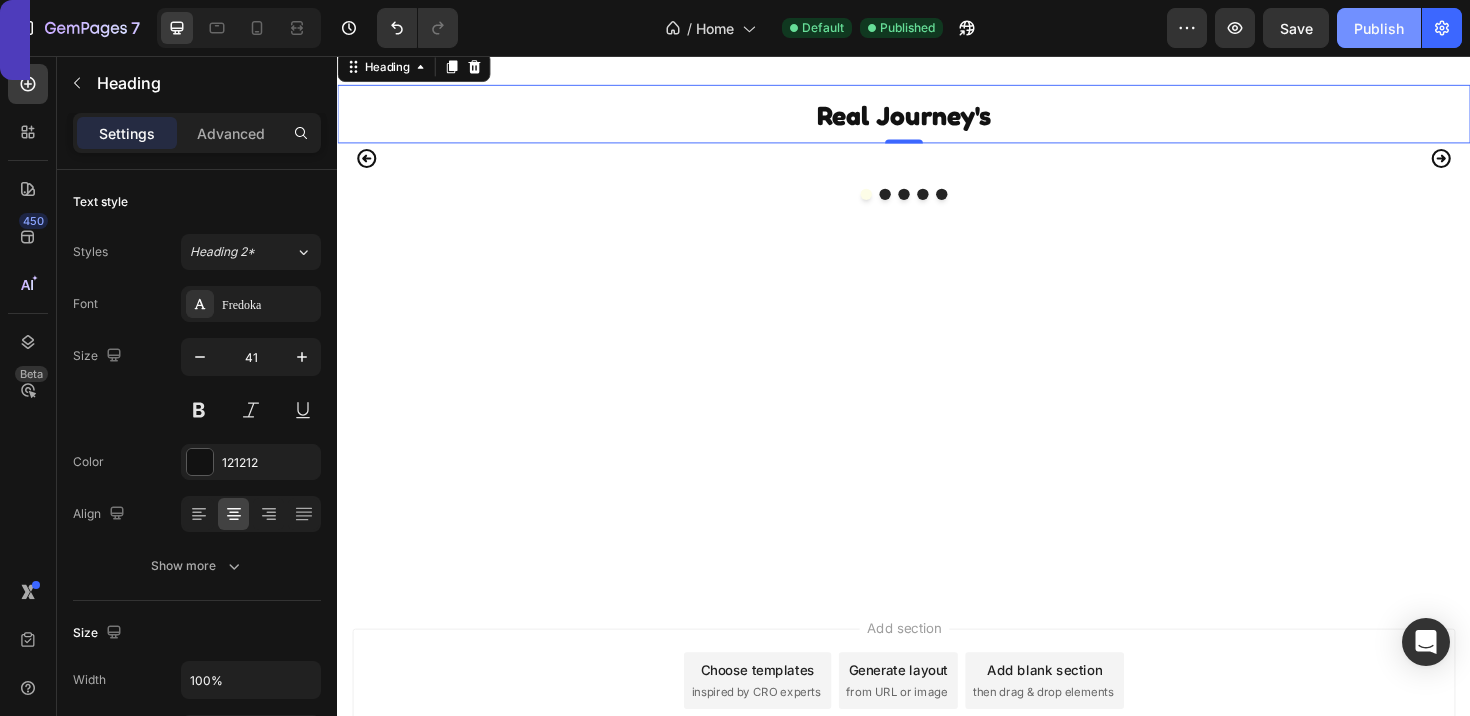 click on "Publish" at bounding box center (1379, 28) 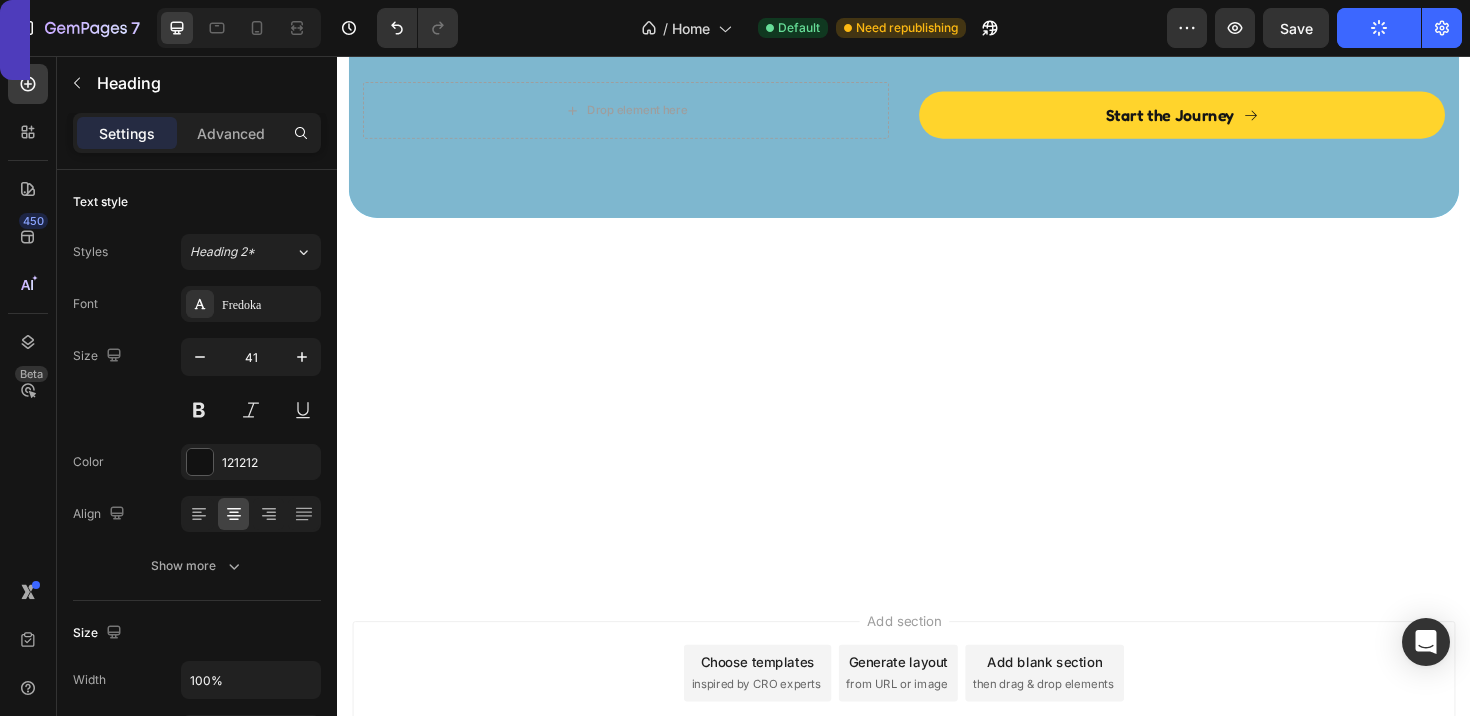scroll, scrollTop: 4126, scrollLeft: 0, axis: vertical 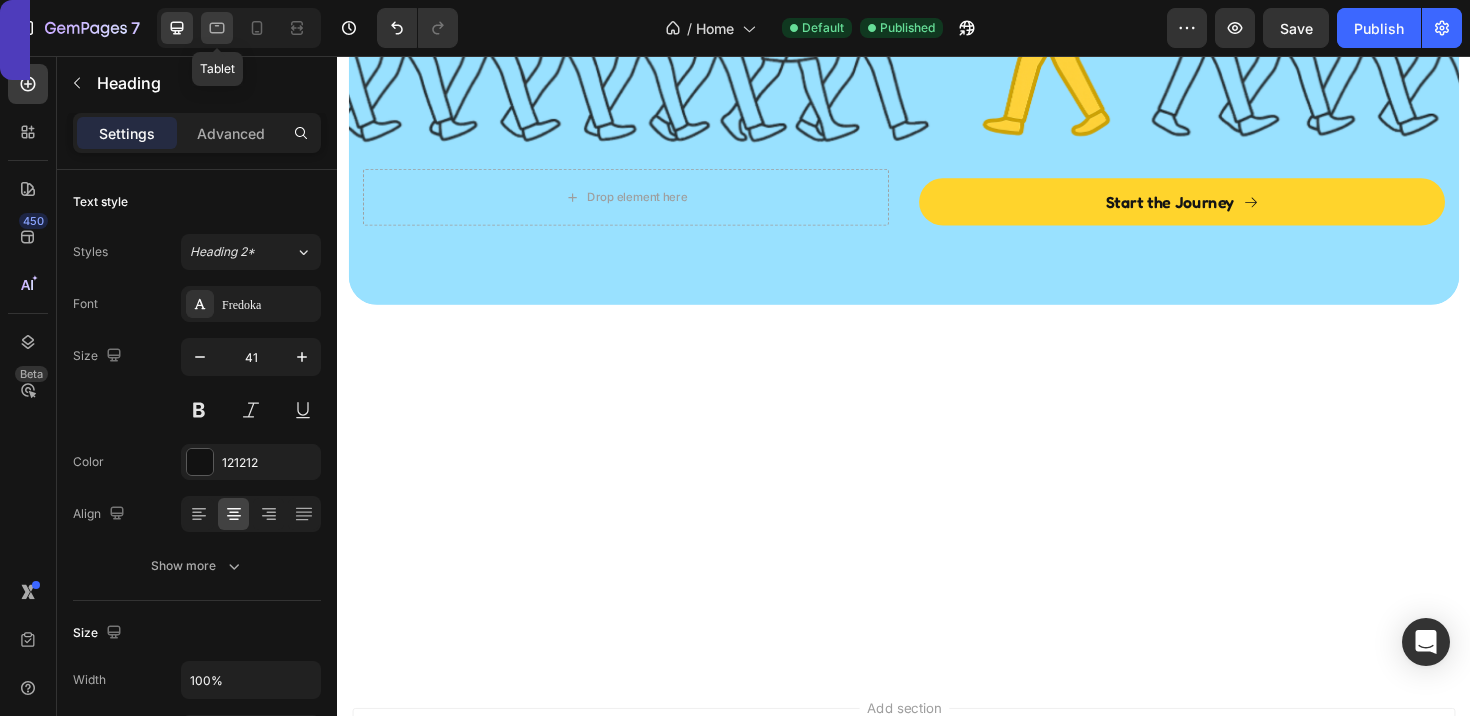 click 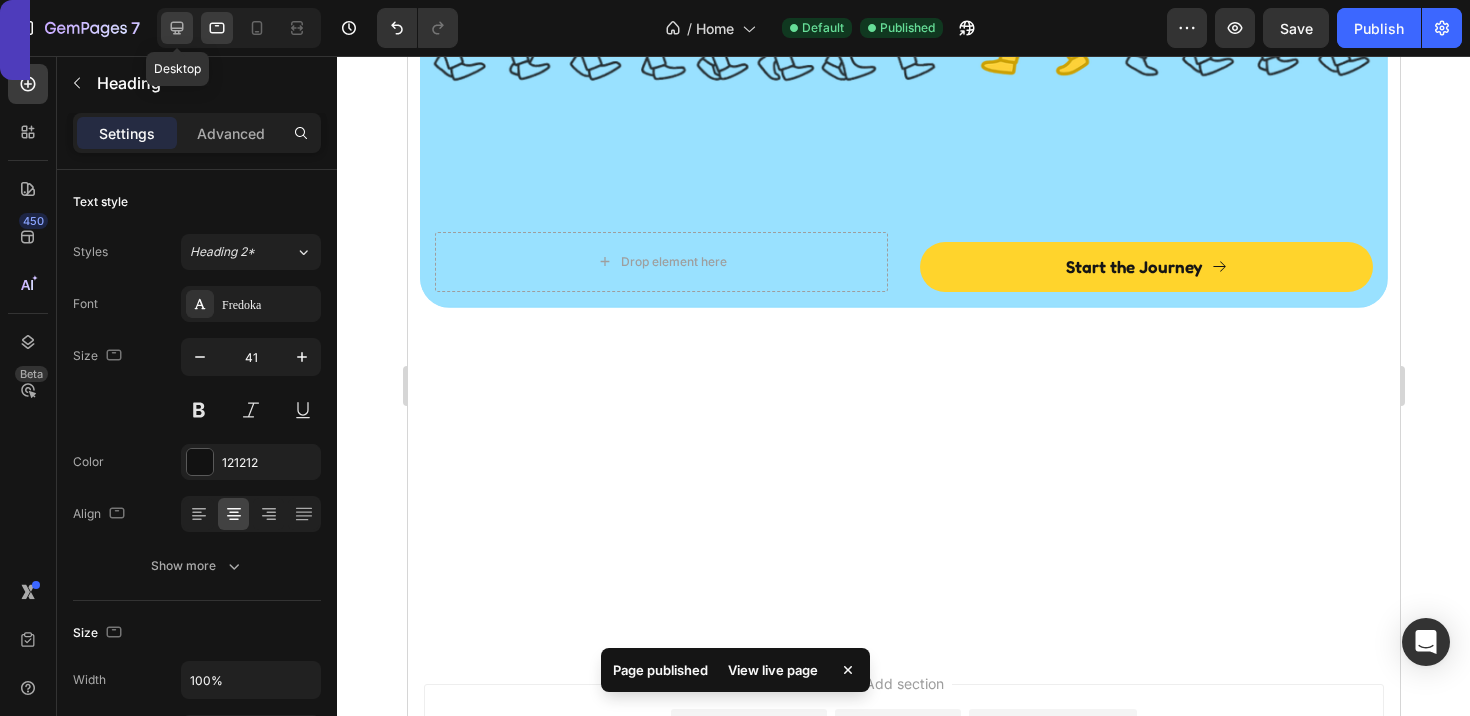 click 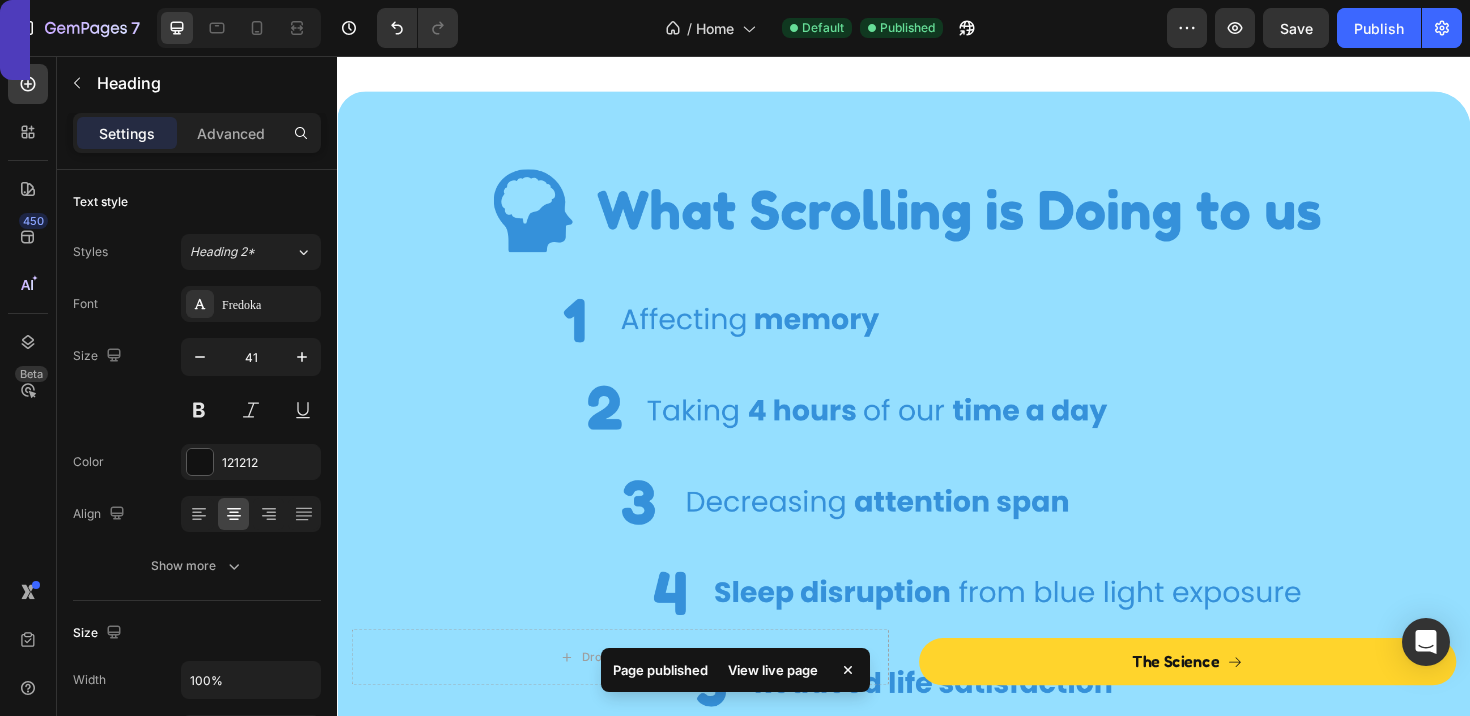 scroll, scrollTop: 4348, scrollLeft: 0, axis: vertical 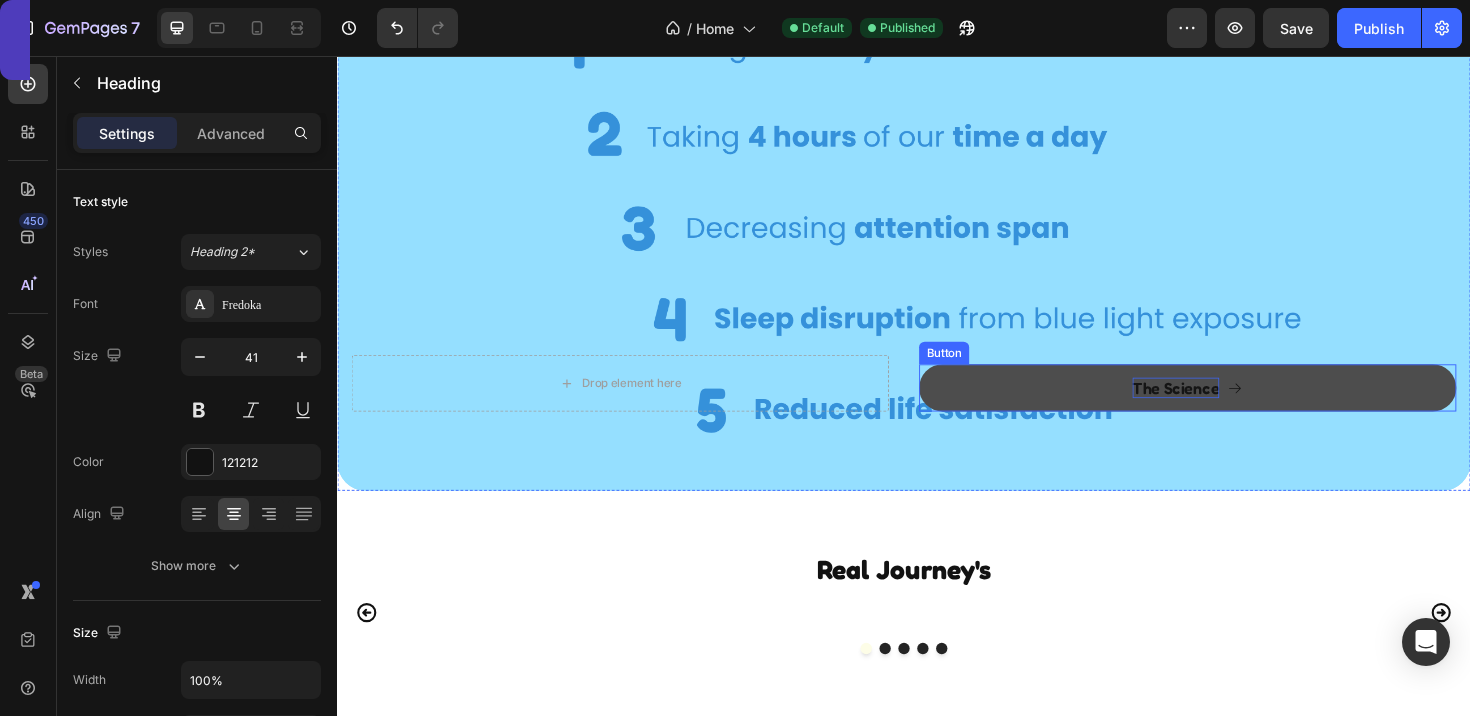 click on "The Science" at bounding box center (1225, 407) 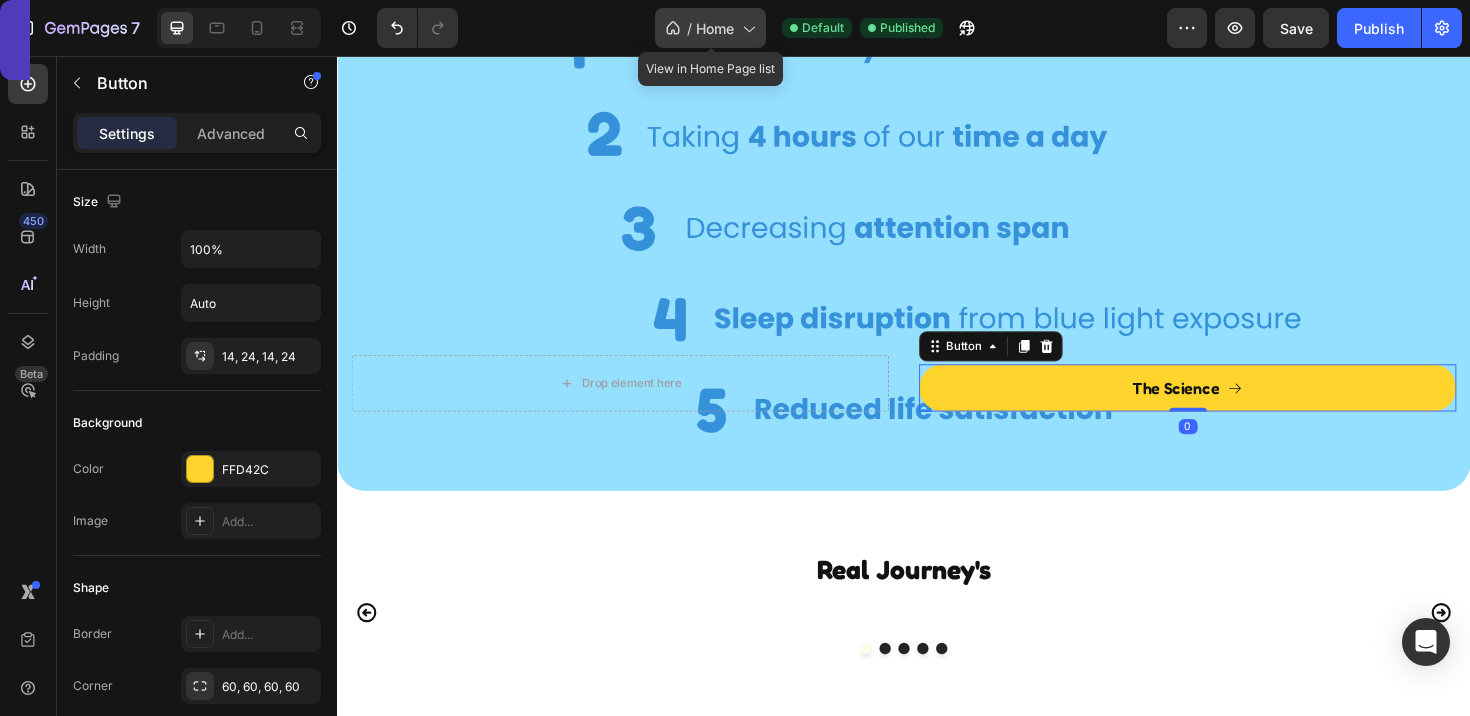 click on "Home" at bounding box center (715, 28) 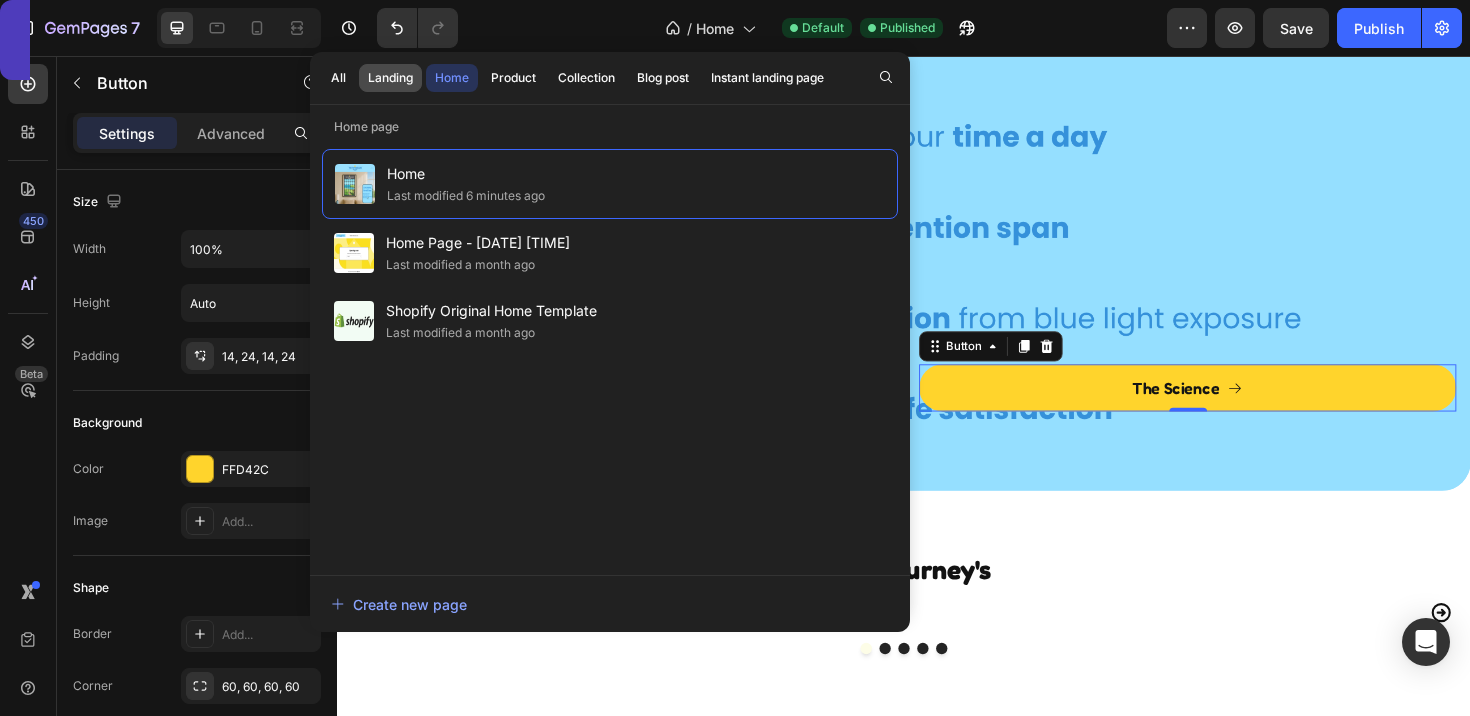 click on "Landing" at bounding box center [390, 78] 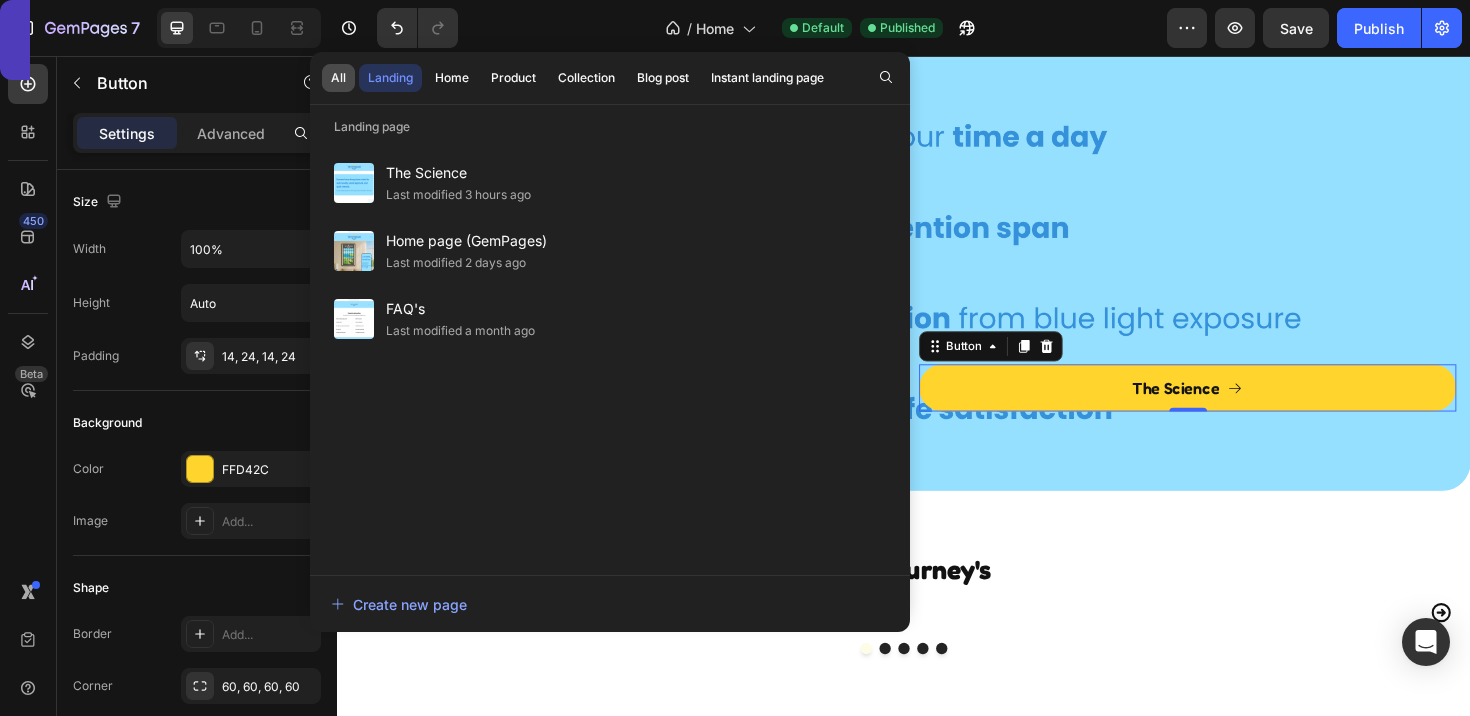 click on "All" 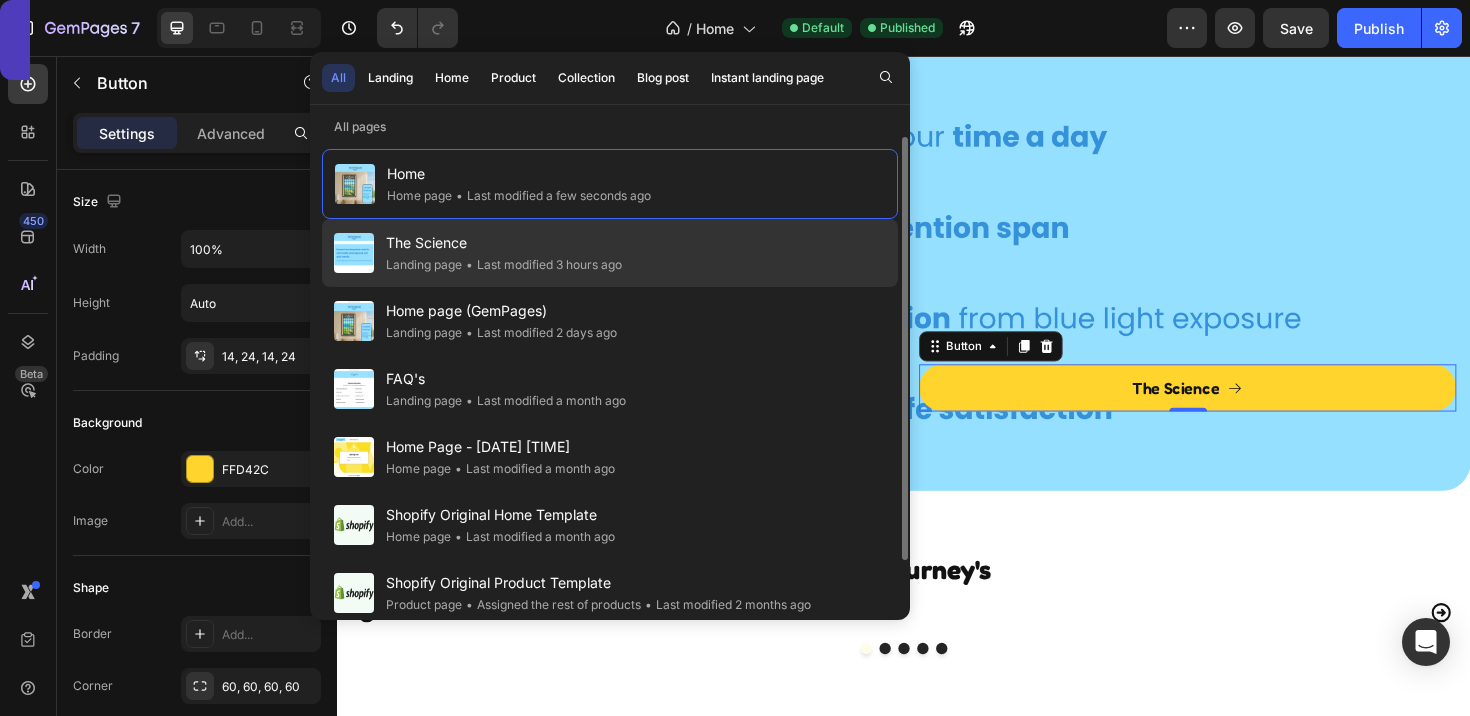 click on "•" at bounding box center [469, 264] 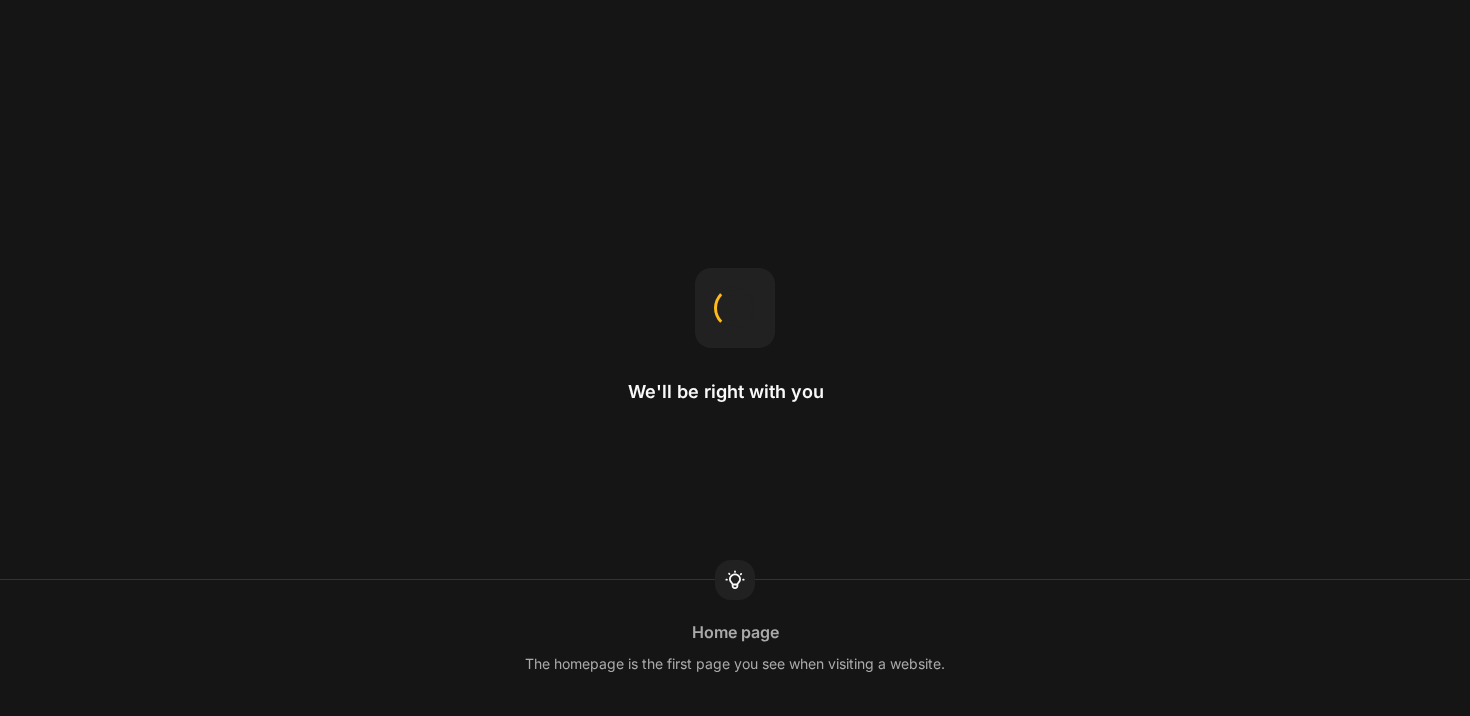 scroll, scrollTop: 0, scrollLeft: 0, axis: both 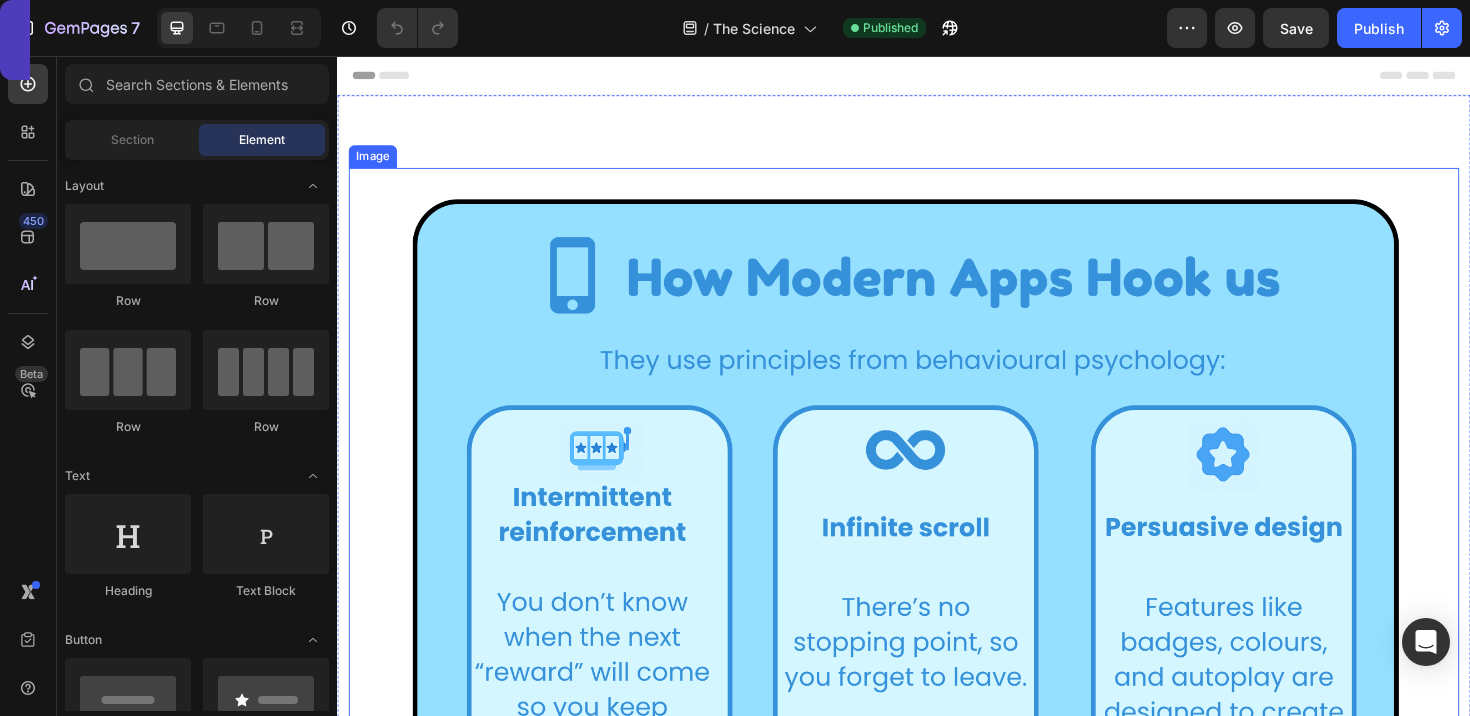click at bounding box center [937, 571] 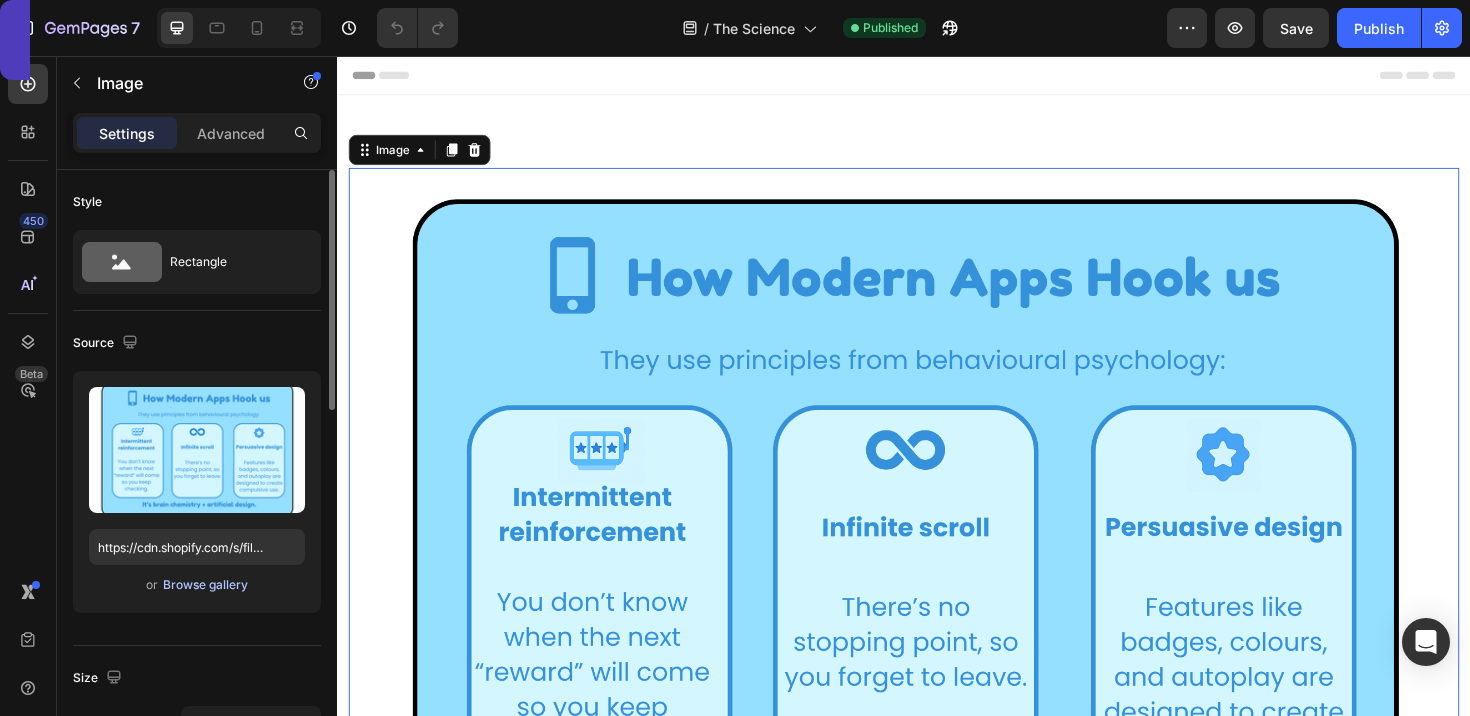 click on "Browse gallery" at bounding box center (205, 585) 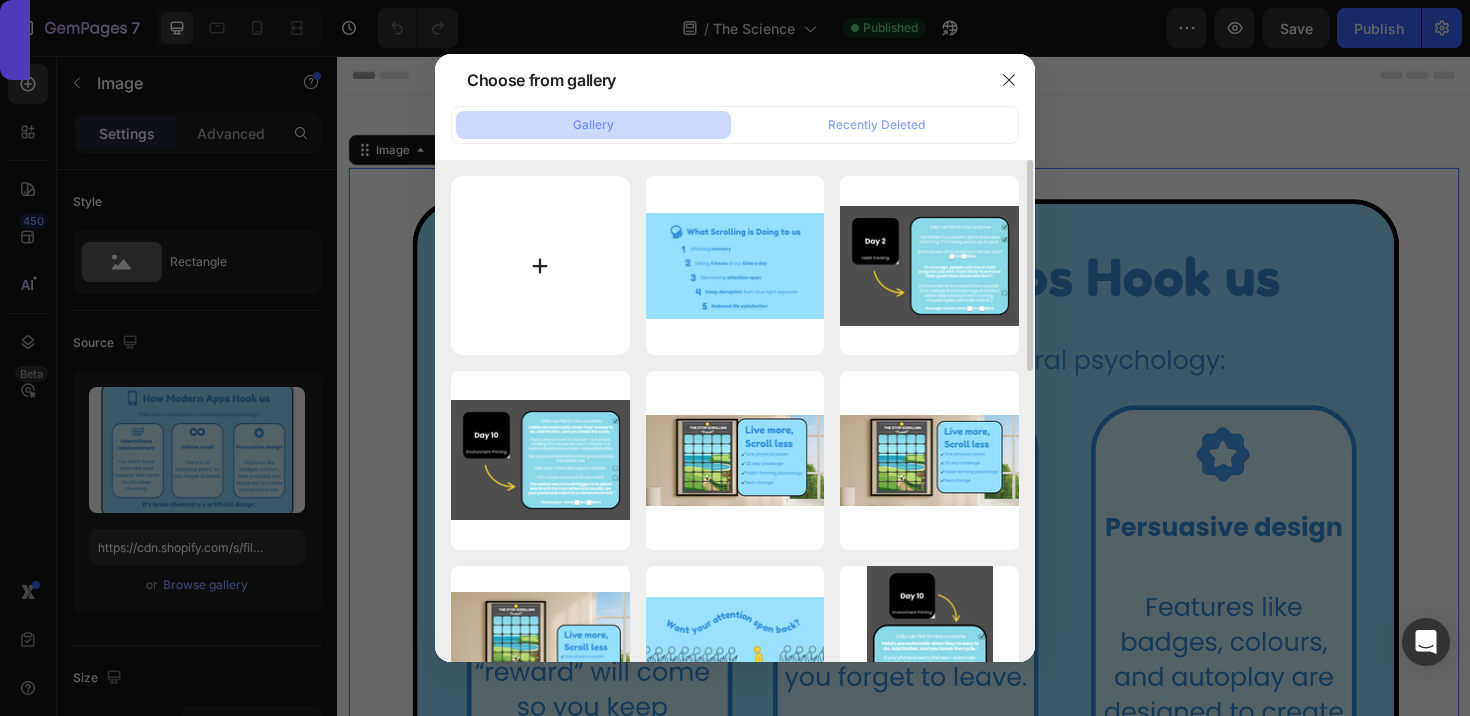 click at bounding box center [540, 265] 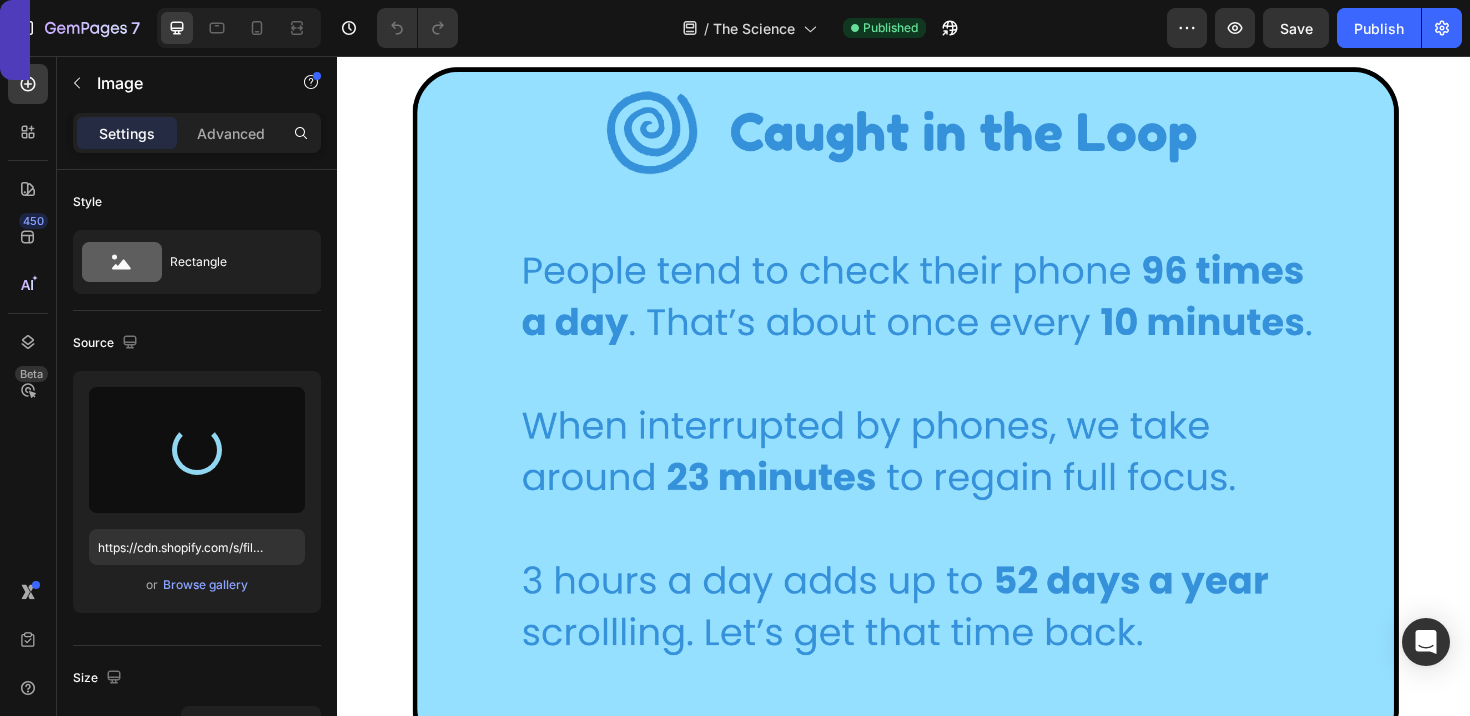 scroll, scrollTop: 1089, scrollLeft: 0, axis: vertical 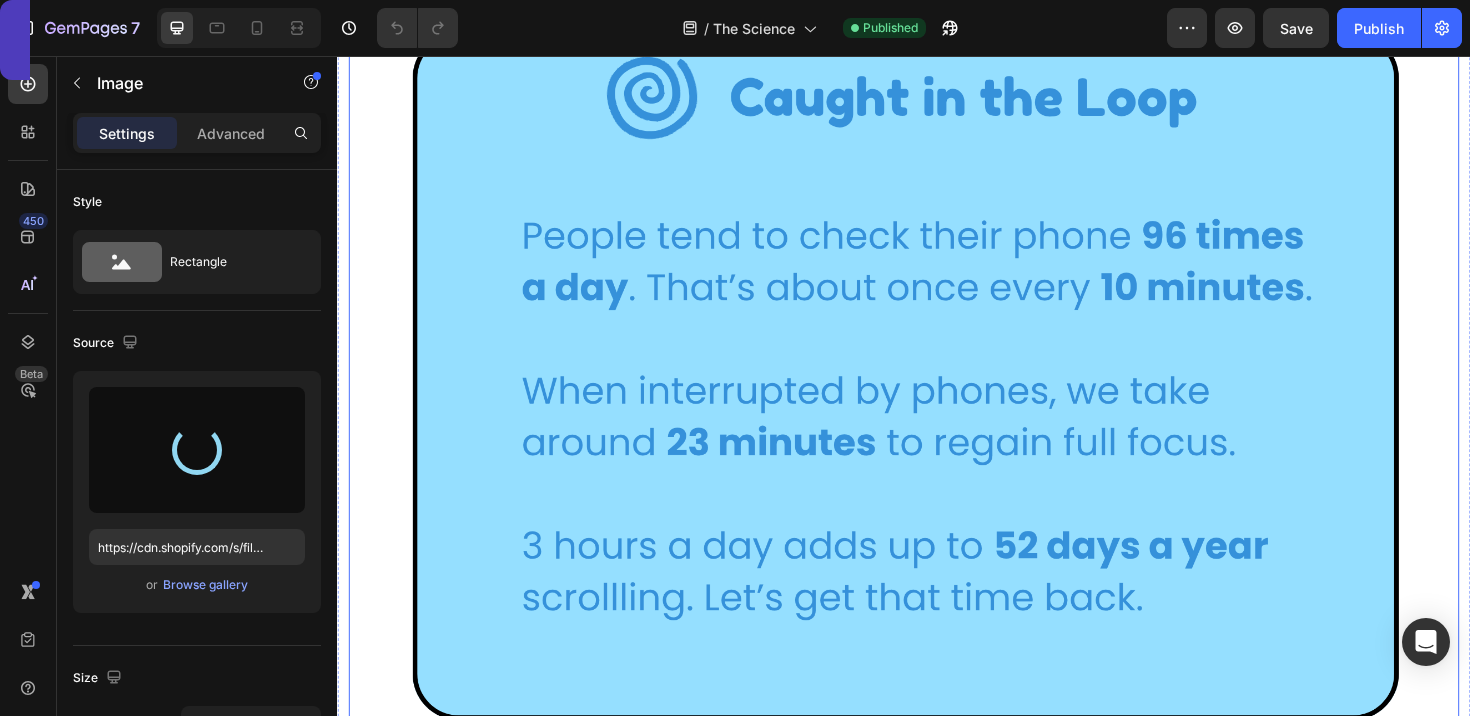 type on "https://cdn.shopify.com/s/files/1/0916/6857/8684/files/gempages_570851522548597575-8ed426fa-0c07-4deb-9009-a5a98e6dc7d9.png" 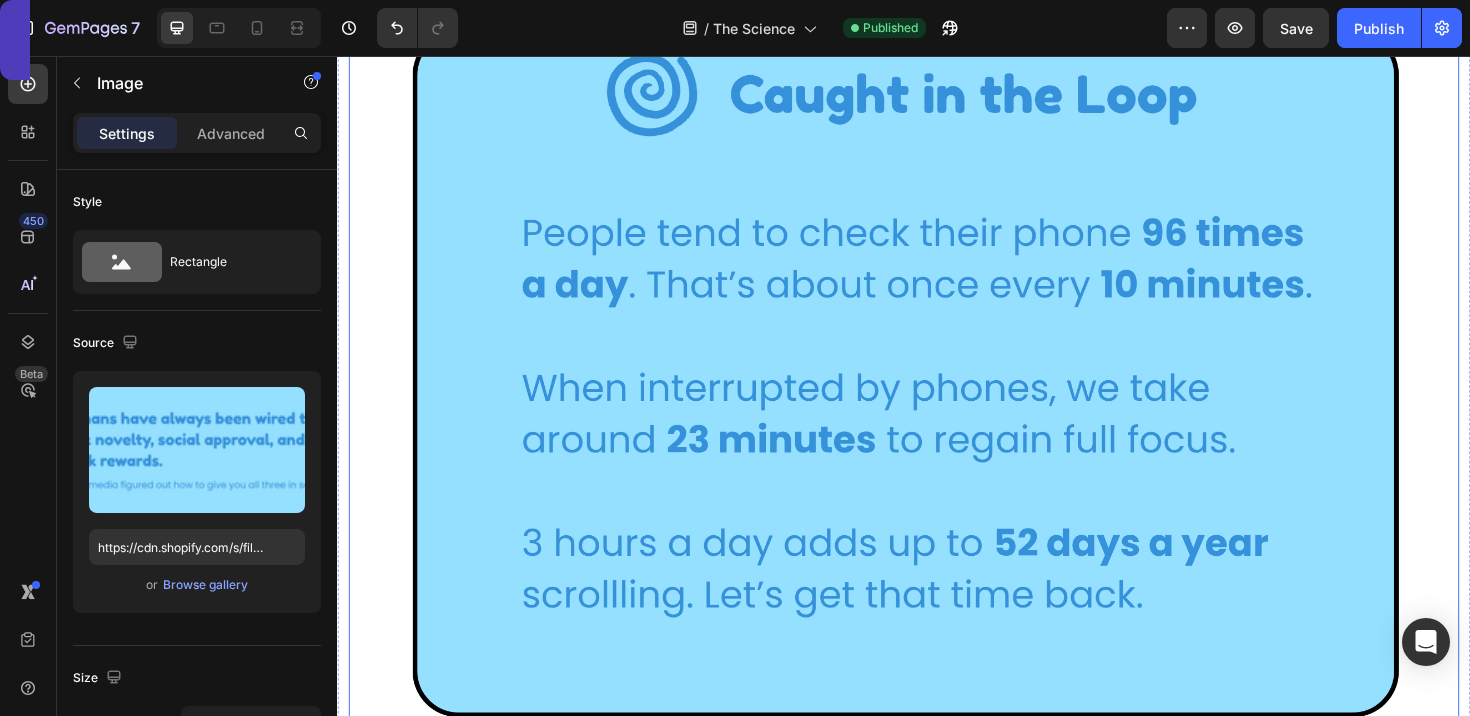 click at bounding box center (937, 391) 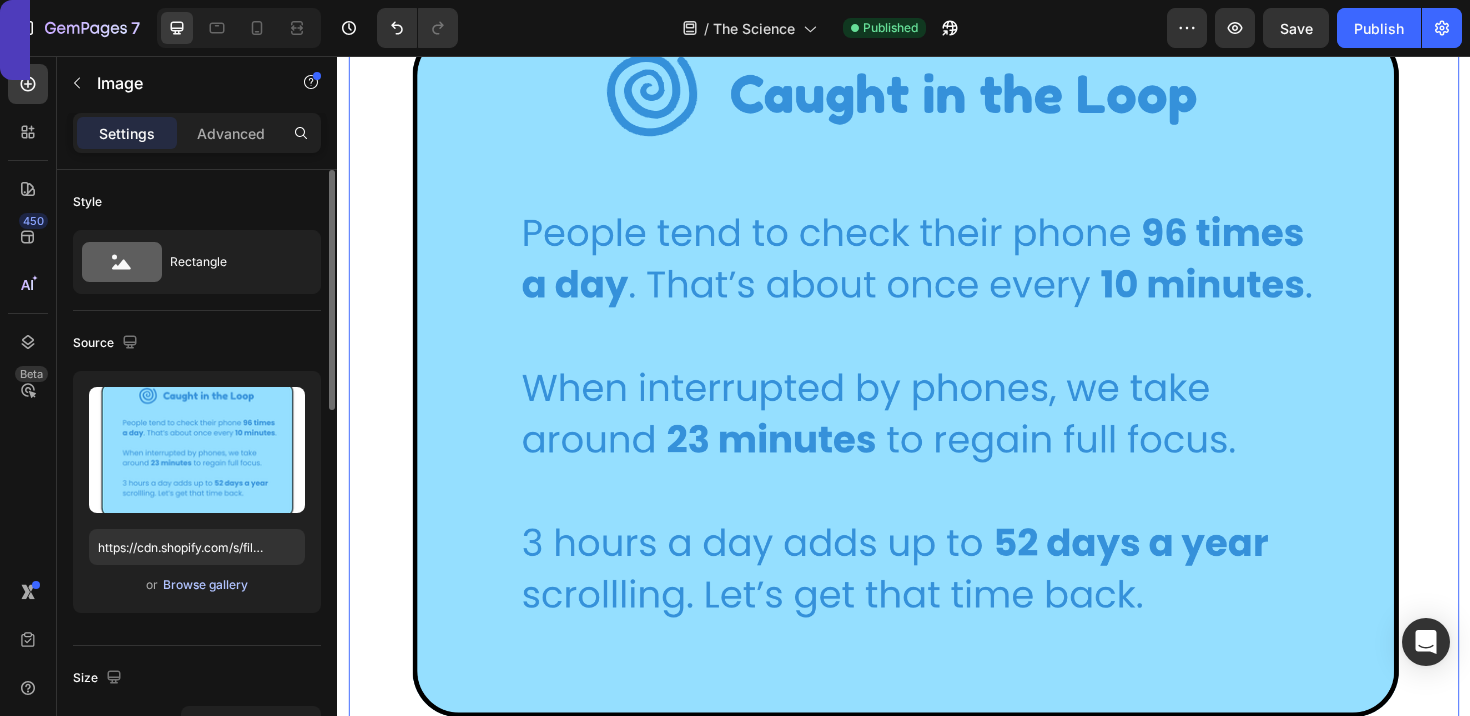 click on "or  Browse gallery" at bounding box center (197, 585) 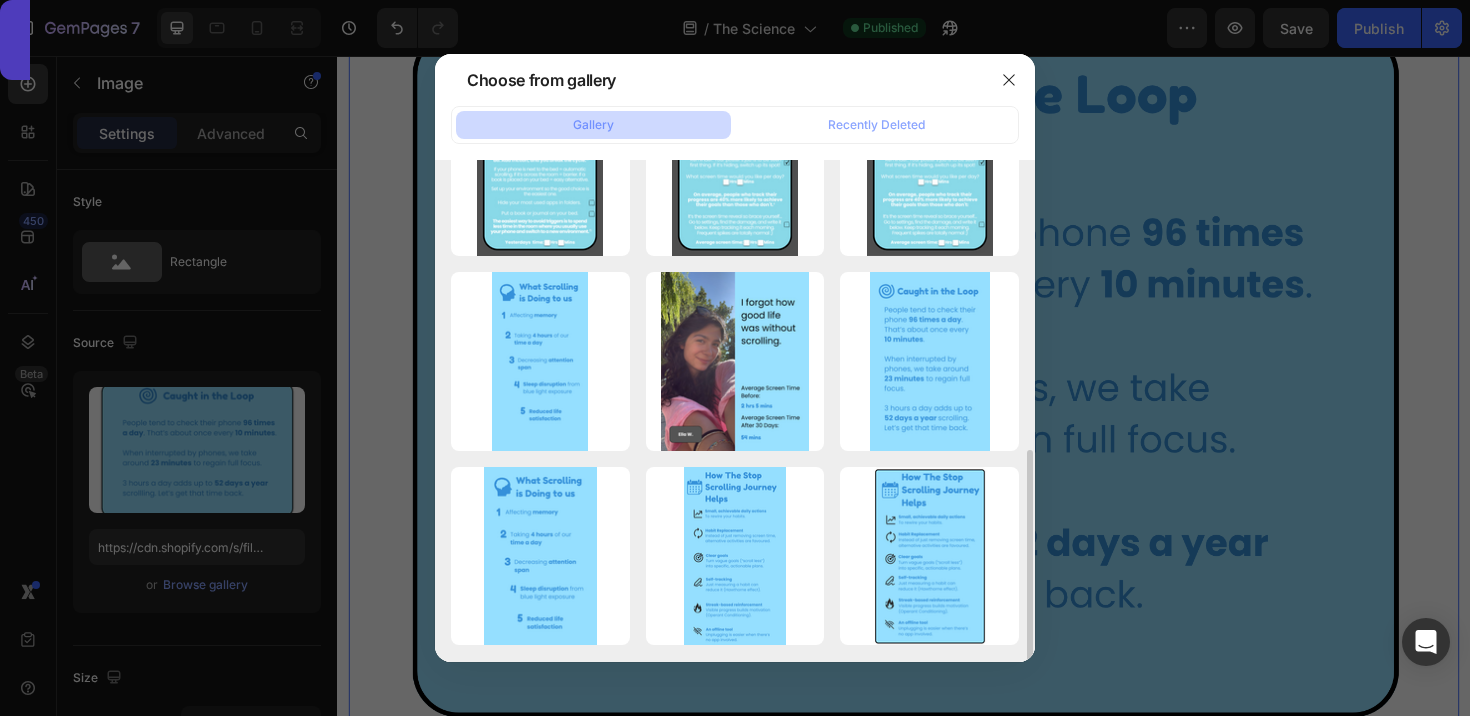 scroll, scrollTop: 682, scrollLeft: 0, axis: vertical 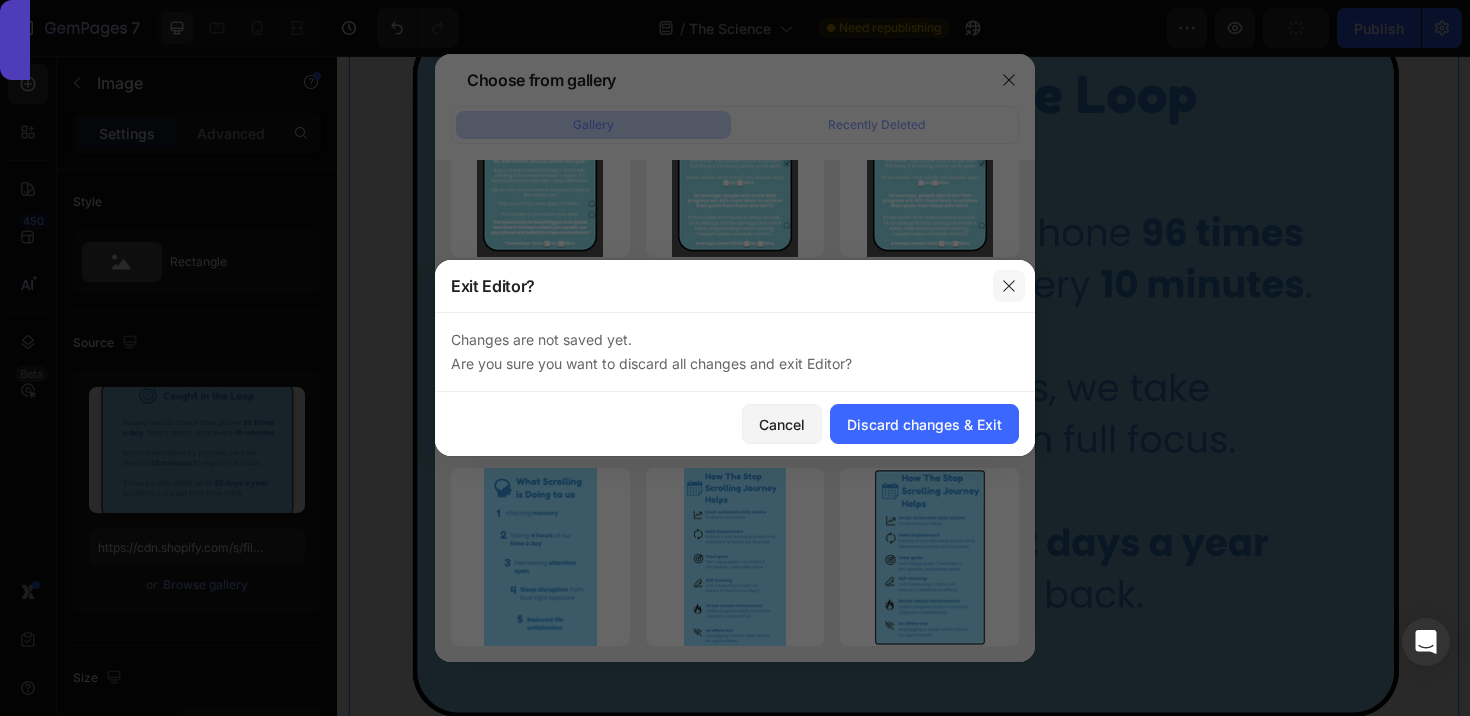click 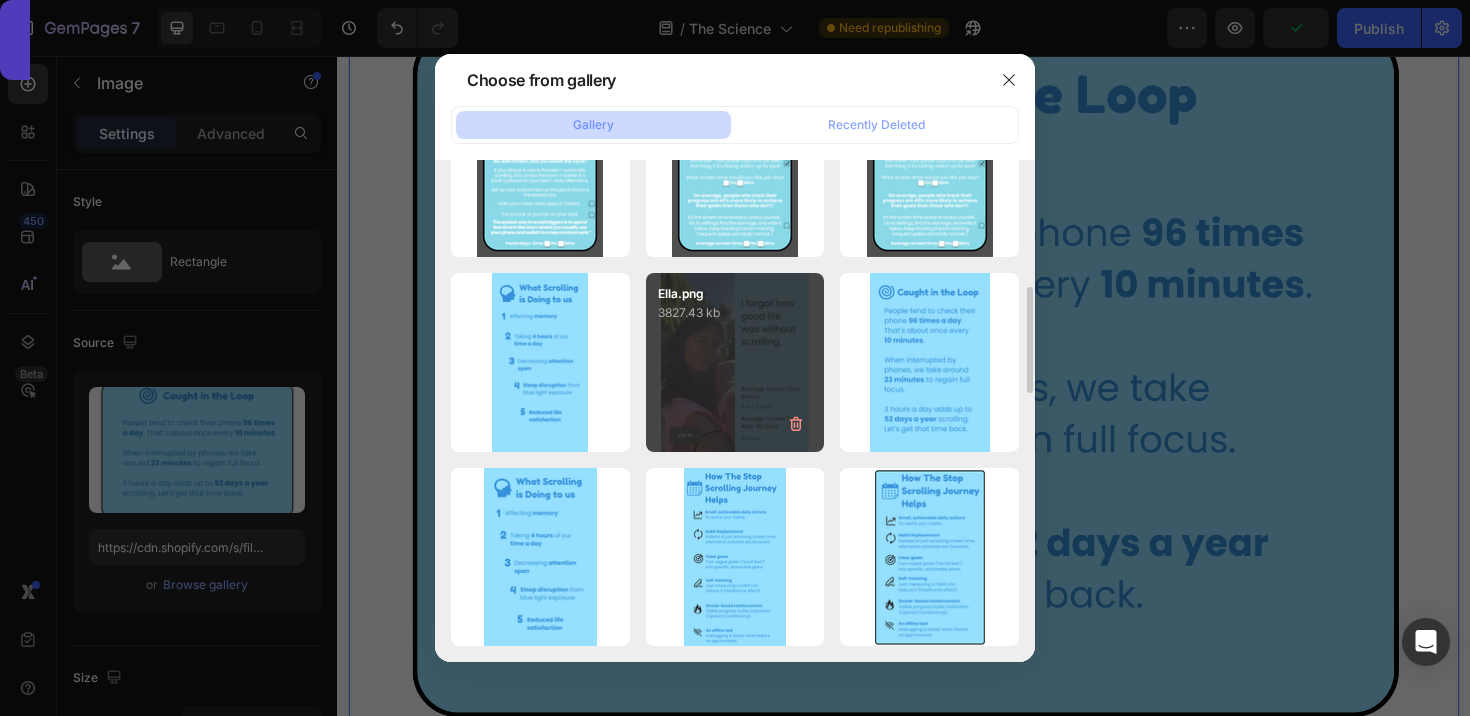 scroll, scrollTop: 0, scrollLeft: 0, axis: both 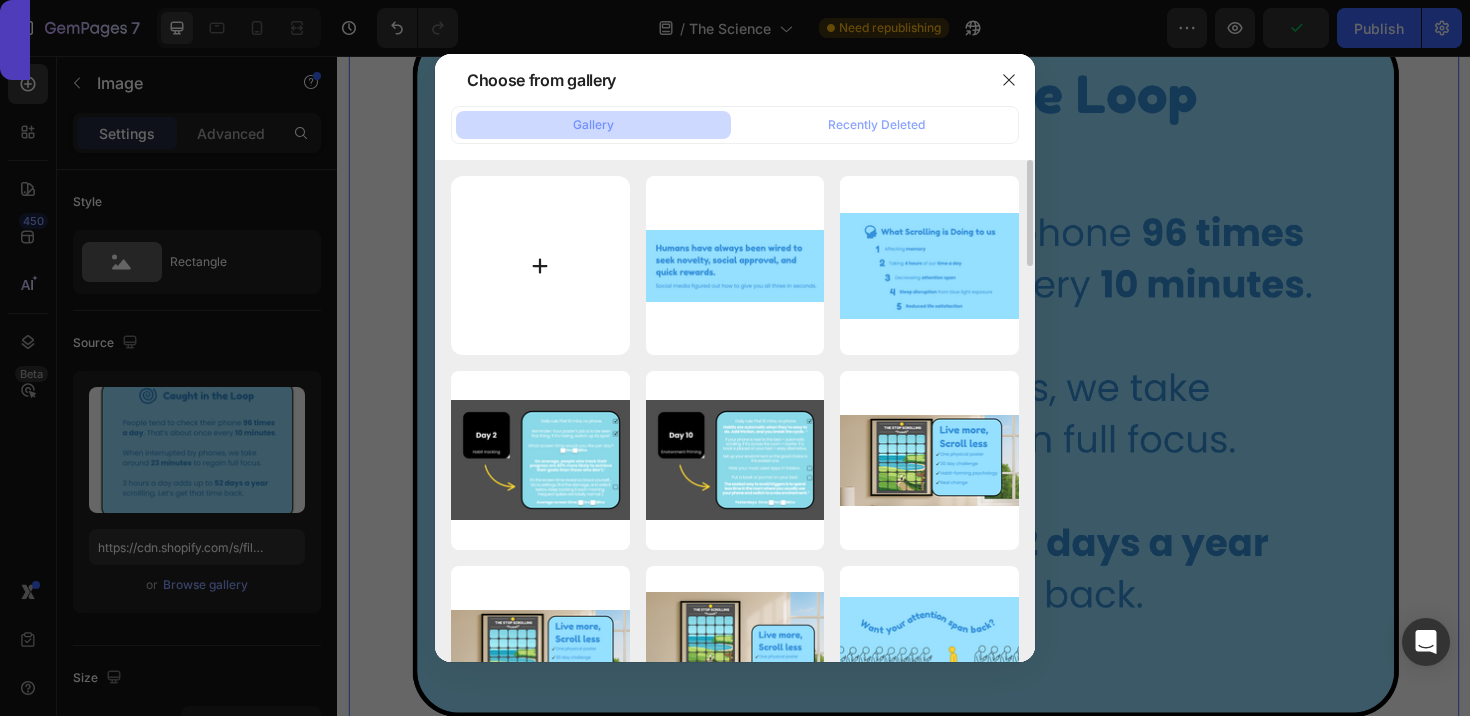 click at bounding box center (540, 265) 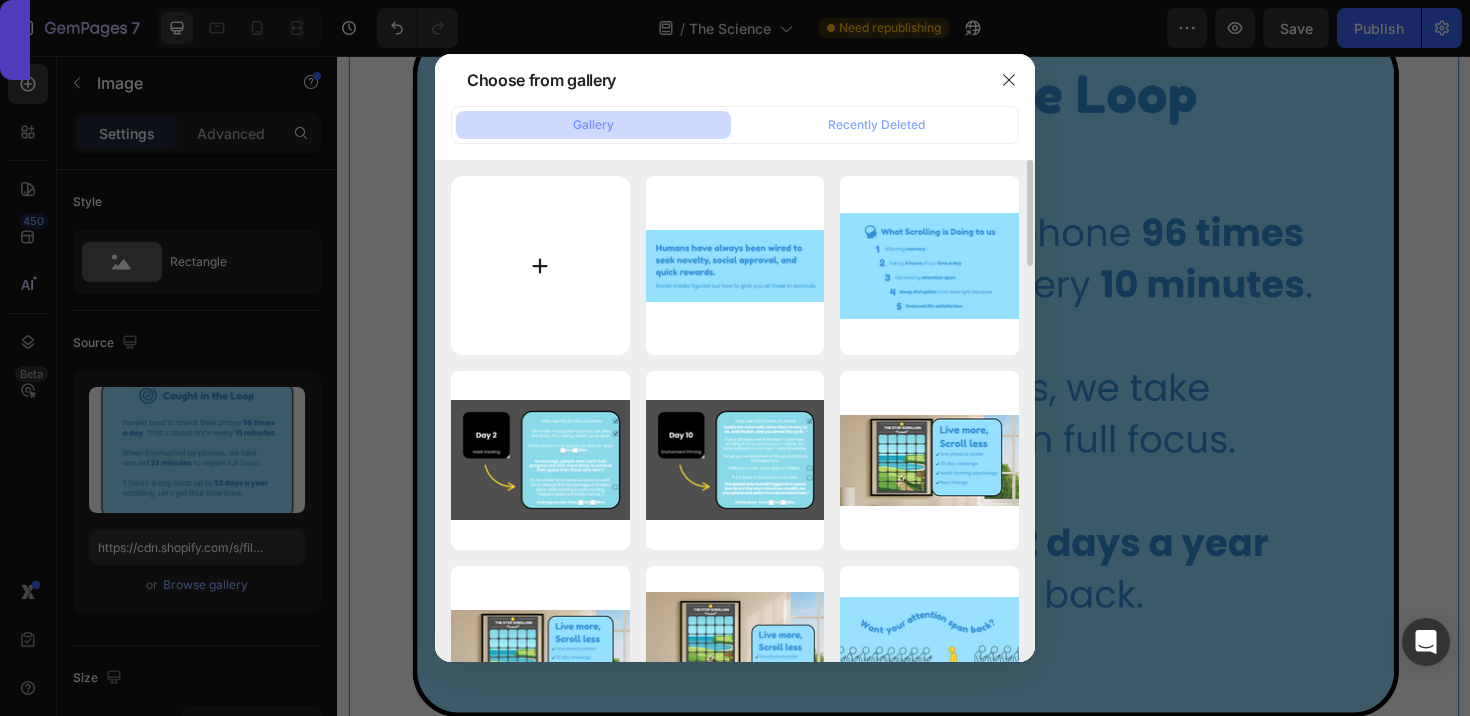 type on "C:\fakepath\71.png" 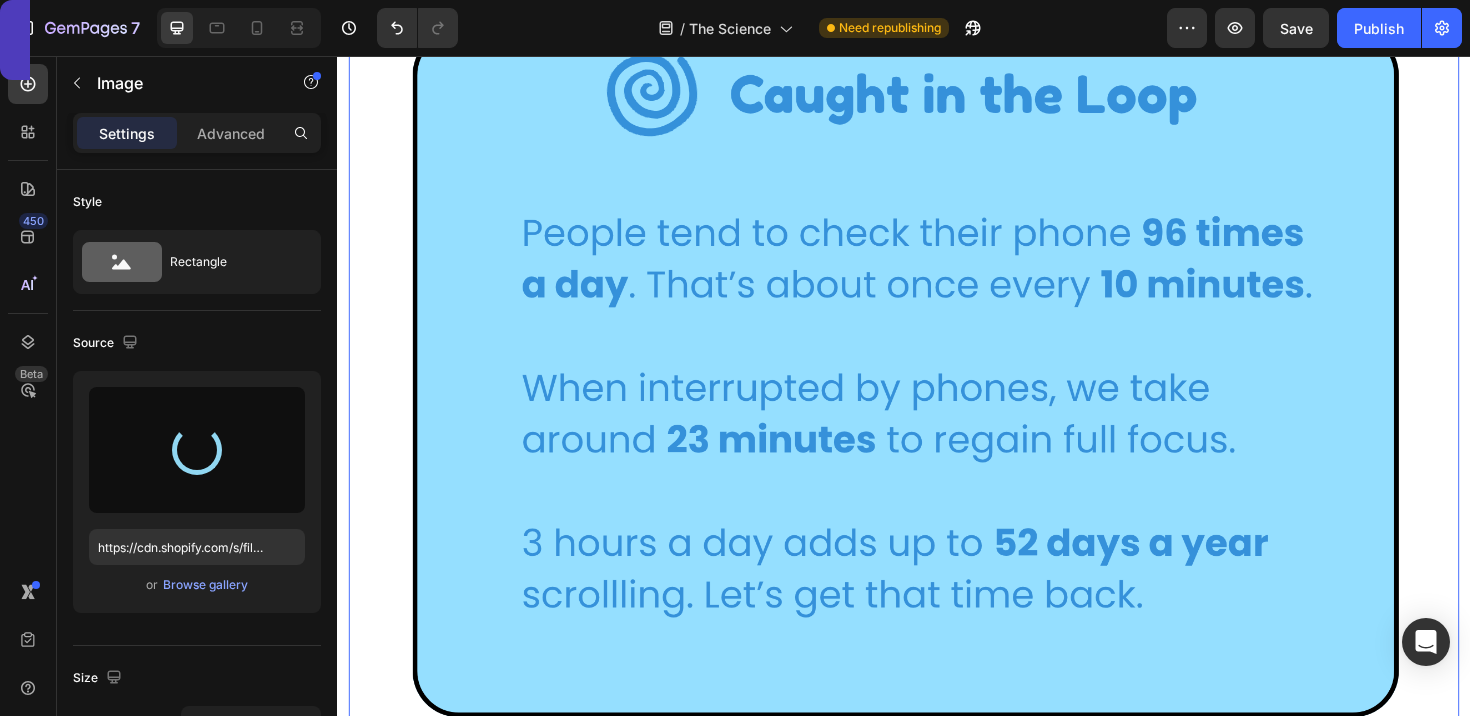 type on "https://cdn.shopify.com/s/files/1/0916/6857/8684/files/gempages_570851522548597575-1fa7e8d2-9806-4e82-bf1d-015da60f0b43.png" 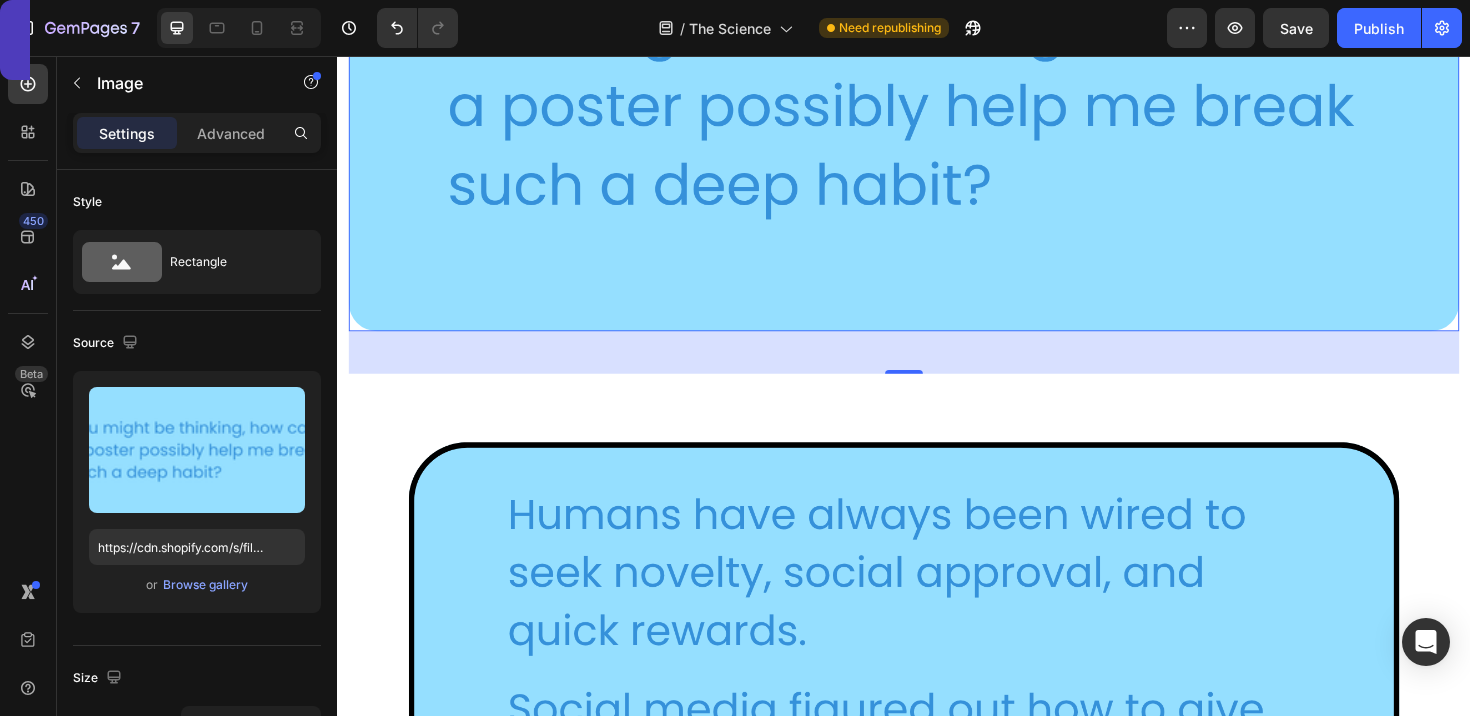 scroll, scrollTop: 954, scrollLeft: 0, axis: vertical 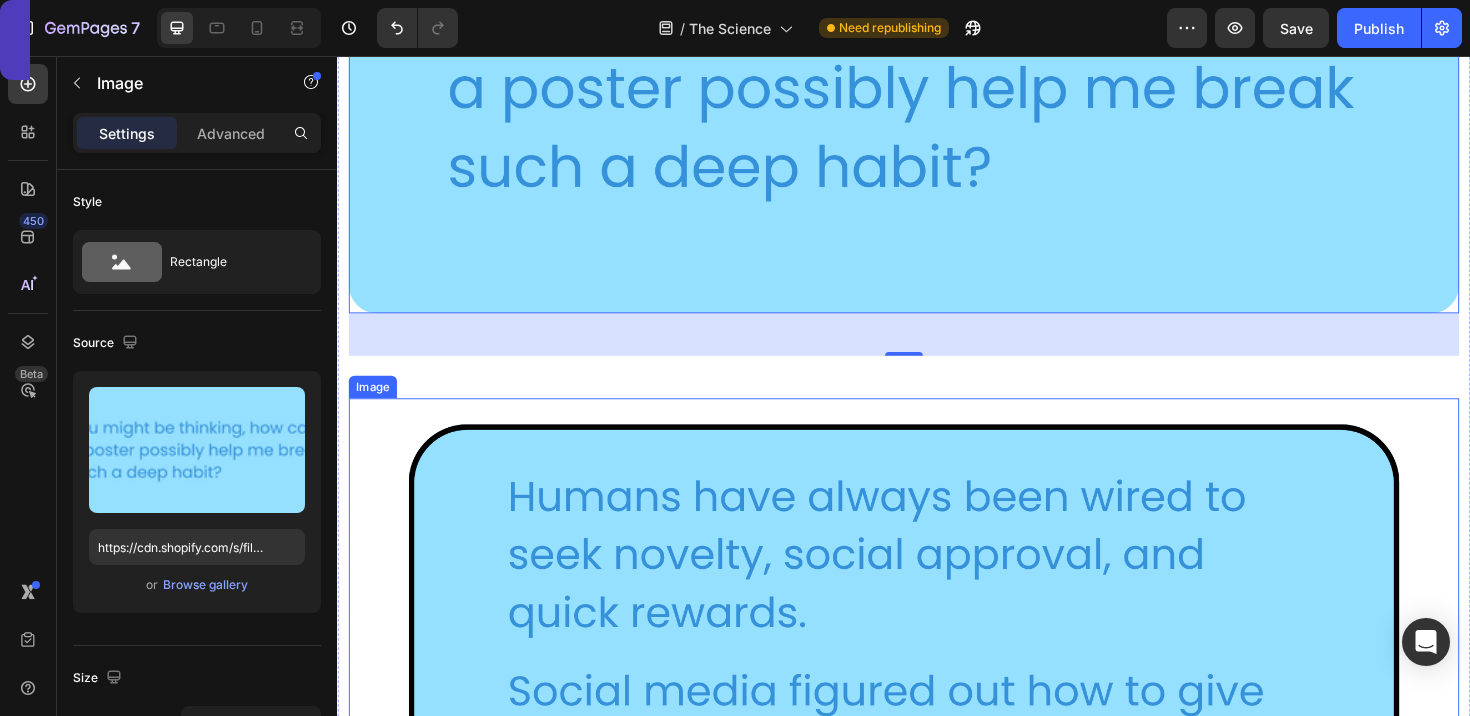 click at bounding box center [937, 656] 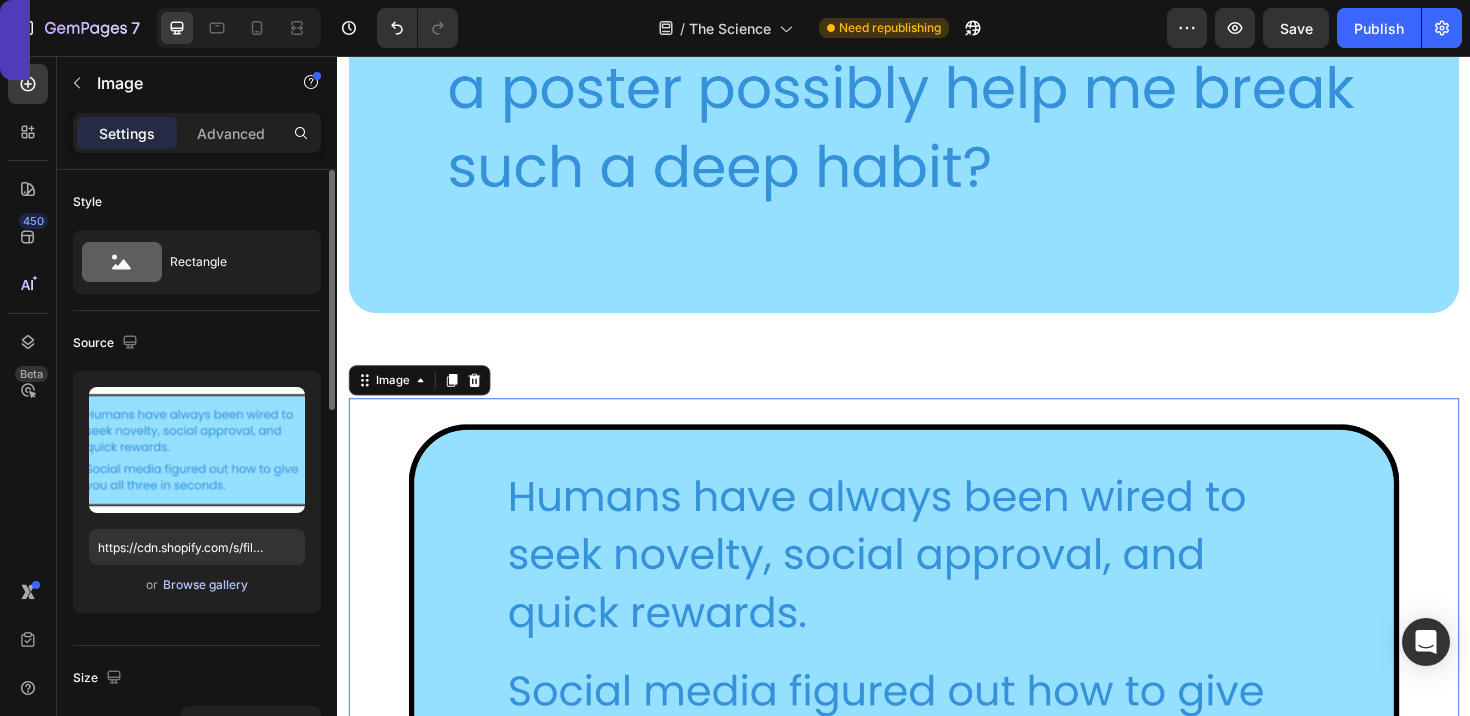 click on "Browse gallery" at bounding box center [205, 585] 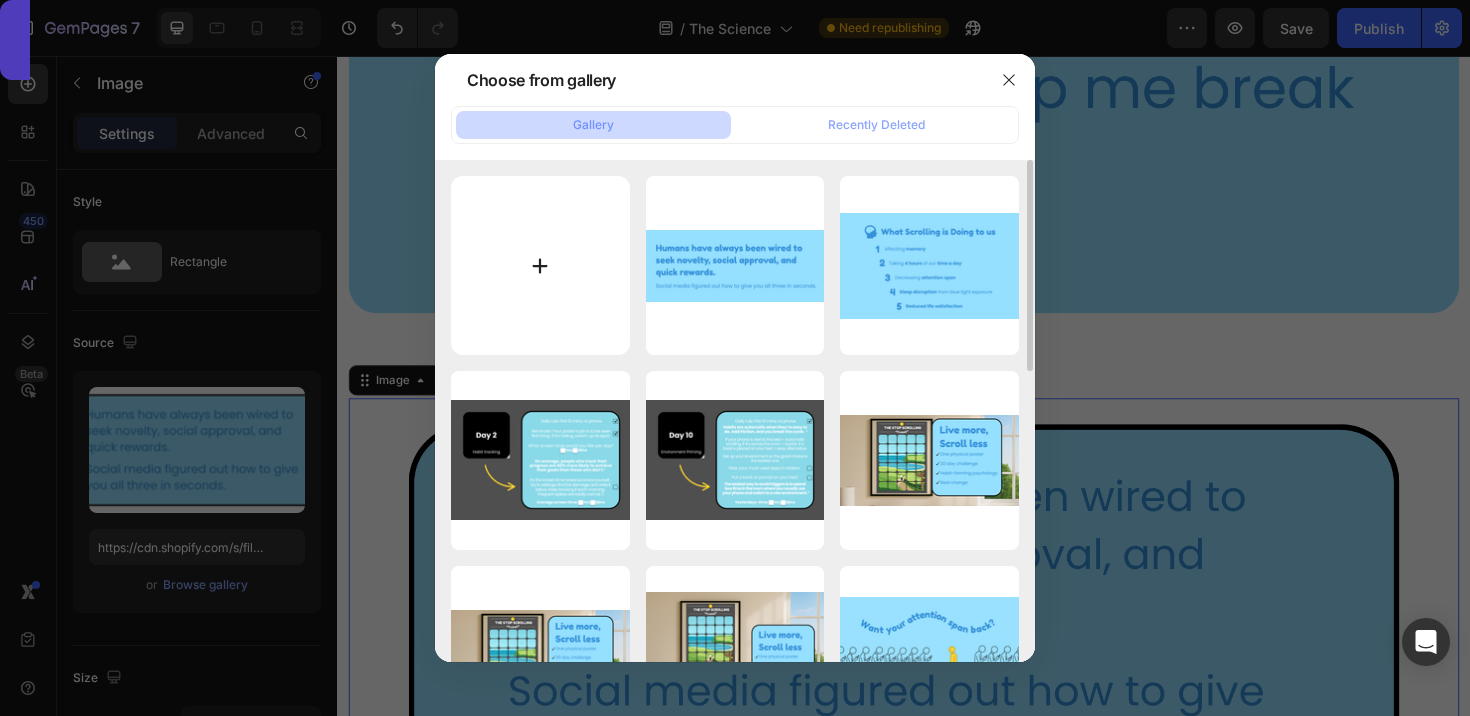 click at bounding box center [540, 265] 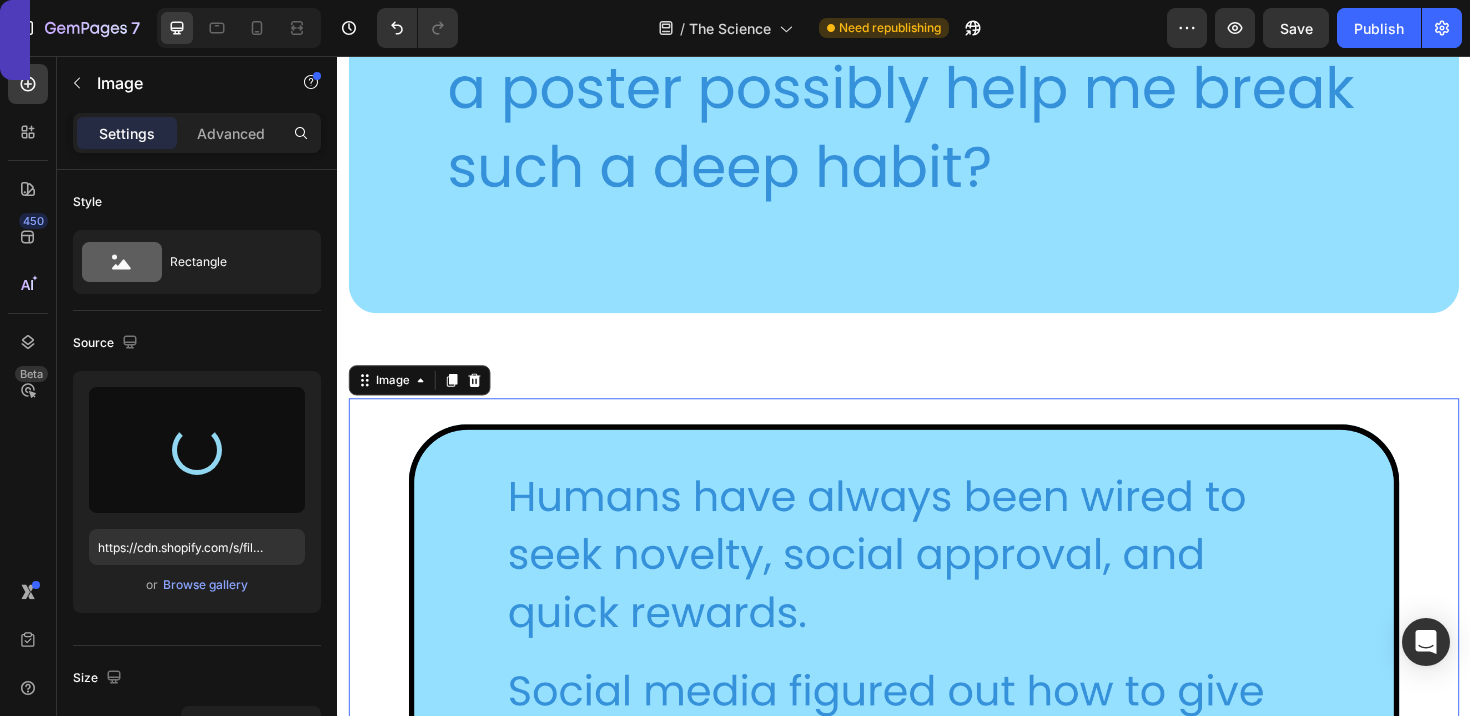type on "https://cdn.shopify.com/s/files/1/0916/6857/8684/files/gempages_570851522548597575-c1061154-172a-4359-a231-a54e00ec3ad0.png" 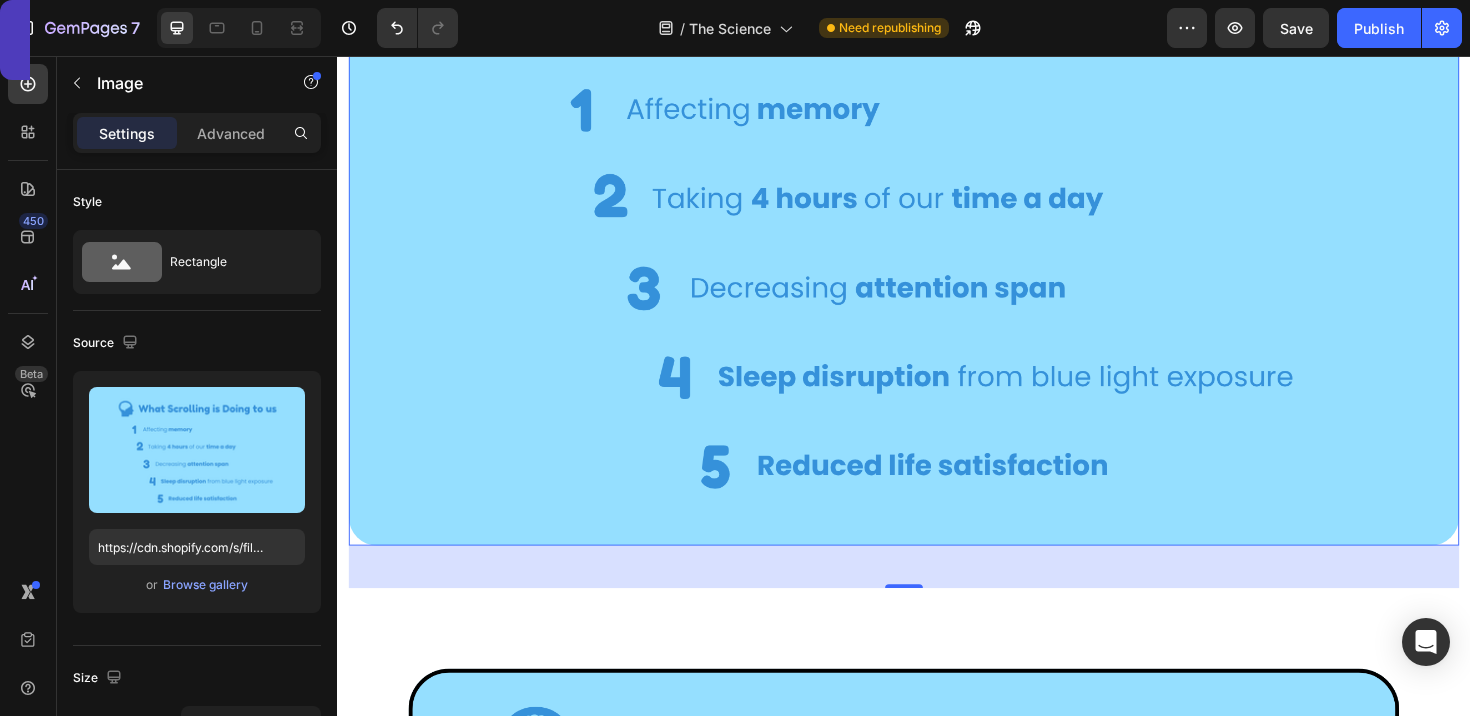 scroll, scrollTop: 1487, scrollLeft: 0, axis: vertical 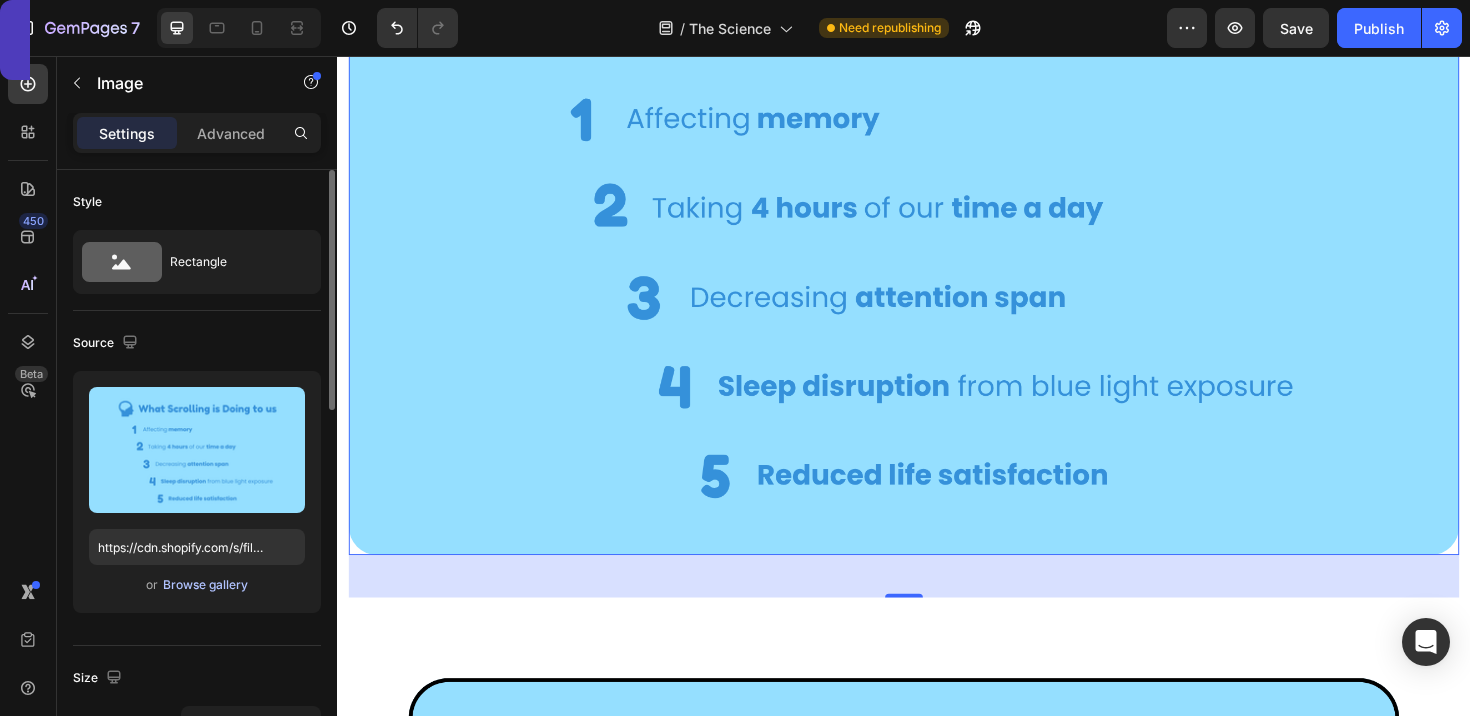 click on "Browse gallery" at bounding box center [205, 585] 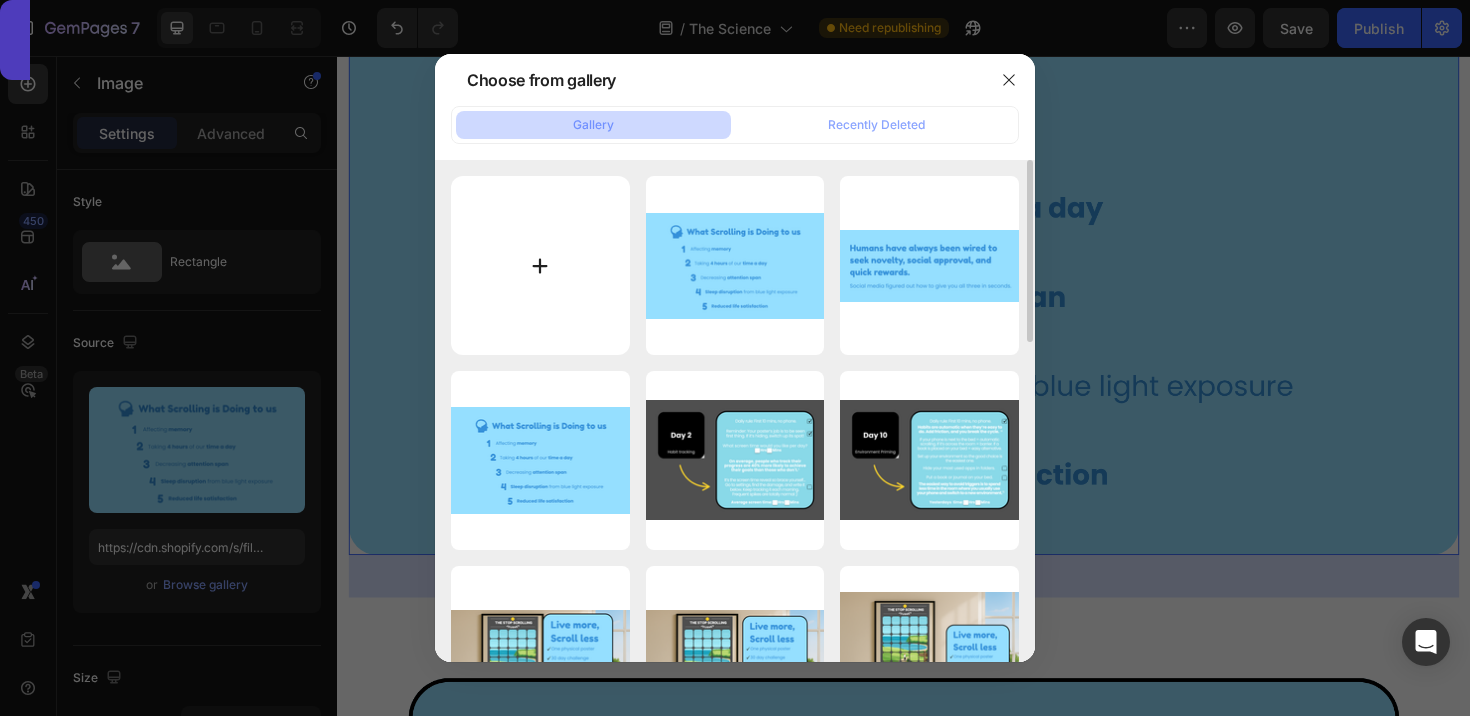 click at bounding box center (540, 265) 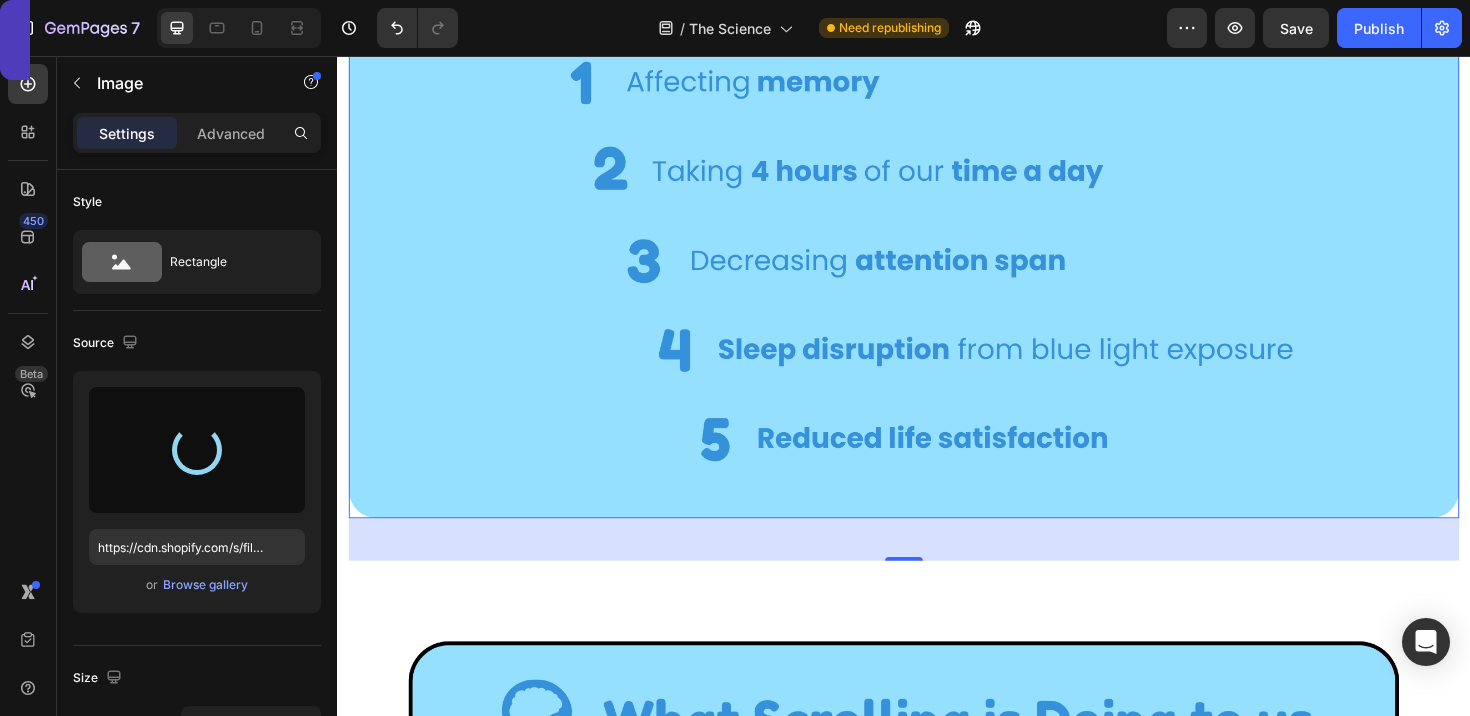 scroll, scrollTop: 1530, scrollLeft: 0, axis: vertical 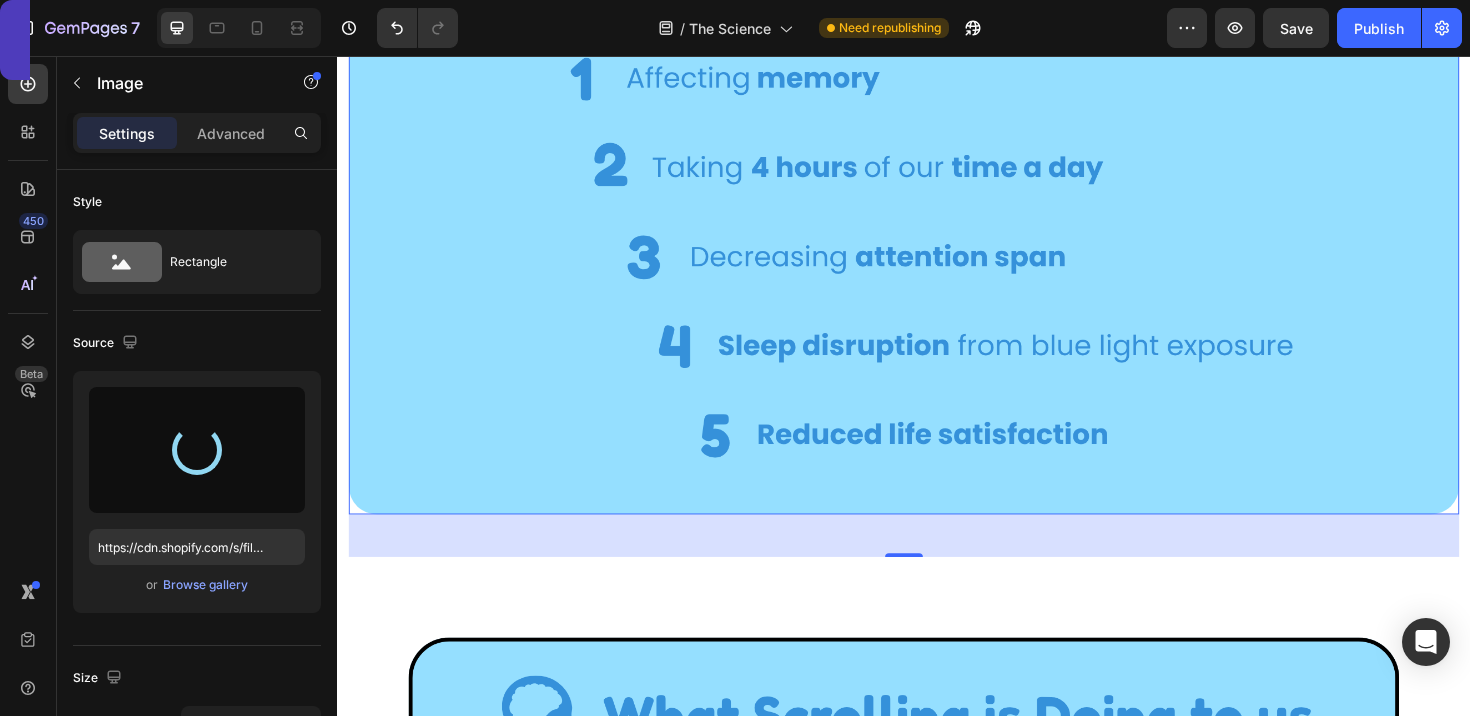 type on "https://cdn.shopify.com/s/files/1/0916/6857/8684/files/gempages_570851522548597575-35b612a6-6f0e-4437-8adb-478b5b14160e.png" 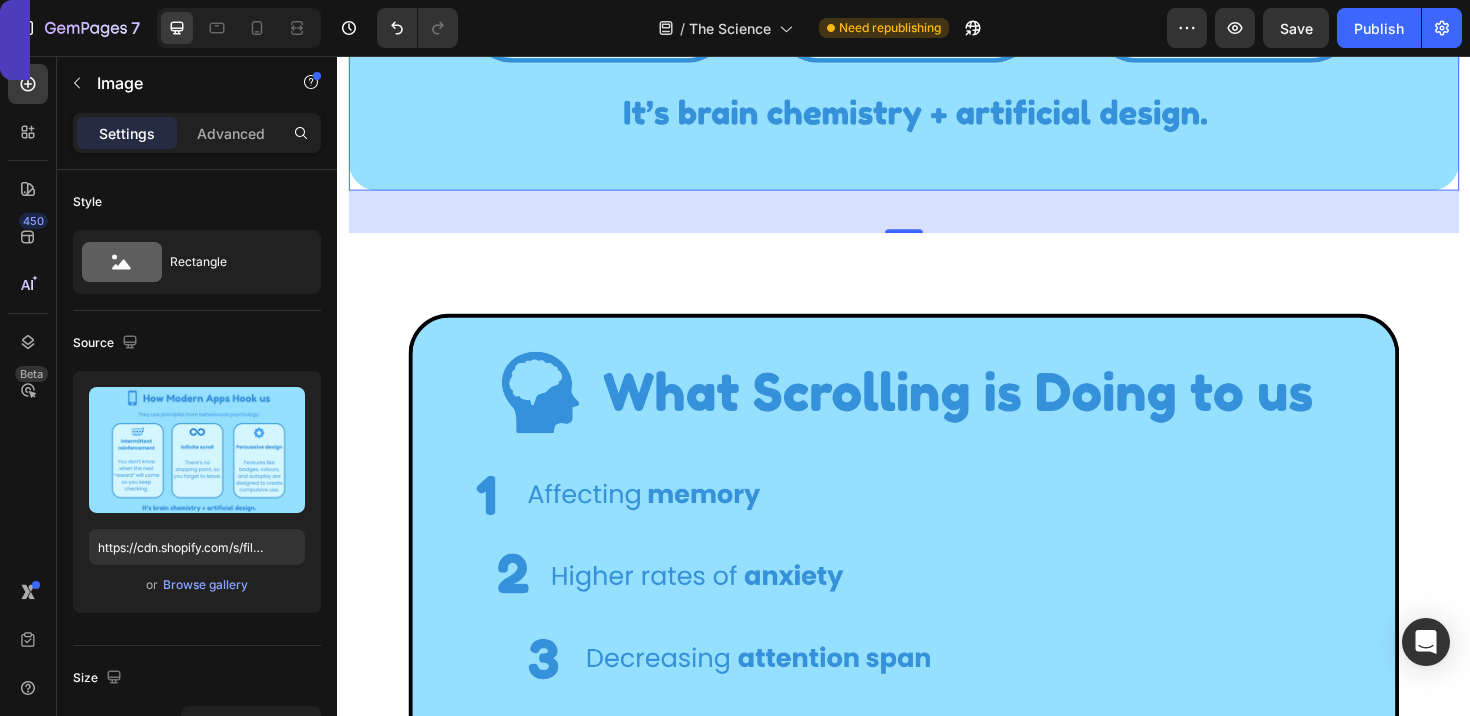 scroll, scrollTop: 2019, scrollLeft: 0, axis: vertical 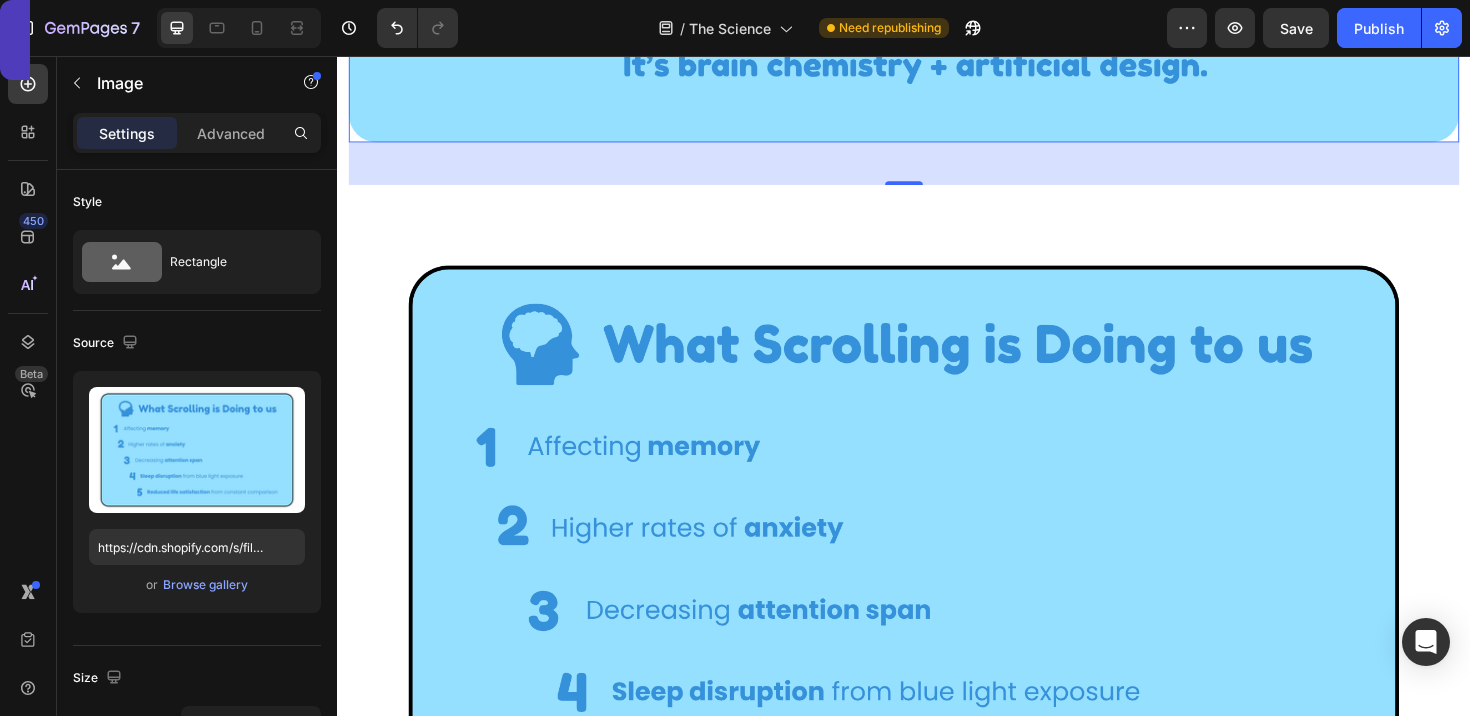 click at bounding box center [937, 586] 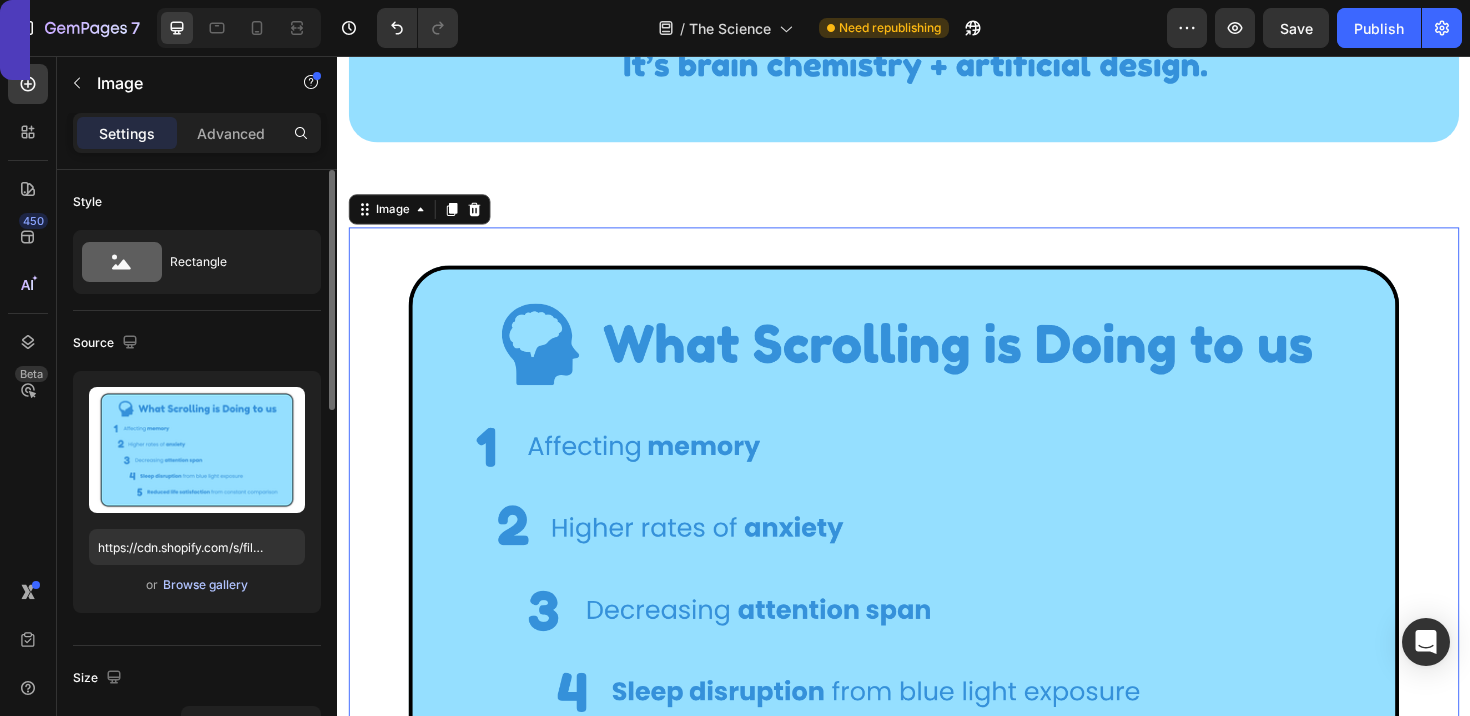 click on "Browse gallery" at bounding box center [205, 585] 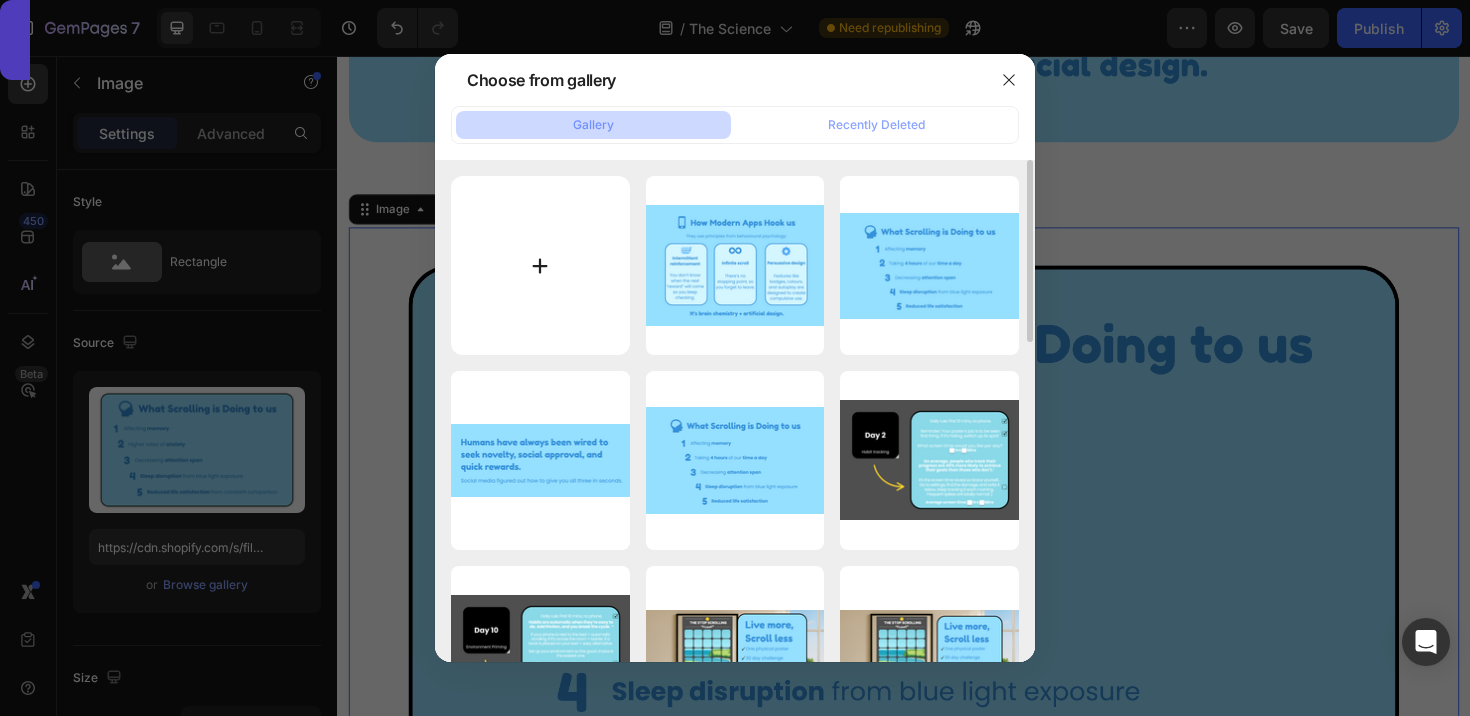 click at bounding box center (540, 265) 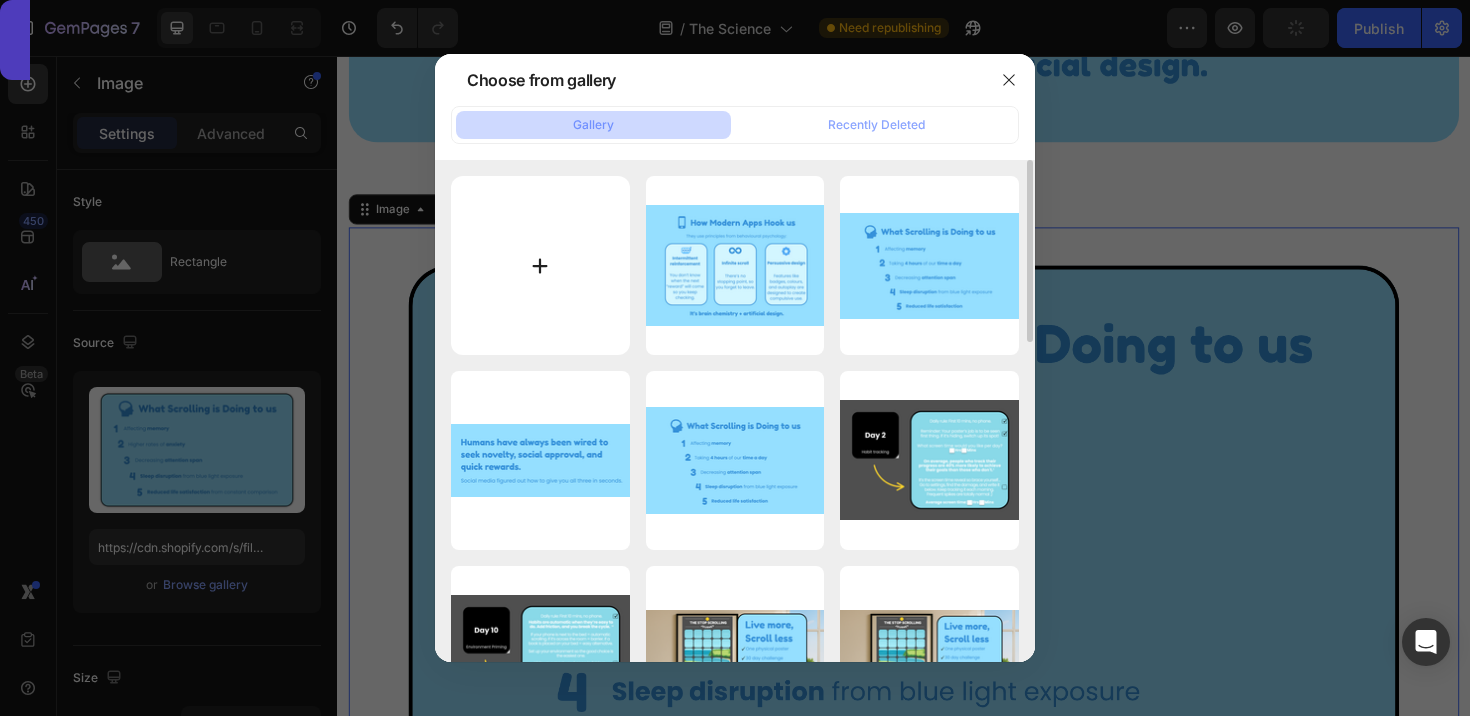 type on "C:\fakepath\73.png" 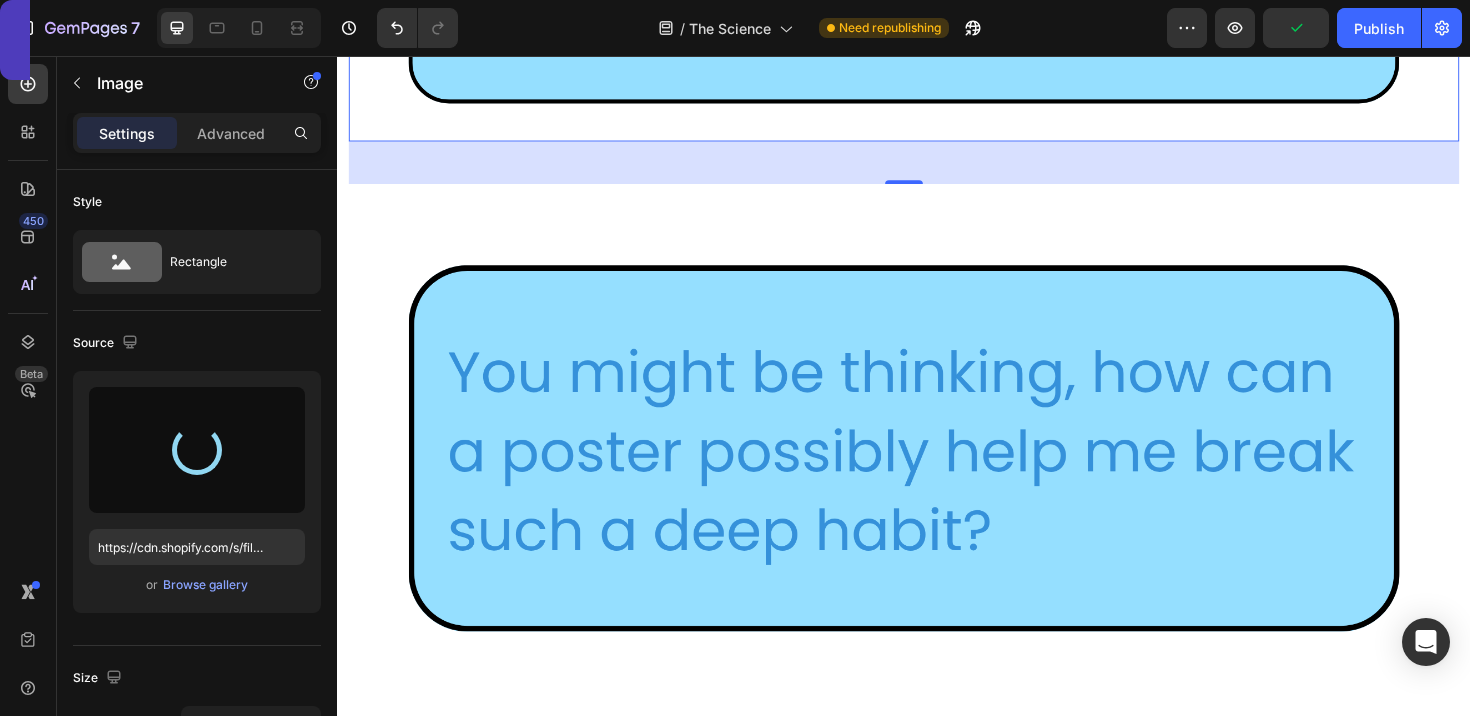 scroll, scrollTop: 2819, scrollLeft: 0, axis: vertical 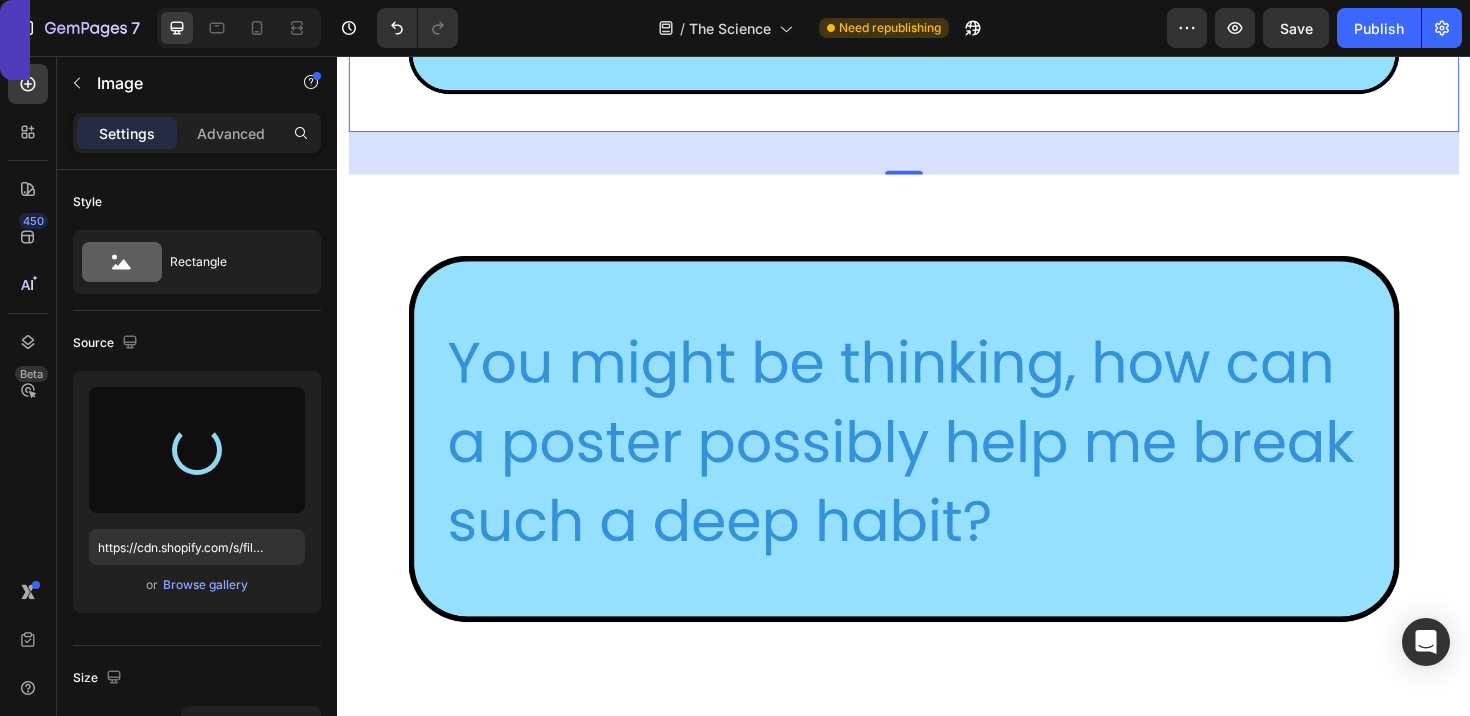 type on "https://cdn.shopify.com/s/files/1/0916/6857/8684/files/gempages_570851522548597575-ad6db503-15a6-4e73-b792-74435bbb0a04.png" 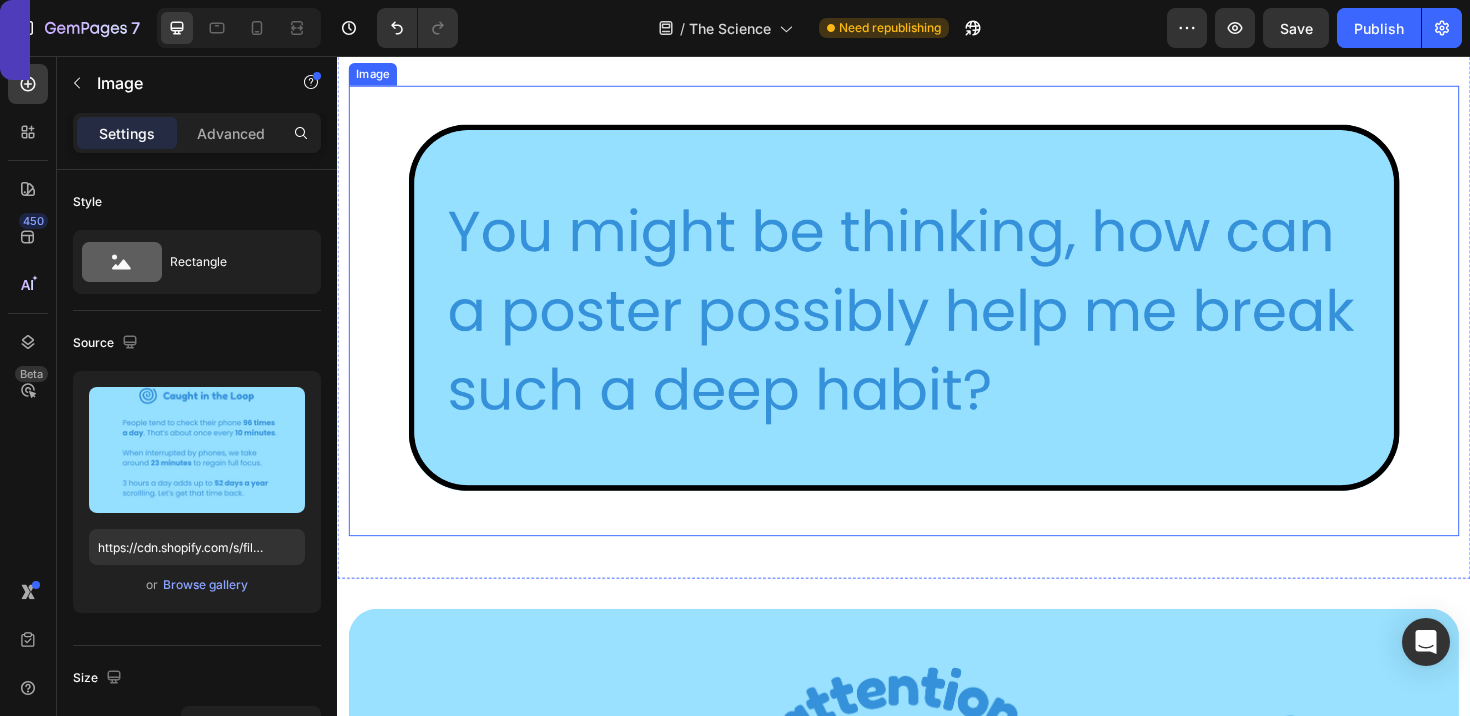 scroll, scrollTop: 3153, scrollLeft: 0, axis: vertical 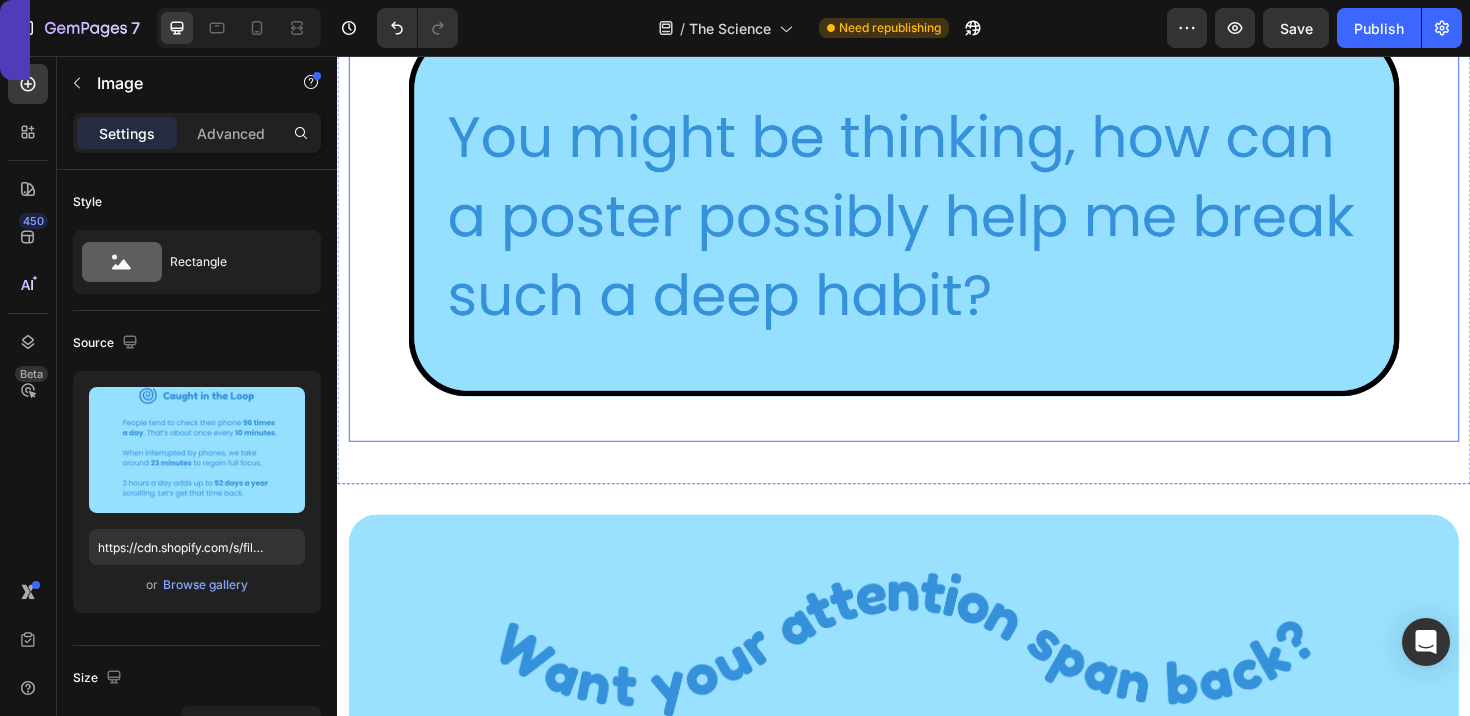 click at bounding box center (937, 225) 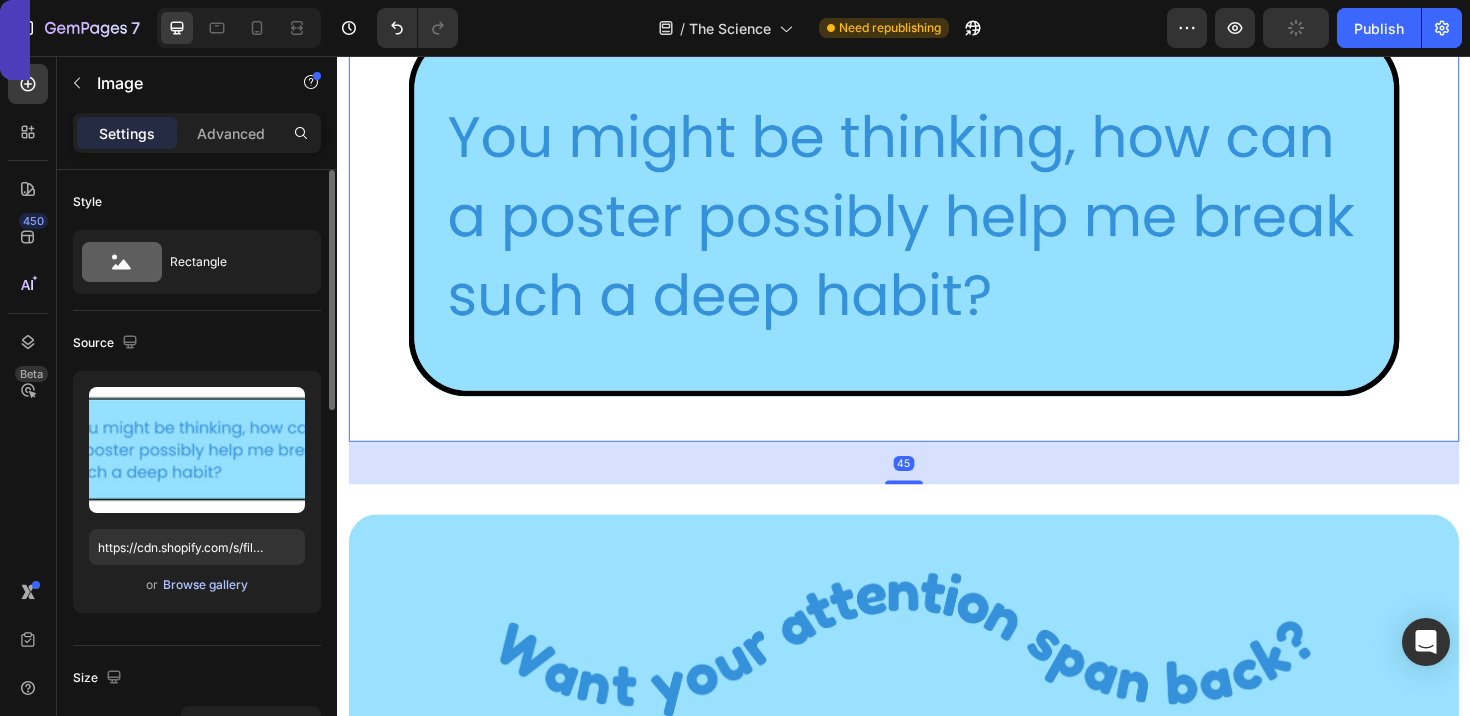 click on "Browse gallery" at bounding box center [205, 585] 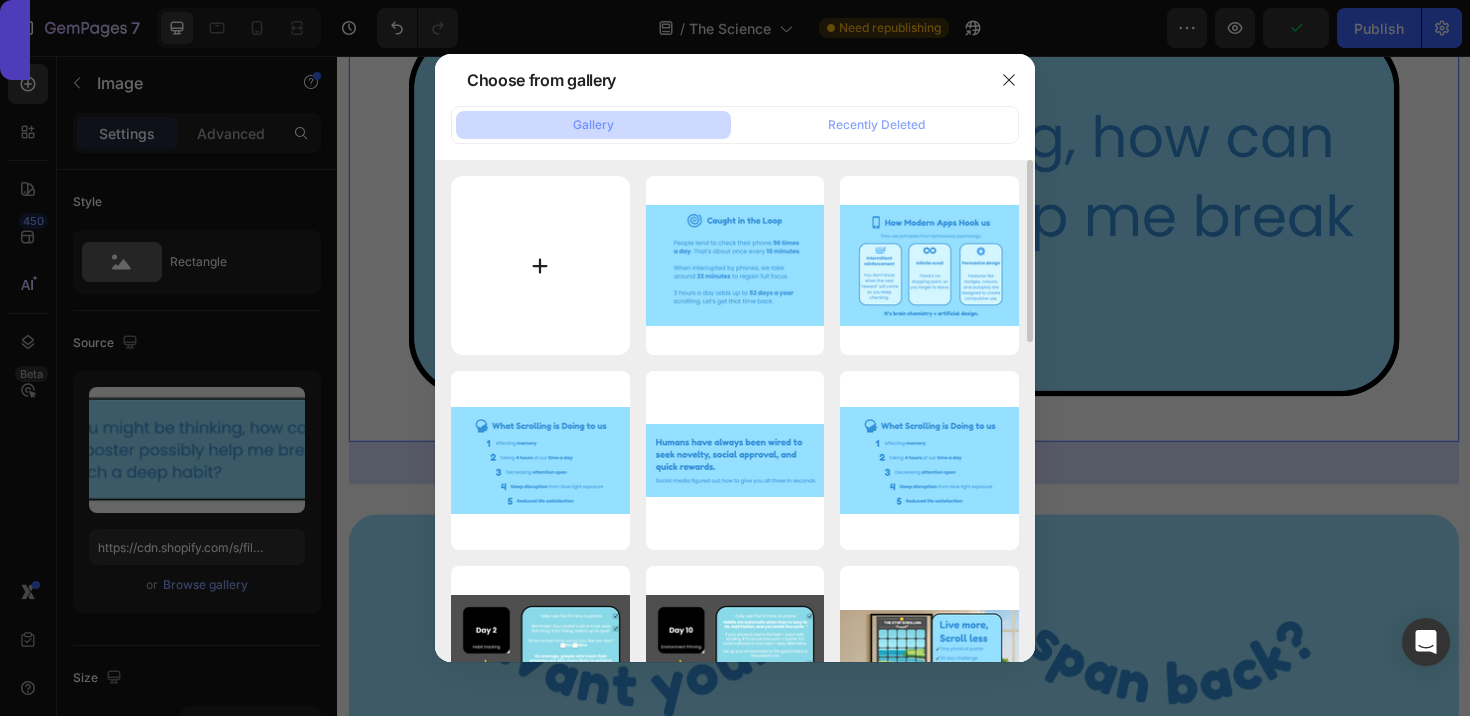 click at bounding box center (540, 265) 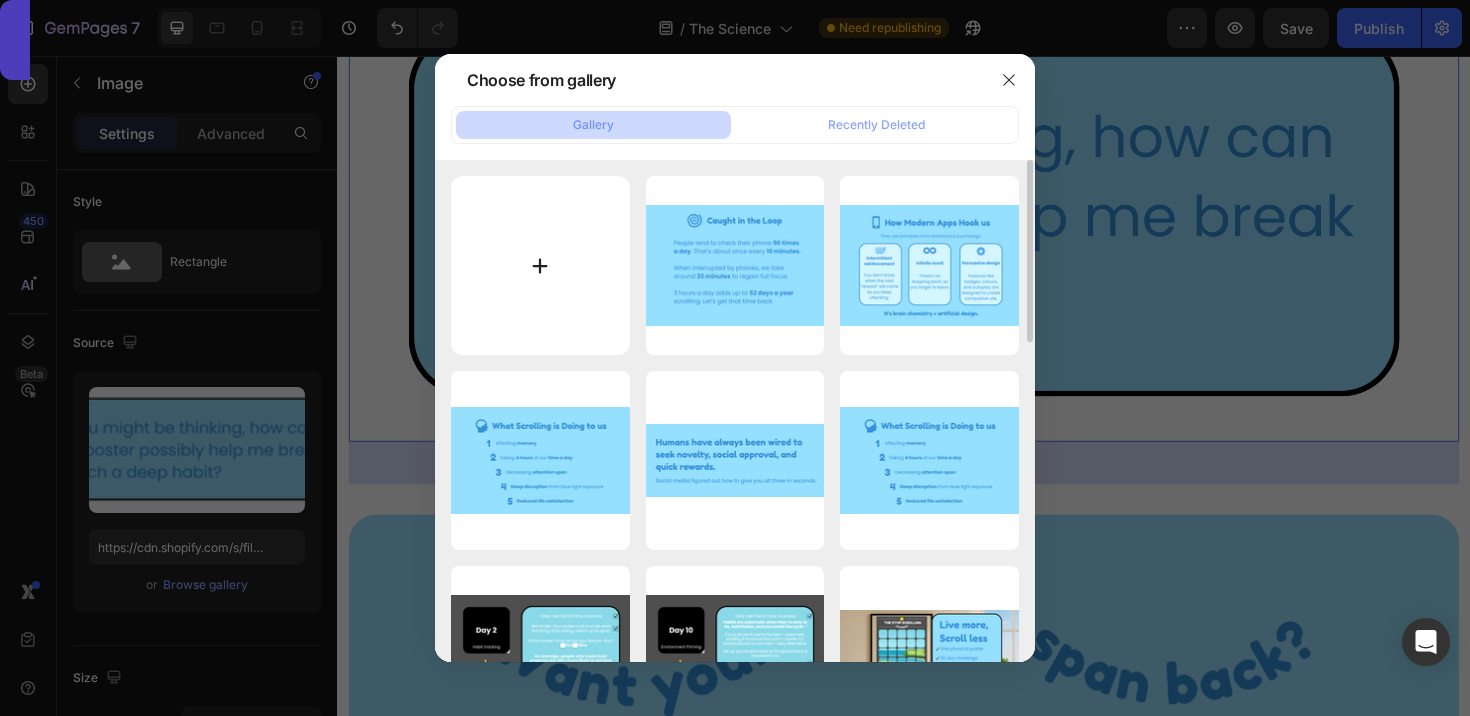 type on "C:\fakepath\74.png" 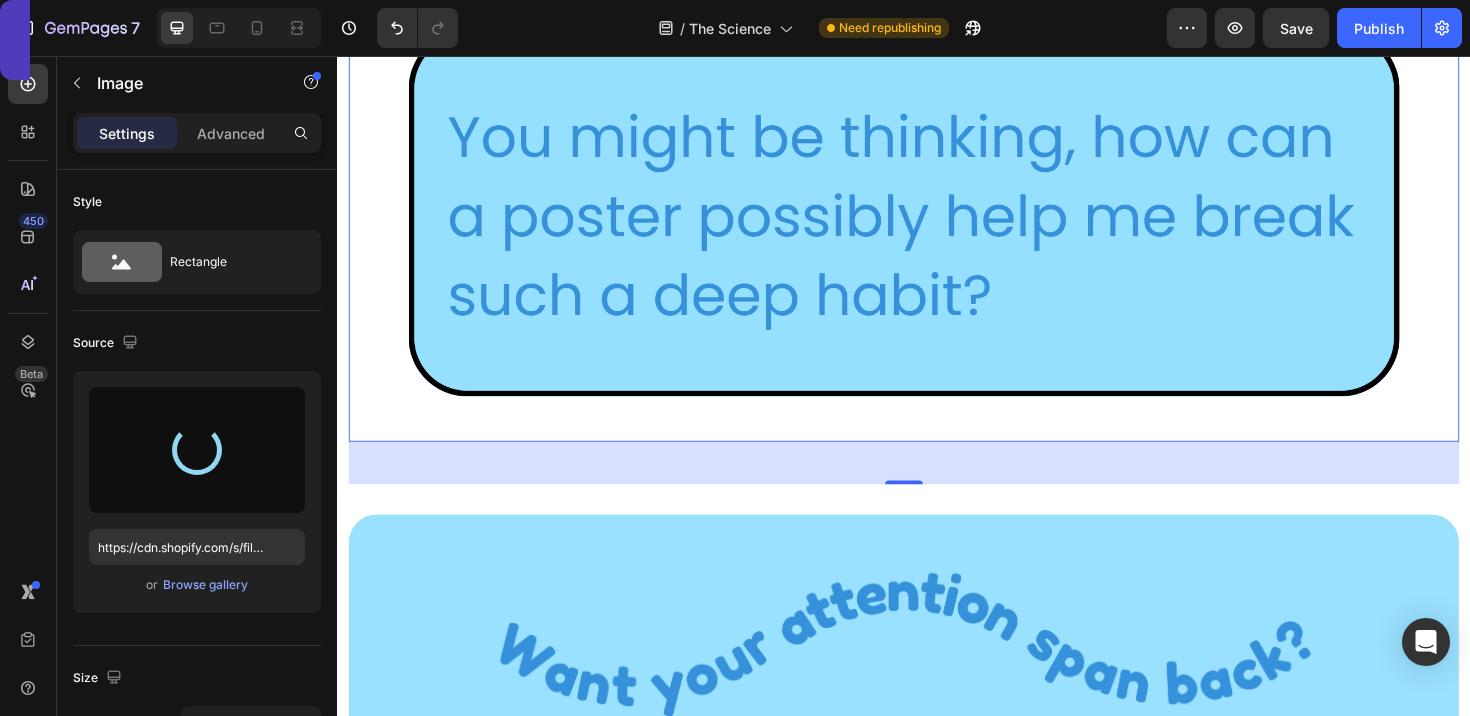 type on "https://cdn.shopify.com/s/files/1/0916/6857/8684/files/gempages_570851522548597575-ffcb84d2-f548-4d2a-b105-b2f5c8d3cf52.png" 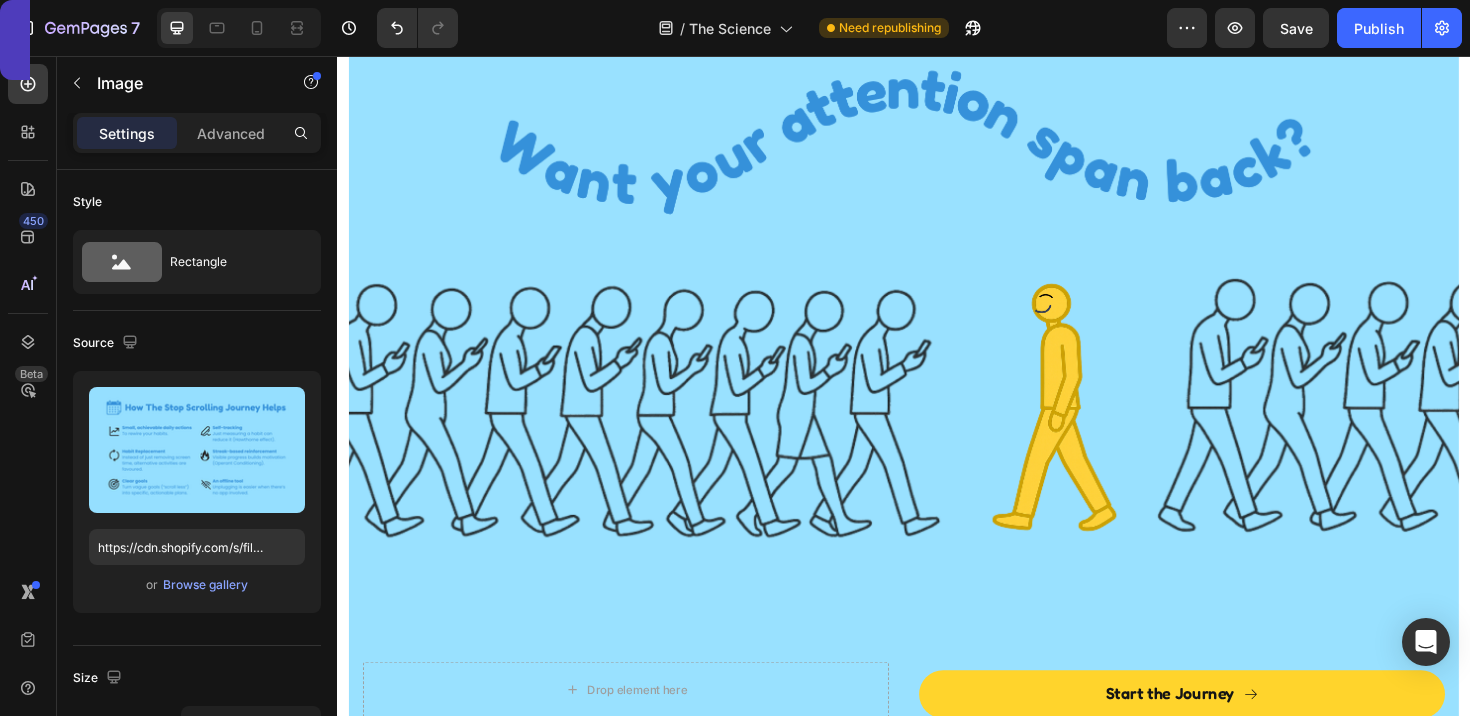 scroll, scrollTop: 3999, scrollLeft: 0, axis: vertical 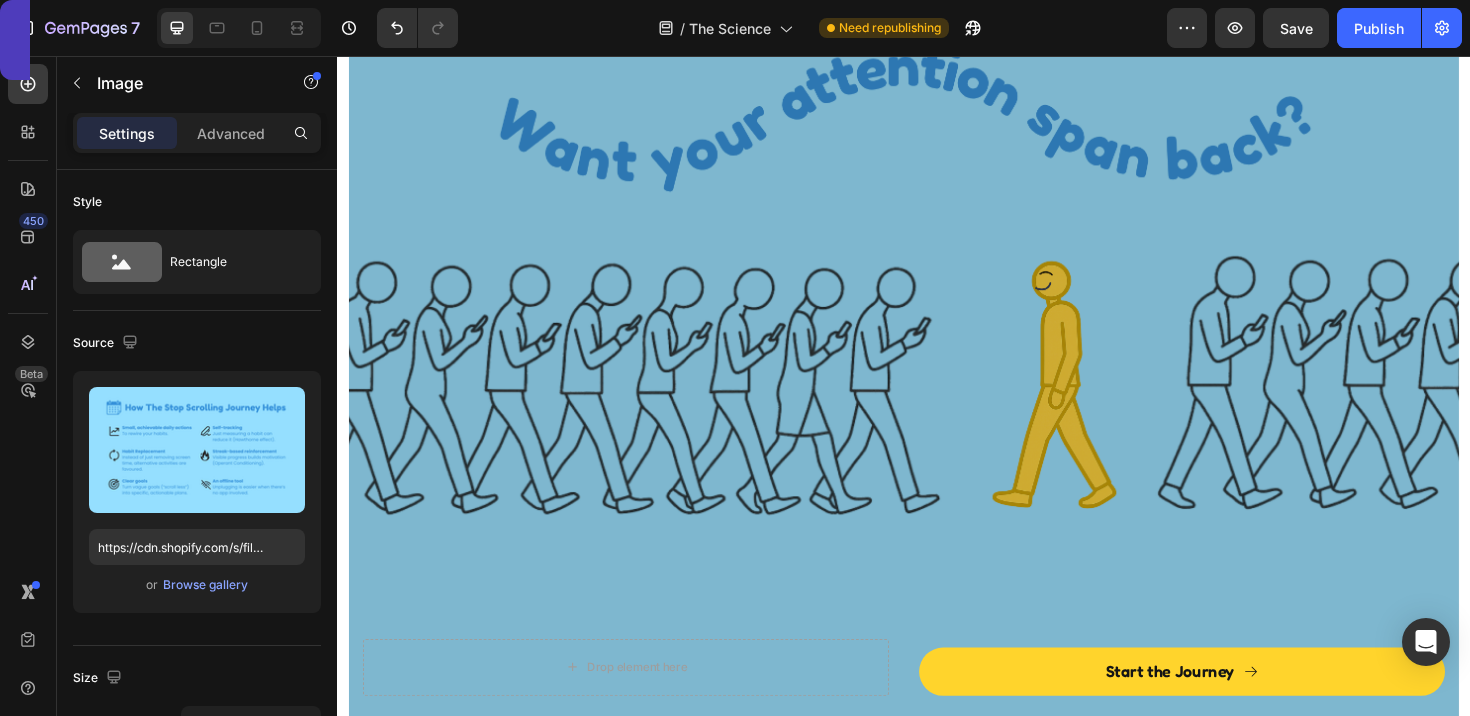click at bounding box center (937, 400) 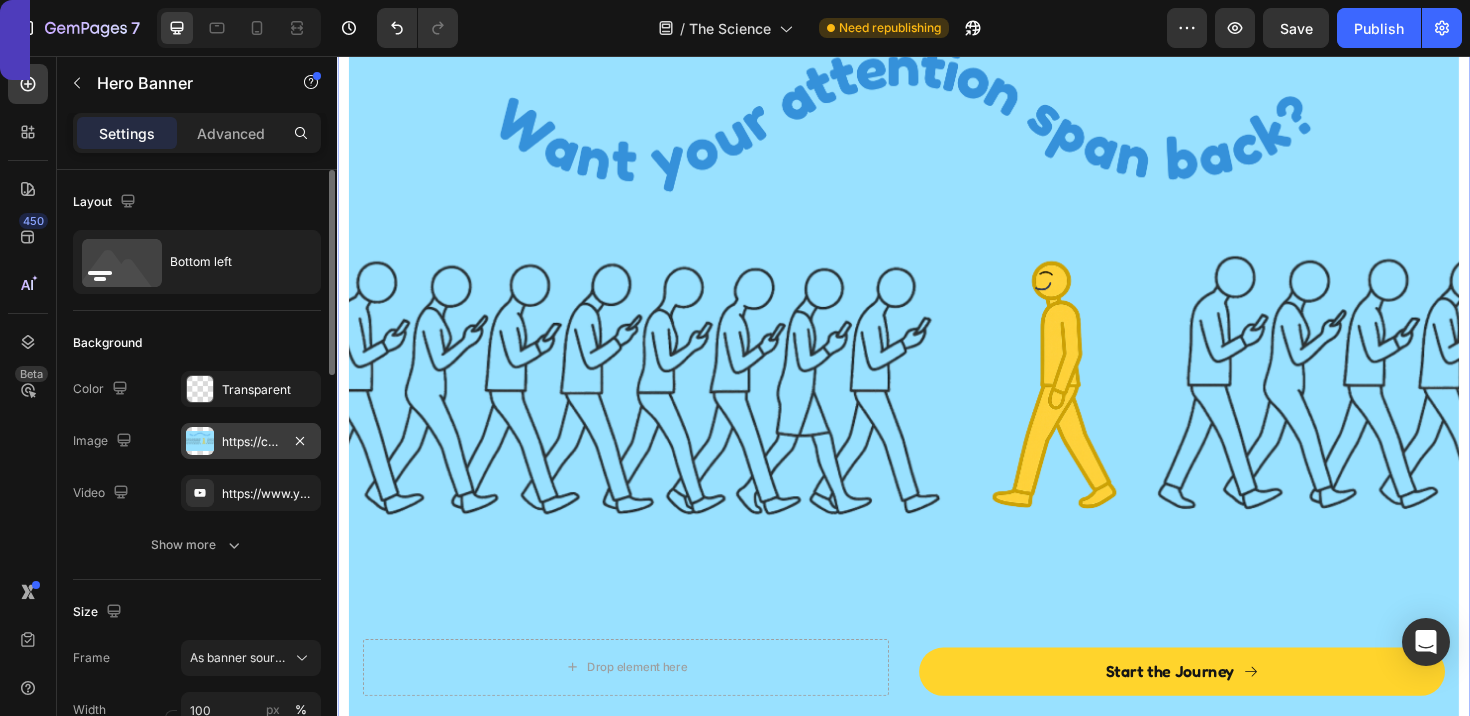 click on "https://cdn.shopify.com/s/files/1/0916/6857/8684/files/gempages_570851522548597575-12675dbe-6a5e-4166-8bc9-0ab05b6a7cda.png" at bounding box center (251, 442) 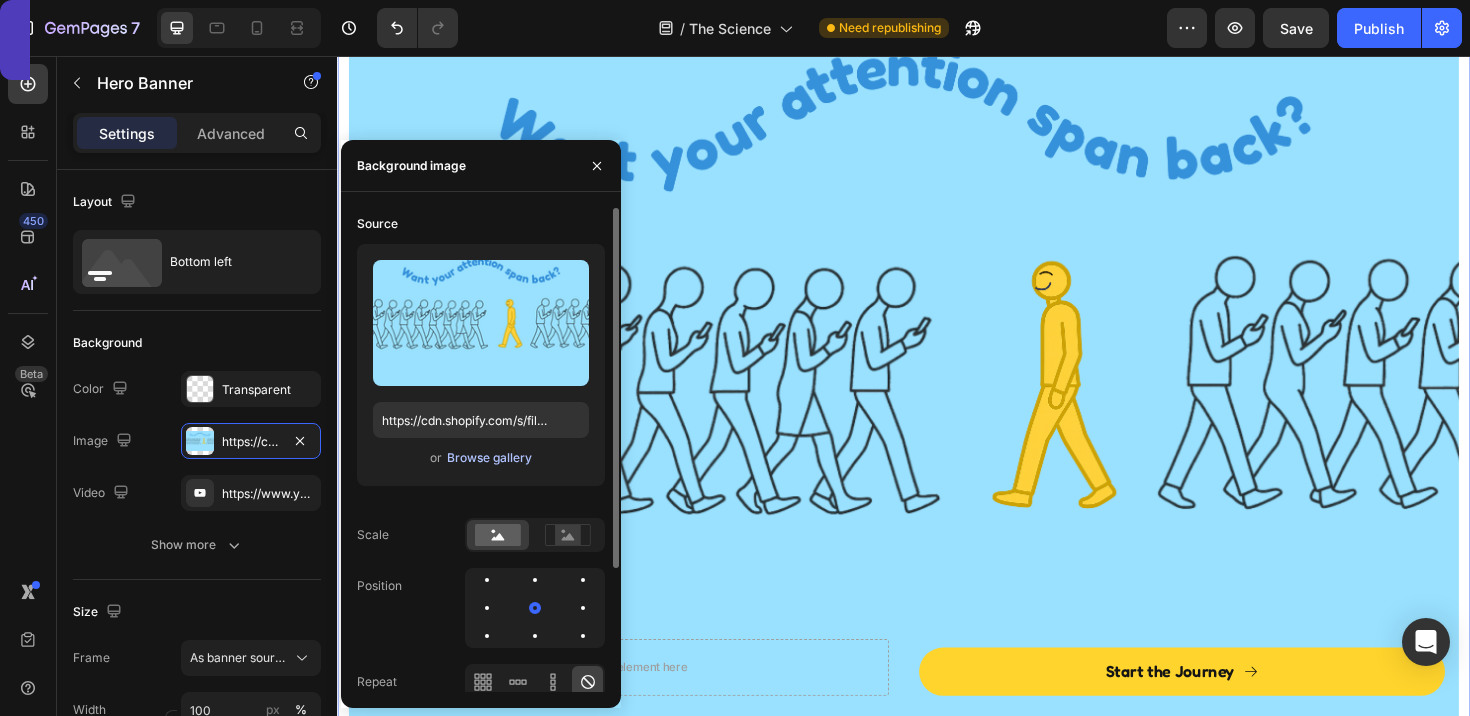 click on "Browse gallery" at bounding box center (489, 458) 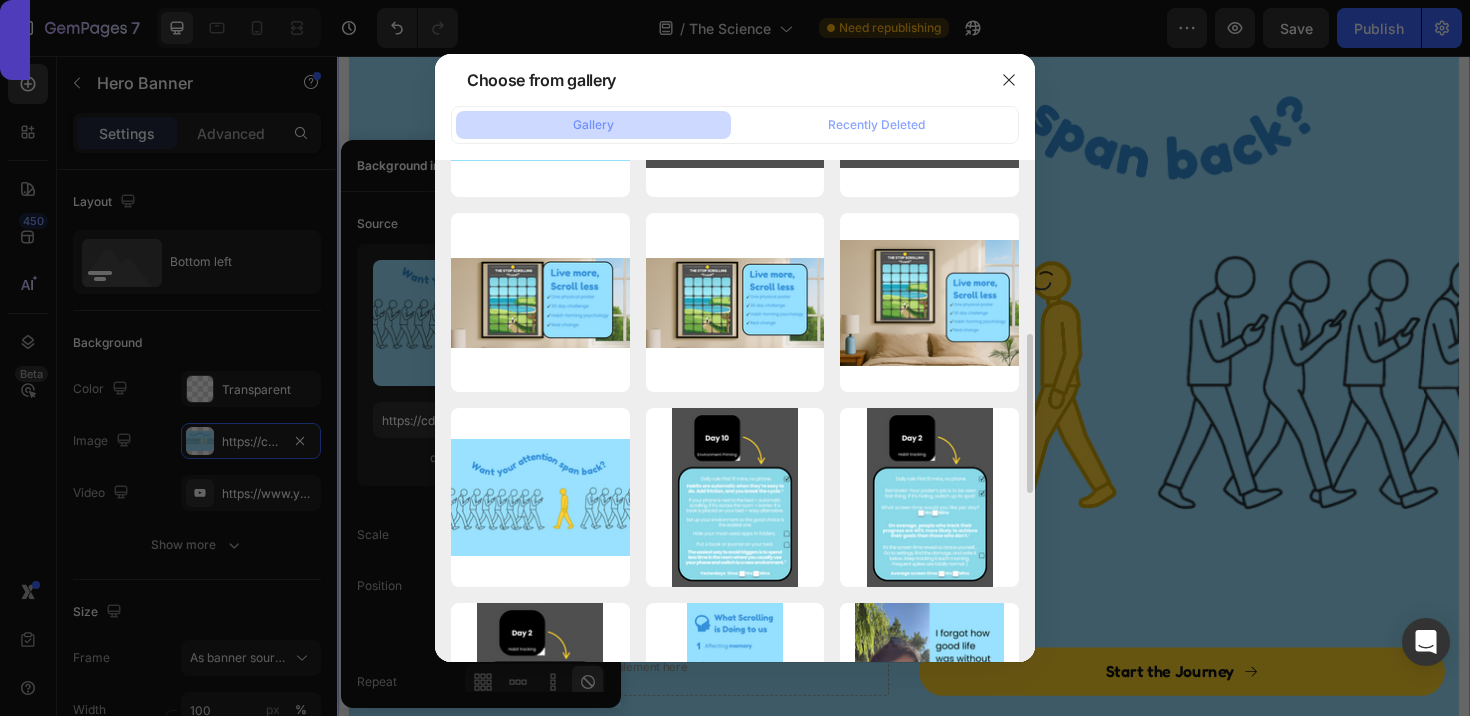 scroll, scrollTop: 561, scrollLeft: 0, axis: vertical 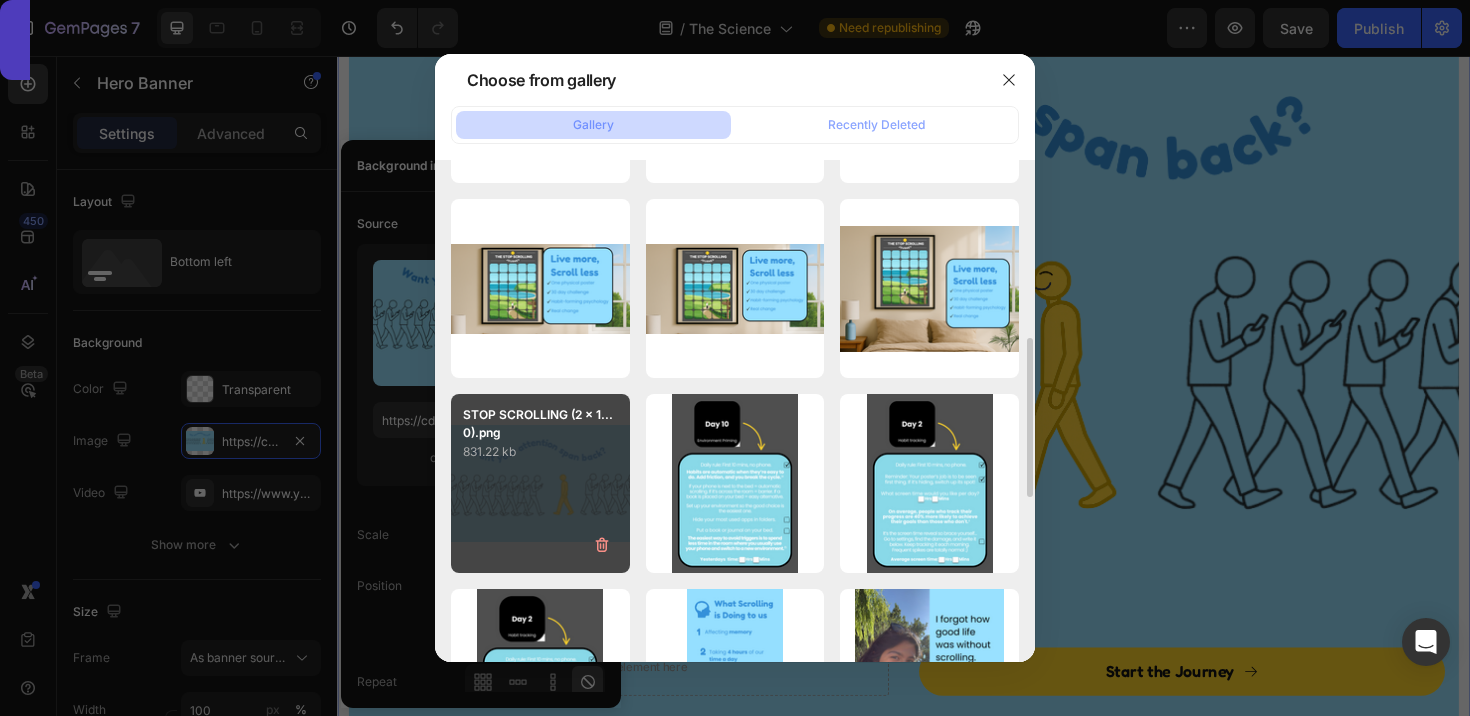 click on "STOP SCROLLING (2 x 1...0).png 831.22 kb" at bounding box center (540, 483) 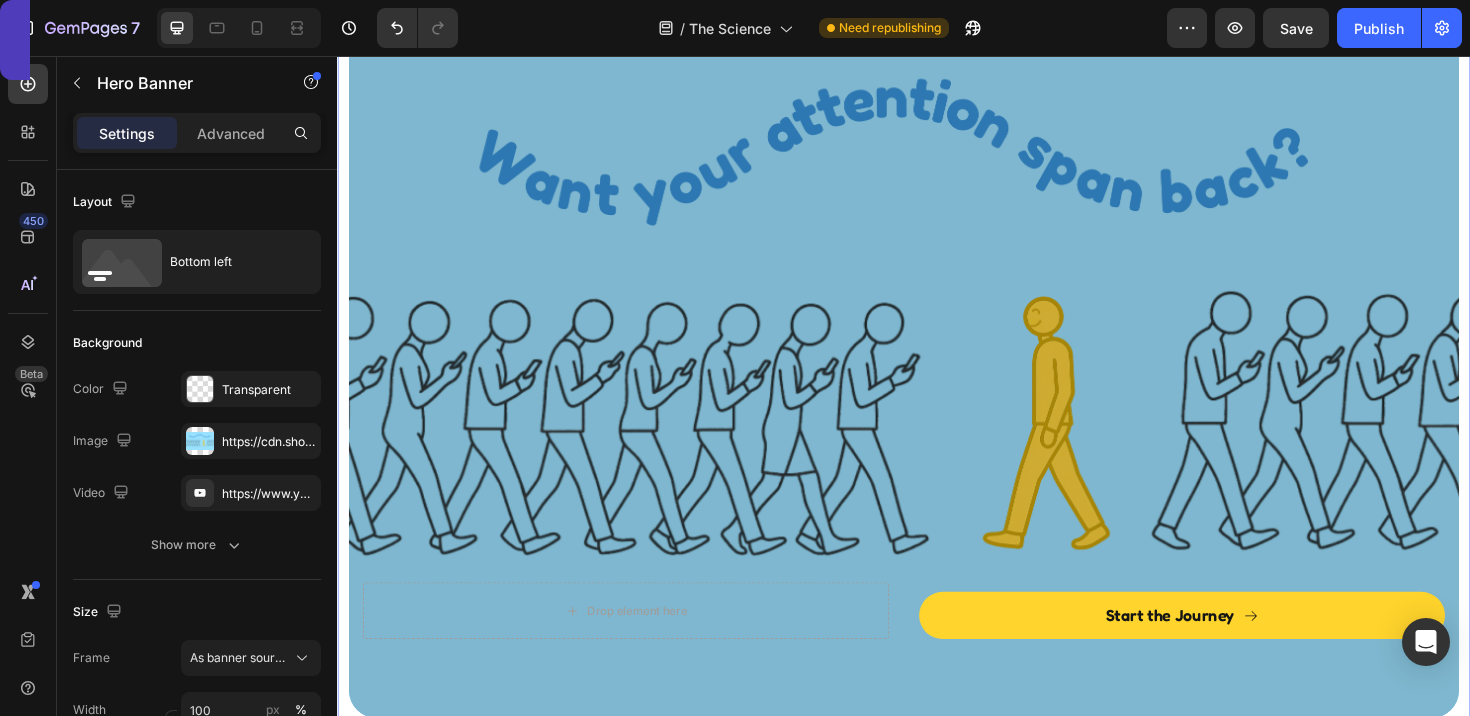 click at bounding box center (937, 371) 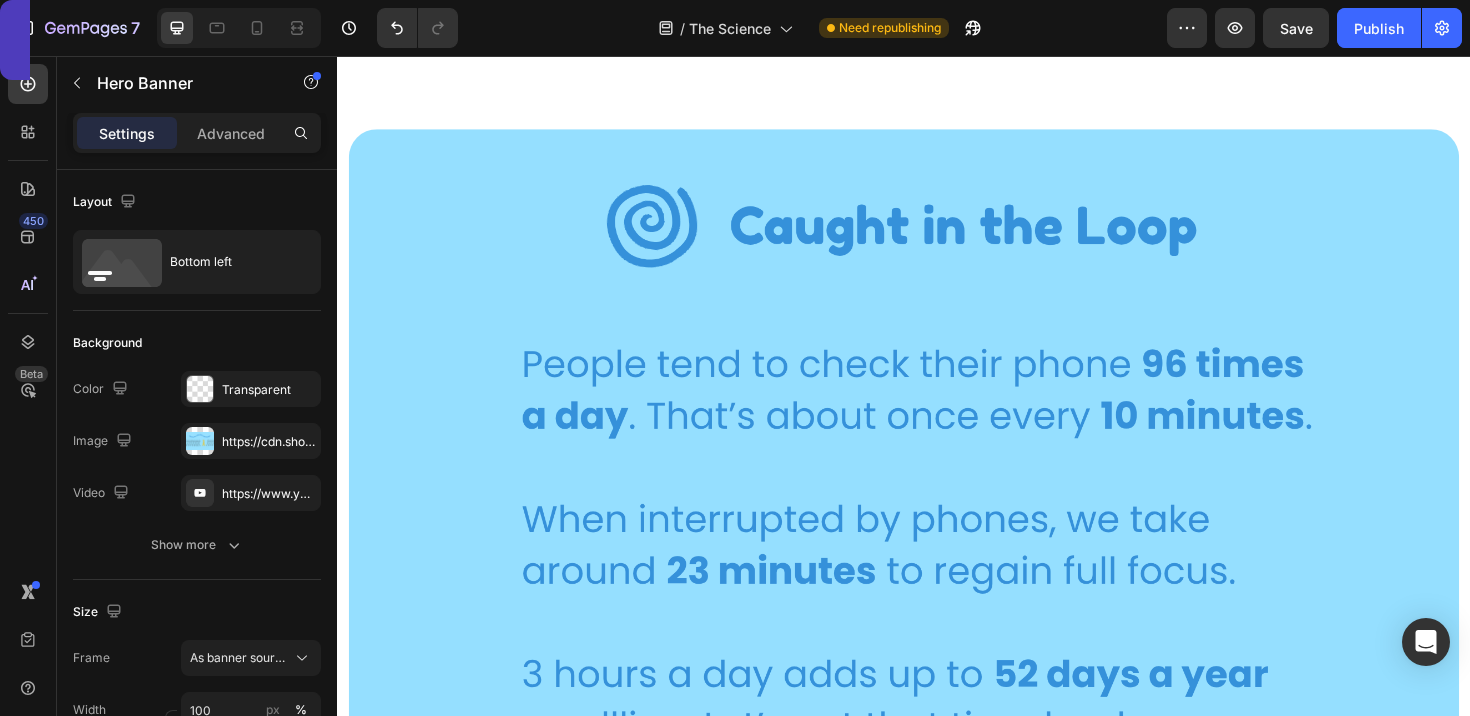 scroll, scrollTop: 1629, scrollLeft: 0, axis: vertical 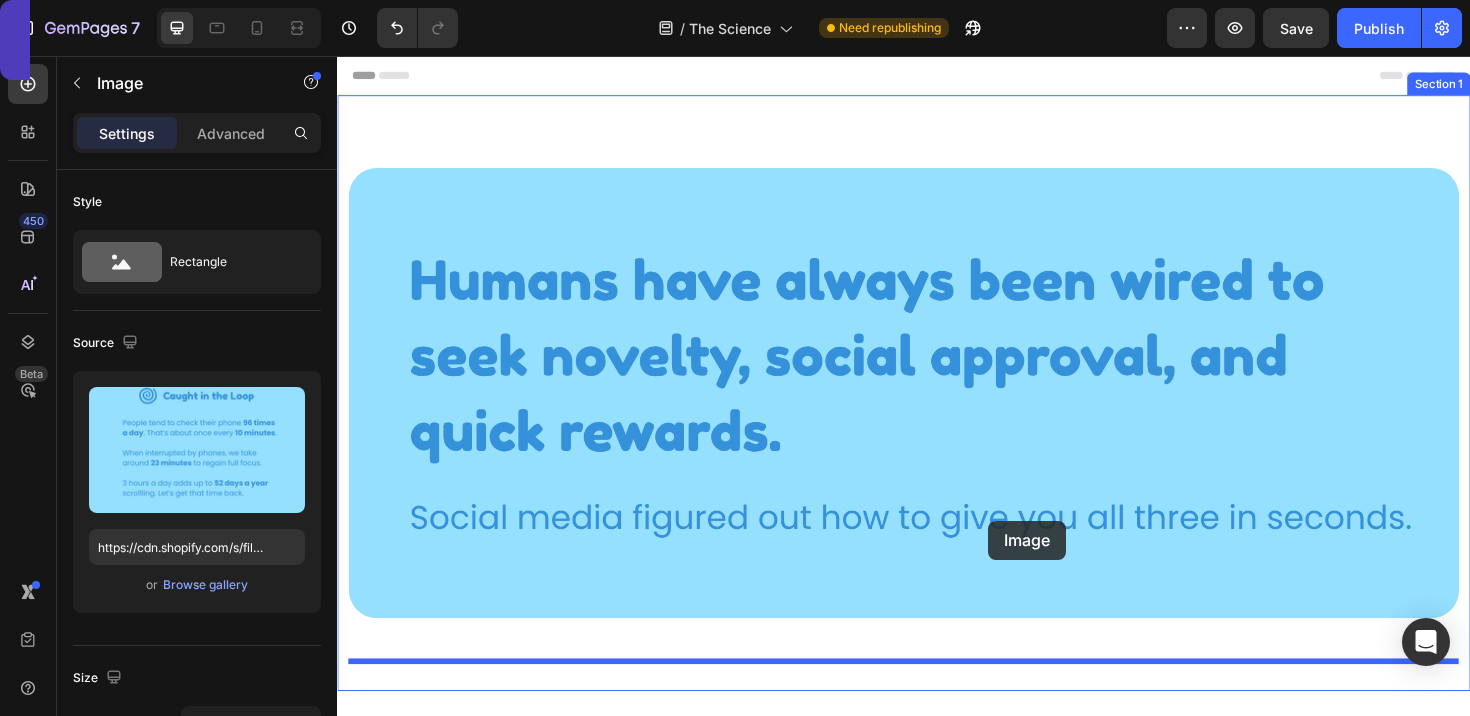 drag, startPoint x: 1029, startPoint y: 340, endPoint x: 1026, endPoint y: 548, distance: 208.02164 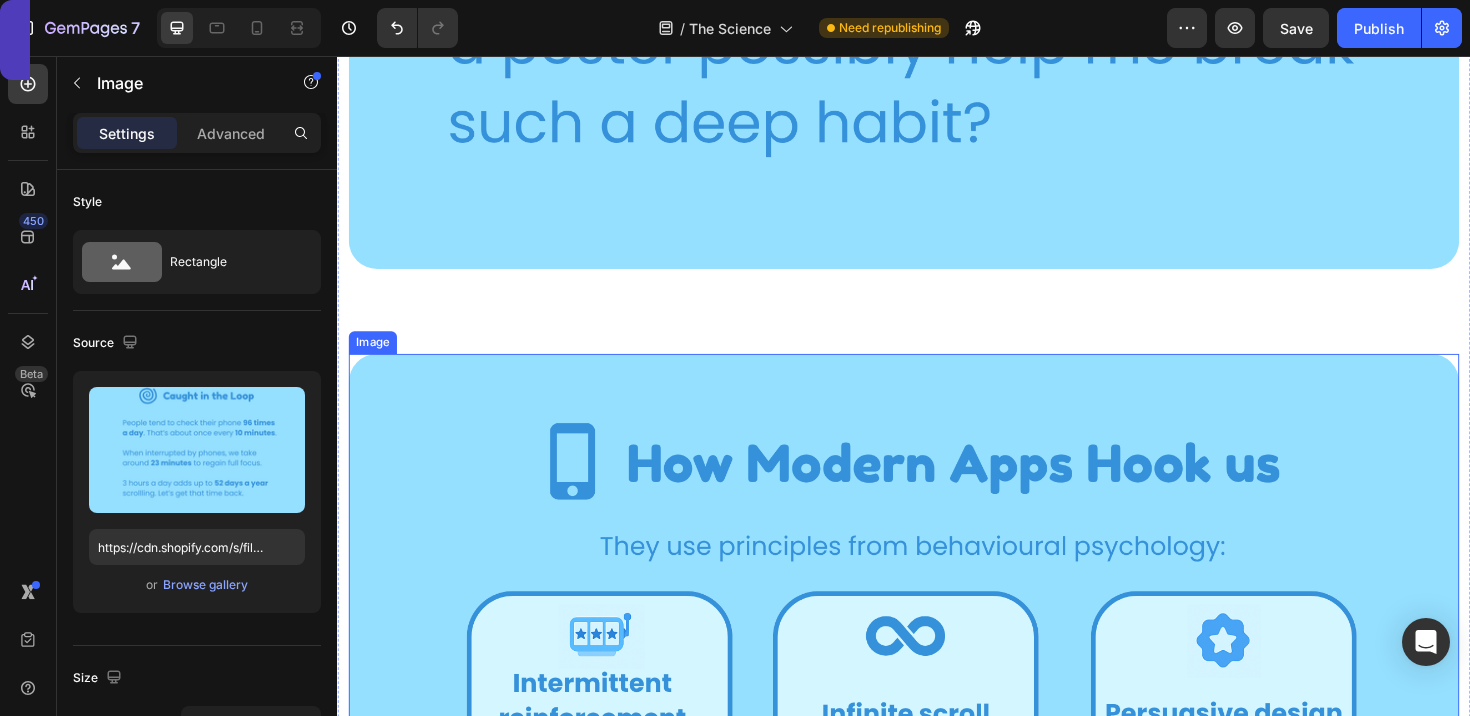 scroll, scrollTop: 1912, scrollLeft: 0, axis: vertical 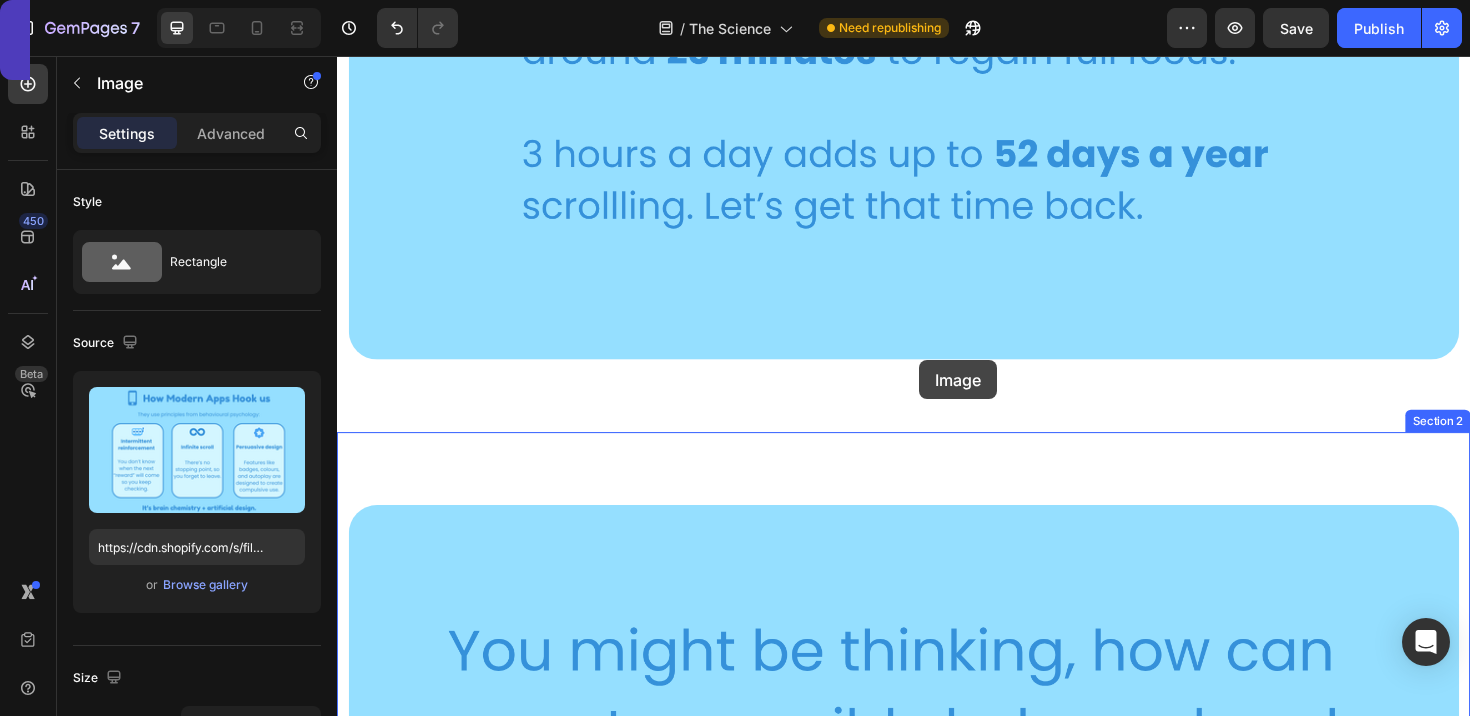 drag, startPoint x: 999, startPoint y: 463, endPoint x: 953, endPoint y: 378, distance: 96.64885 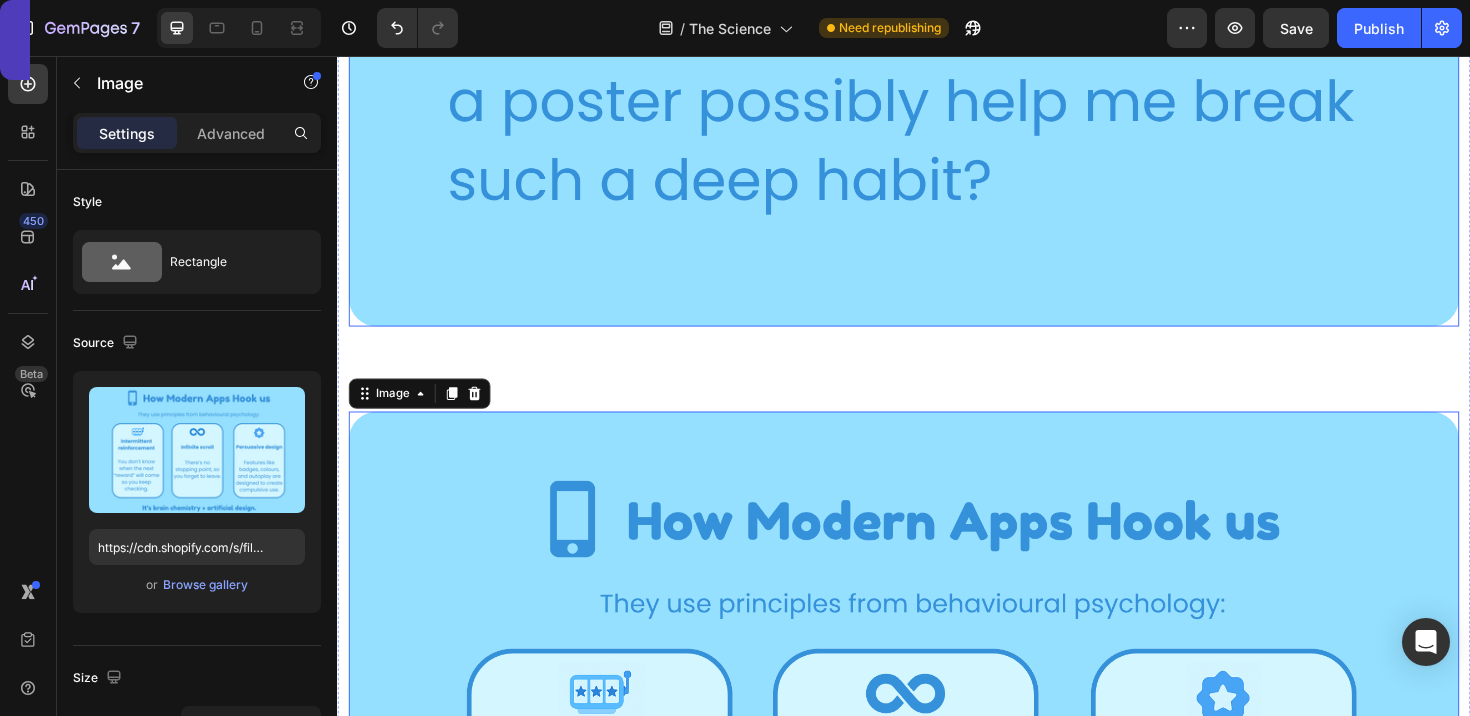 scroll, scrollTop: 2022, scrollLeft: 0, axis: vertical 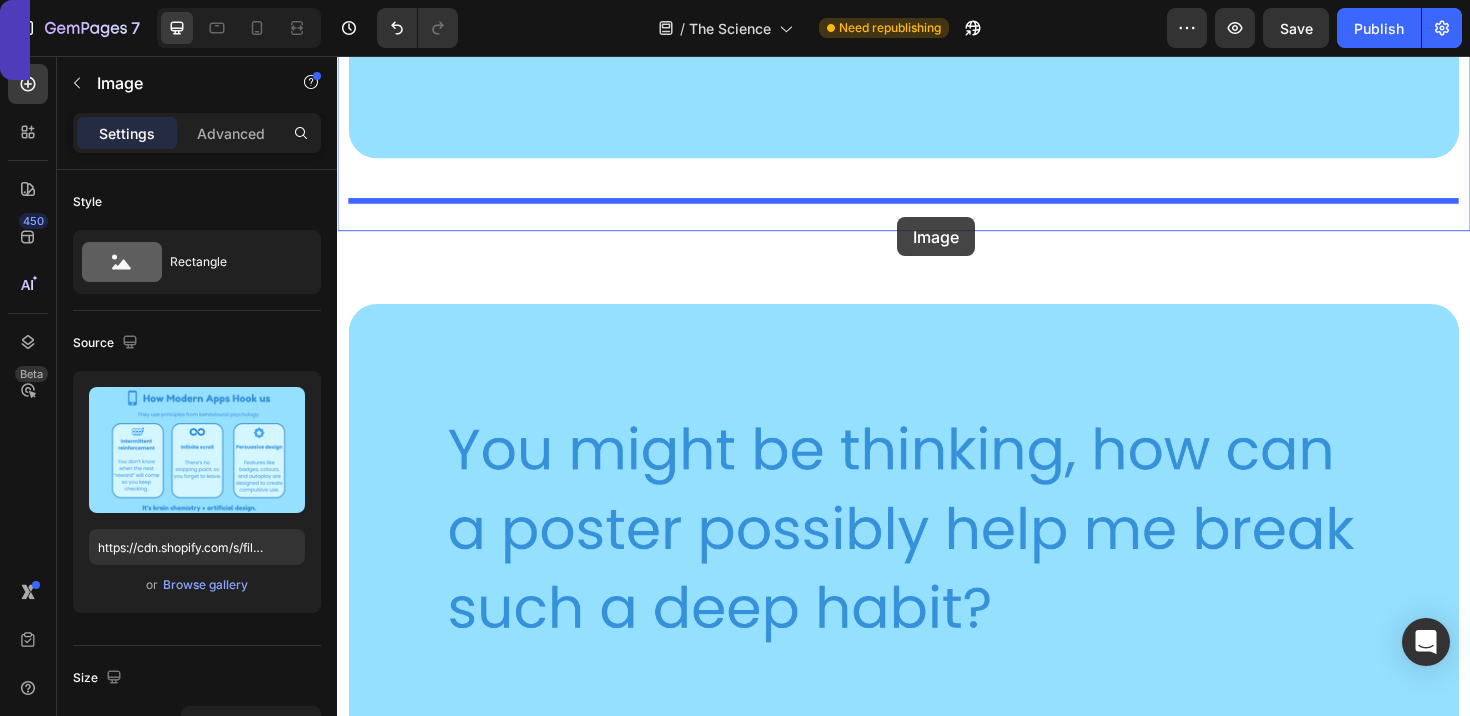 drag, startPoint x: 973, startPoint y: 535, endPoint x: 930, endPoint y: 227, distance: 310.98715 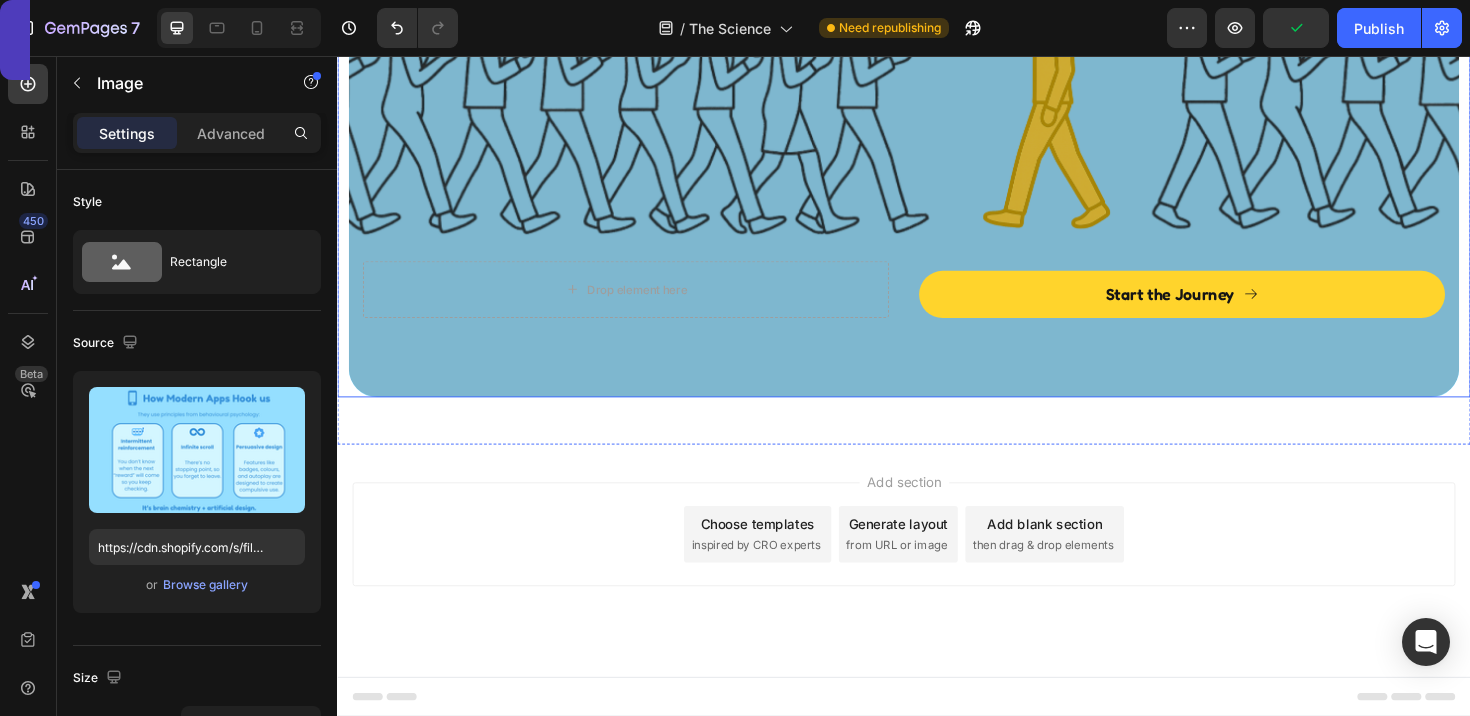 scroll, scrollTop: 3803, scrollLeft: 0, axis: vertical 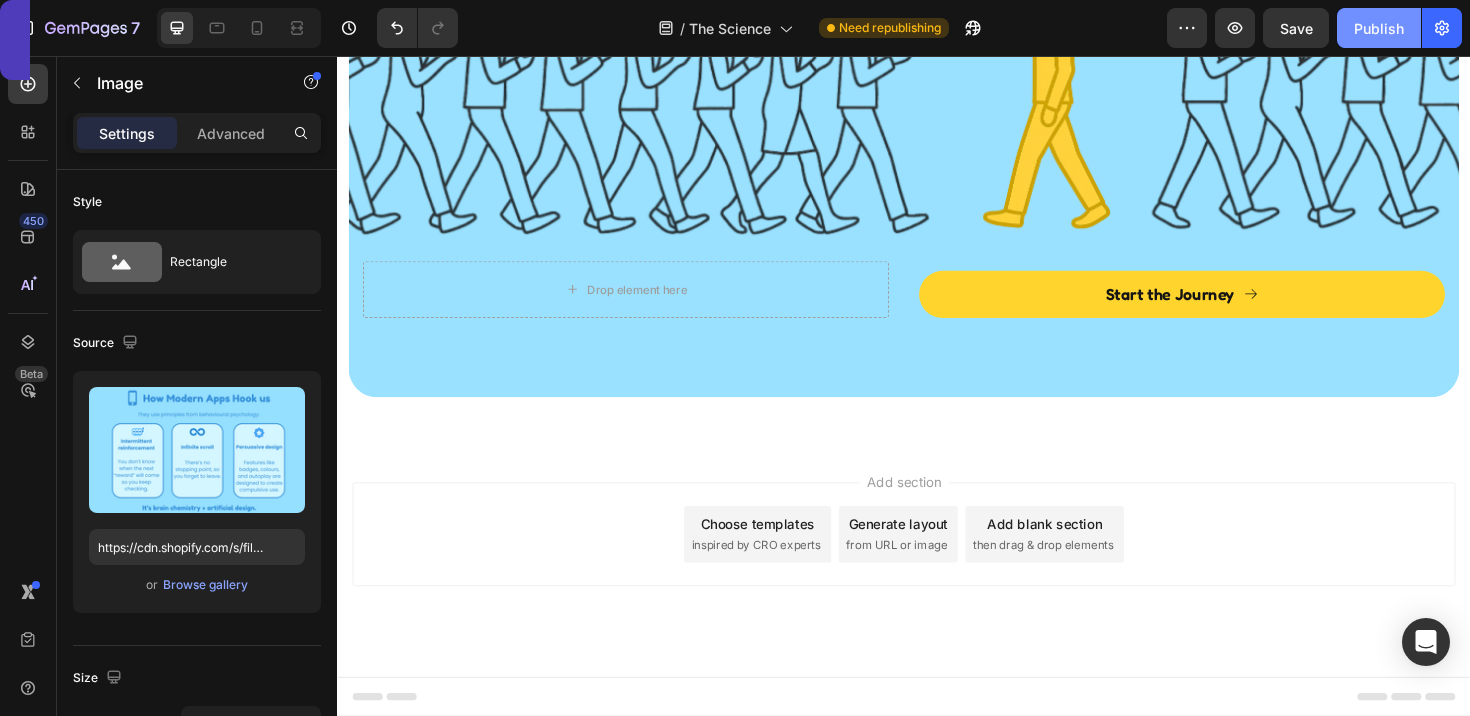 click on "Publish" at bounding box center (1379, 28) 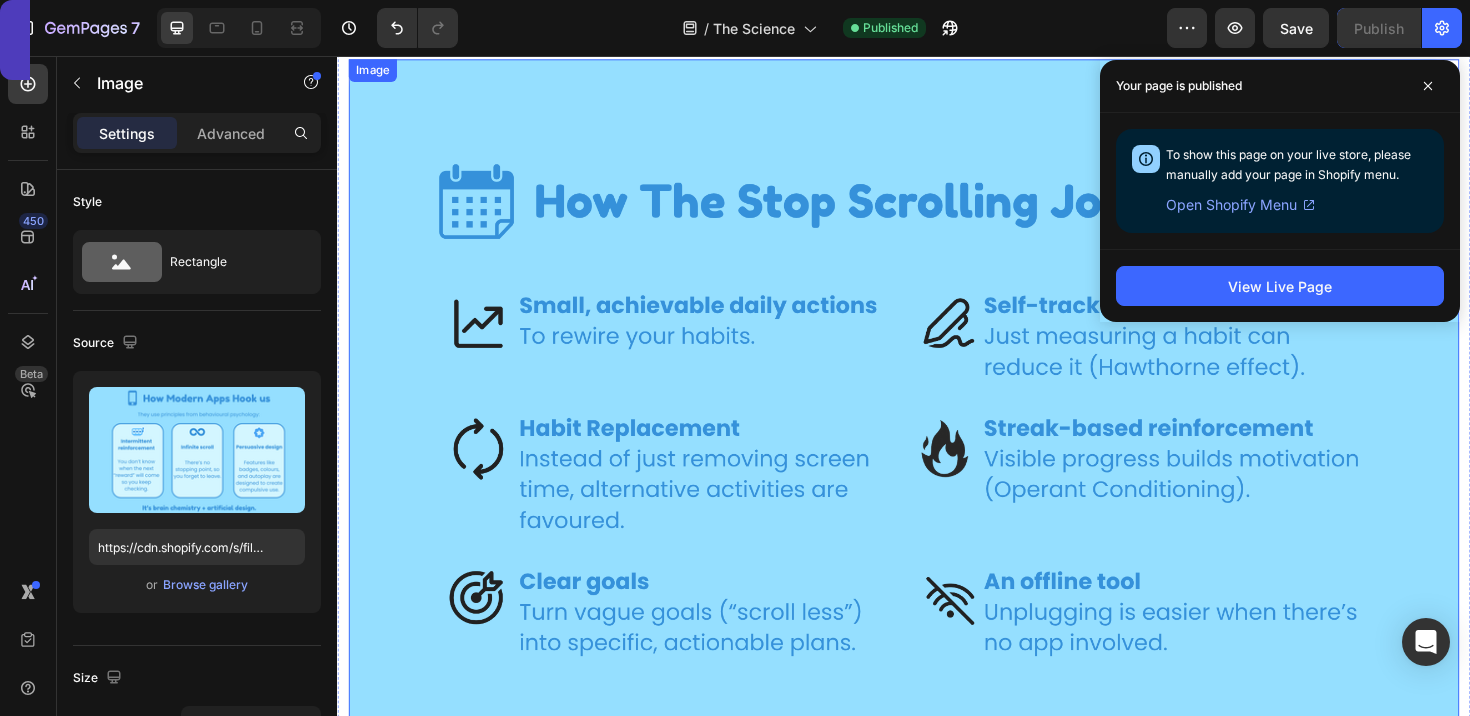 scroll, scrollTop: 2912, scrollLeft: 0, axis: vertical 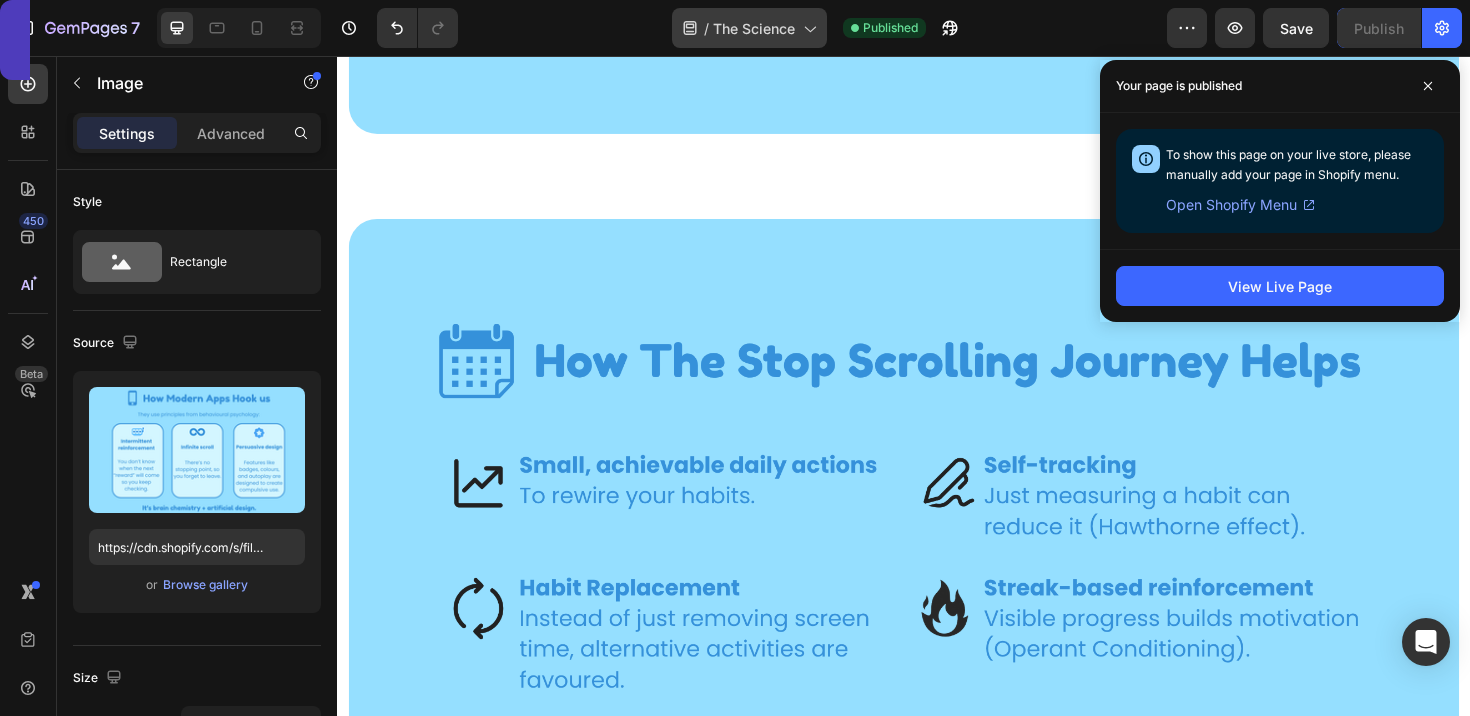 click on "The Science" at bounding box center (754, 28) 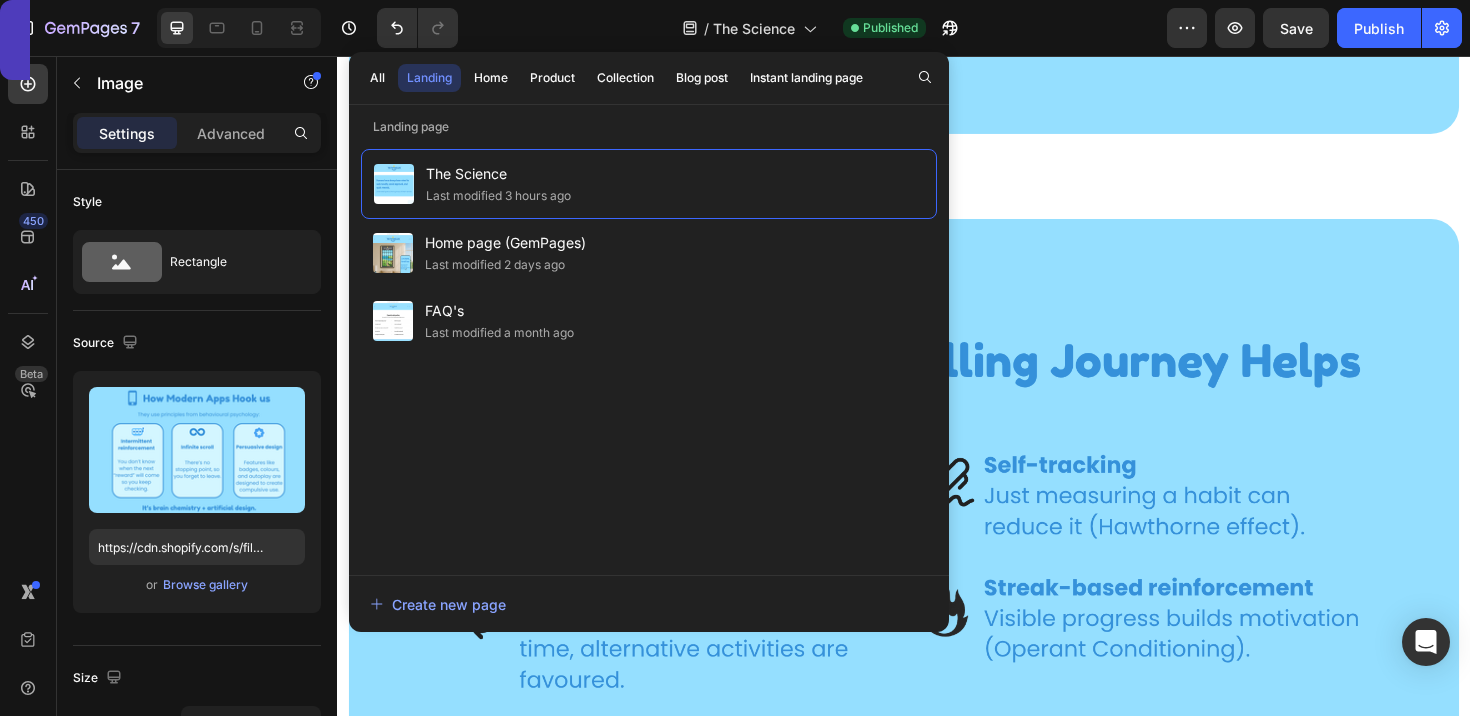 click on "All Landing Home Product Collection Blog post Instant landing page" at bounding box center (616, 78) 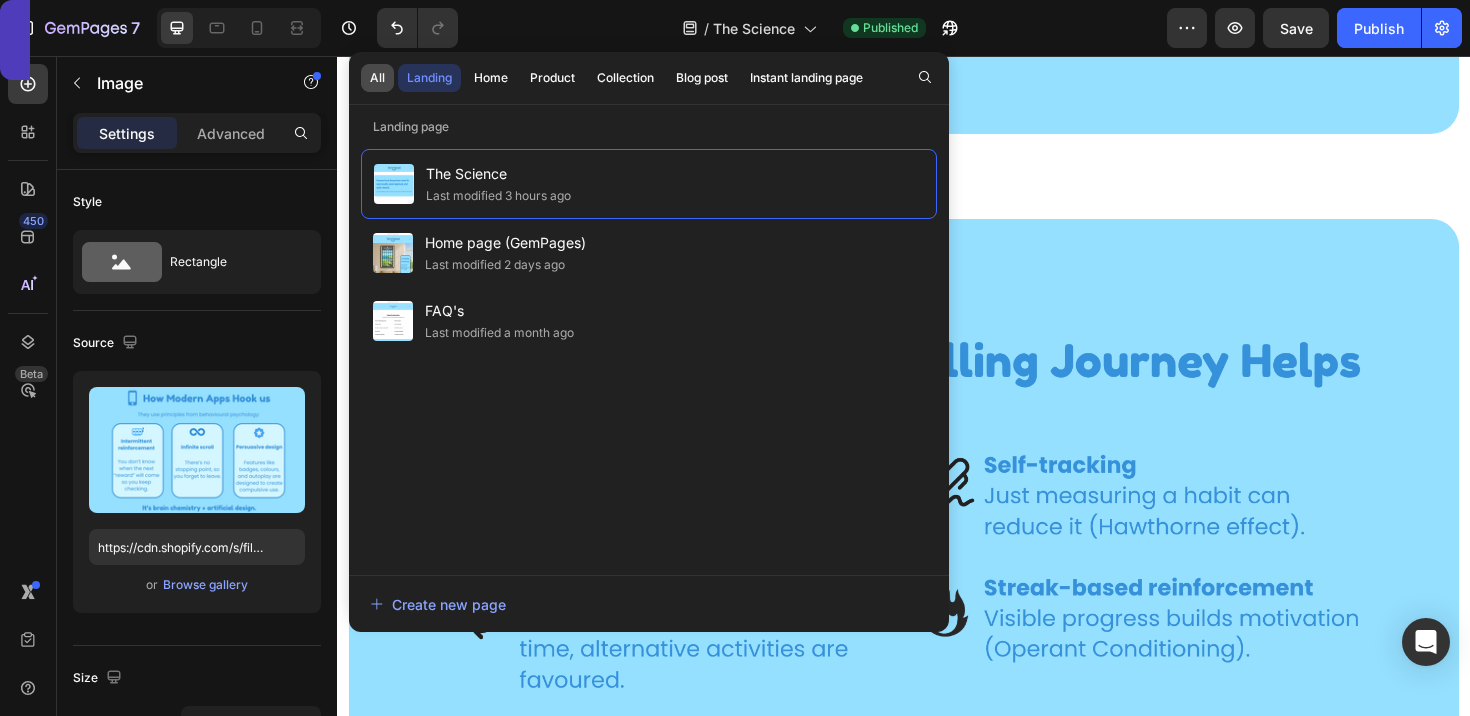 click on "All" at bounding box center (377, 78) 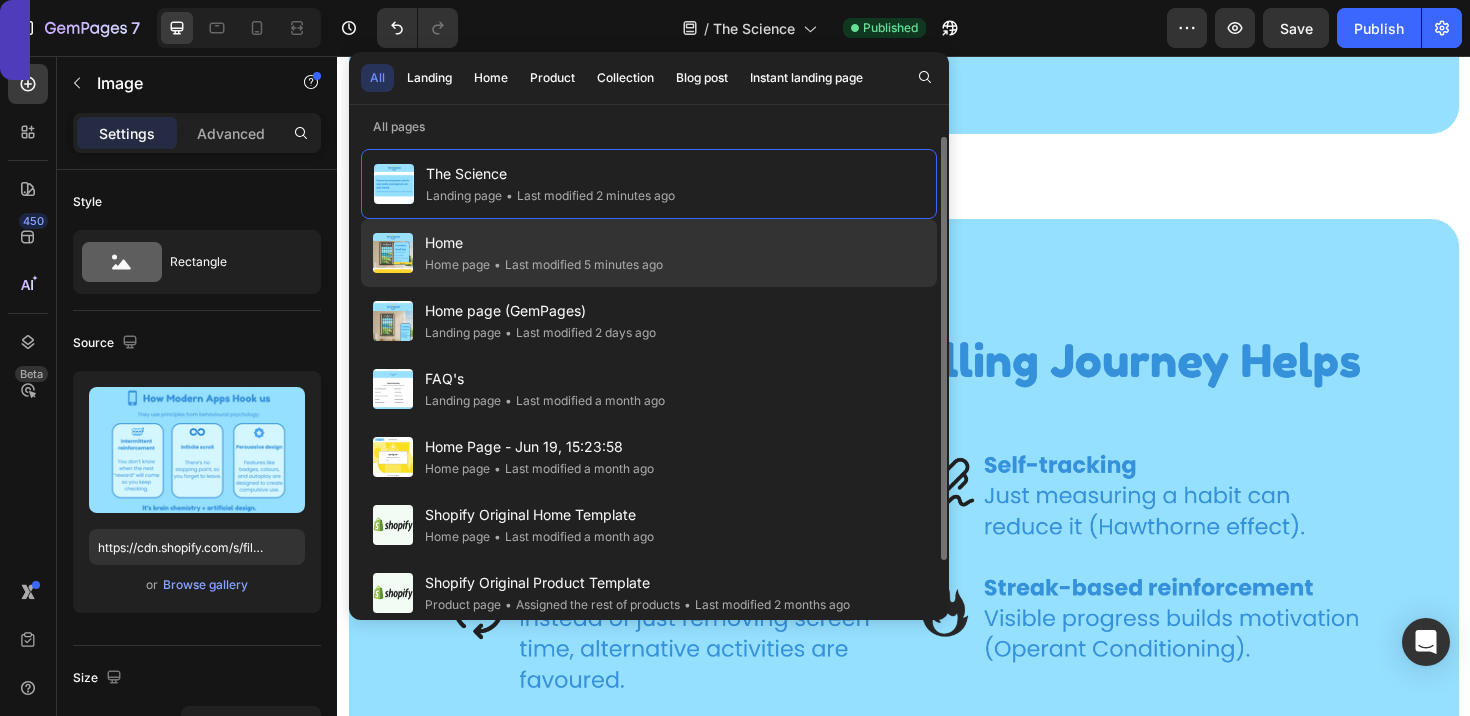 click on "• Last modified 5 minutes ago" 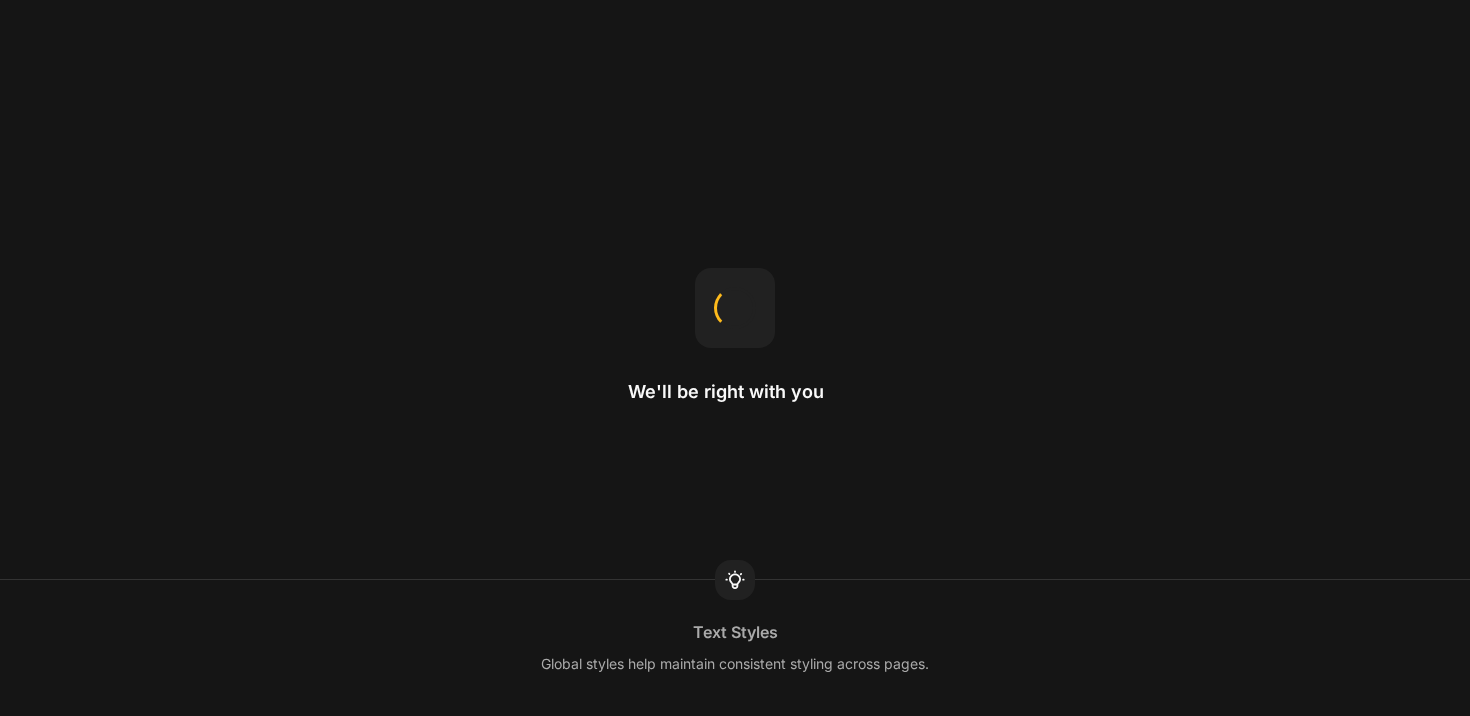 scroll, scrollTop: 0, scrollLeft: 0, axis: both 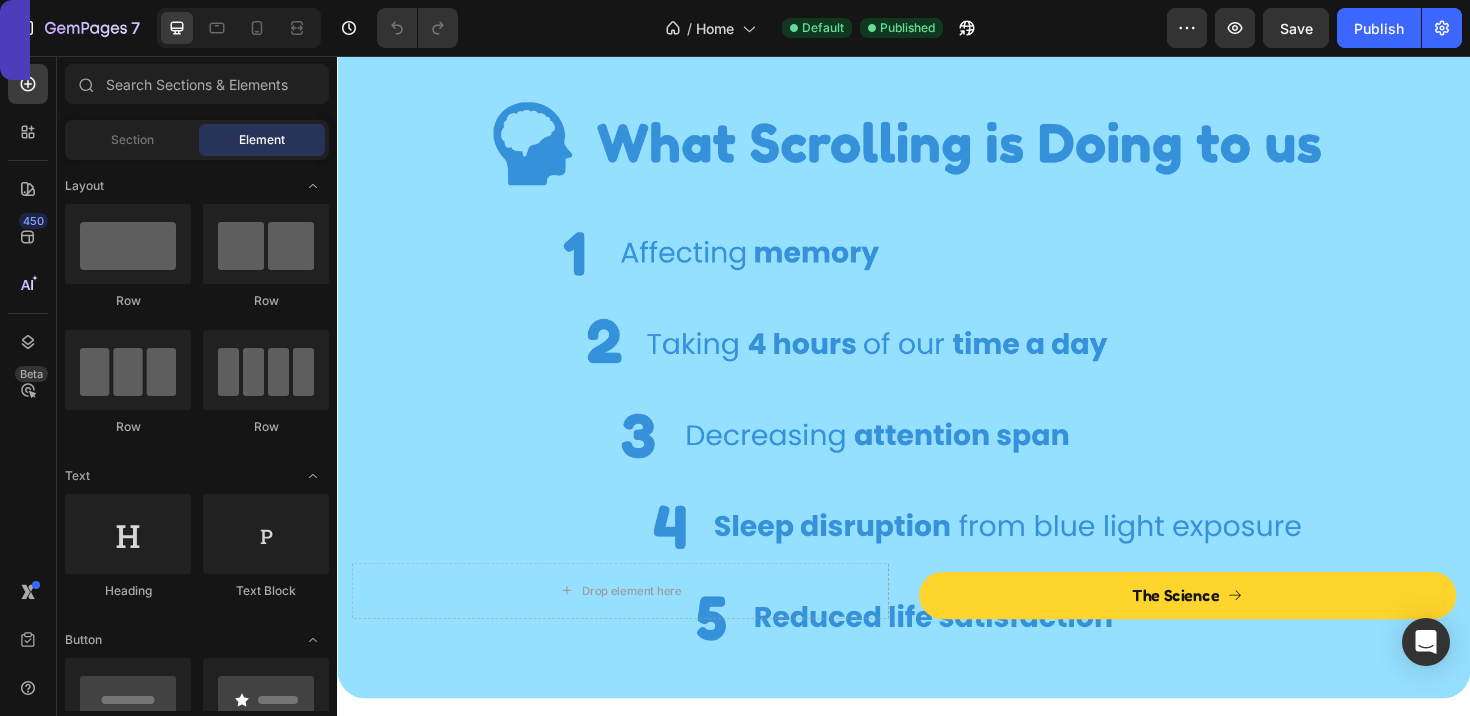 click at bounding box center [937, 378] 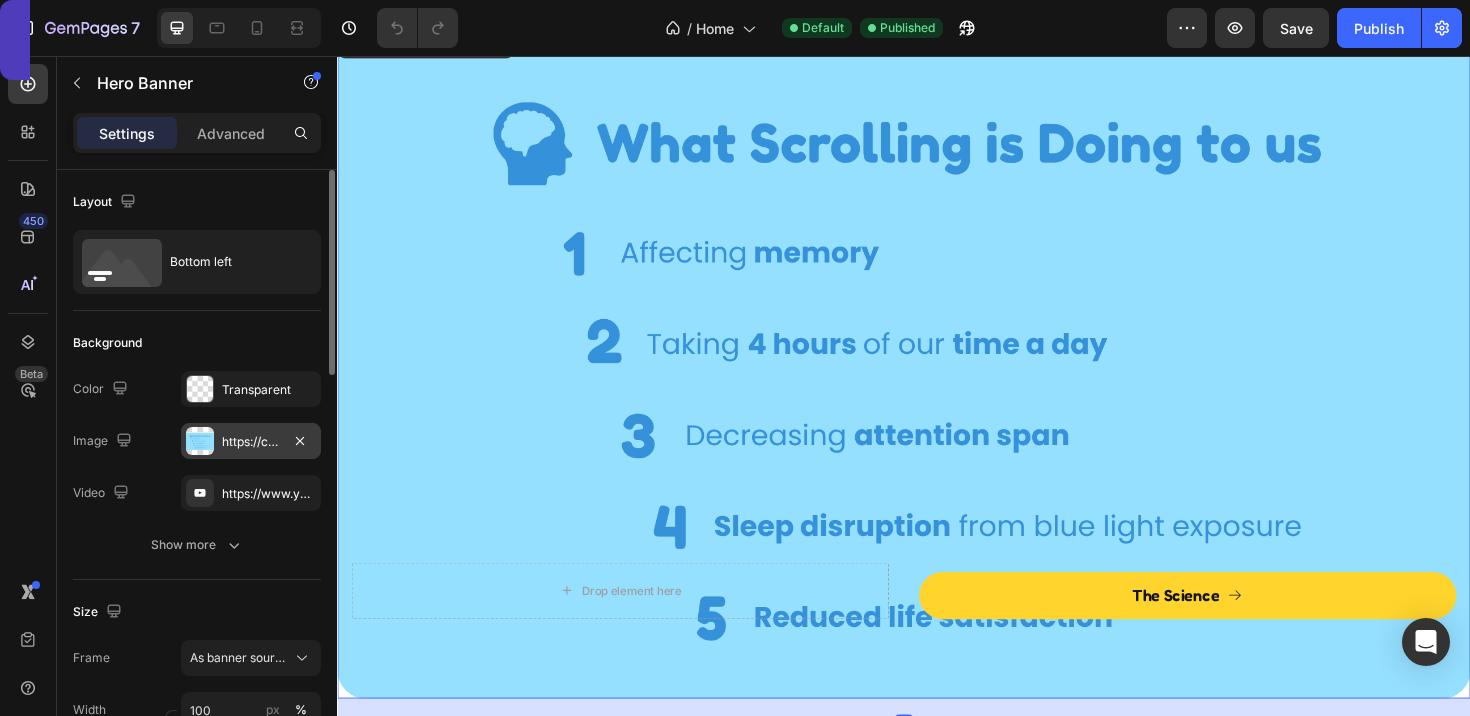 click on "https://cdn.shopify.com/s/files/1/0916/6857/8684/files/gempages_570851522548597575-c1061154-172a-4359-a231-a54e00ec3ad0.png" at bounding box center [251, 442] 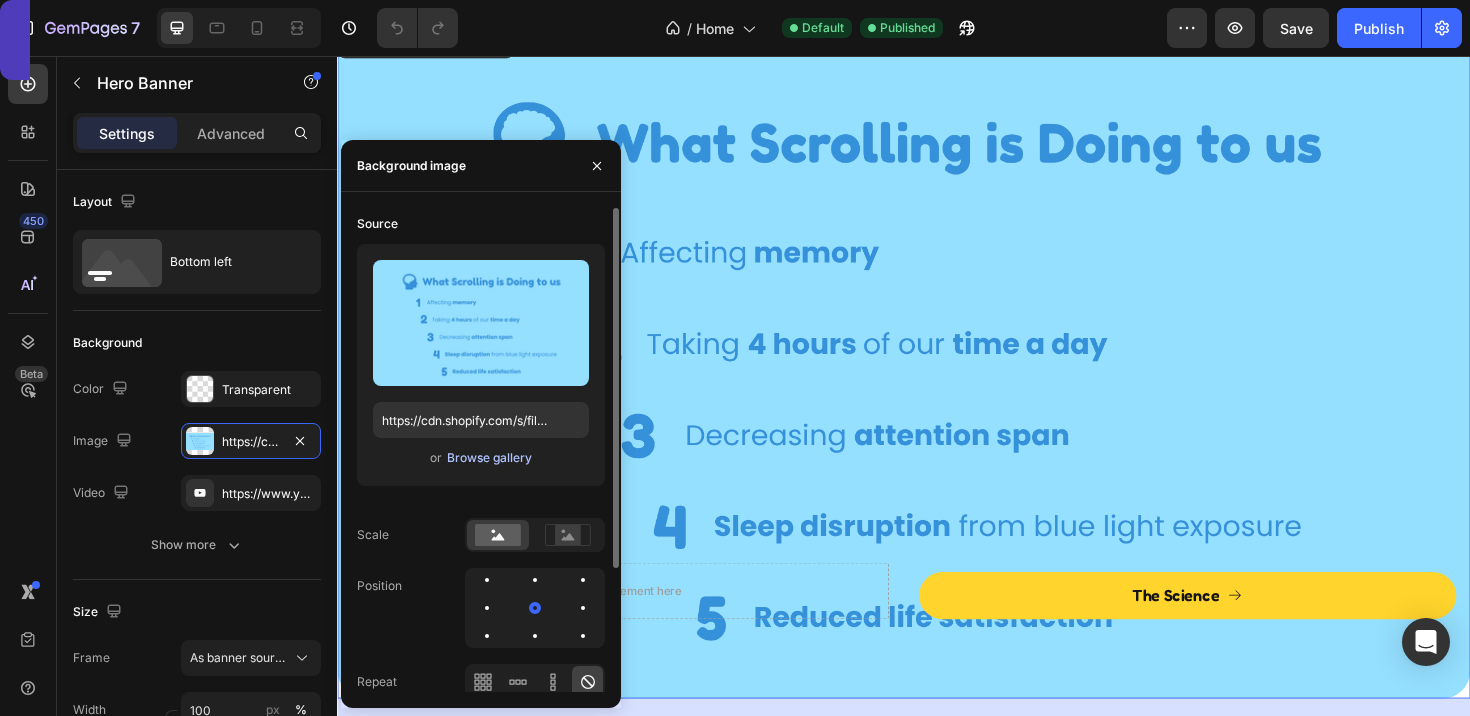 click on "Browse gallery" at bounding box center [489, 458] 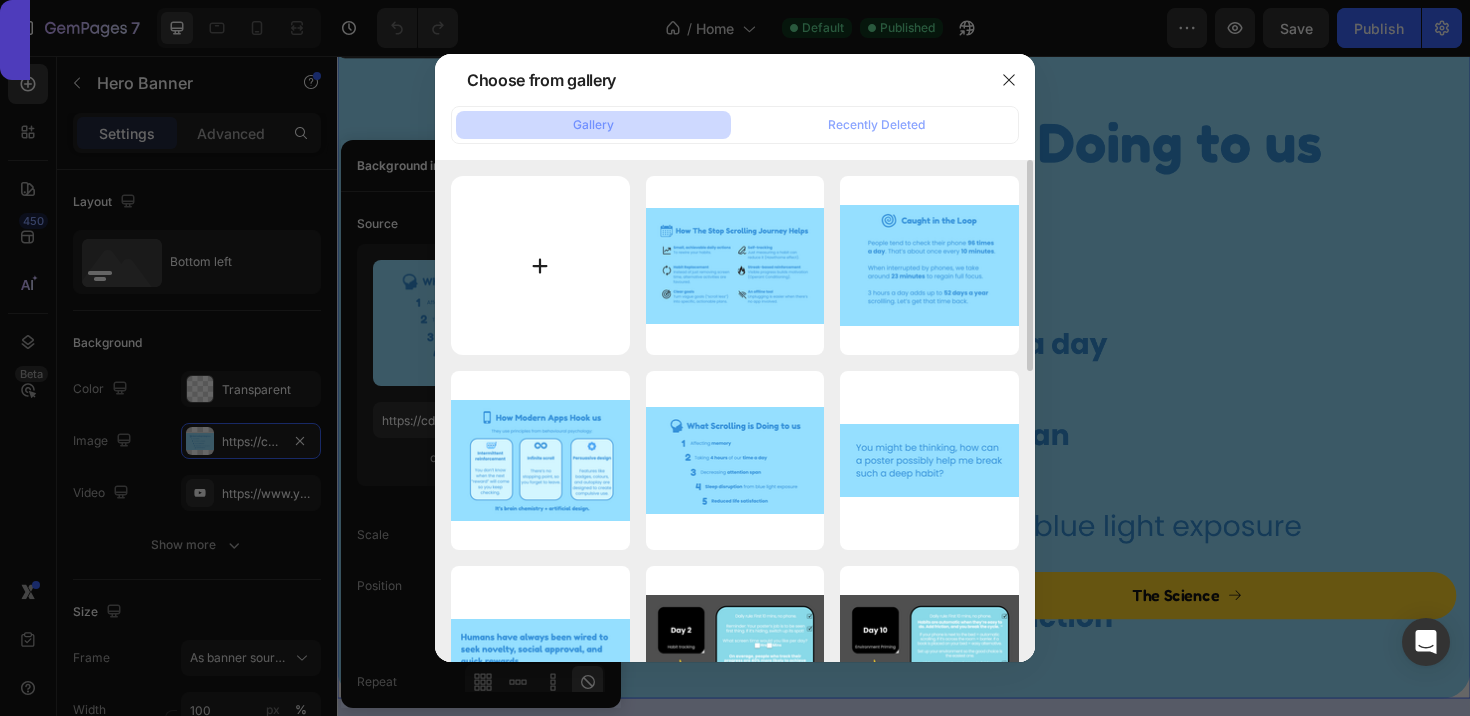 click at bounding box center [540, 265] 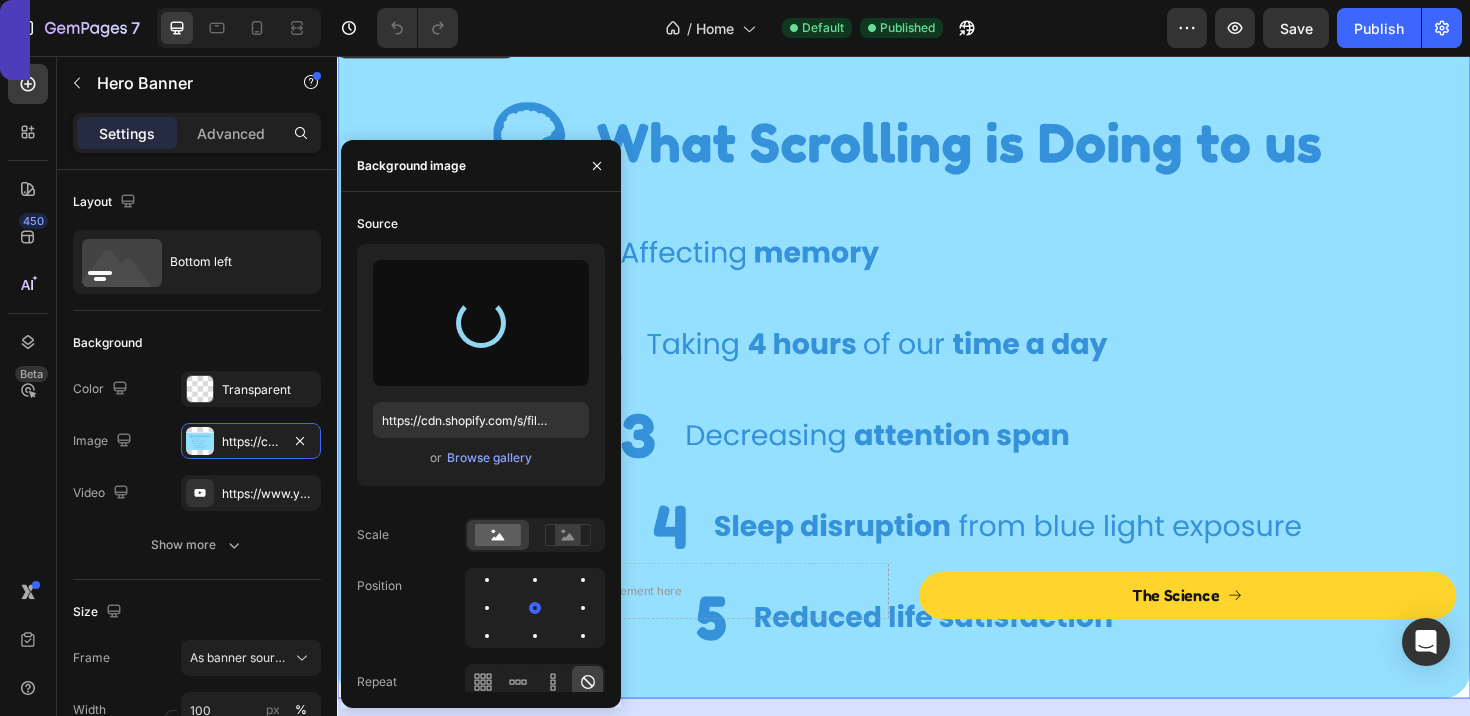 type on "https://cdn.shopify.com/s/files/1/0916/6857/8684/files/[FILENAME].png" 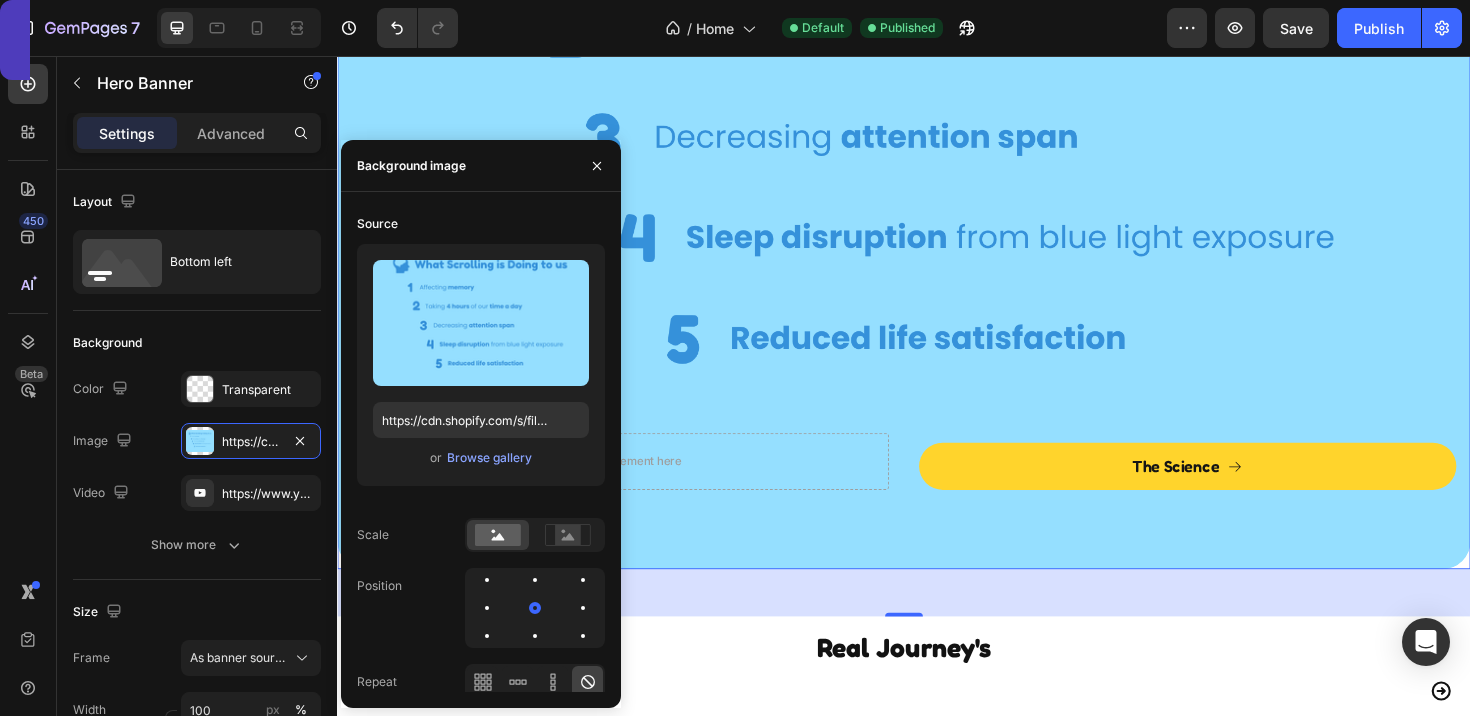 scroll, scrollTop: 5143, scrollLeft: 0, axis: vertical 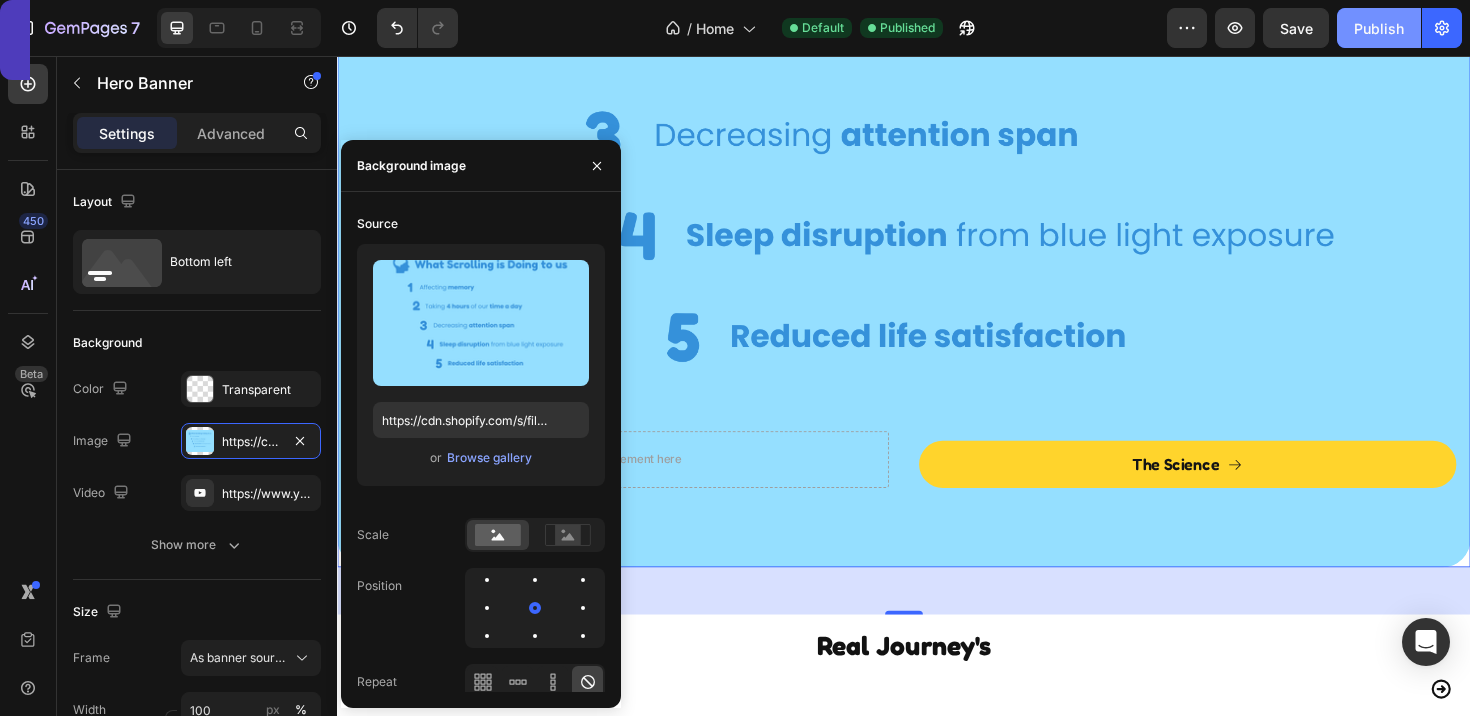 click on "Publish" at bounding box center (1379, 28) 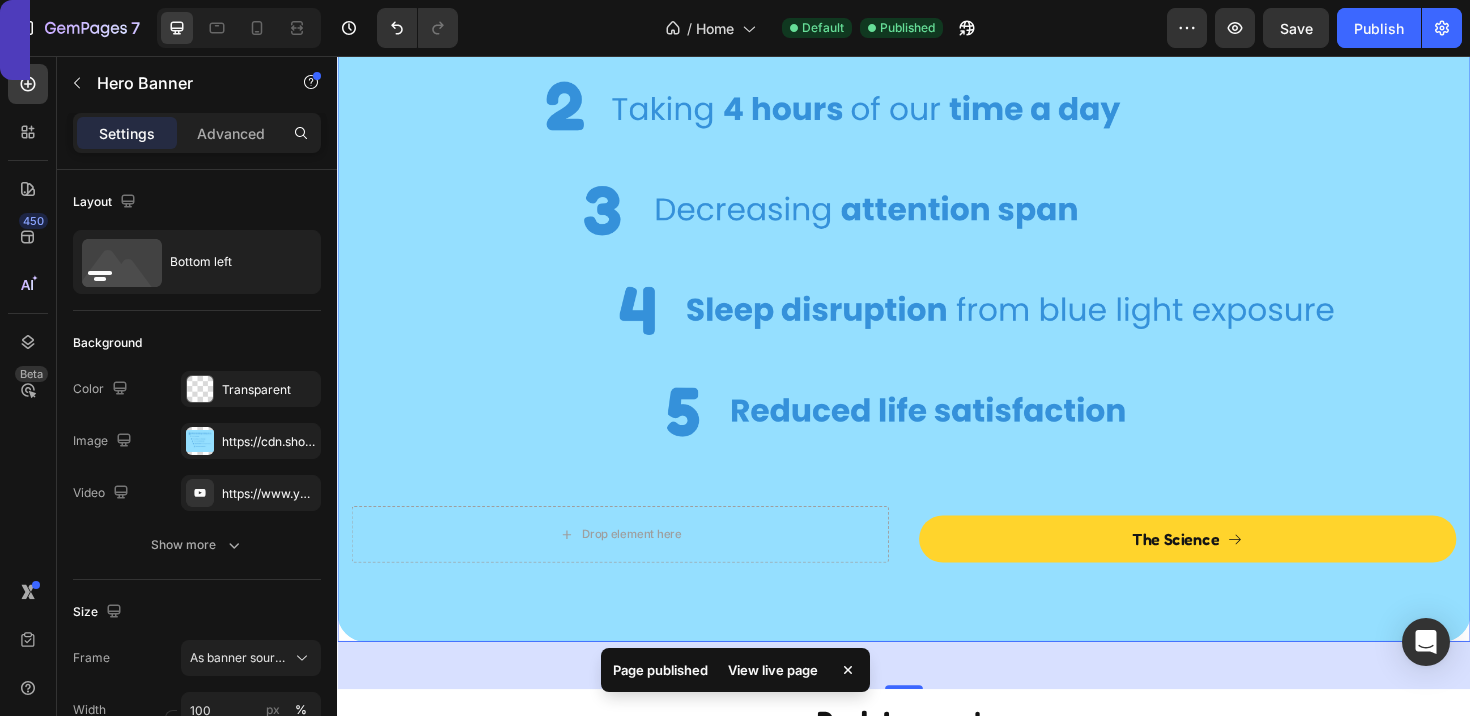 scroll, scrollTop: 4977, scrollLeft: 0, axis: vertical 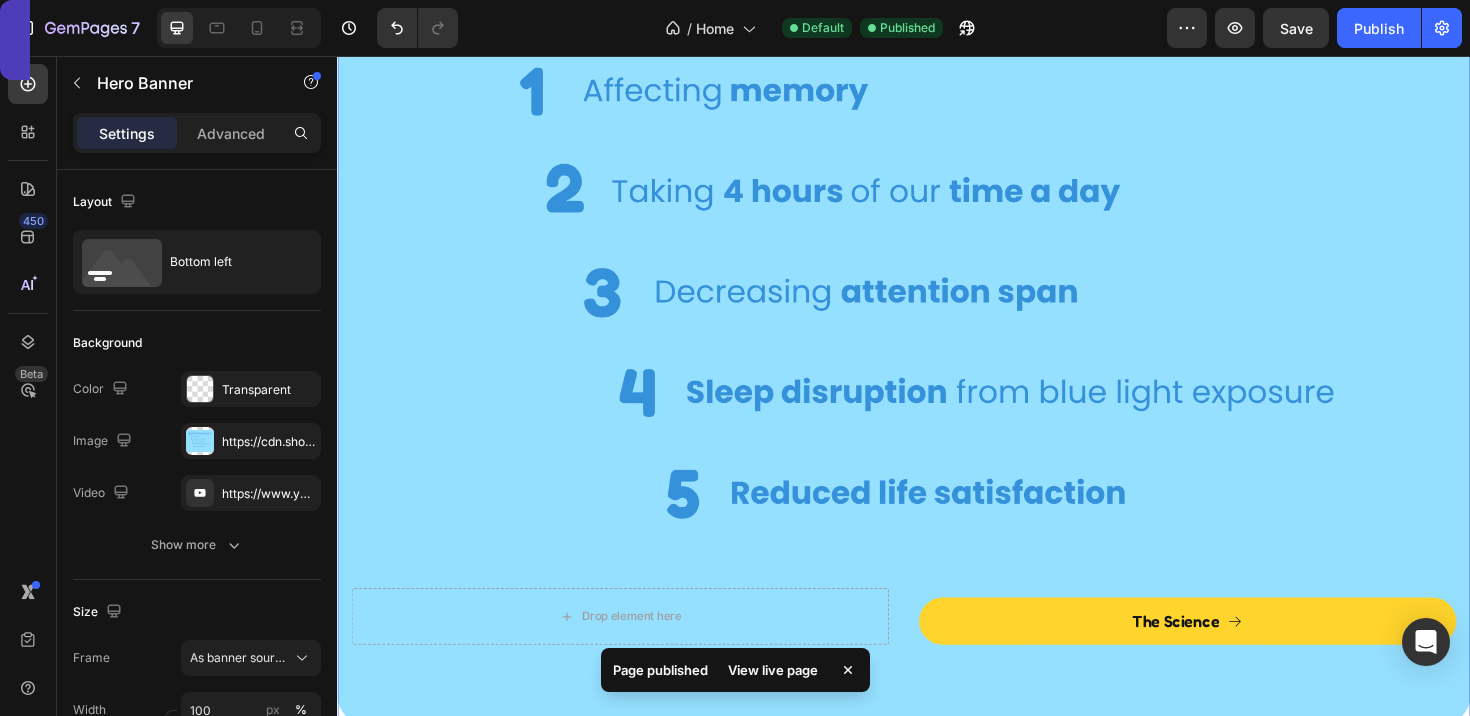 click at bounding box center [937, 292] 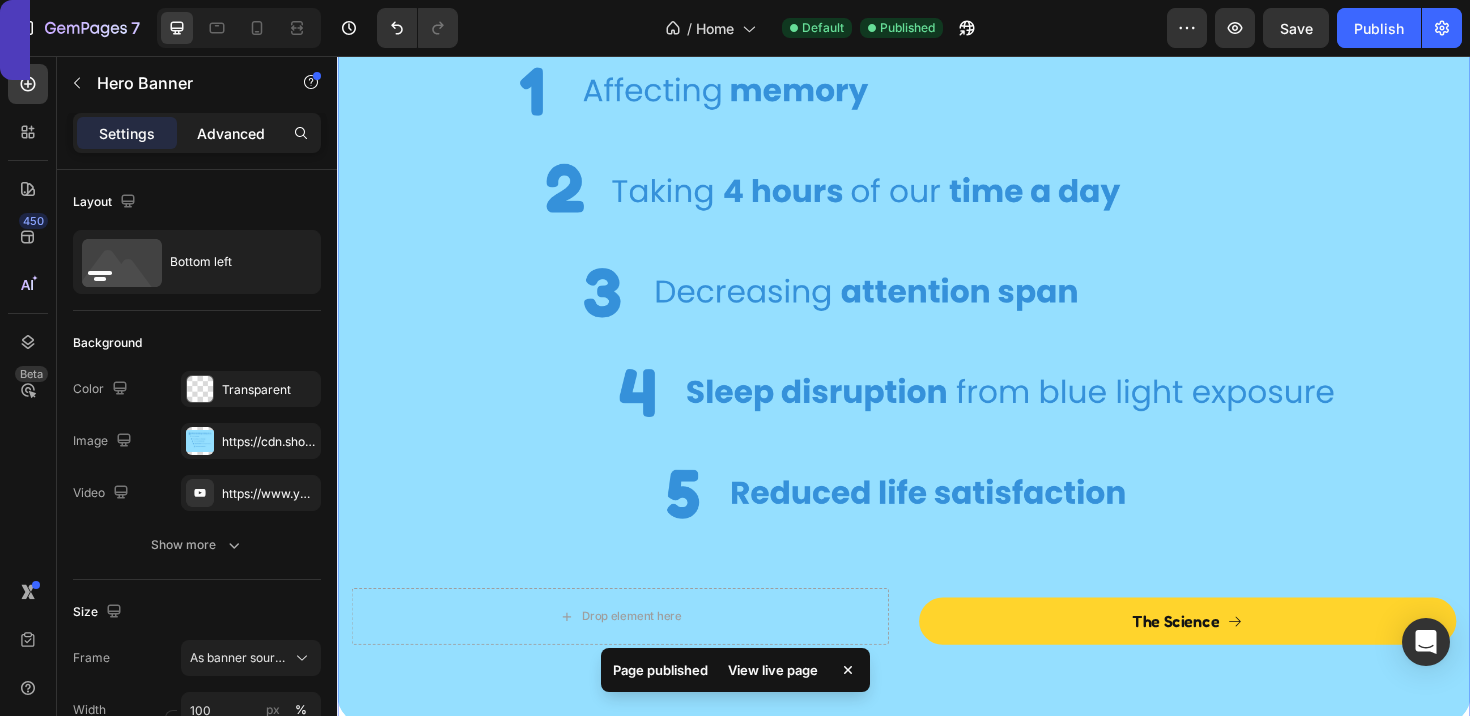 click on "Advanced" at bounding box center (231, 133) 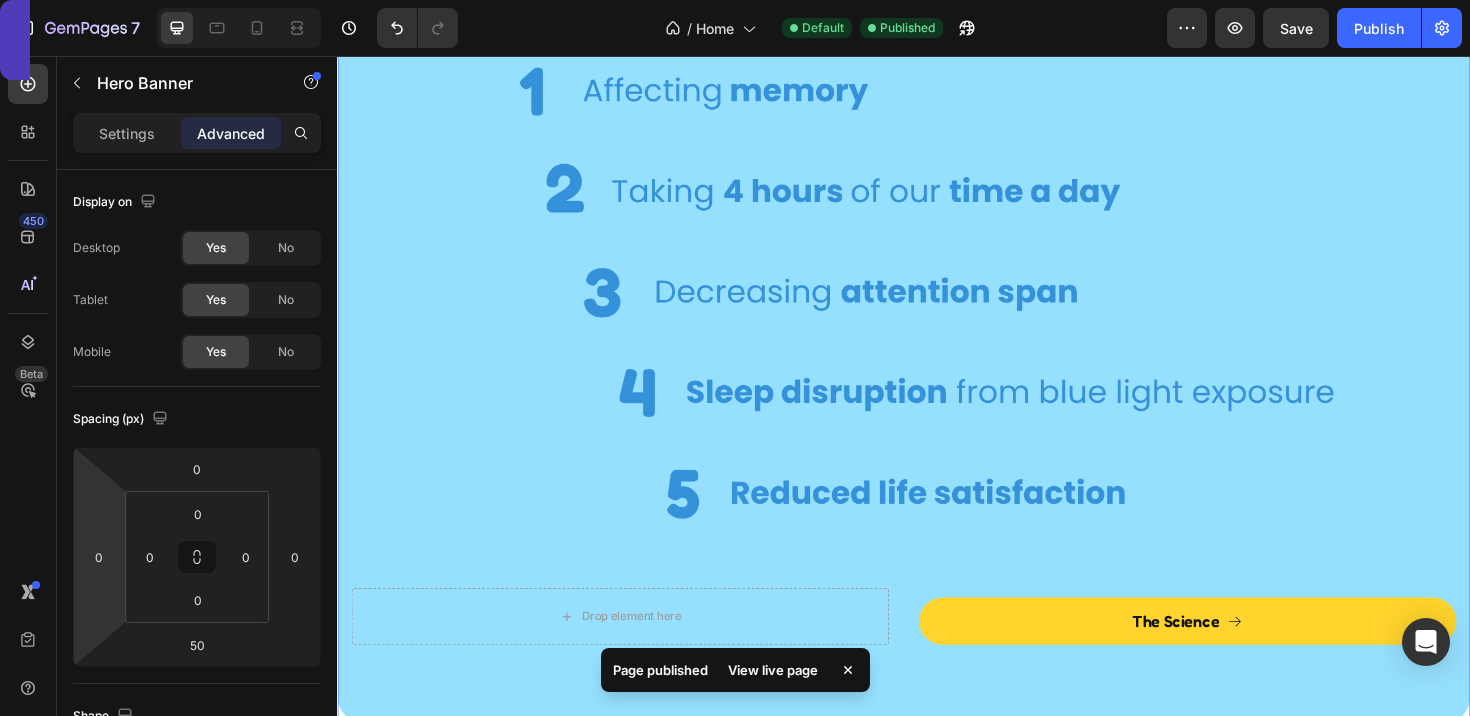 click on "7  Version history  /  Home Default Published Preview  Save   Publish  450 Beta Sections(18) Elements(83) Section Element Hero Section Product Detail Brands Trusted Badges Guarantee Product Breakdown How to use Testimonials Compare Bundle FAQs Social Proof Brand Story Product List Collection Blog List Contact Sticky Add to Cart Custom Footer Browse Library 450 Layout
Row
Row
Row
Row Text
Heading
Text Block Button
Button
Button Media
Image
Image" at bounding box center [735, 0] 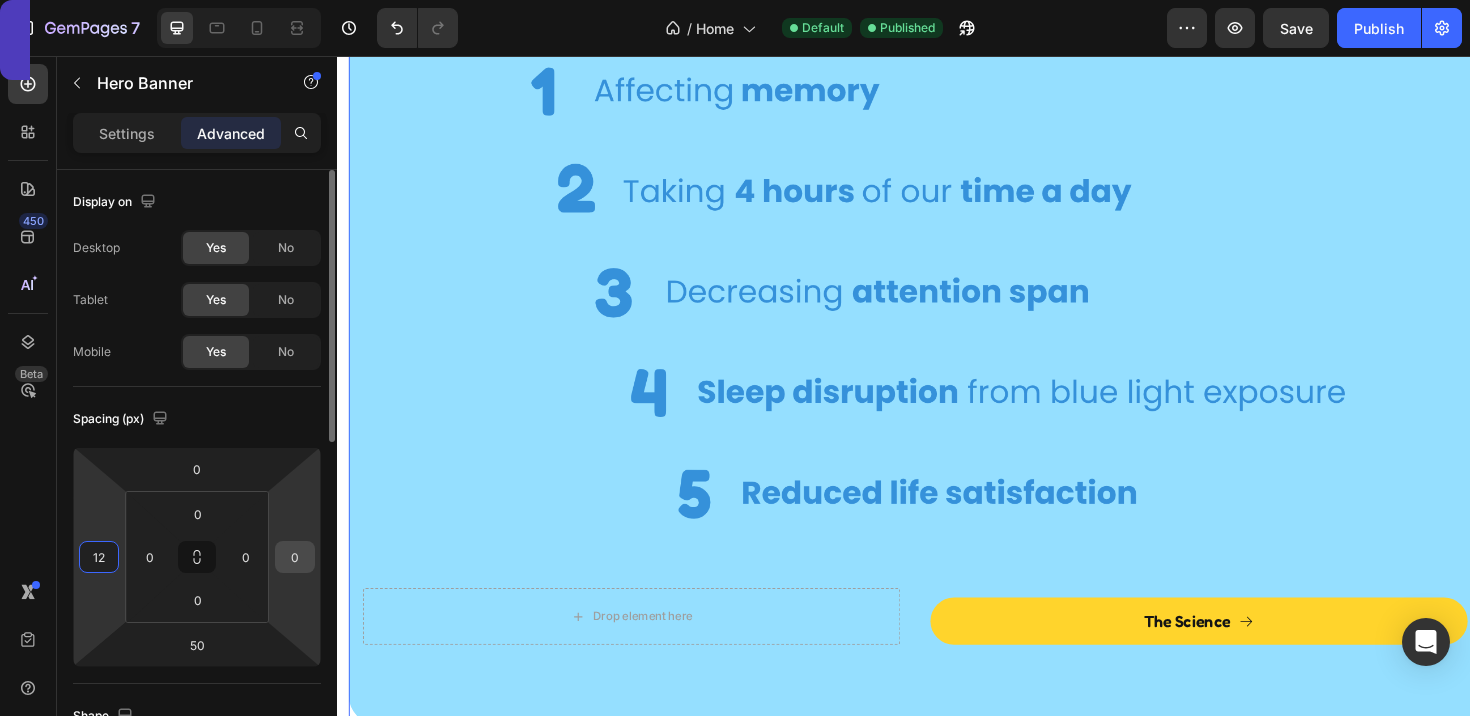 type on "12" 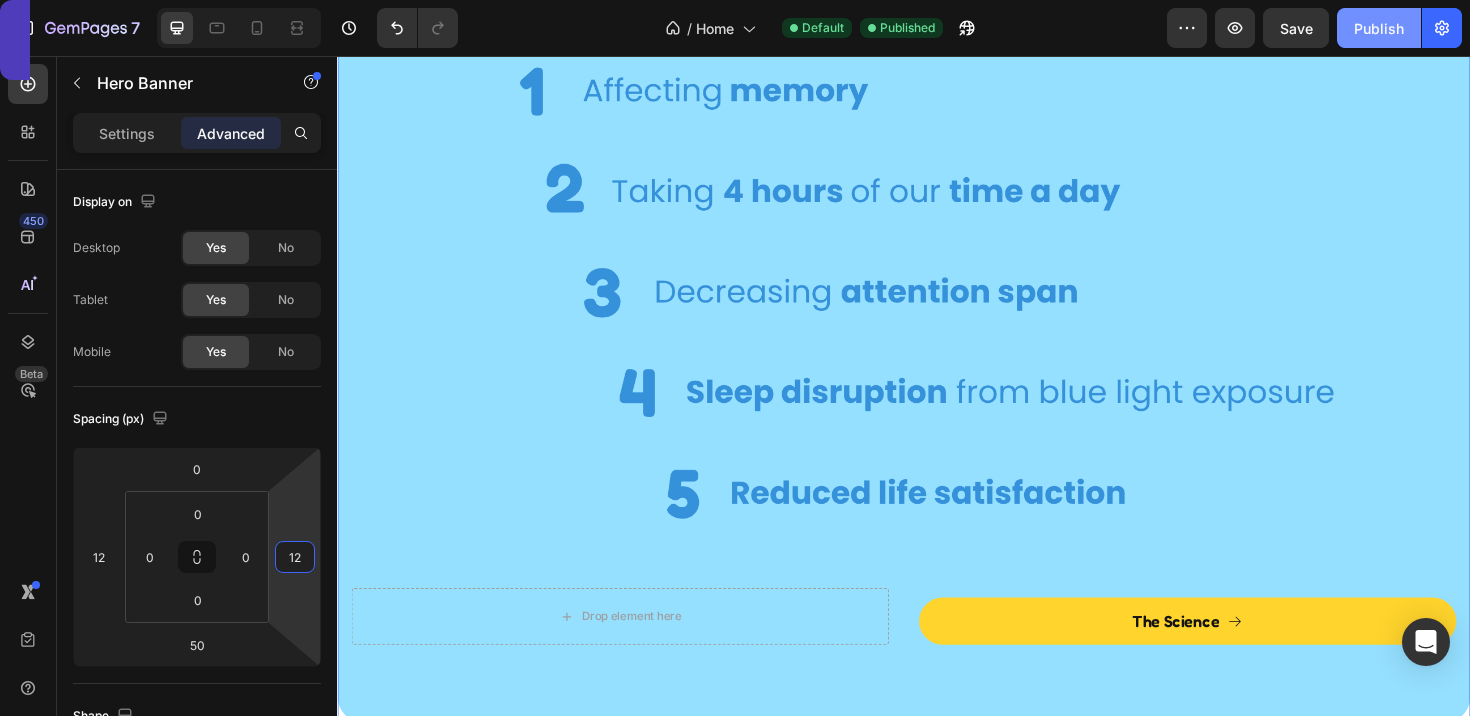 type on "12" 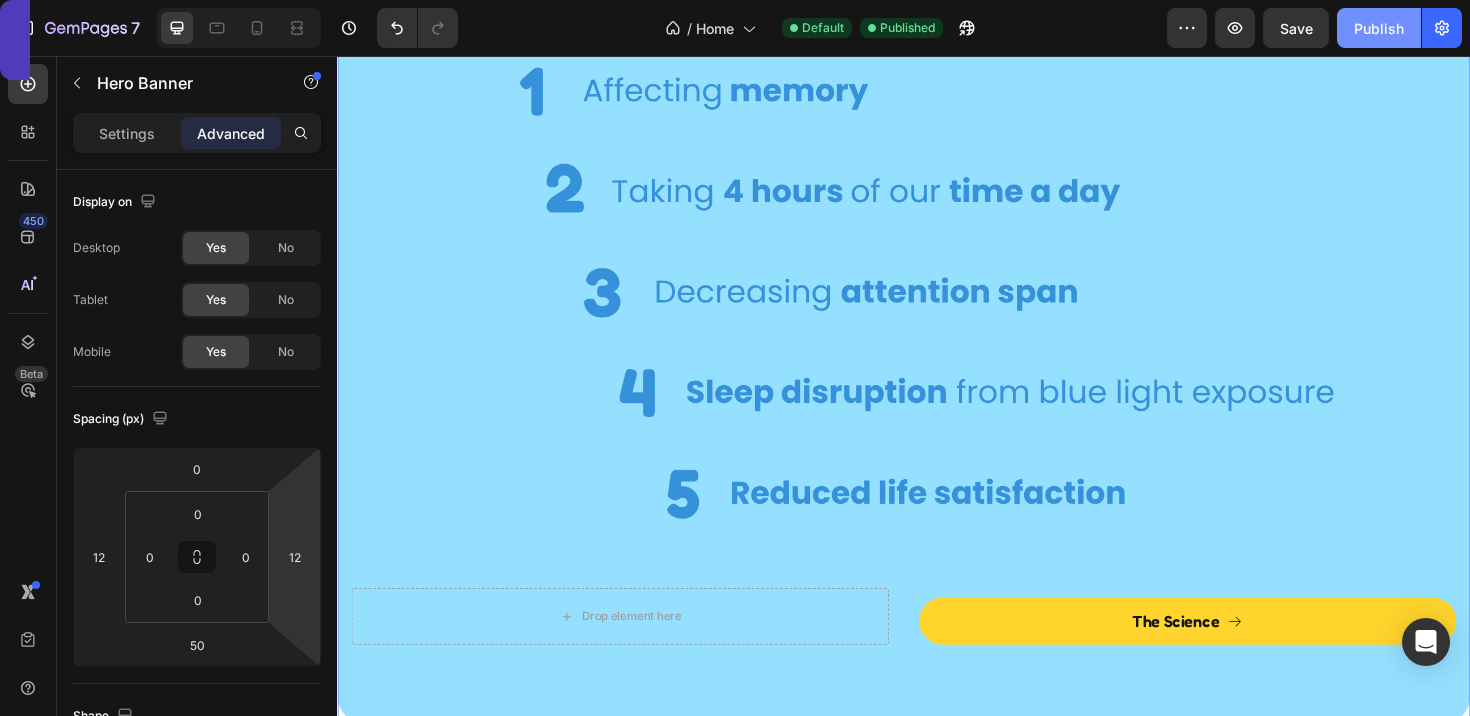click on "Publish" at bounding box center (1379, 28) 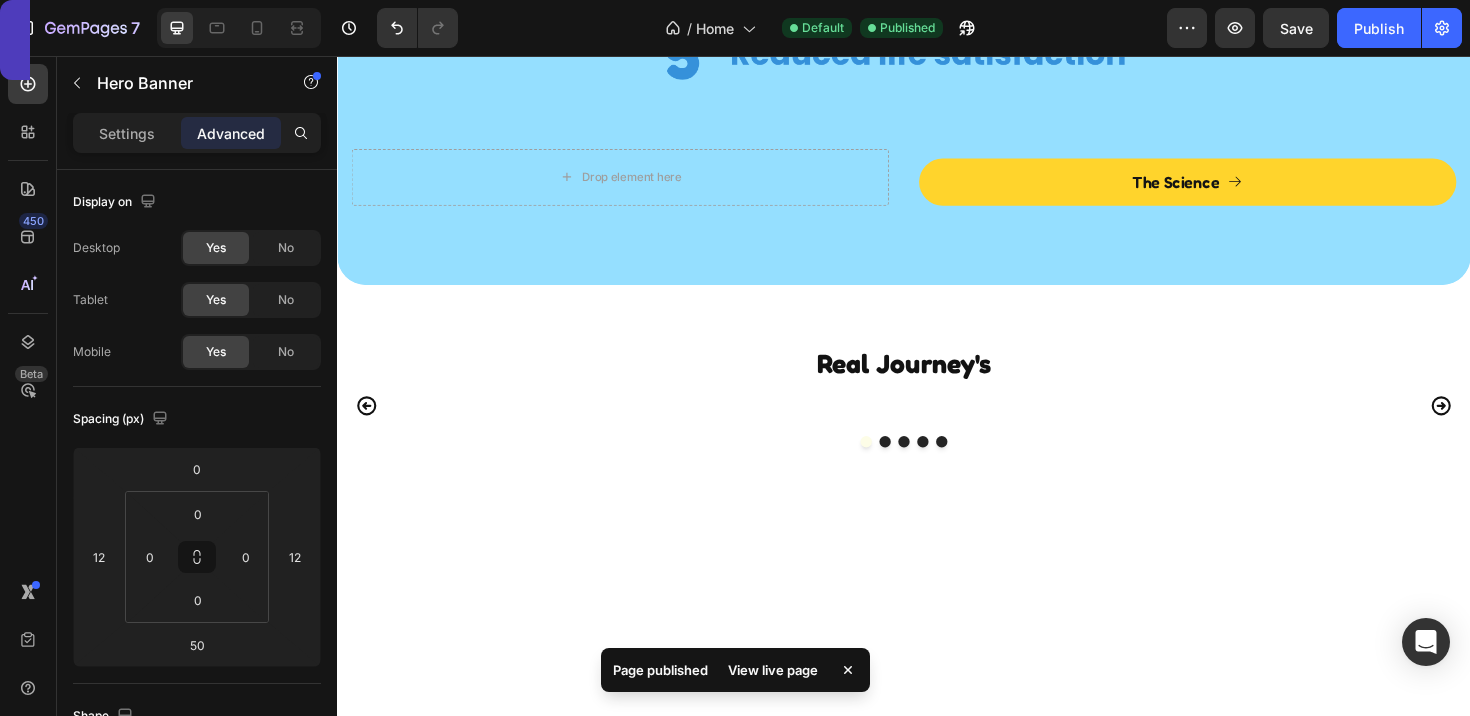 scroll, scrollTop: 3225, scrollLeft: 0, axis: vertical 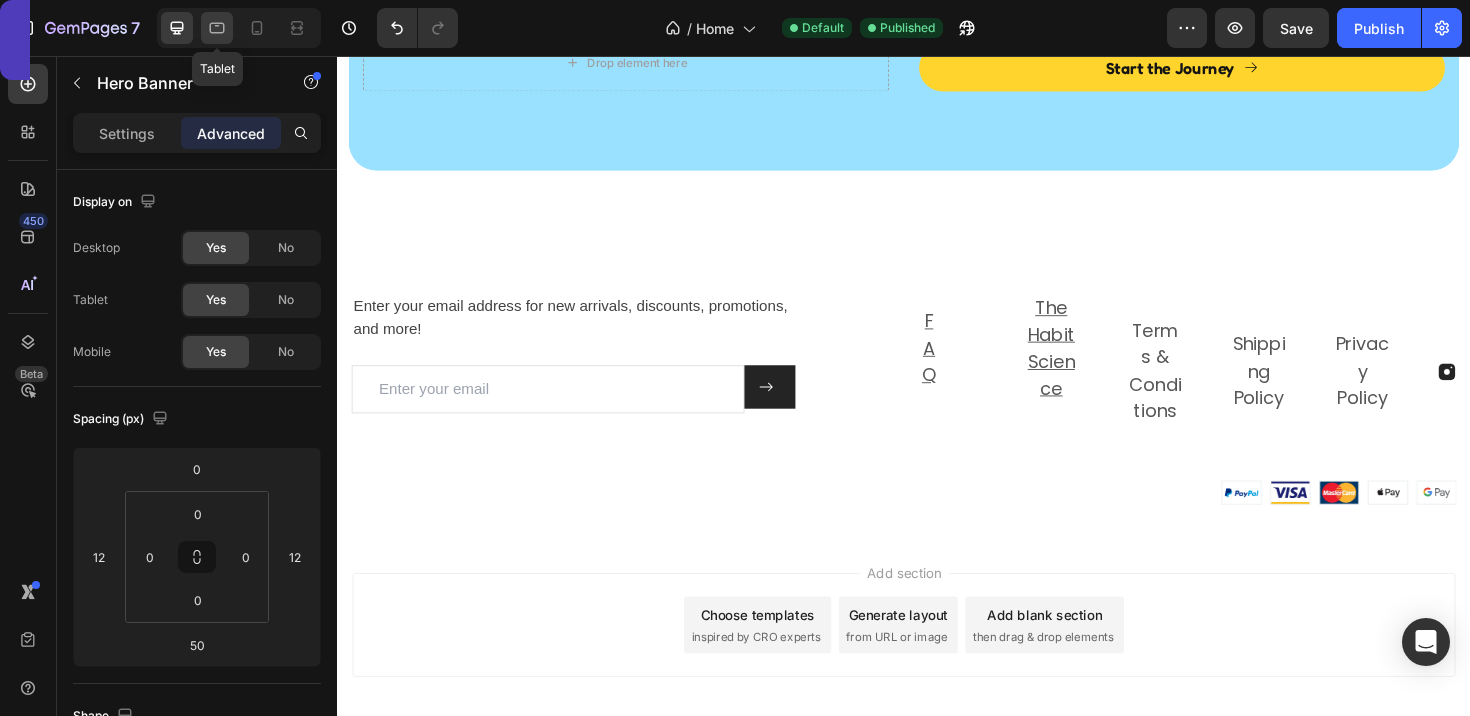 click 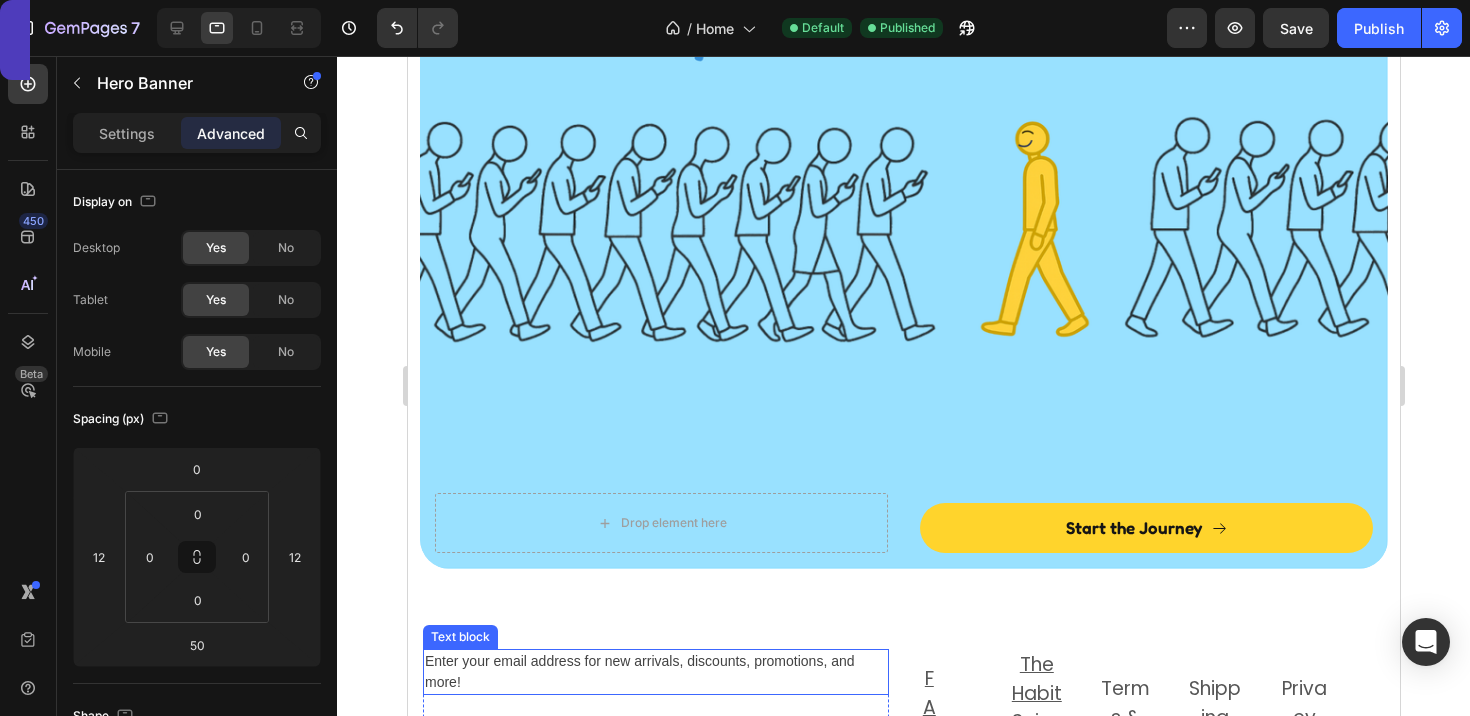 scroll, scrollTop: 4635, scrollLeft: 0, axis: vertical 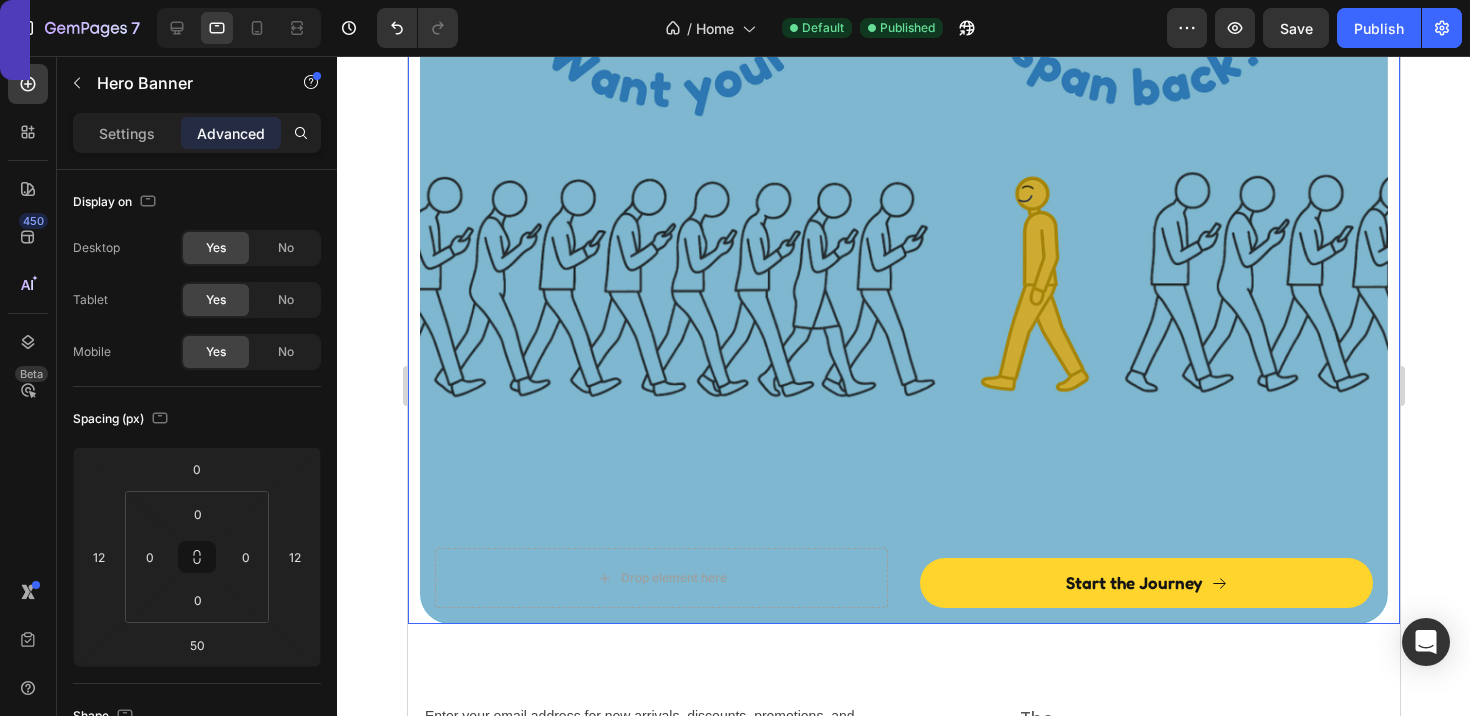 click at bounding box center (903, 282) 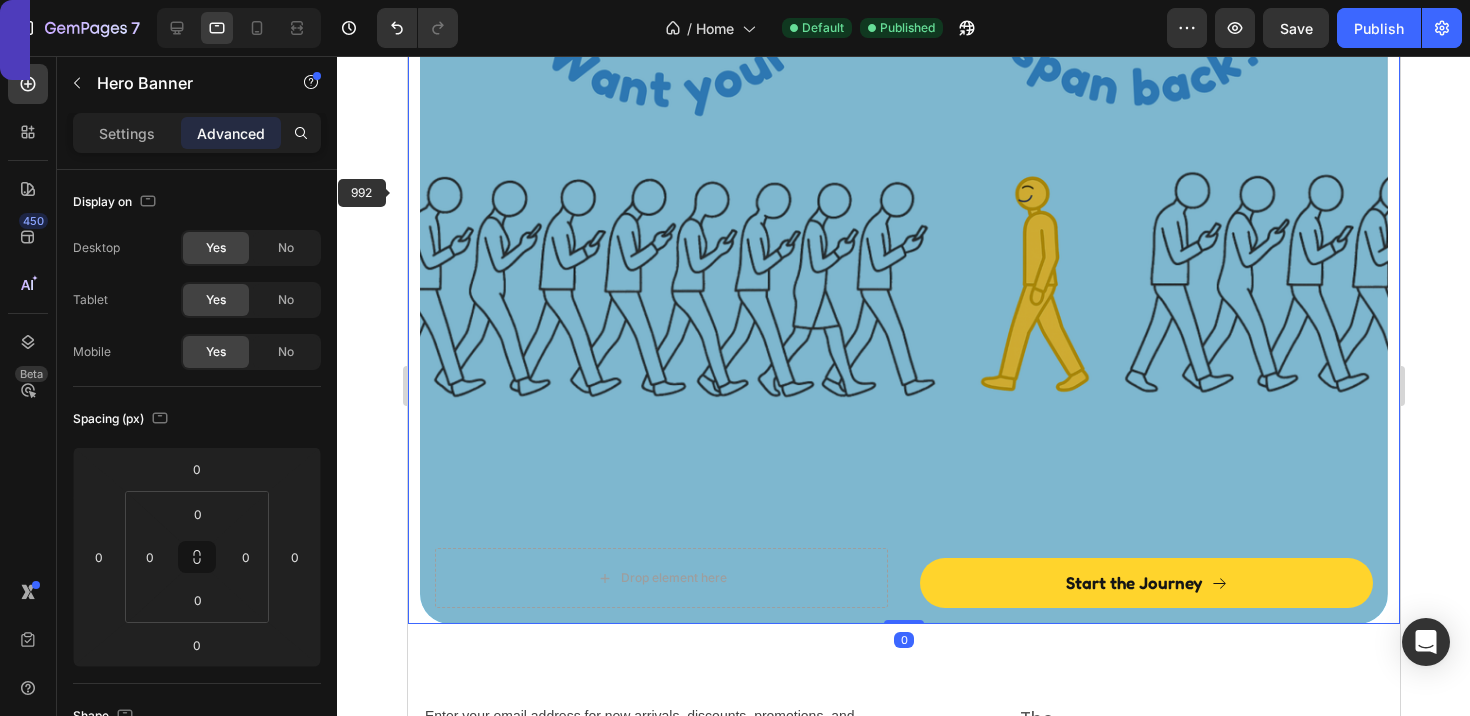 click at bounding box center (903, 282) 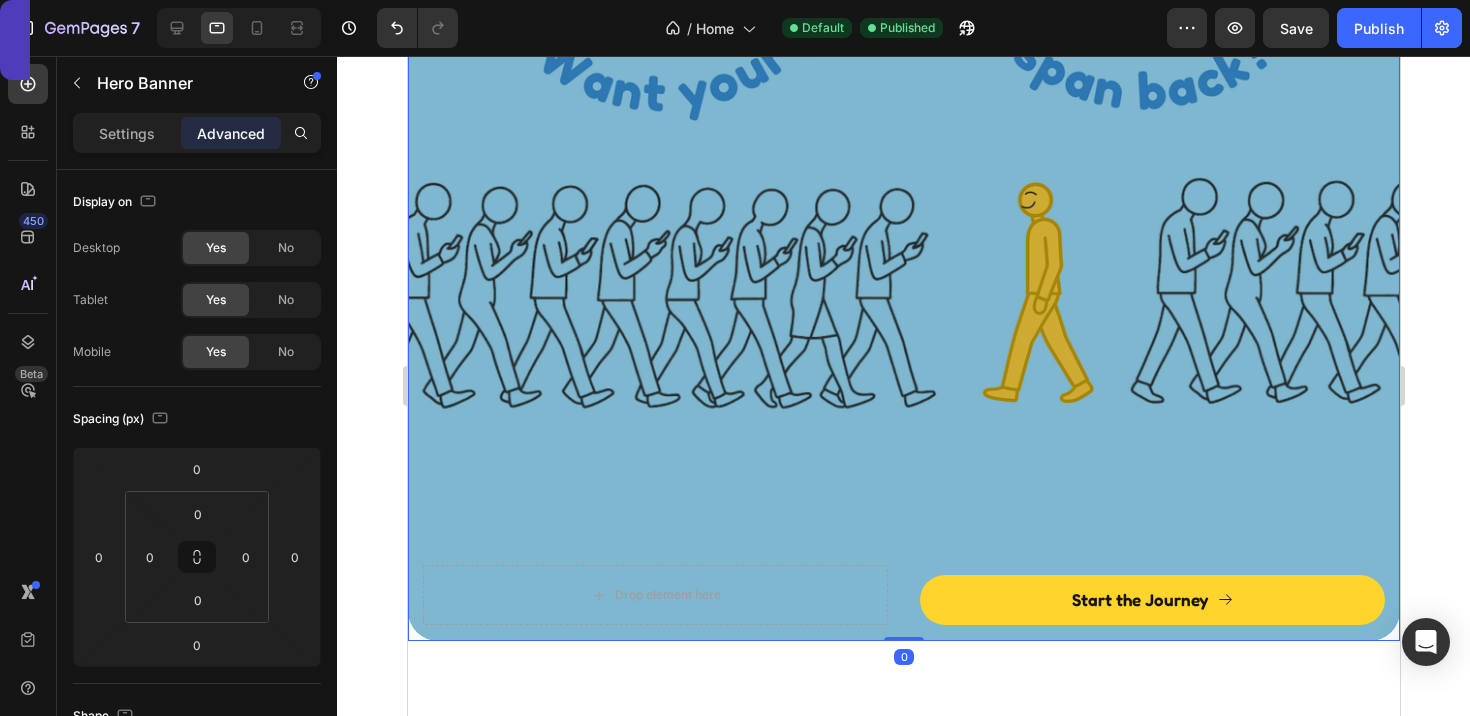 click at bounding box center [903, 290] 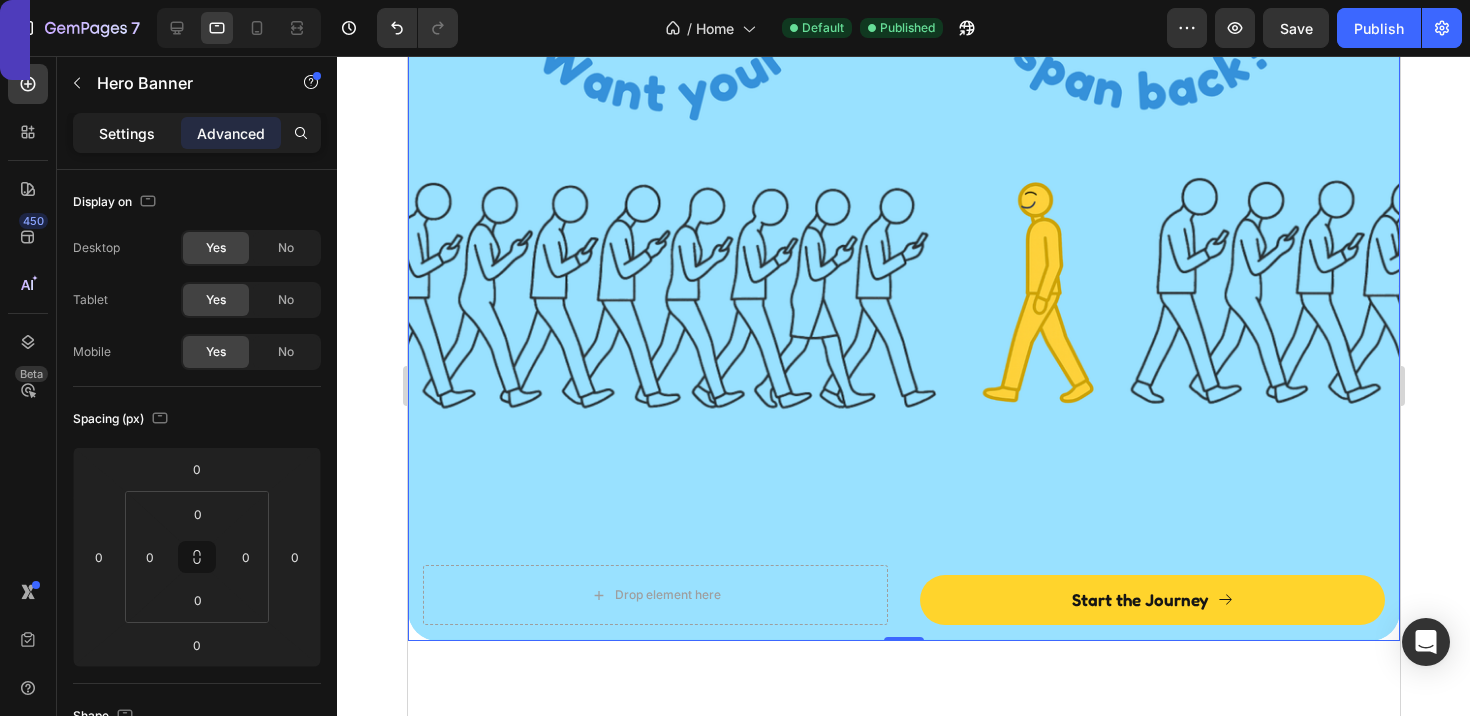 click on "Settings" at bounding box center [127, 133] 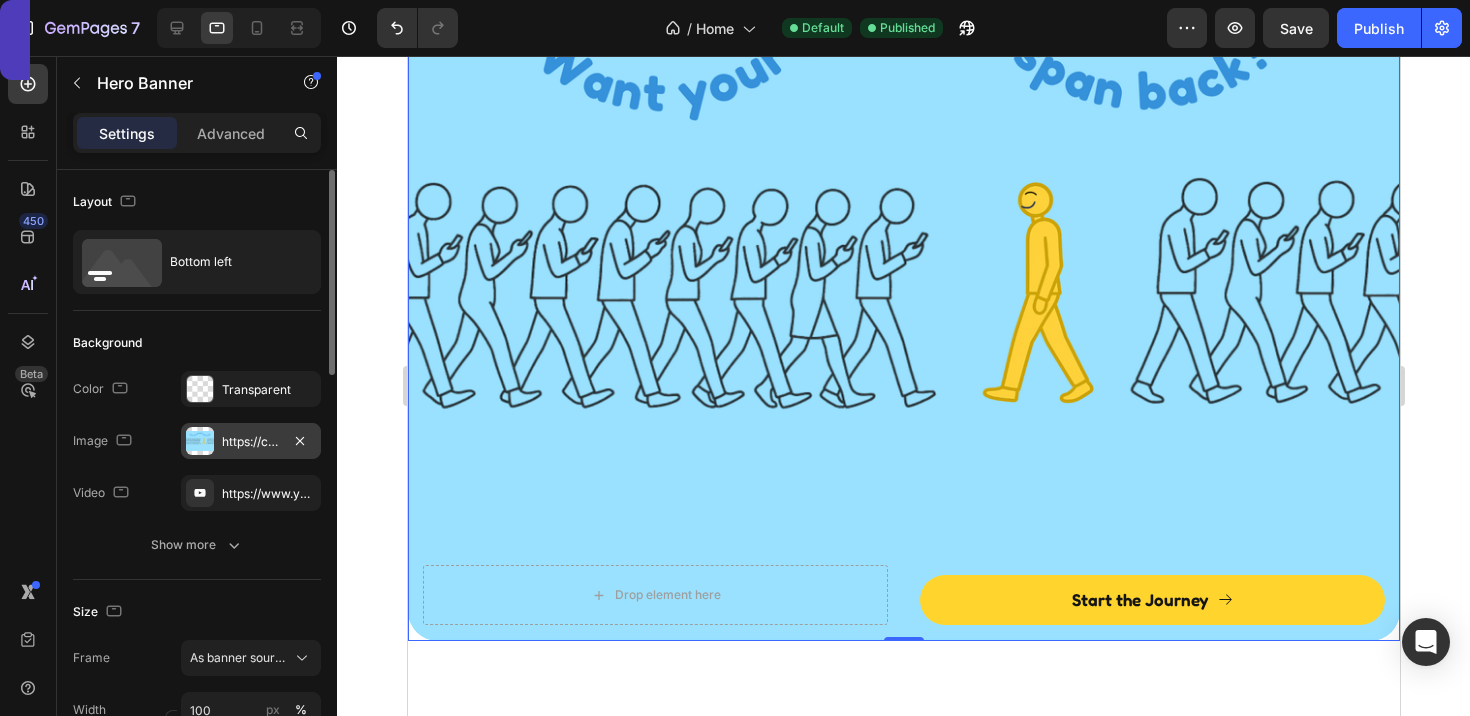 click on "https://cdn.shopify.com/s/files/1/0916/6857/8684/files/gempages_570851522548597575-12675dbe-6a5e-4166-8bc9-0ab05b6a7cda.png" at bounding box center [251, 441] 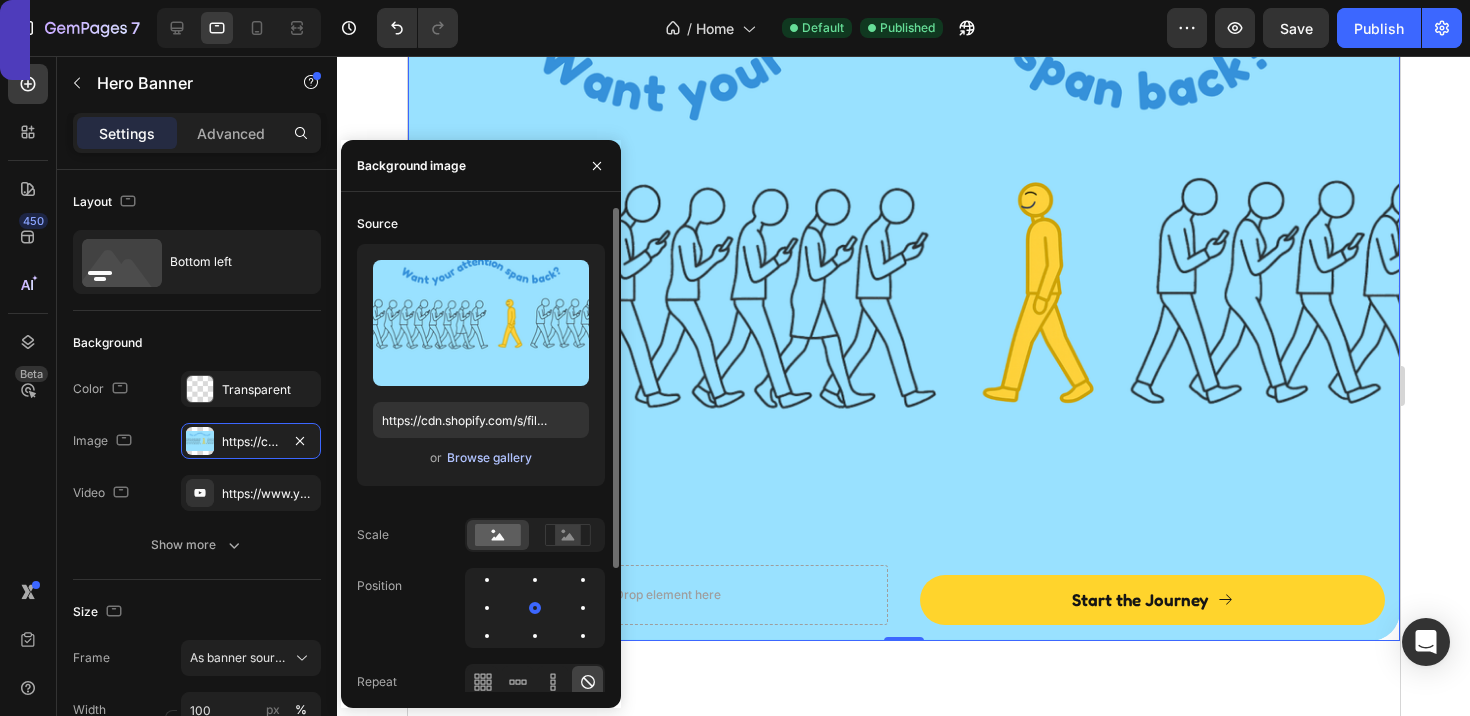 click on "Browse gallery" at bounding box center (489, 458) 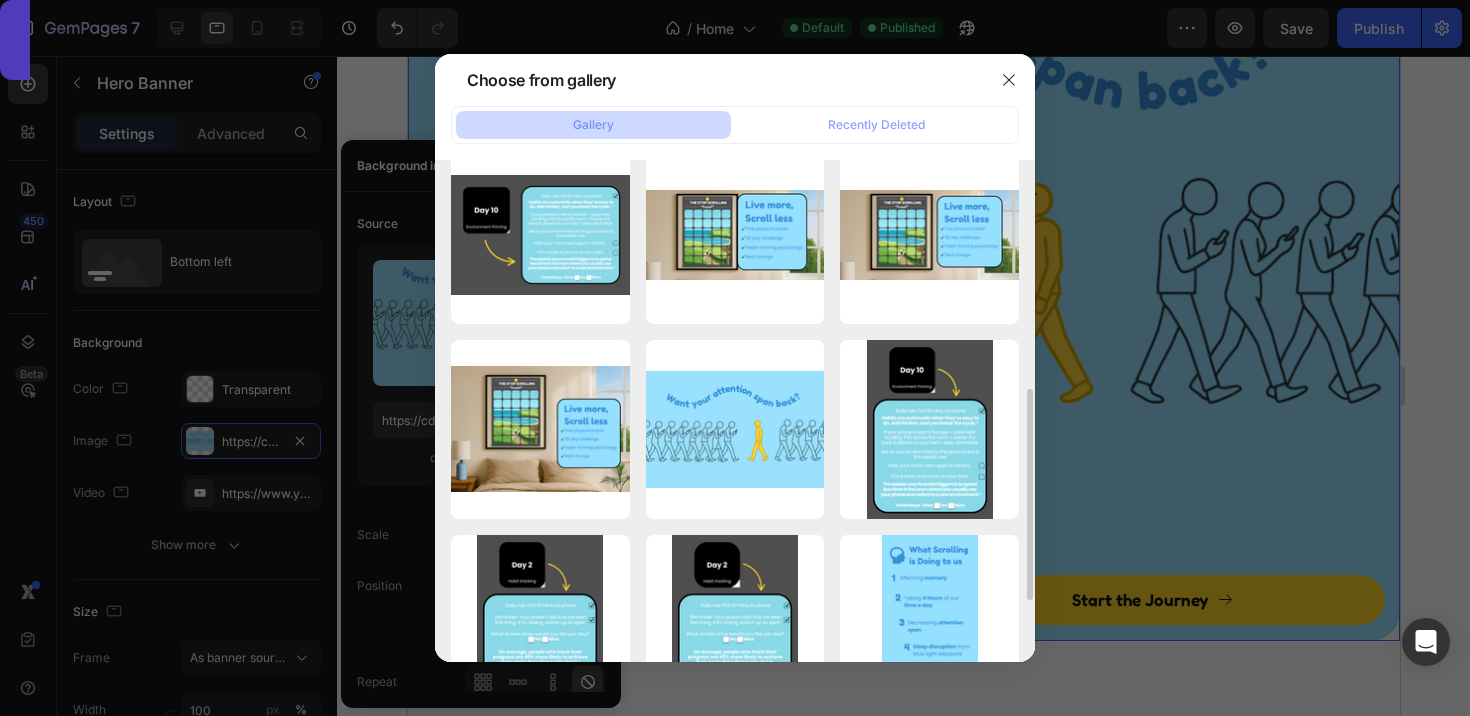 scroll, scrollTop: 683, scrollLeft: 0, axis: vertical 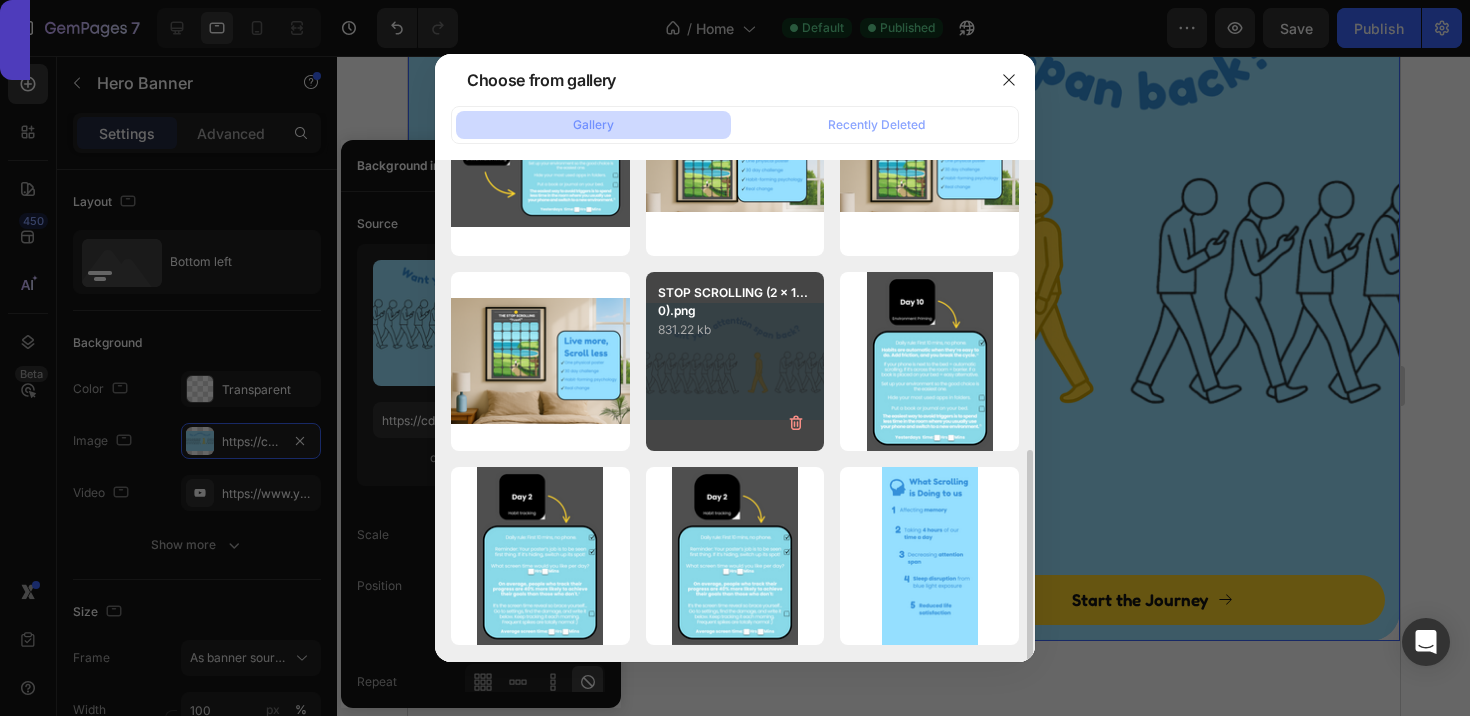 click on "[FILENAME].png [FILESIZE]" at bounding box center [735, 361] 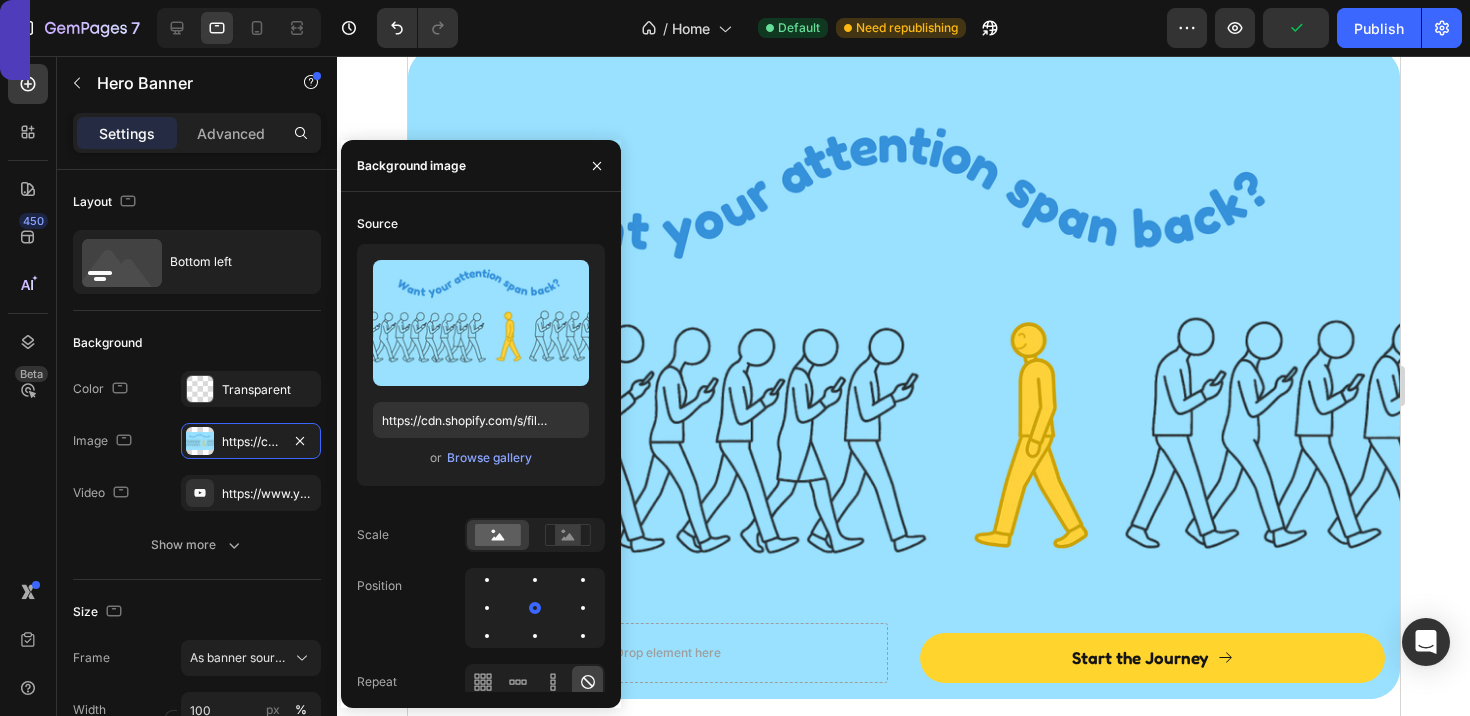 scroll, scrollTop: 2816, scrollLeft: 0, axis: vertical 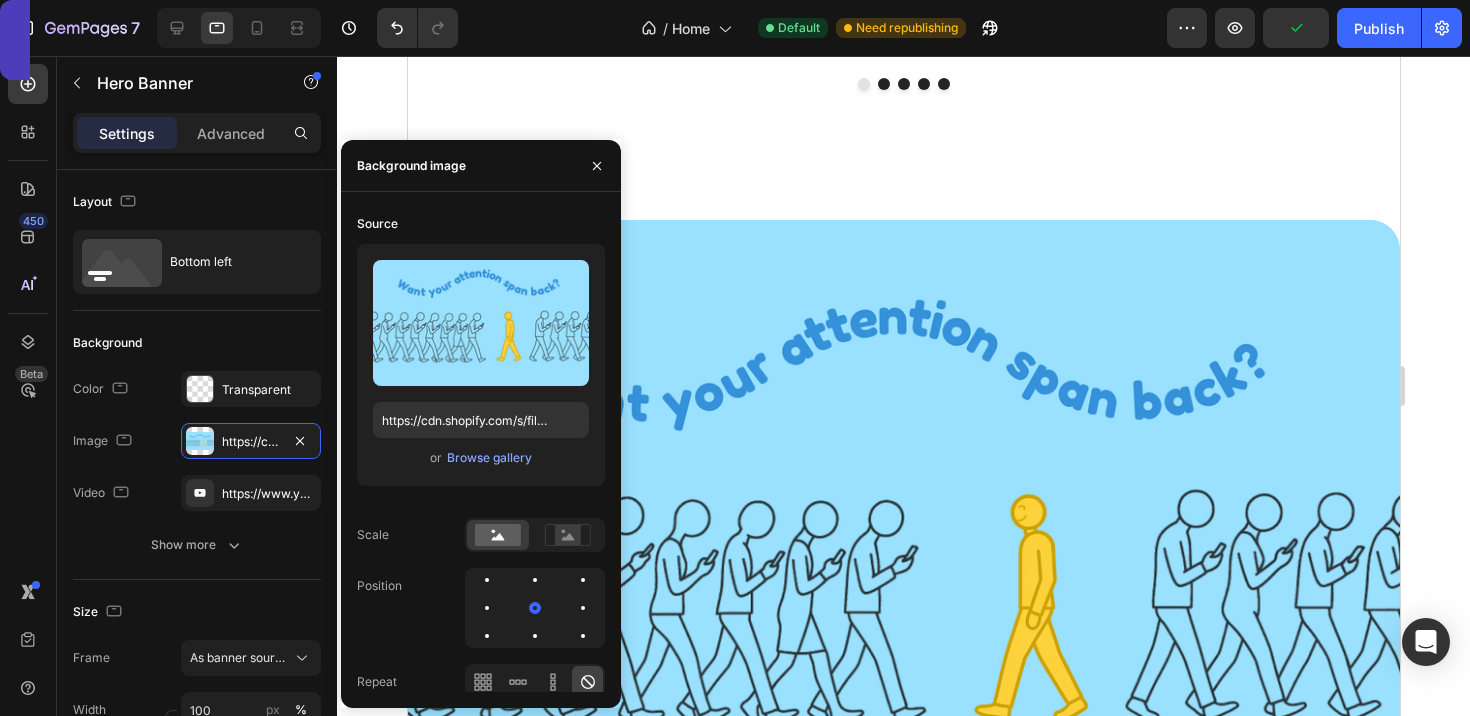 click at bounding box center [679, 46] 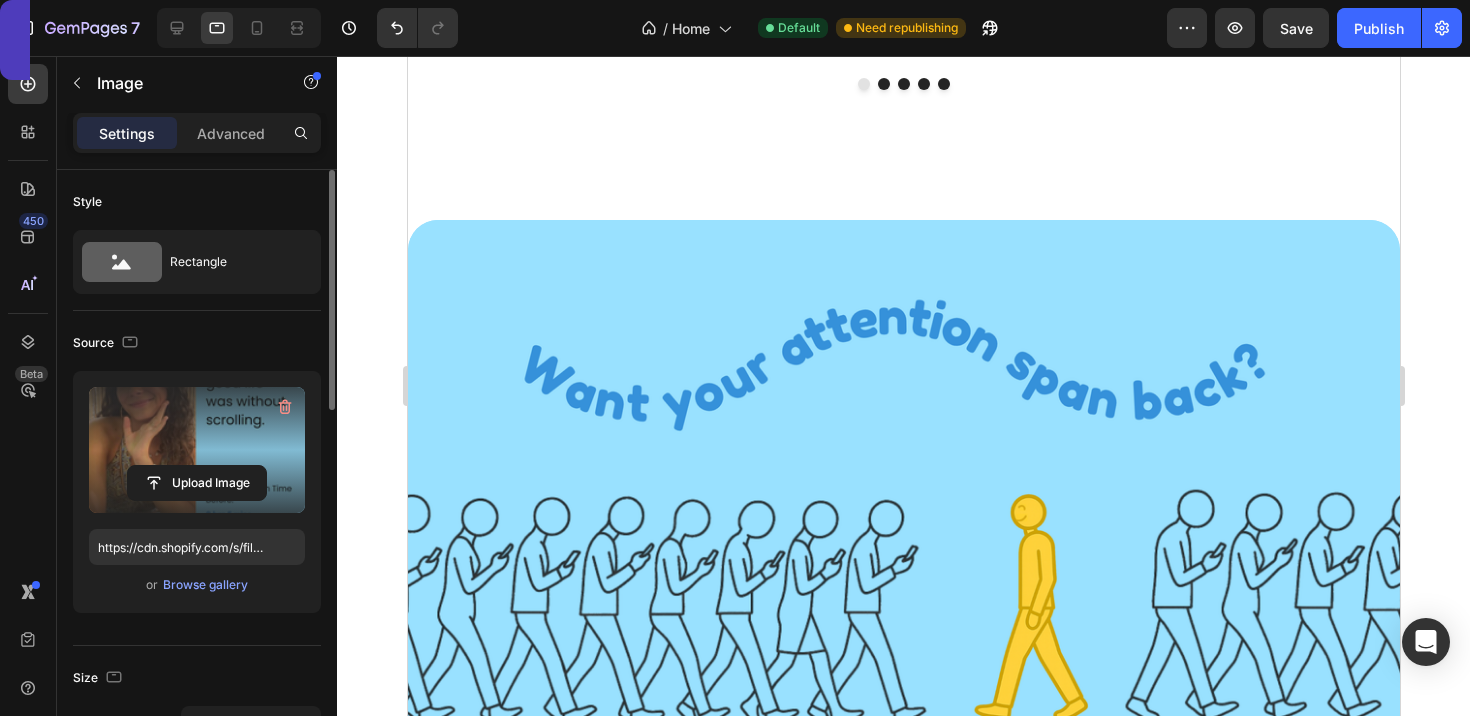 click at bounding box center [197, 450] 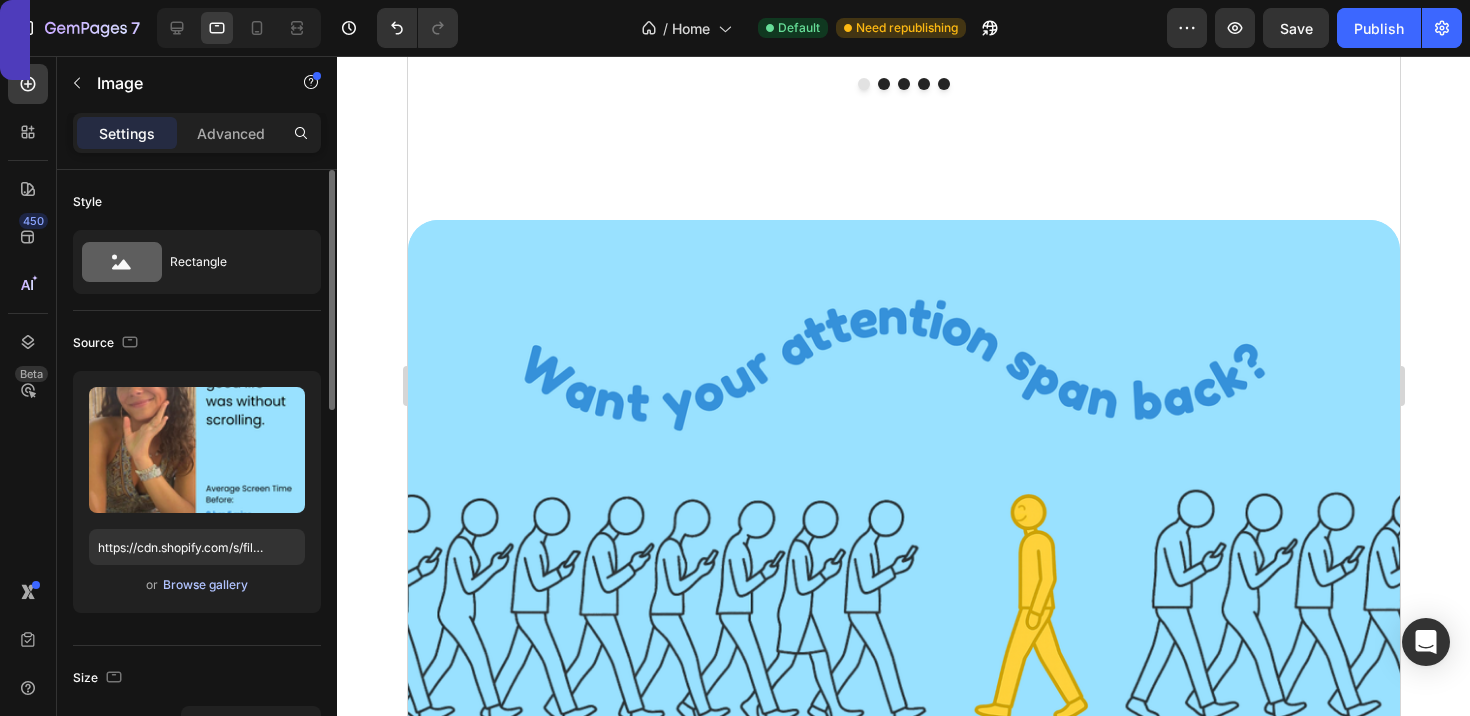 click on "Browse gallery" at bounding box center [205, 585] 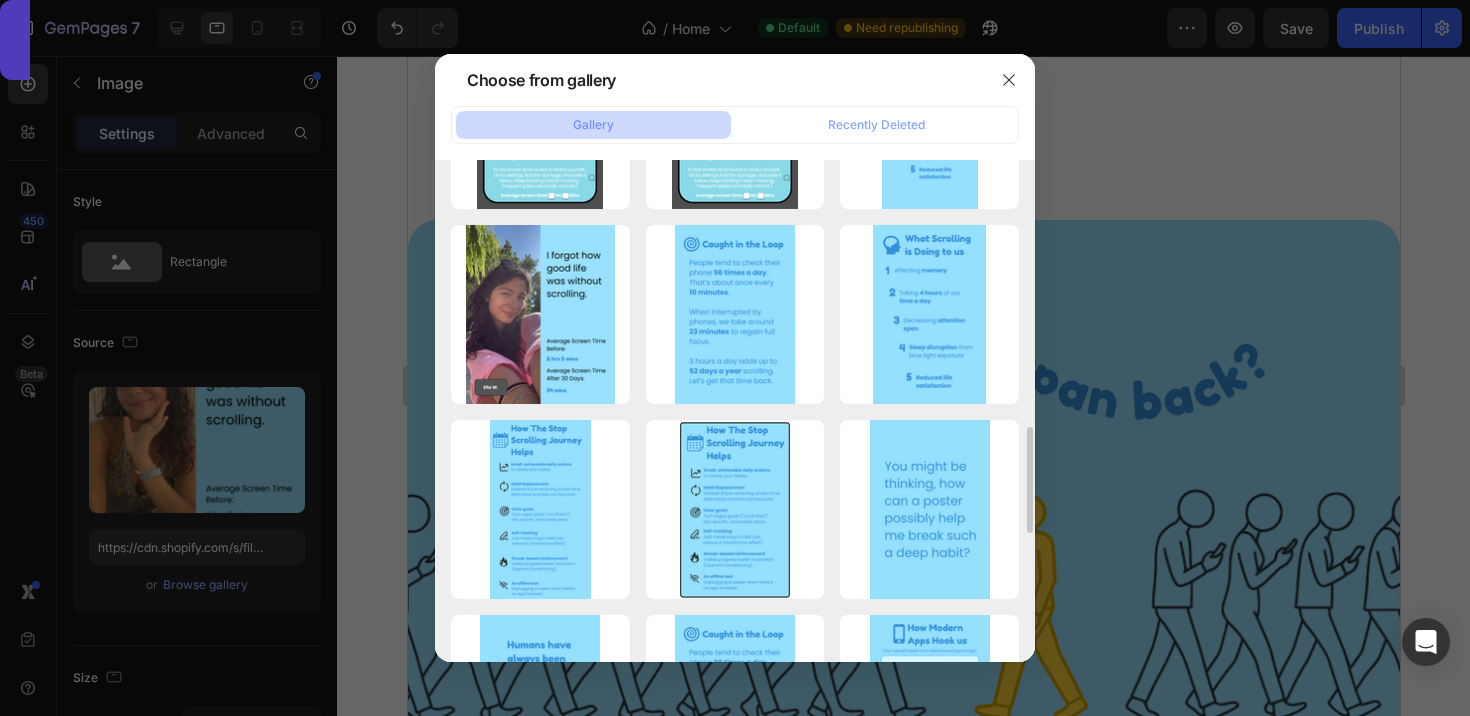 scroll, scrollTop: 1143, scrollLeft: 0, axis: vertical 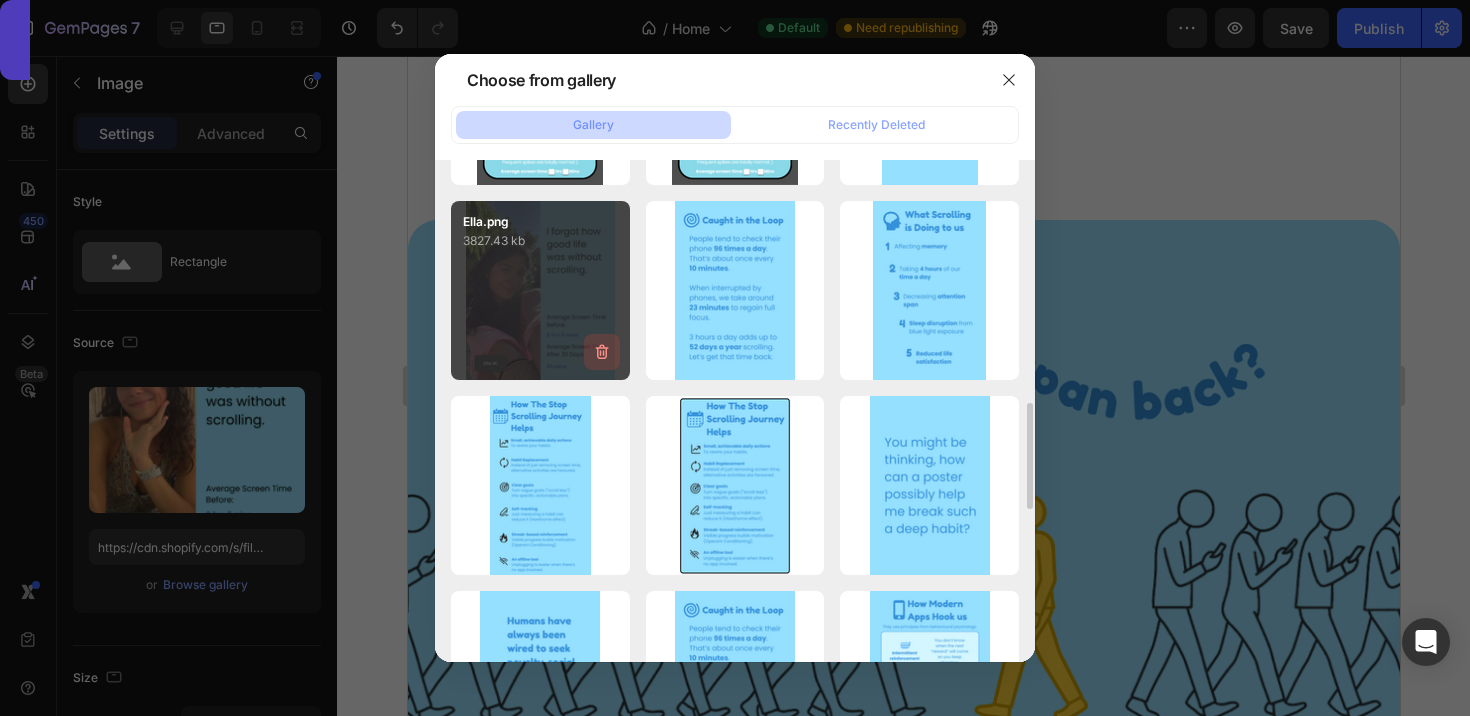 click at bounding box center (602, 352) 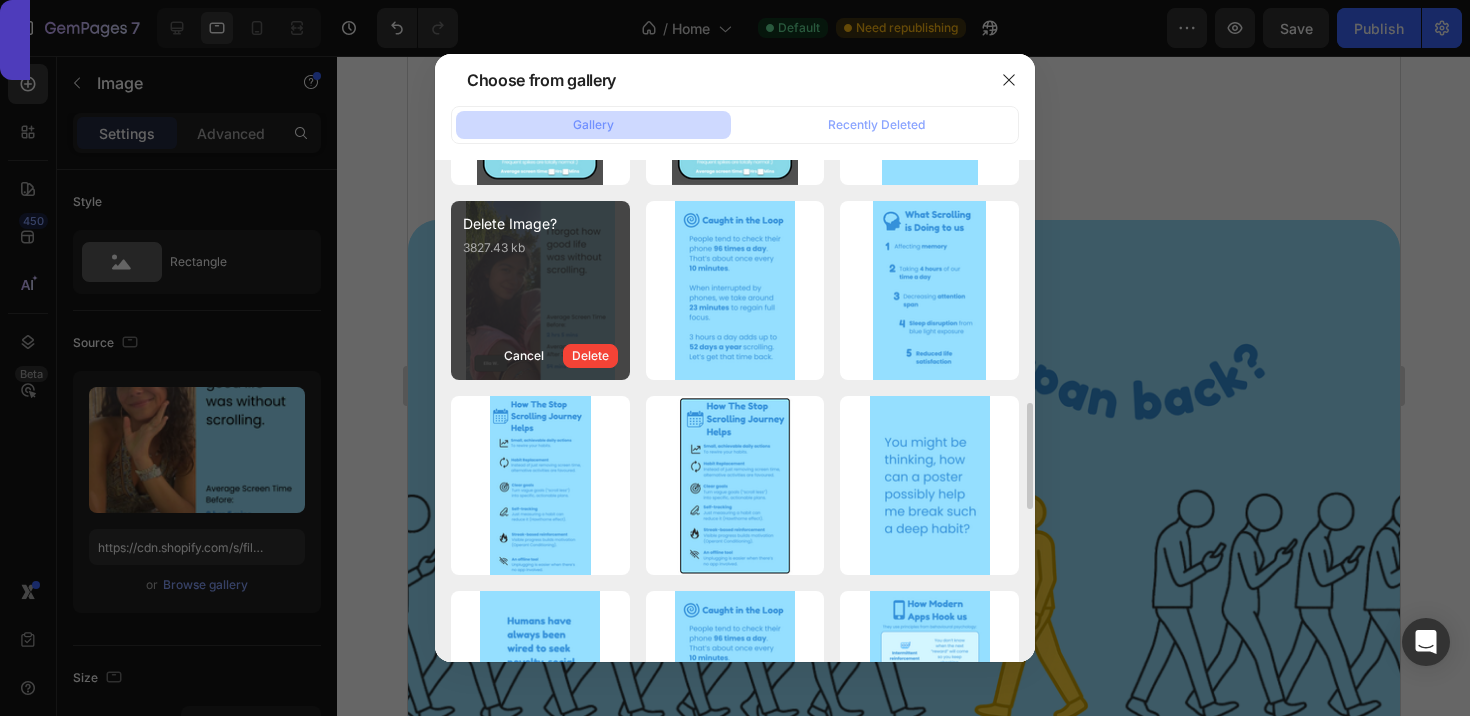 click on "Delete Image? [FILESIZE]   Cancel   Delete" at bounding box center [540, 290] 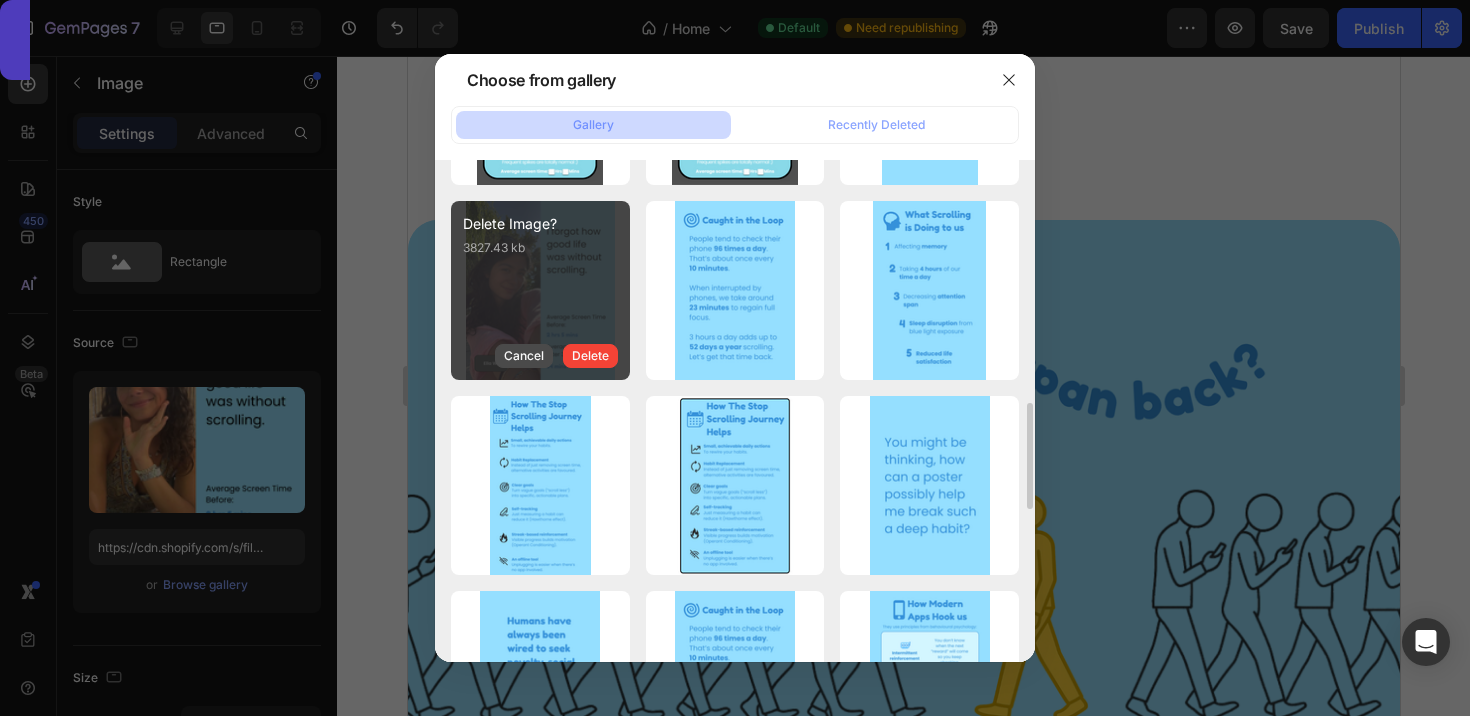 click on "Cancel" at bounding box center (524, 356) 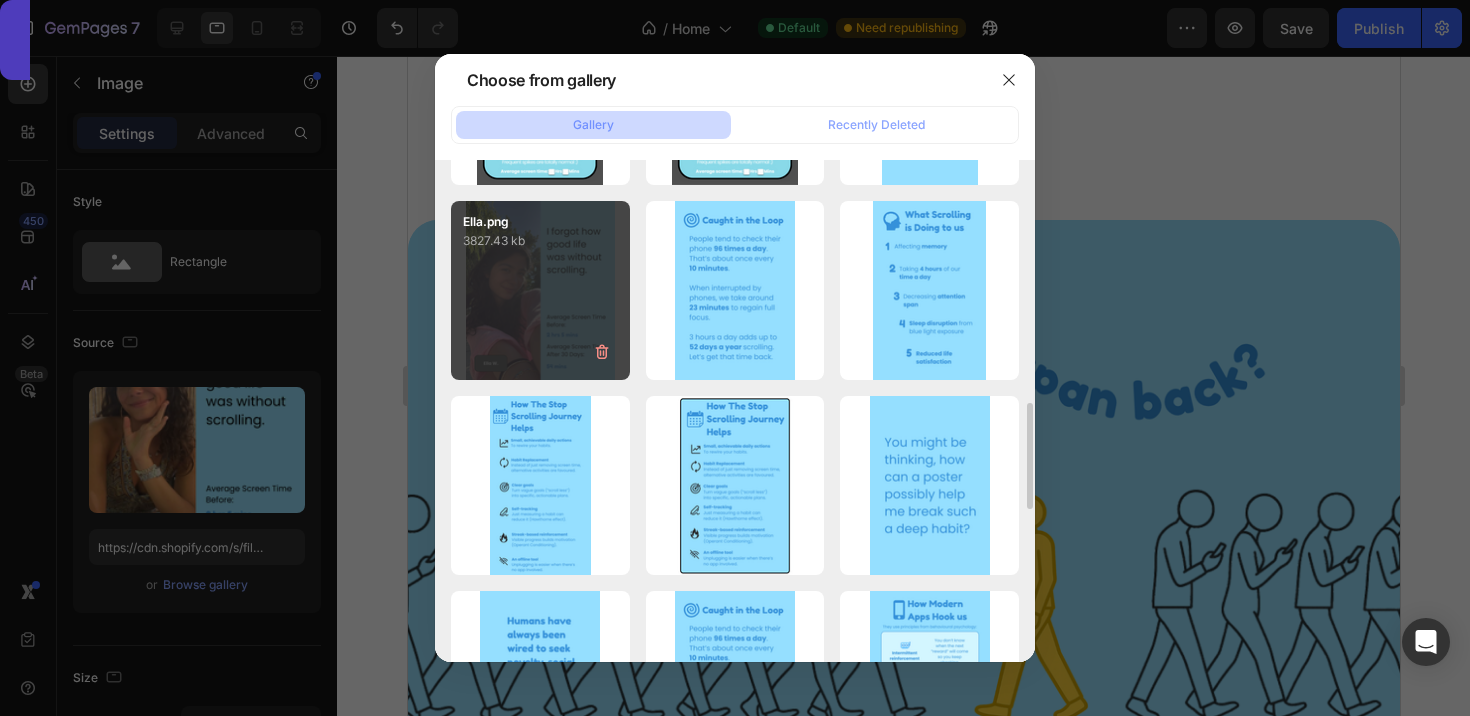 click on "[FILENAME].png [FILESIZE]" at bounding box center (540, 290) 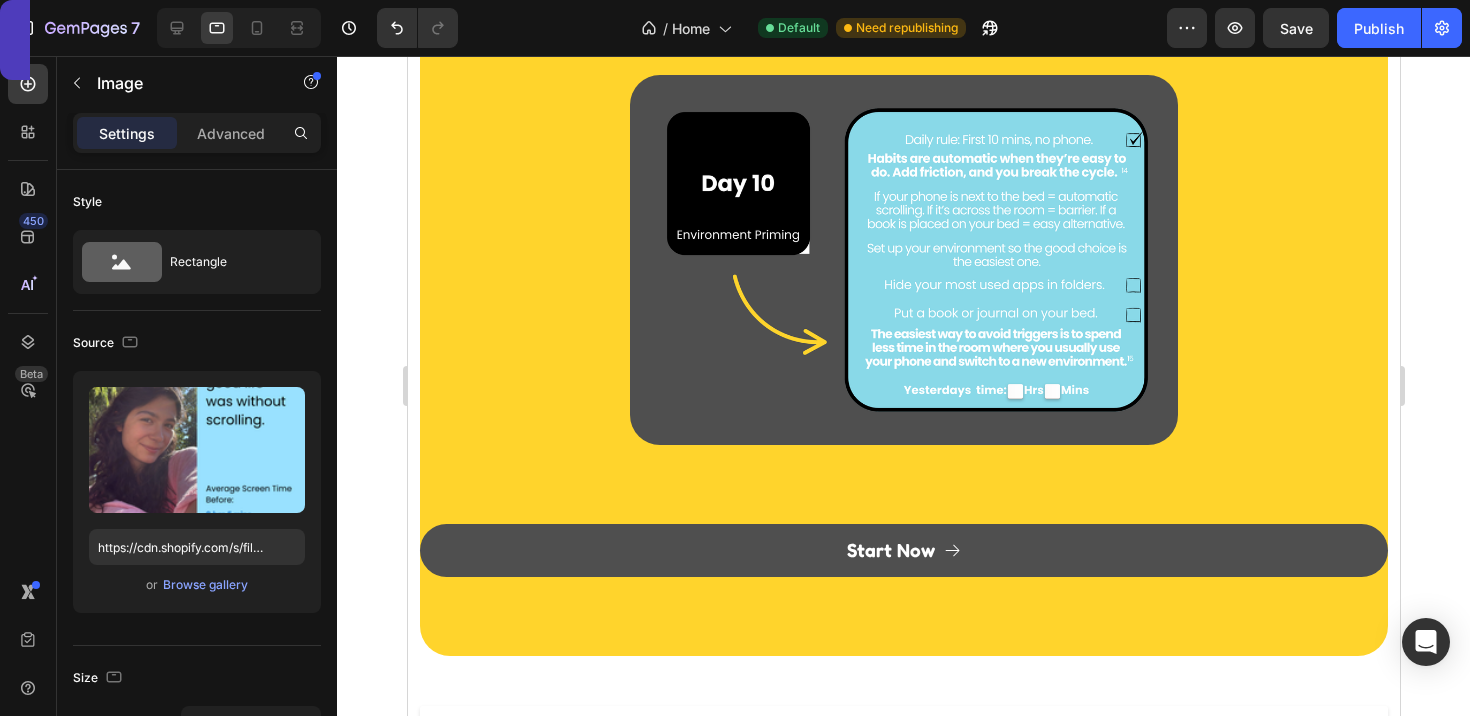 scroll, scrollTop: 2103, scrollLeft: 0, axis: vertical 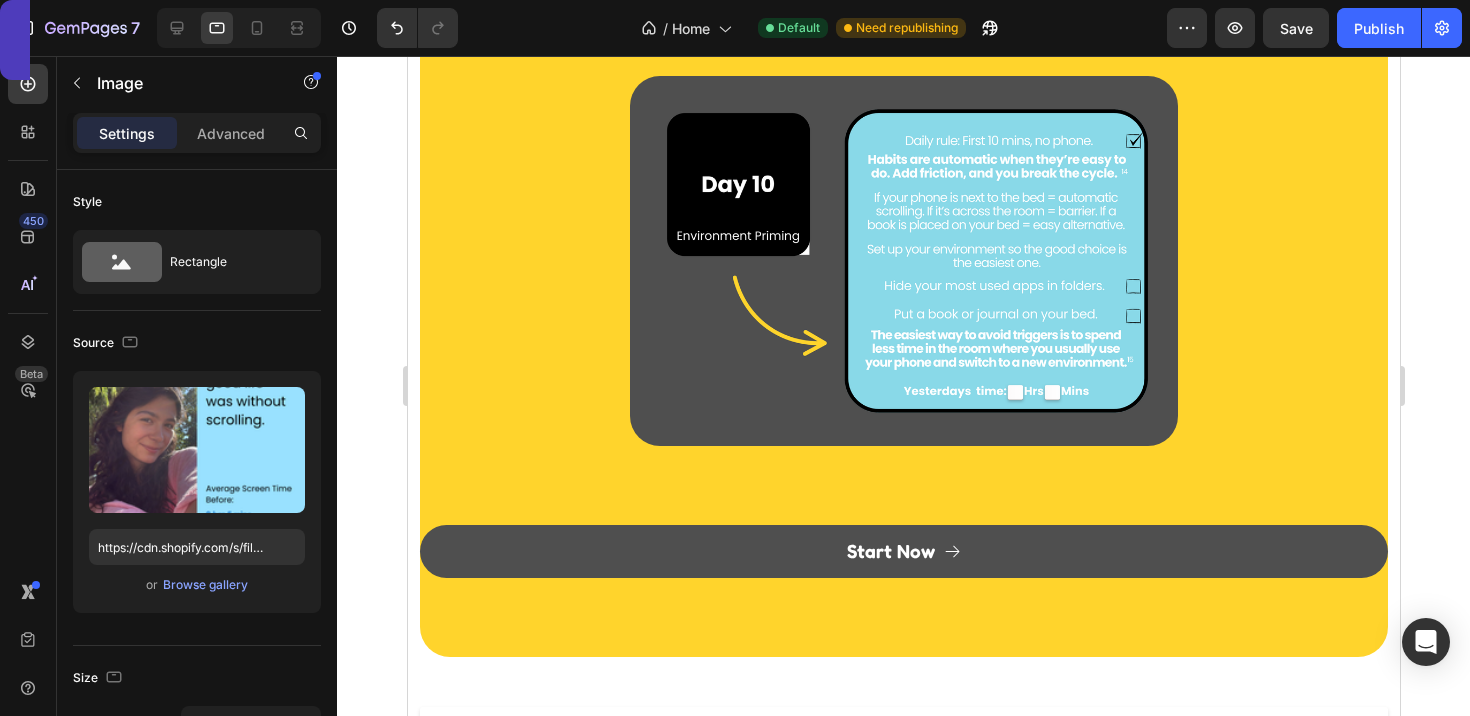 click at bounding box center (1164, -258) 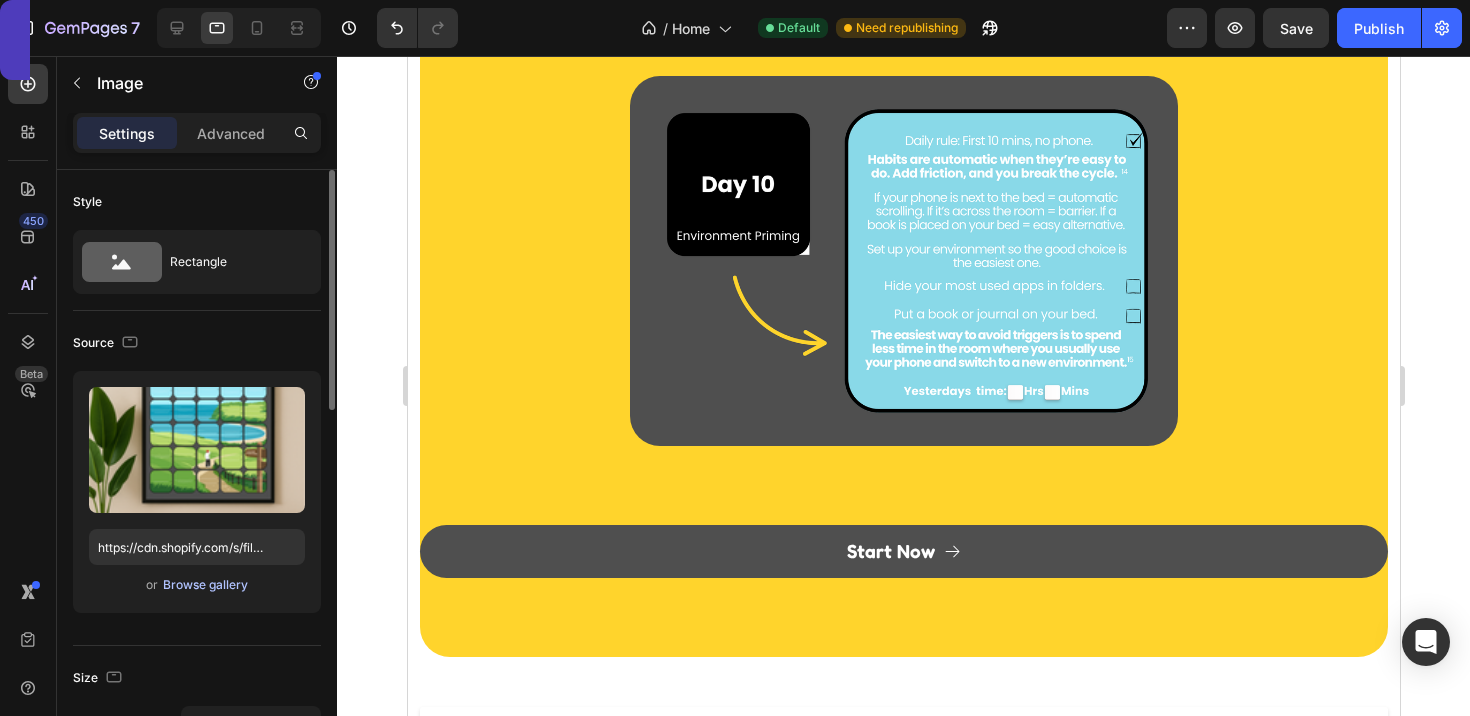 click on "Browse gallery" at bounding box center [205, 585] 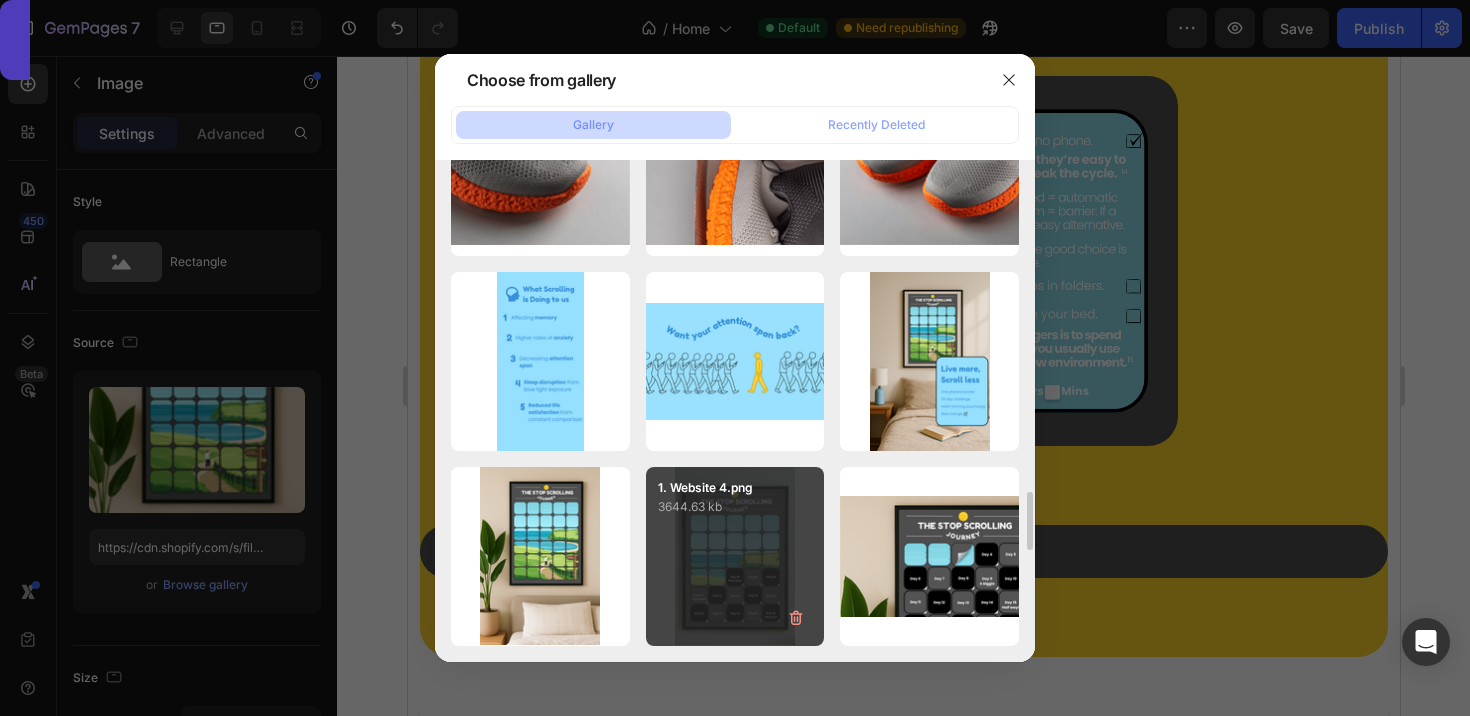 scroll, scrollTop: 2837, scrollLeft: 0, axis: vertical 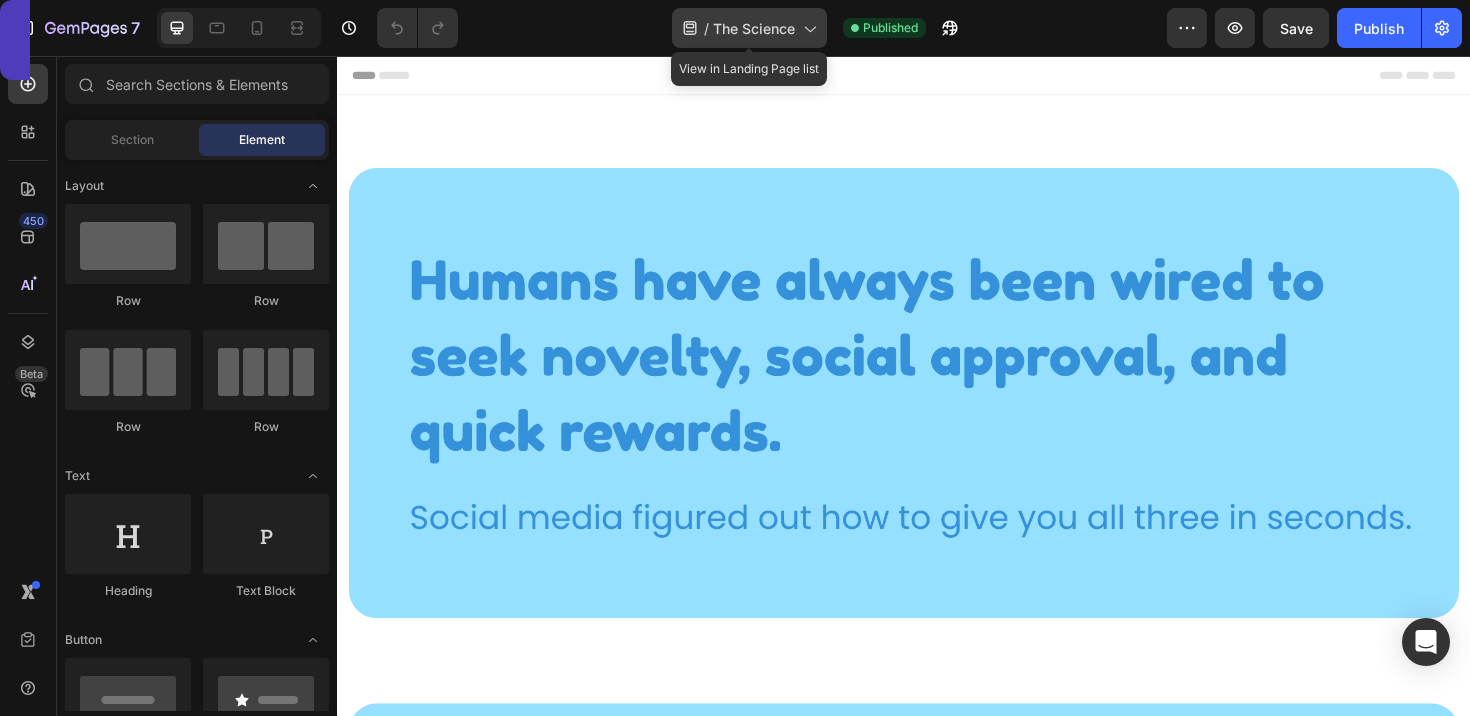 click on "/  The Science" 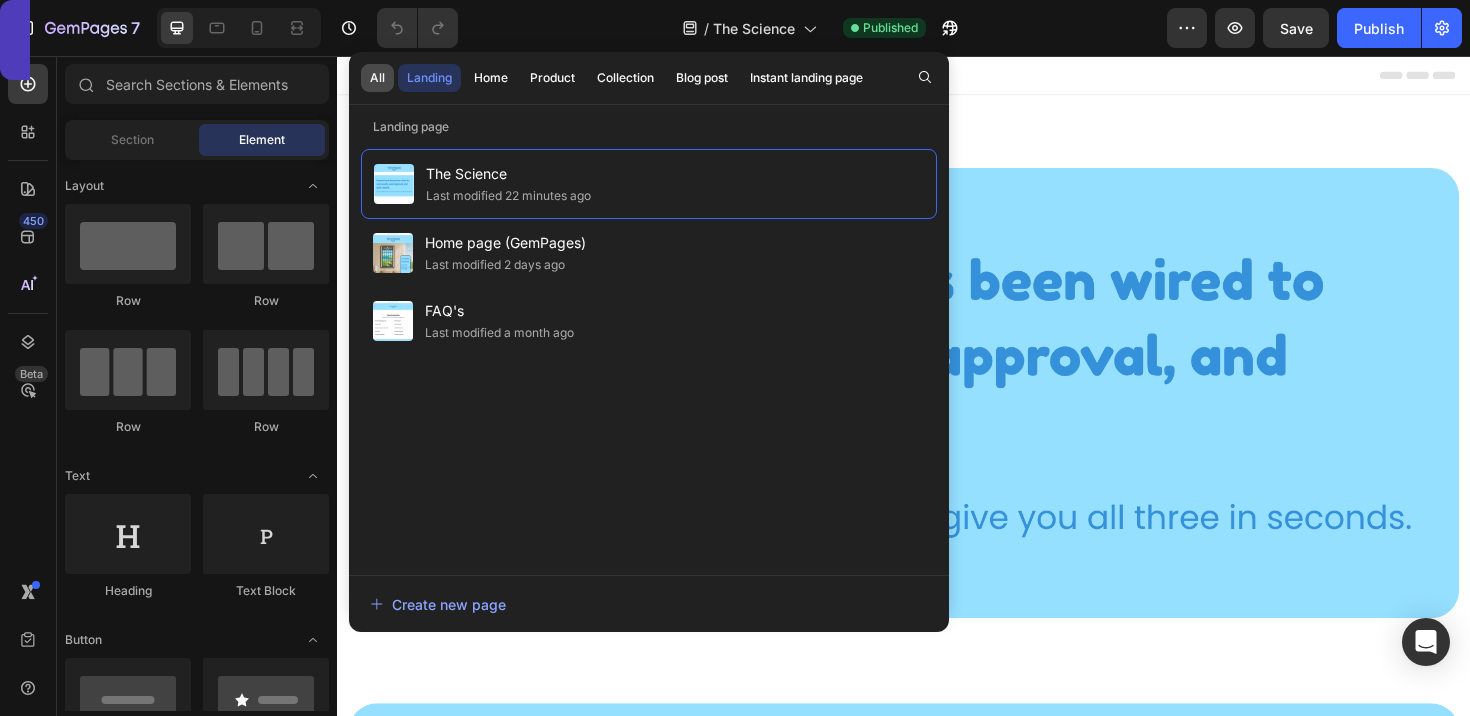 click on "All" at bounding box center (377, 78) 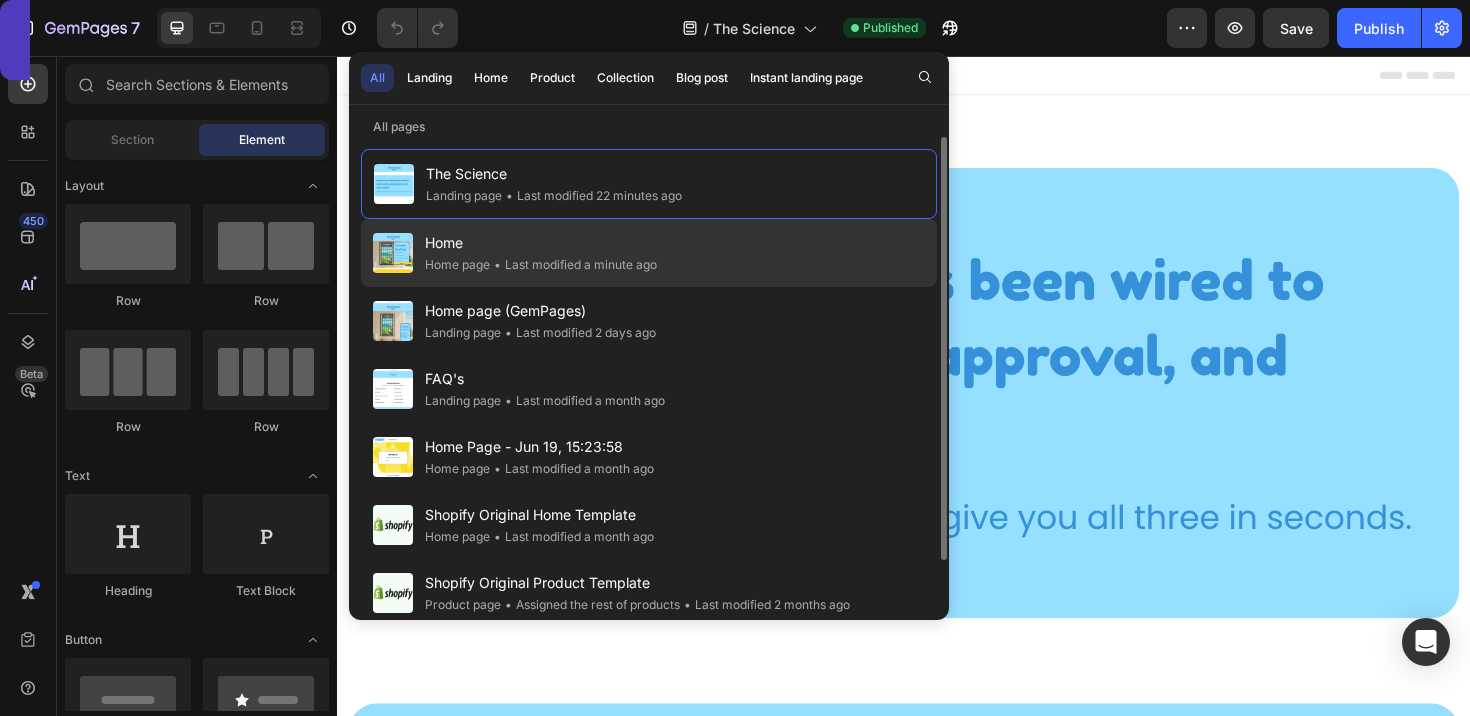 click on "Home page" 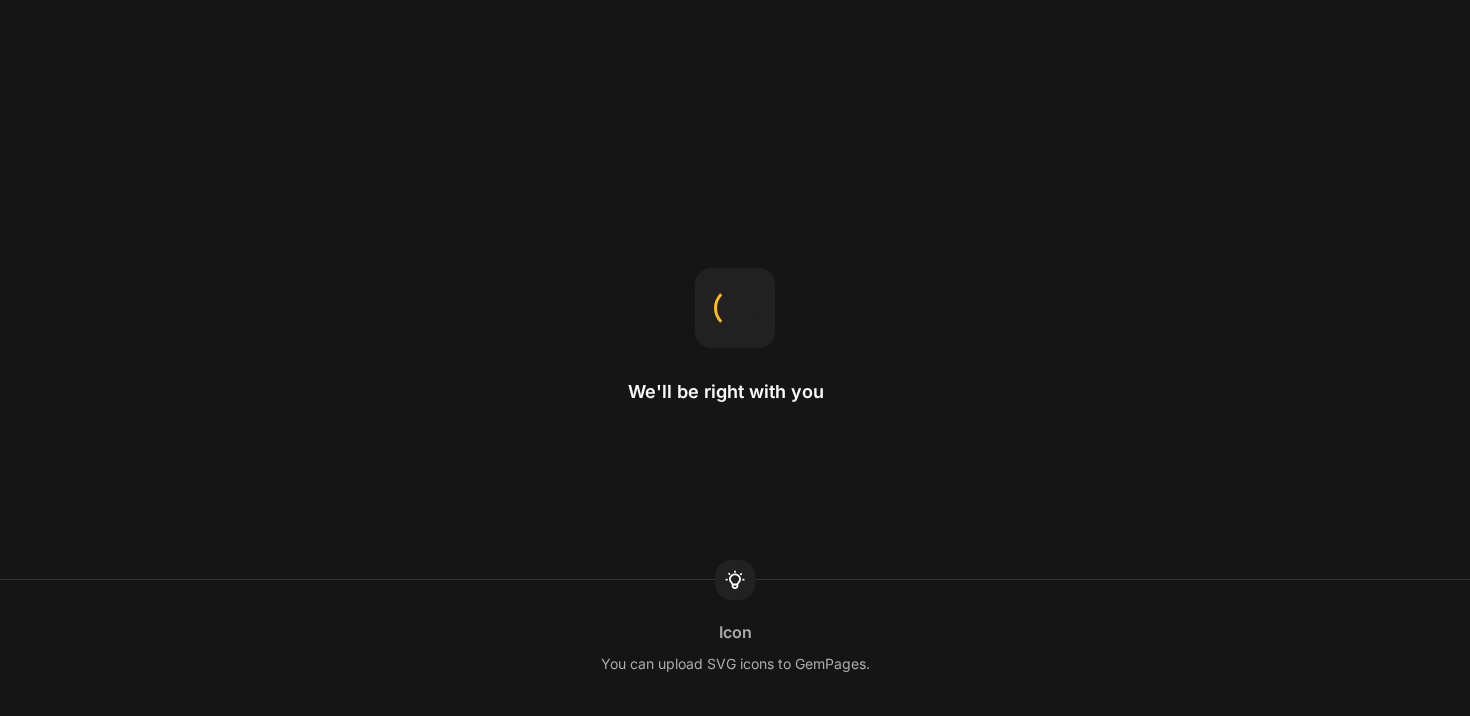 scroll, scrollTop: 0, scrollLeft: 0, axis: both 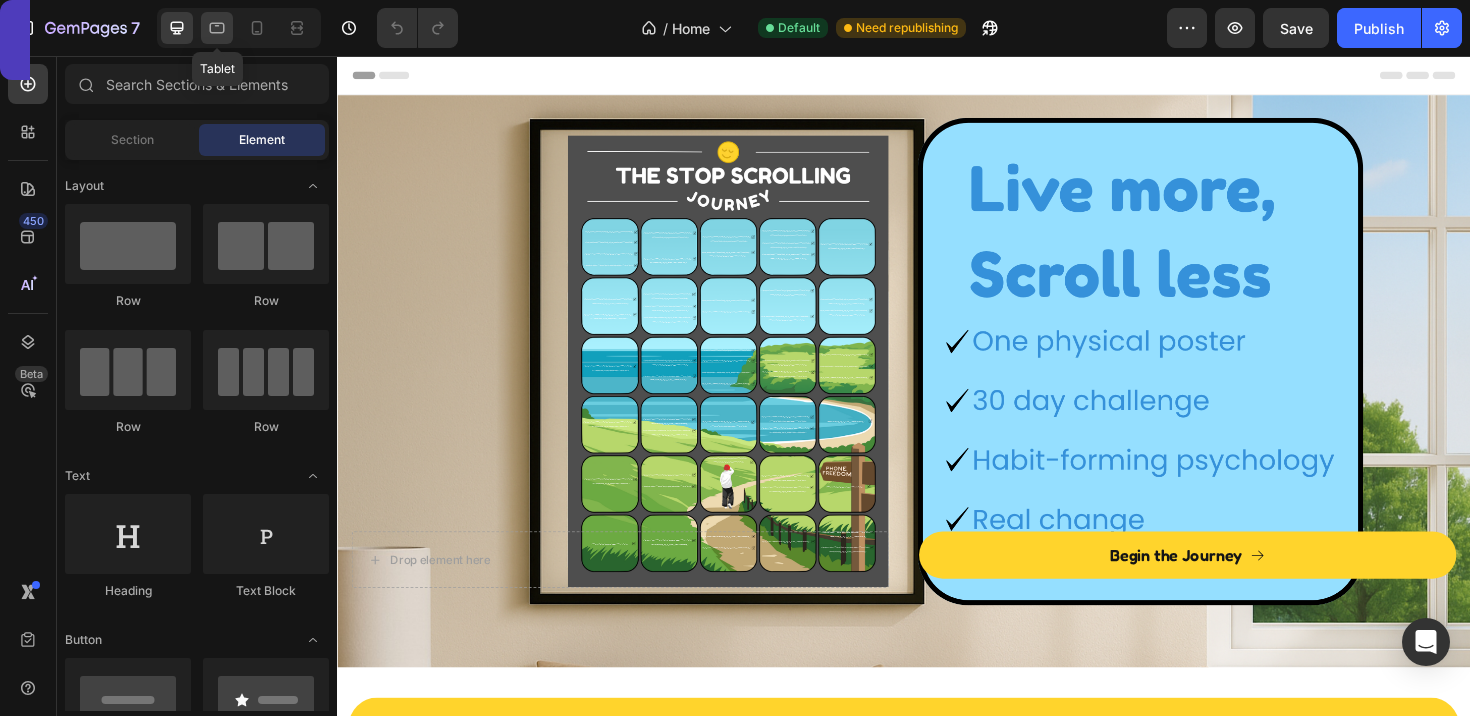 click 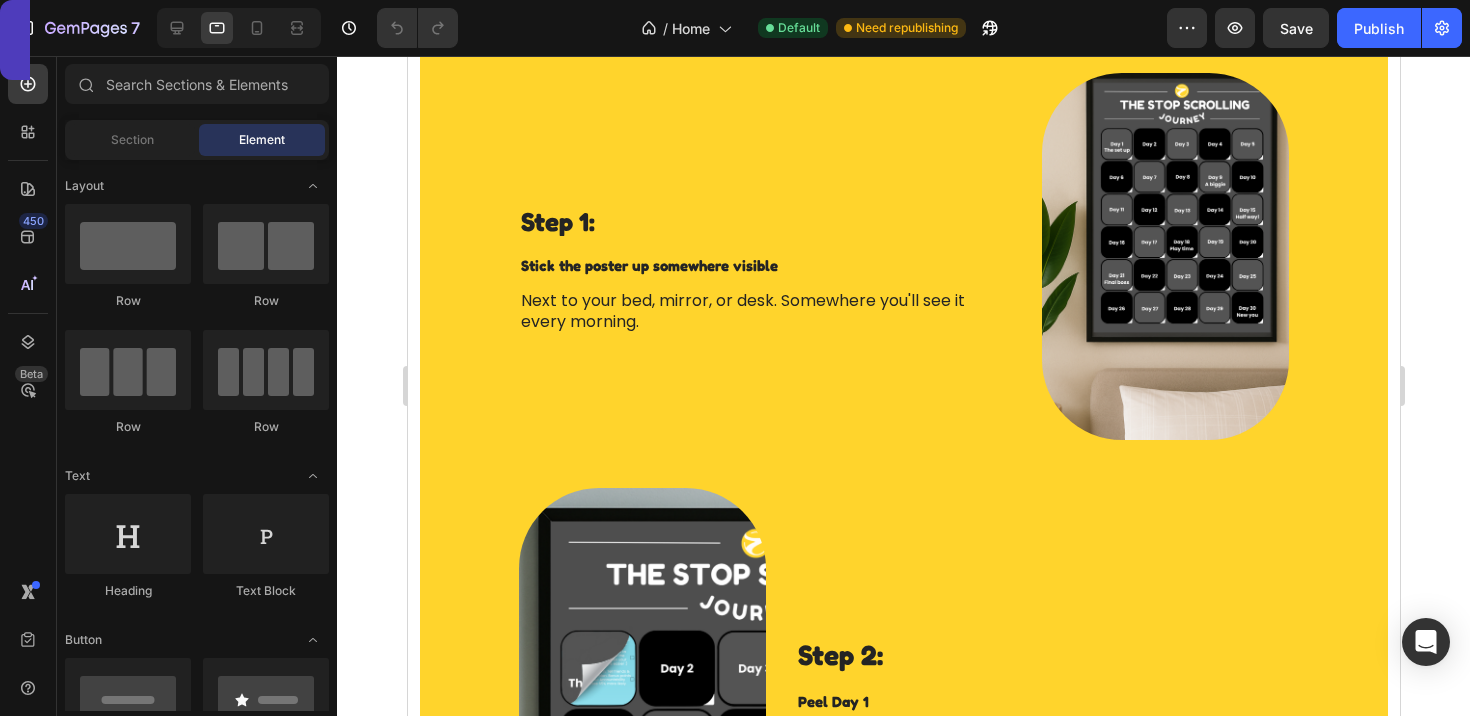 scroll, scrollTop: 772, scrollLeft: 0, axis: vertical 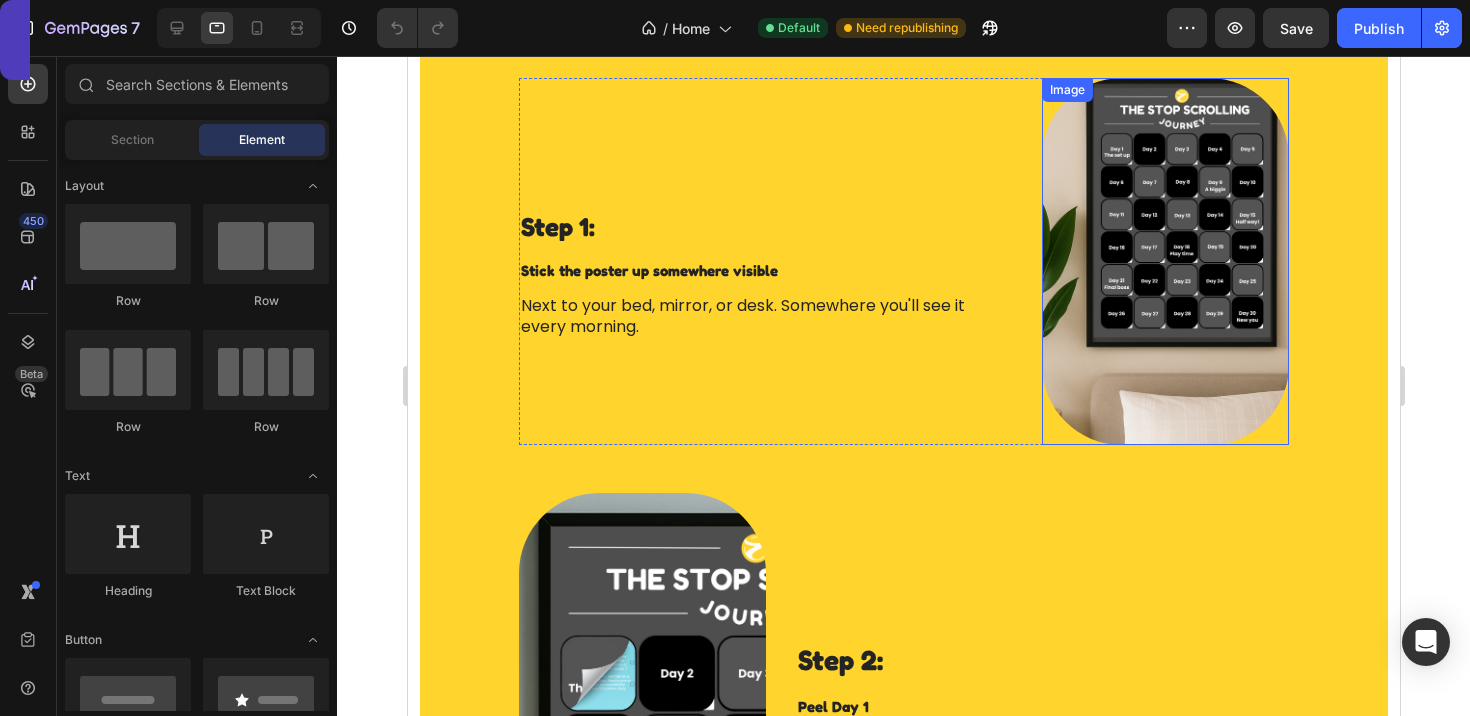 click at bounding box center [1164, 261] 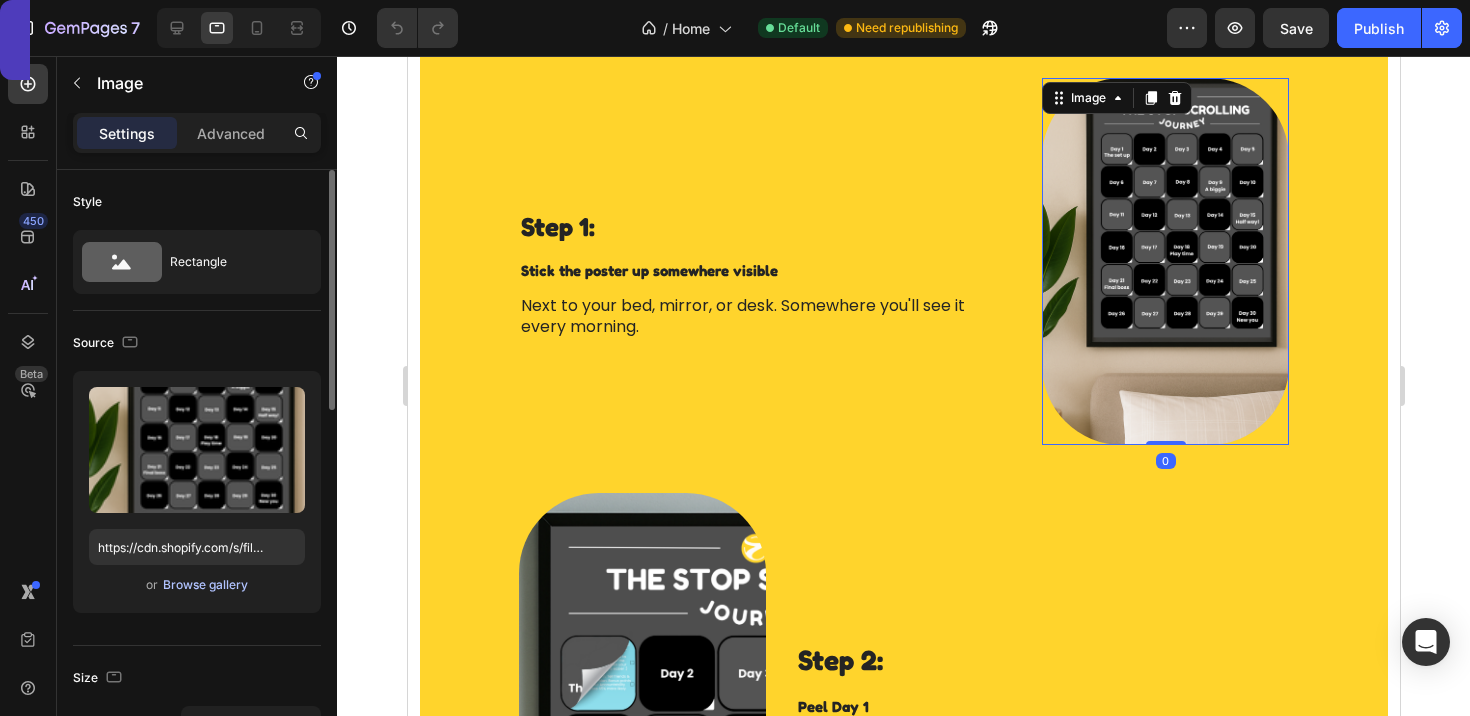 click on "Browse gallery" at bounding box center (205, 585) 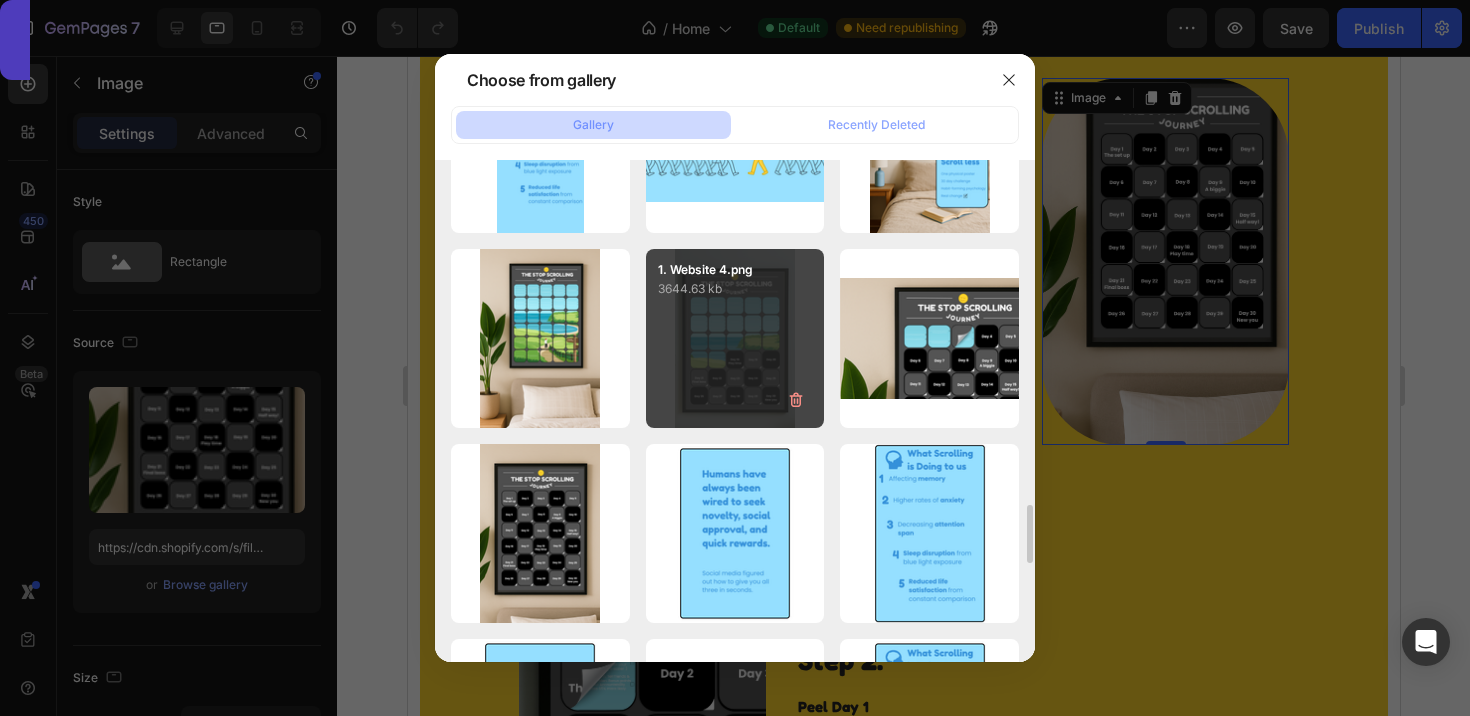 scroll, scrollTop: 3052, scrollLeft: 0, axis: vertical 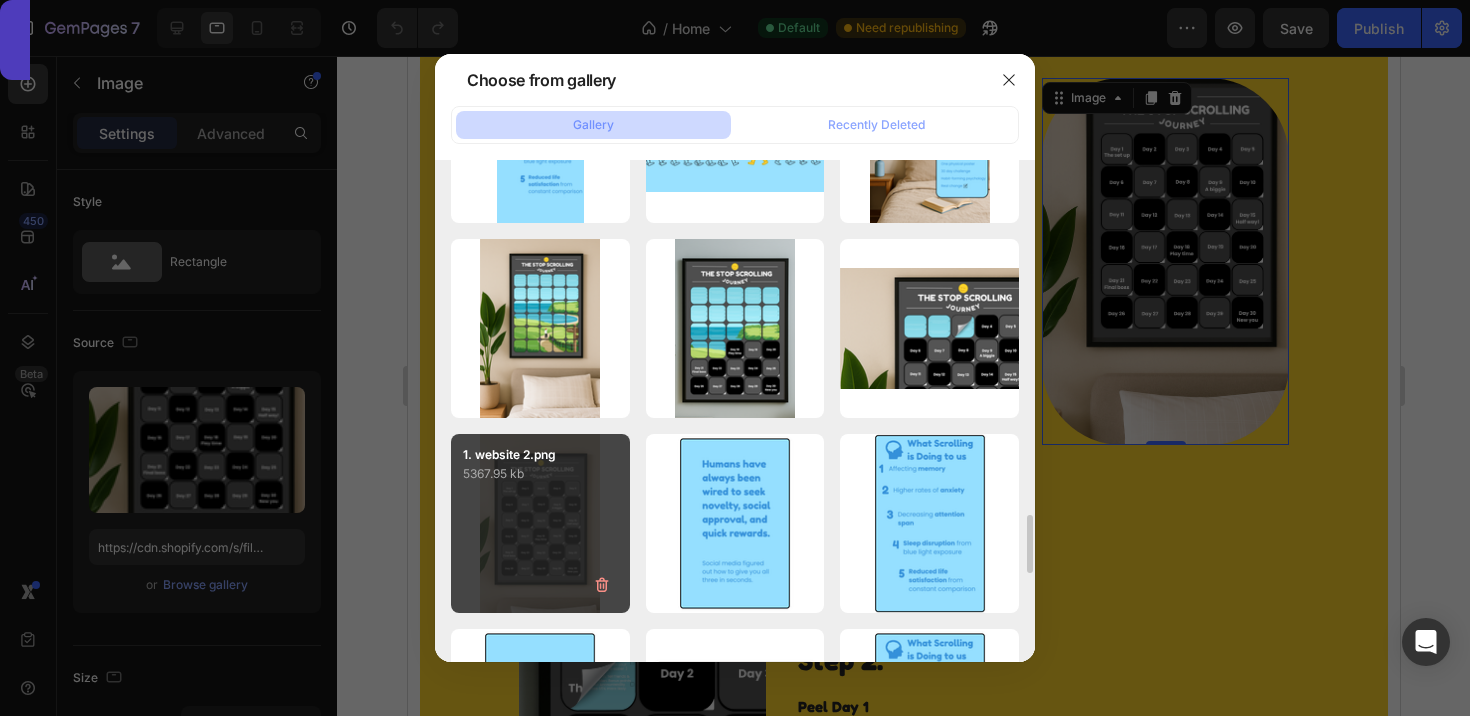 click on "1. website 2.png 5367.95 kb" at bounding box center (540, 523) 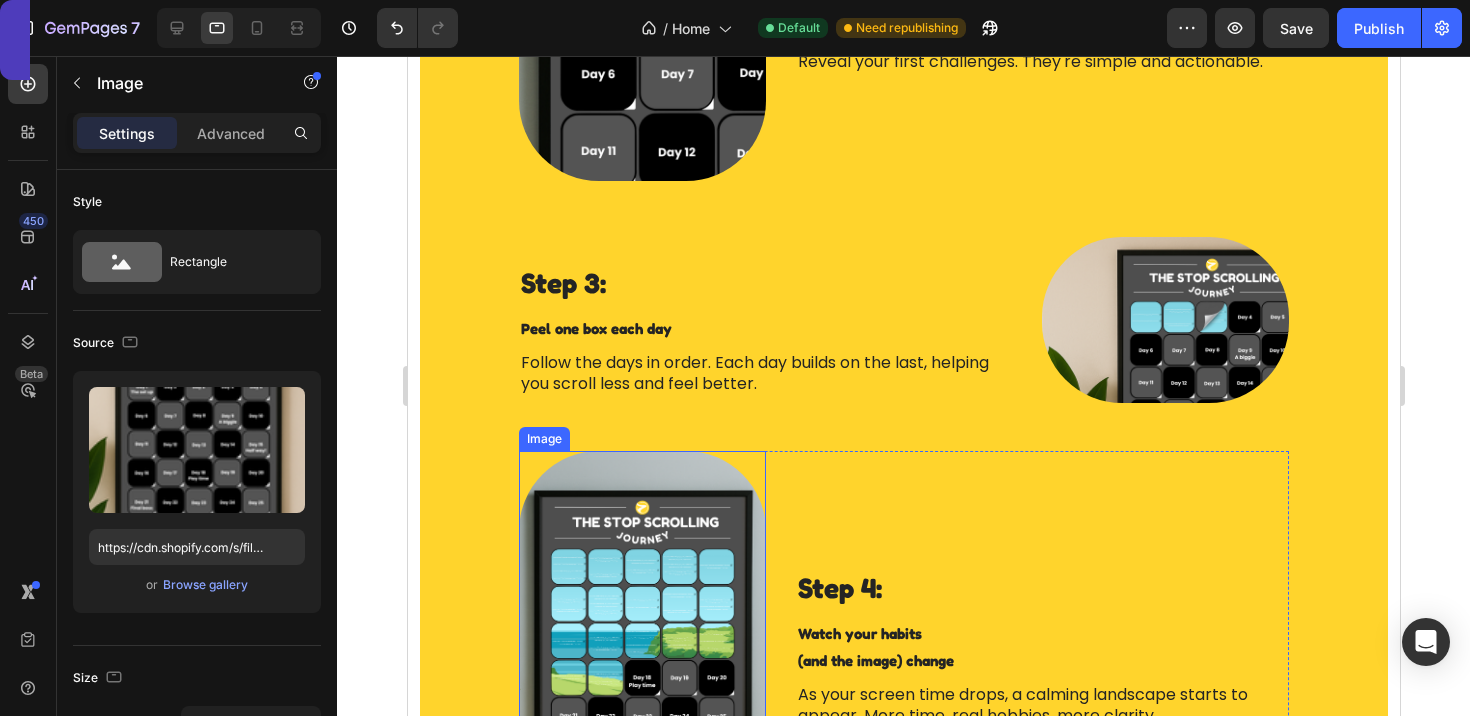scroll, scrollTop: 1527, scrollLeft: 0, axis: vertical 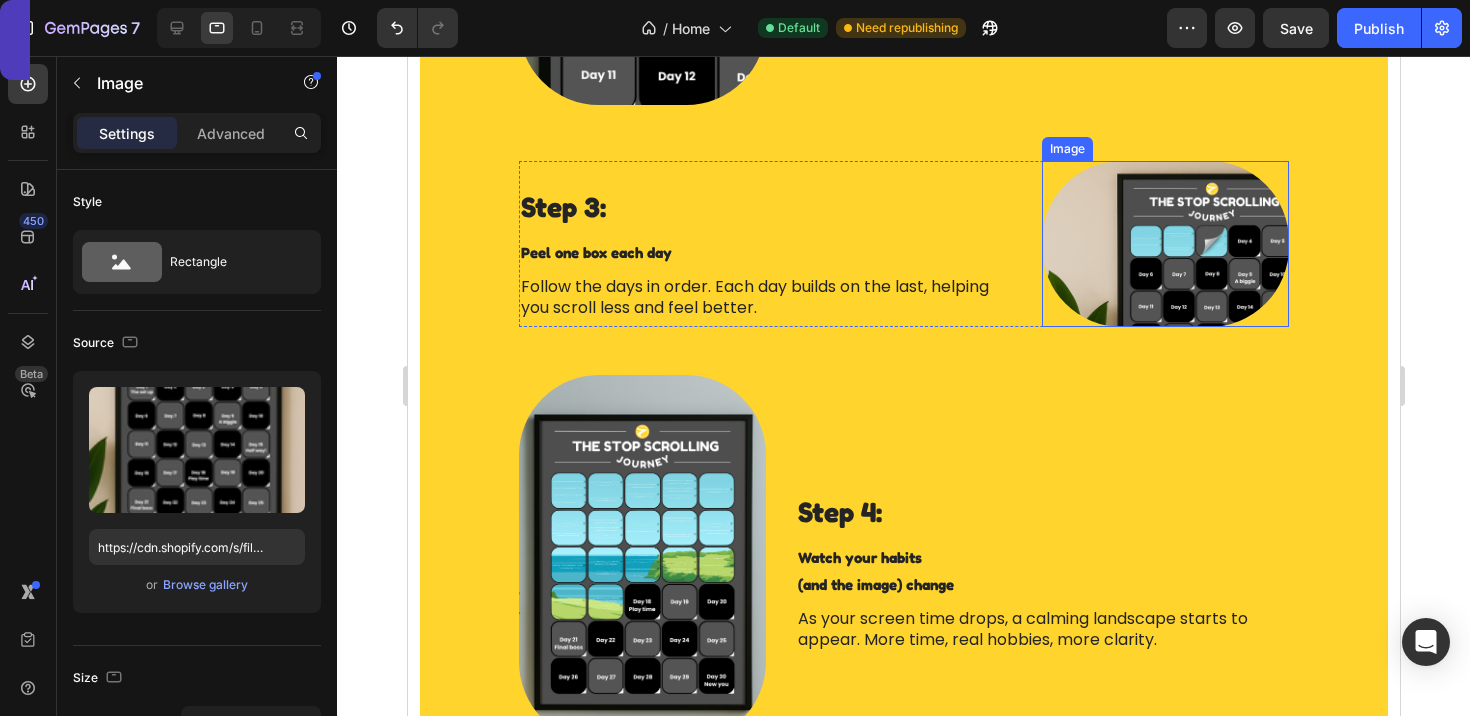 click at bounding box center (1164, 244) 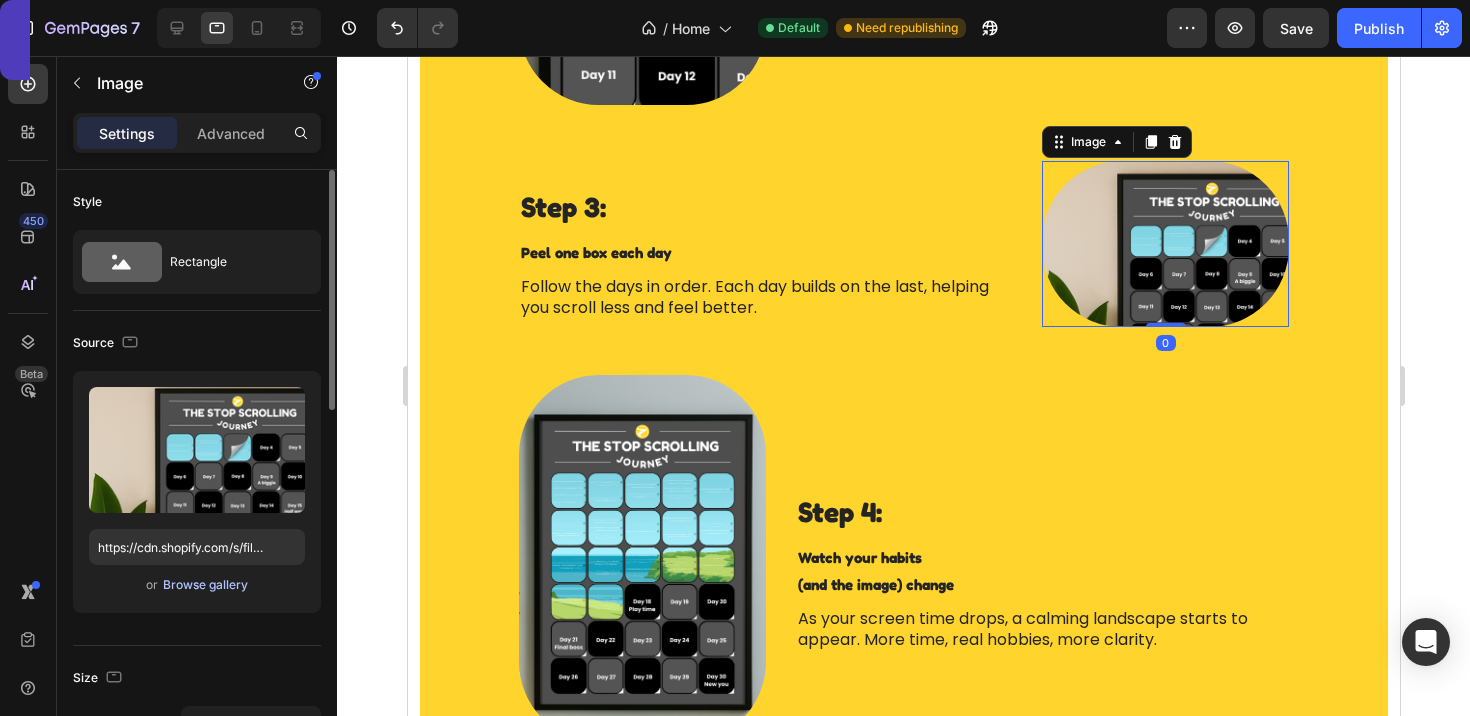click on "Browse gallery" at bounding box center (205, 585) 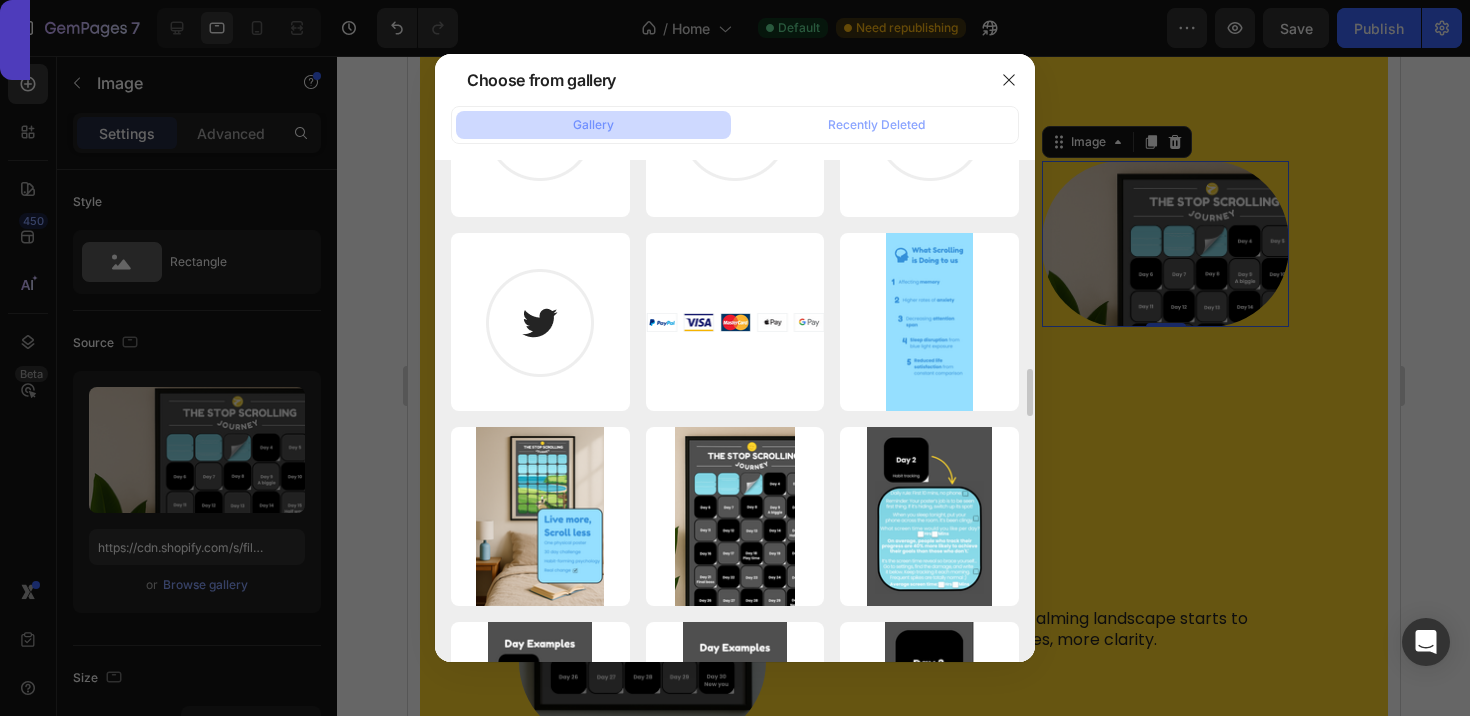 scroll, scrollTop: 2072, scrollLeft: 0, axis: vertical 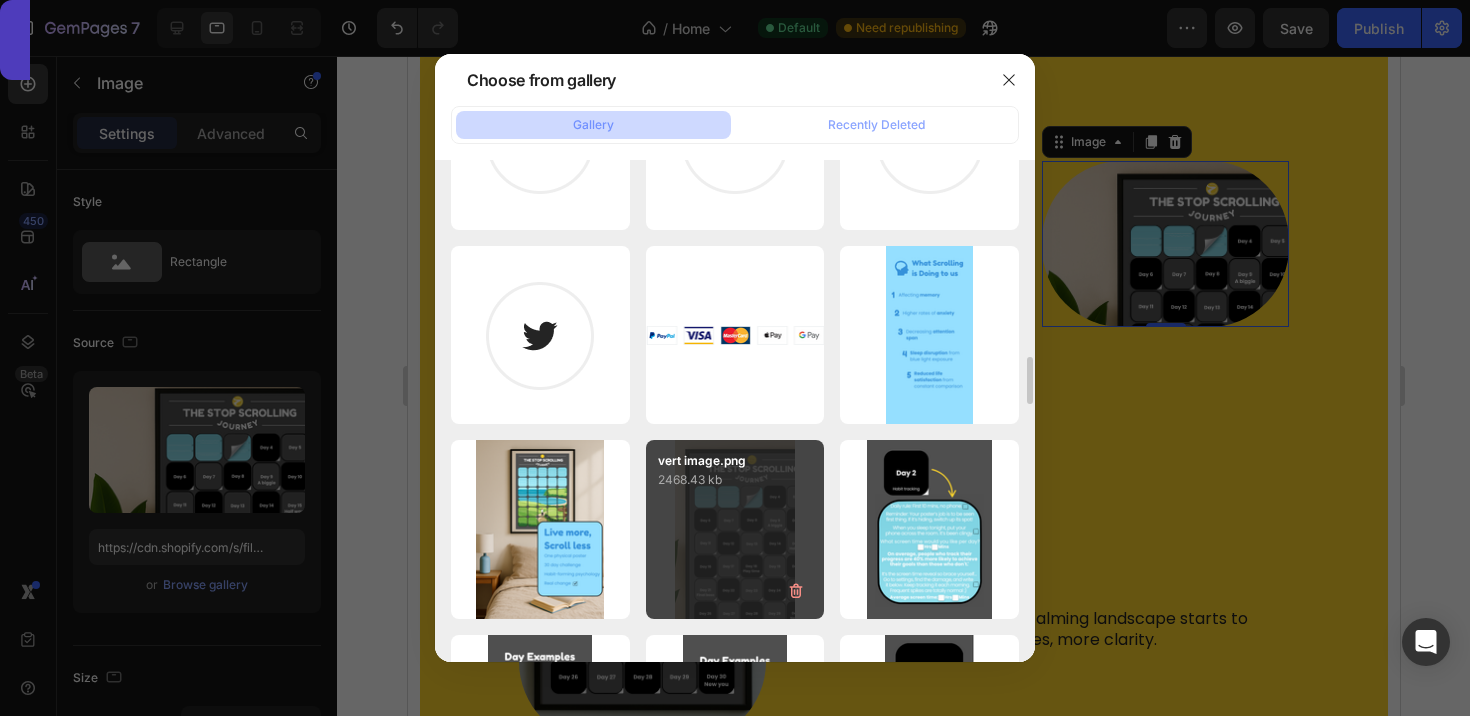 click on "vert image.png 2468.43 kb" at bounding box center [735, 529] 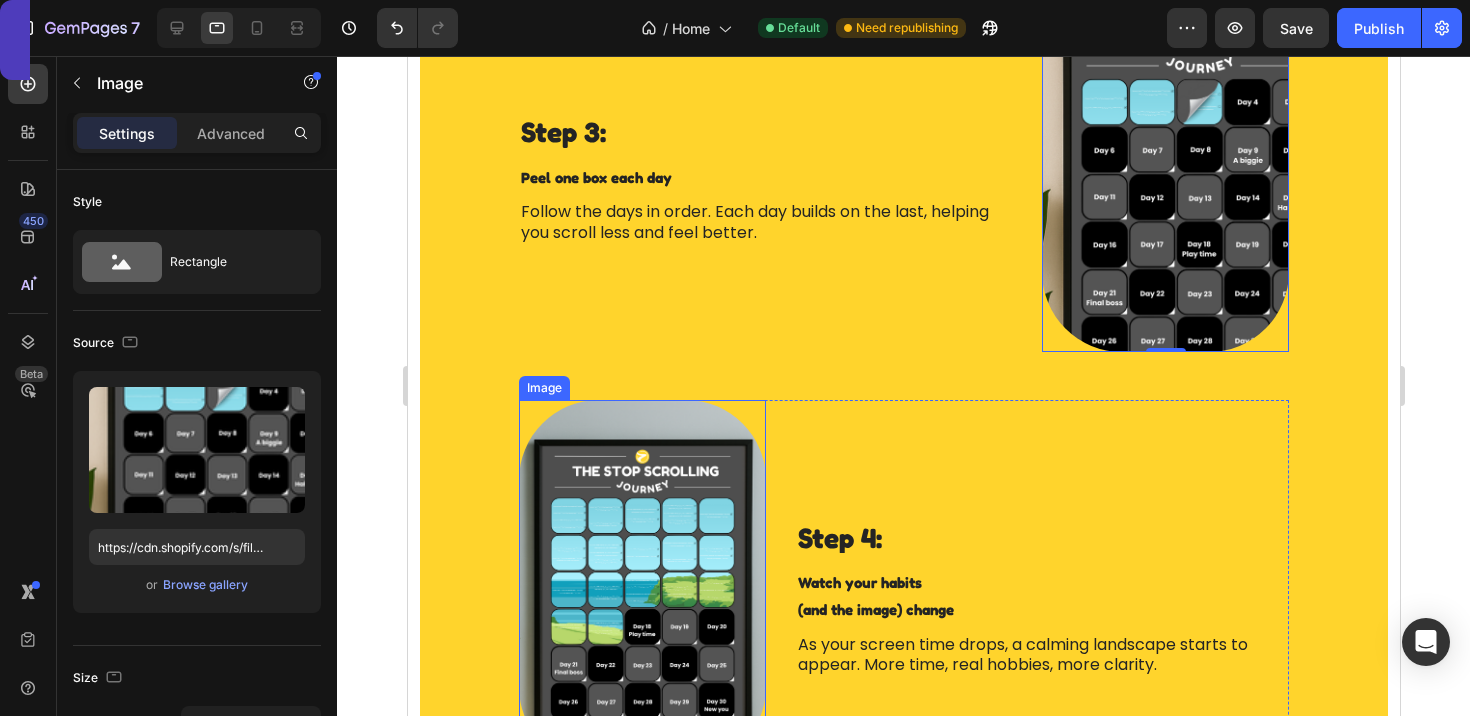 scroll, scrollTop: 1872, scrollLeft: 0, axis: vertical 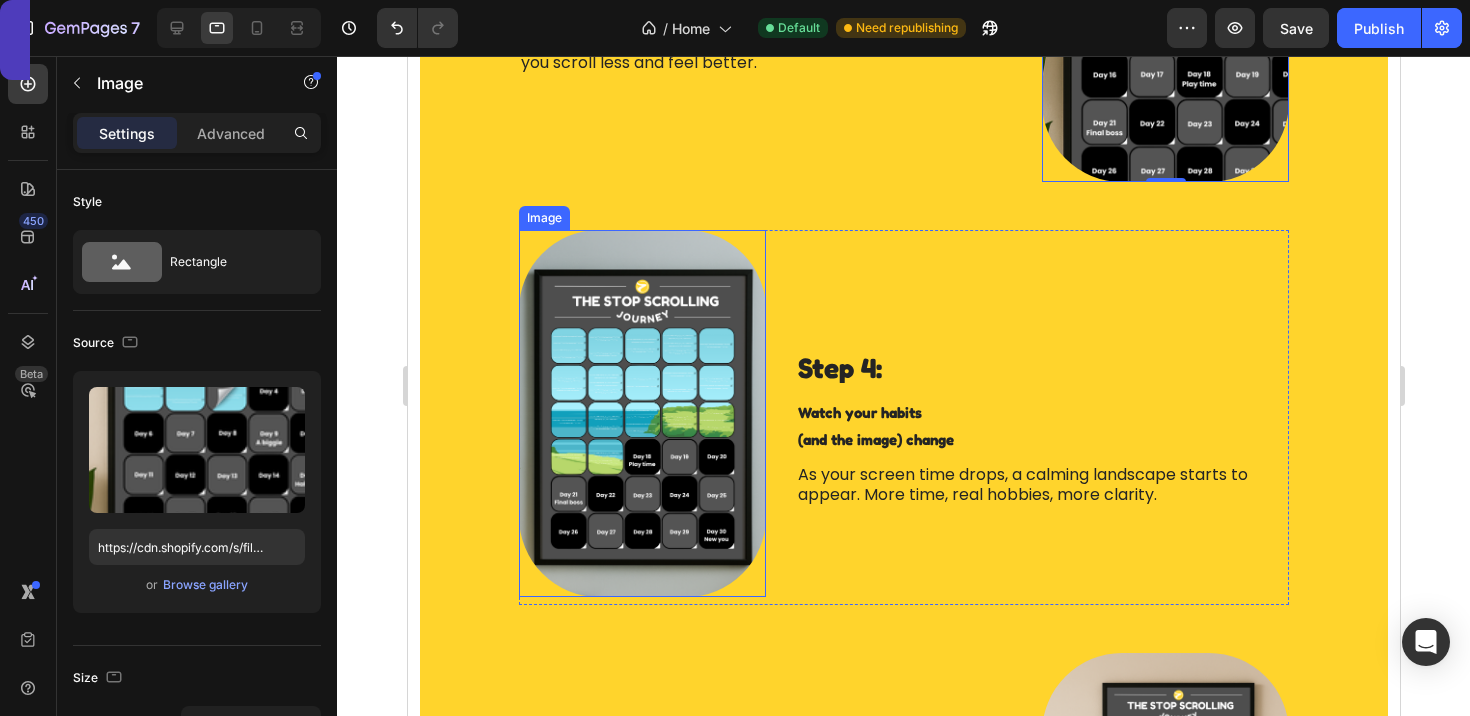 click at bounding box center [641, 413] 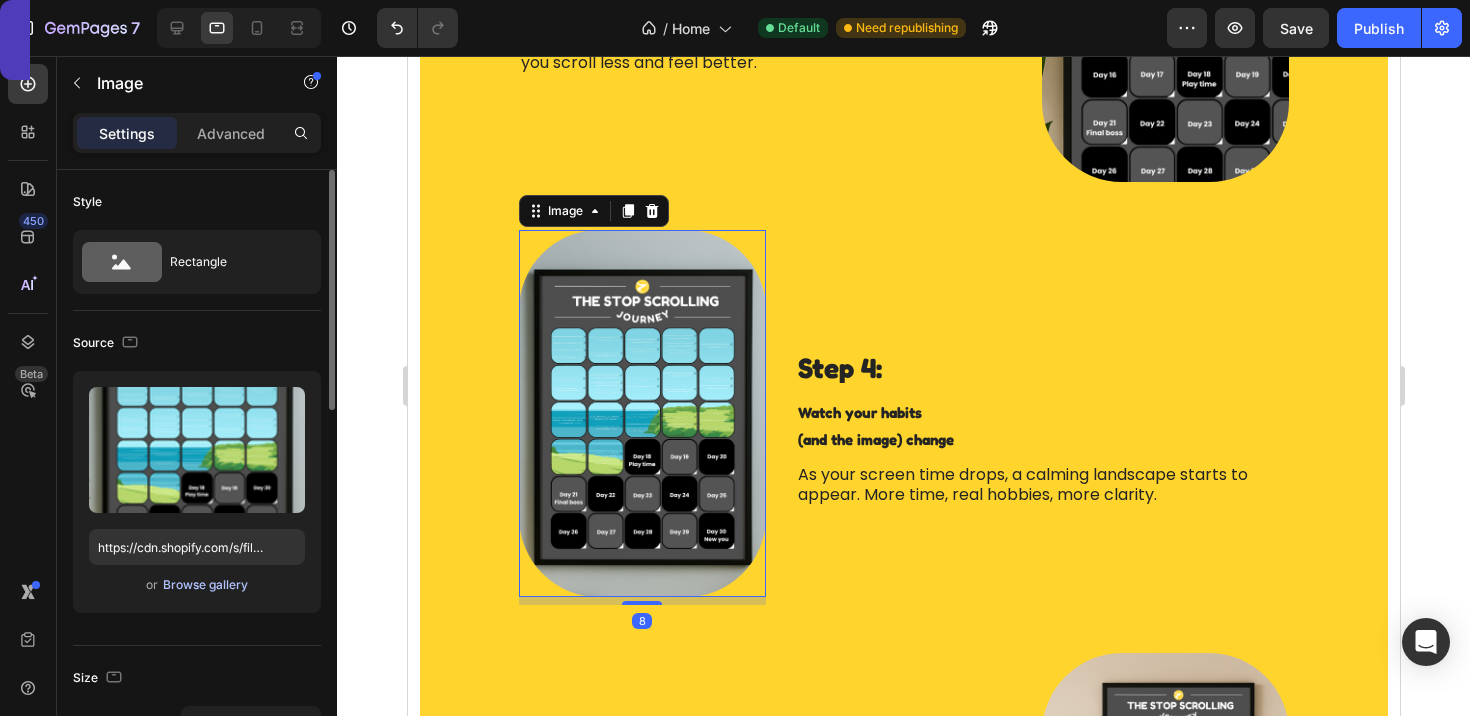 click on "Browse gallery" at bounding box center (205, 585) 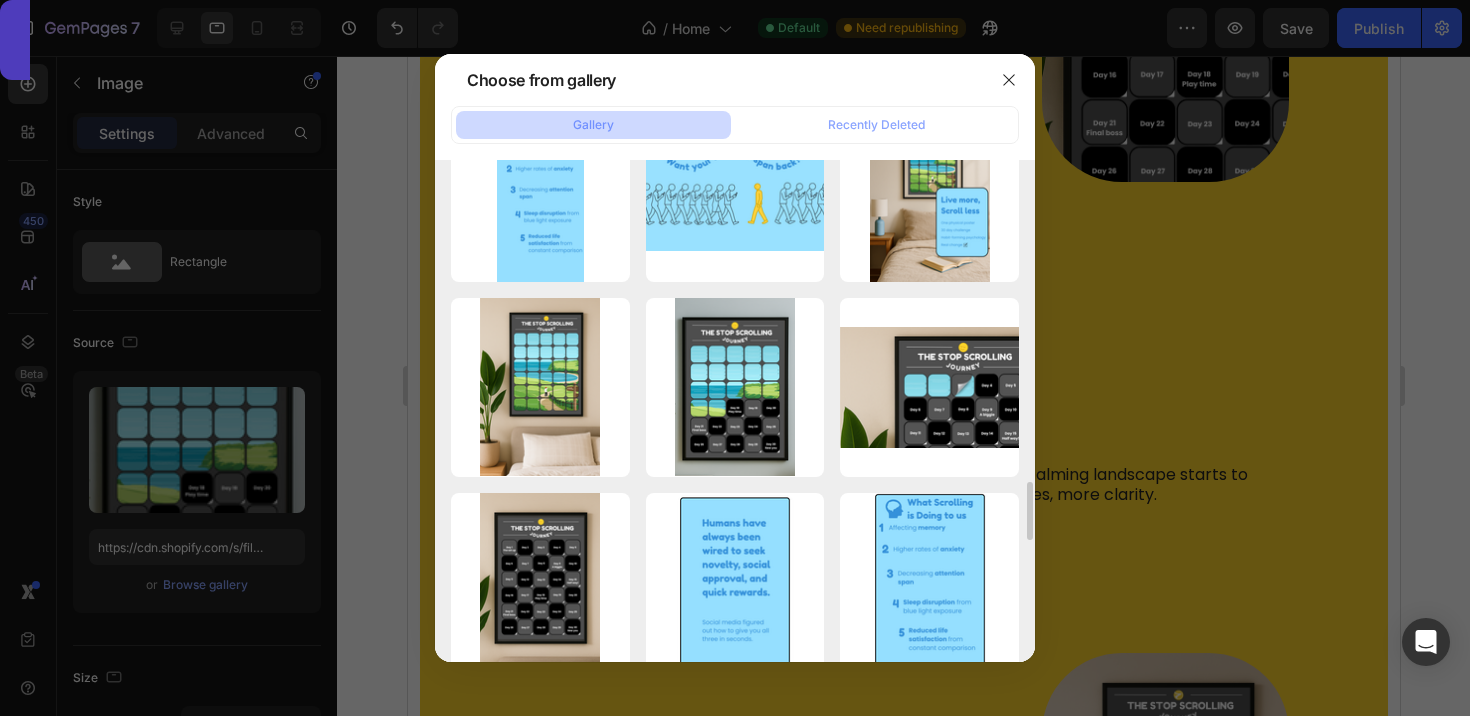 scroll, scrollTop: 2967, scrollLeft: 0, axis: vertical 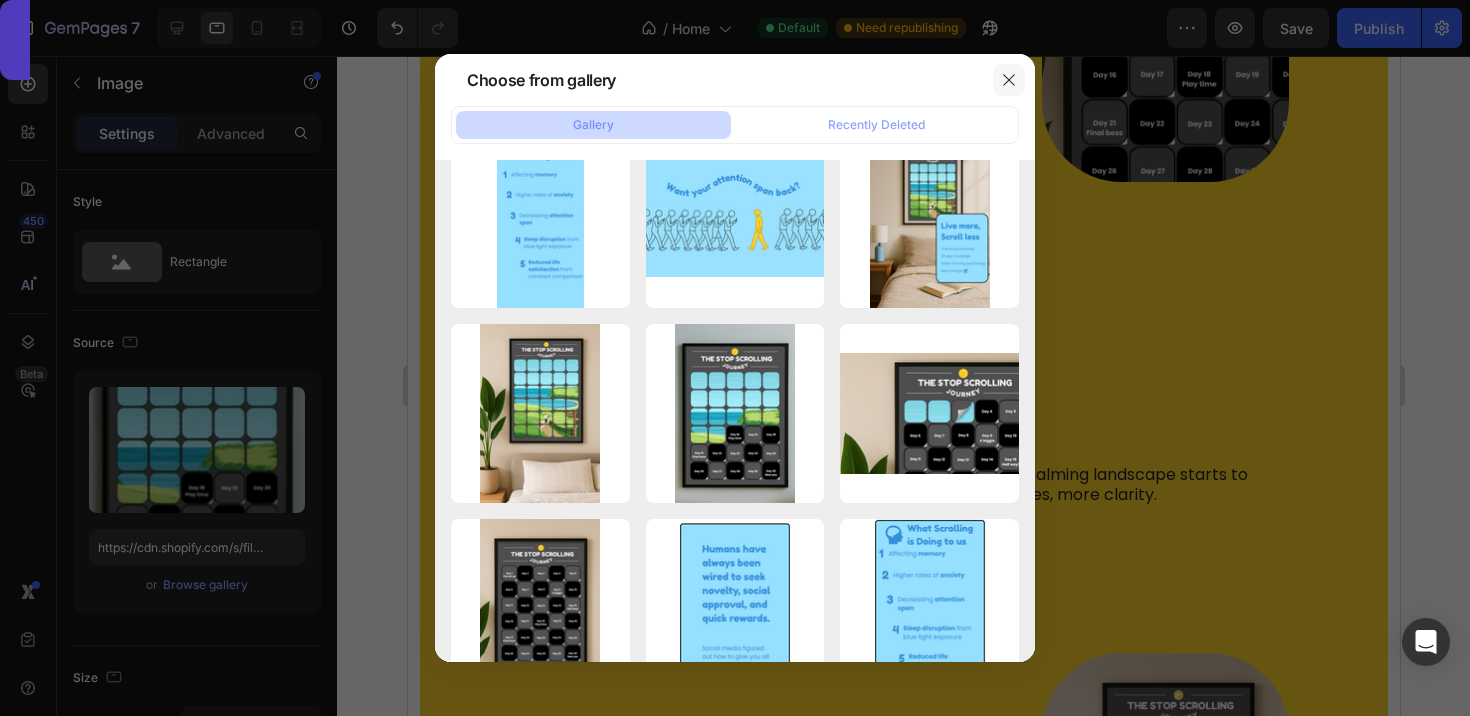 click 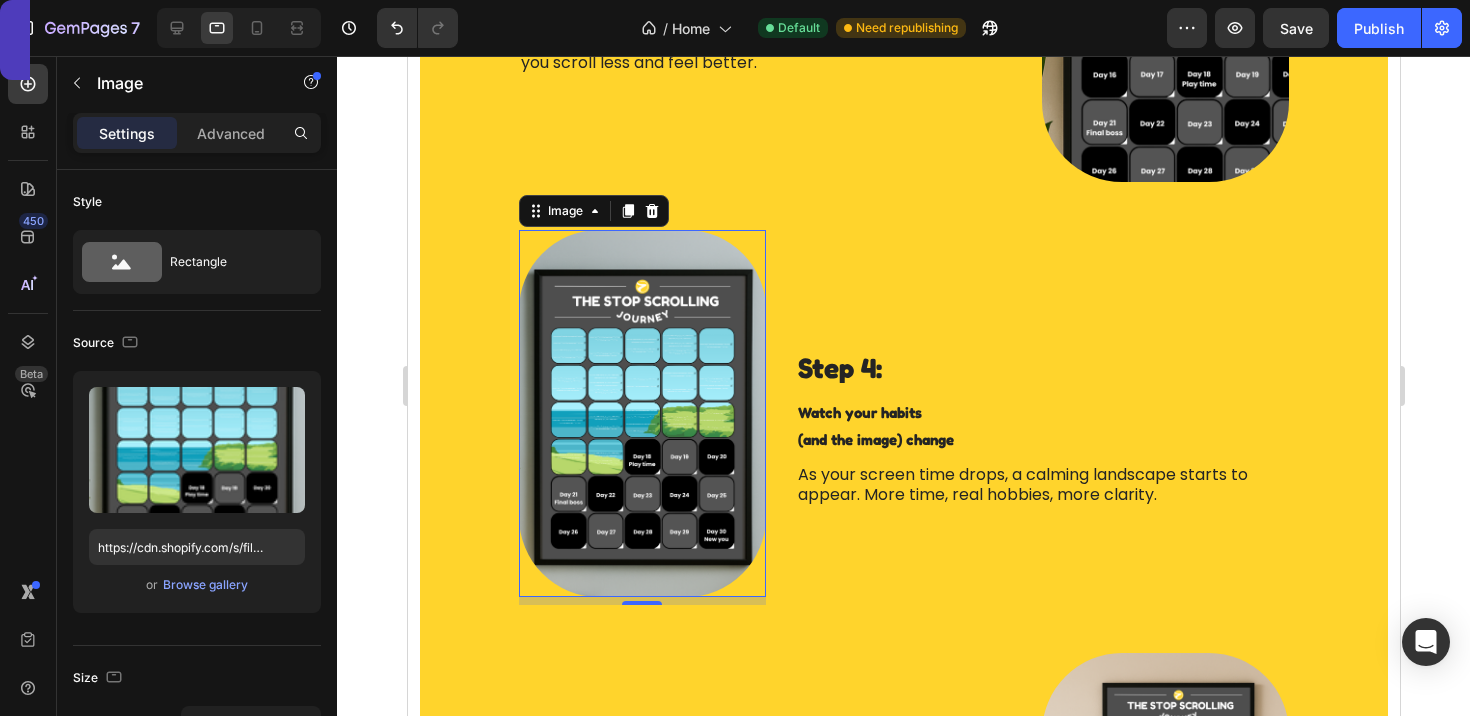 click at bounding box center [641, 413] 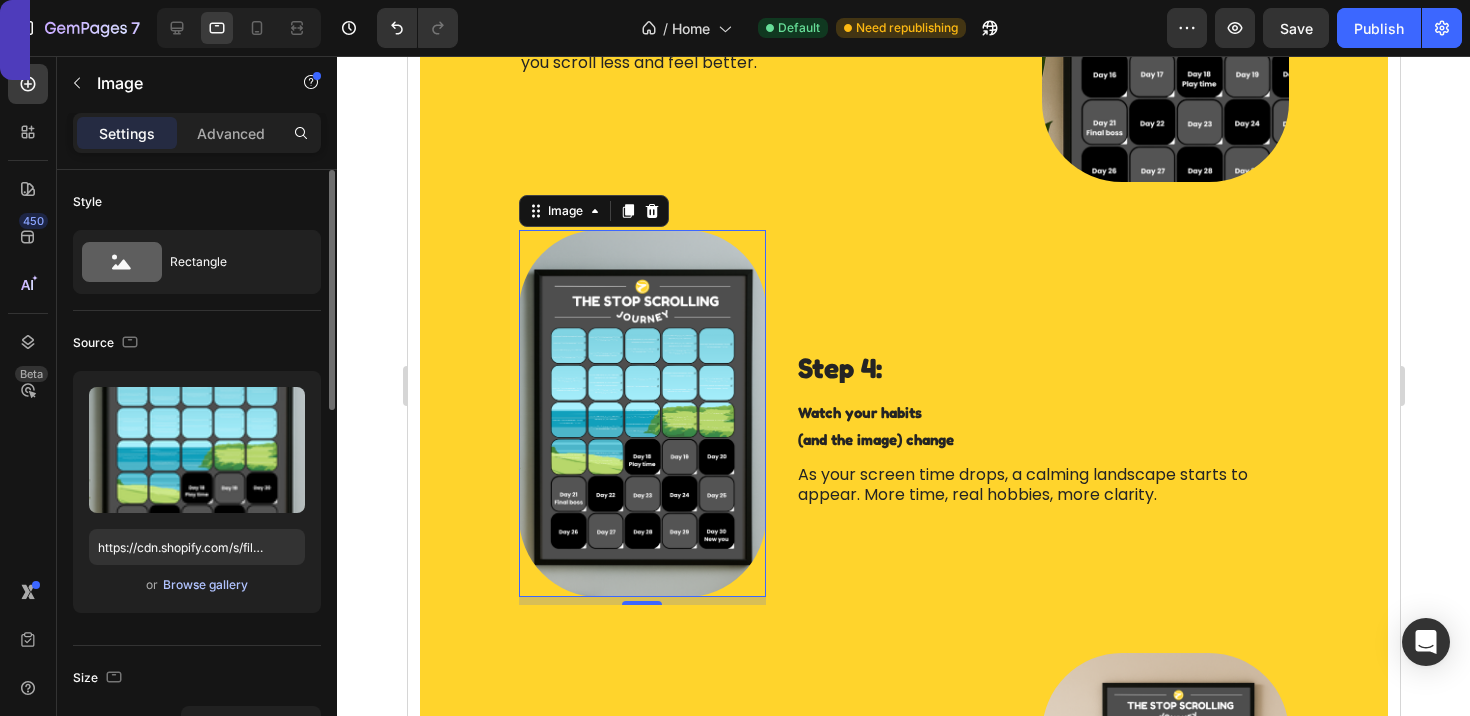 click on "Browse gallery" at bounding box center [205, 585] 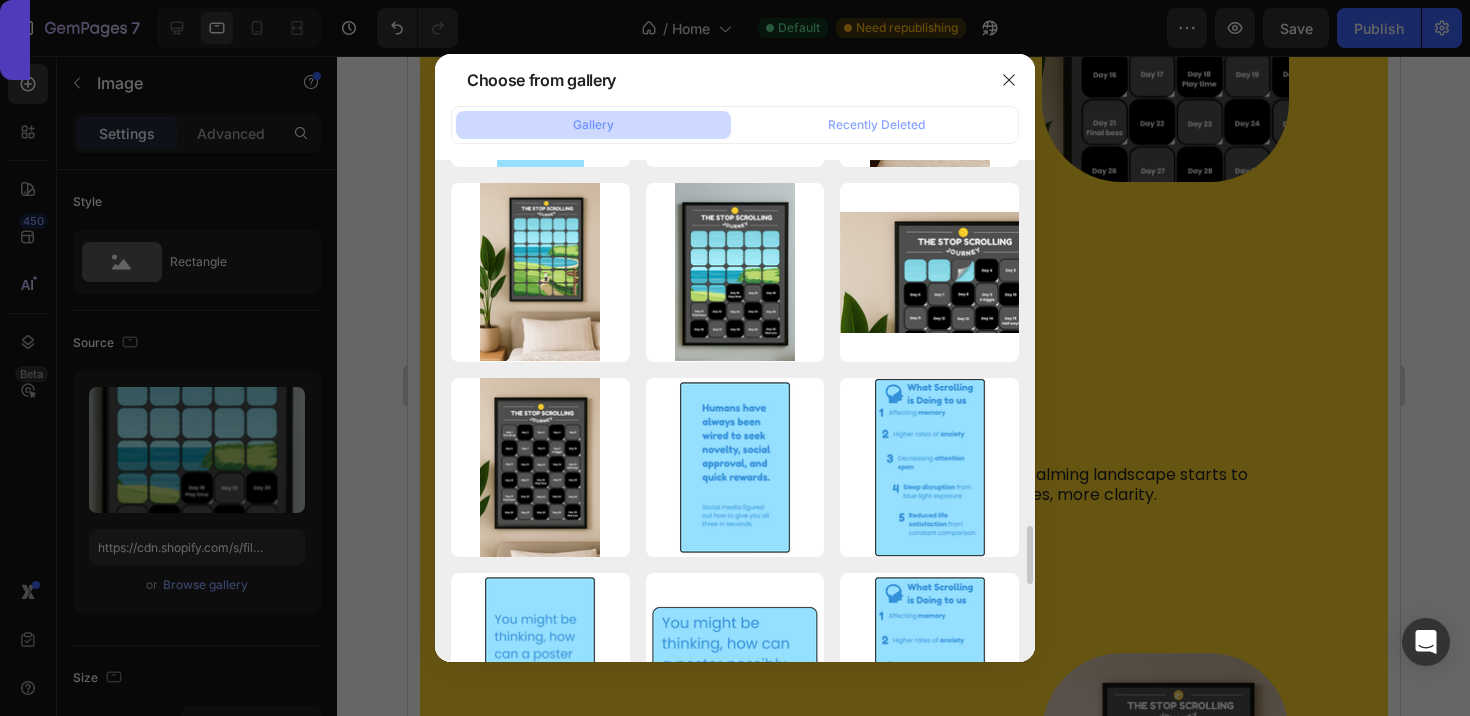 scroll, scrollTop: 3115, scrollLeft: 0, axis: vertical 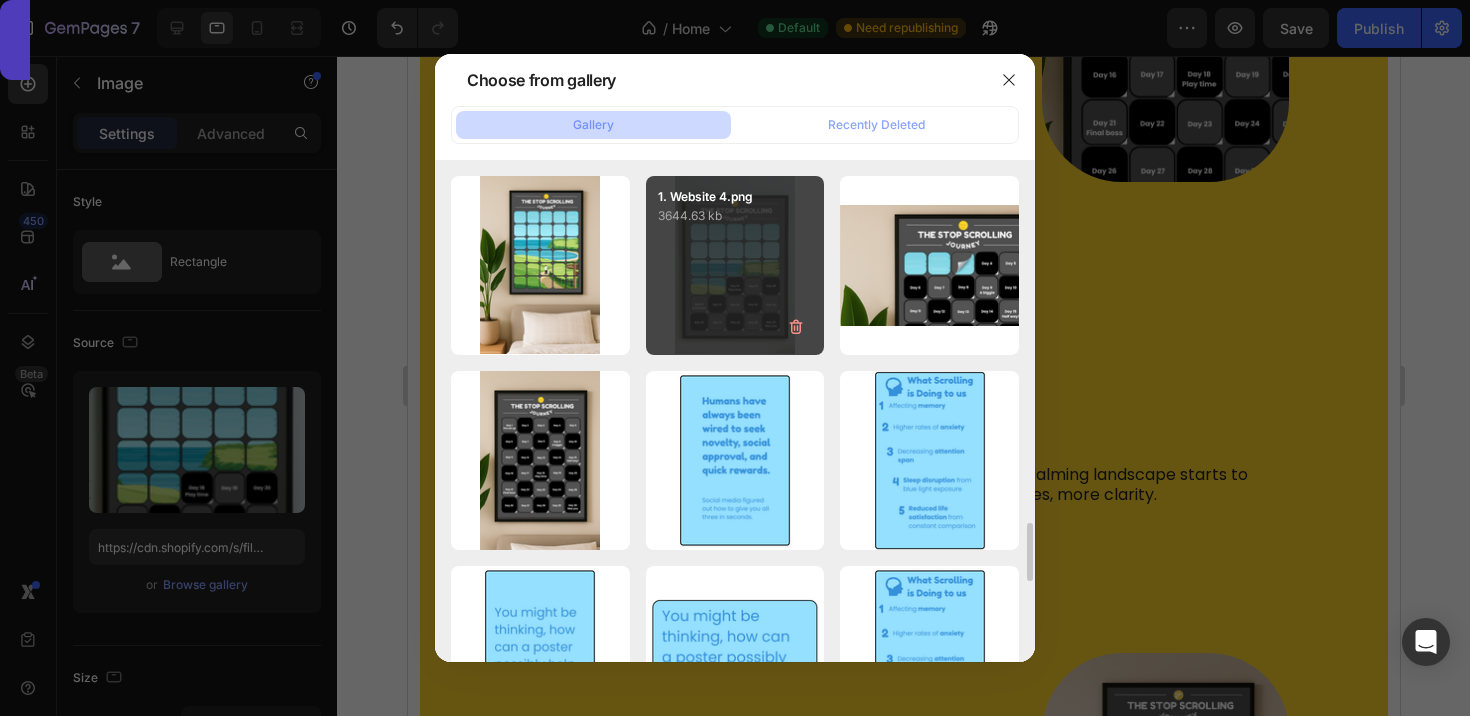 click on "1. Website 4.png 3644.63 kb" at bounding box center [735, 265] 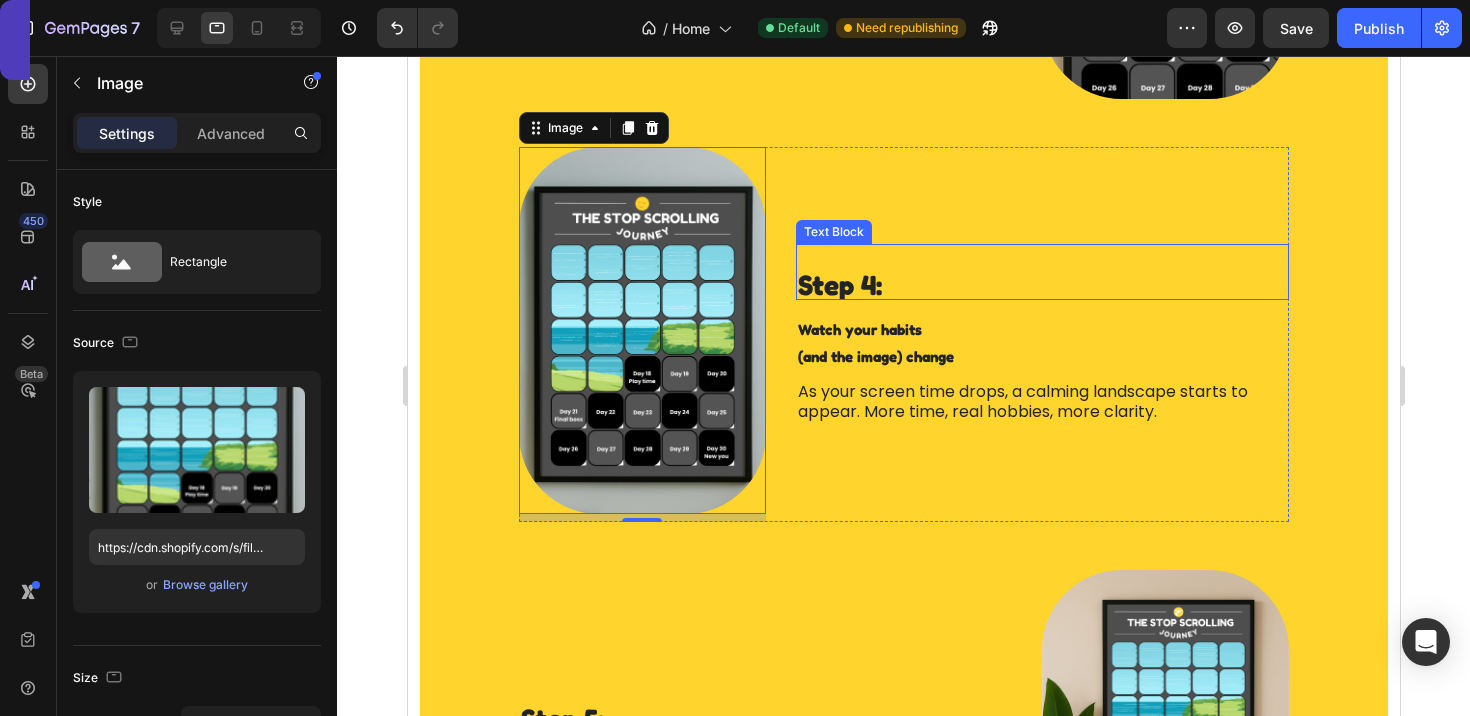 scroll, scrollTop: 2207, scrollLeft: 0, axis: vertical 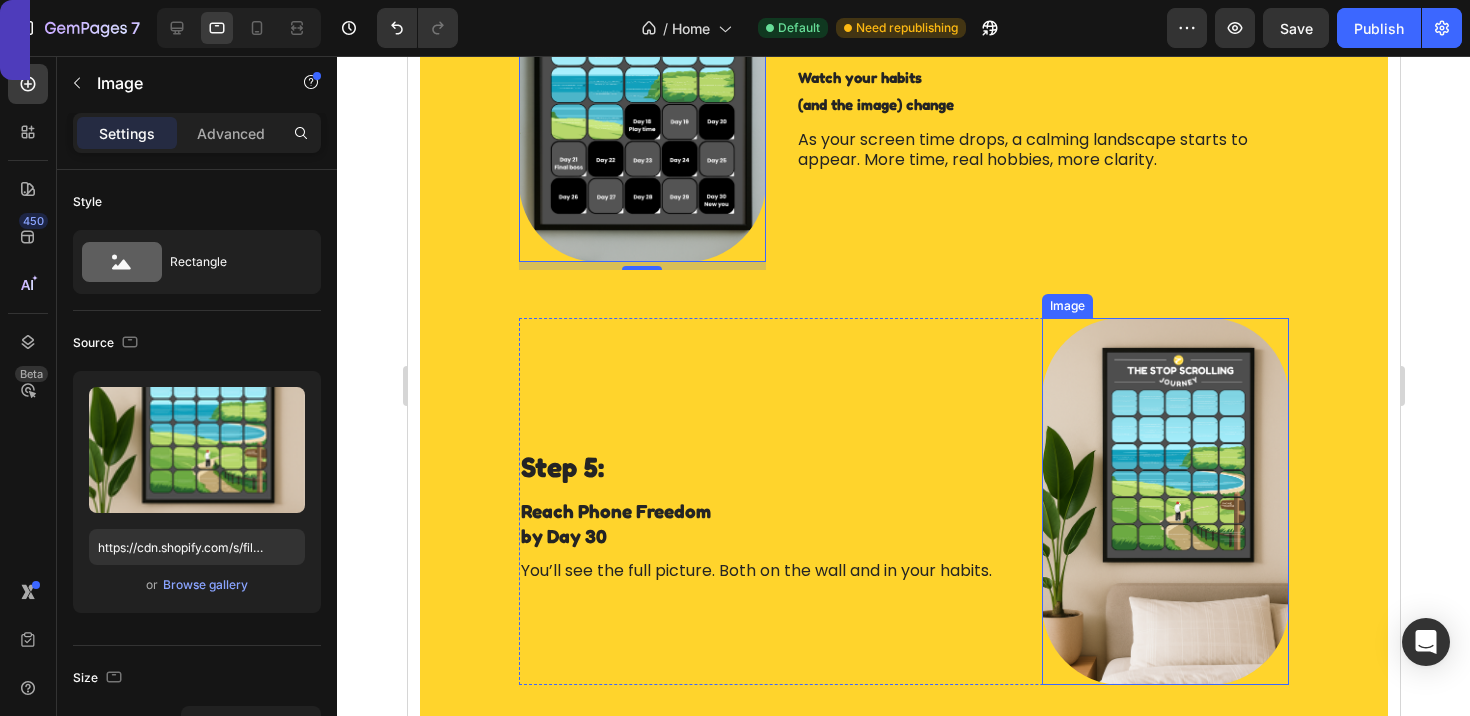 click at bounding box center [1164, 501] 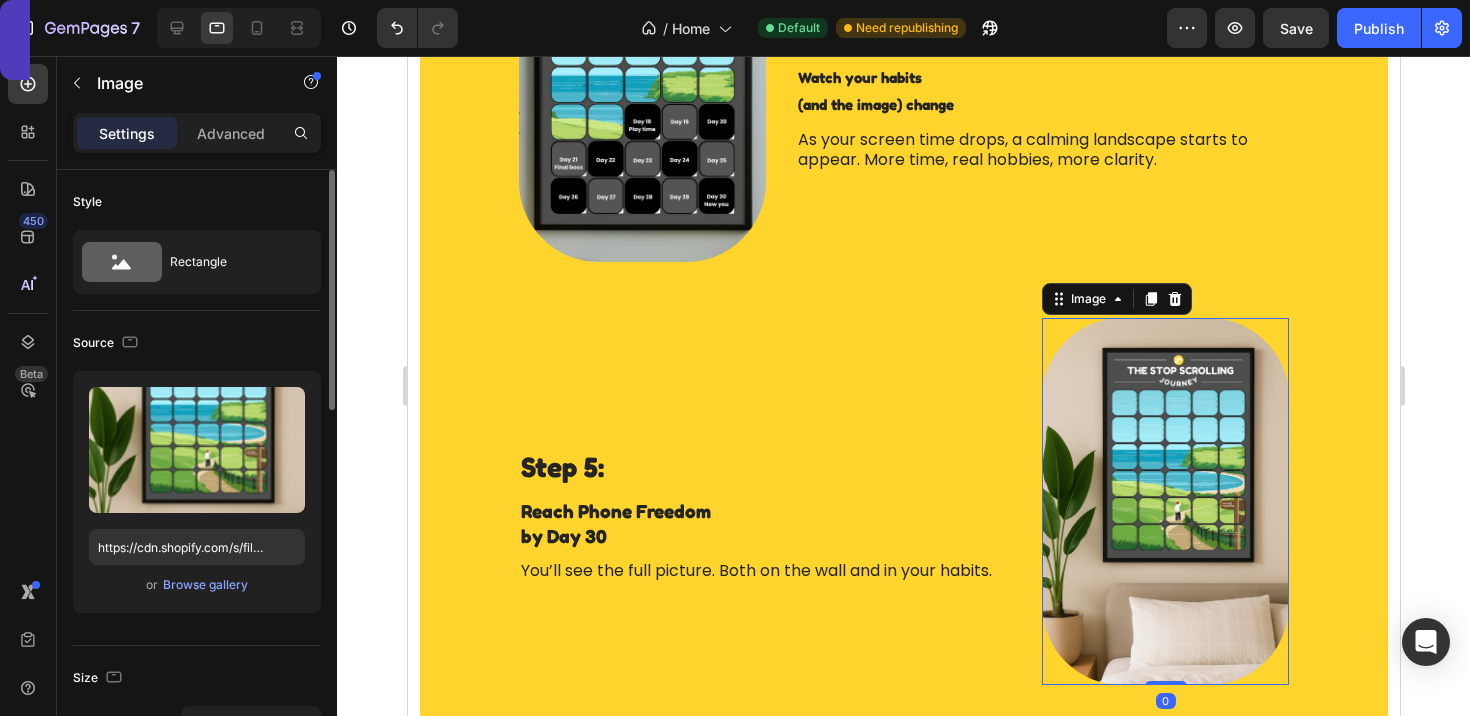 click on "Upload Image https://cdn.shopify.com/s/files/1/0916/6857/8684/files/gempages_570851522548597575-0e8204c3-a648-49a4-a441-010ae3930f23.png or  Browse gallery" at bounding box center [197, 492] 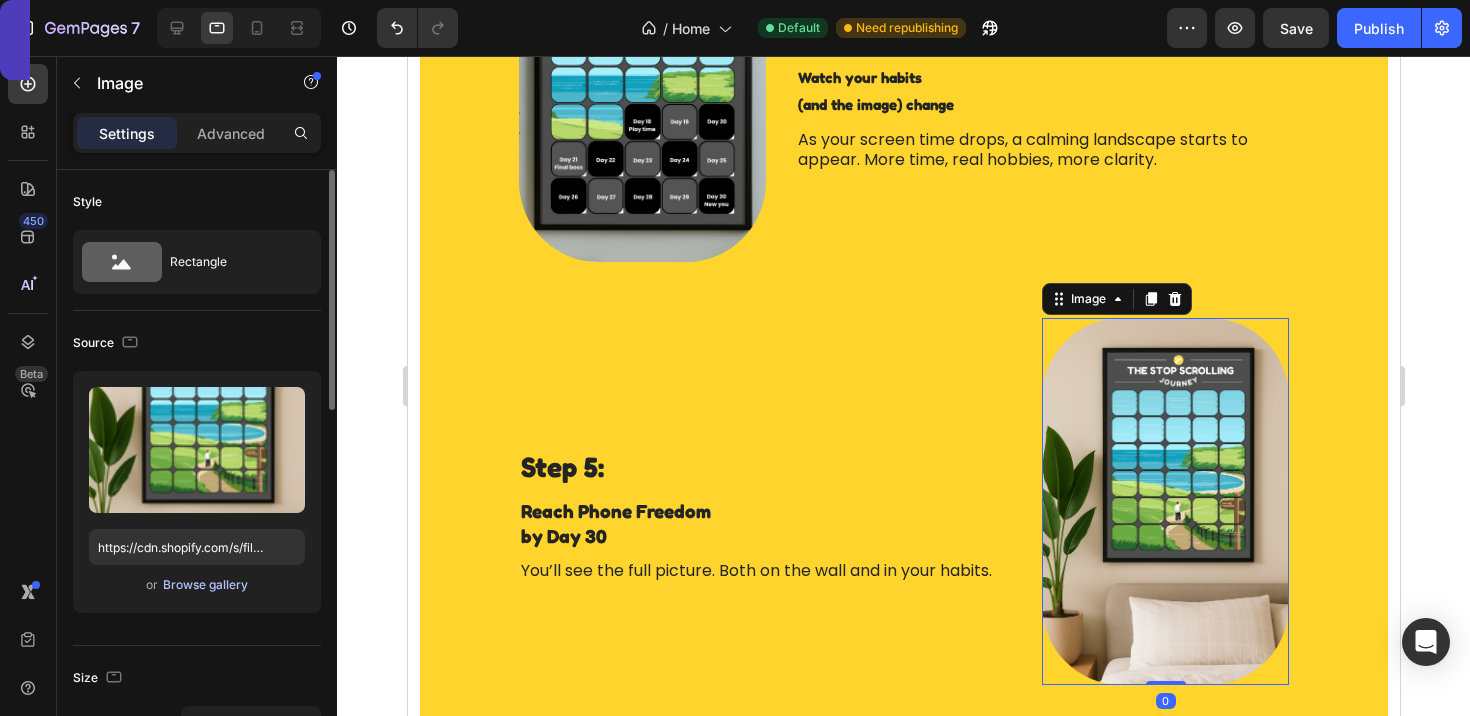 click on "Browse gallery" at bounding box center (205, 585) 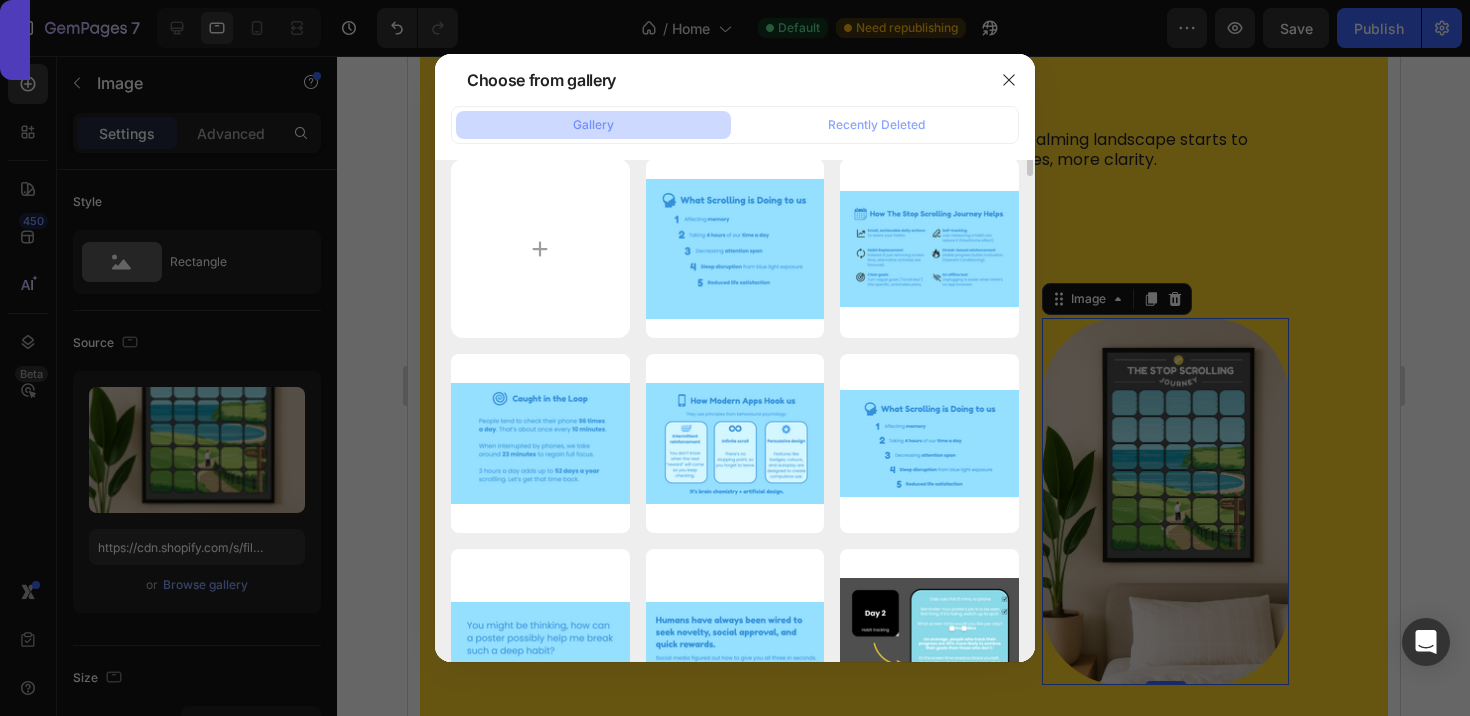 scroll, scrollTop: 0, scrollLeft: 0, axis: both 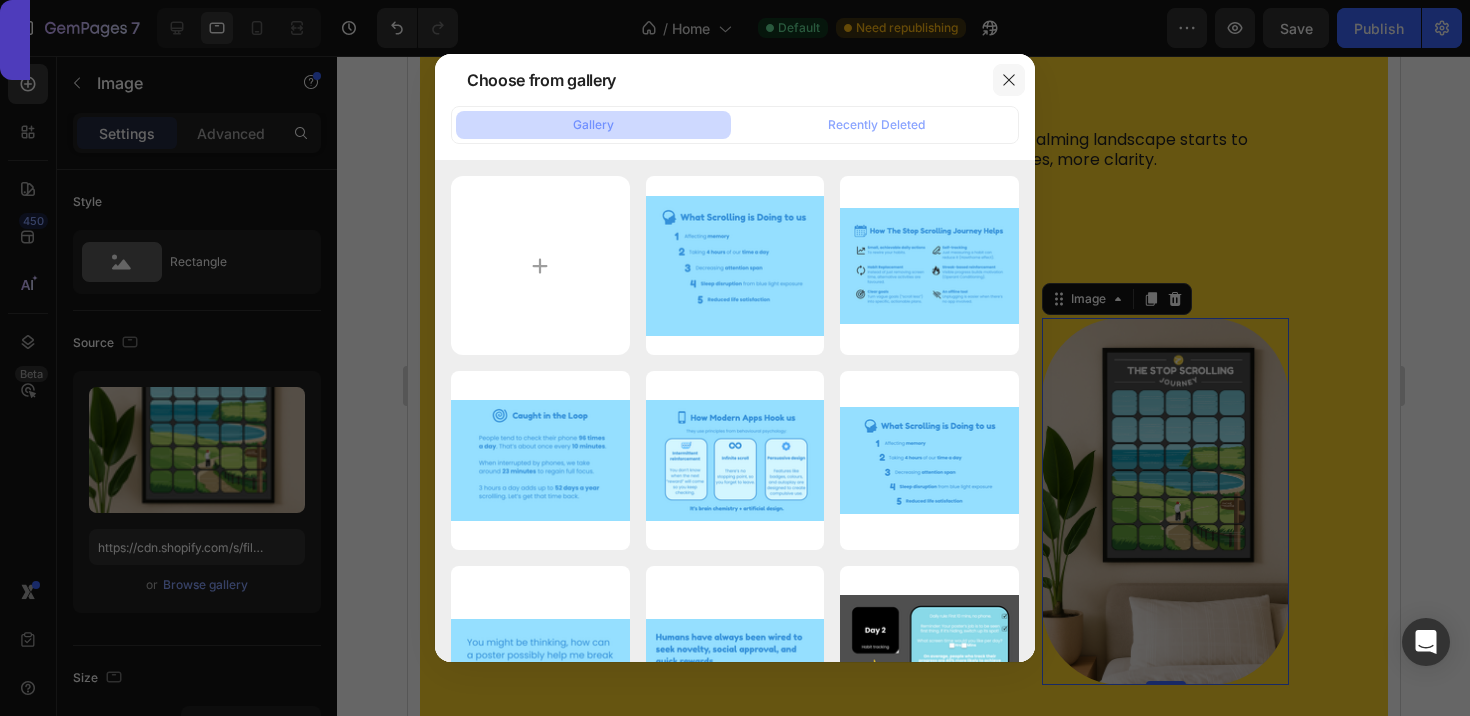 click 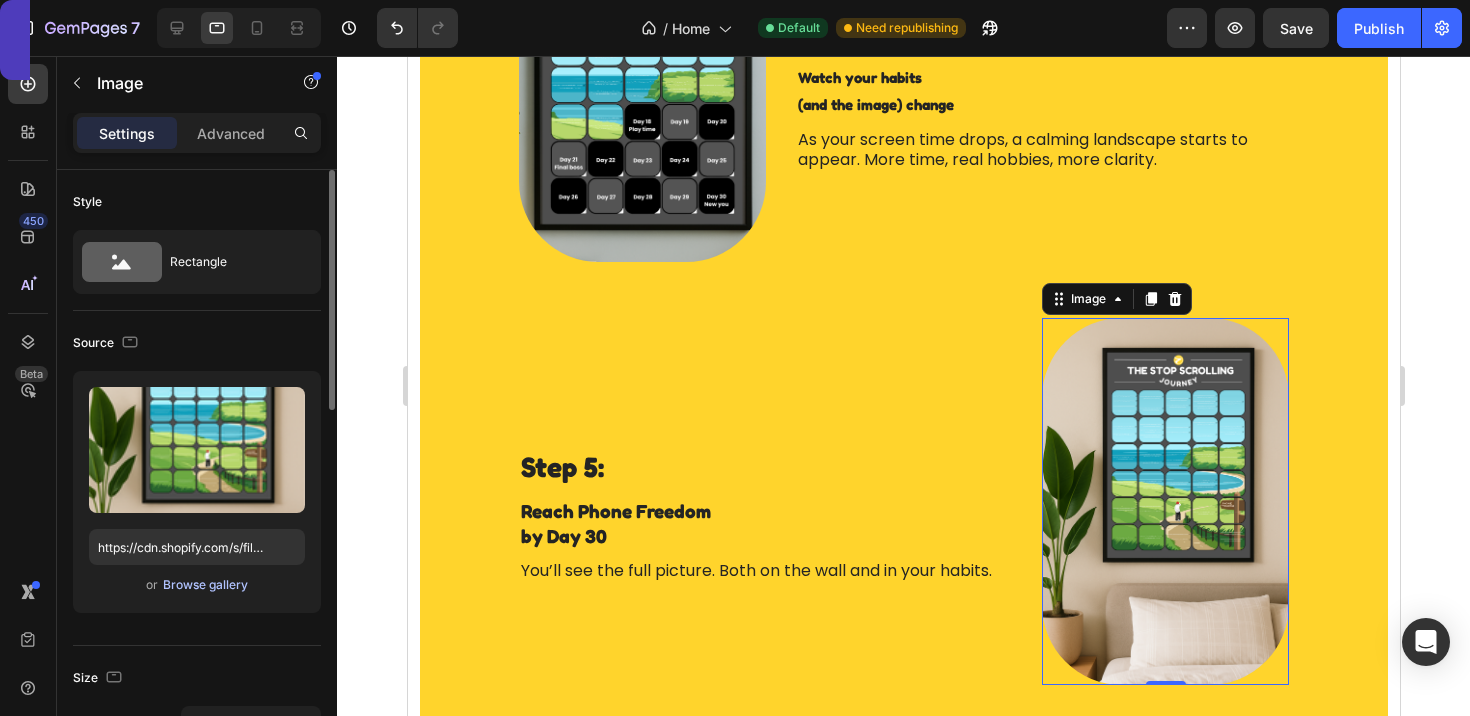 click on "Browse gallery" at bounding box center [205, 585] 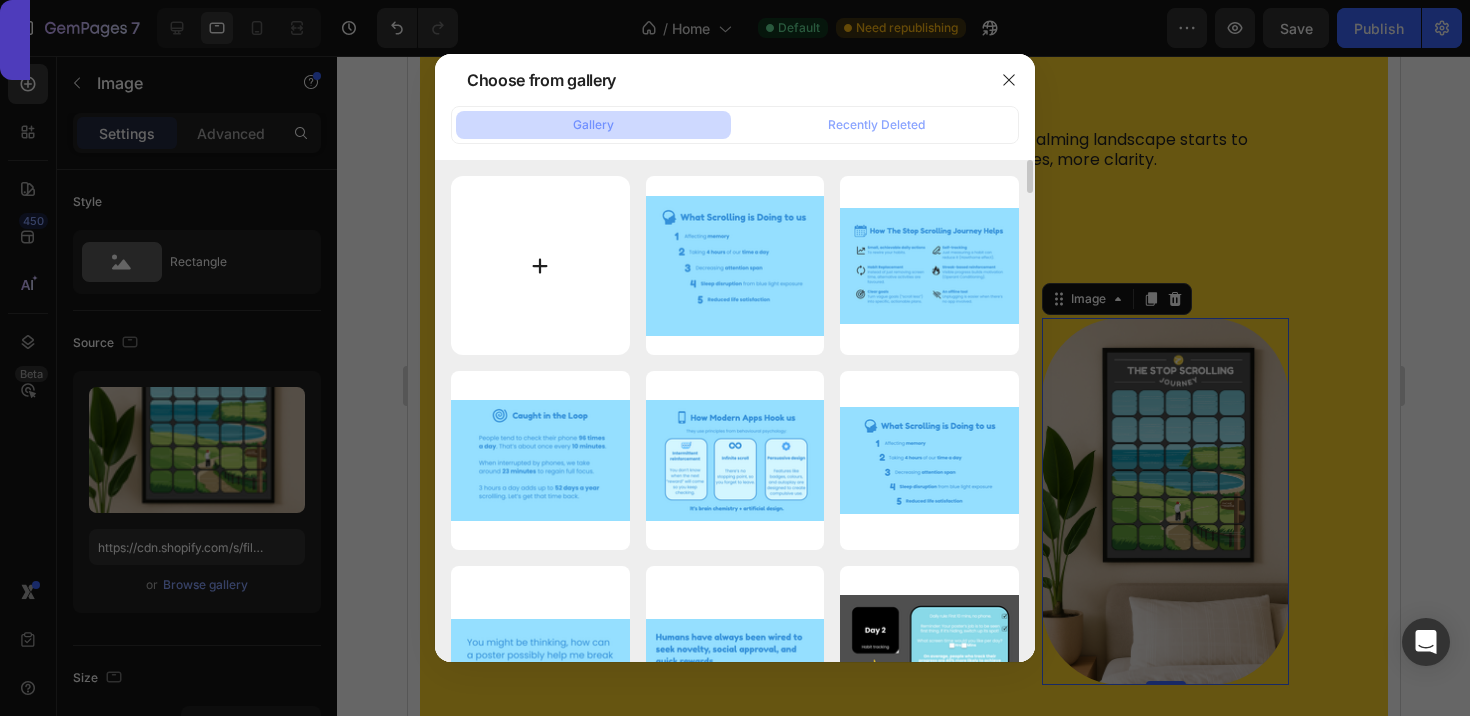 click at bounding box center [540, 265] 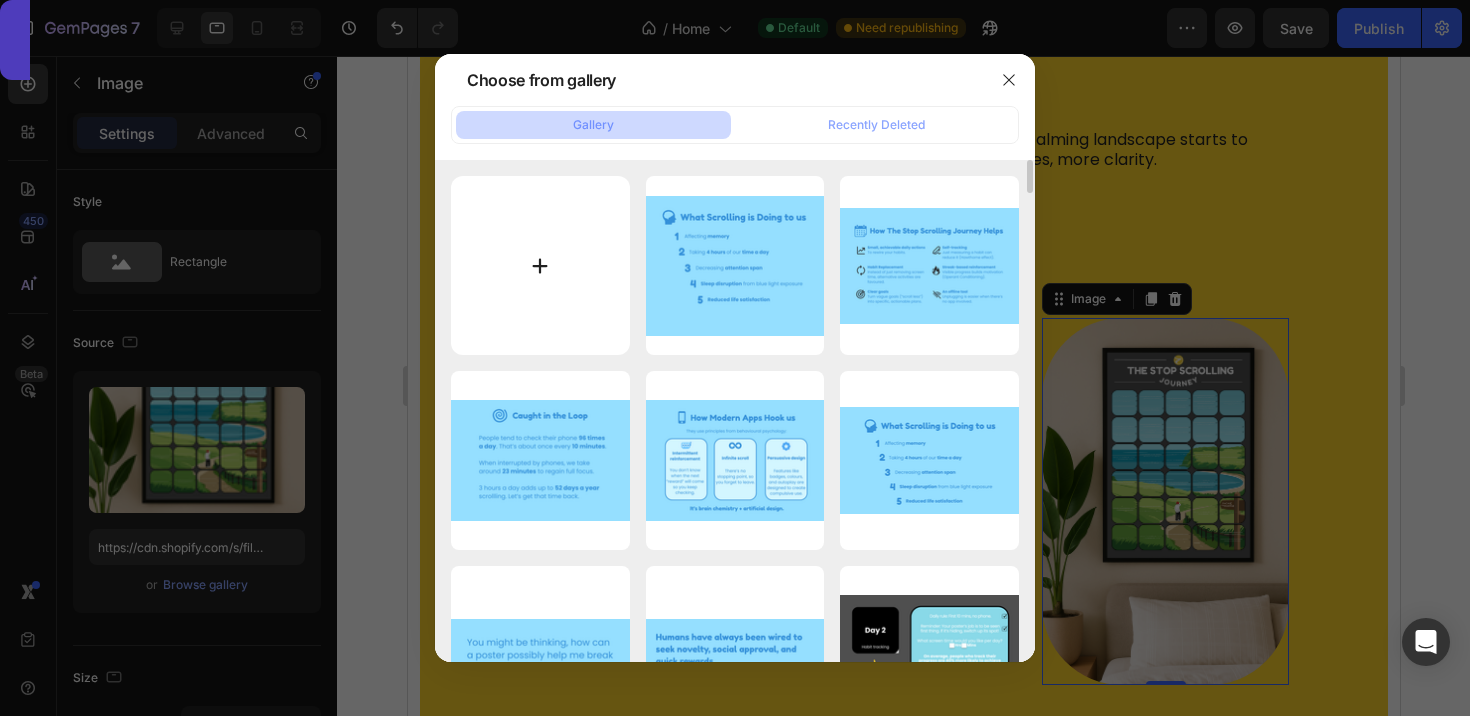 type on "C:\fakepath\STOP SCROLLING (2 x 1.1 cm) (16).png" 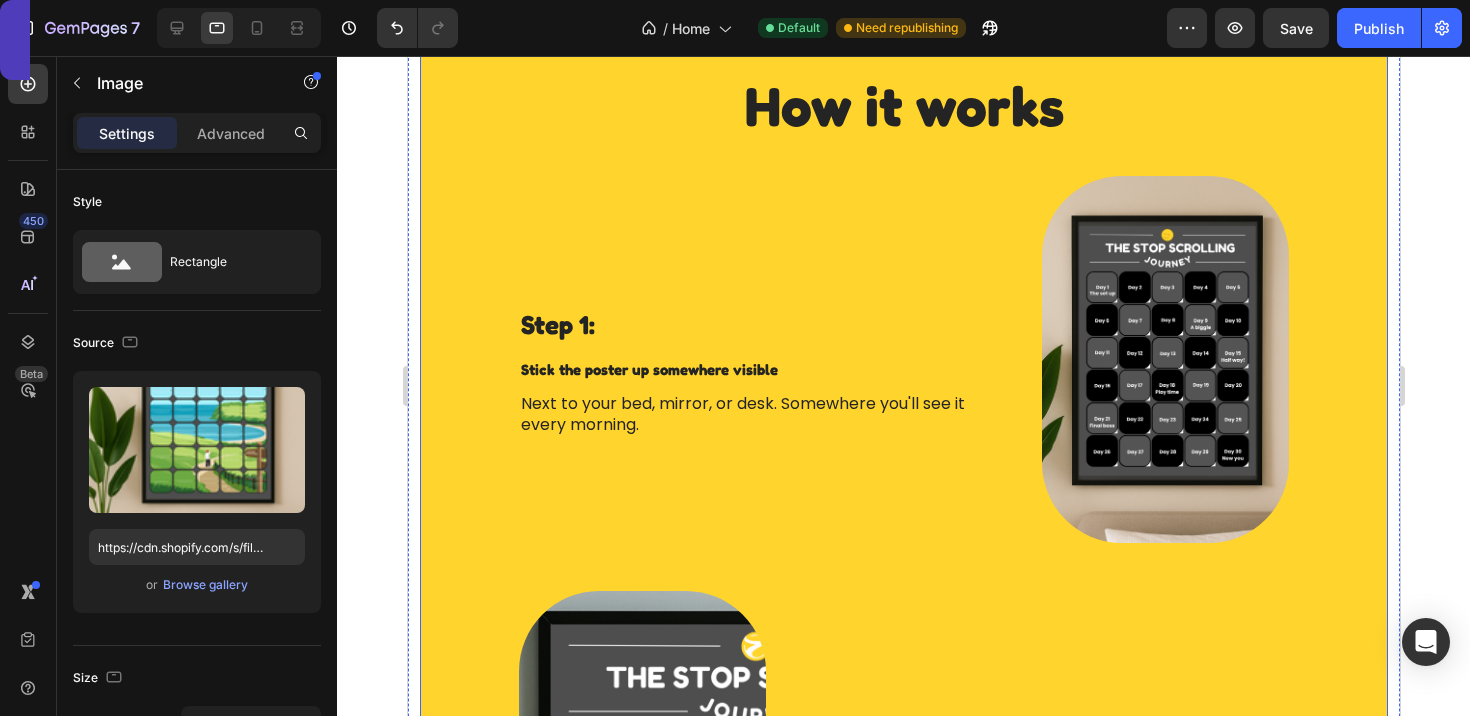 scroll, scrollTop: 0, scrollLeft: 0, axis: both 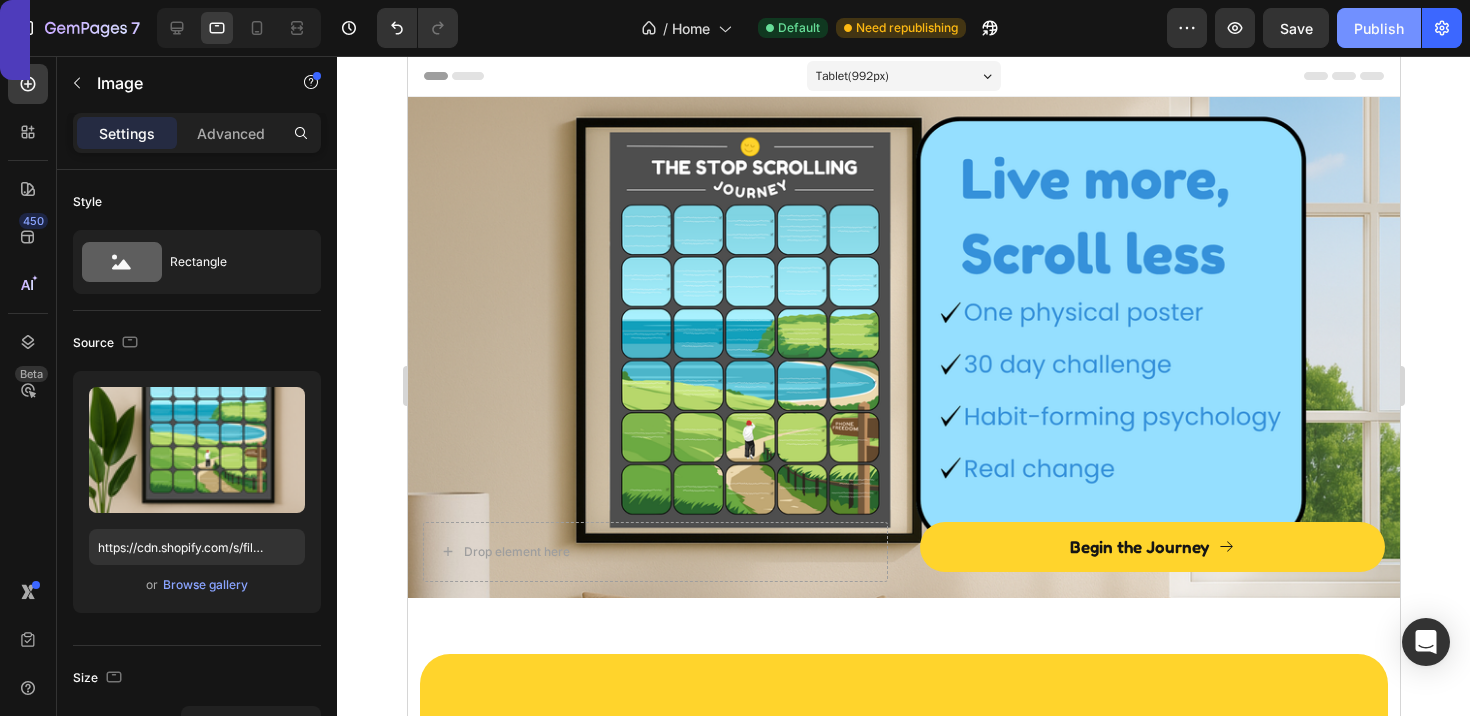click on "Publish" at bounding box center (1379, 28) 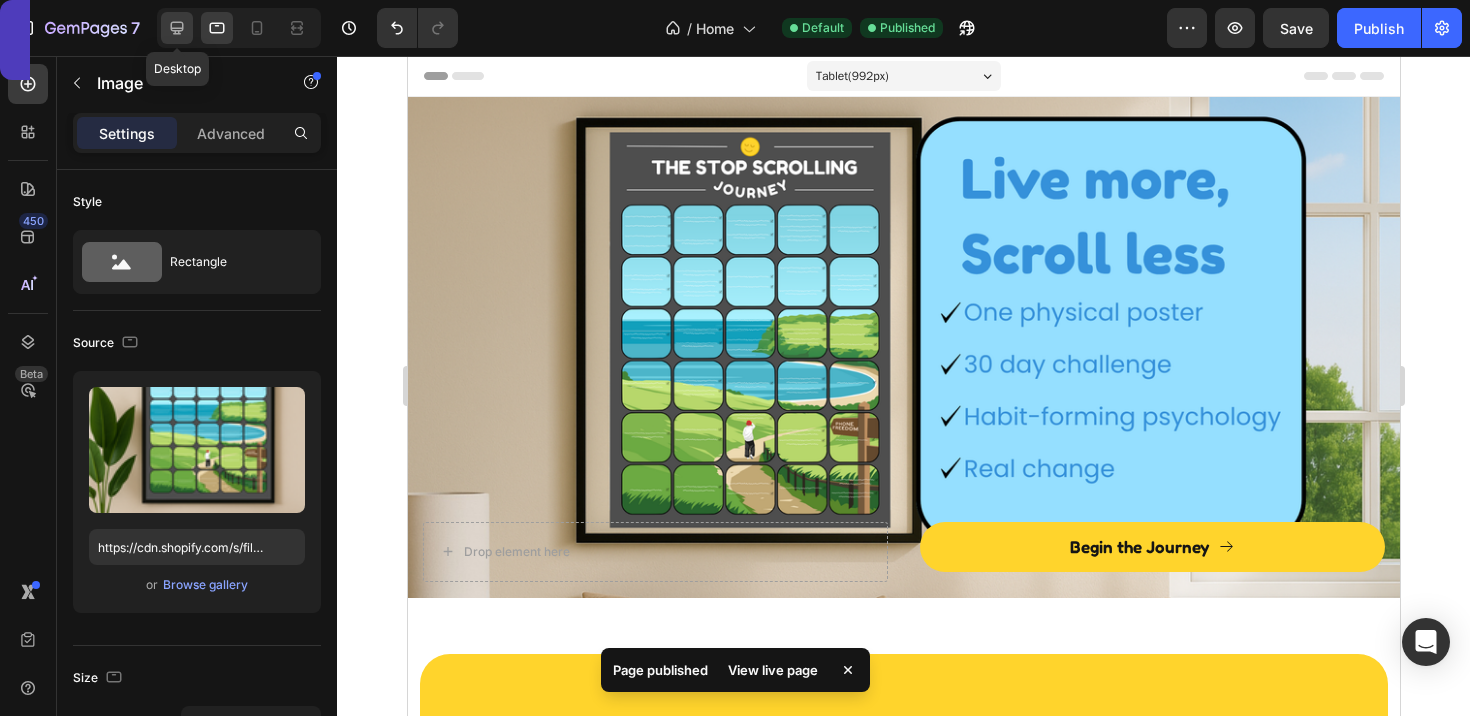 click 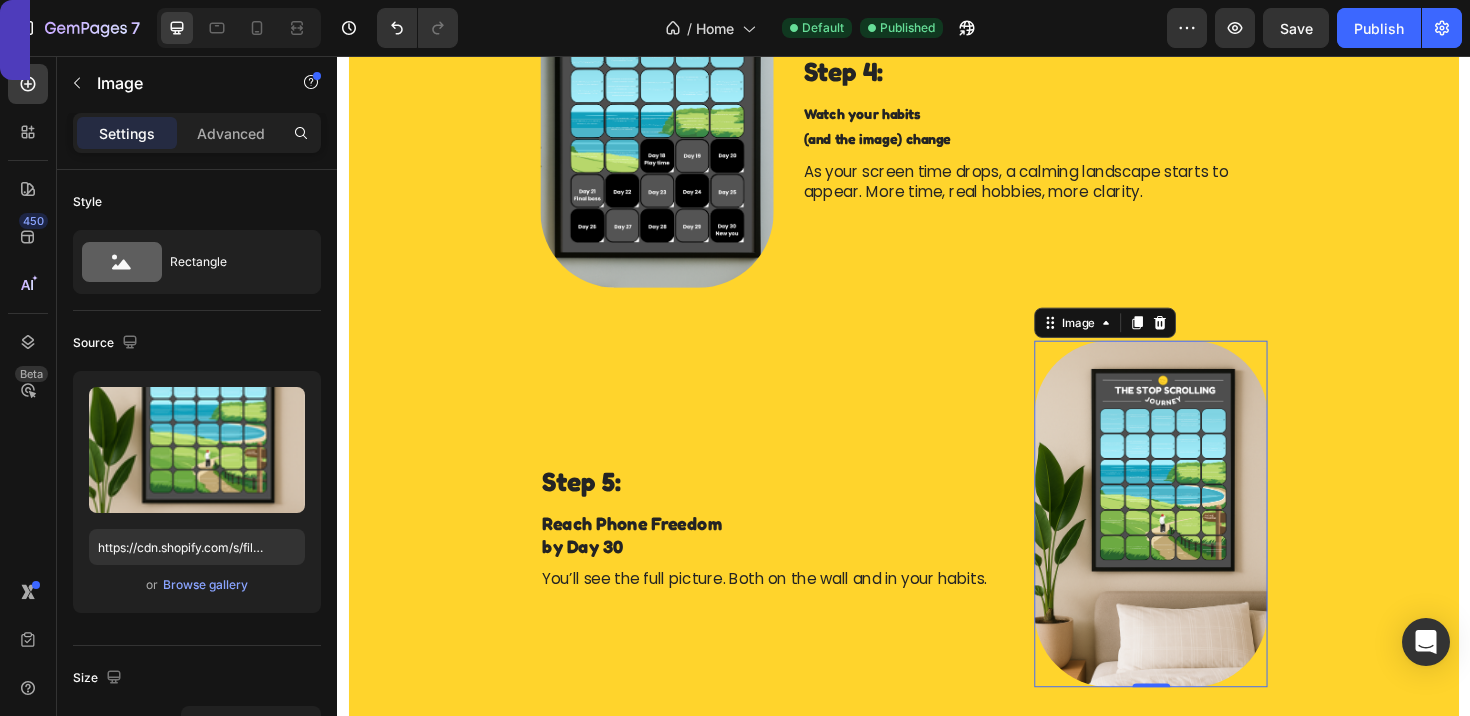 scroll, scrollTop: 2330, scrollLeft: 0, axis: vertical 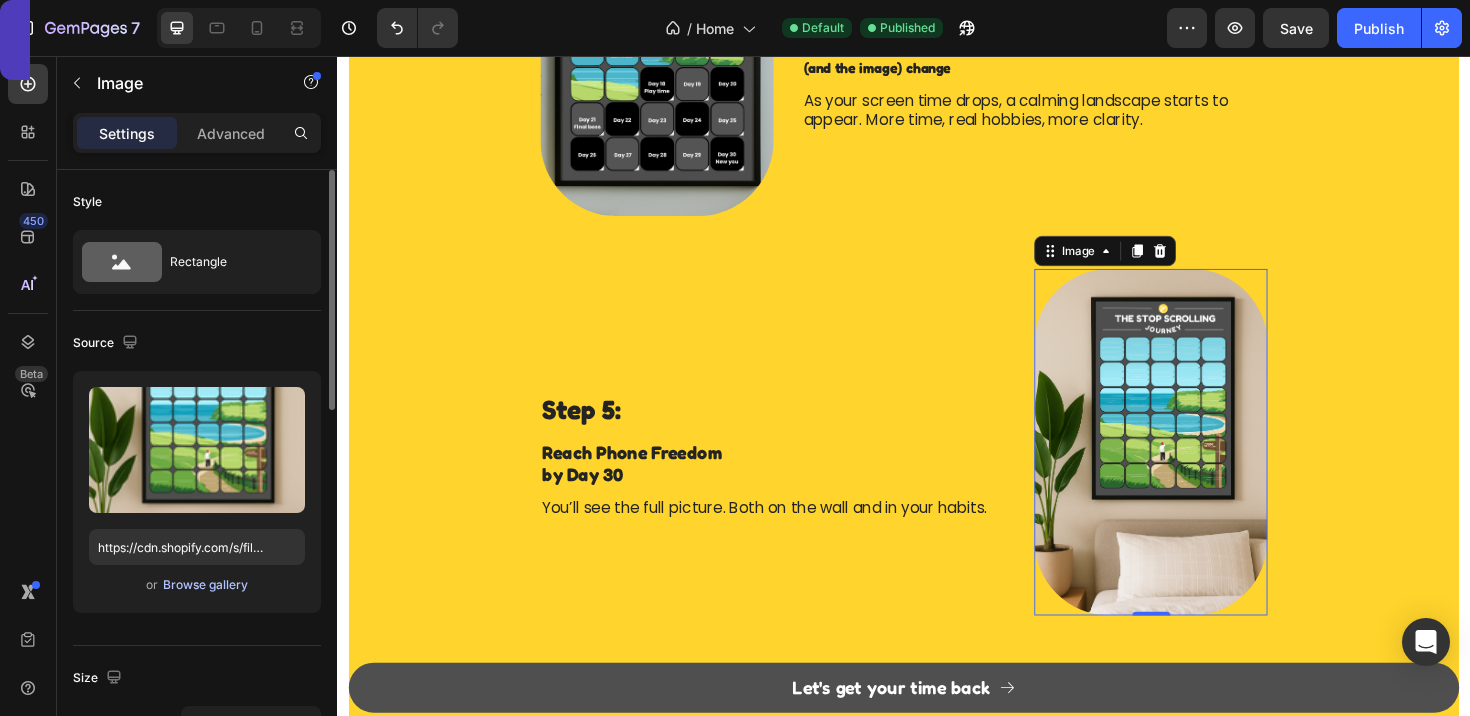 click on "Browse gallery" at bounding box center [205, 585] 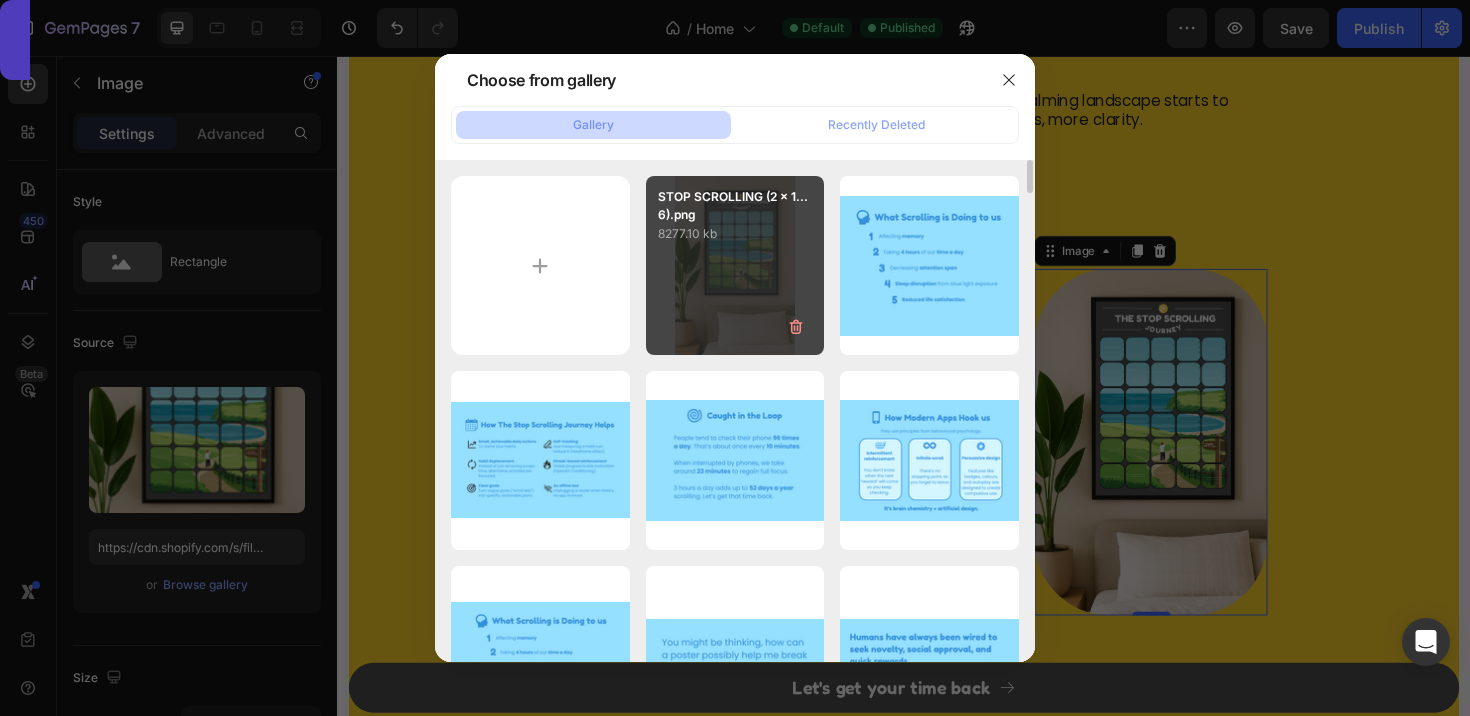 click on "STOP SCROLLING (2 x 1...6).png 8277.10 kb" at bounding box center [735, 265] 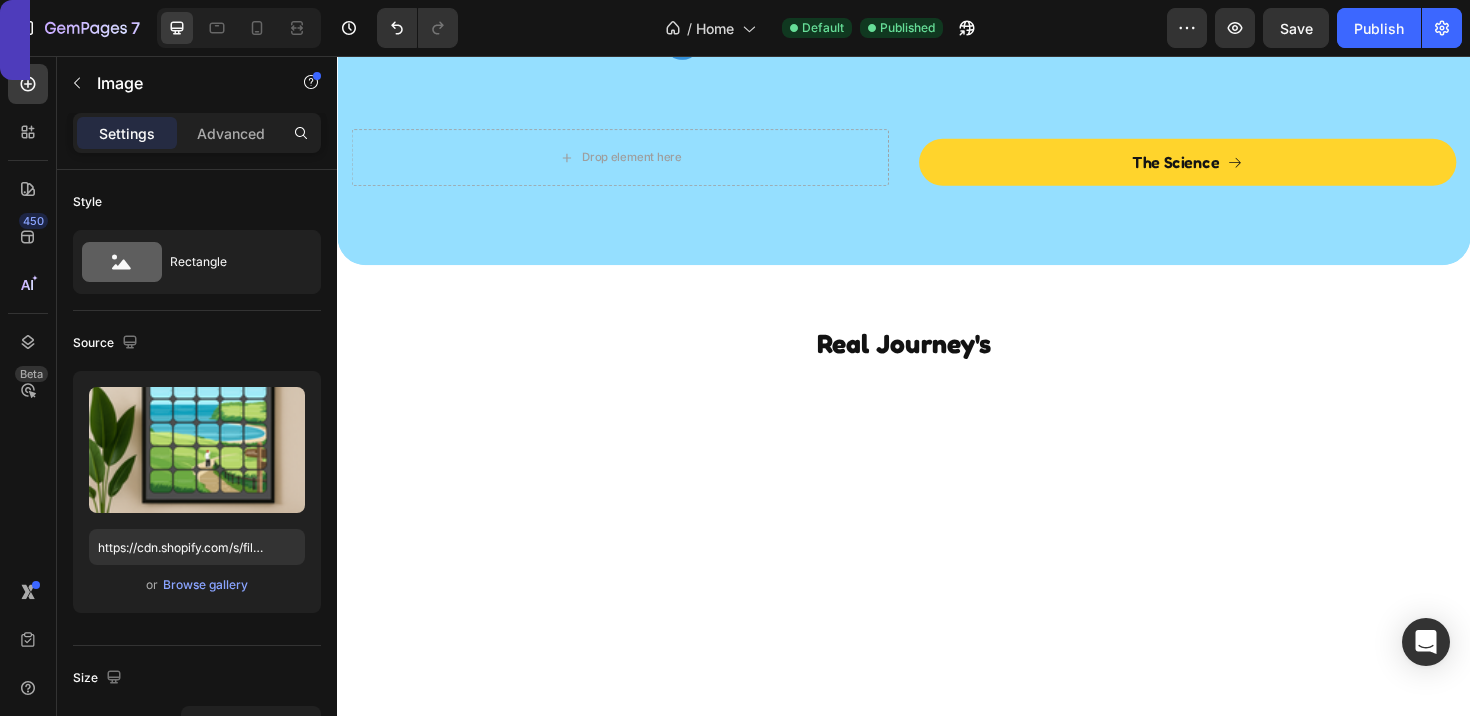 scroll, scrollTop: 4490, scrollLeft: 0, axis: vertical 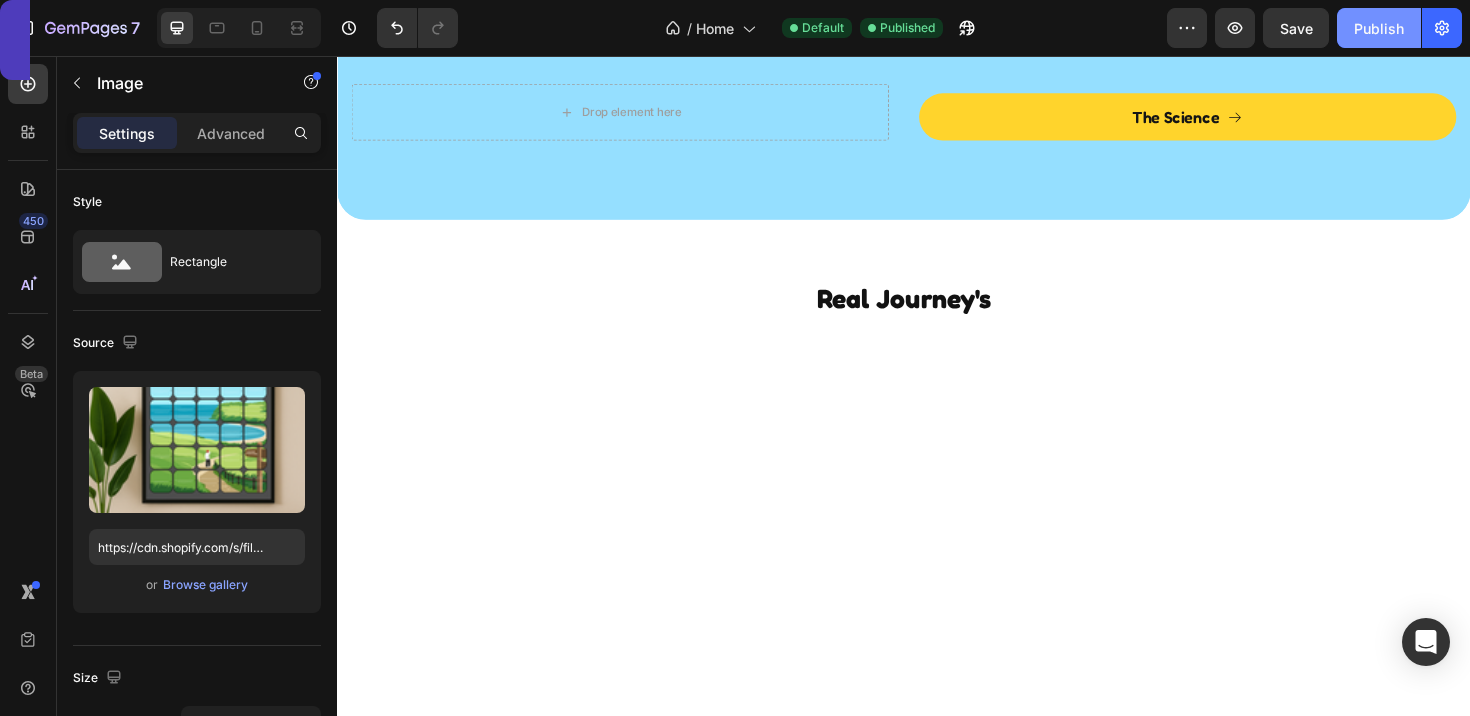 click on "Publish" 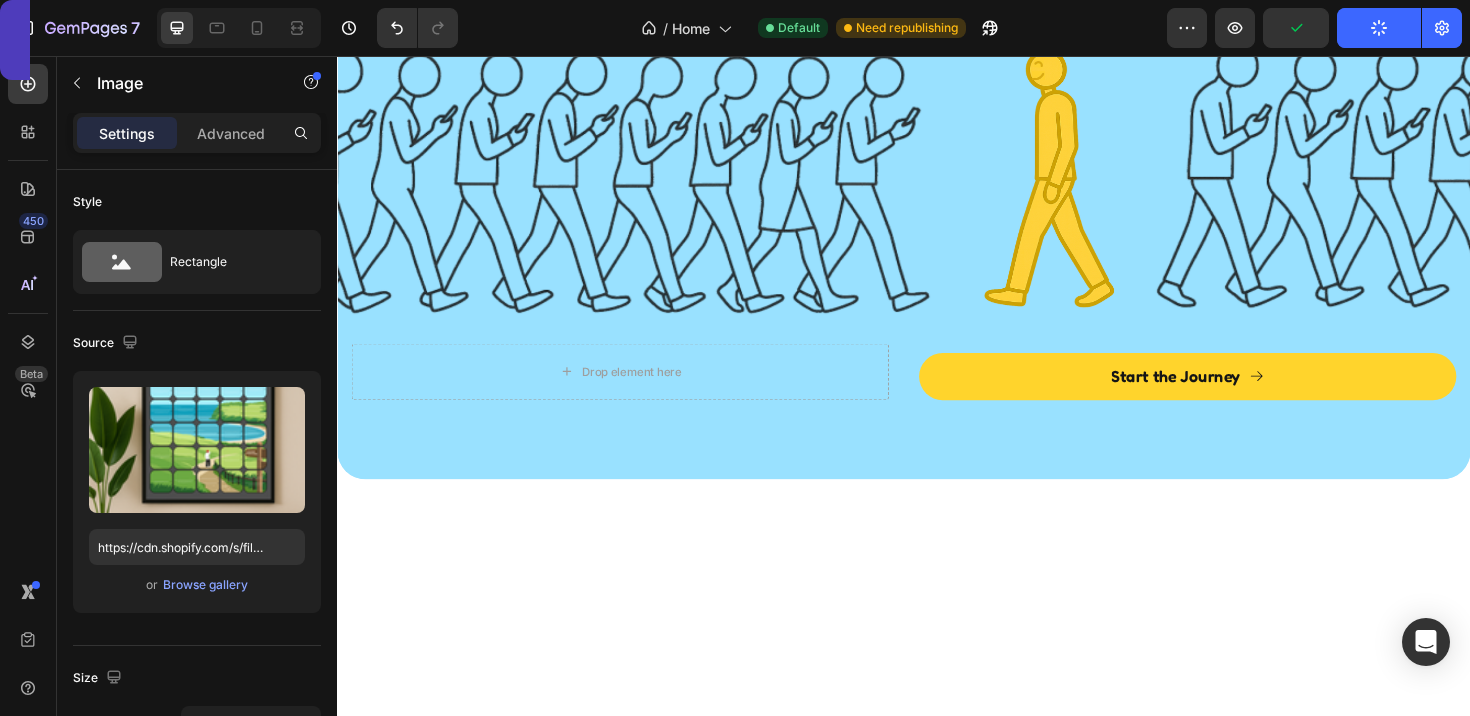 scroll, scrollTop: 6282, scrollLeft: 0, axis: vertical 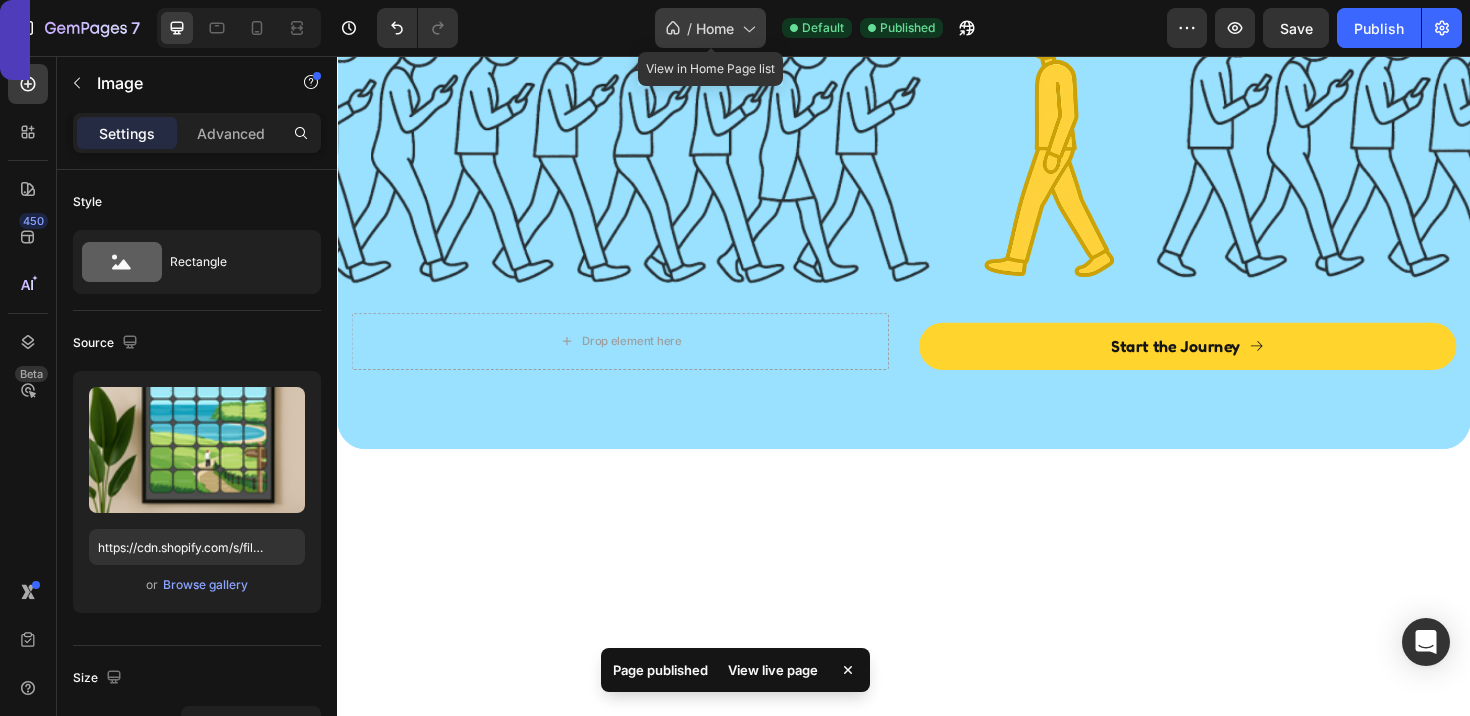 click on "/  Home" 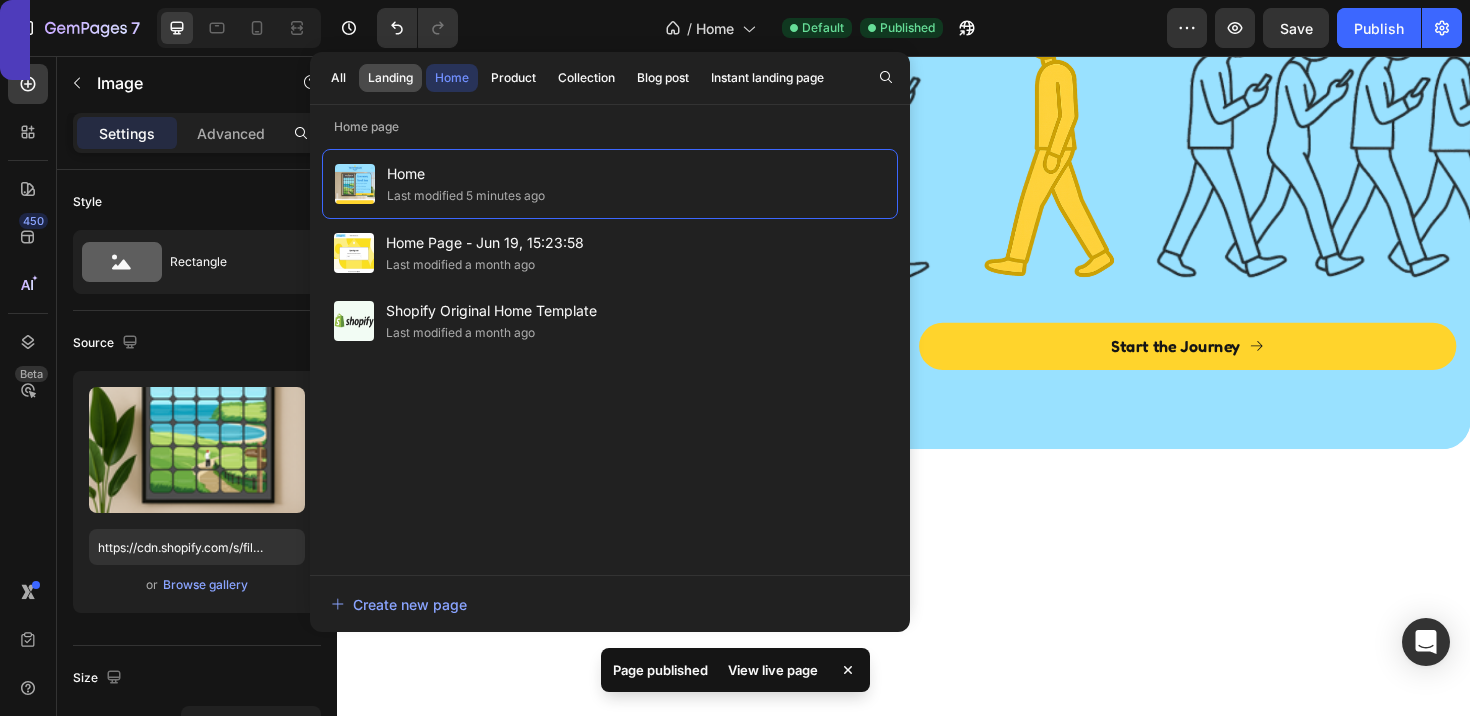 click on "Landing" at bounding box center [390, 78] 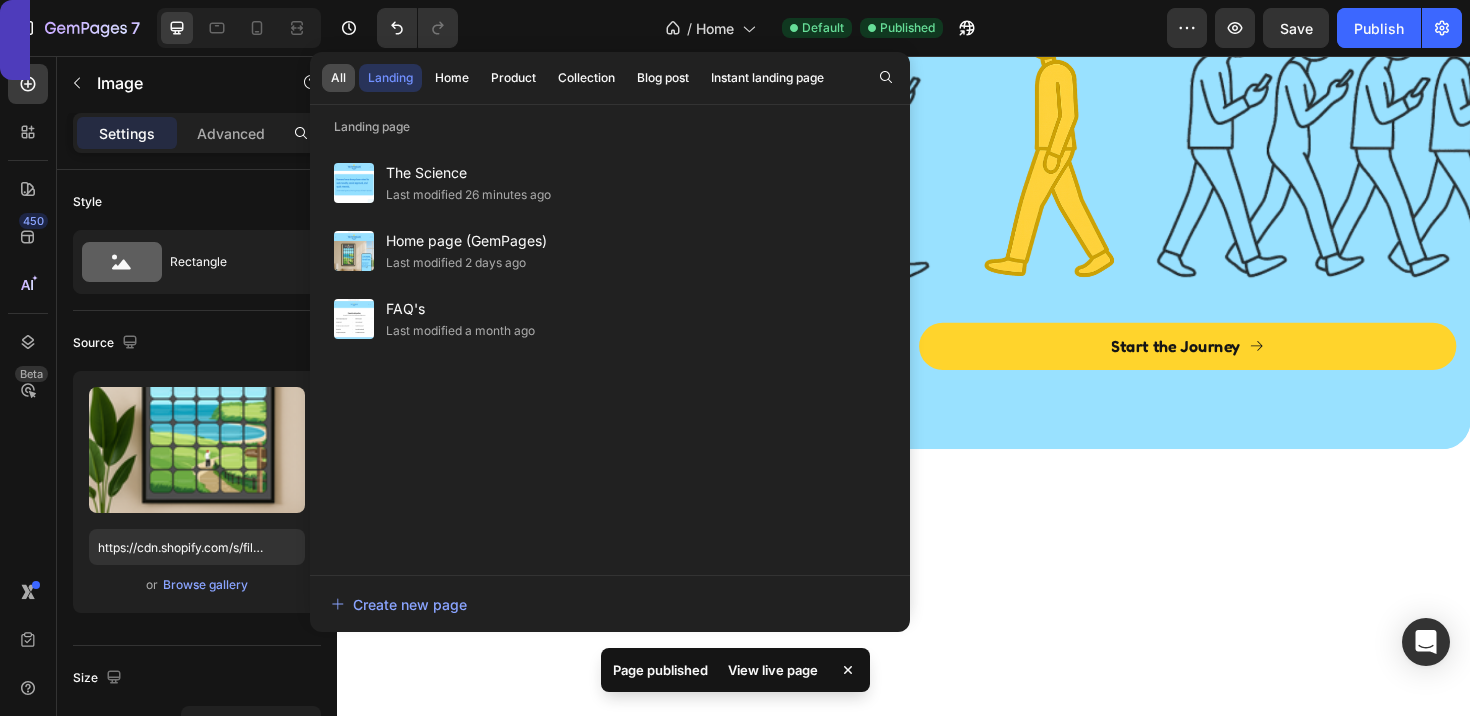 click on "All" at bounding box center [338, 78] 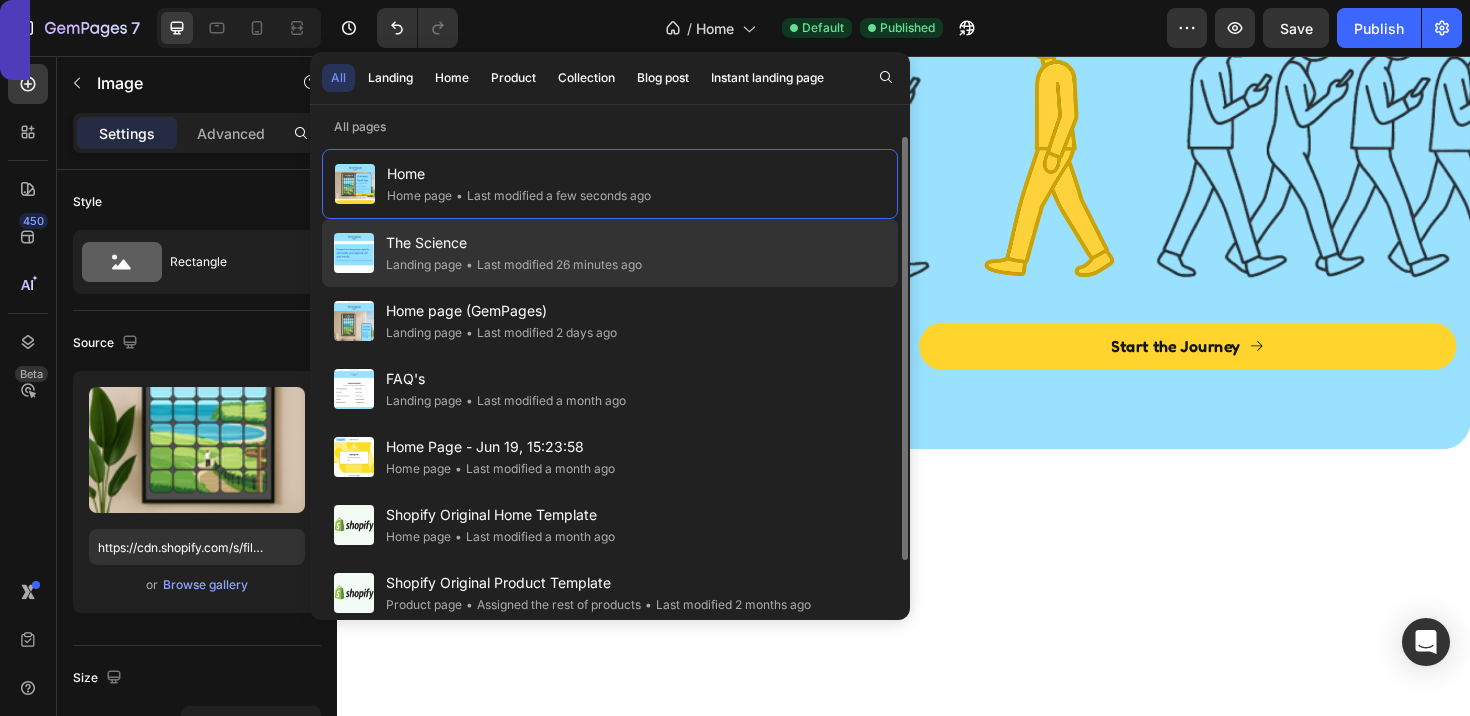 click on "The Science Landing page • Last modified 26 minutes ago" 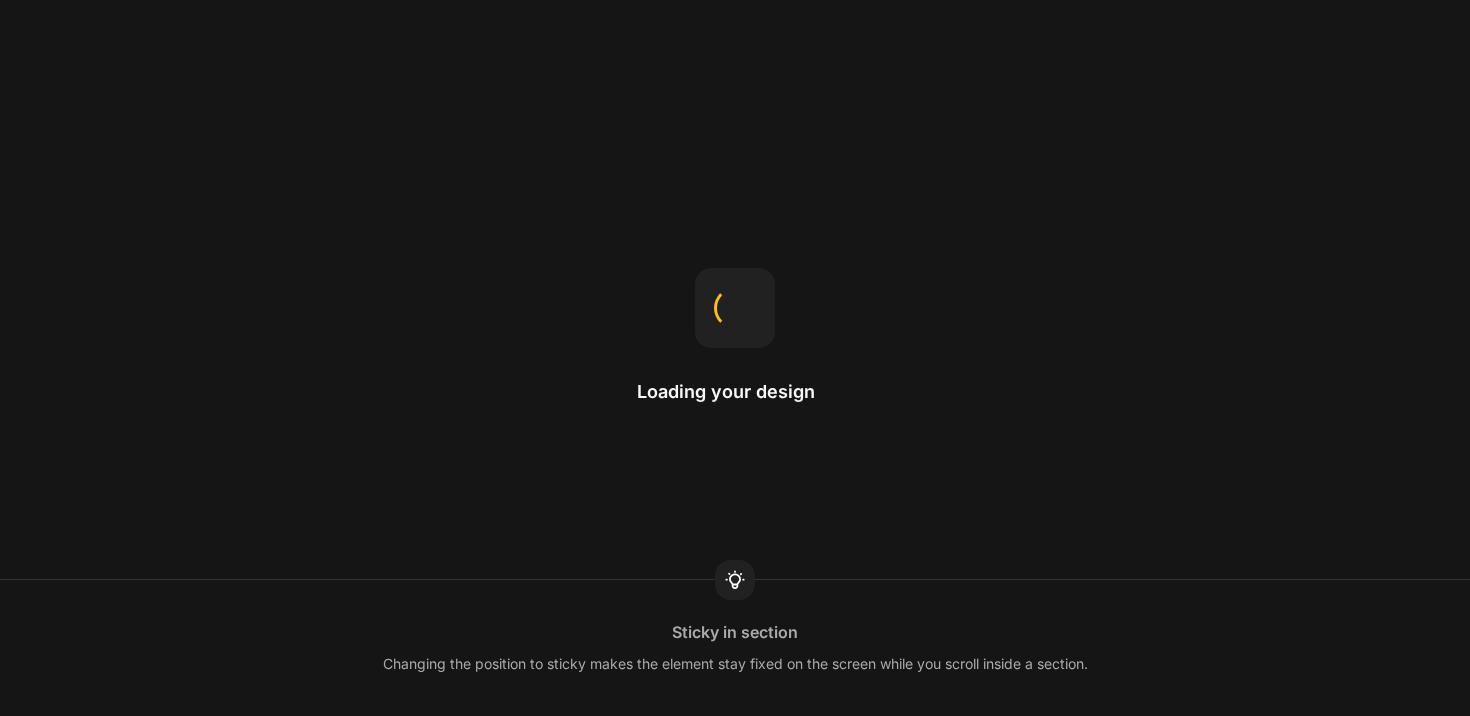 scroll, scrollTop: 0, scrollLeft: 0, axis: both 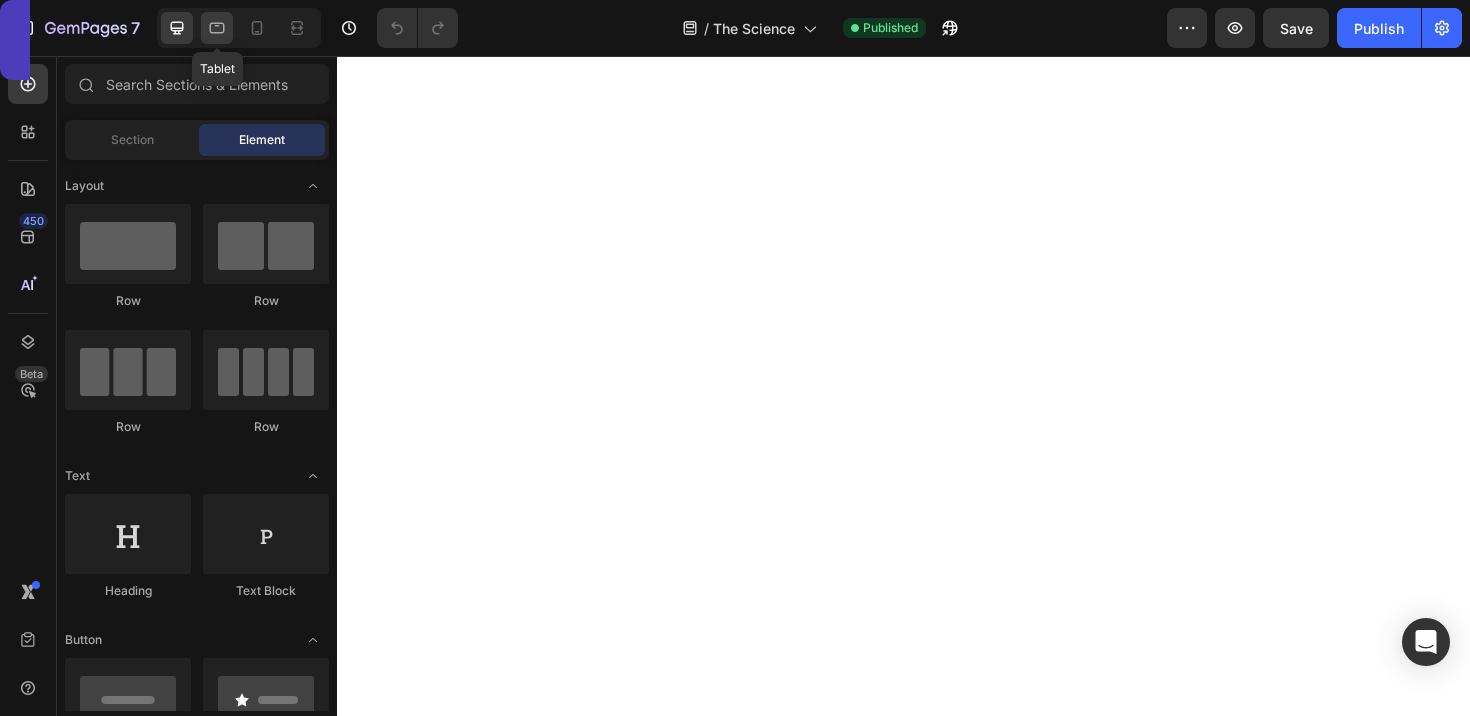 click 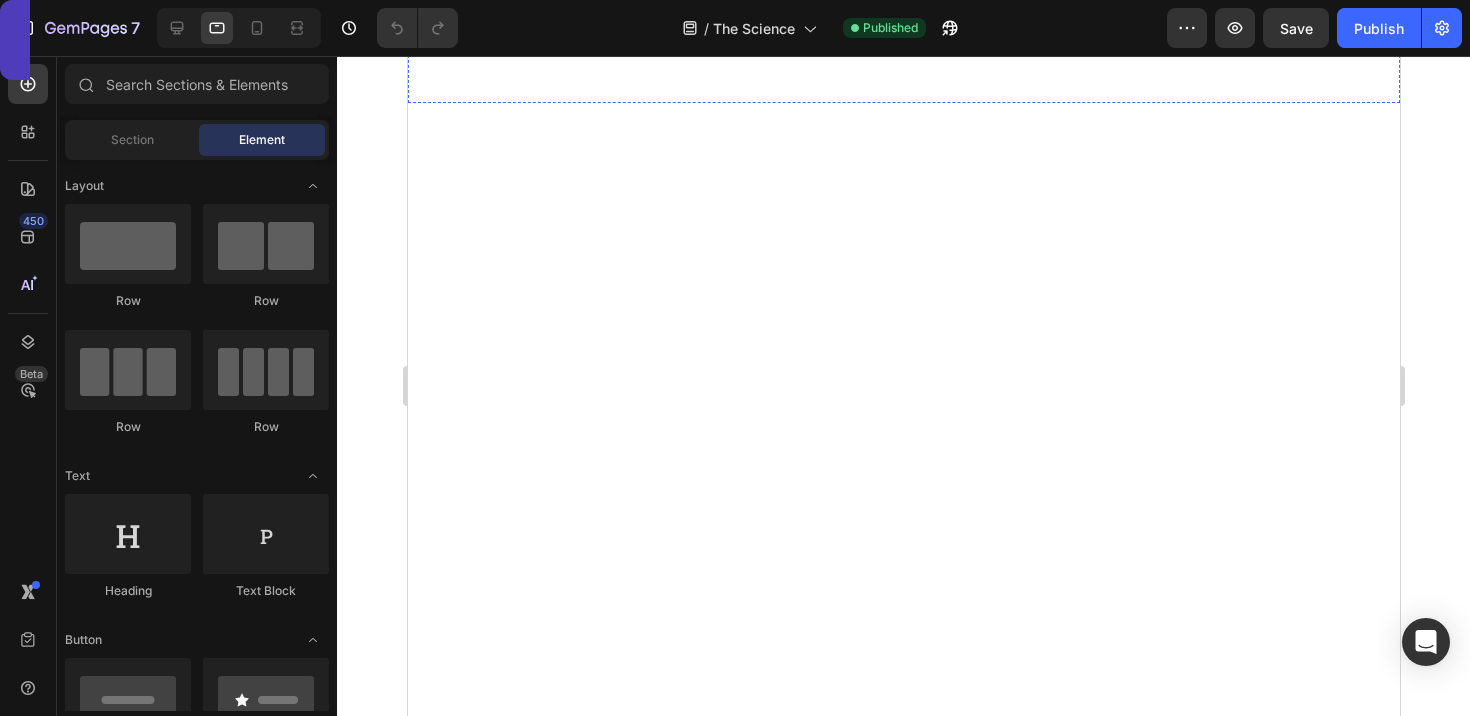 scroll, scrollTop: 0, scrollLeft: 0, axis: both 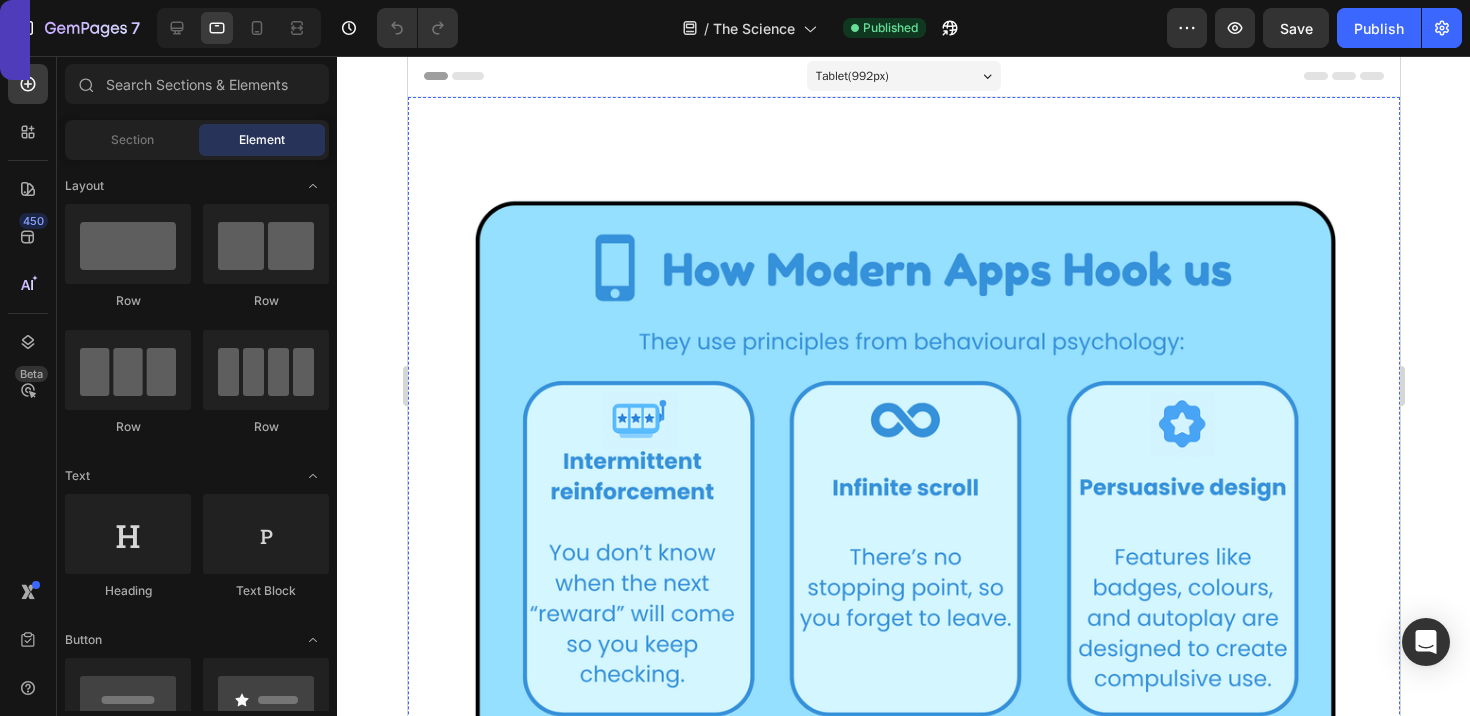 click at bounding box center [903, 501] 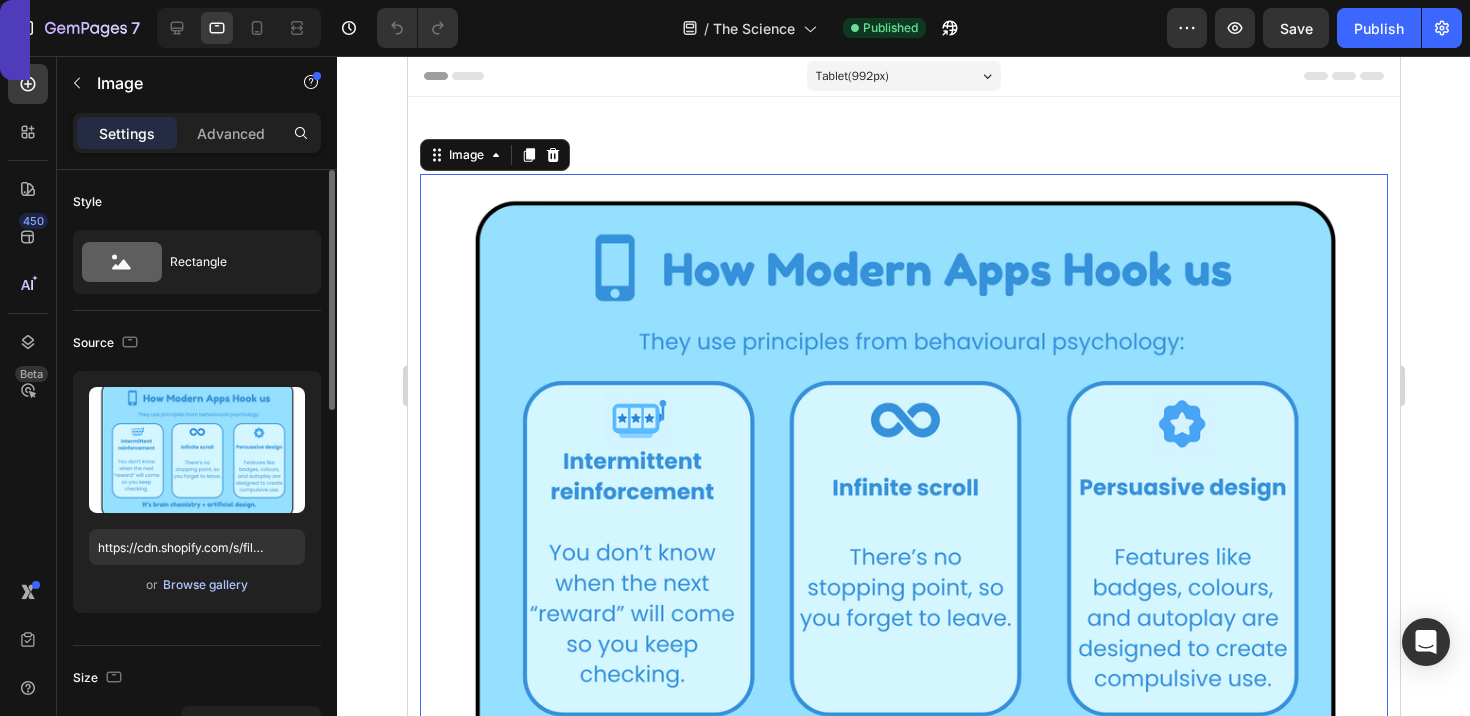 click on "Browse gallery" at bounding box center [205, 585] 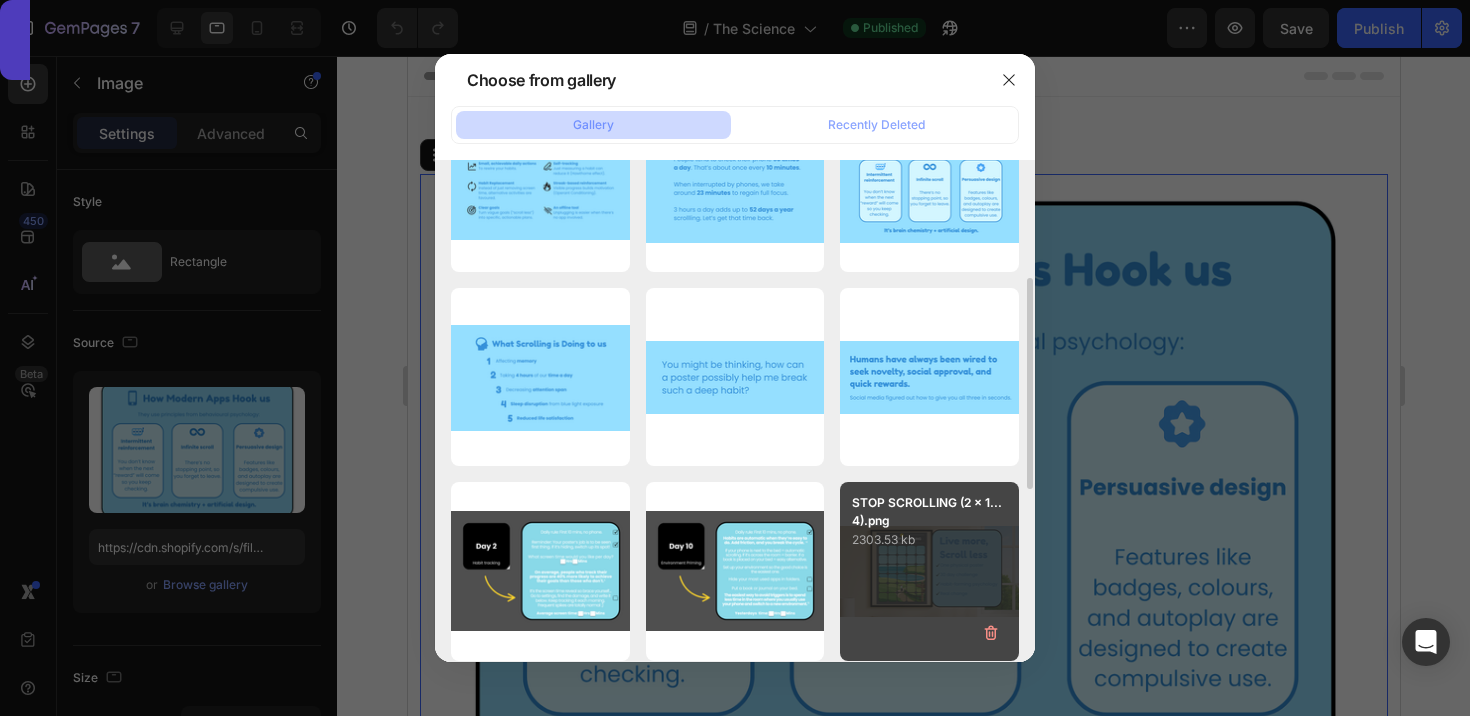 scroll, scrollTop: 288, scrollLeft: 0, axis: vertical 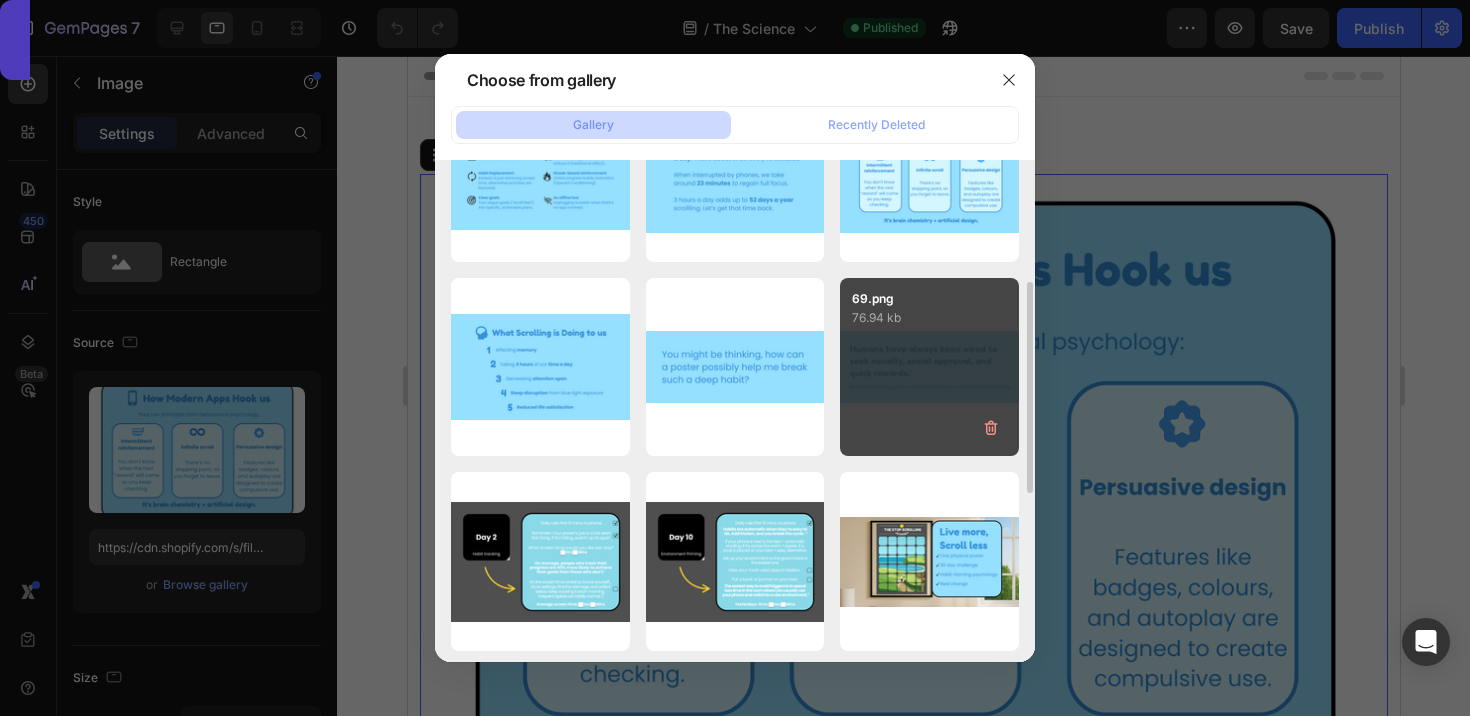 click on "69.png 76.94 kb" at bounding box center [929, 367] 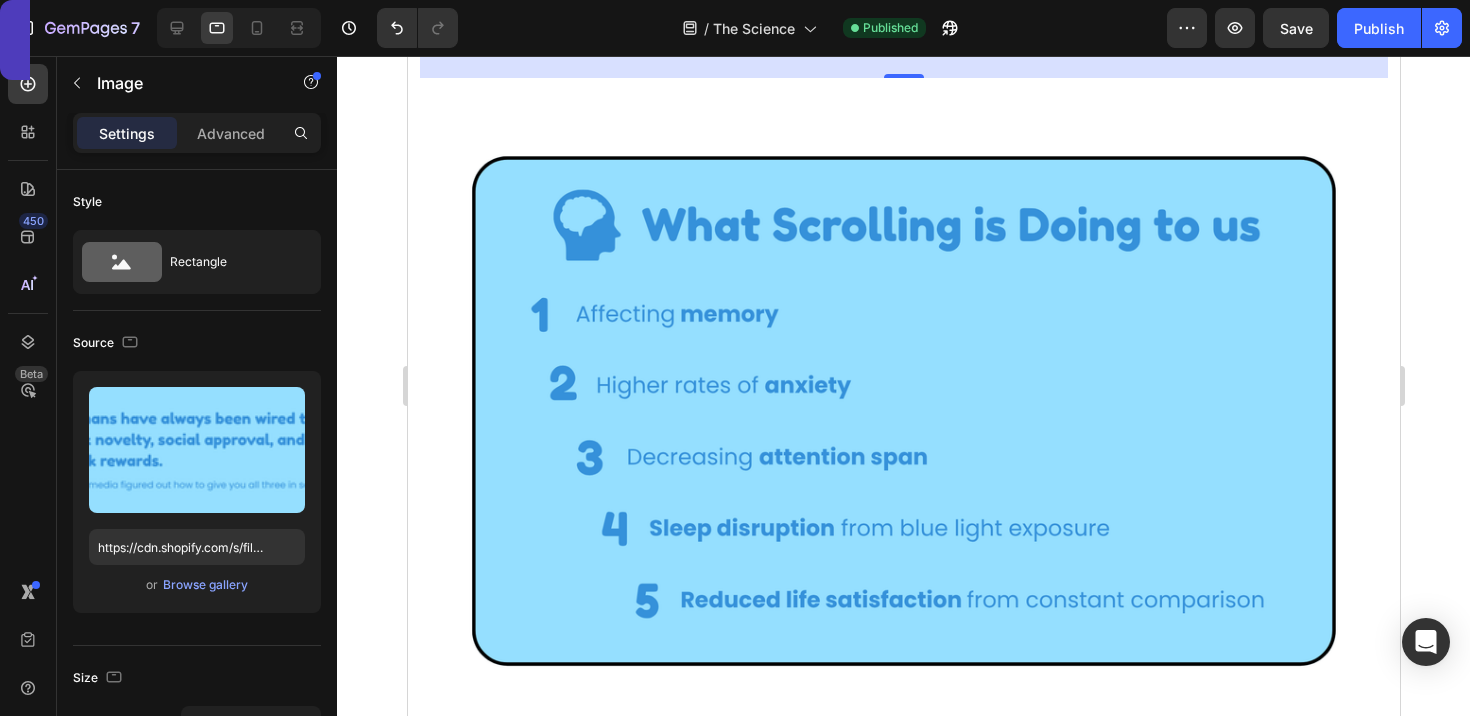 scroll, scrollTop: 558, scrollLeft: 0, axis: vertical 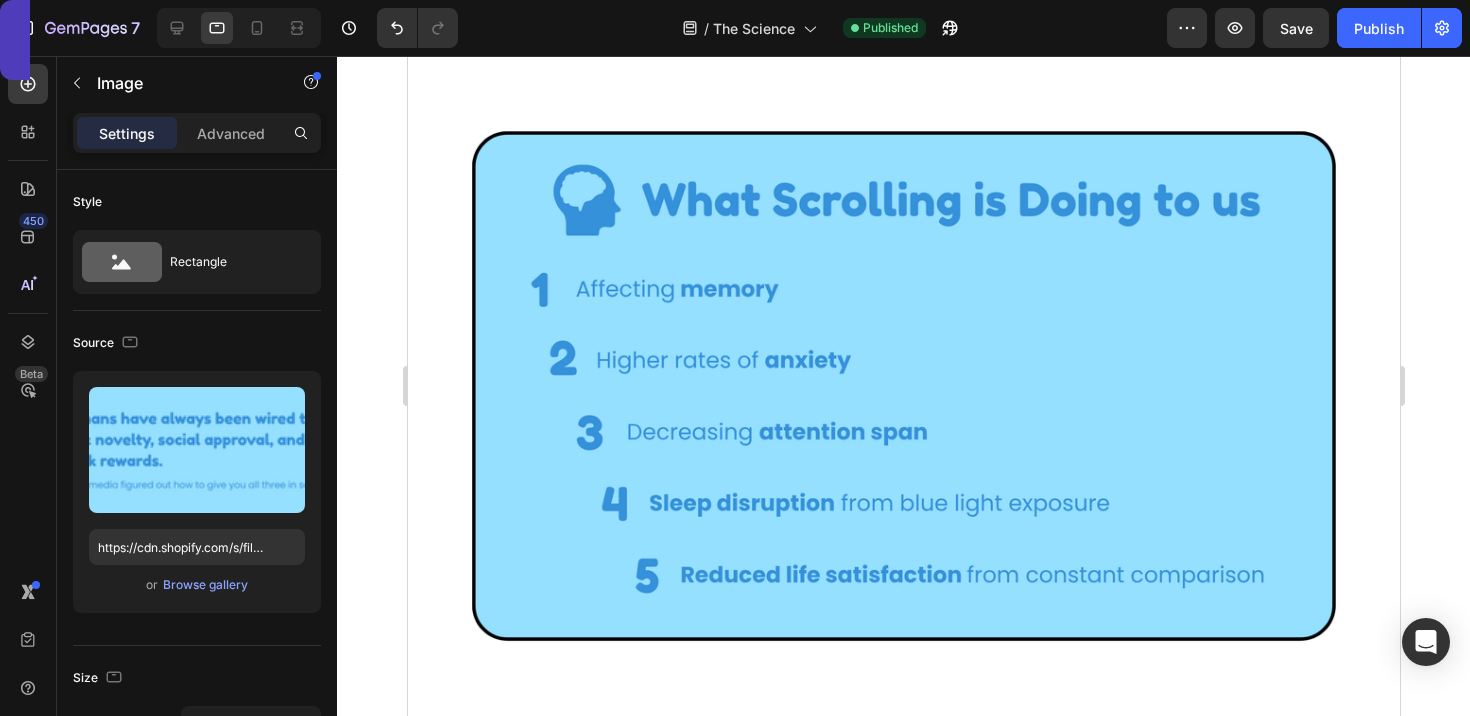 click at bounding box center (903, 386) 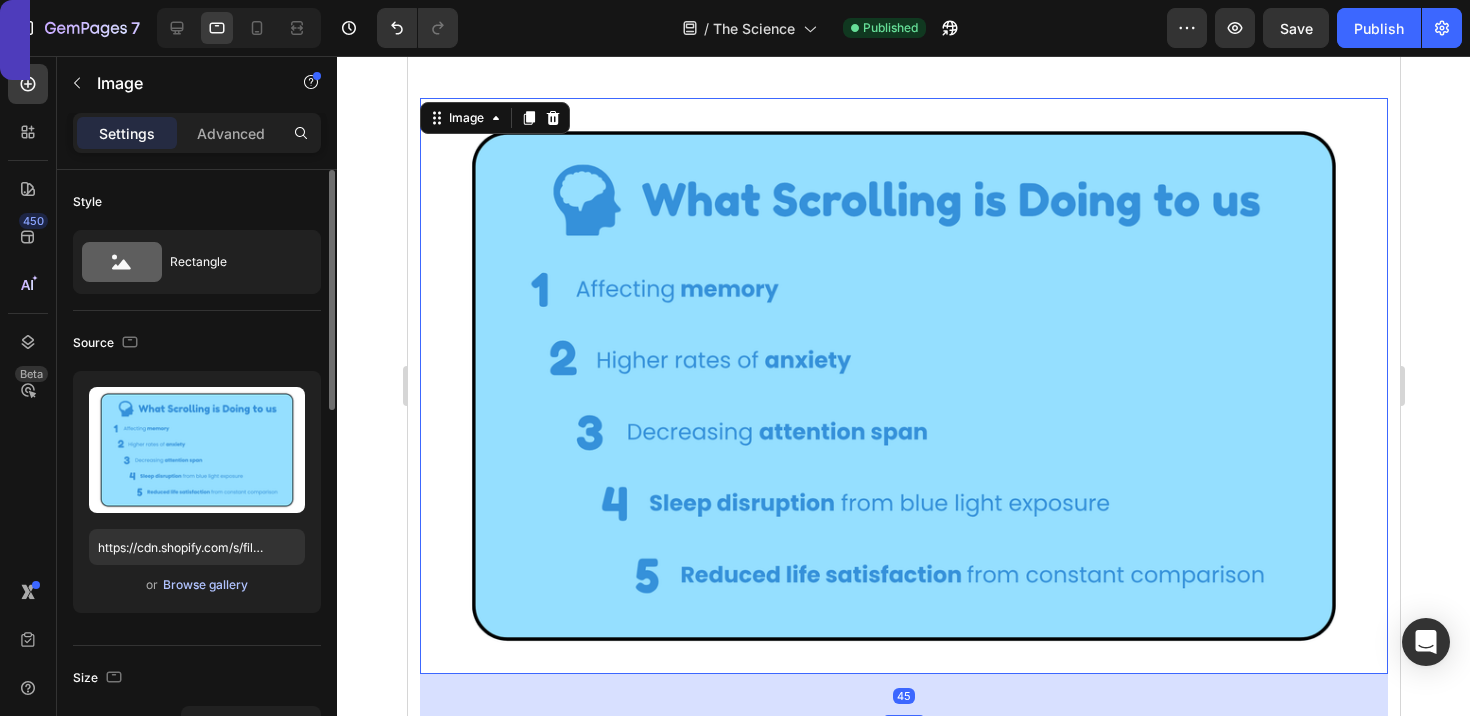 click on "Browse gallery" at bounding box center (205, 585) 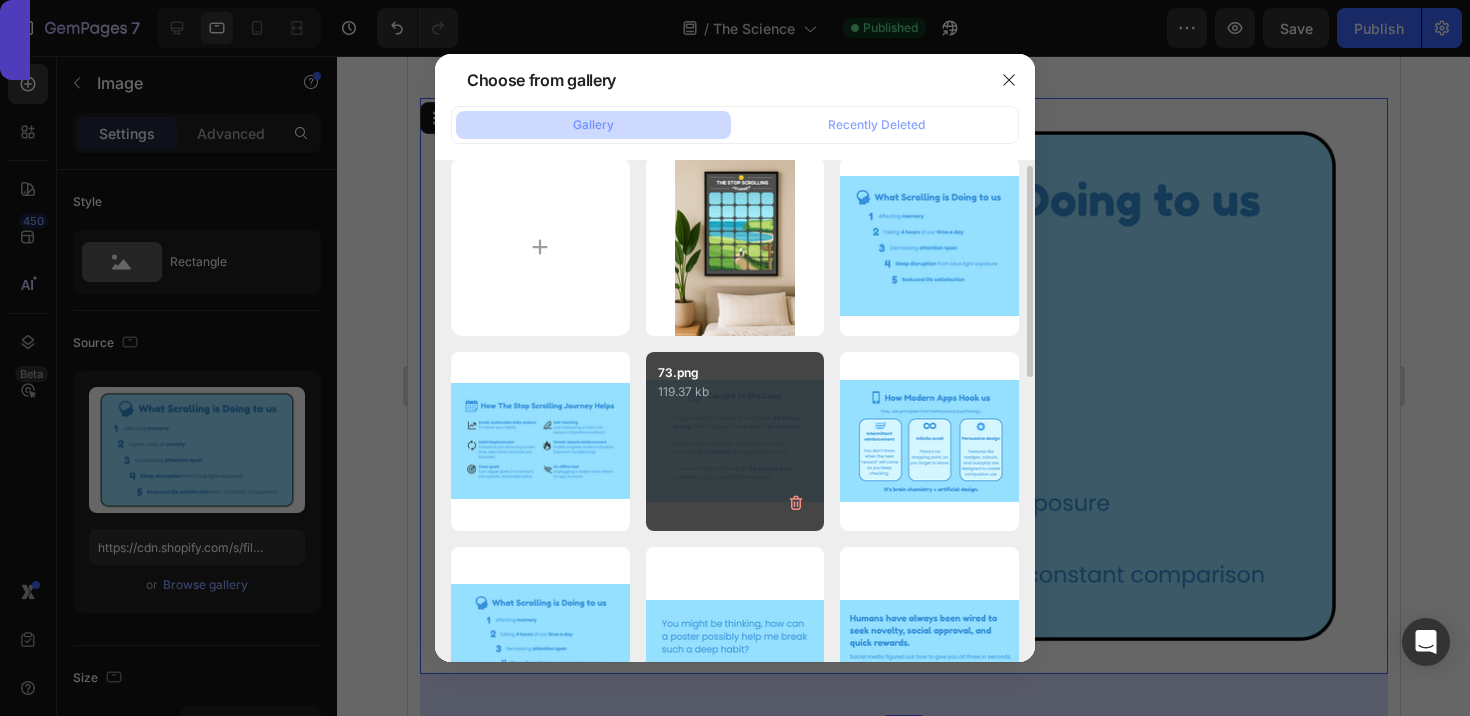 scroll, scrollTop: 17, scrollLeft: 0, axis: vertical 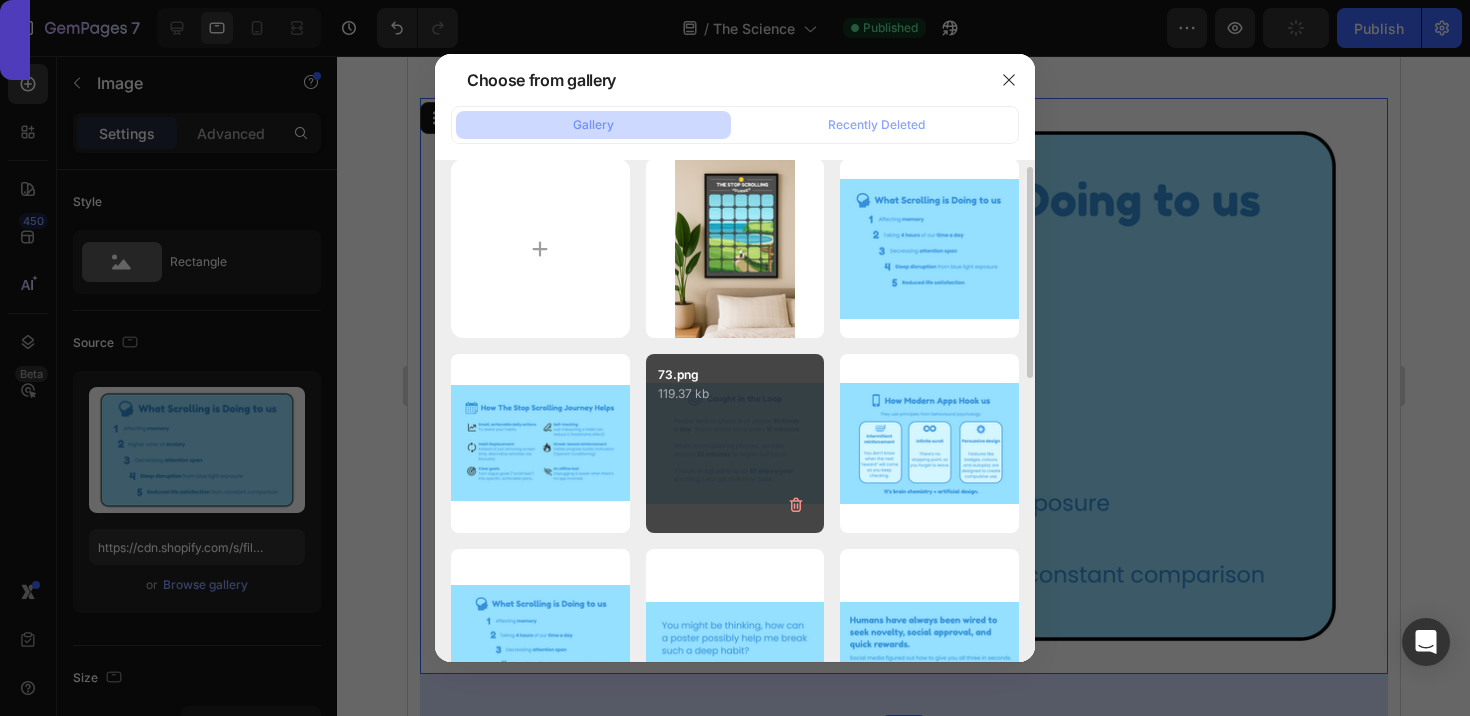 click on "119.37 kb" at bounding box center (735, 394) 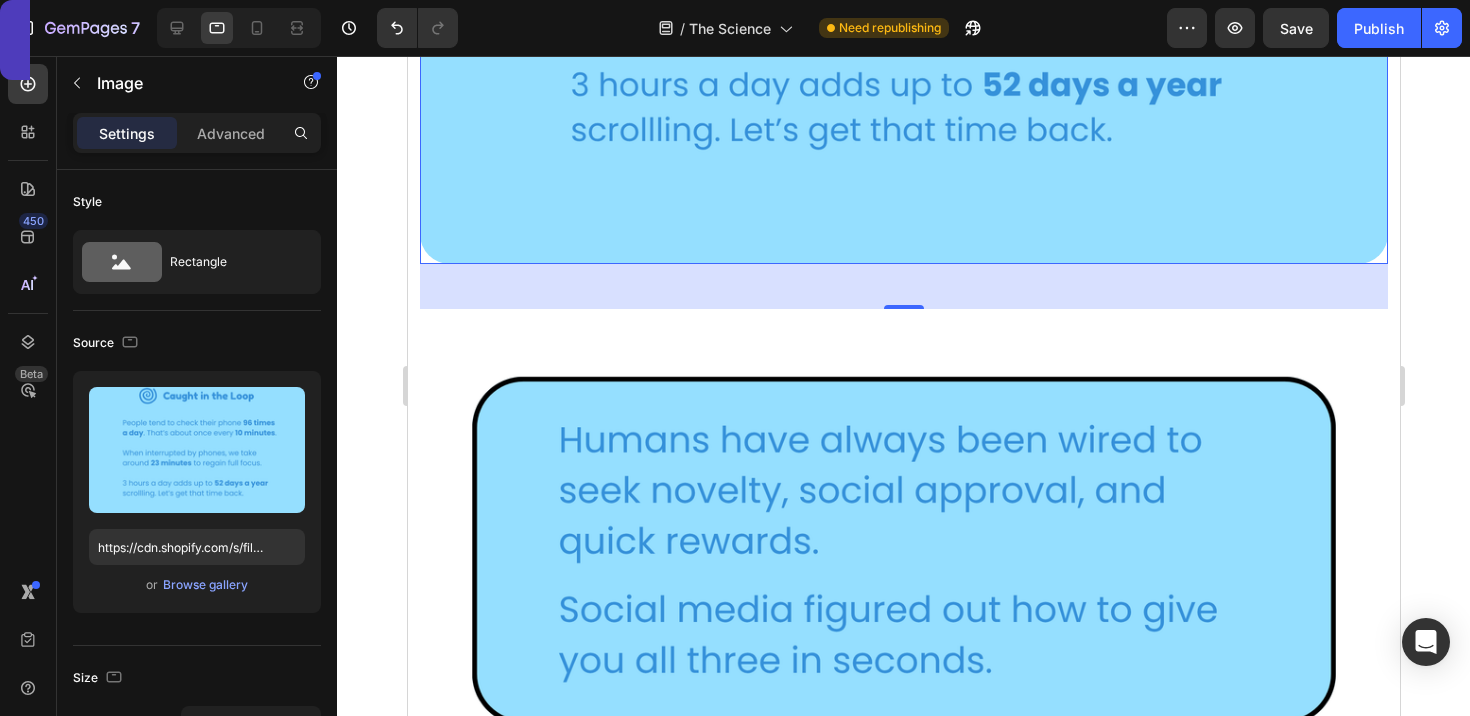 scroll, scrollTop: 1093, scrollLeft: 0, axis: vertical 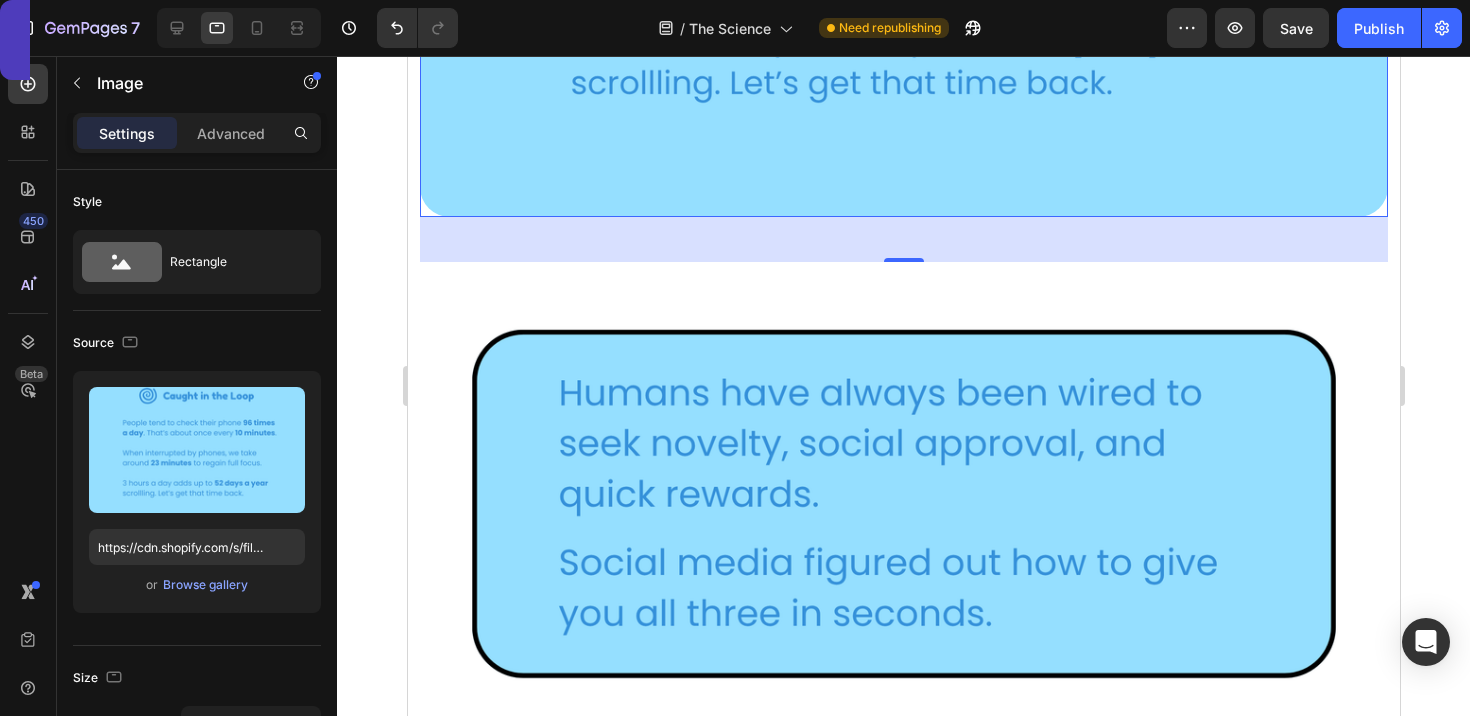 click at bounding box center (903, 503) 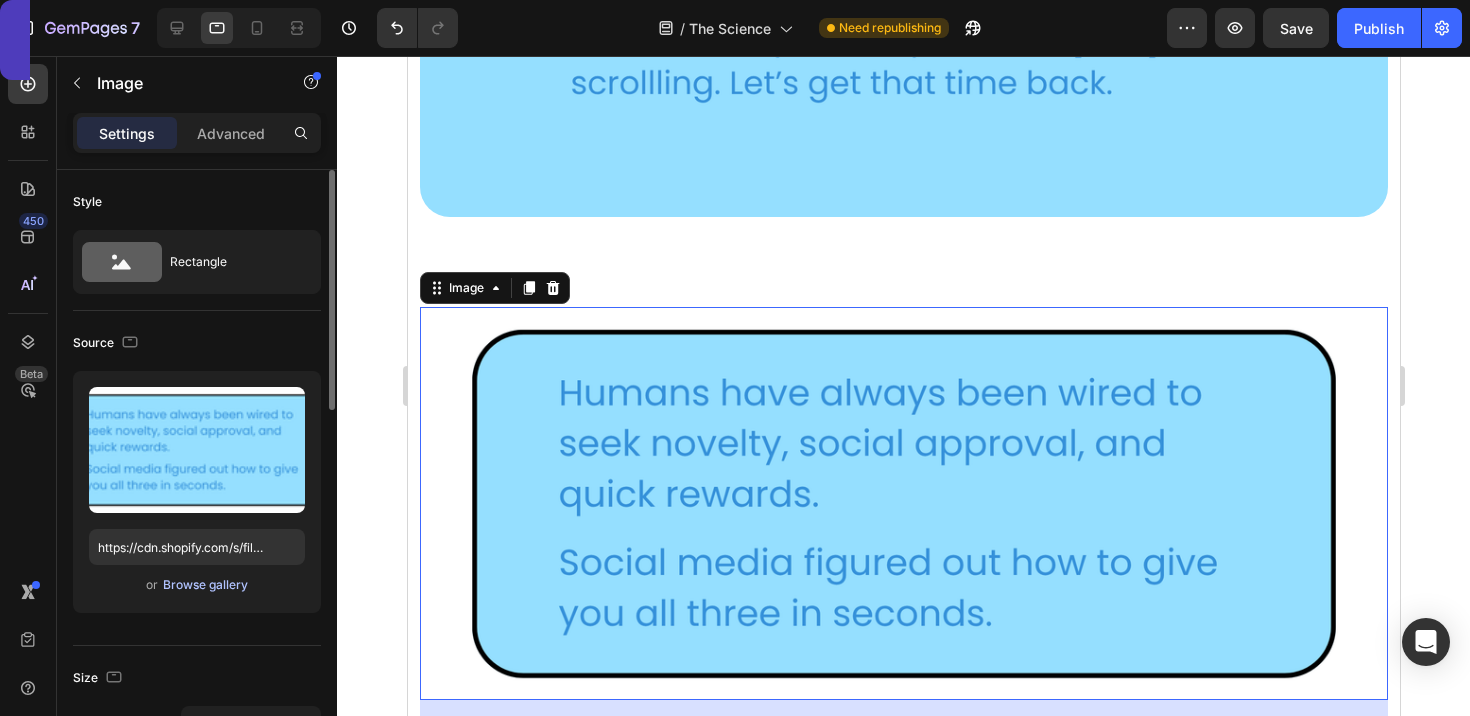 click on "Browse gallery" at bounding box center (205, 585) 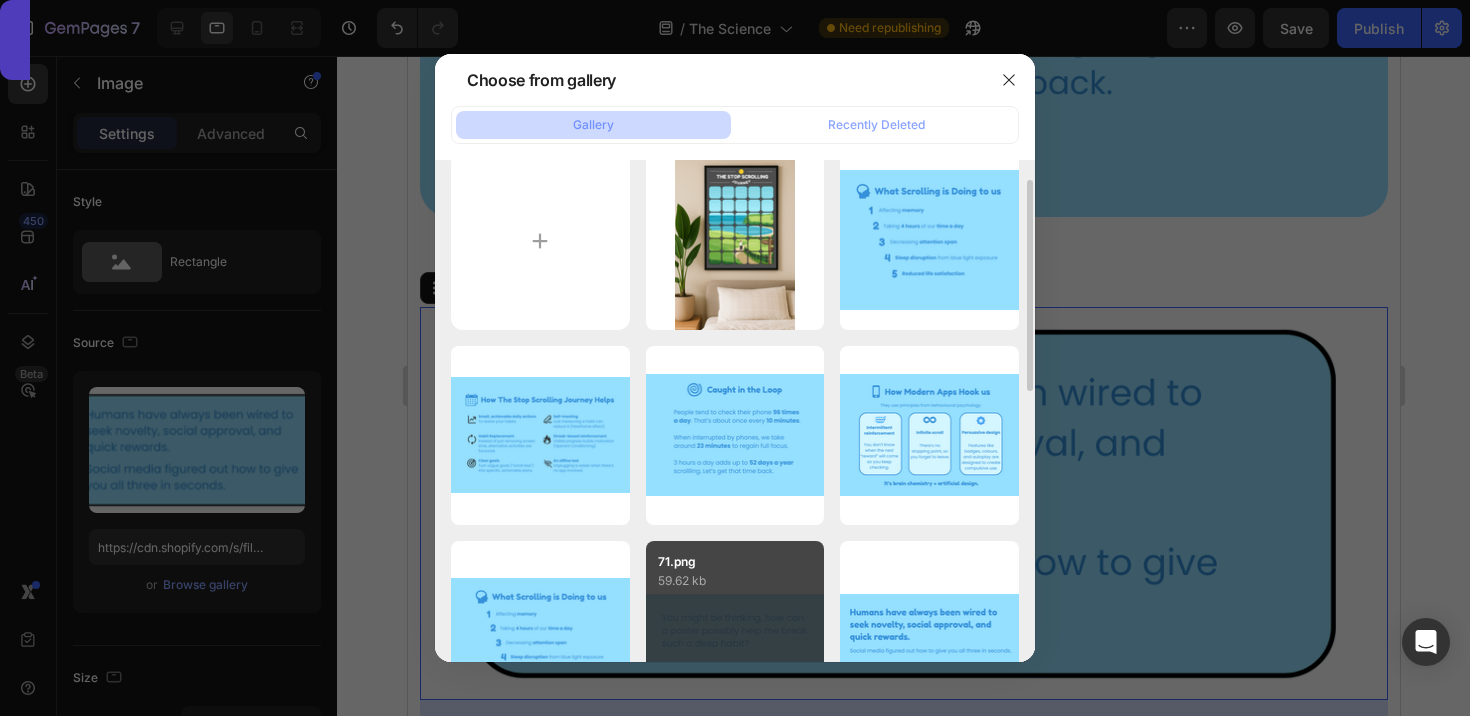 scroll, scrollTop: 33, scrollLeft: 0, axis: vertical 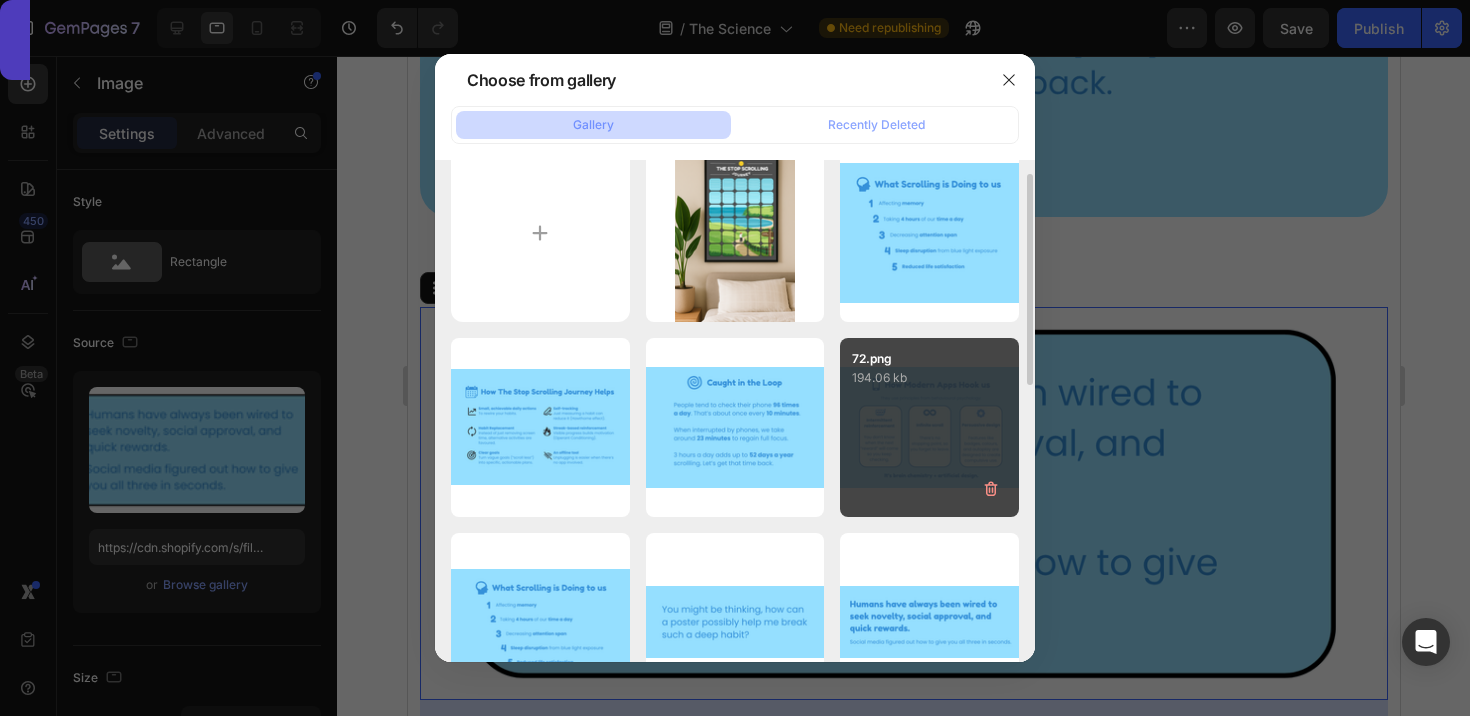 click on "72.png 194.06 kb" at bounding box center (929, 427) 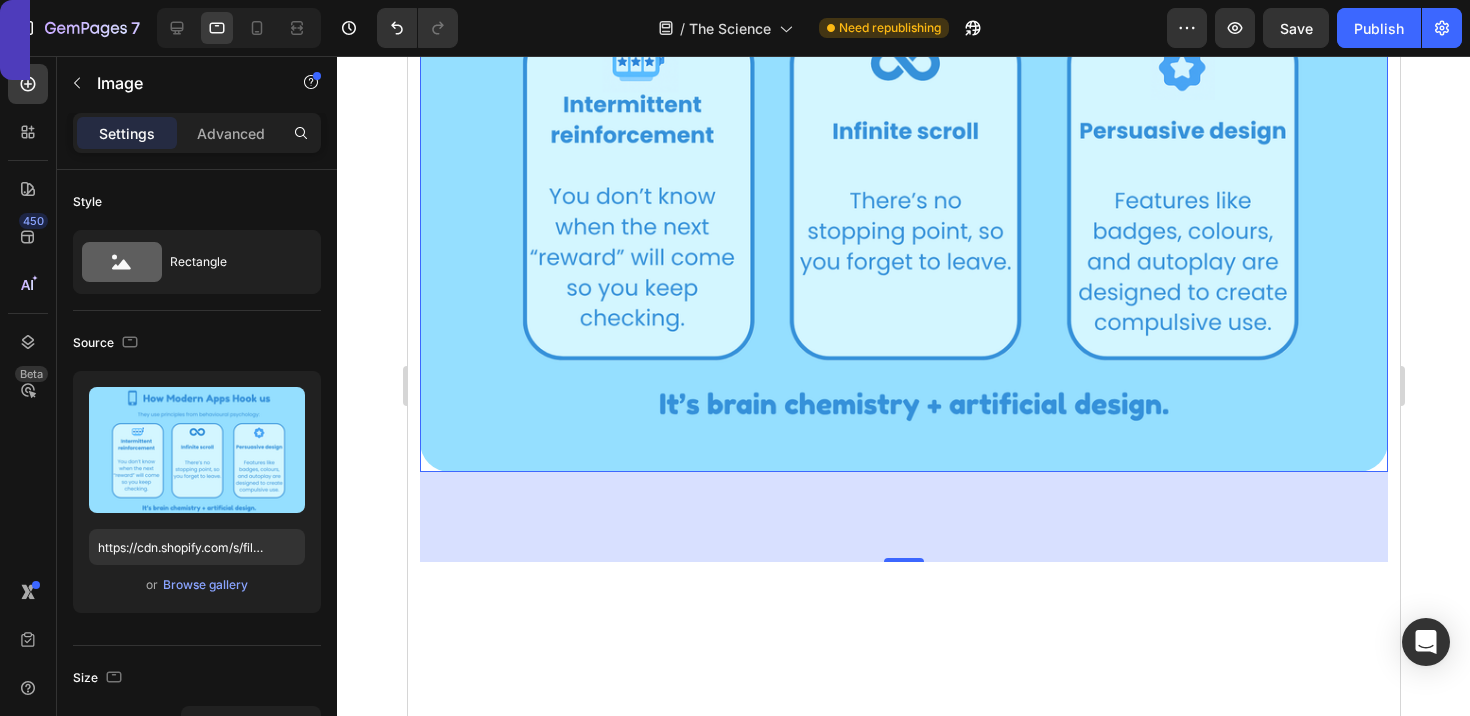 scroll, scrollTop: 1912, scrollLeft: 0, axis: vertical 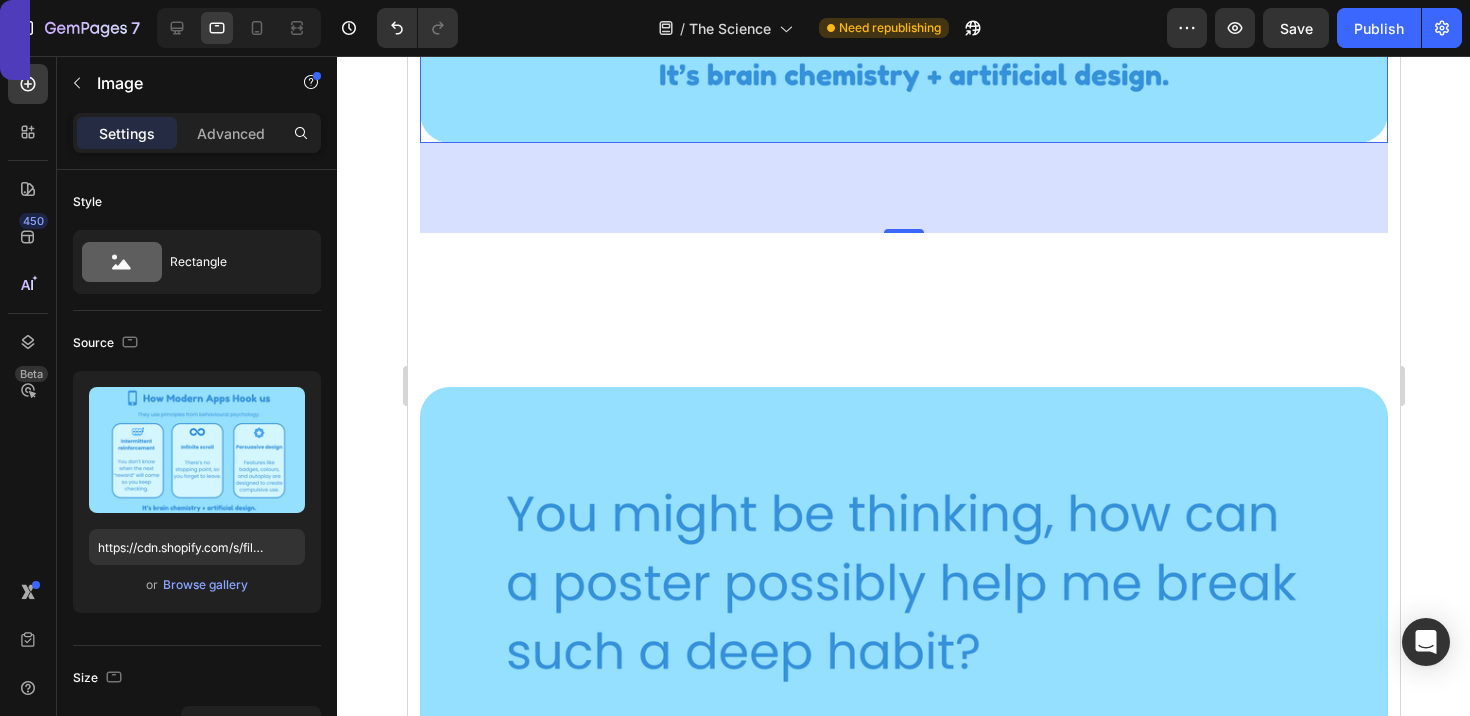 click at bounding box center [903, 583] 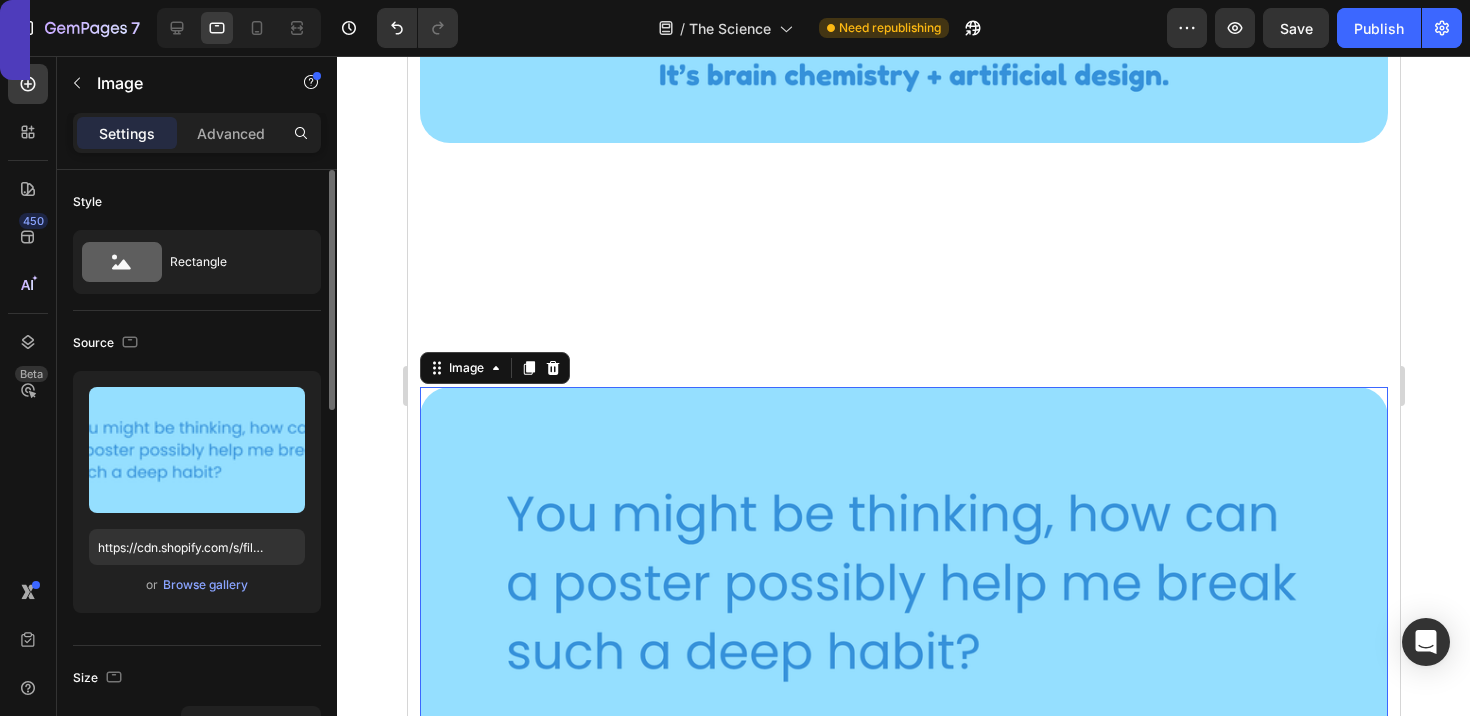 click on "or  Browse gallery" at bounding box center [197, 585] 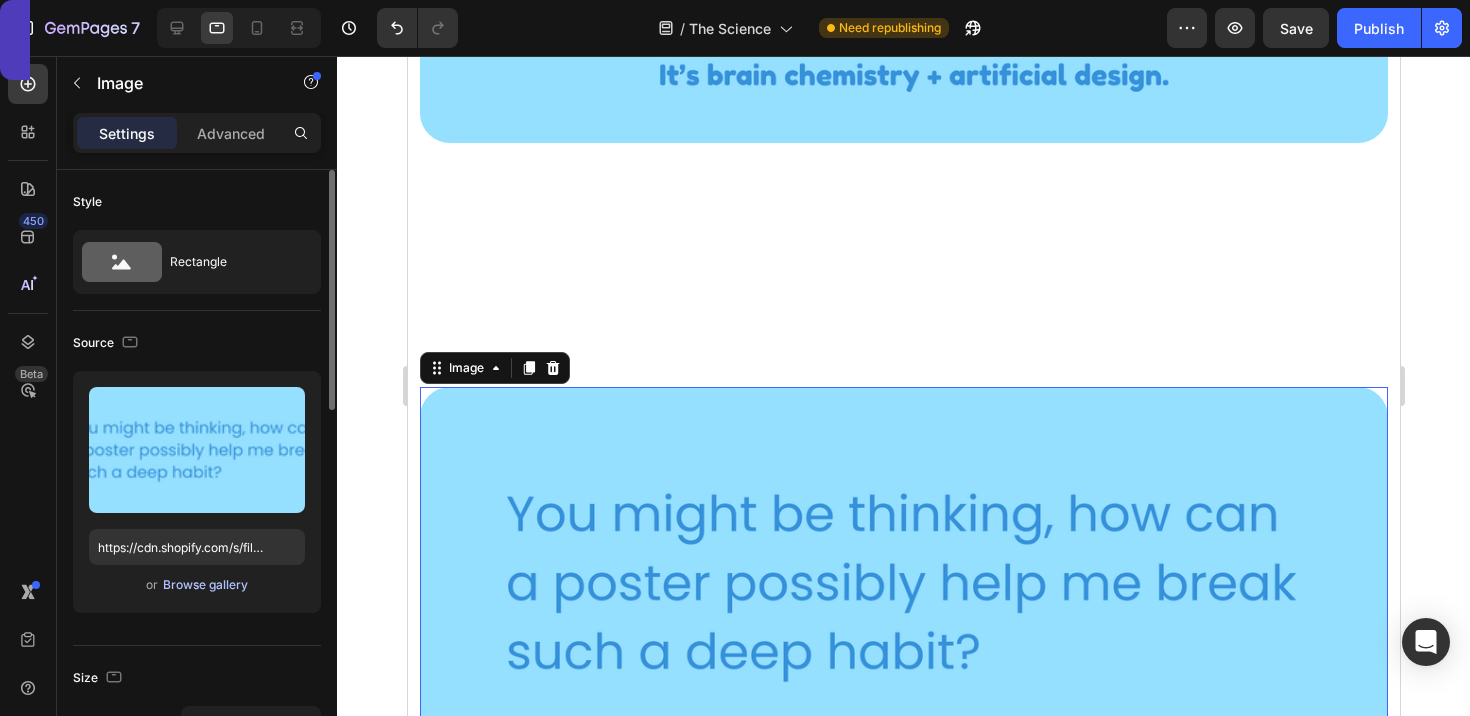 click on "Browse gallery" at bounding box center [205, 585] 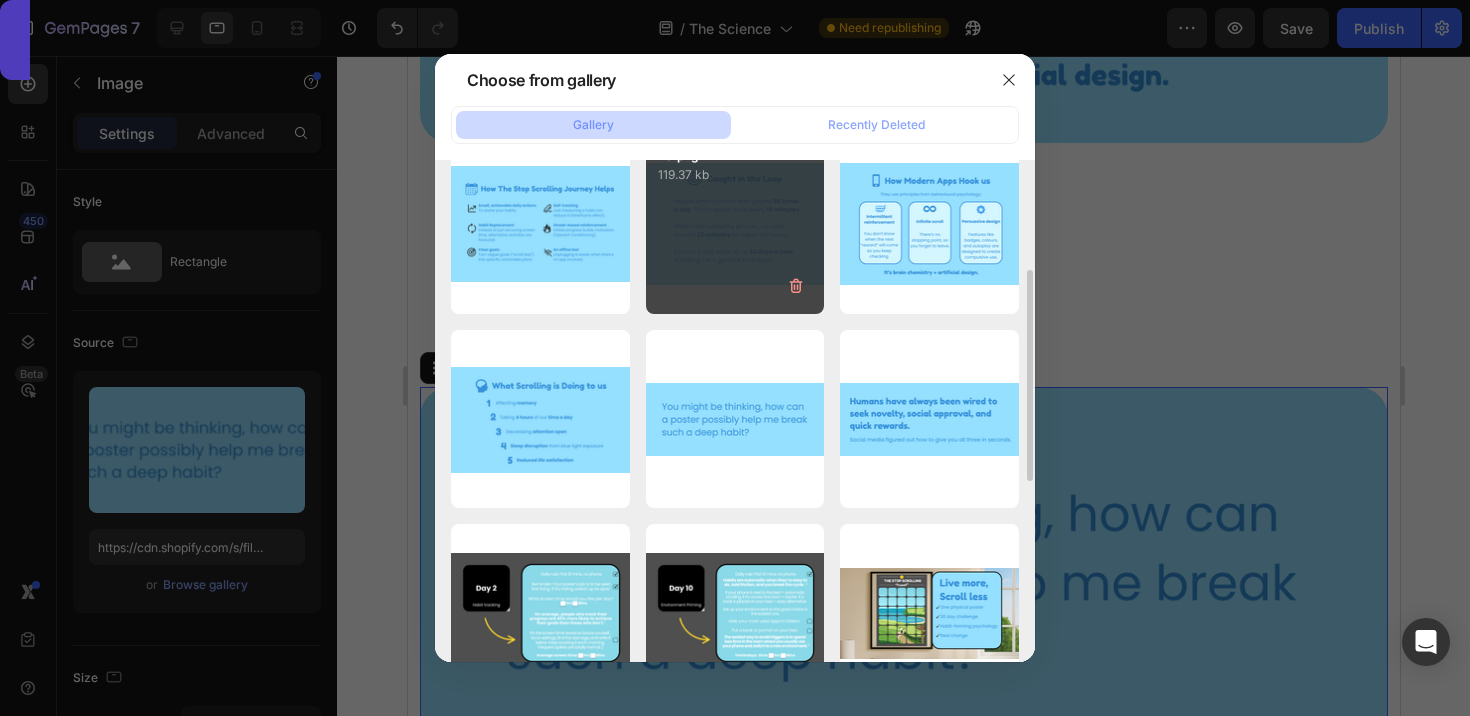 scroll, scrollTop: 243, scrollLeft: 0, axis: vertical 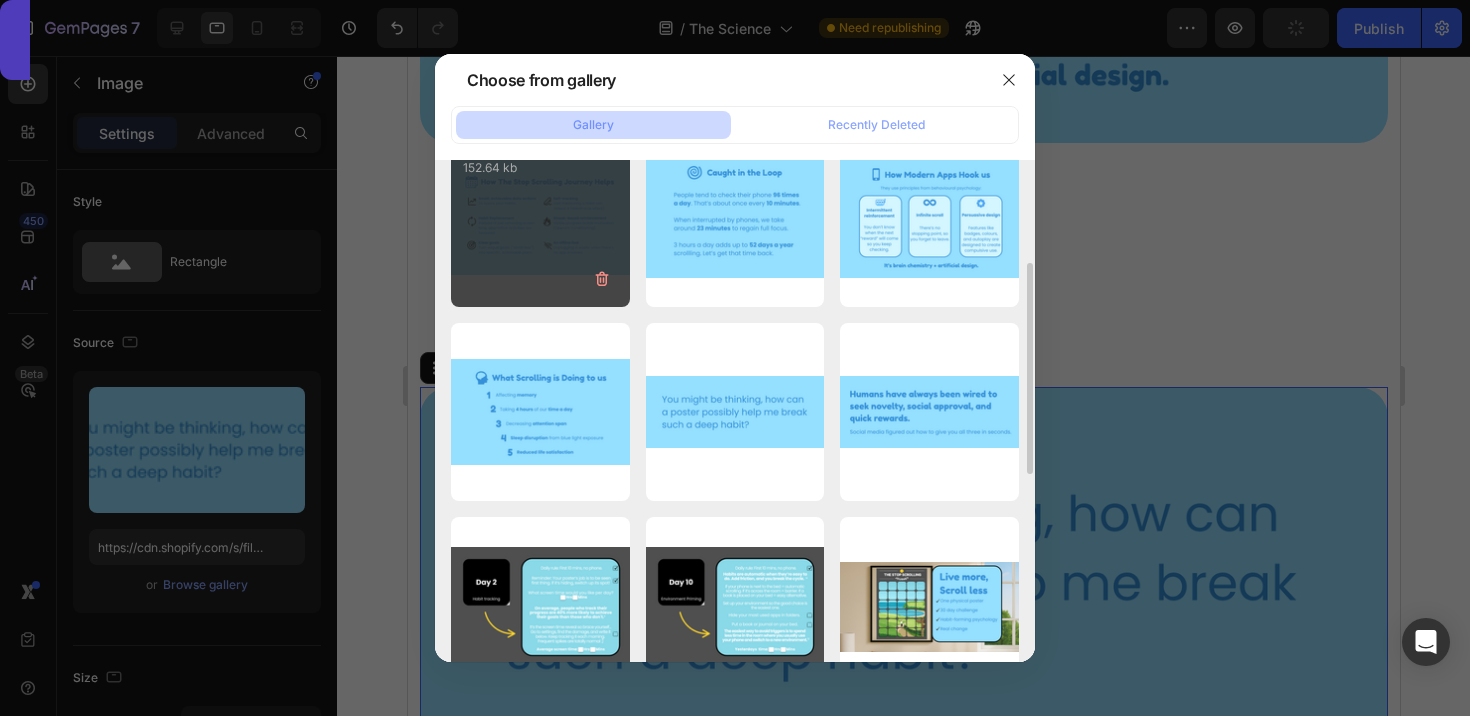click on "74.png 152.64 kb" at bounding box center (540, 217) 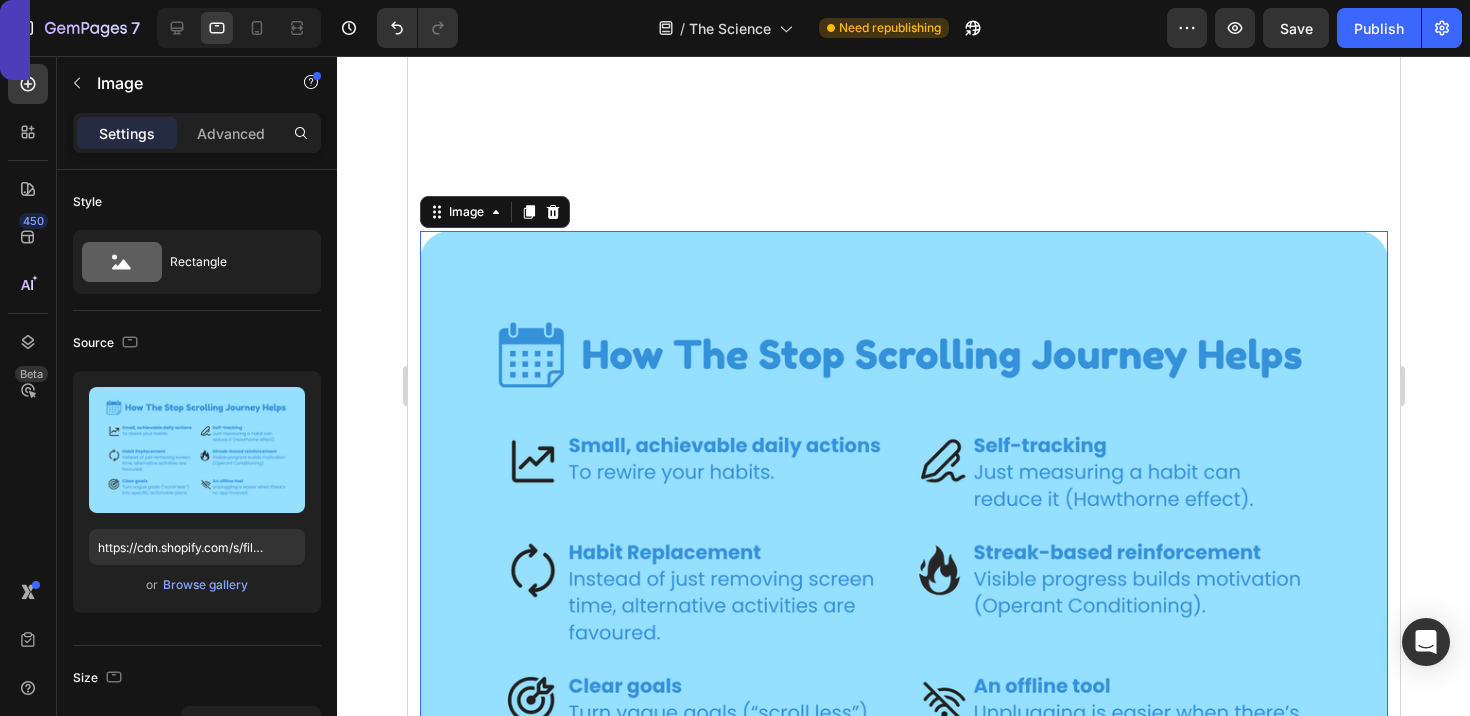 scroll, scrollTop: 2169, scrollLeft: 0, axis: vertical 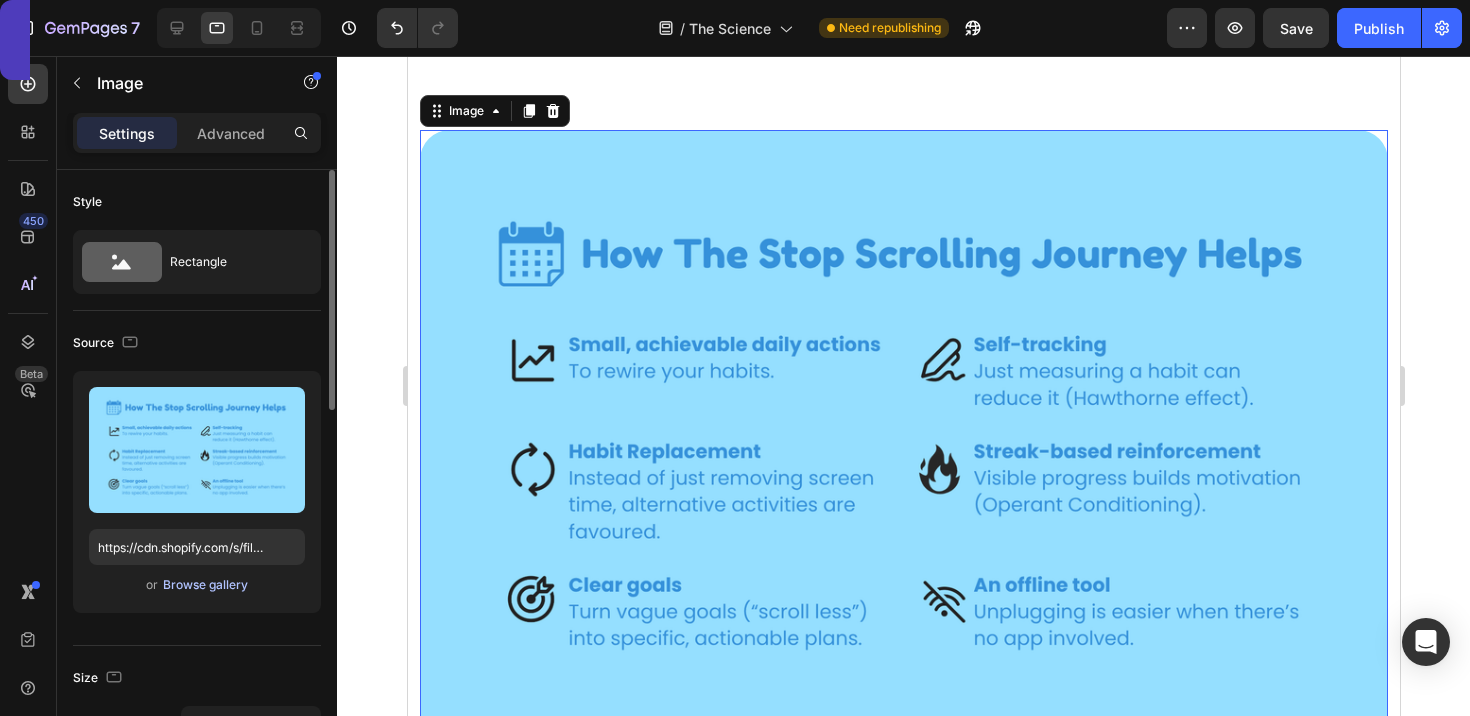 click on "Browse gallery" at bounding box center (205, 585) 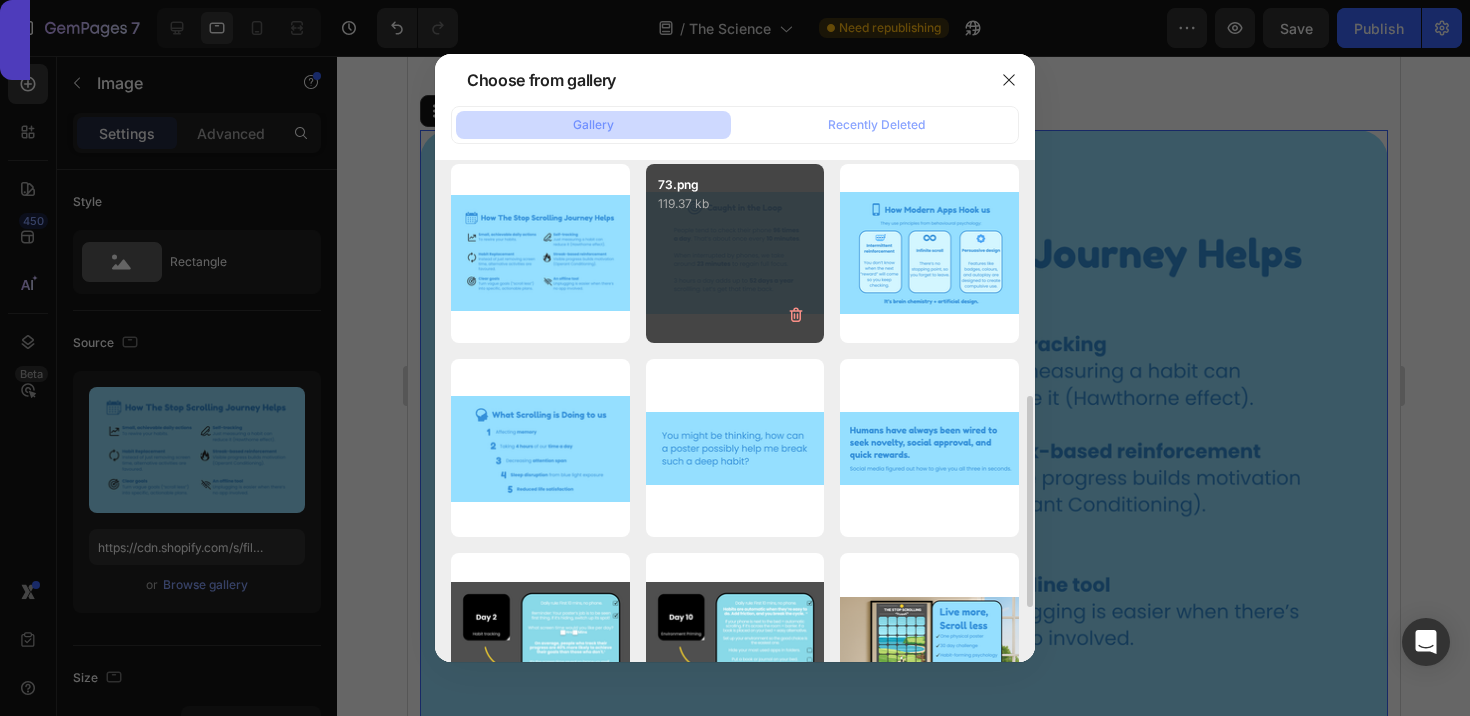 scroll, scrollTop: 344, scrollLeft: 0, axis: vertical 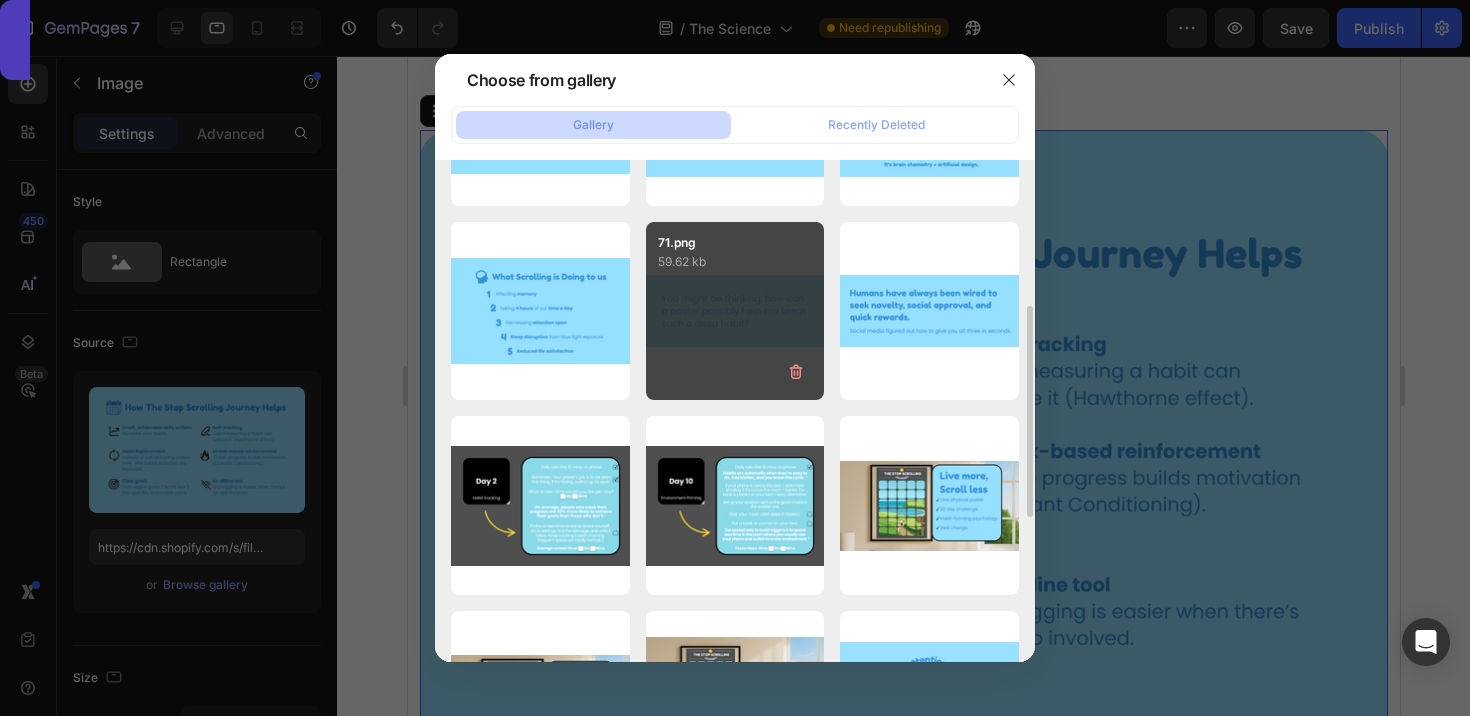 click on "71.png 59.62 kb" at bounding box center [735, 311] 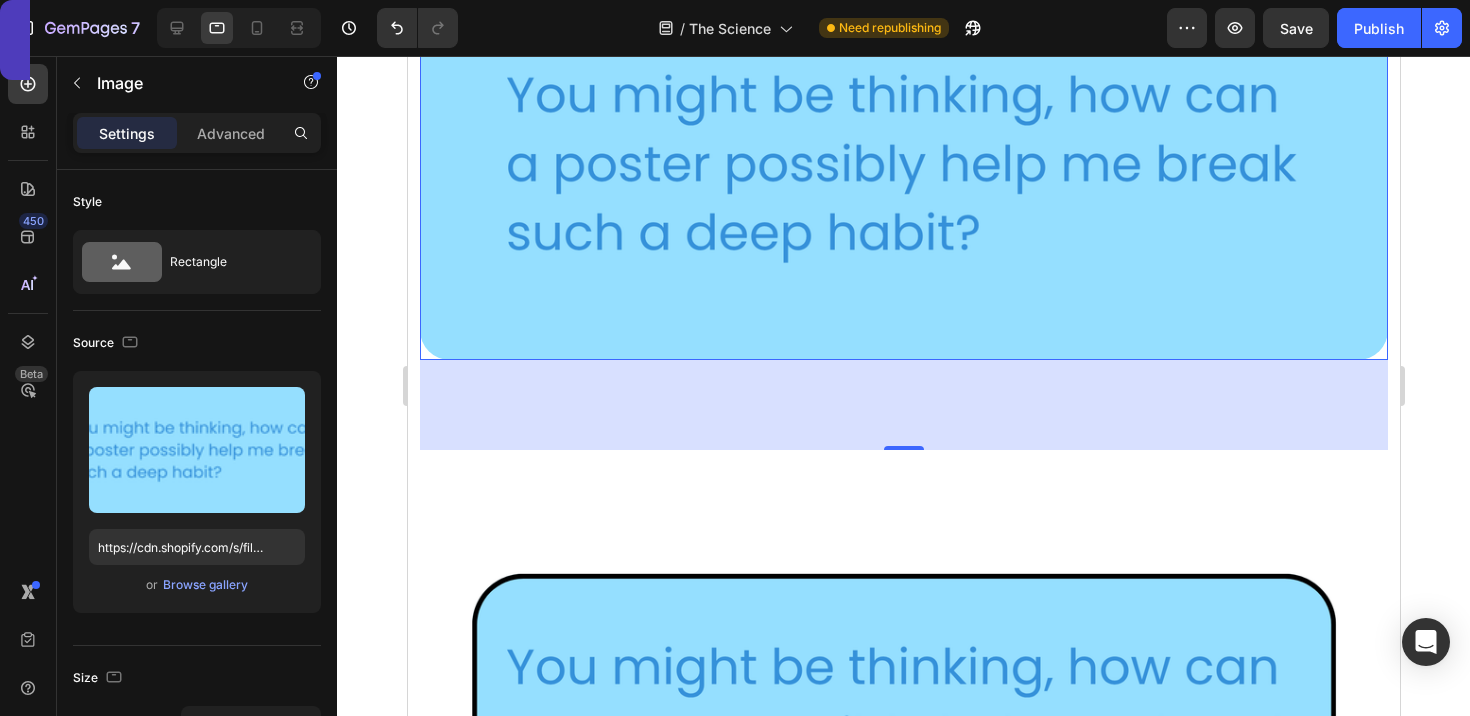 scroll, scrollTop: 2653, scrollLeft: 0, axis: vertical 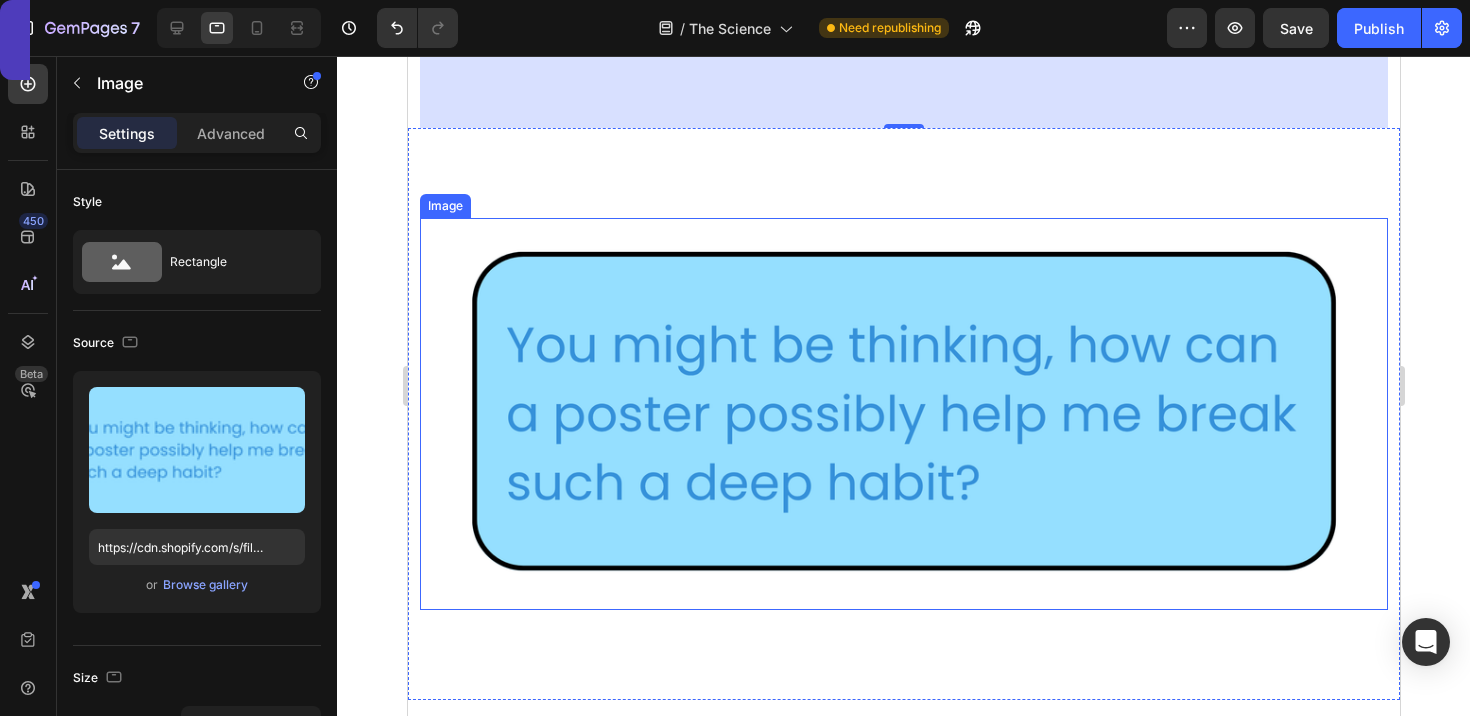 click at bounding box center [903, 414] 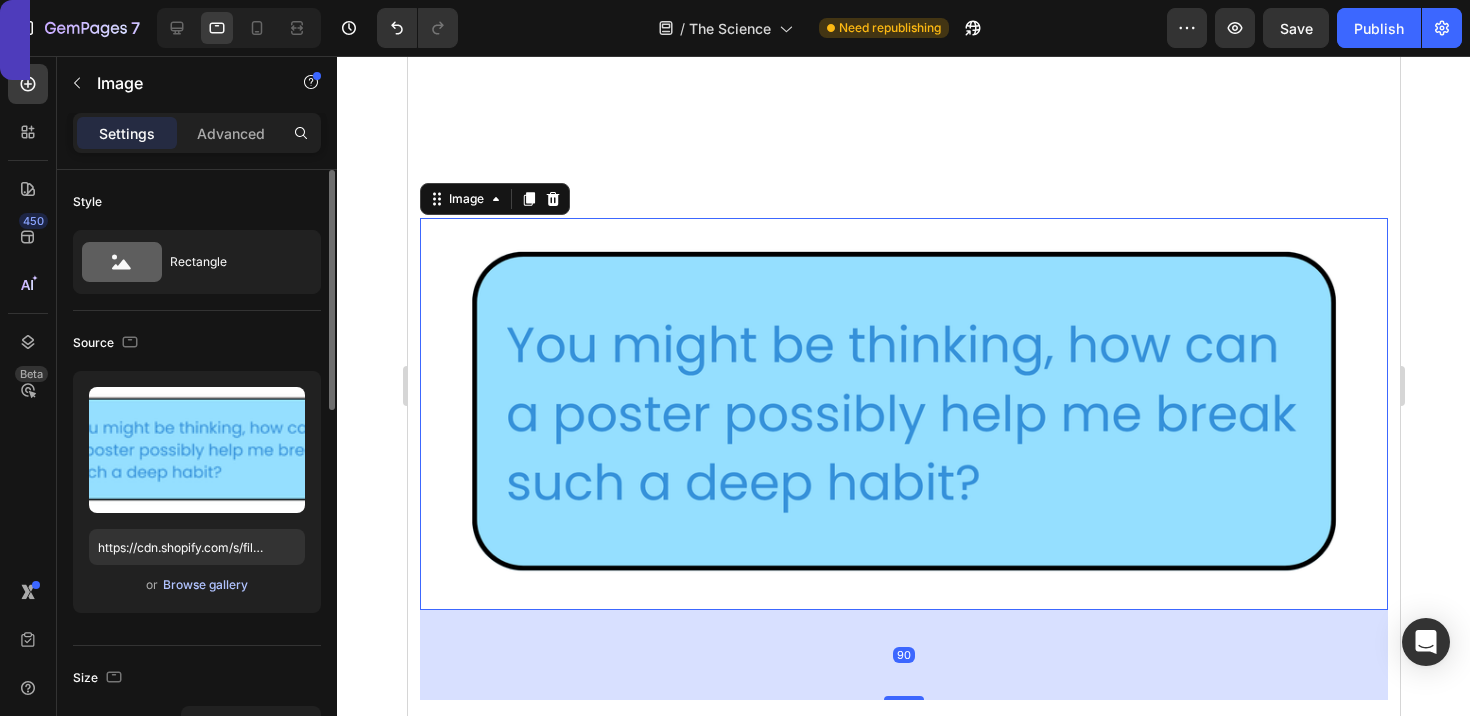 click on "Browse gallery" at bounding box center [205, 585] 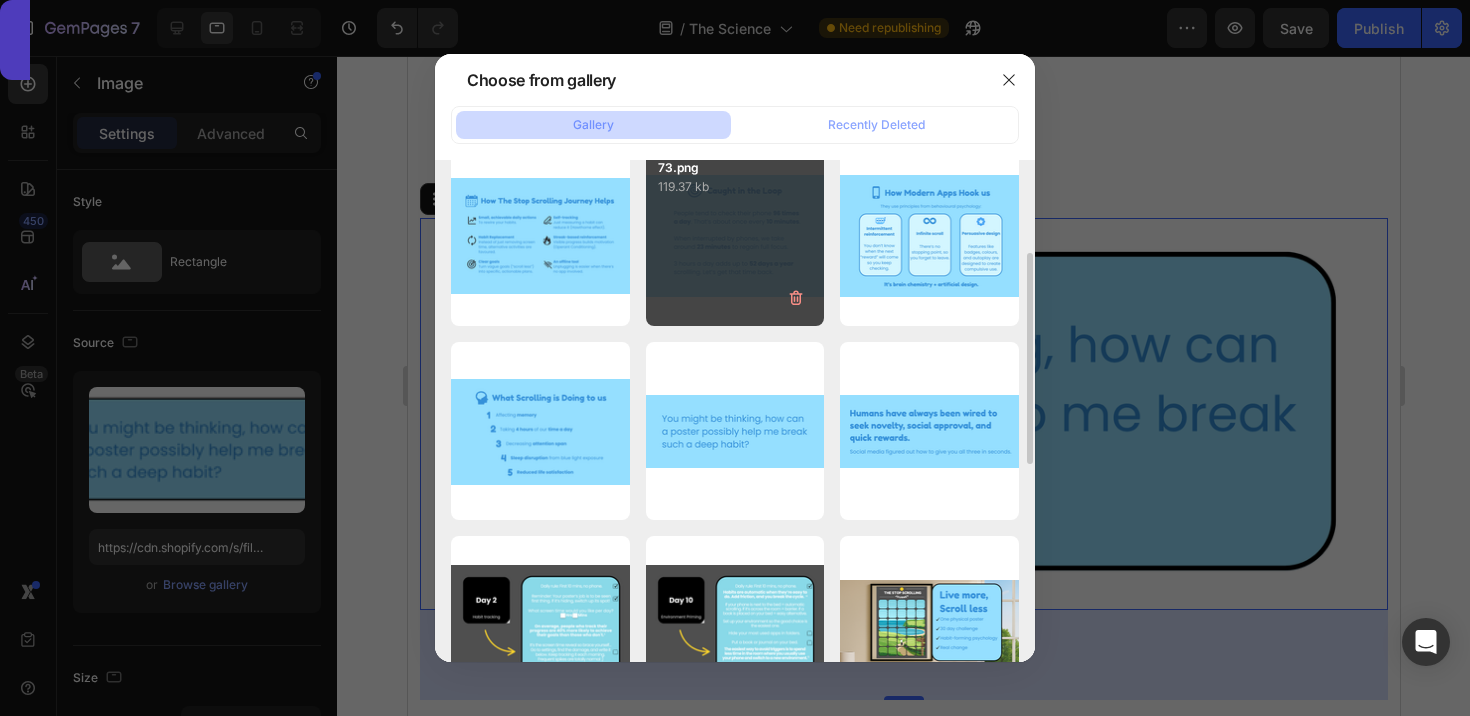 scroll, scrollTop: 183, scrollLeft: 0, axis: vertical 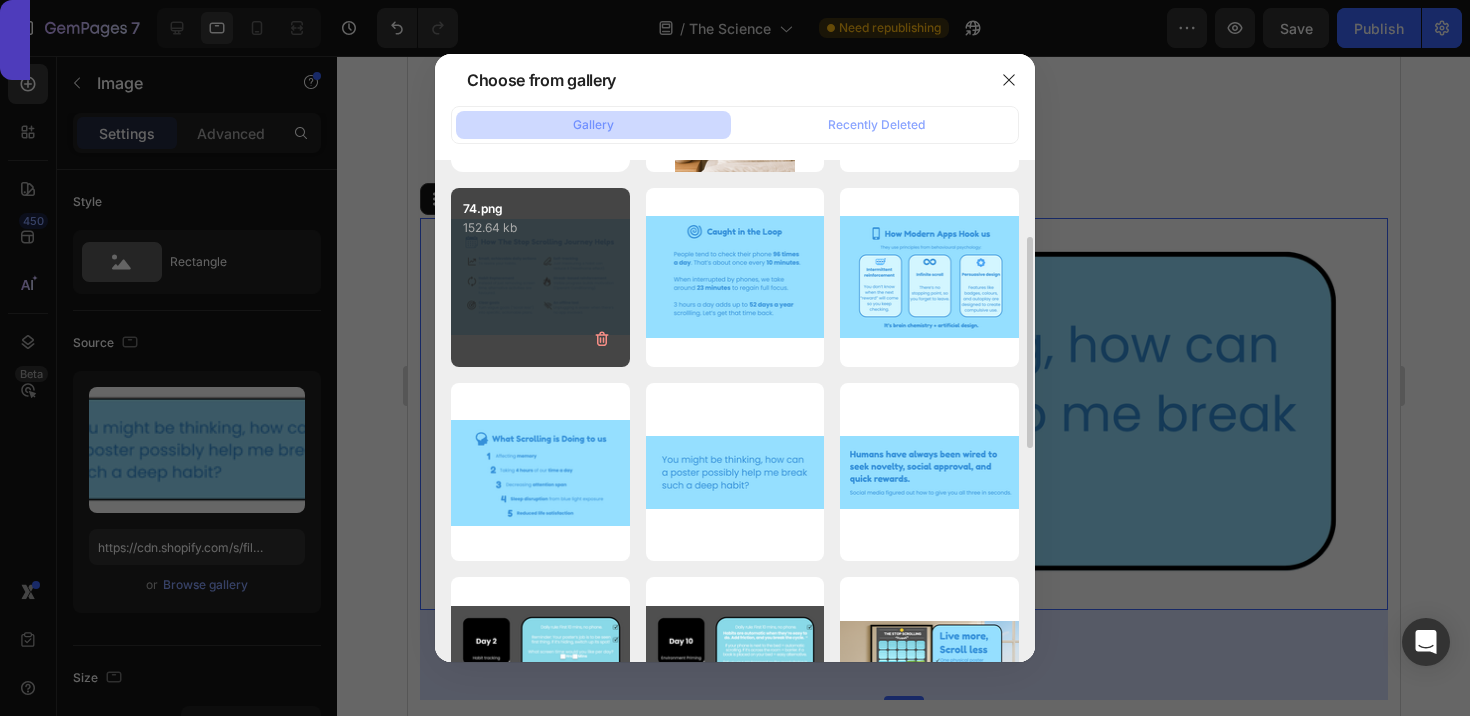 click on "74.png 152.64 kb" at bounding box center (540, 277) 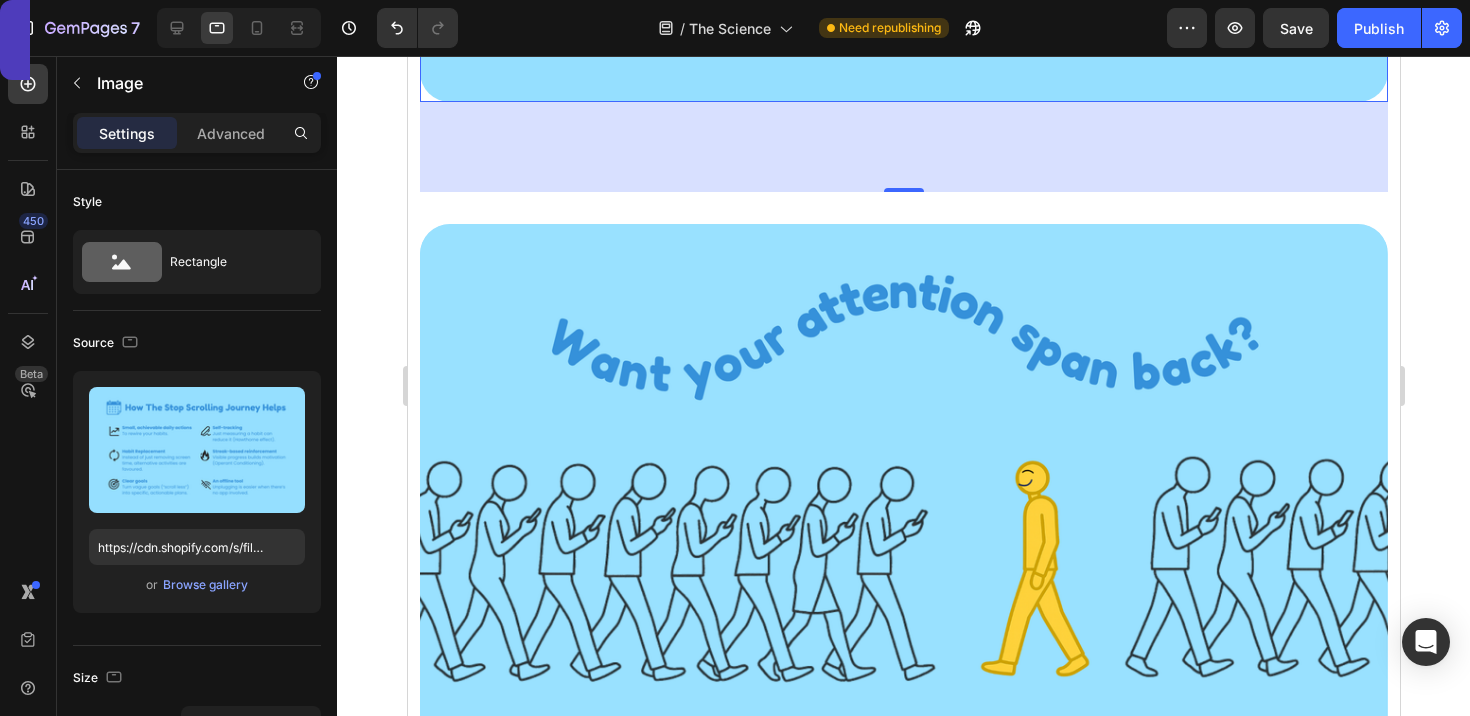 scroll, scrollTop: 3403, scrollLeft: 0, axis: vertical 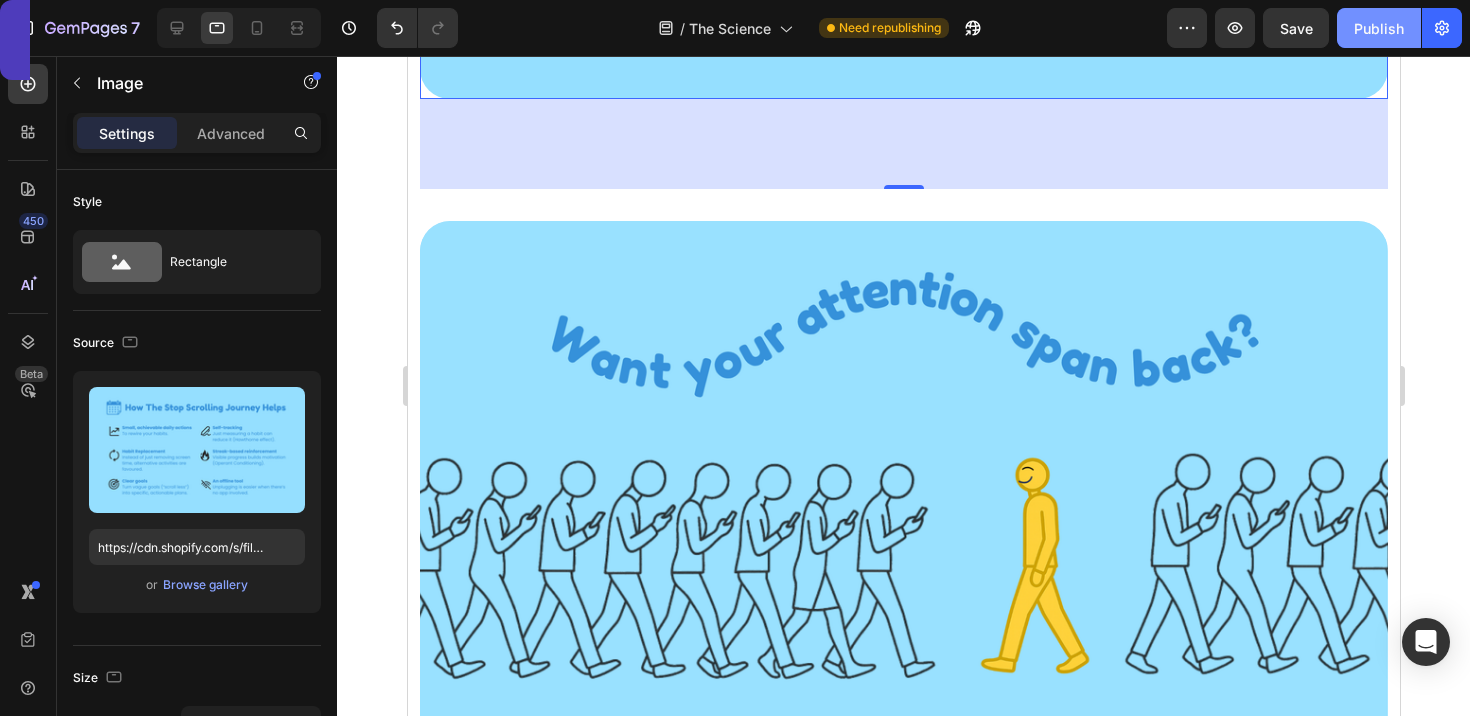 click on "Publish" at bounding box center (1379, 28) 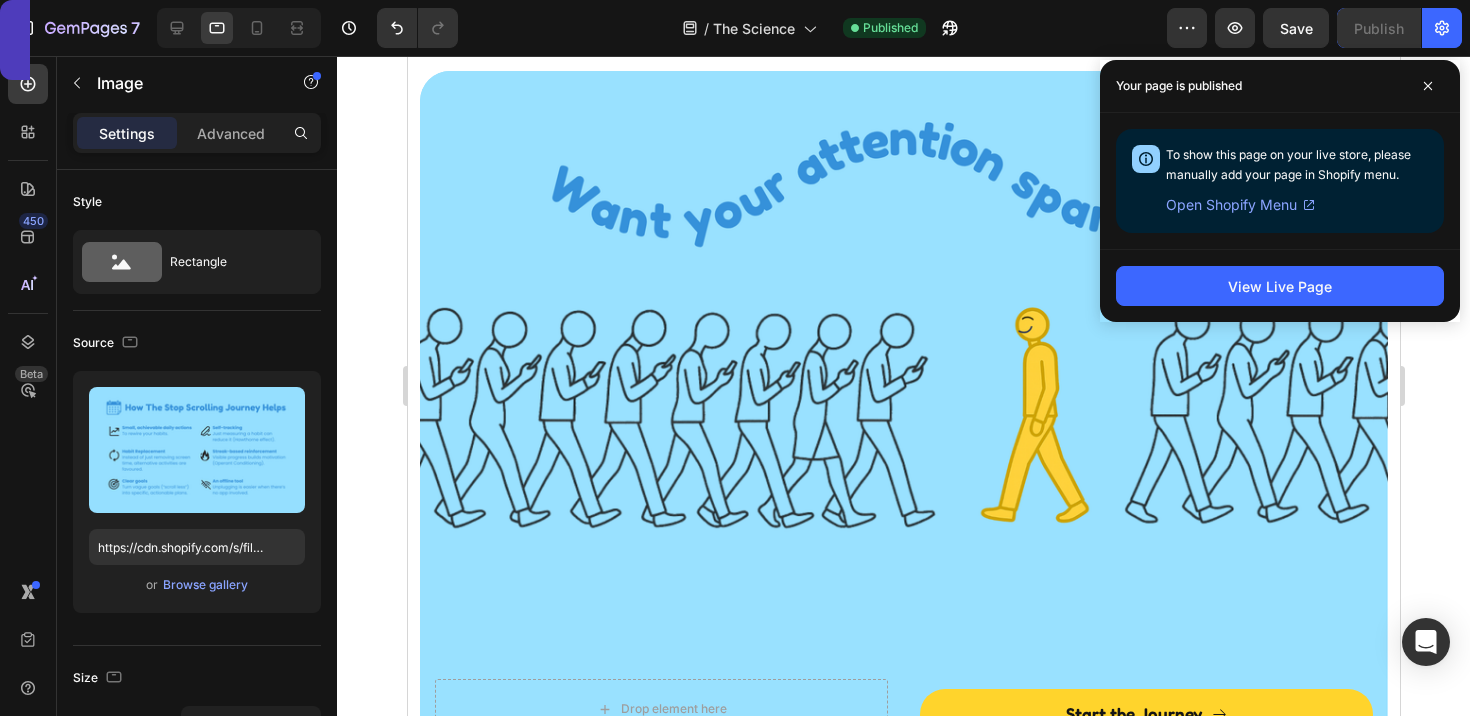 scroll, scrollTop: 1890, scrollLeft: 0, axis: vertical 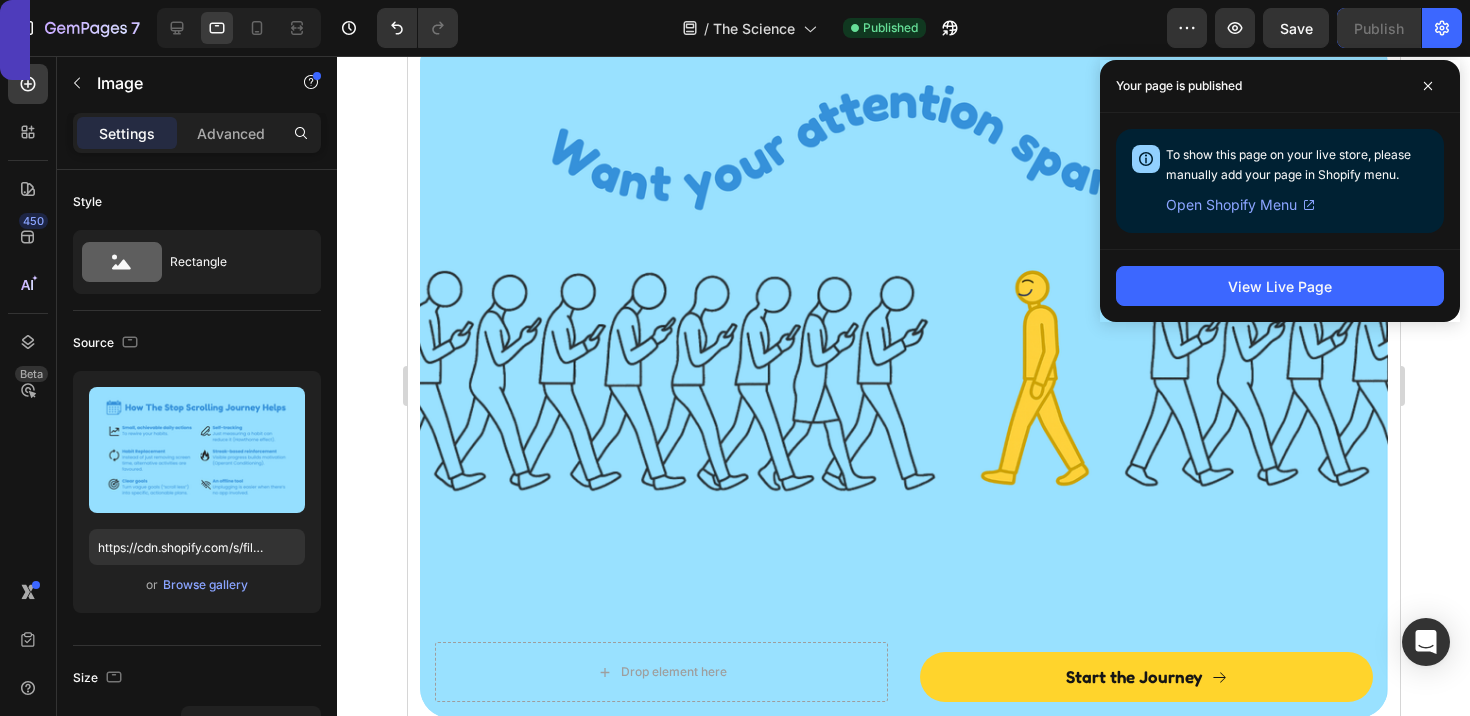 click at bounding box center (903, 376) 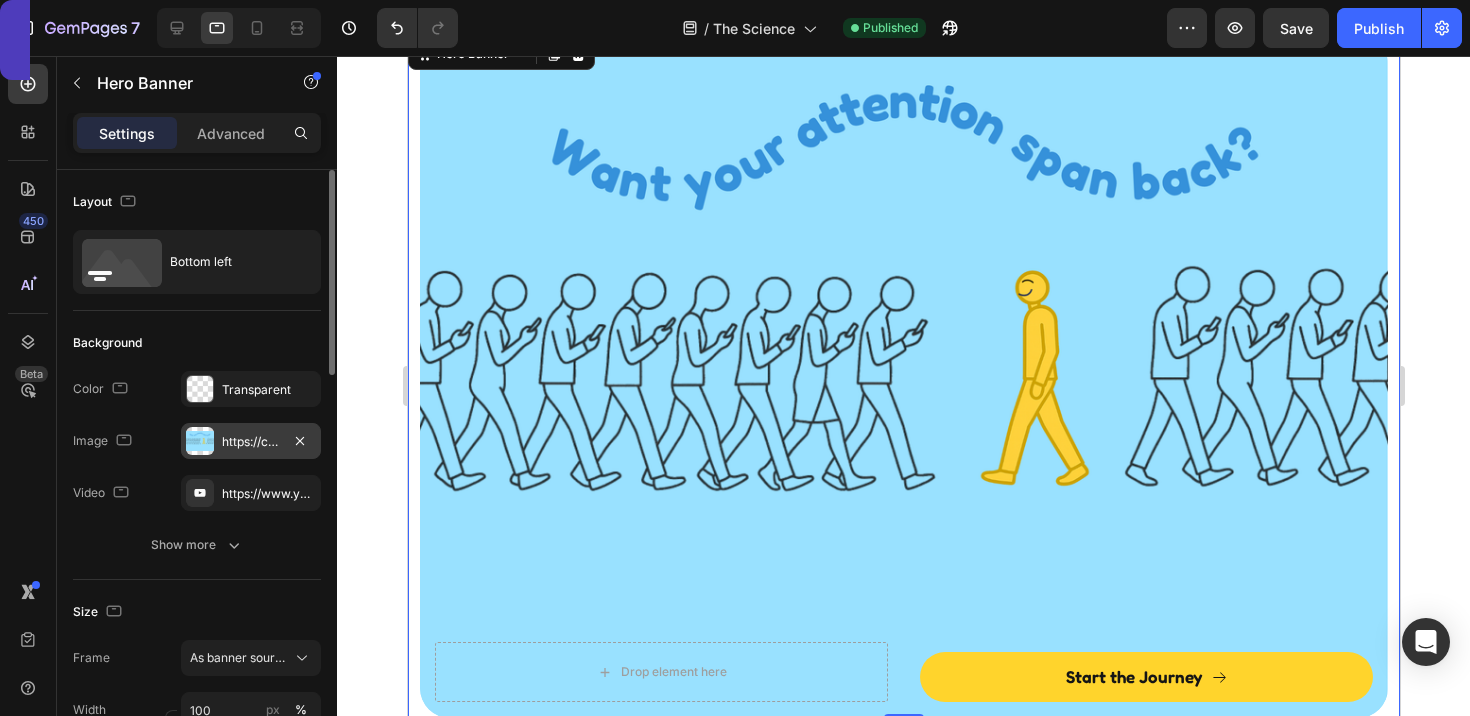 click on "https://cdn.shopify.com/s/files/1/0916/6857/8684/files/gempages_570851522548597575-12675dbe-6a5e-4166-8bc9-0ab05b6a7cda.png" at bounding box center [251, 442] 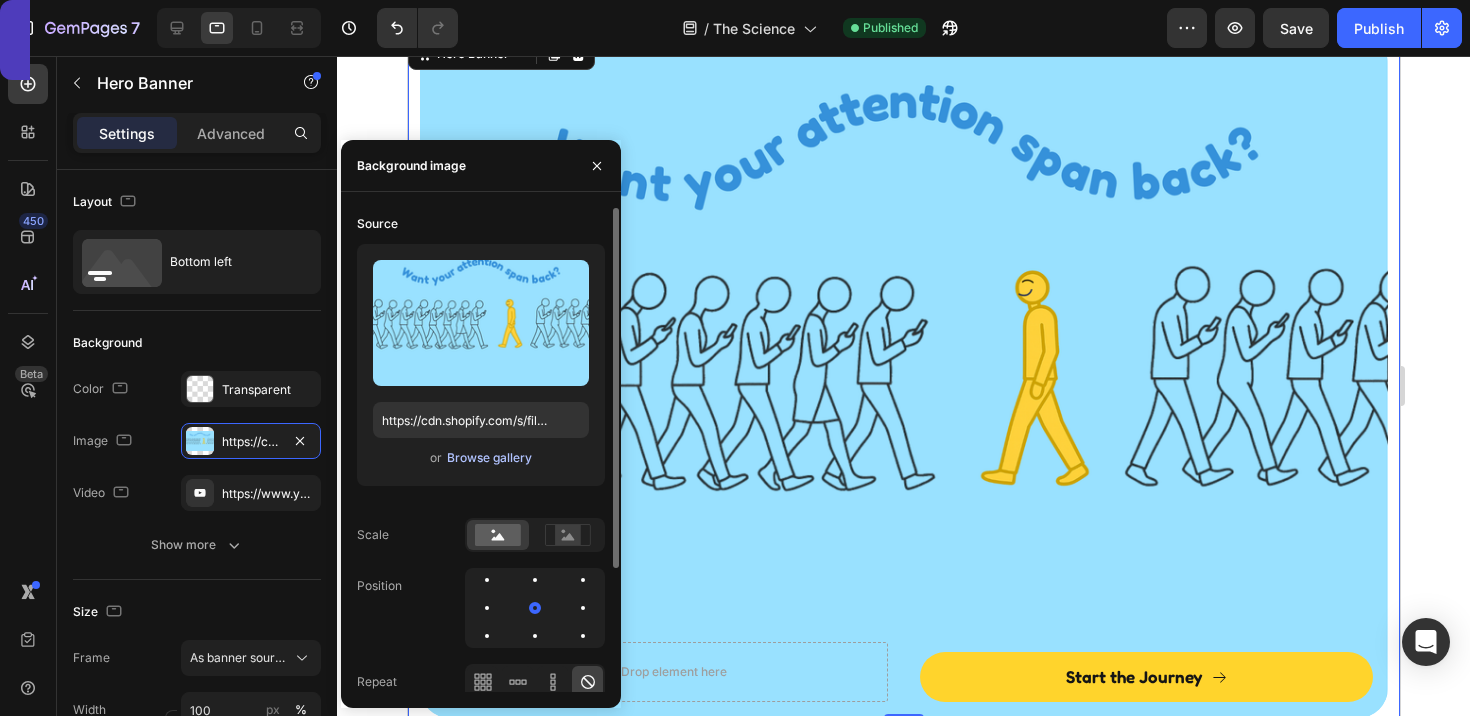 click on "Browse gallery" at bounding box center (489, 458) 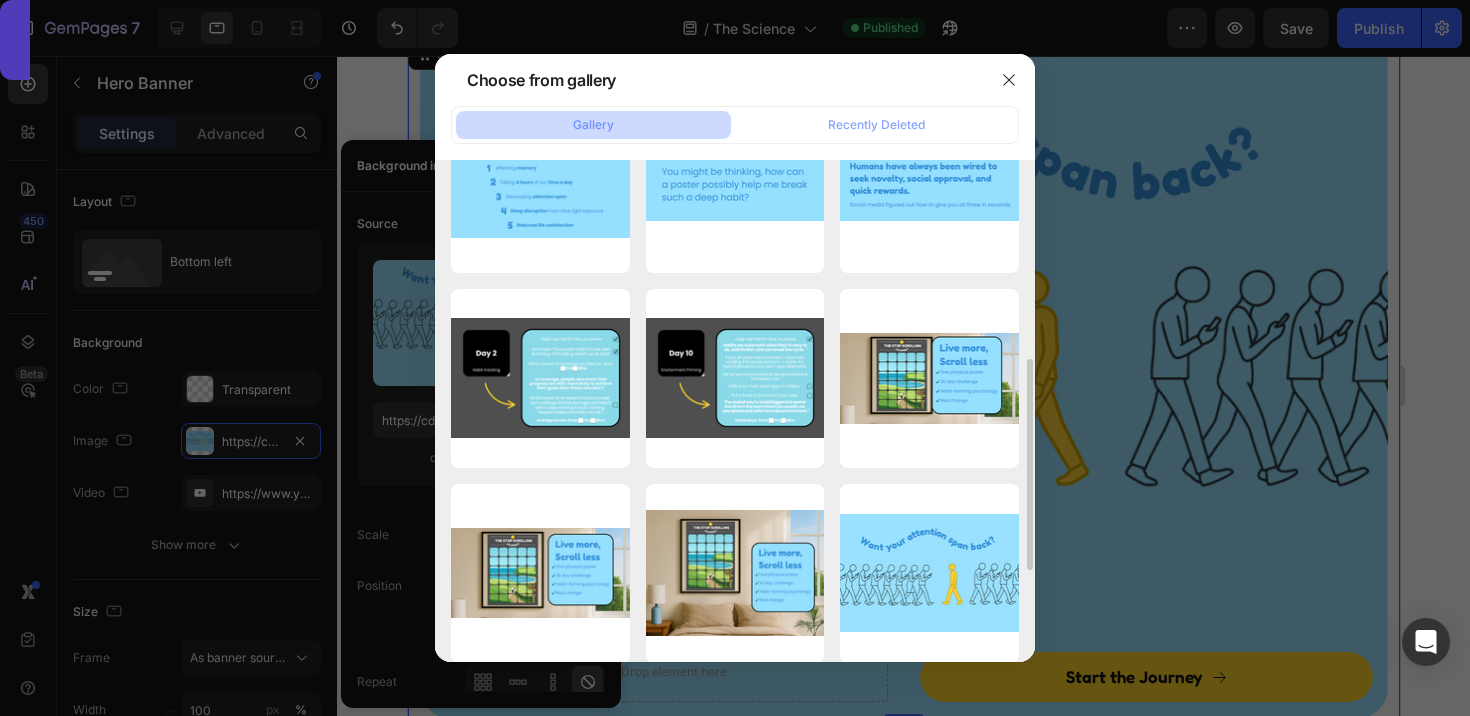 scroll, scrollTop: 469, scrollLeft: 0, axis: vertical 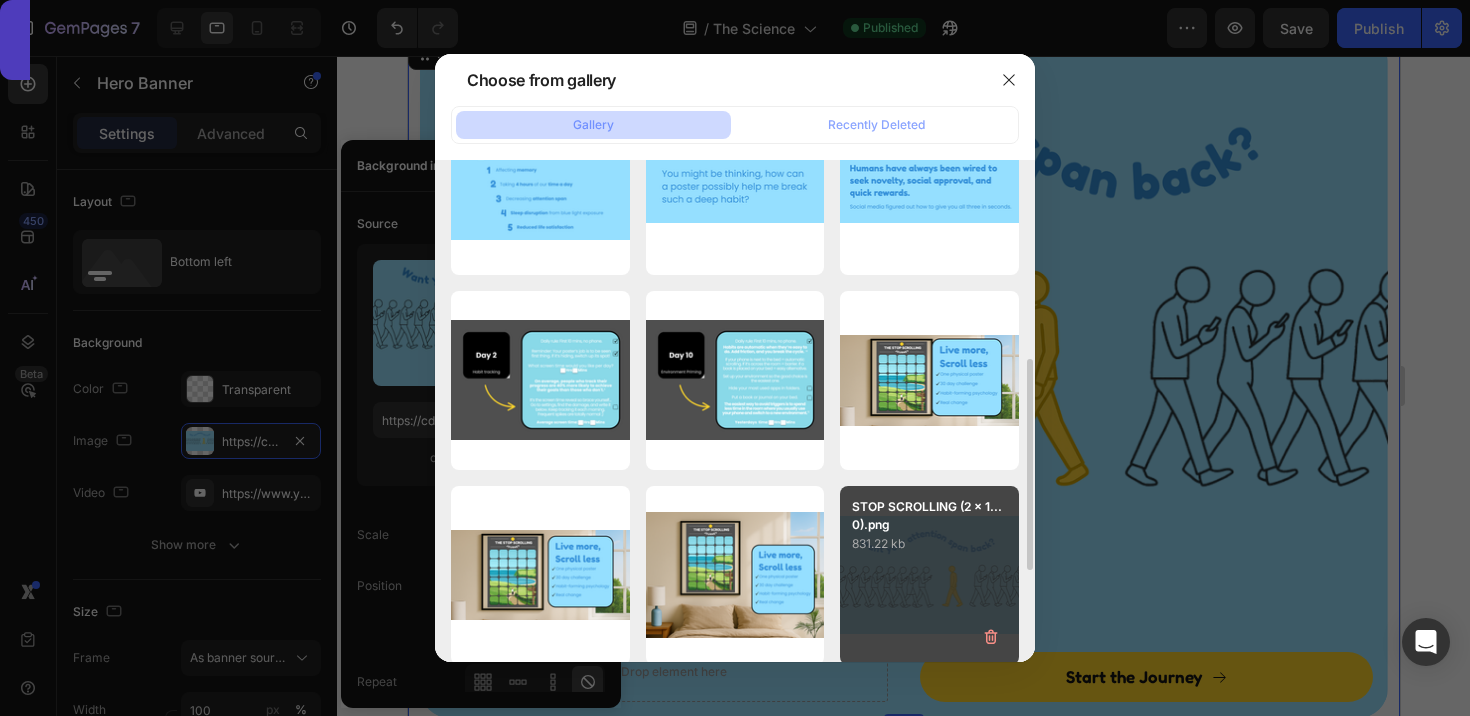 click on "831.22 kb" at bounding box center (929, 544) 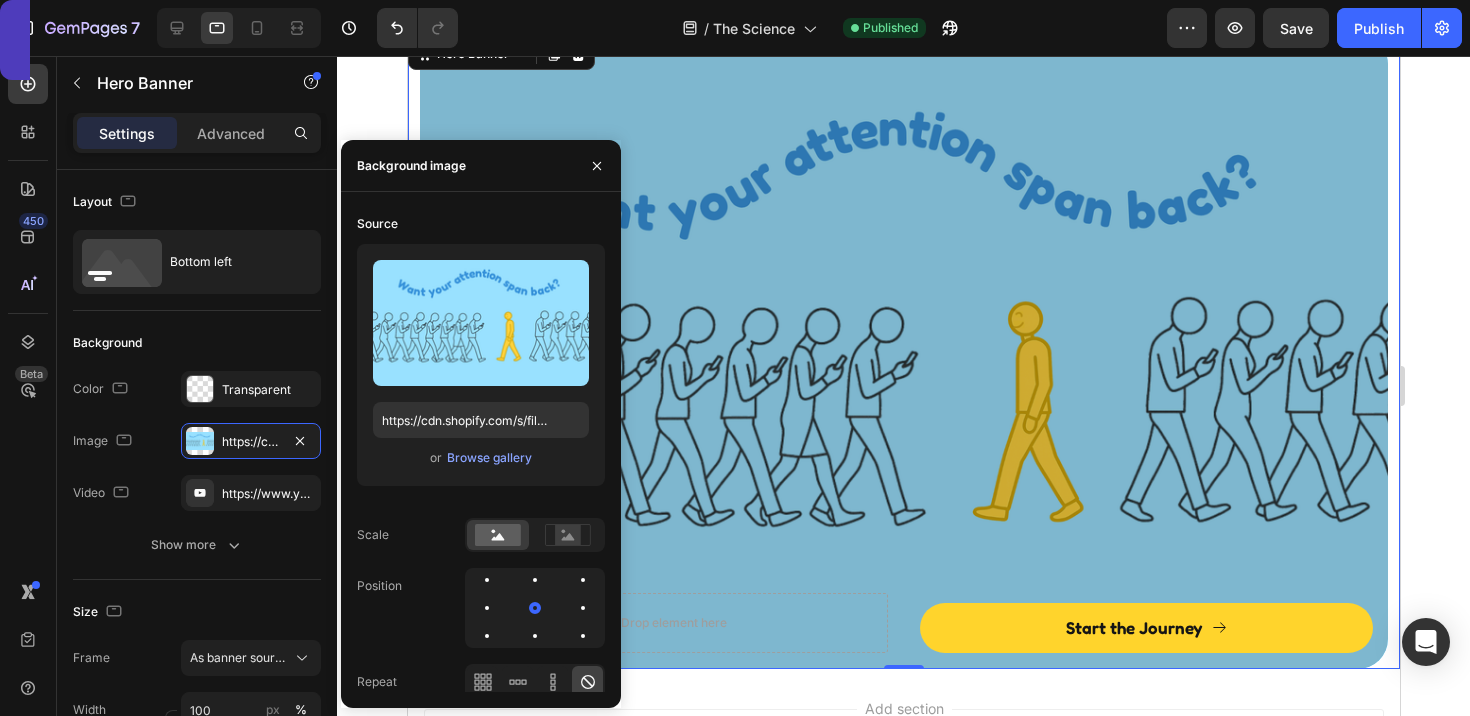 click at bounding box center (903, 351) 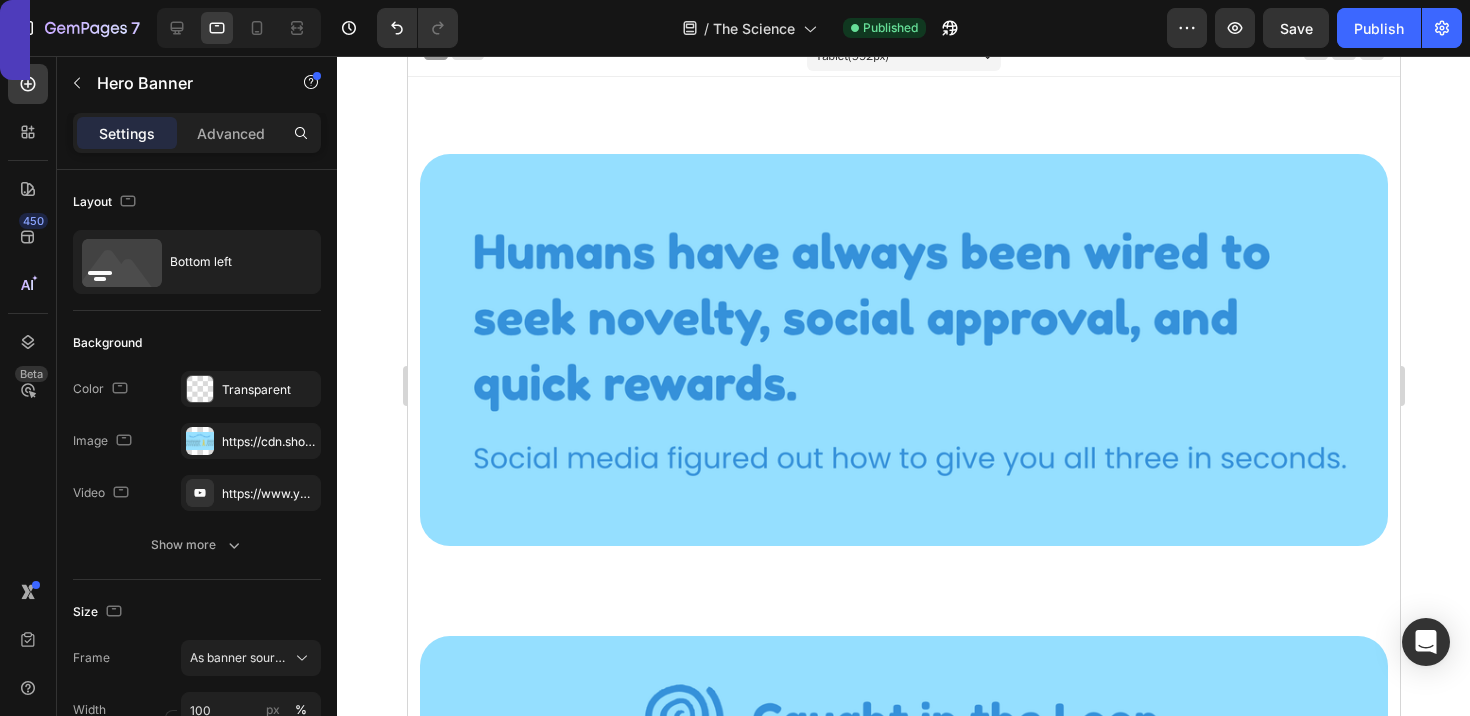 scroll, scrollTop: 0, scrollLeft: 0, axis: both 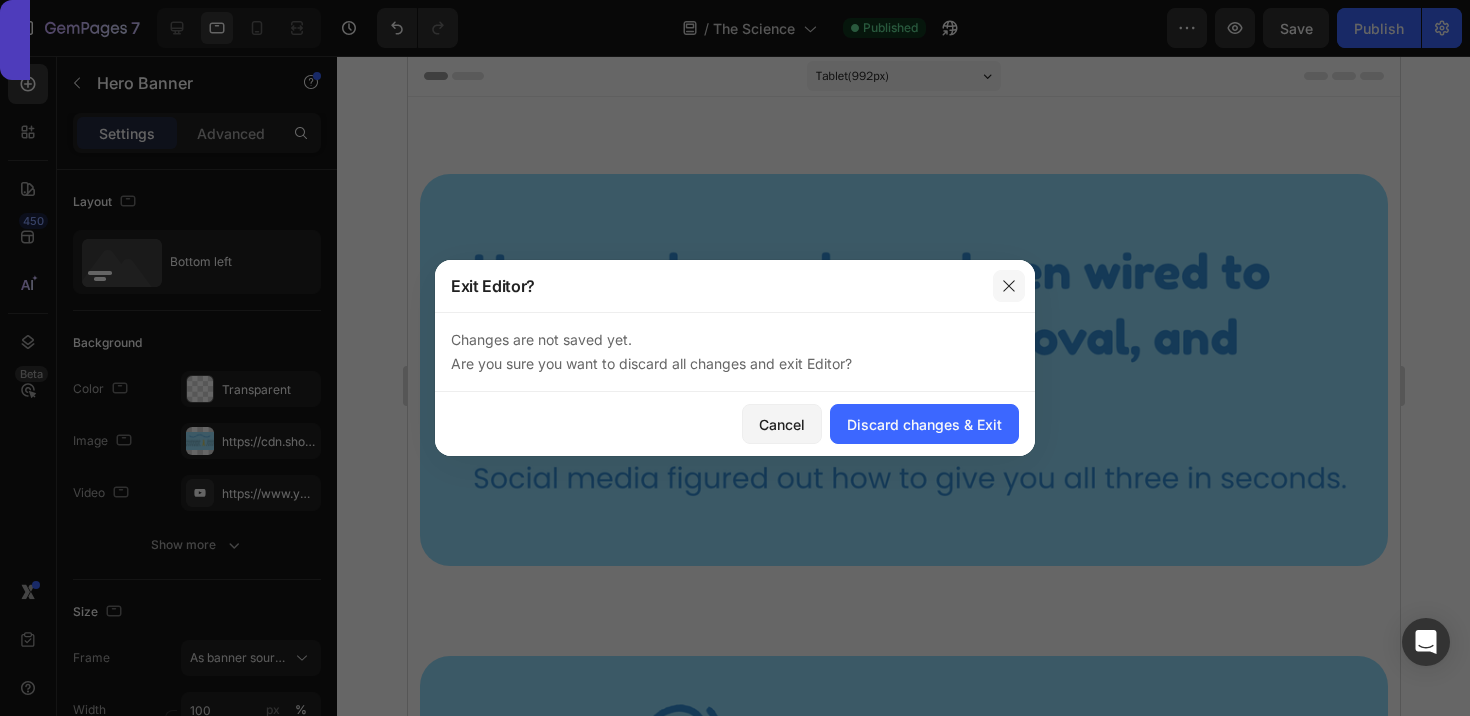 click 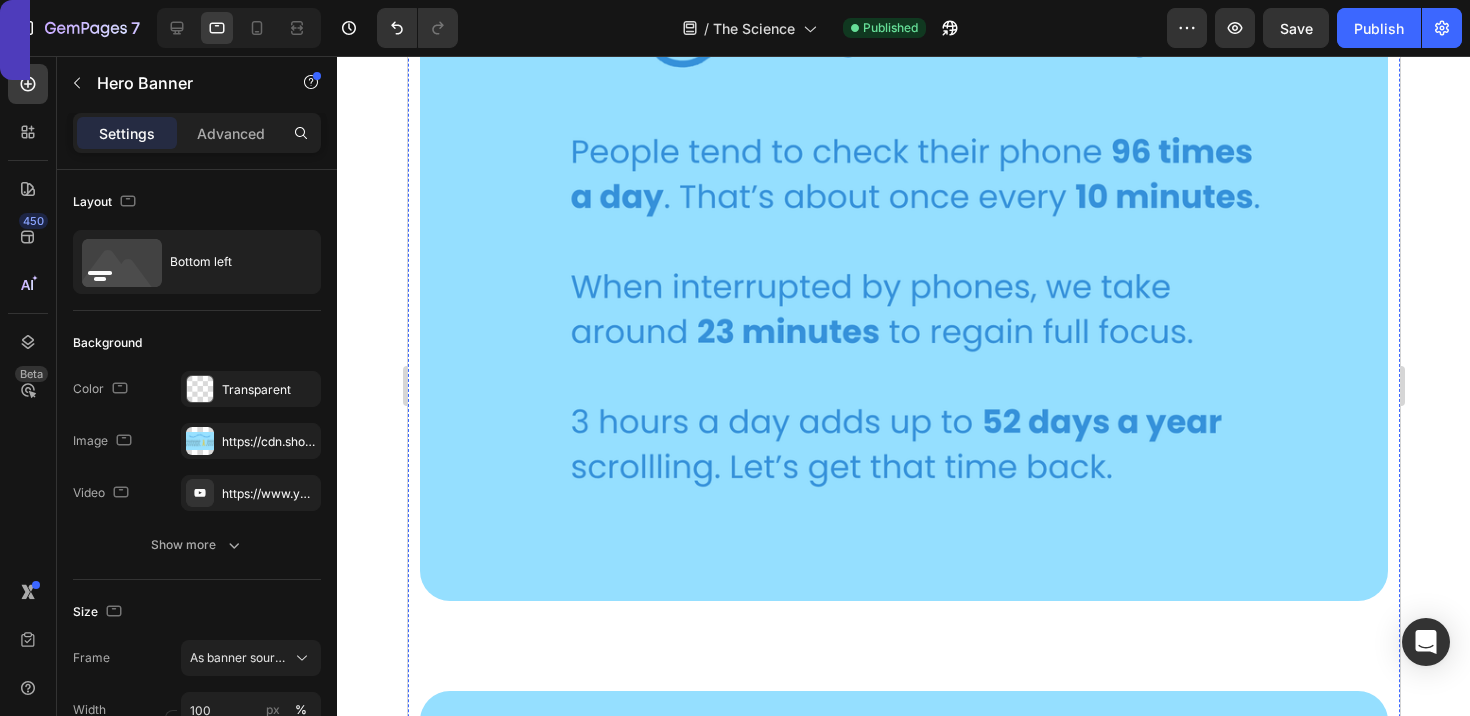 scroll, scrollTop: 746, scrollLeft: 0, axis: vertical 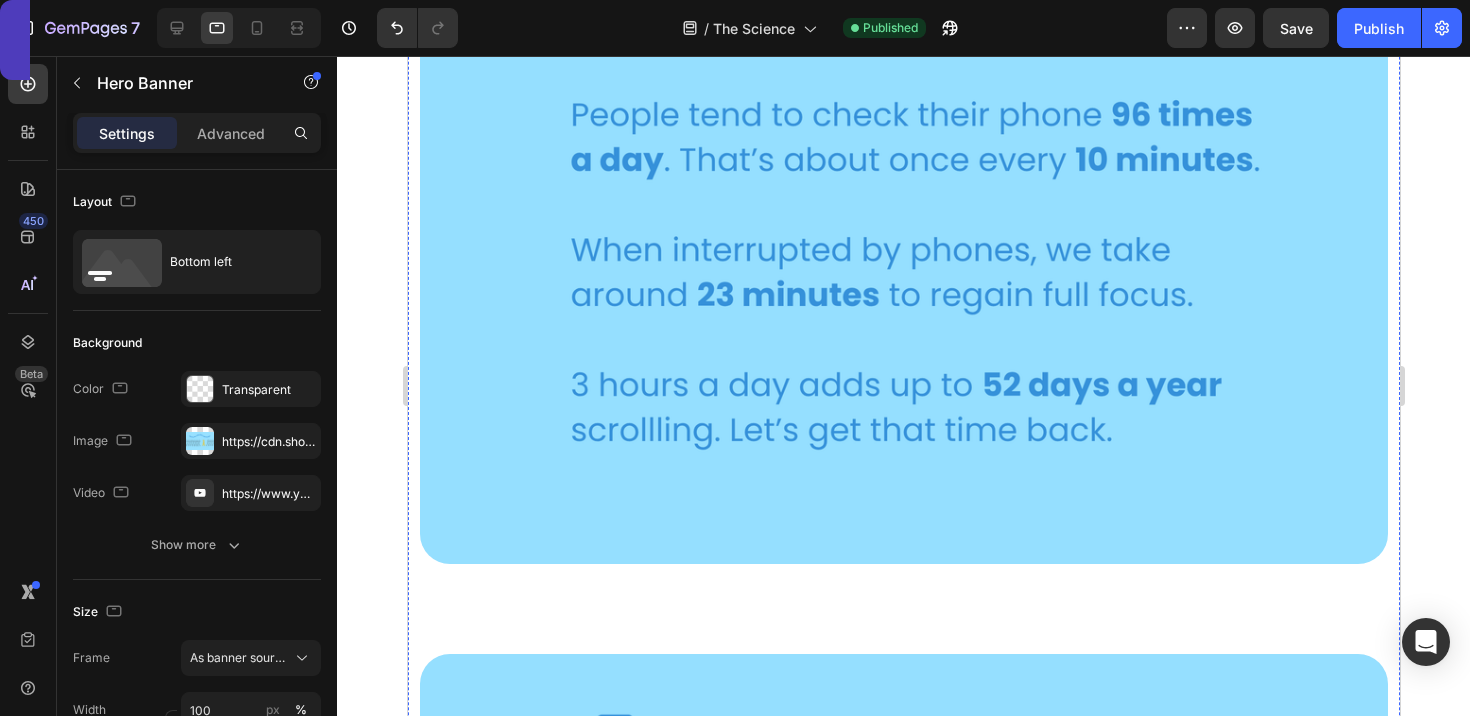click at bounding box center (903, 237) 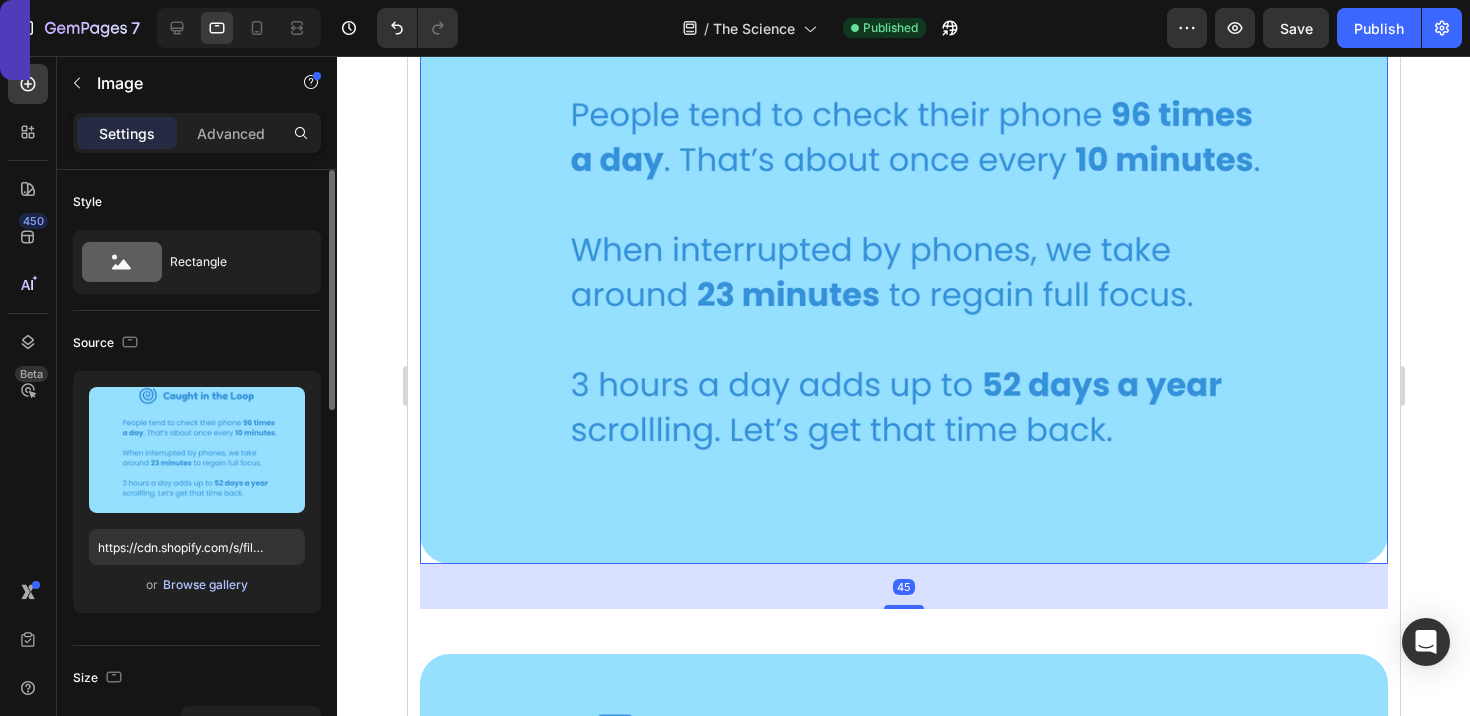 click on "Browse gallery" at bounding box center (205, 585) 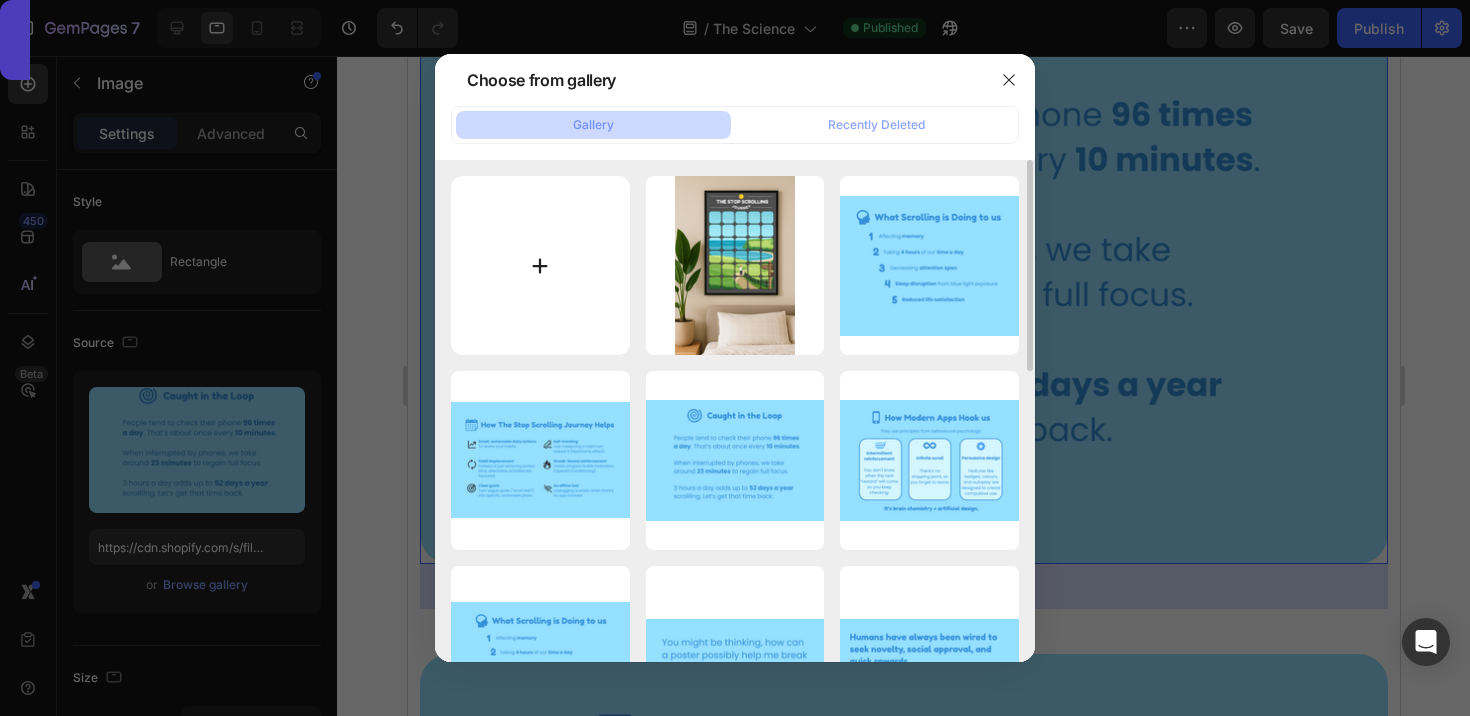 click at bounding box center (540, 265) 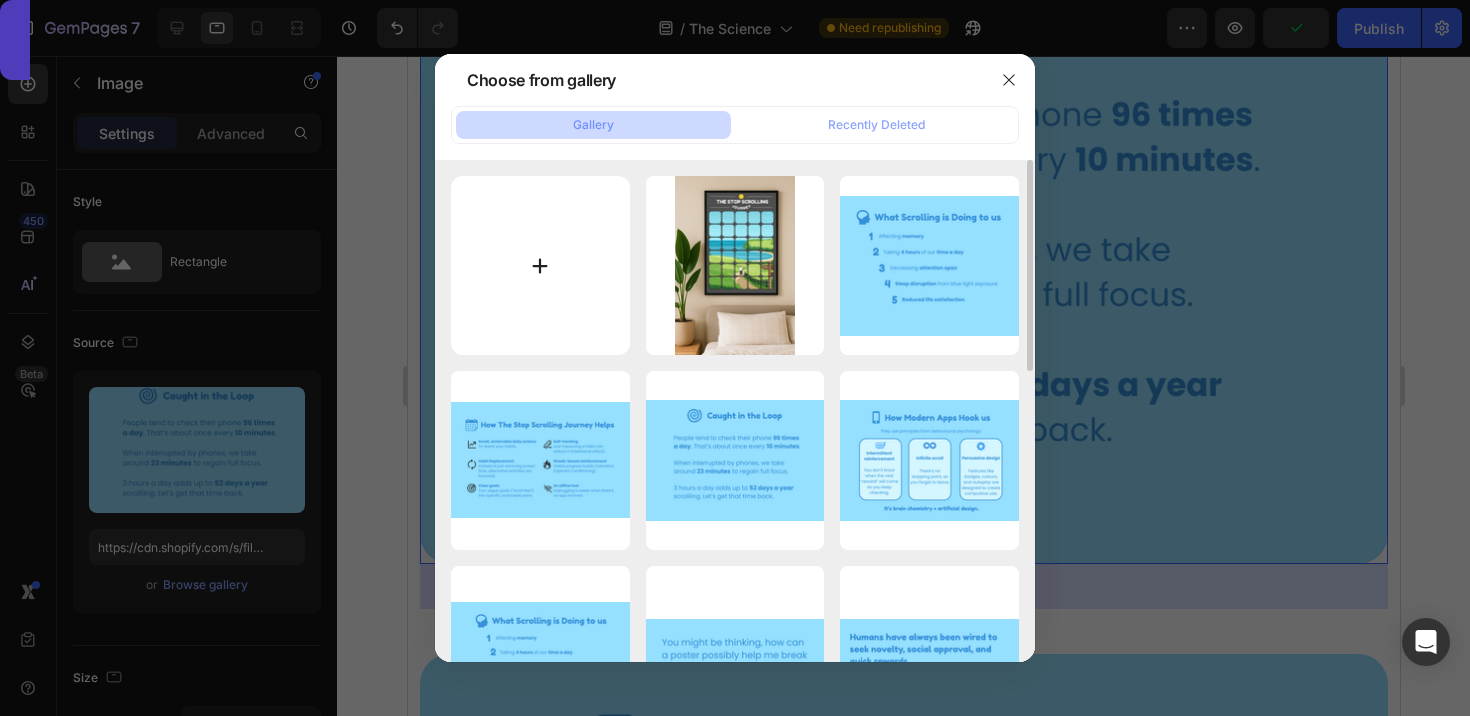 type on "C:\fakepath\STOP SCROLLING (2 x 1.1 cm) (17).png" 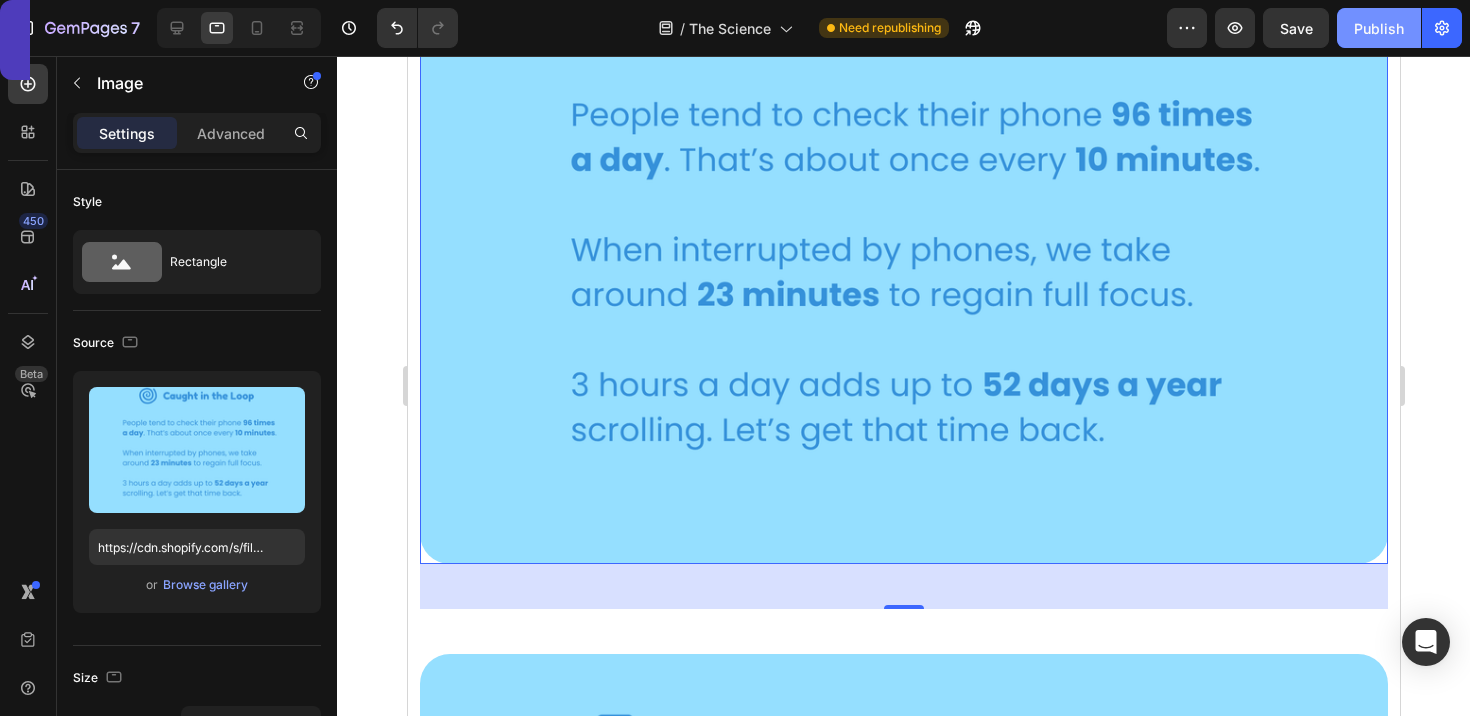 click on "Publish" at bounding box center (1379, 28) 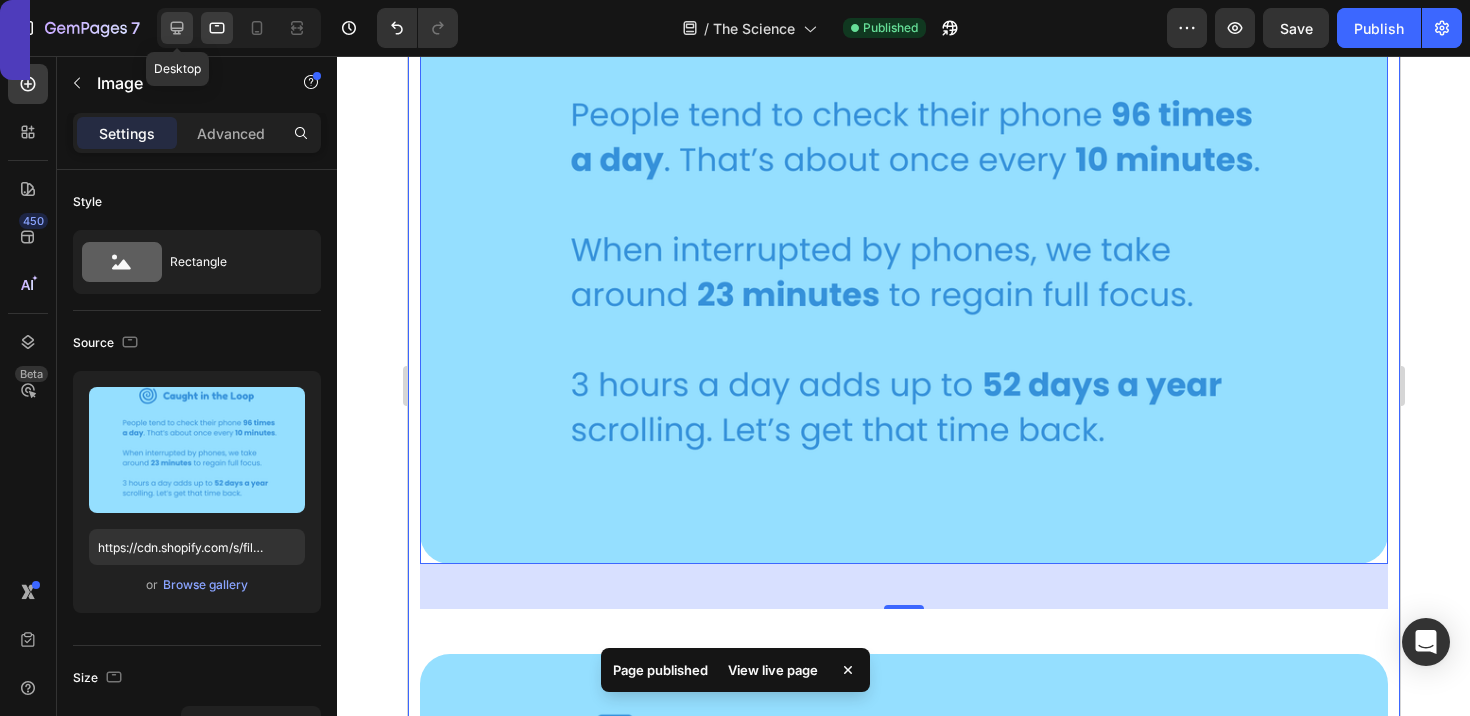 click 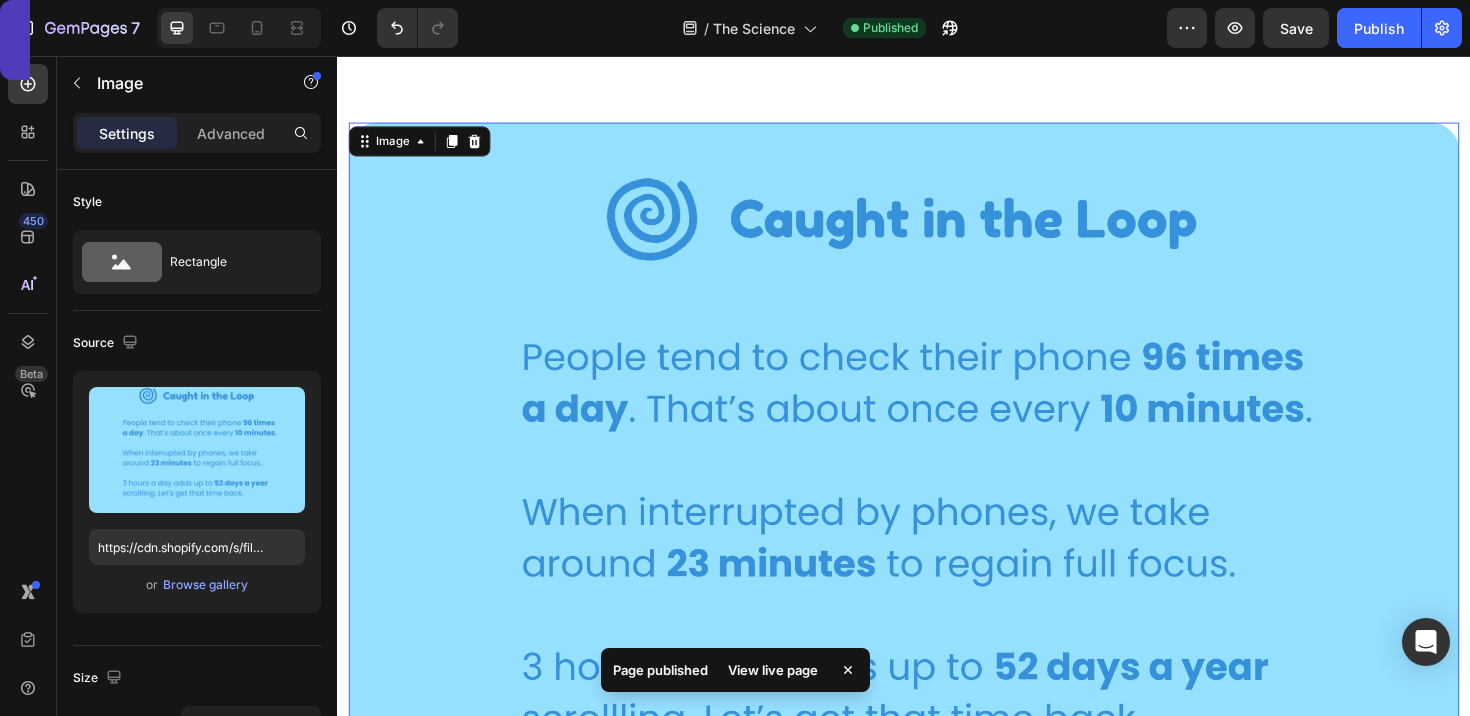 click at bounding box center (937, 523) 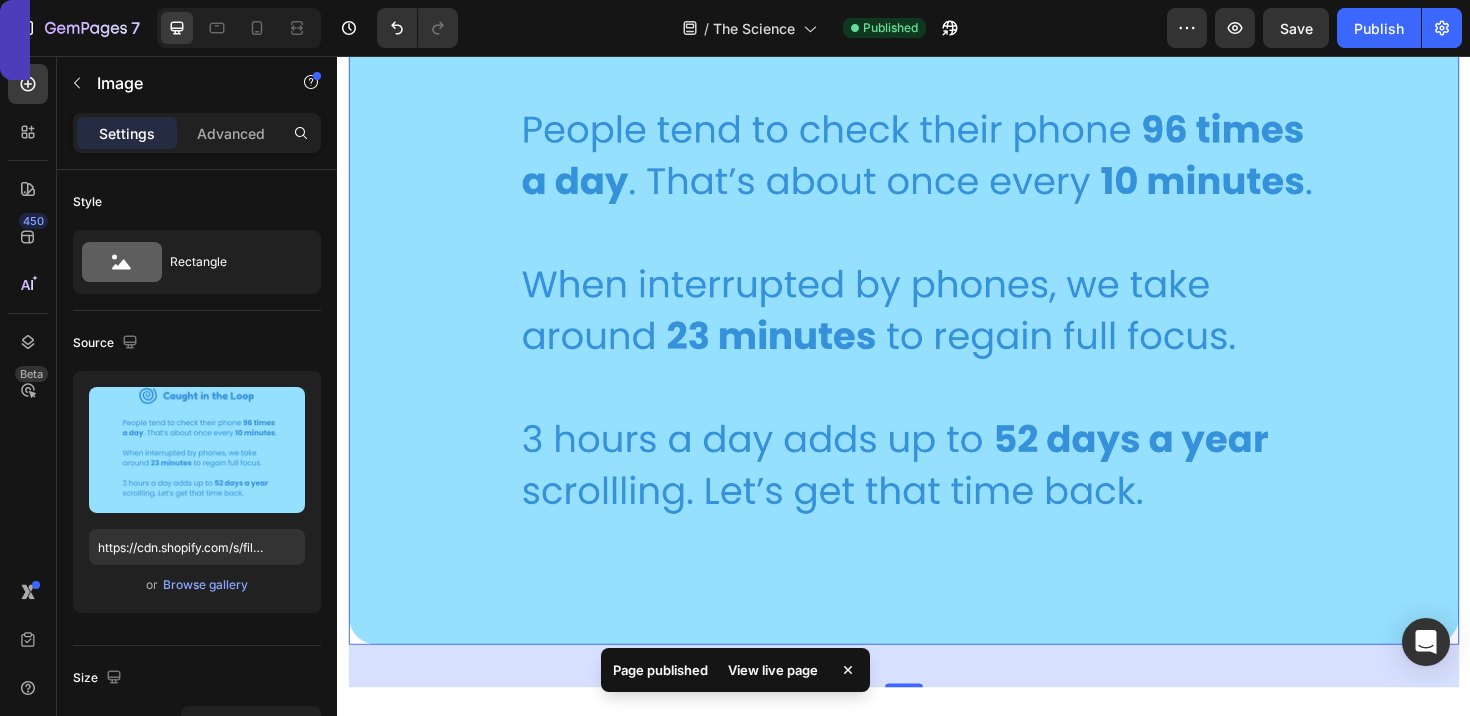 scroll, scrollTop: 865, scrollLeft: 0, axis: vertical 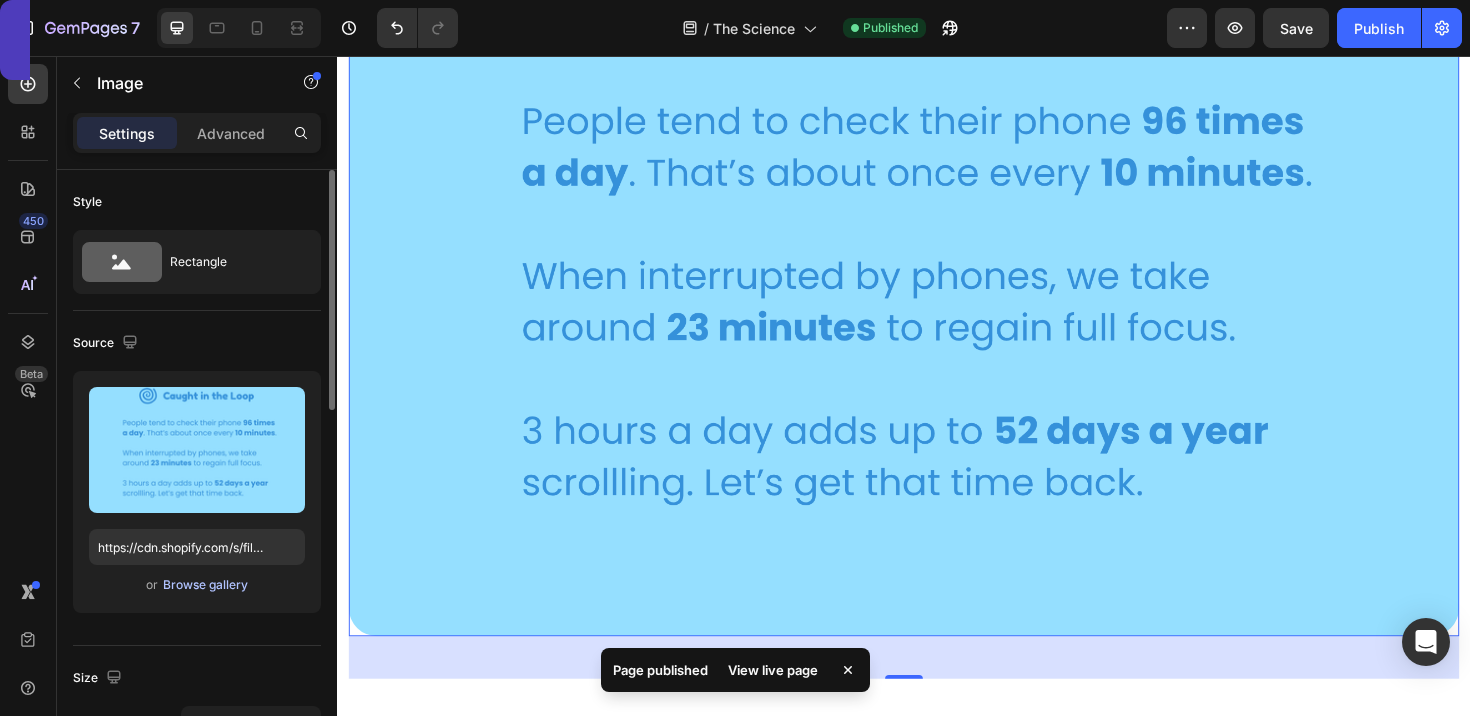 click on "Browse gallery" at bounding box center [205, 585] 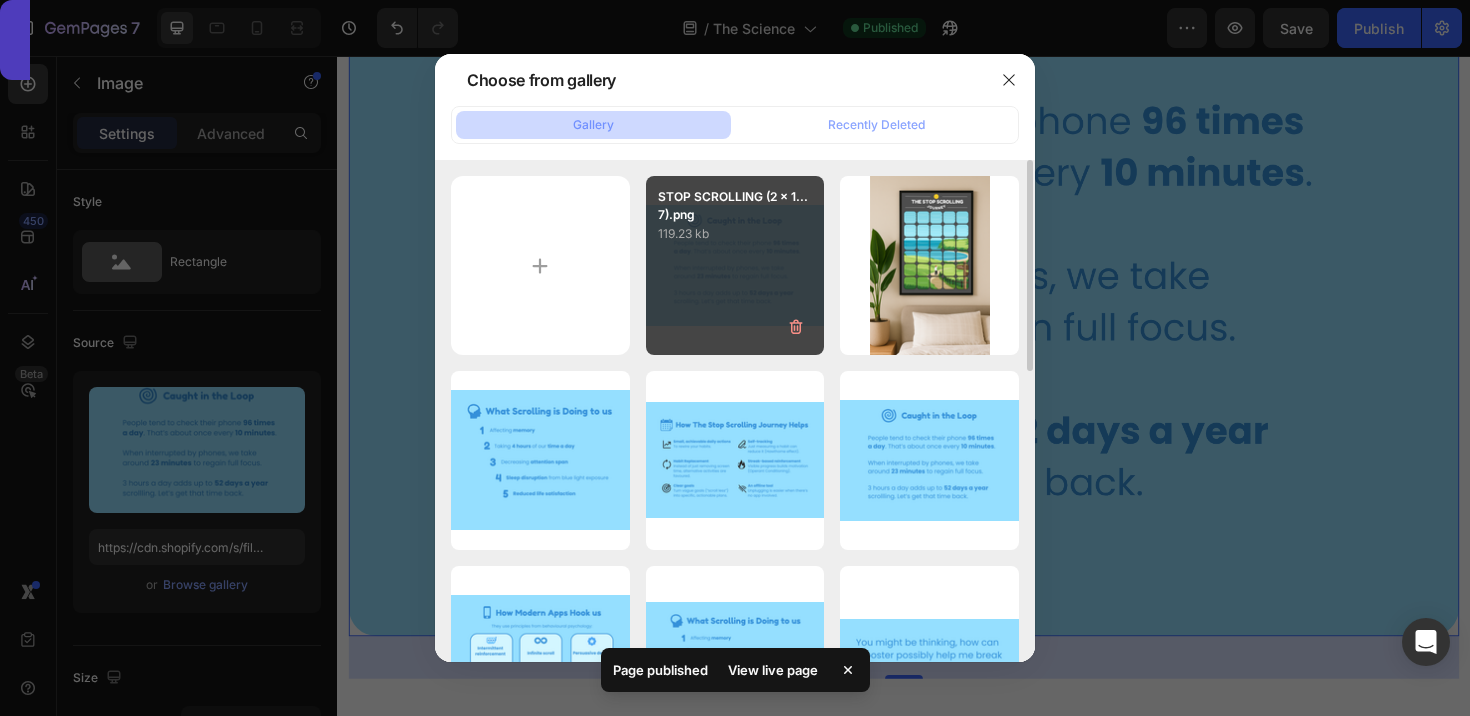 click on "STOP SCROLLING (2 x 1...7).png 119.23 kb" at bounding box center [735, 265] 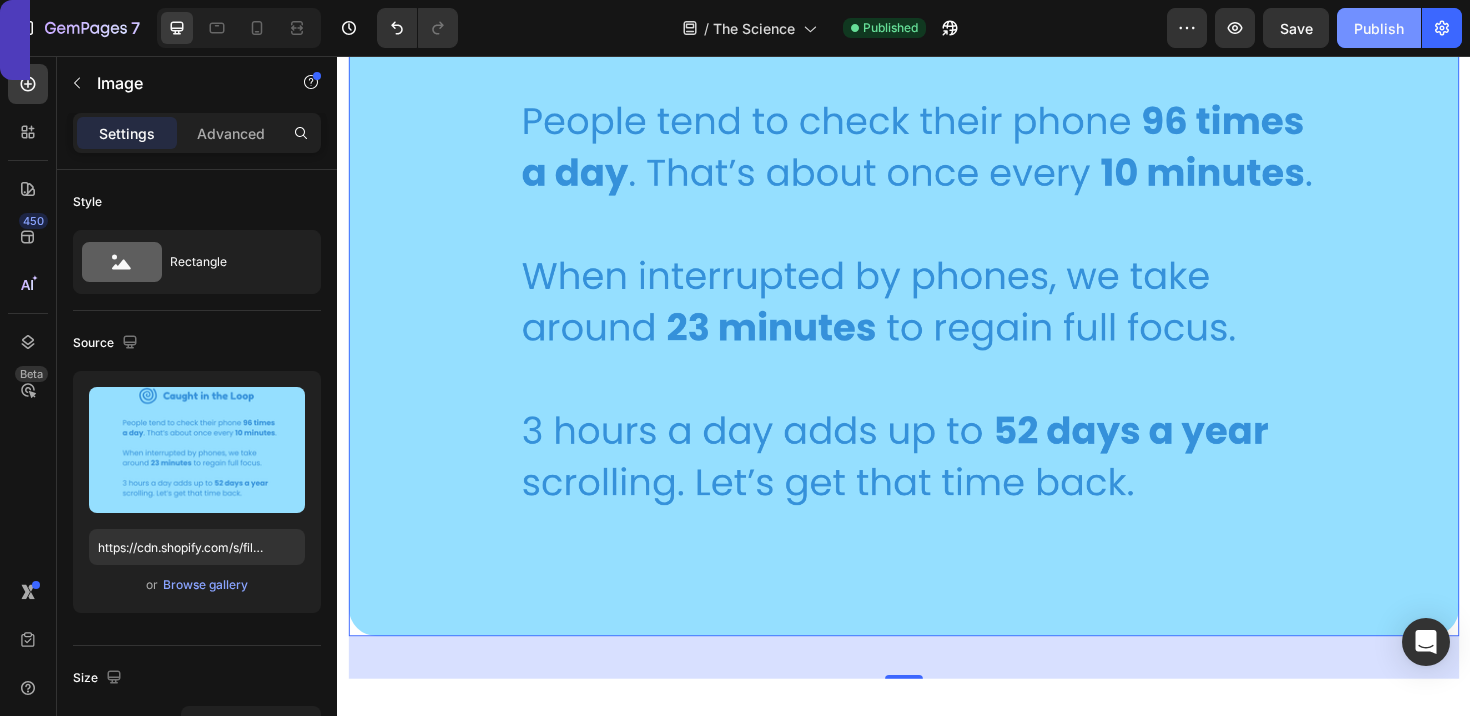 click on "Publish" 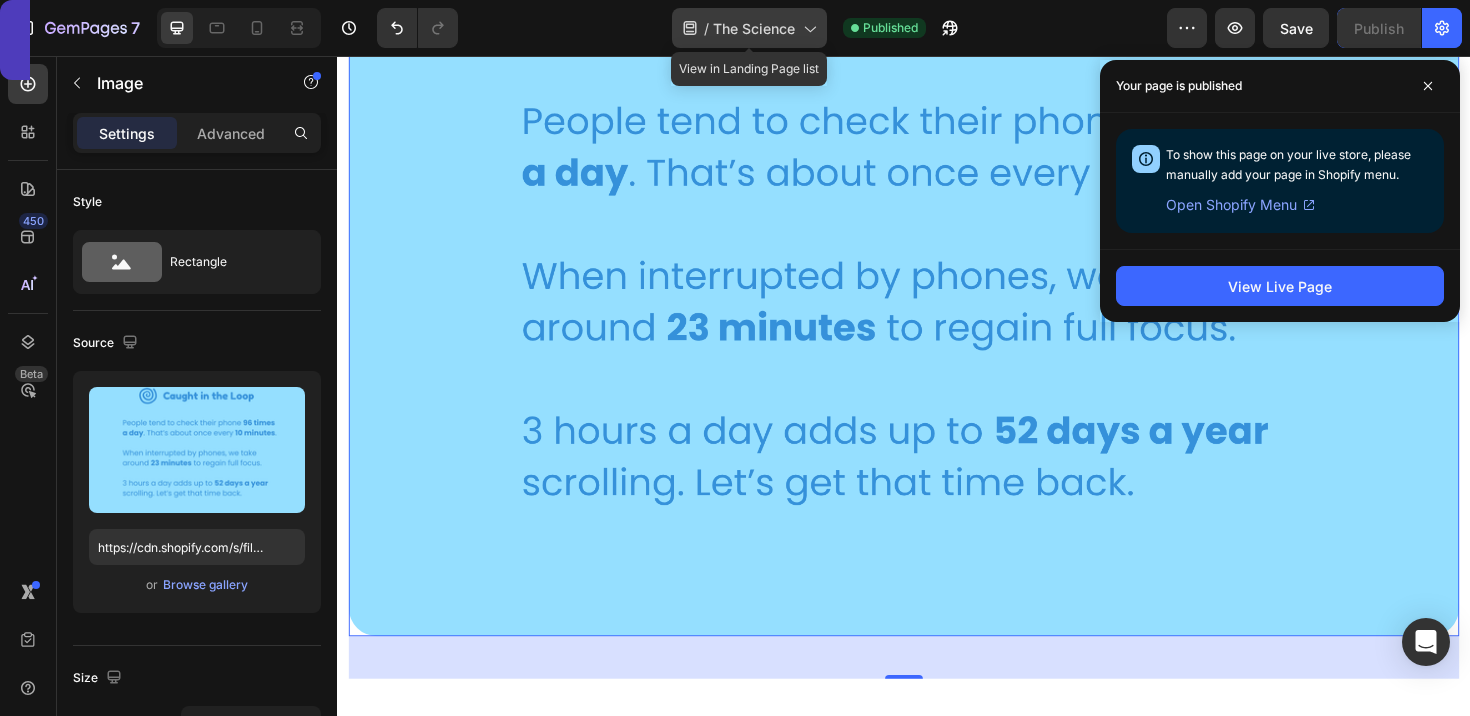 click on "/  The Science" 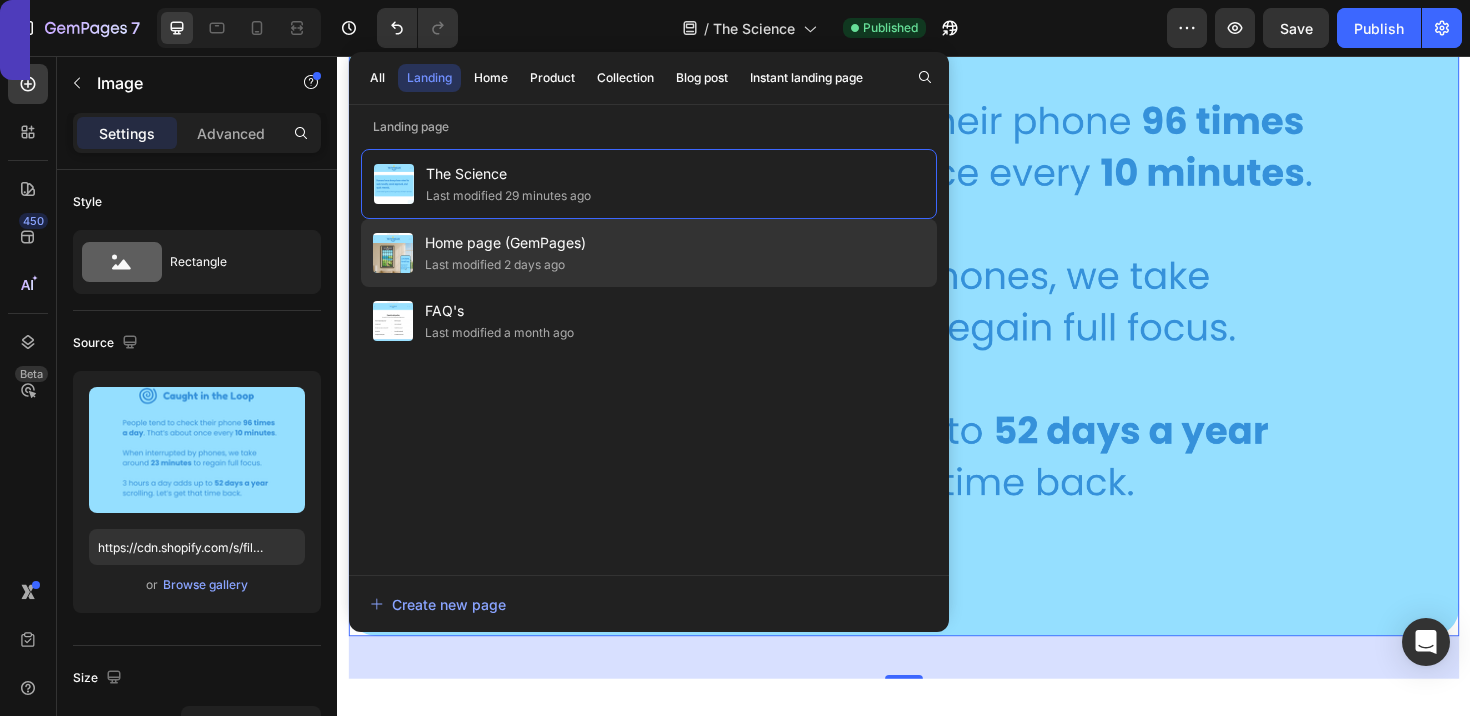 click on "Home page (GemPages)" at bounding box center (505, 243) 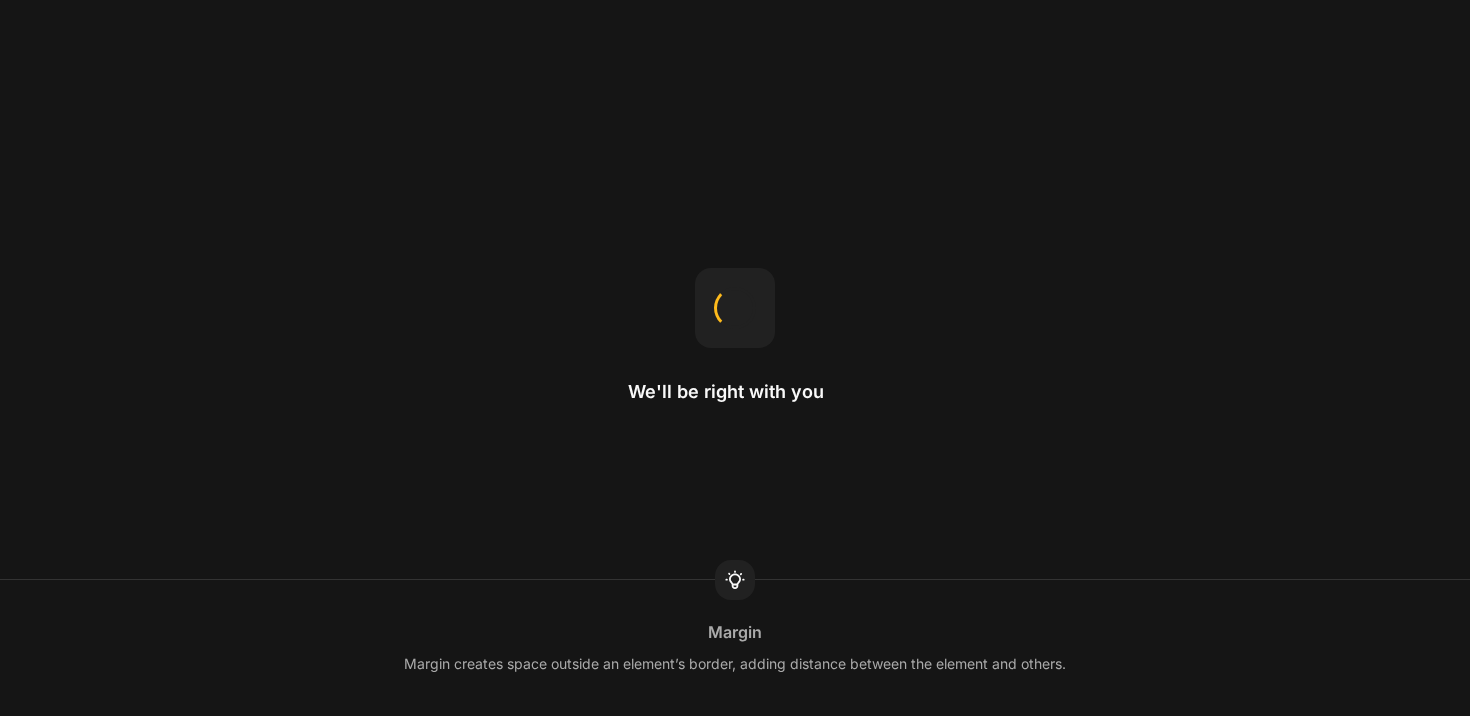 scroll, scrollTop: 0, scrollLeft: 0, axis: both 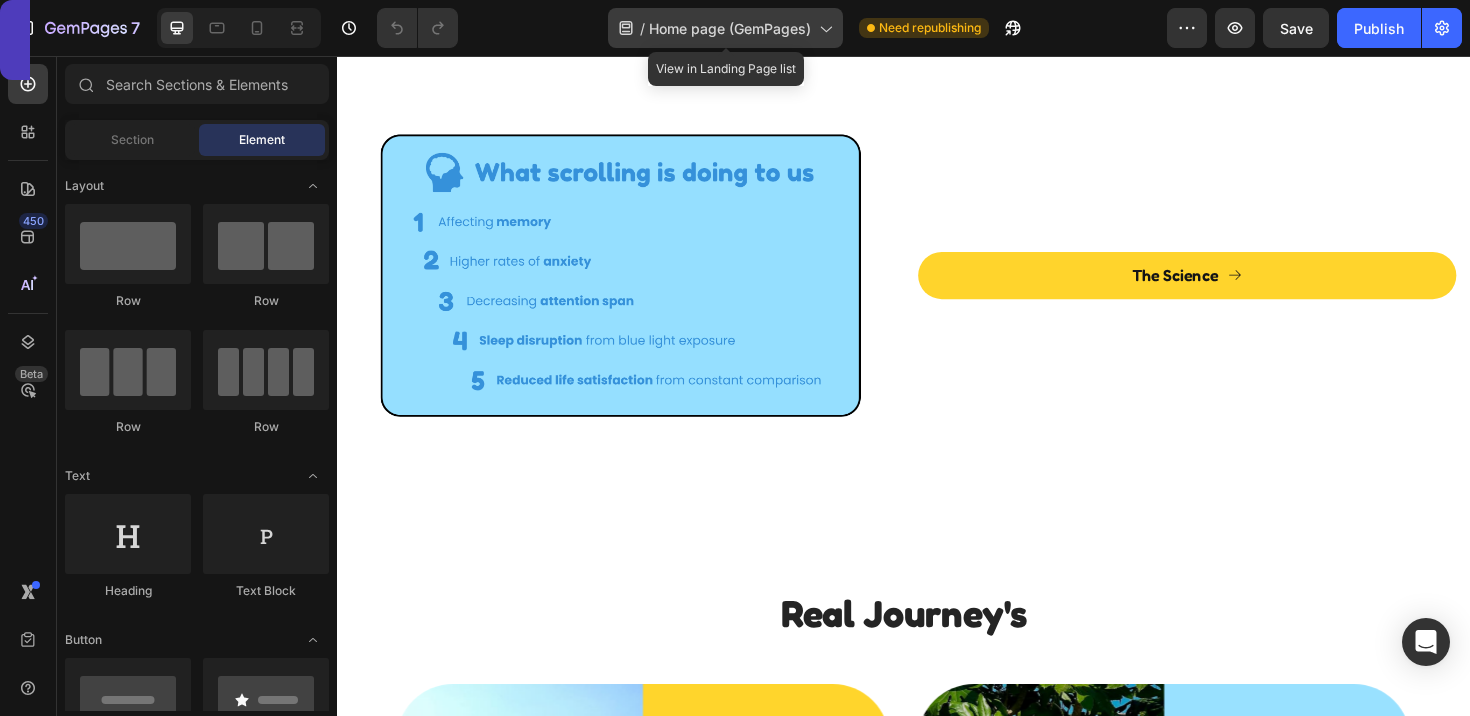 click on "/" at bounding box center [642, 28] 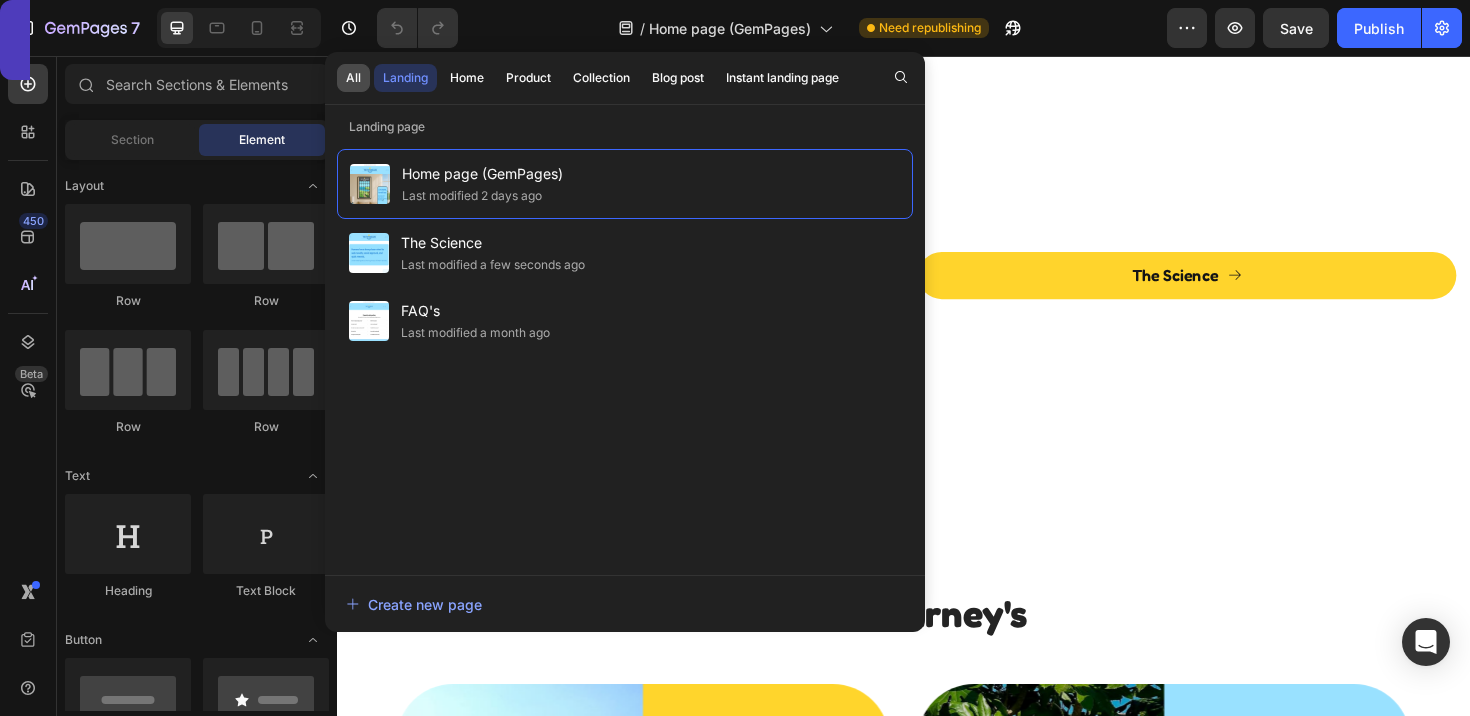 click on "All" 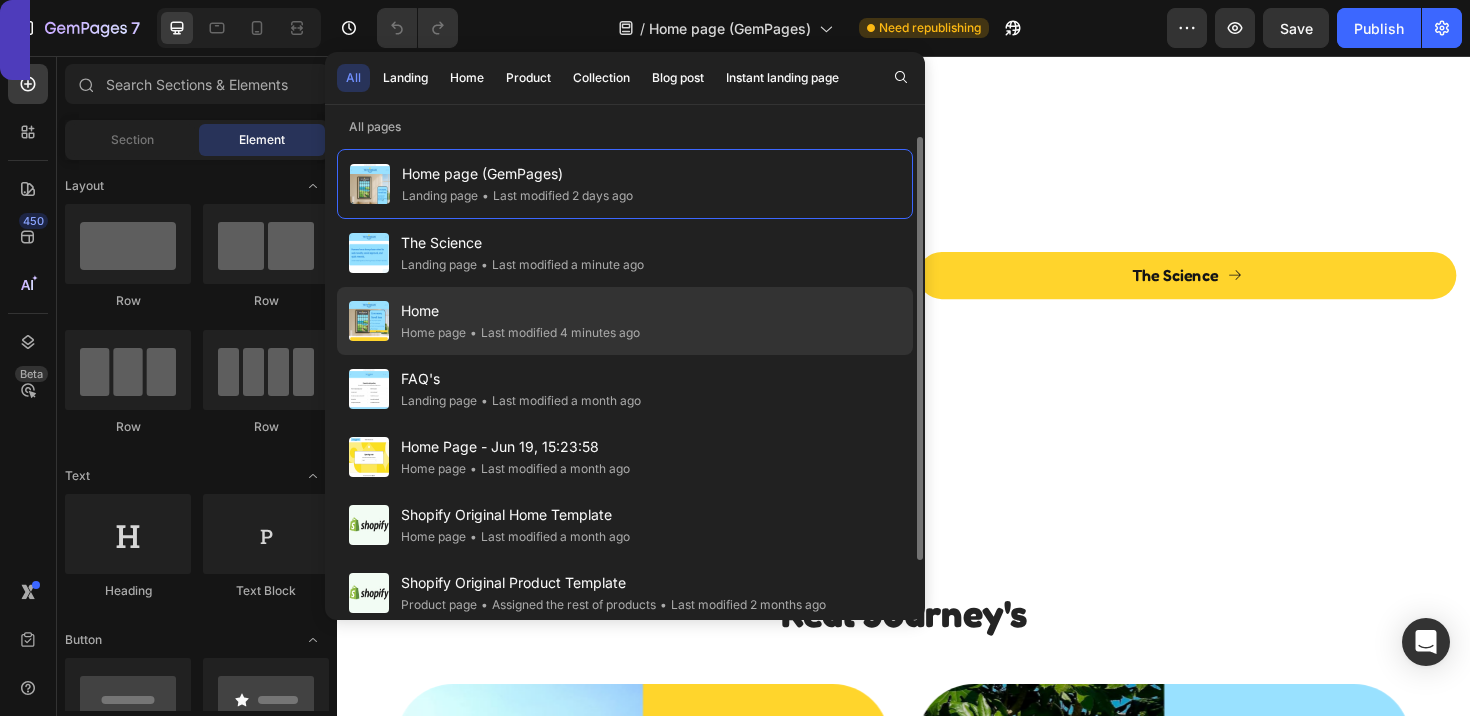 click on "• Last modified 4 minutes ago" 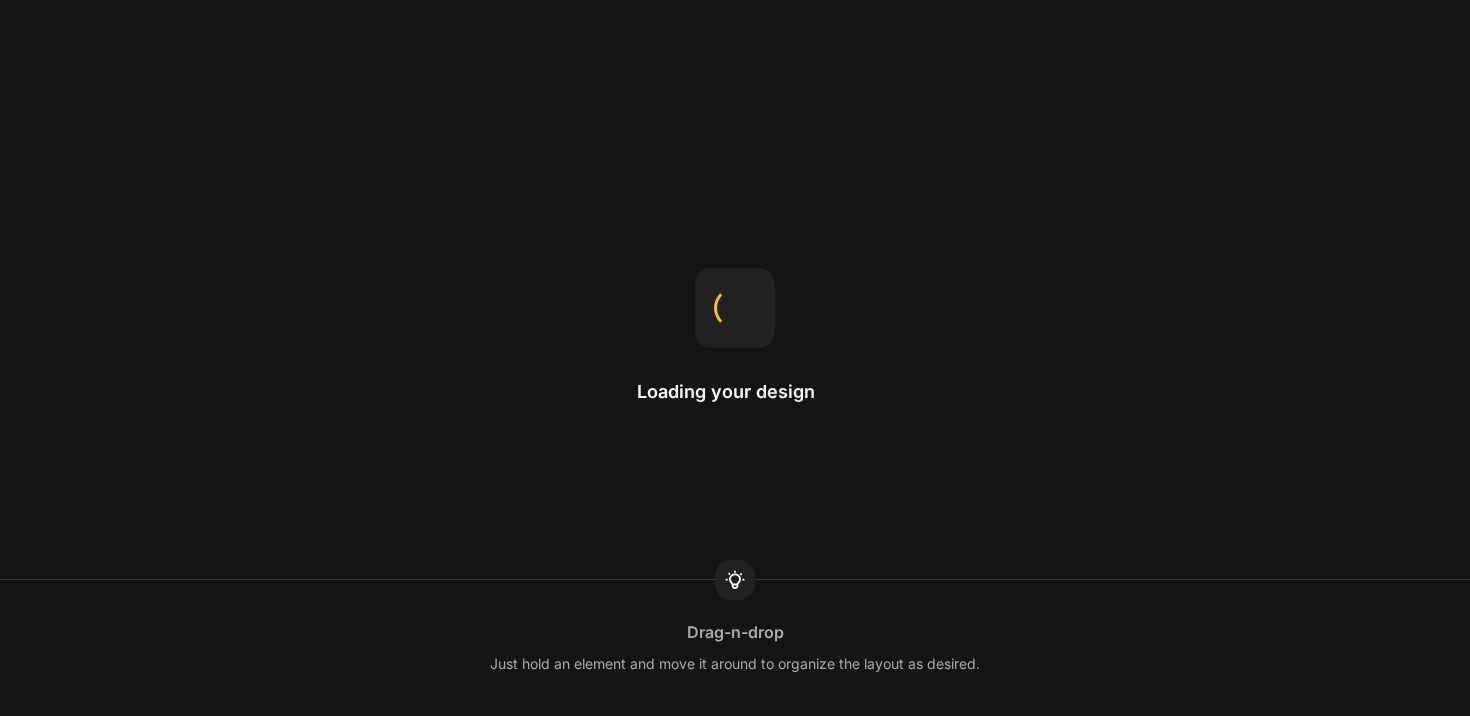 scroll, scrollTop: 0, scrollLeft: 0, axis: both 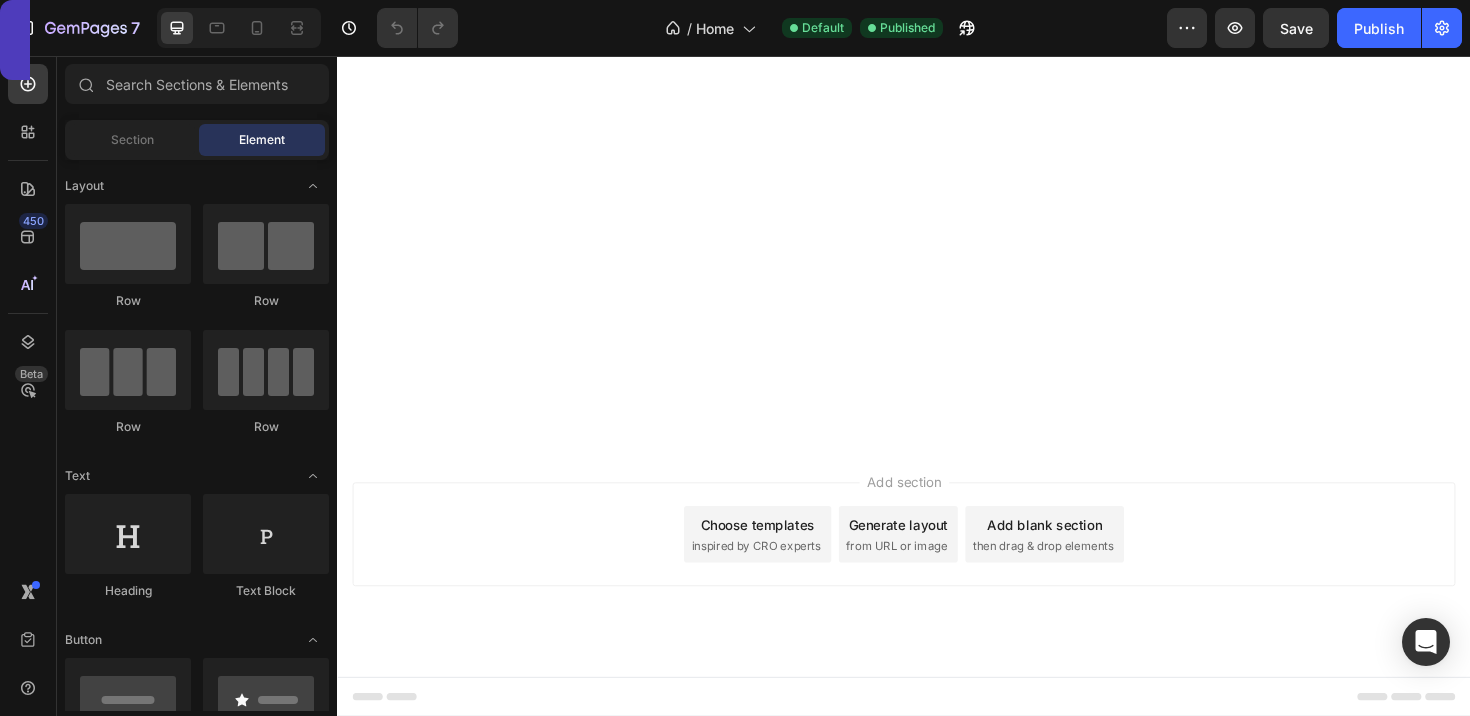 click at bounding box center (937, -1300) 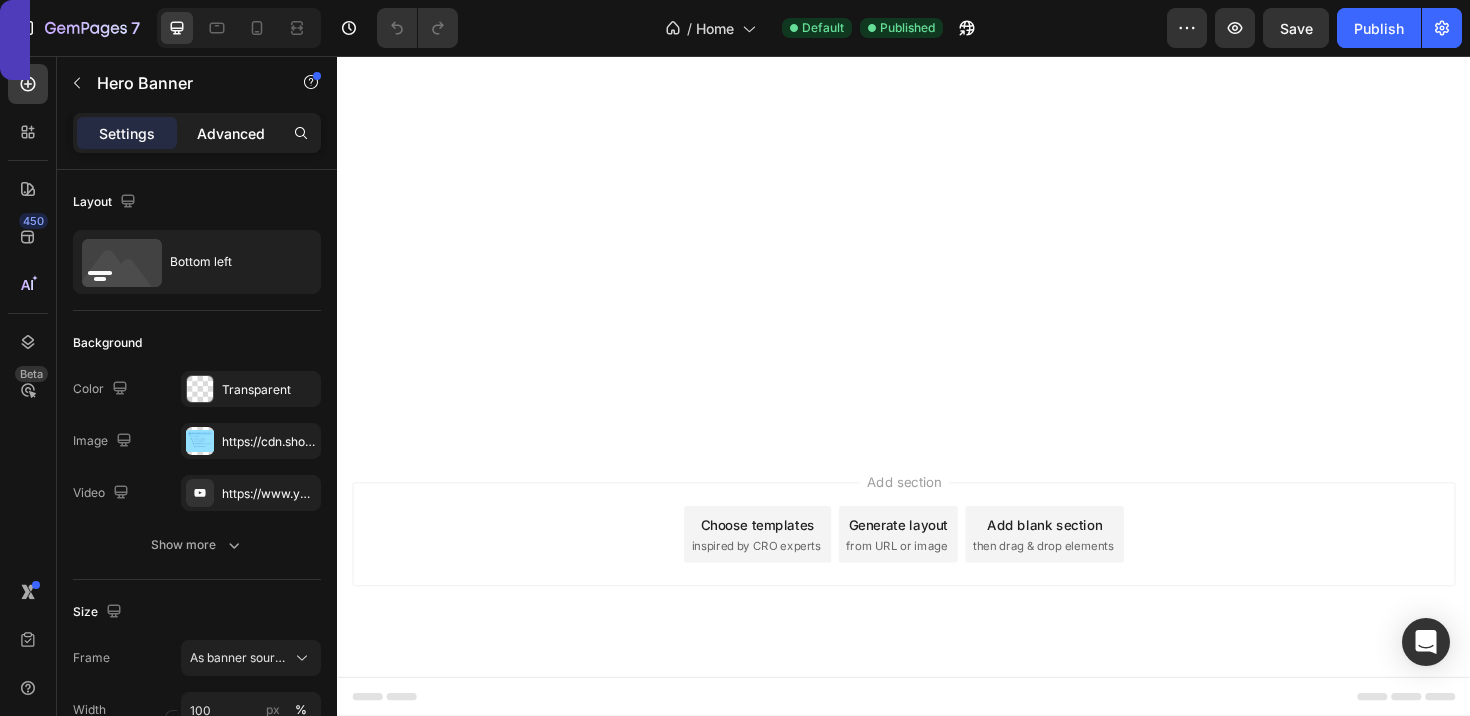 click on "Advanced" at bounding box center [231, 133] 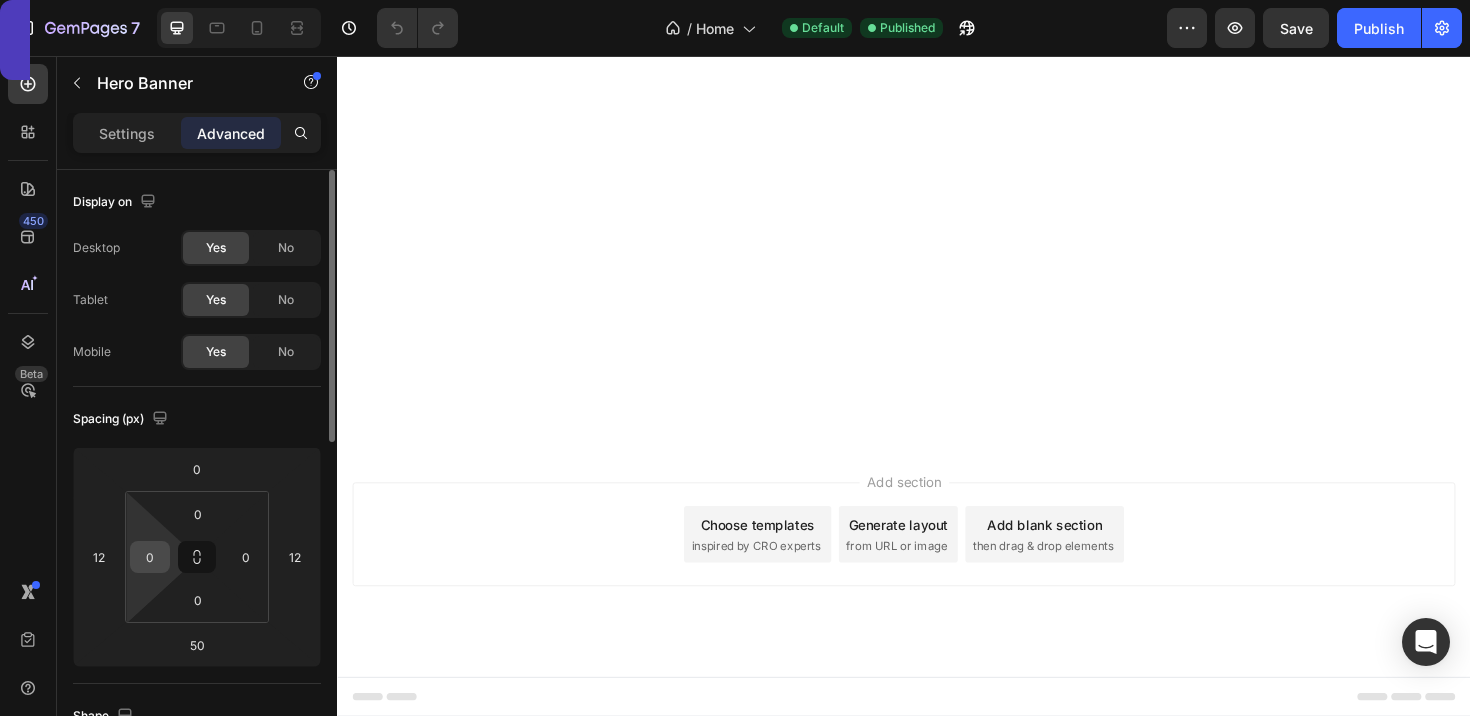 click on "0" at bounding box center (150, 557) 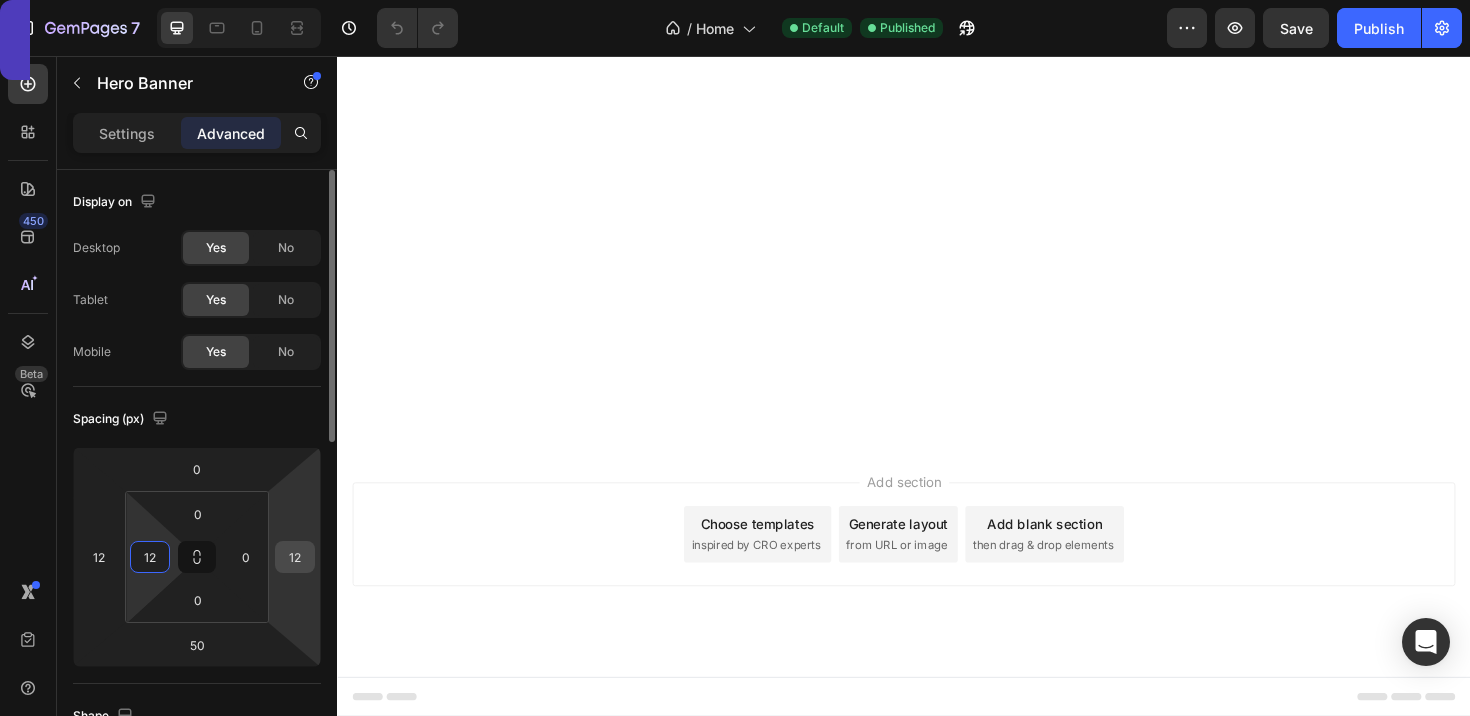 type on "12" 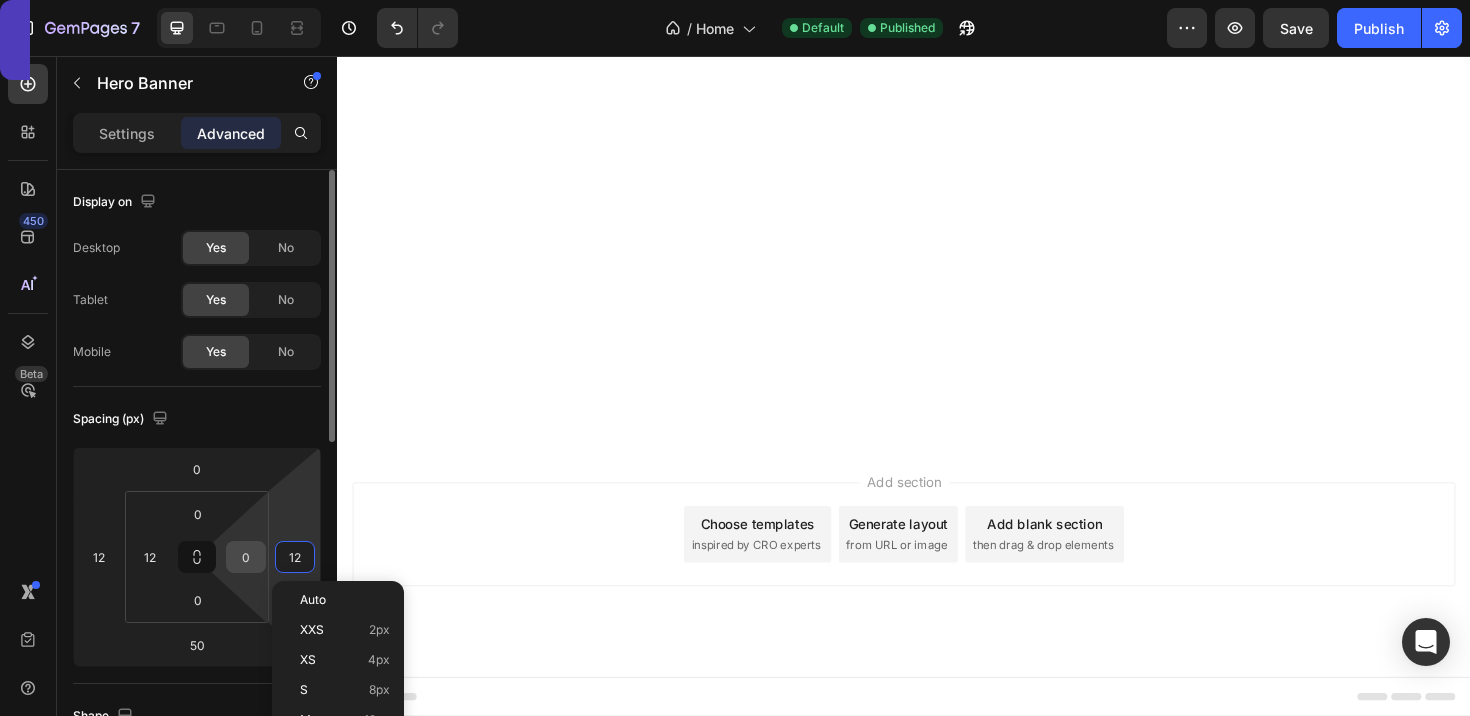 click on "0" at bounding box center (246, 557) 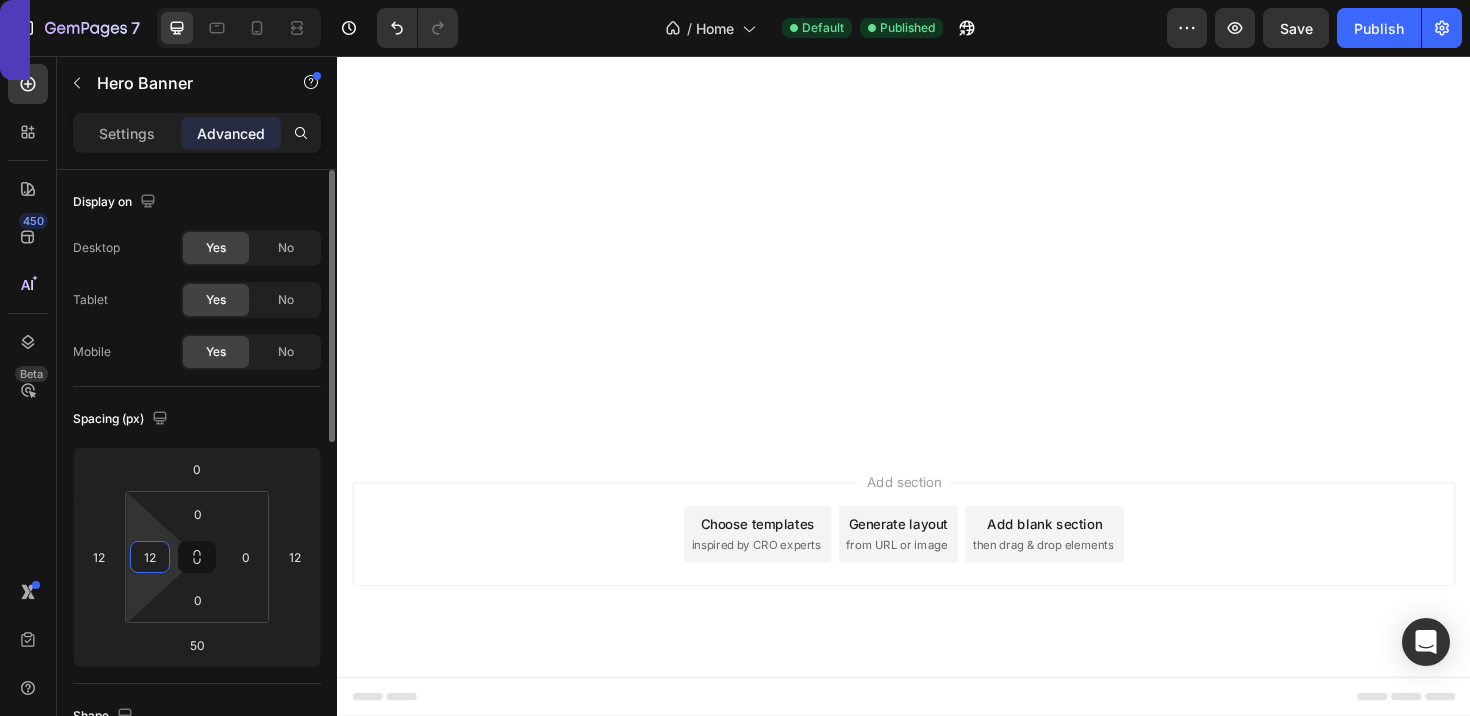 click on "12" at bounding box center (150, 557) 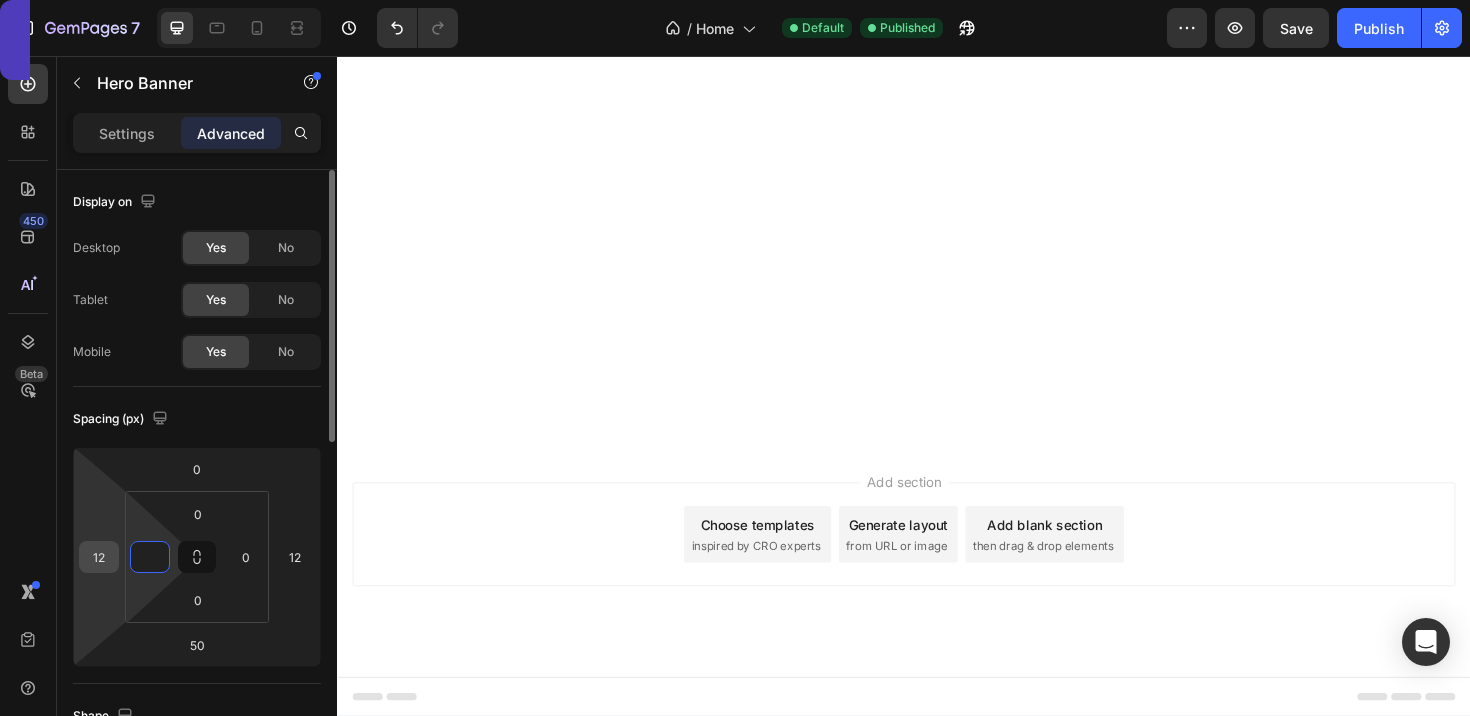 type on "0" 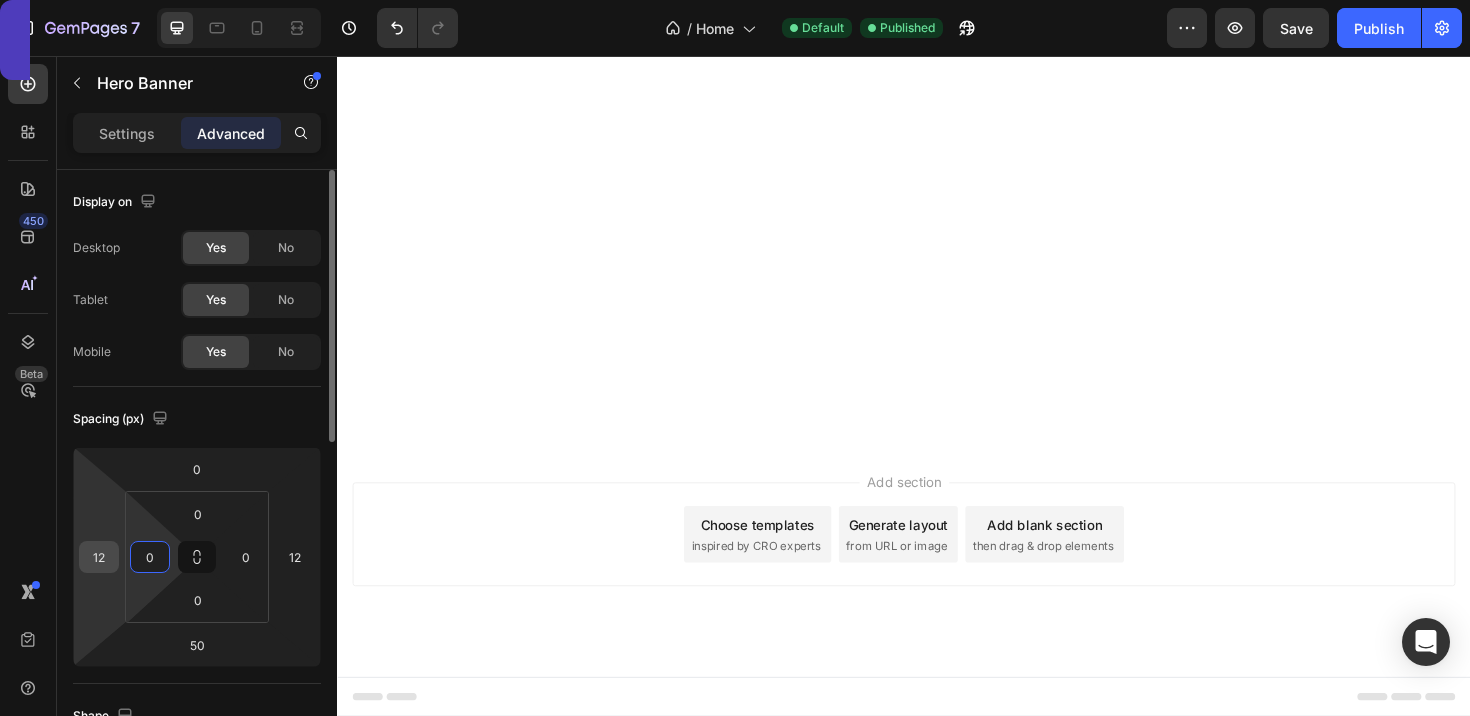 click on "12" at bounding box center (99, 557) 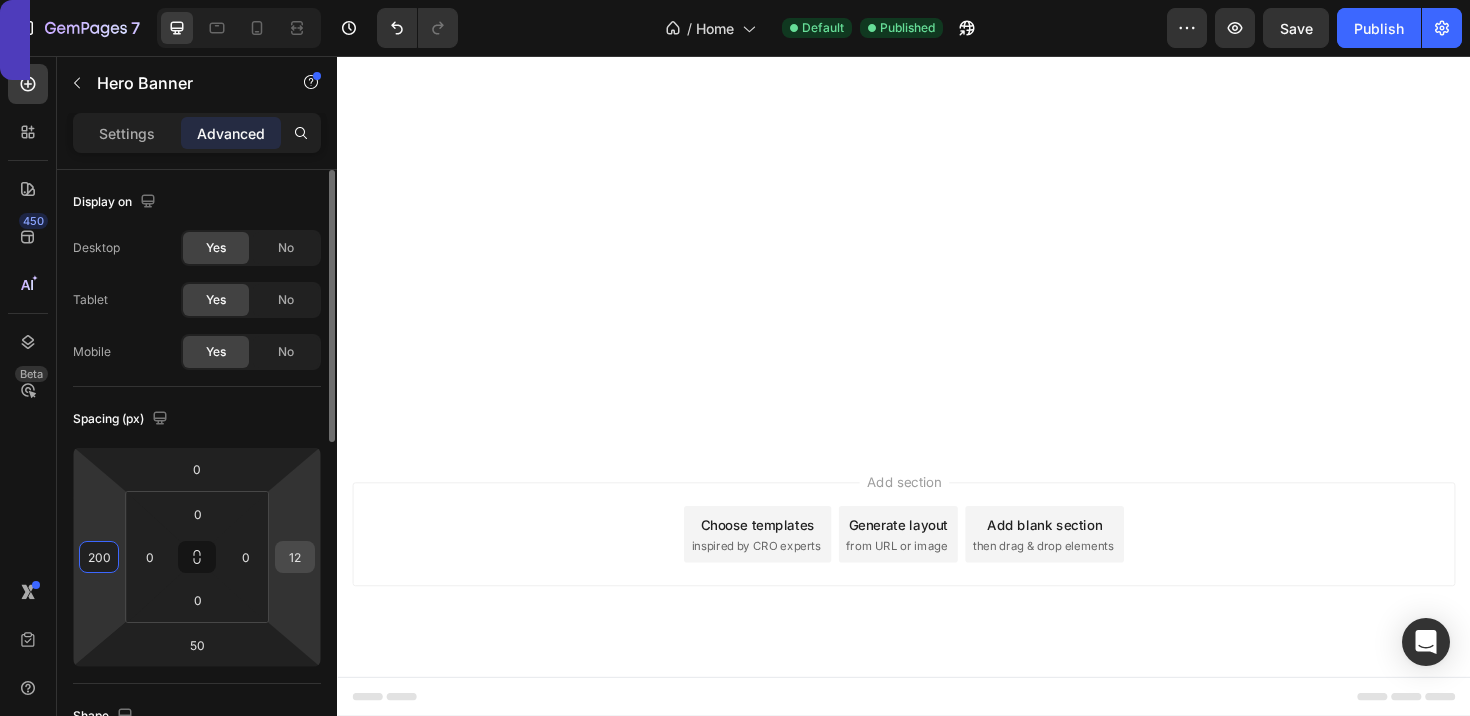 type on "200" 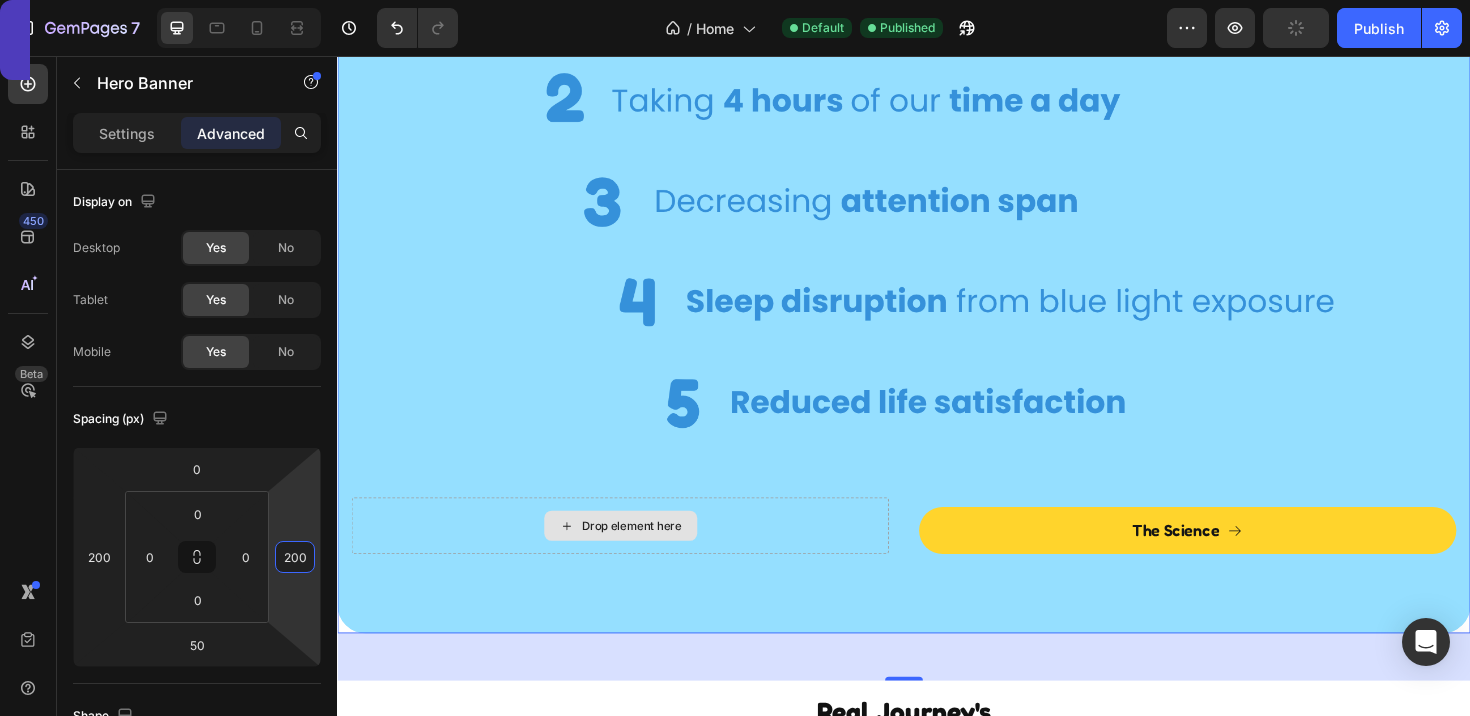 scroll, scrollTop: 5045, scrollLeft: 0, axis: vertical 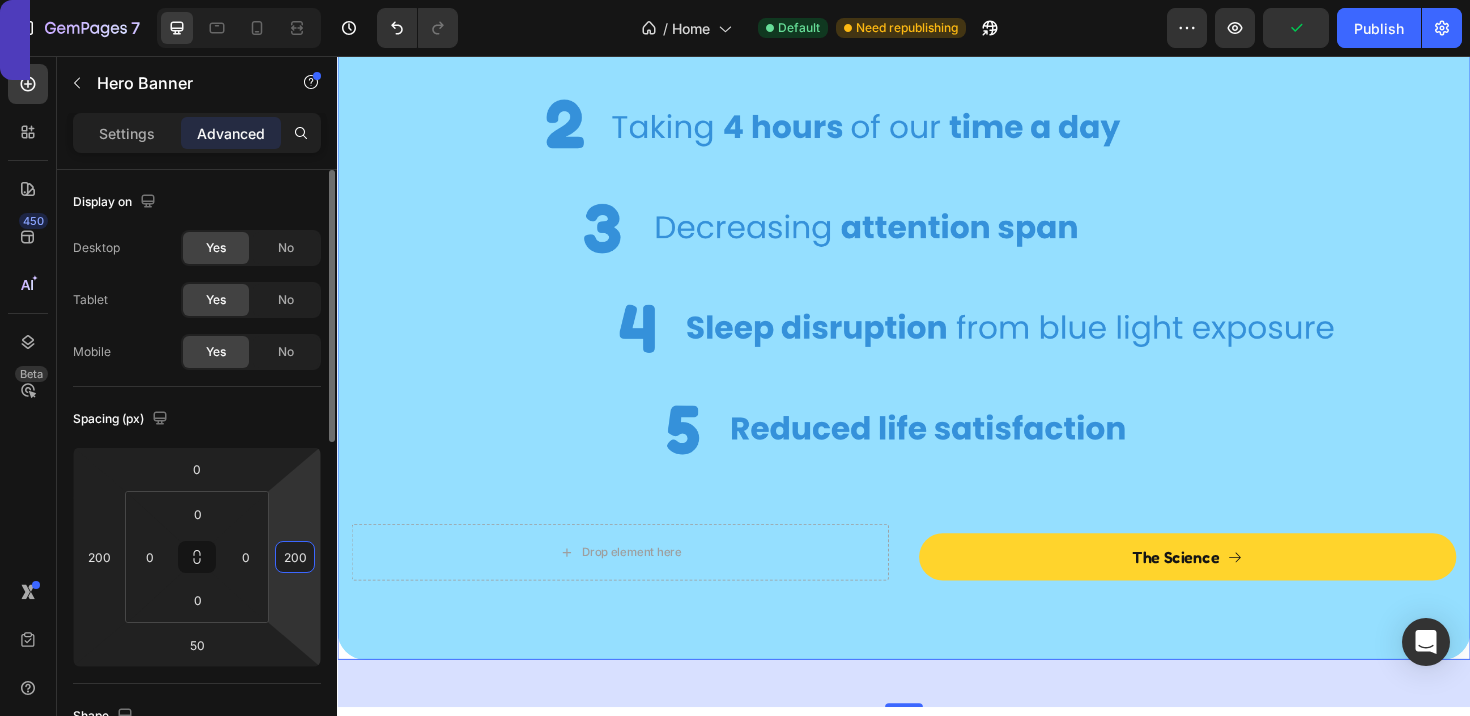 click on "200" at bounding box center (295, 557) 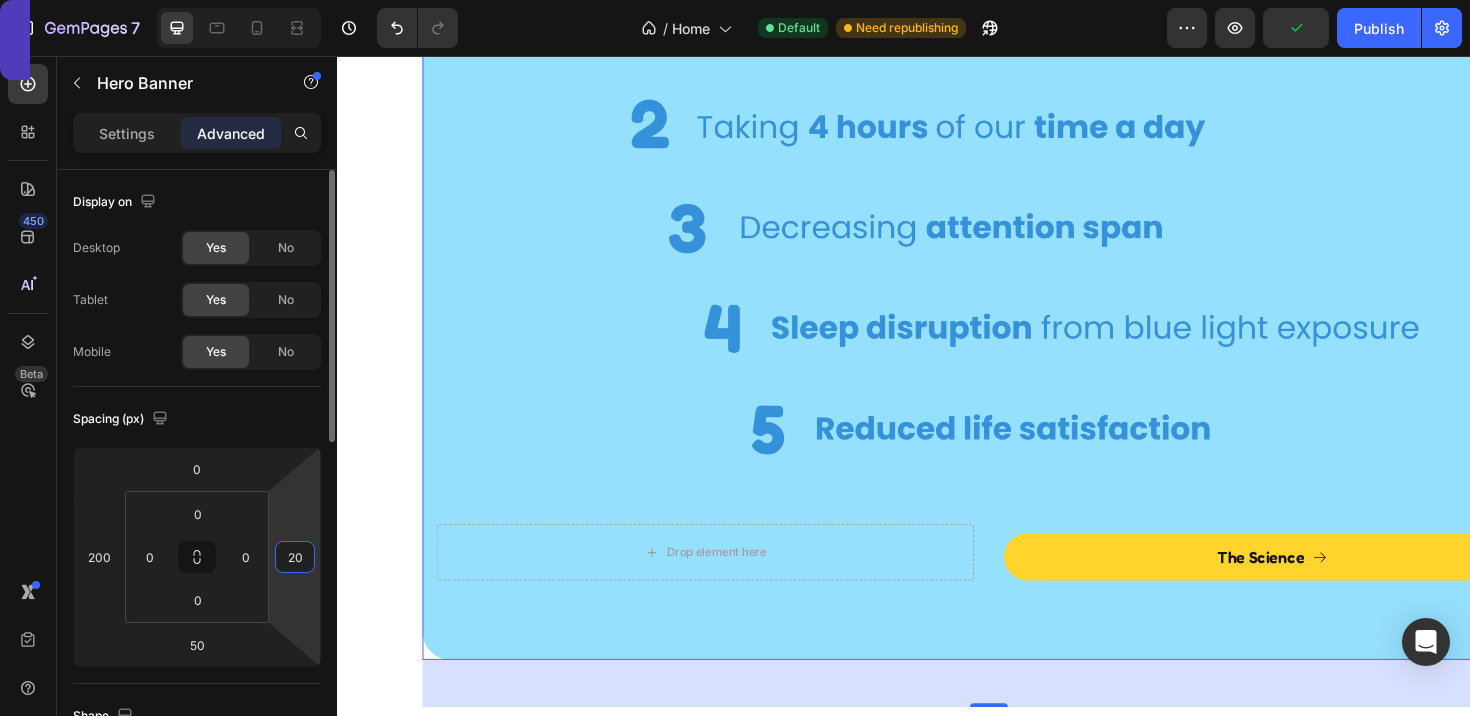 type on "2" 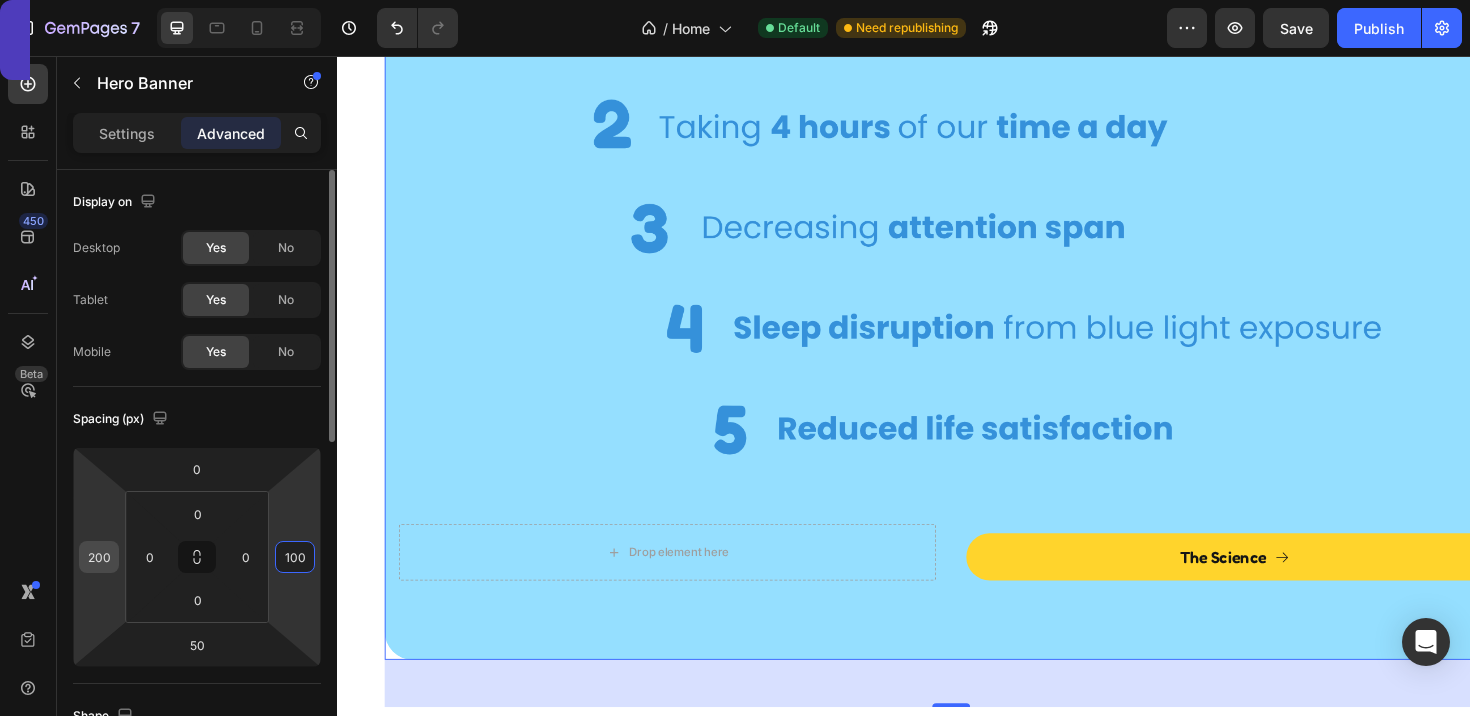 type on "100" 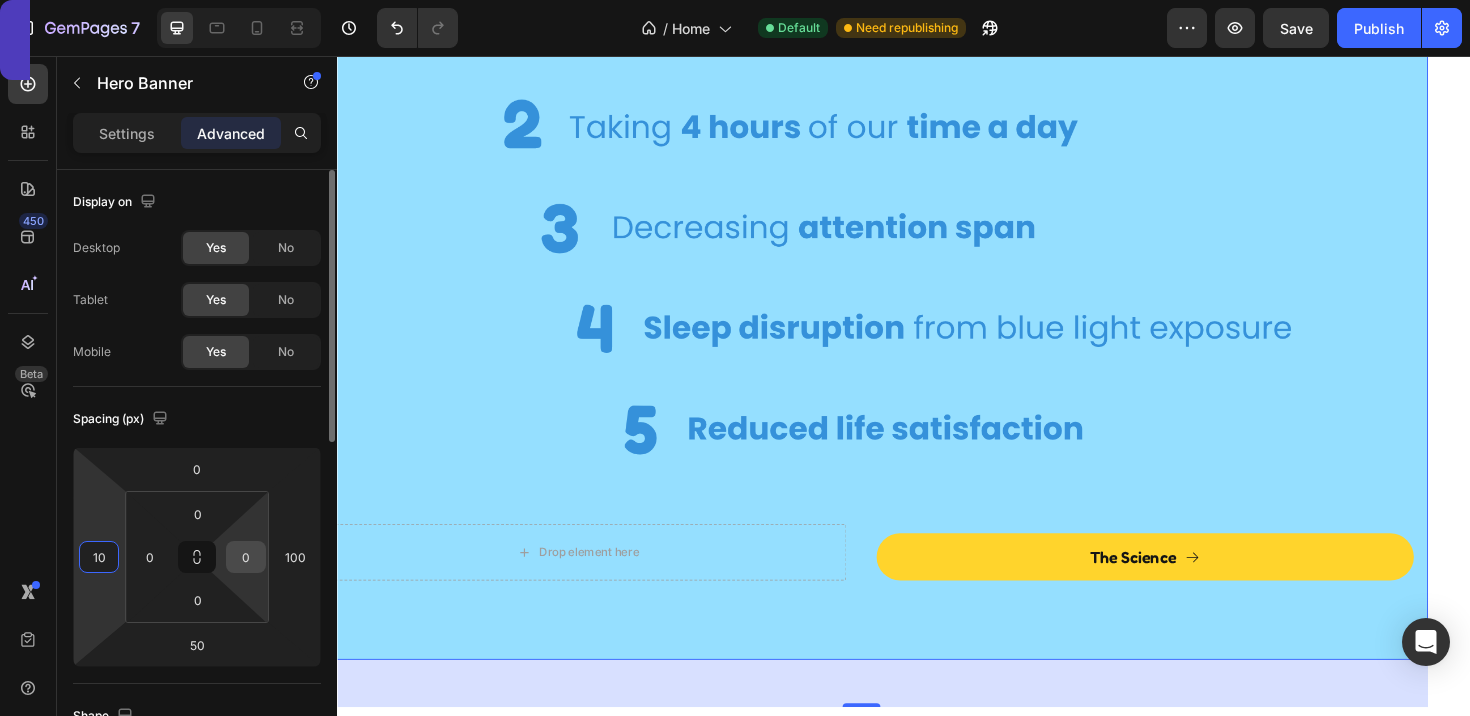 type on "10" 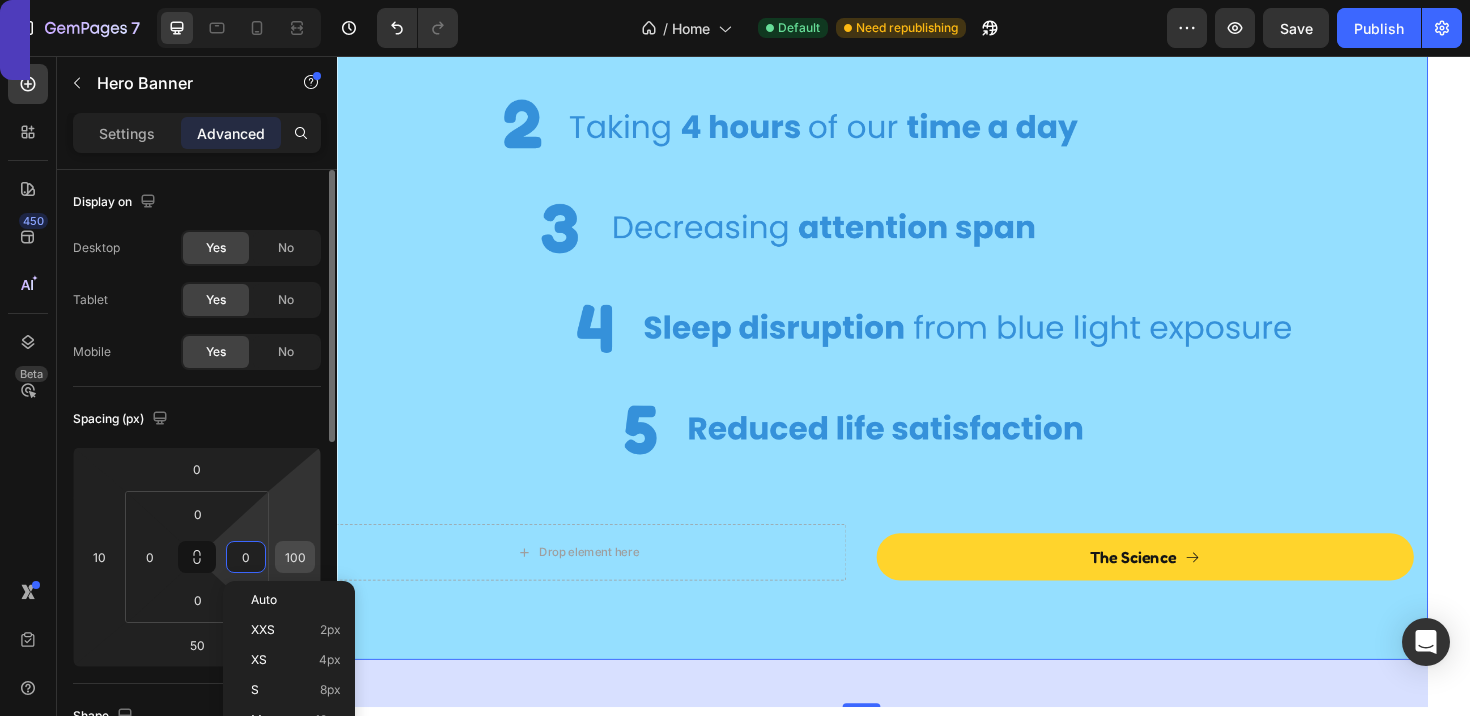 click on "100" at bounding box center [295, 557] 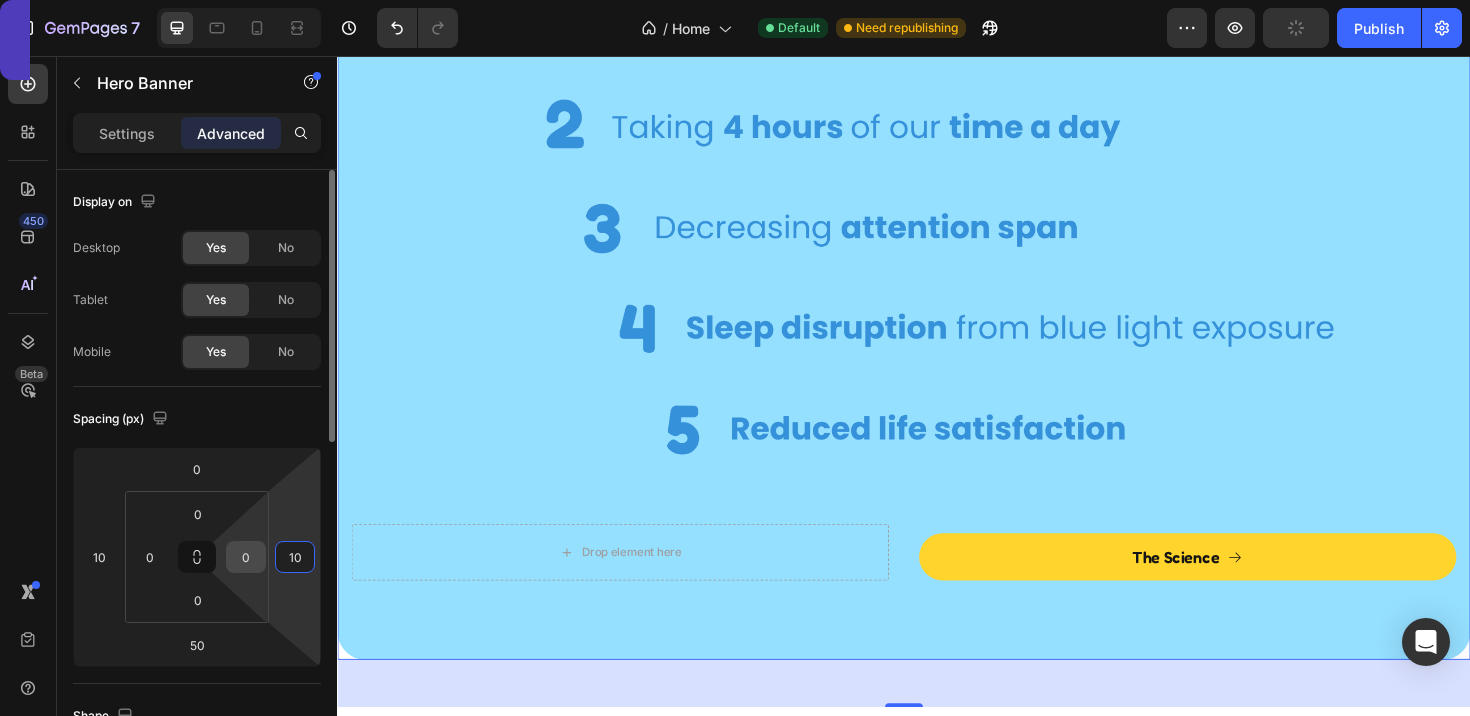 type on "10" 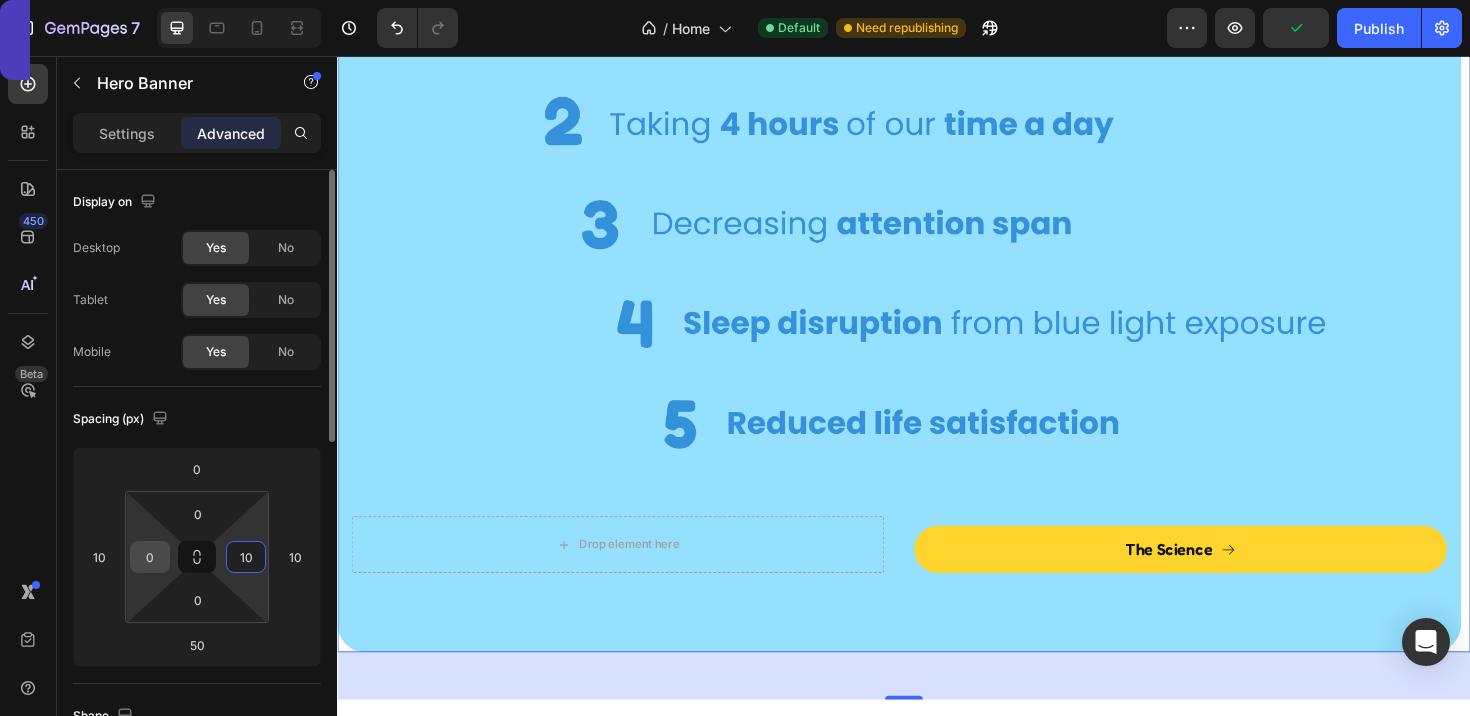 type on "10" 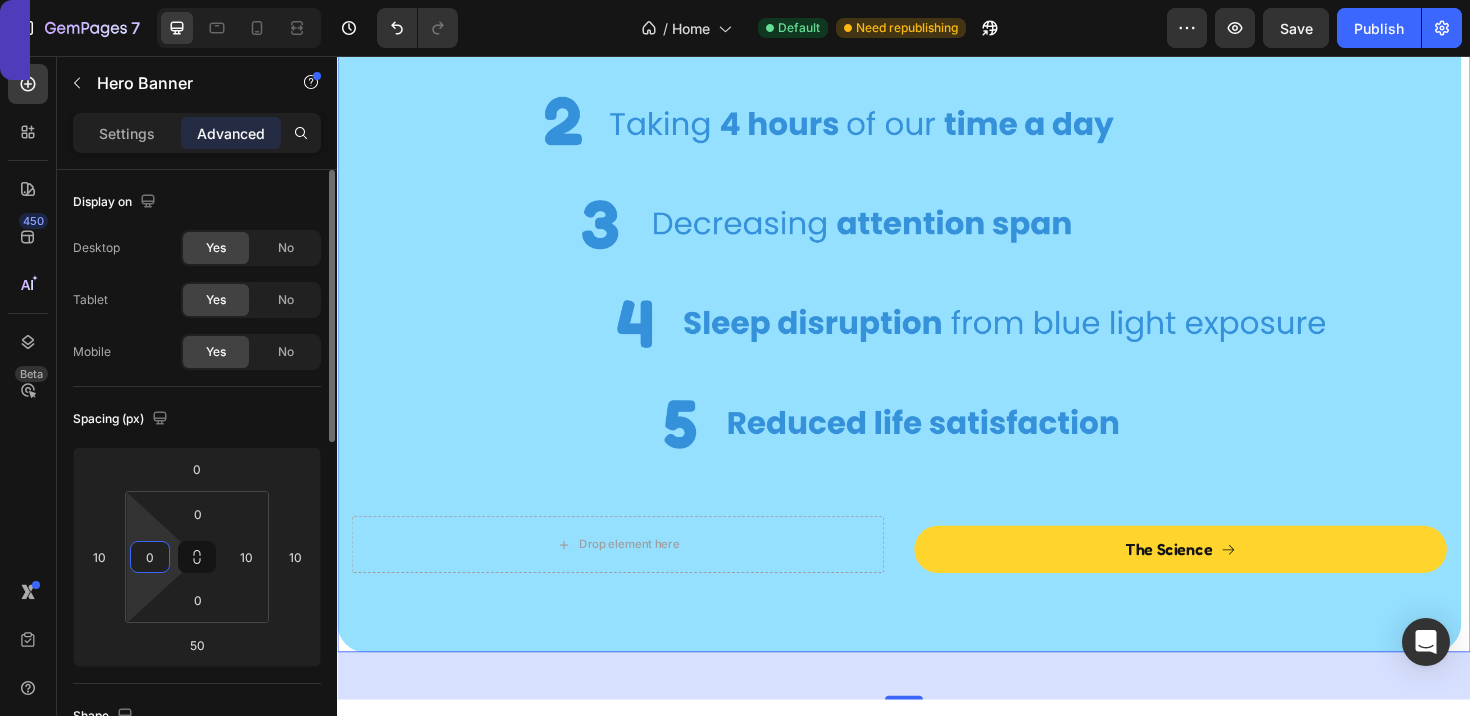 click on "0" at bounding box center (150, 557) 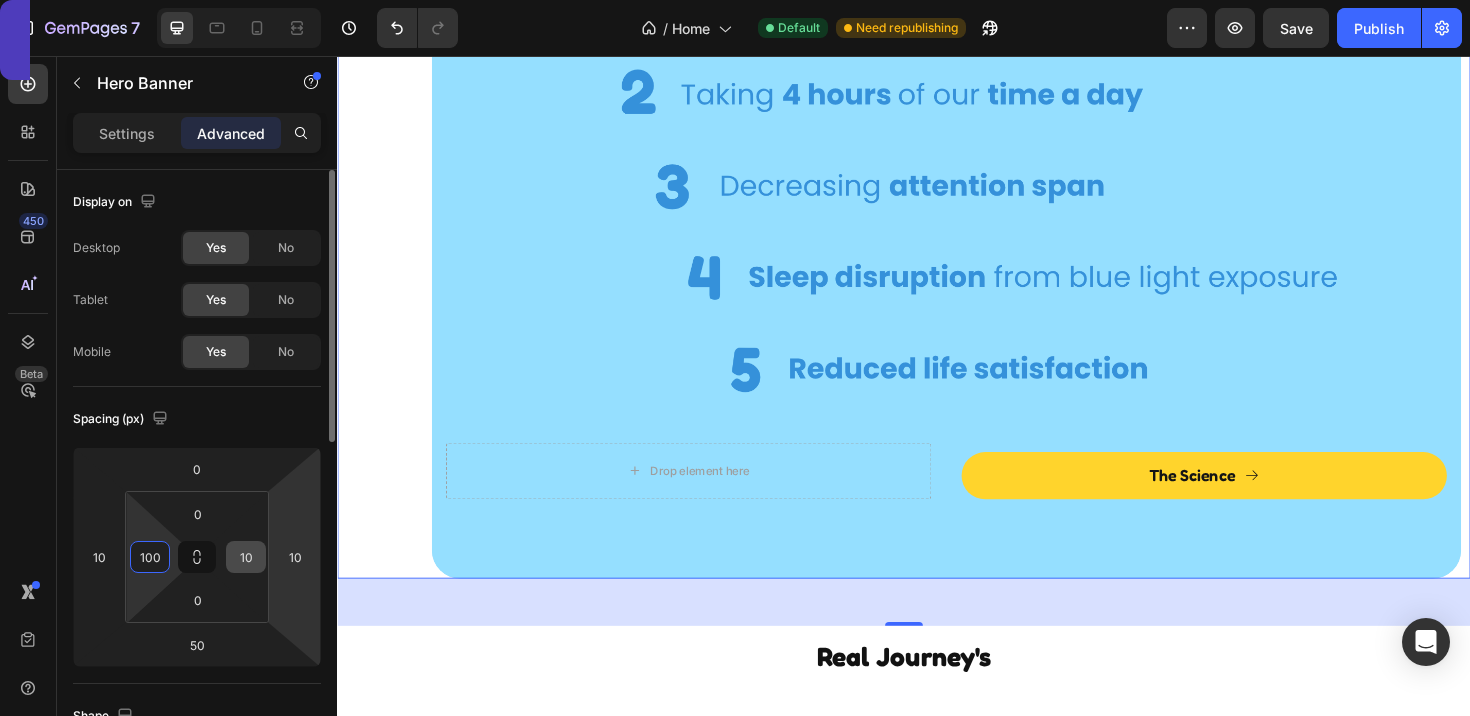 type on "100" 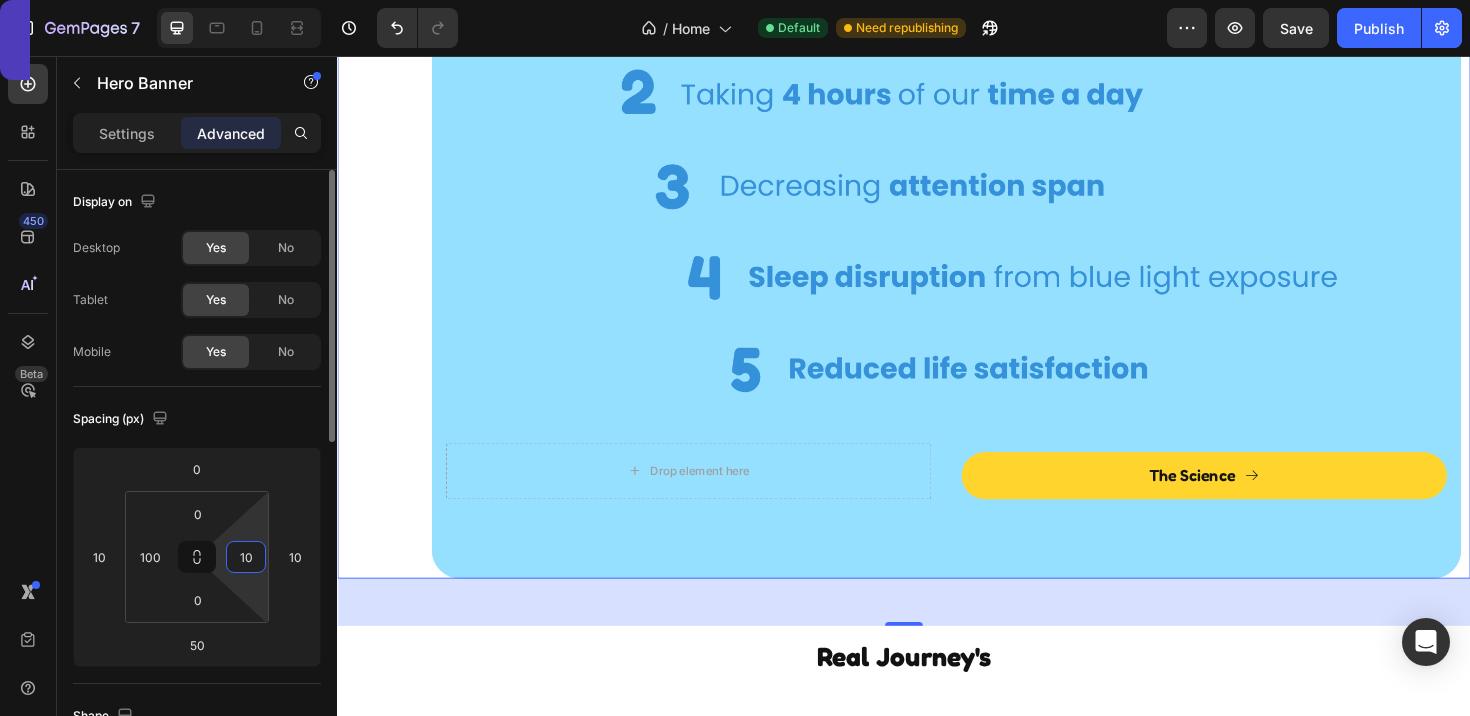 click on "10" at bounding box center (246, 557) 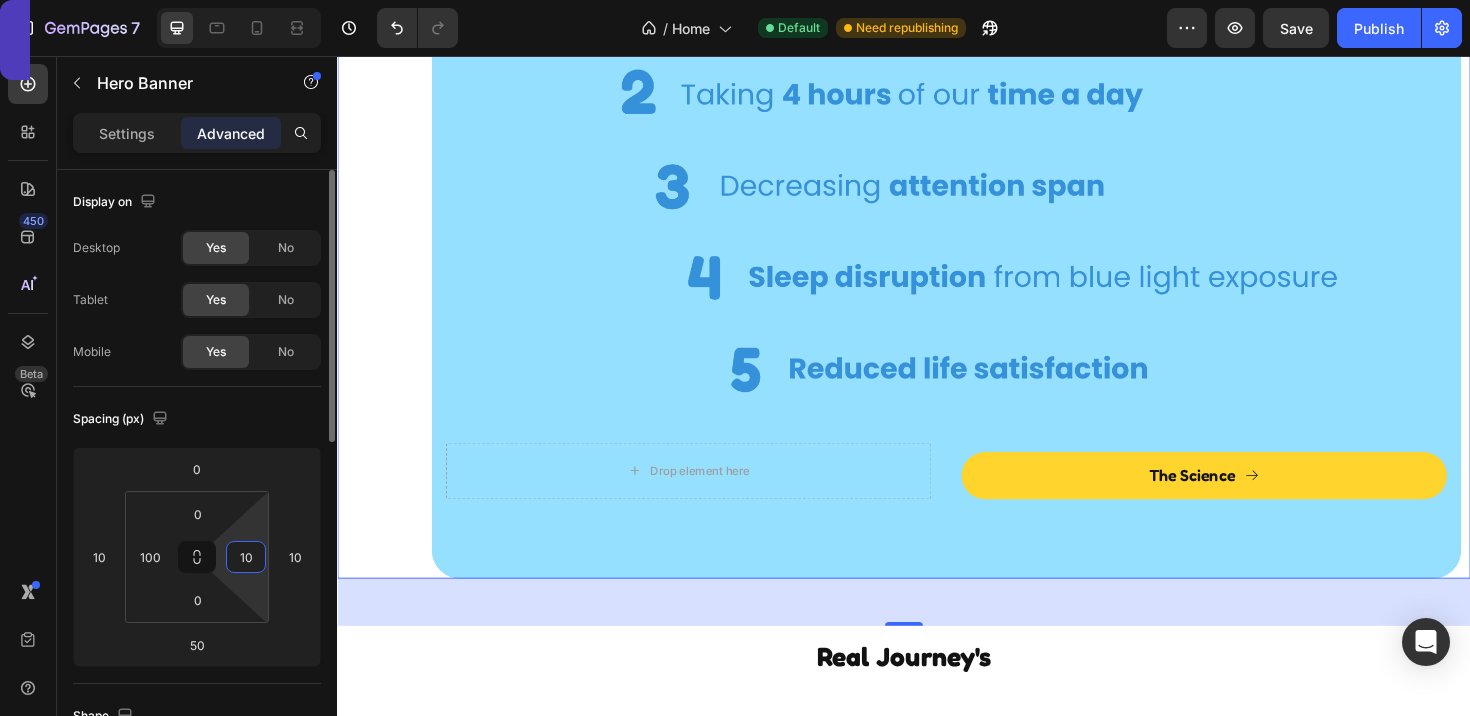 type on "100" 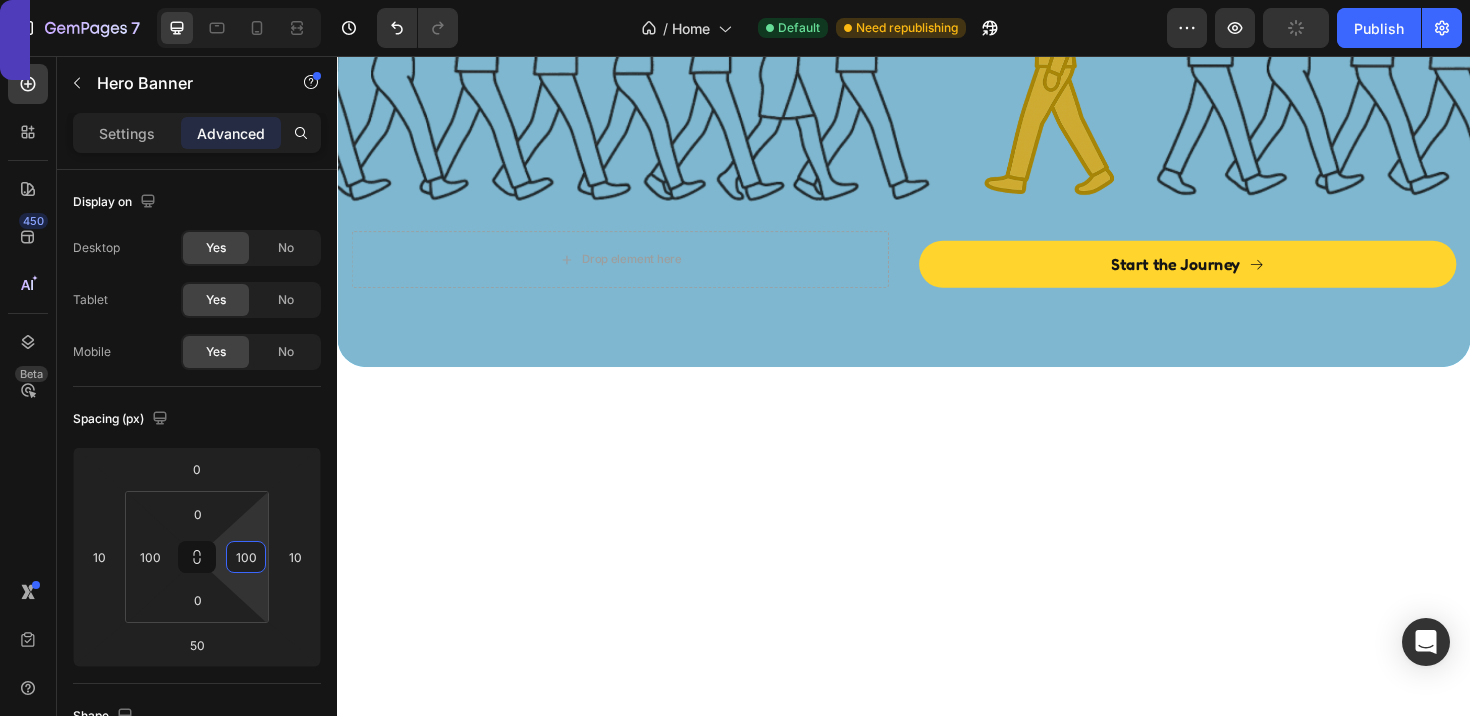 scroll, scrollTop: 6254, scrollLeft: 0, axis: vertical 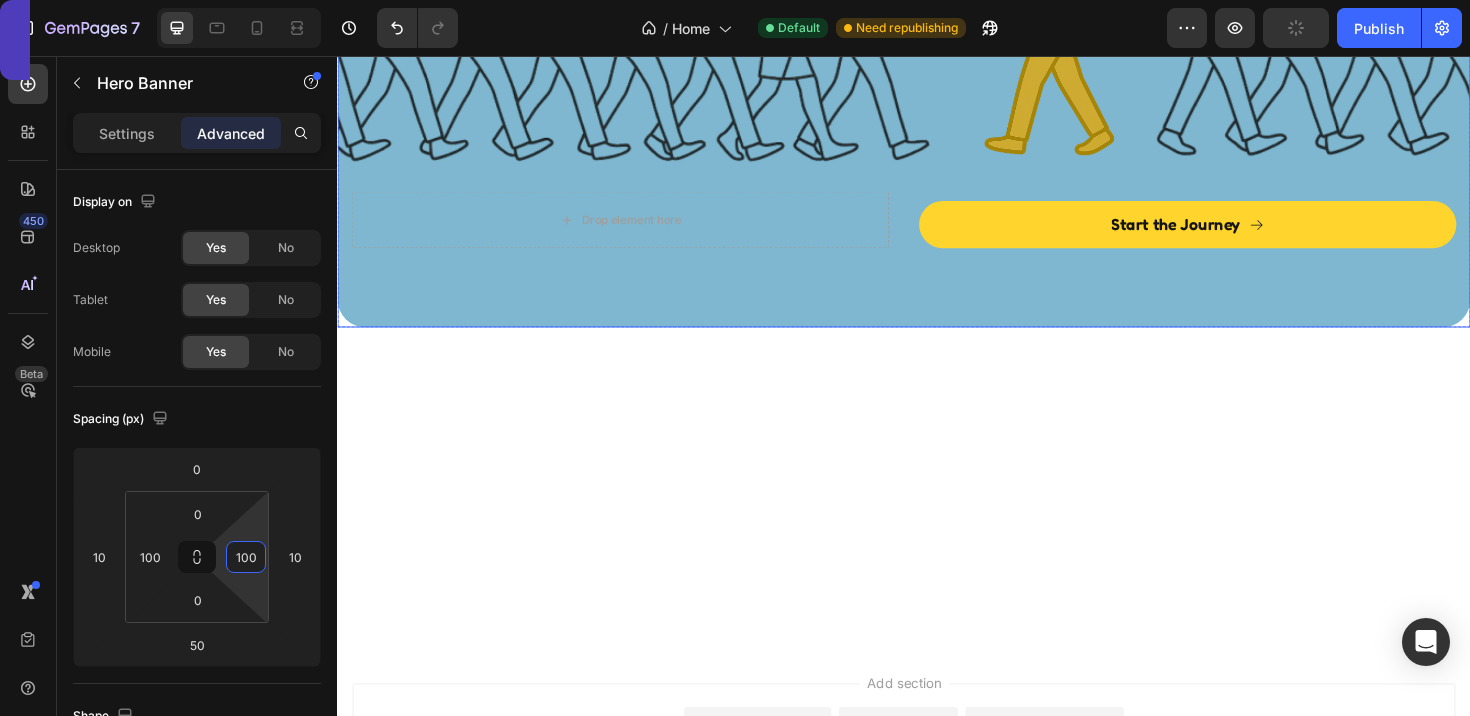 click at bounding box center (937, -51) 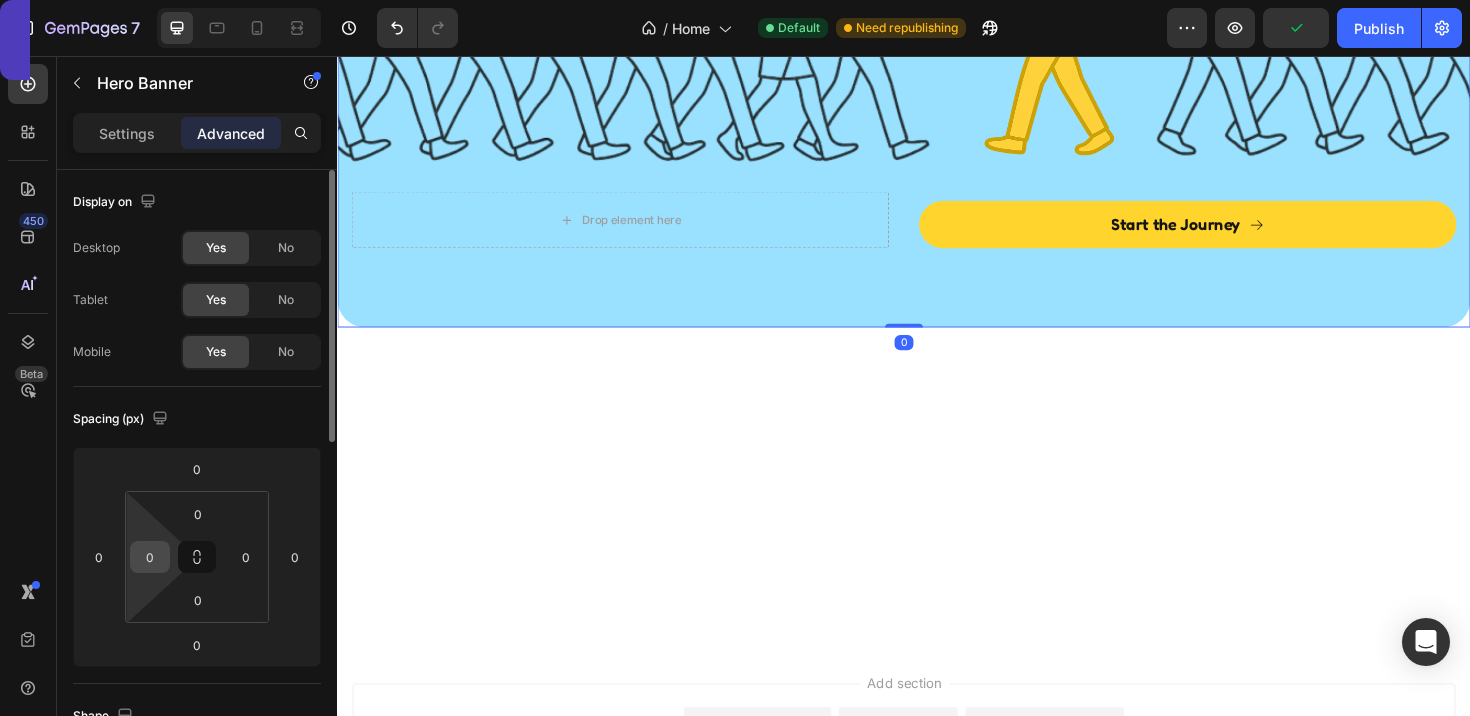 click on "0" at bounding box center [150, 557] 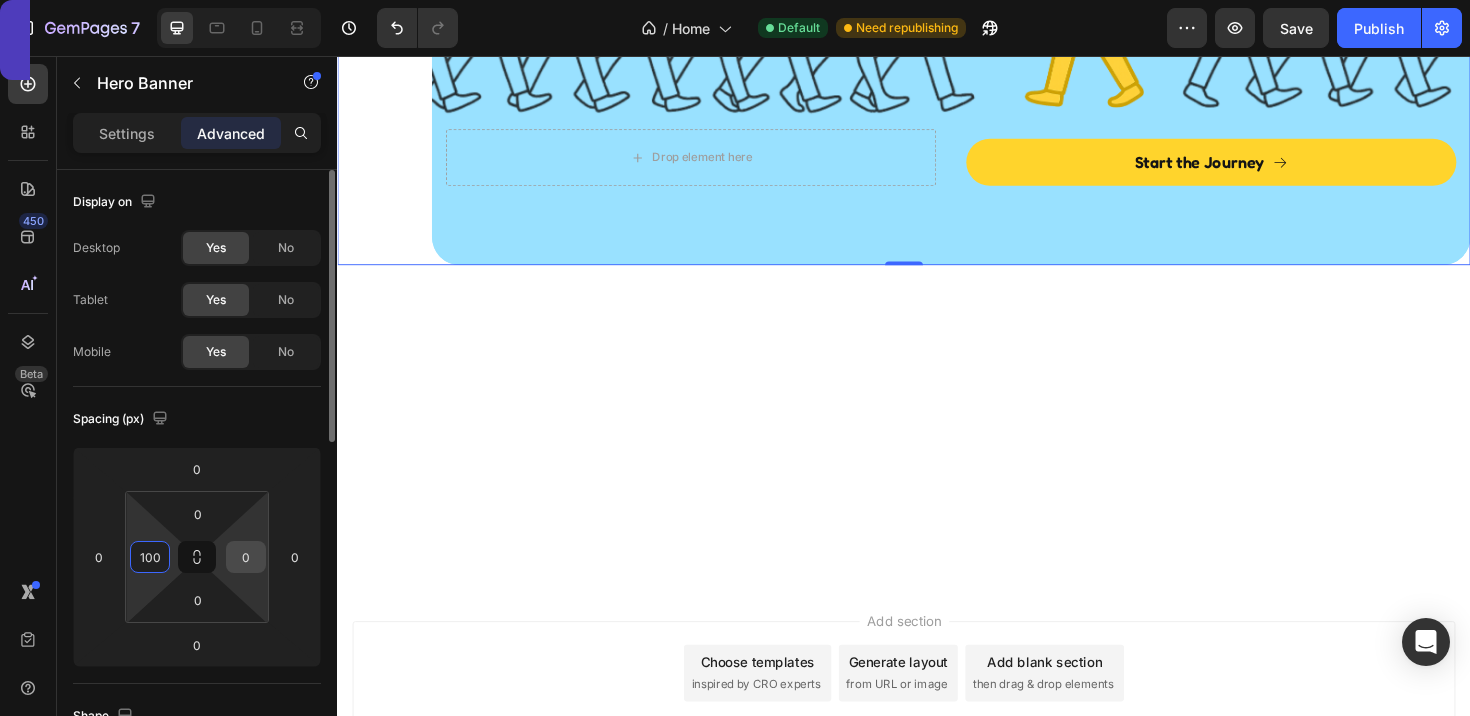 type on "100" 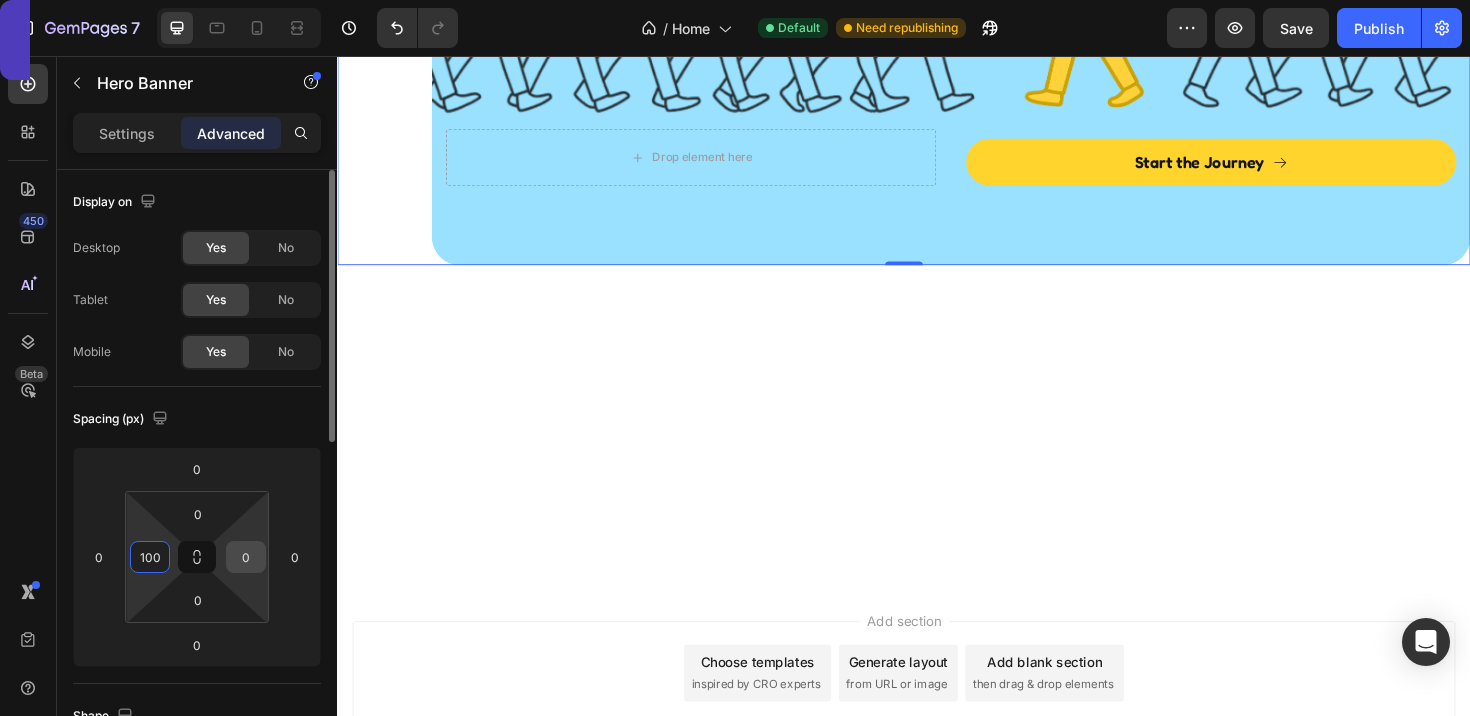 click on "0" at bounding box center (246, 557) 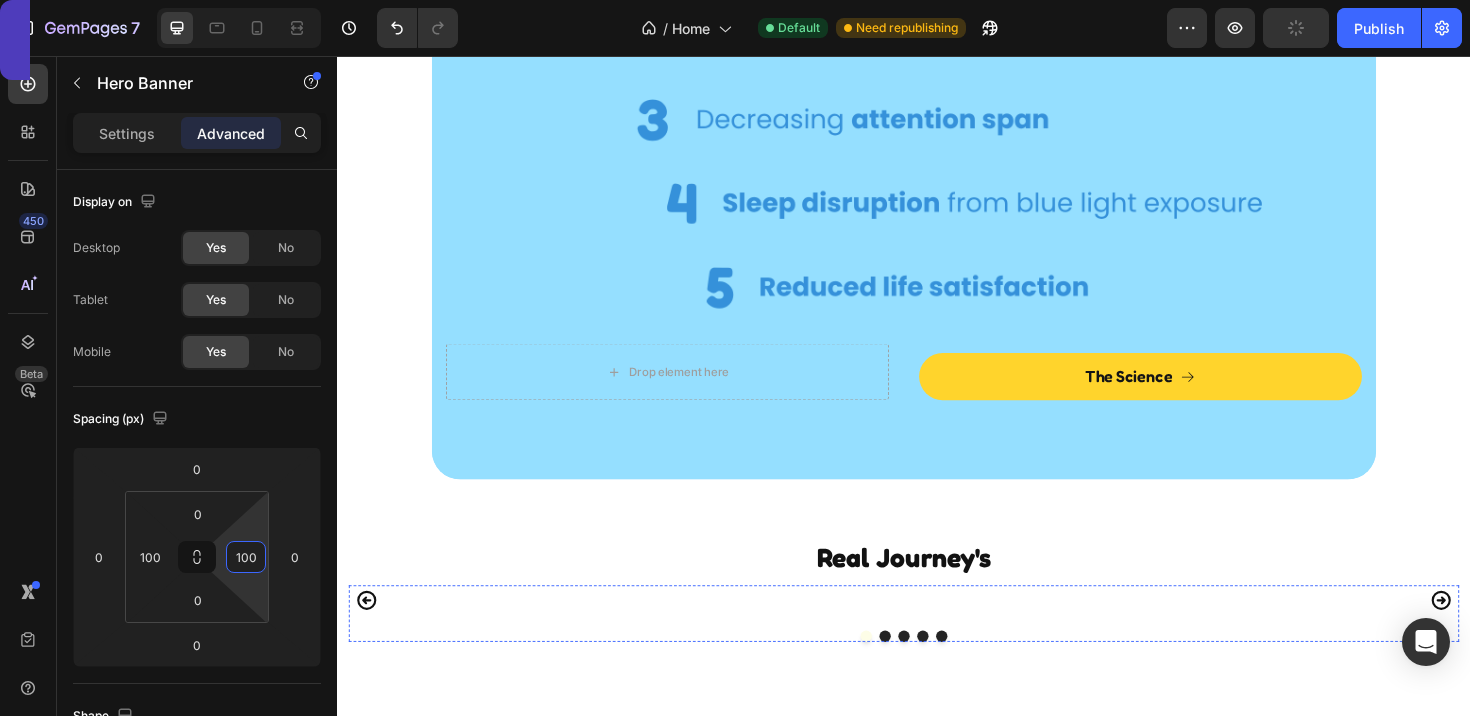 scroll, scrollTop: 2861, scrollLeft: 0, axis: vertical 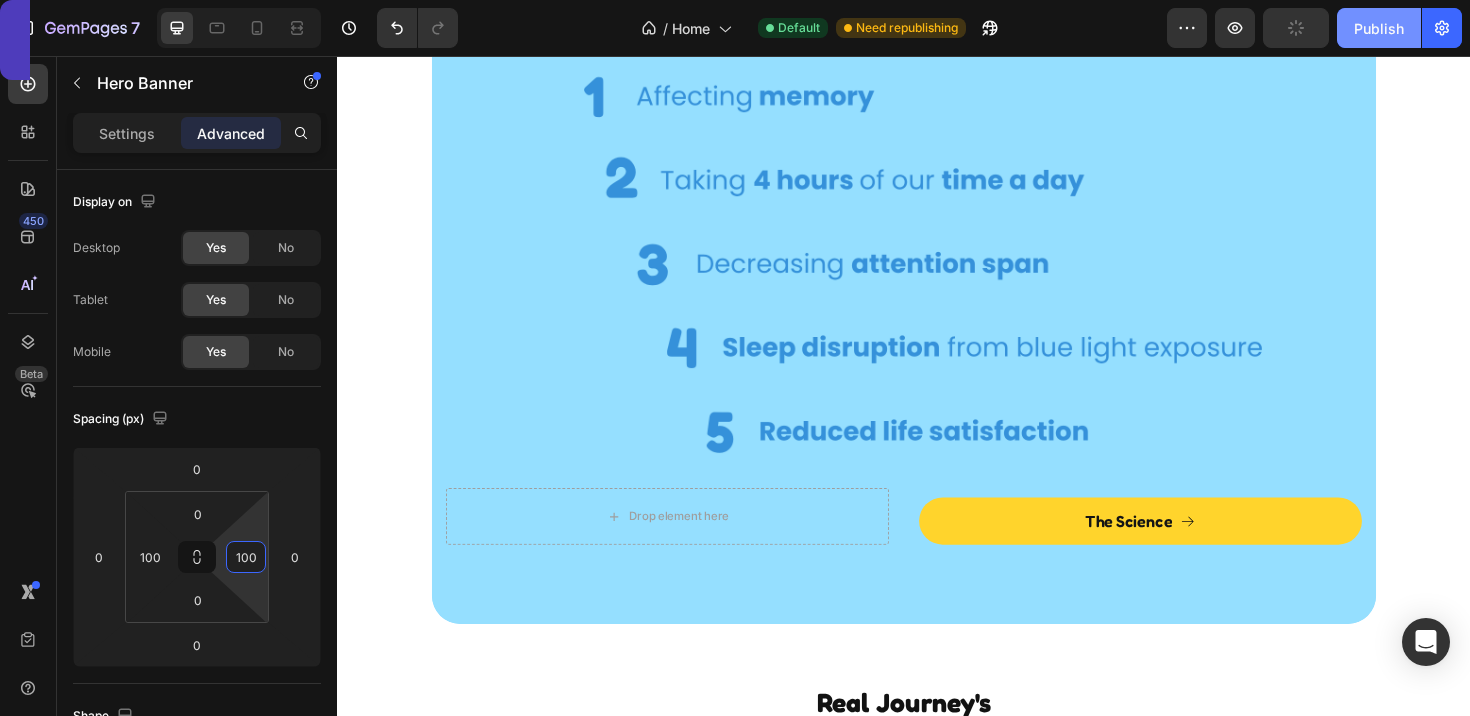 type on "100" 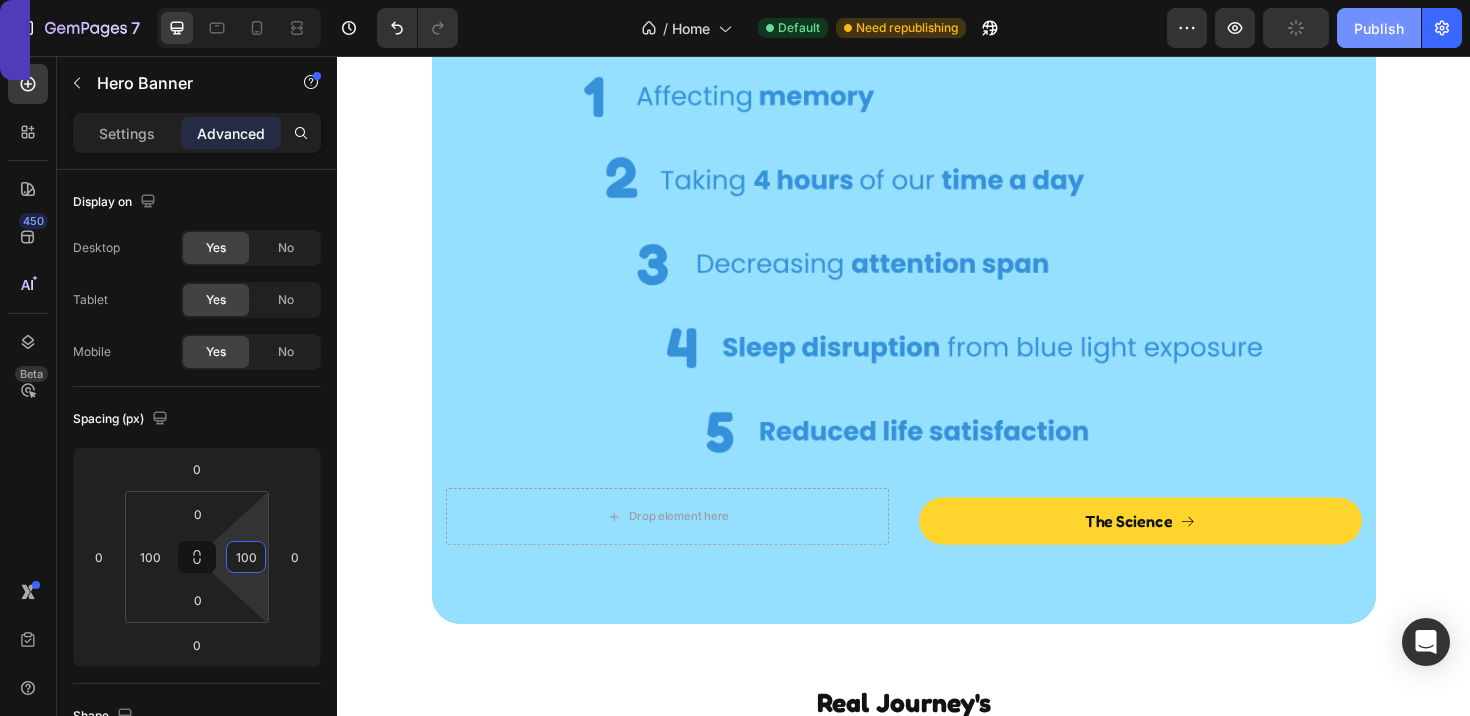 click on "Publish" at bounding box center [1379, 28] 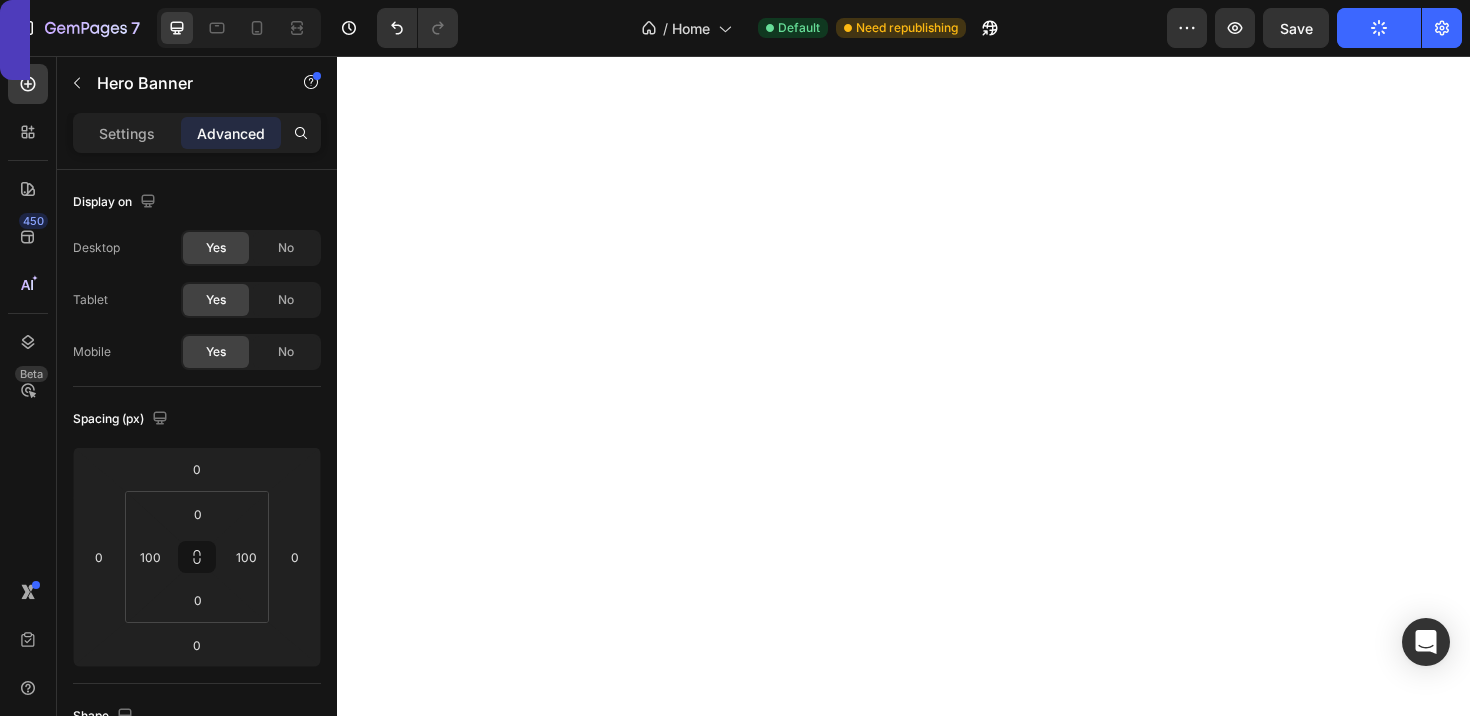 scroll, scrollTop: 4596, scrollLeft: 0, axis: vertical 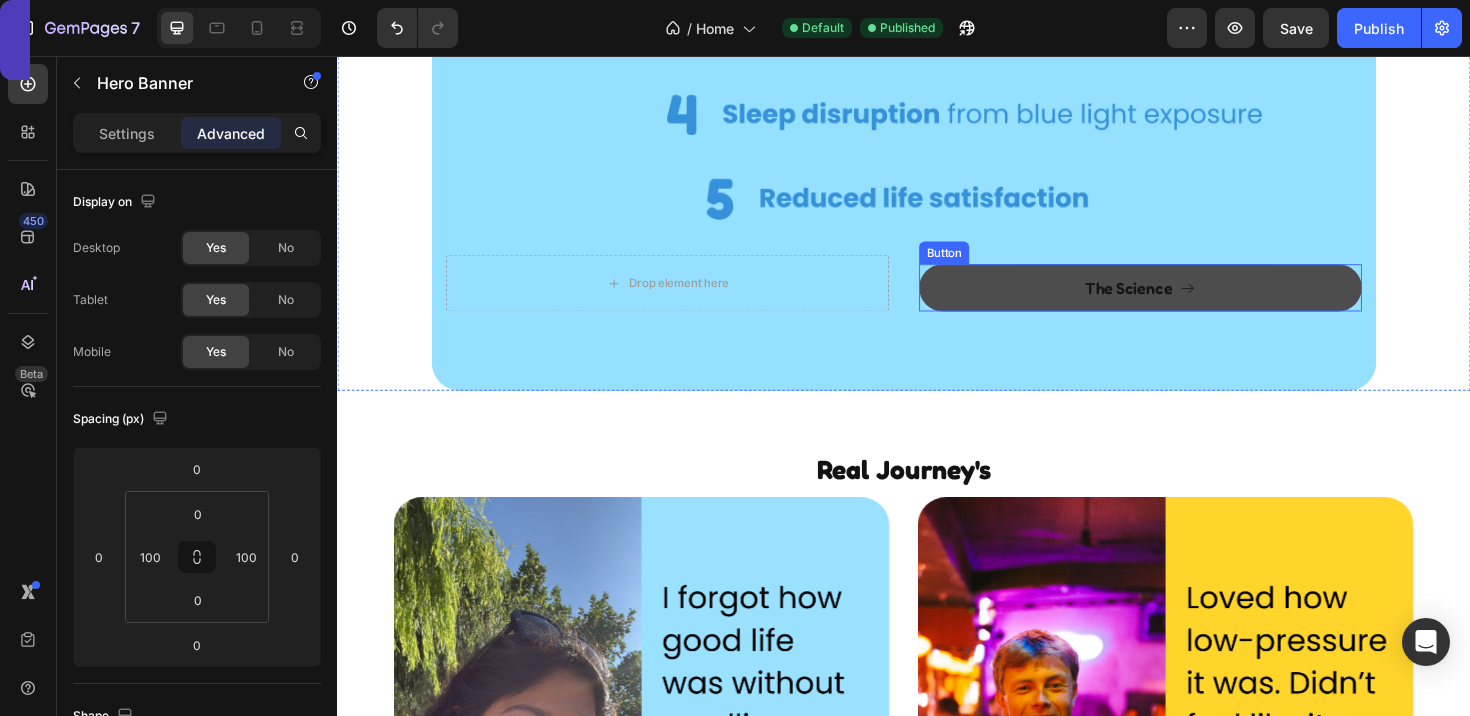 click on "The Science" at bounding box center [1187, 301] 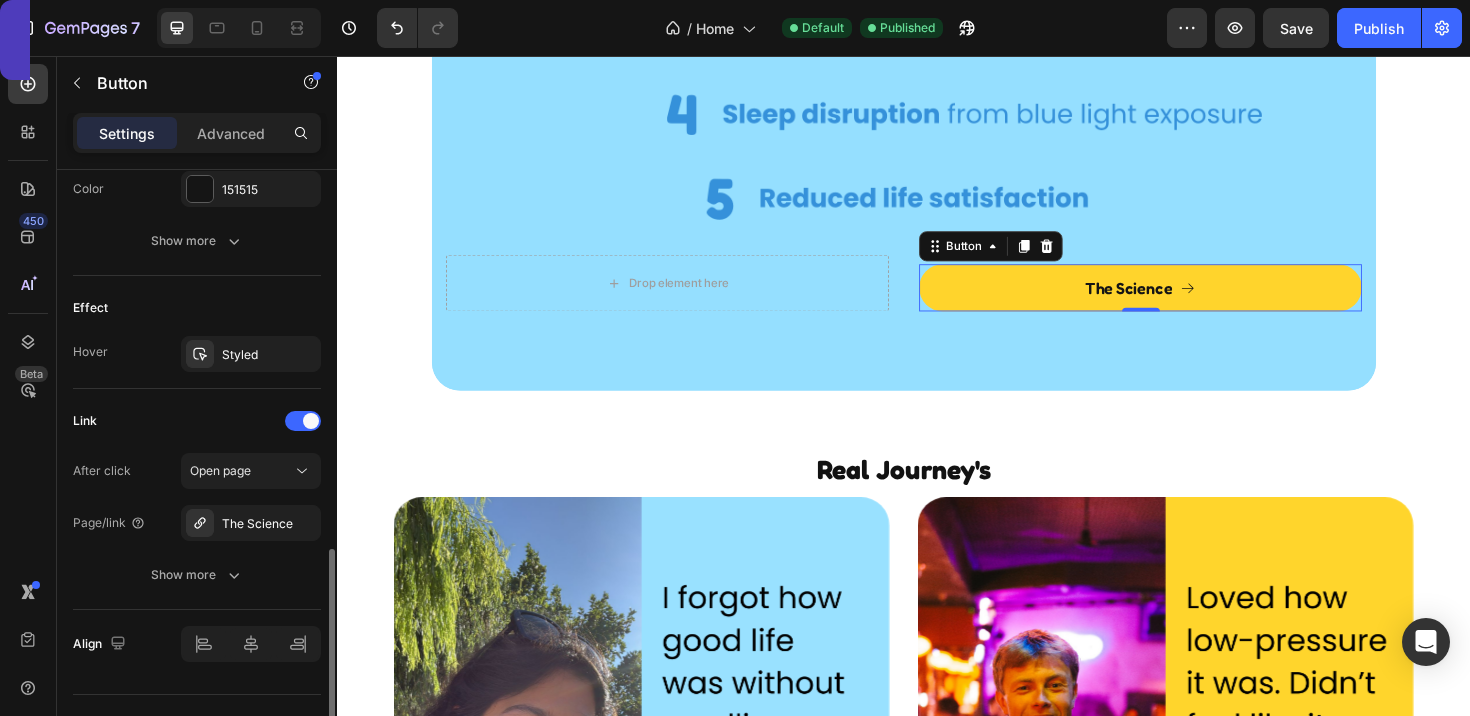 scroll, scrollTop: 1118, scrollLeft: 0, axis: vertical 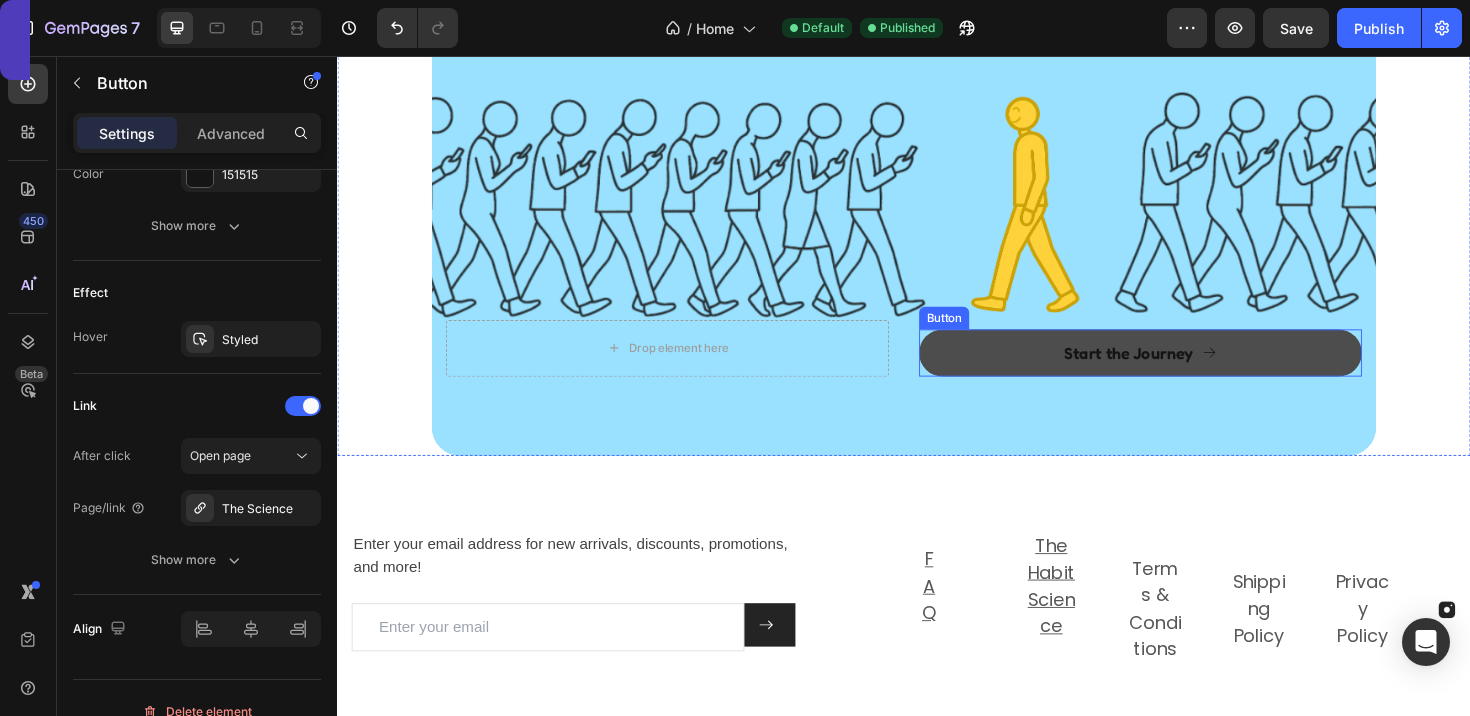 click on "Start the Journey" at bounding box center [1187, 370] 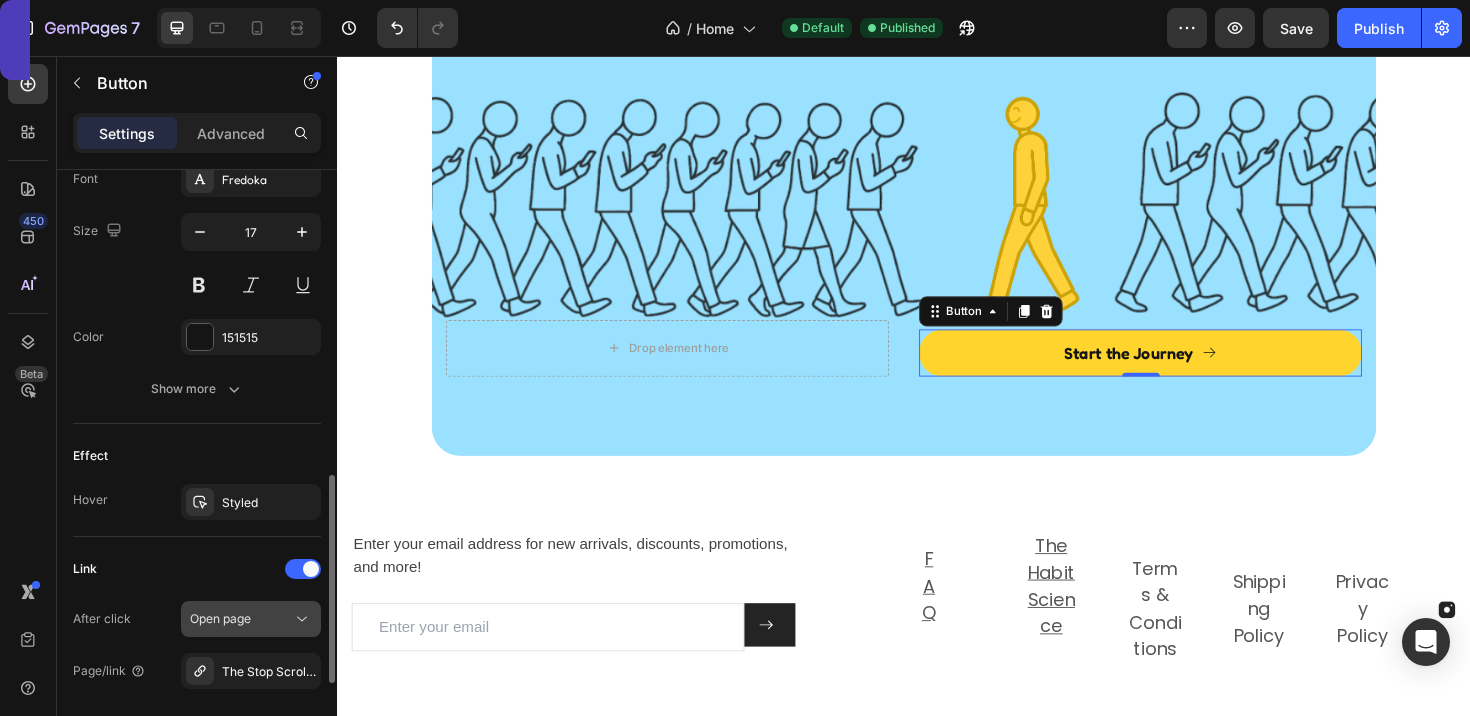 scroll, scrollTop: 921, scrollLeft: 0, axis: vertical 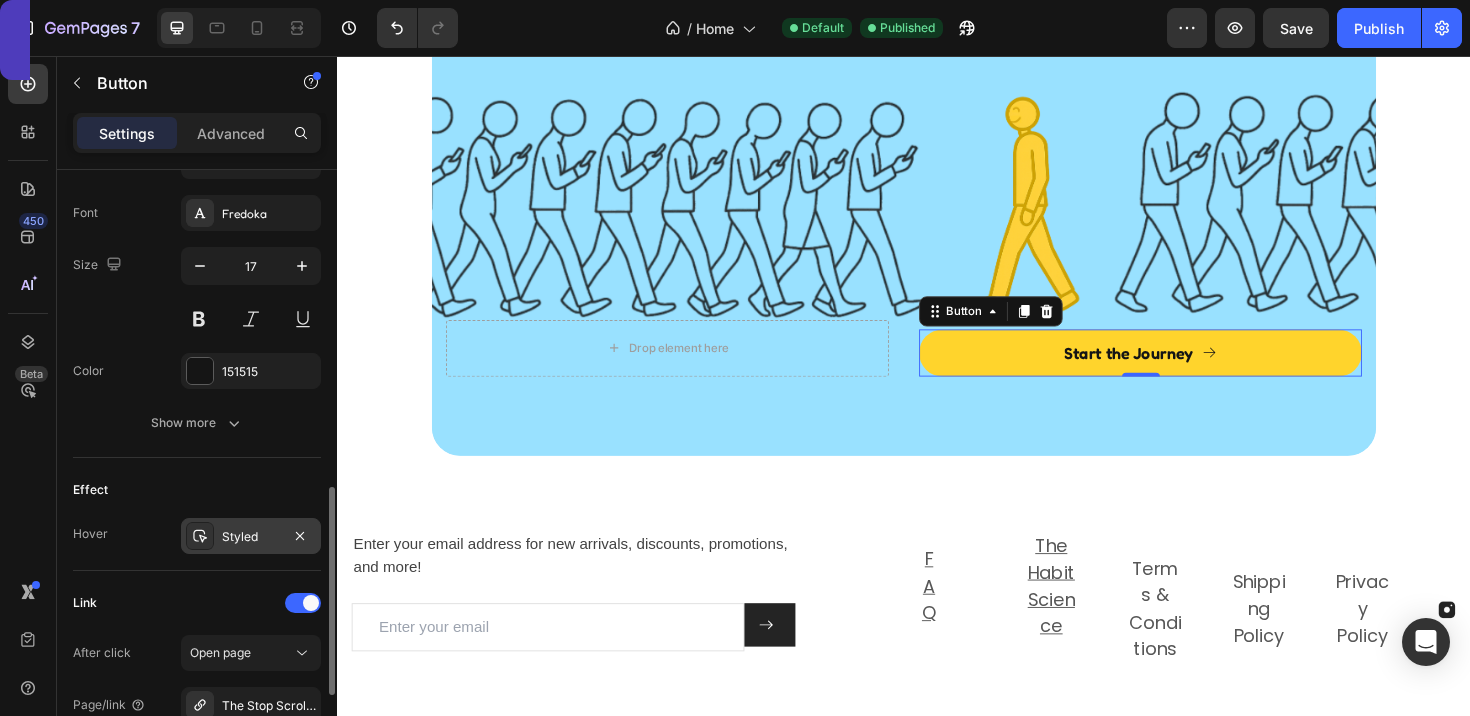 click on "Styled" at bounding box center [251, 537] 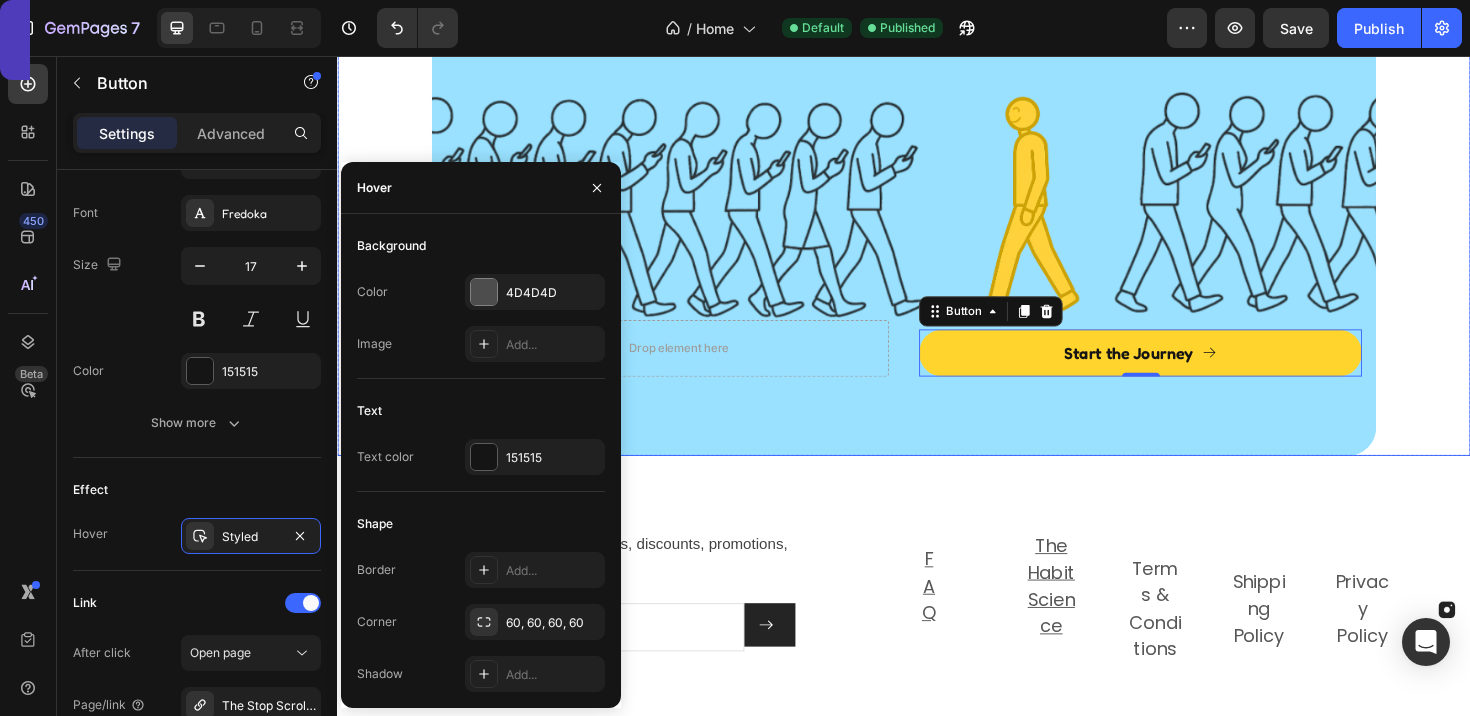 click on "Drop element here
Start the Journey   Button   0" at bounding box center [937, 391] 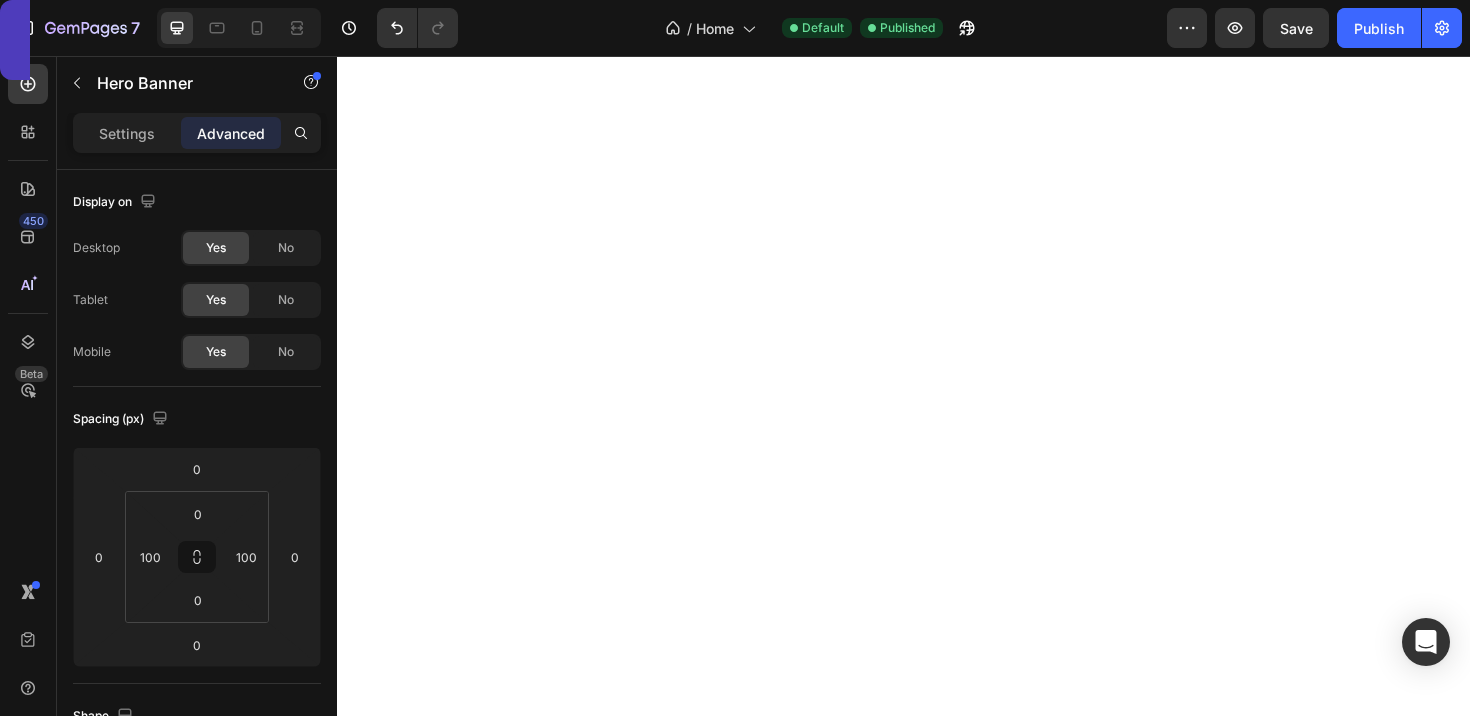 scroll, scrollTop: 3317, scrollLeft: 0, axis: vertical 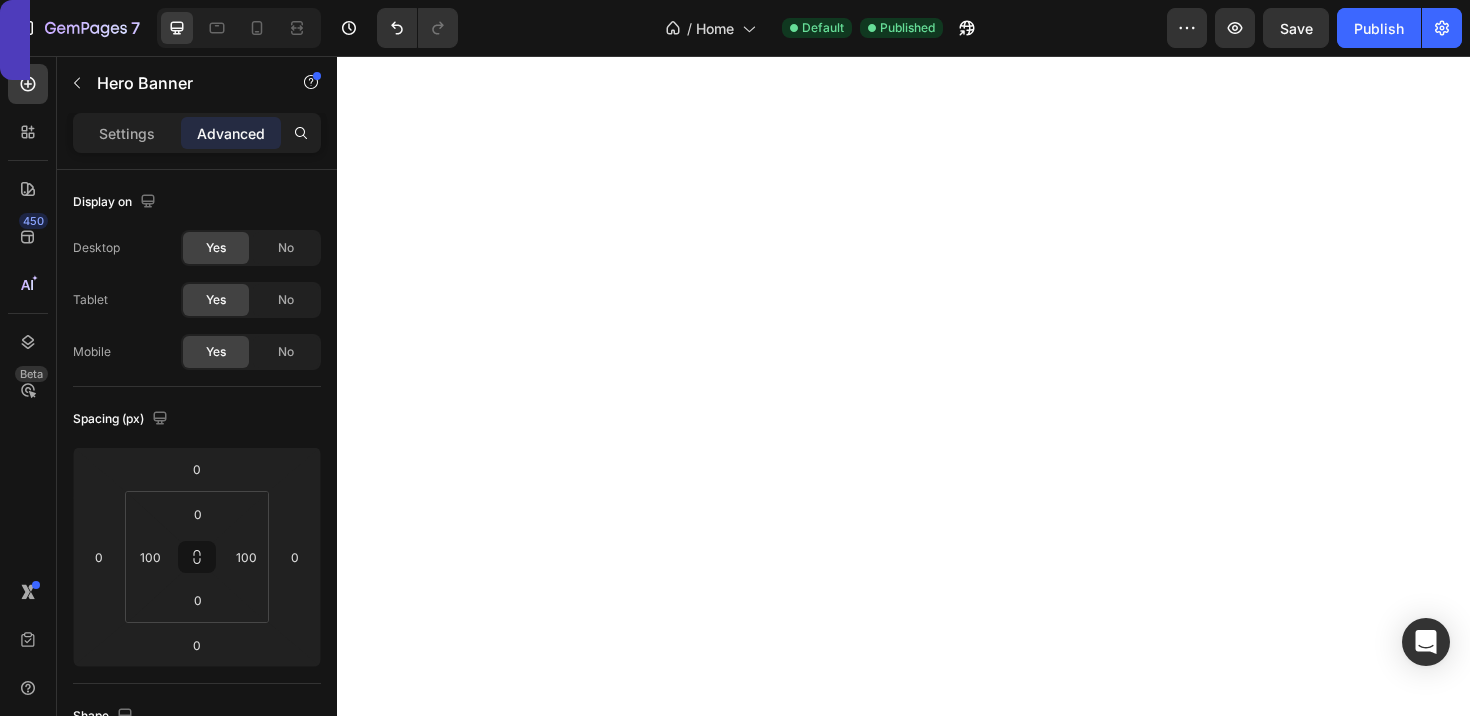 click on "Start Now" at bounding box center (937, -1028) 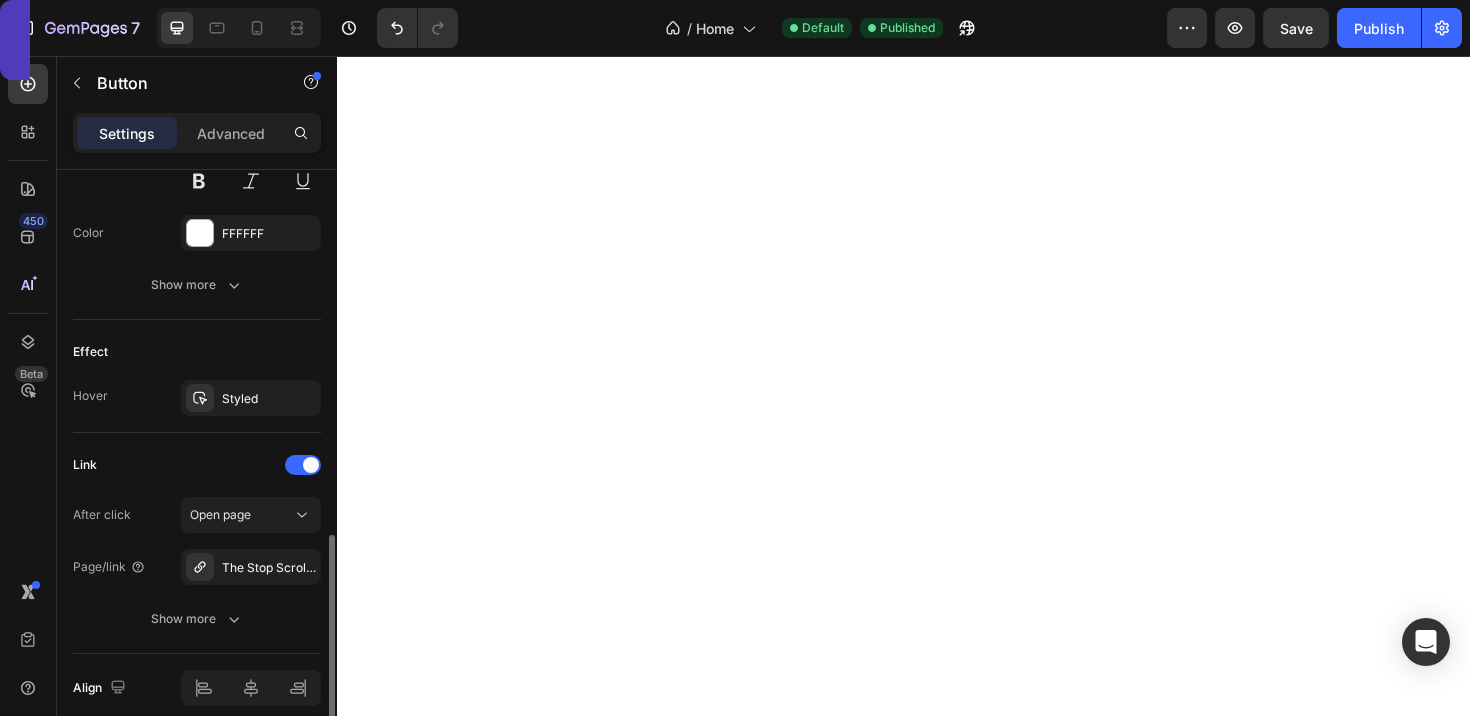 scroll, scrollTop: 1072, scrollLeft: 0, axis: vertical 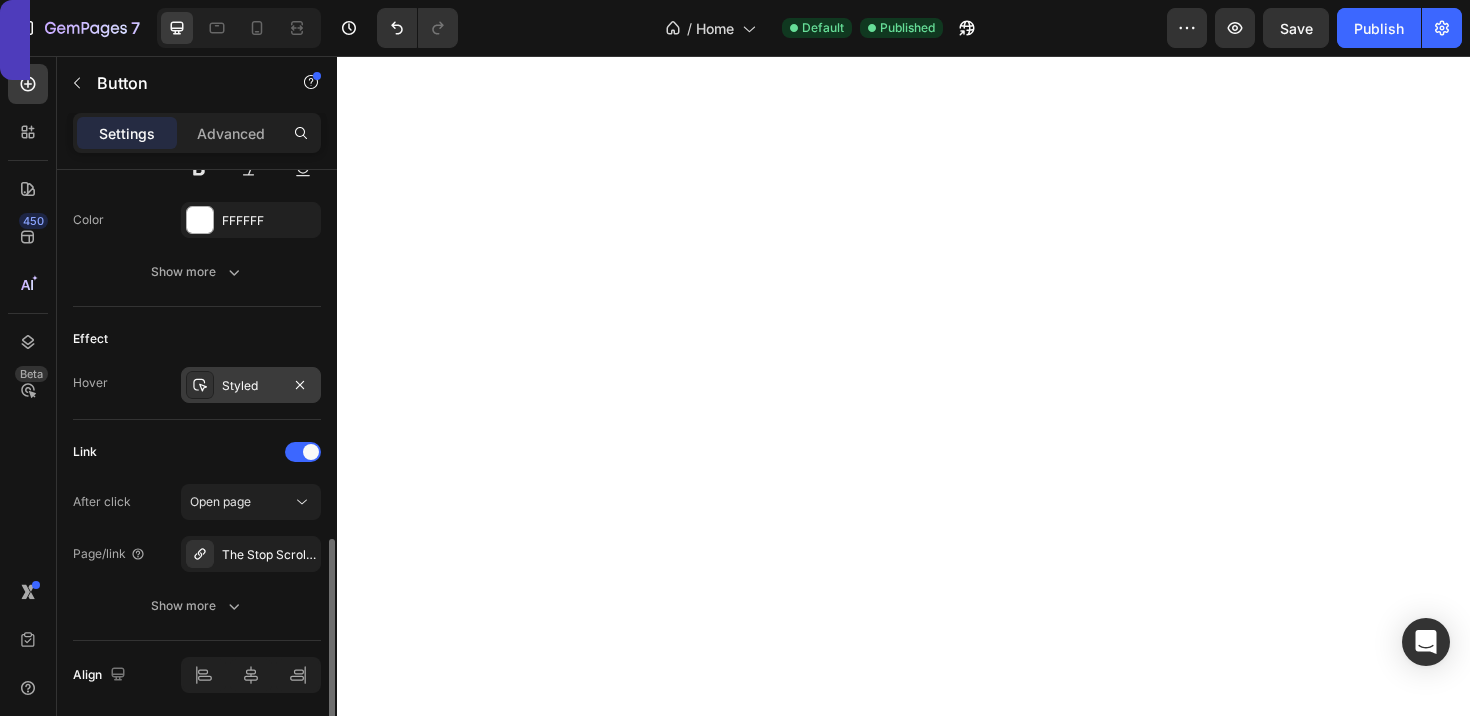 click on "Styled" at bounding box center [251, 386] 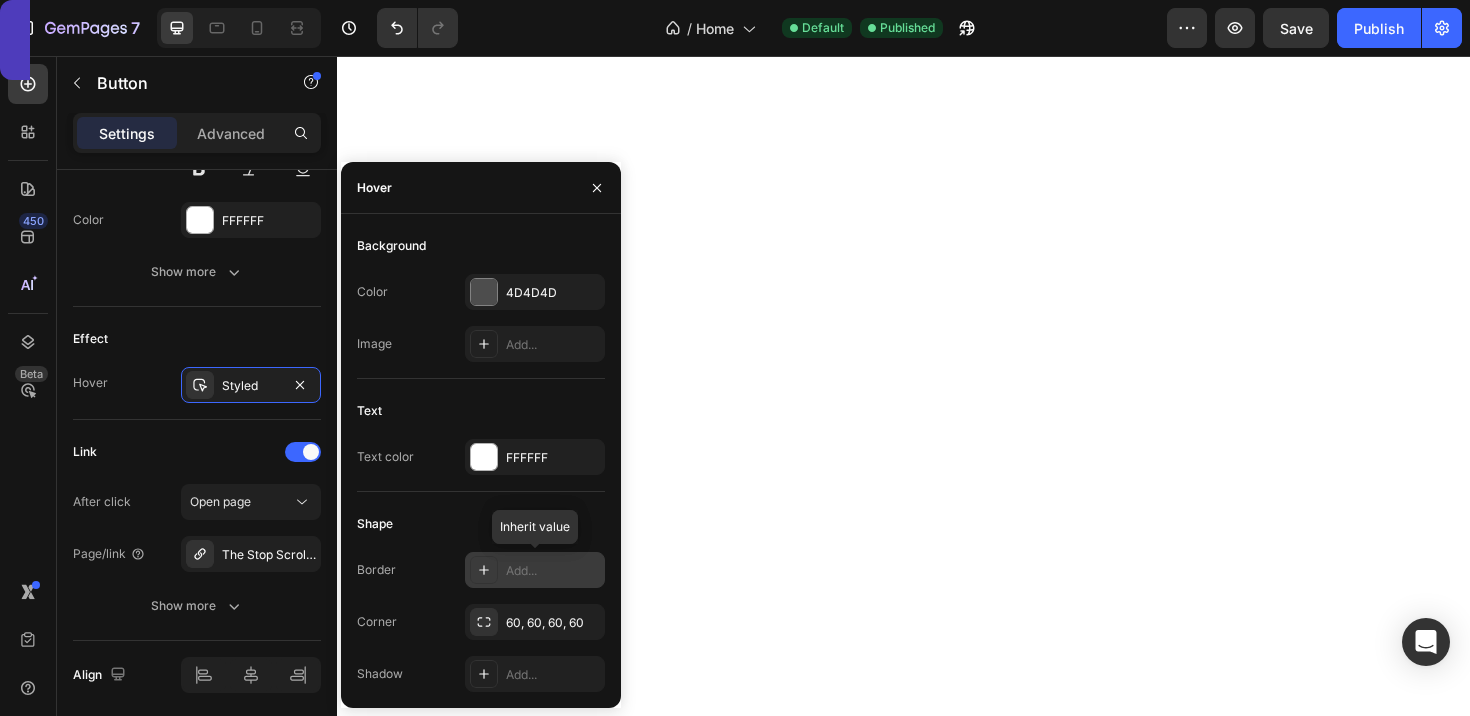 click on "Add..." at bounding box center [553, 571] 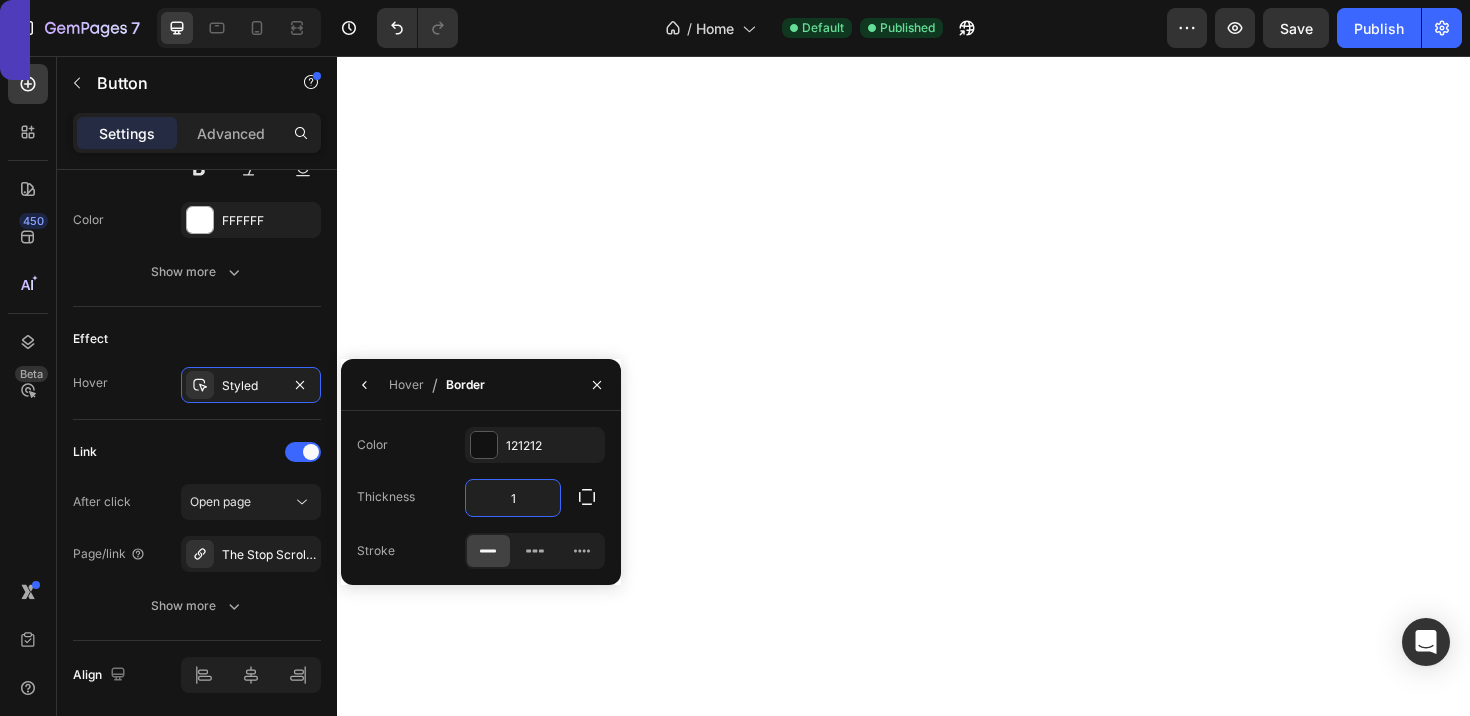click on "1" at bounding box center (513, 498) 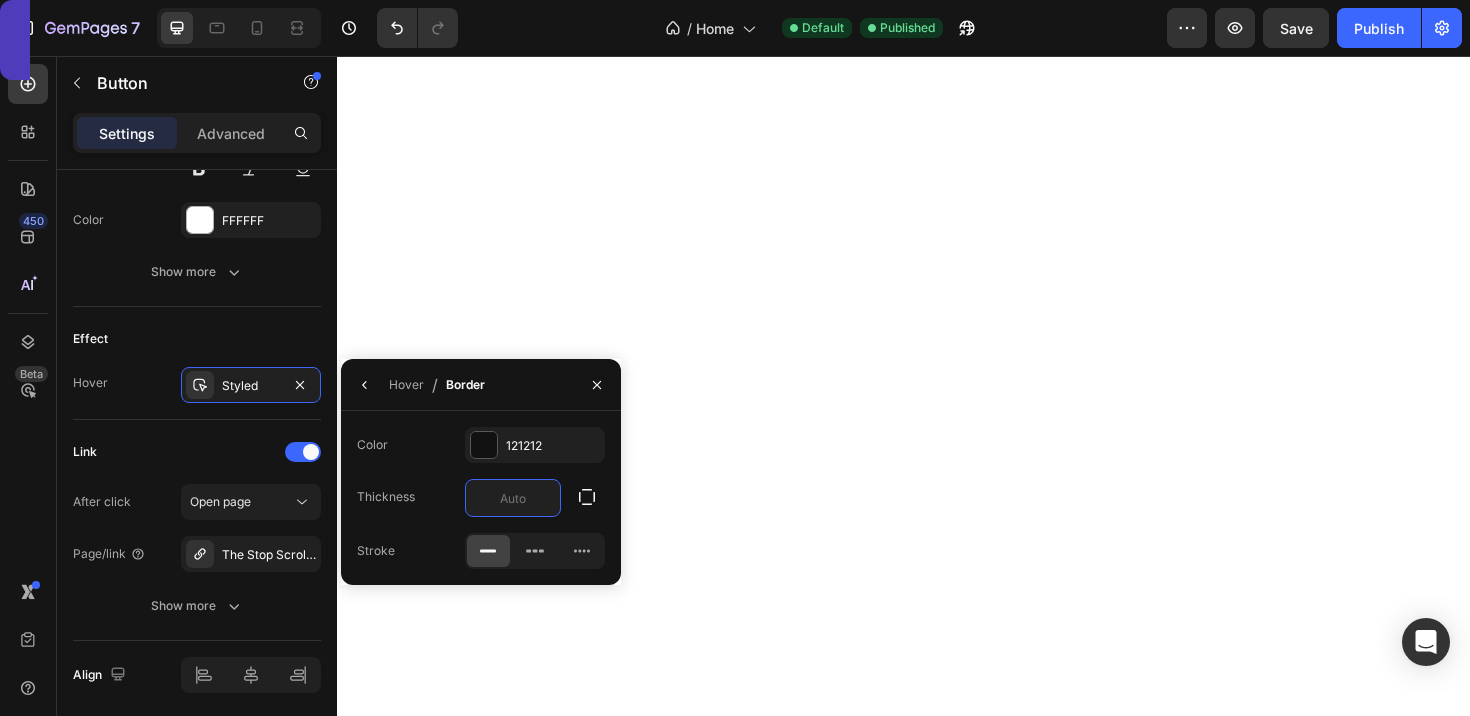 type on "5" 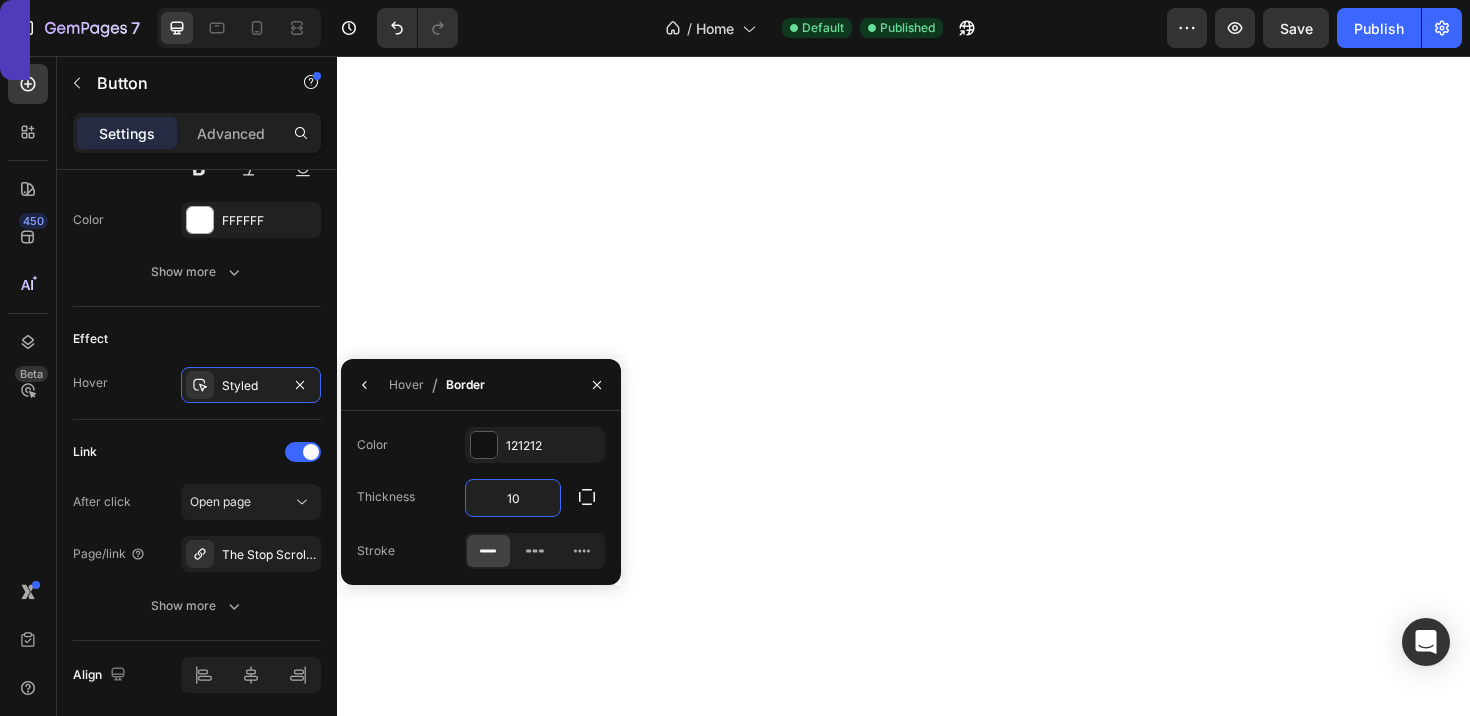 type on "1" 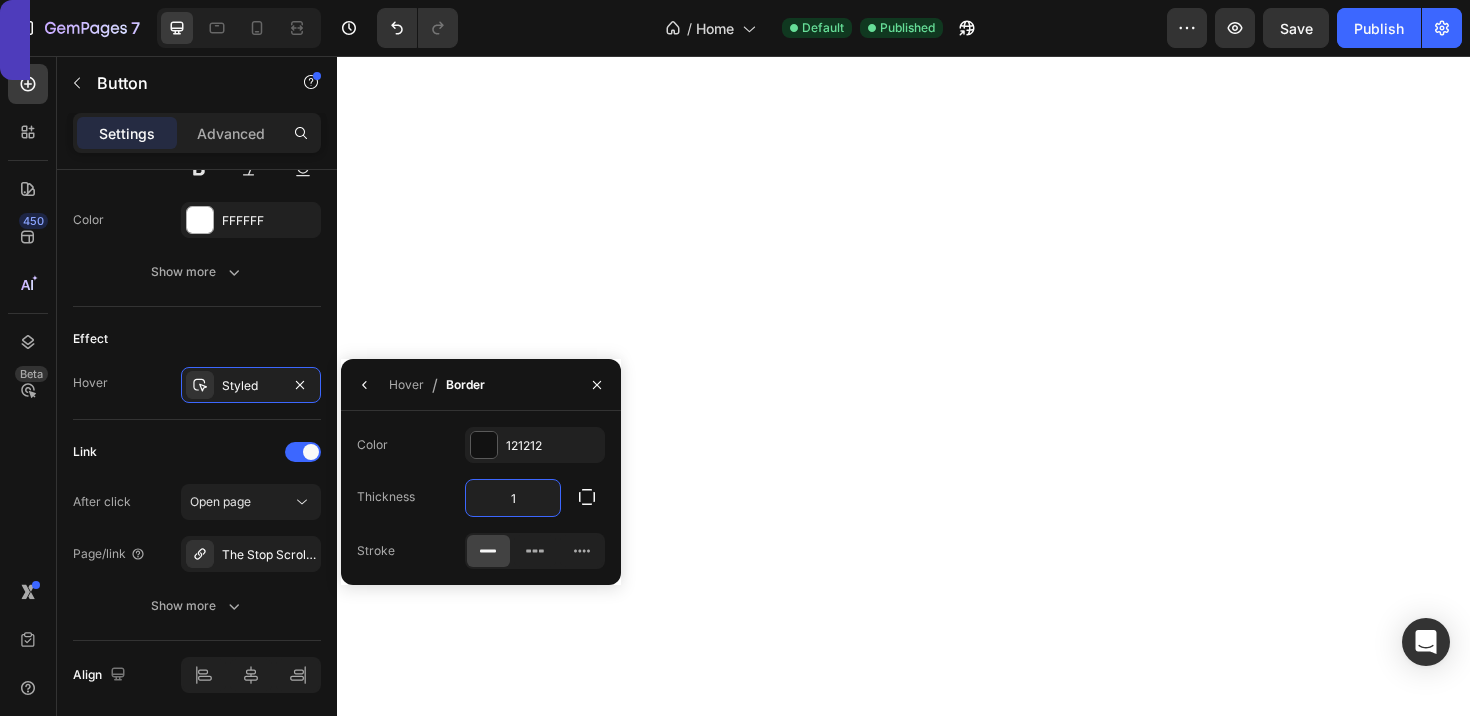 type 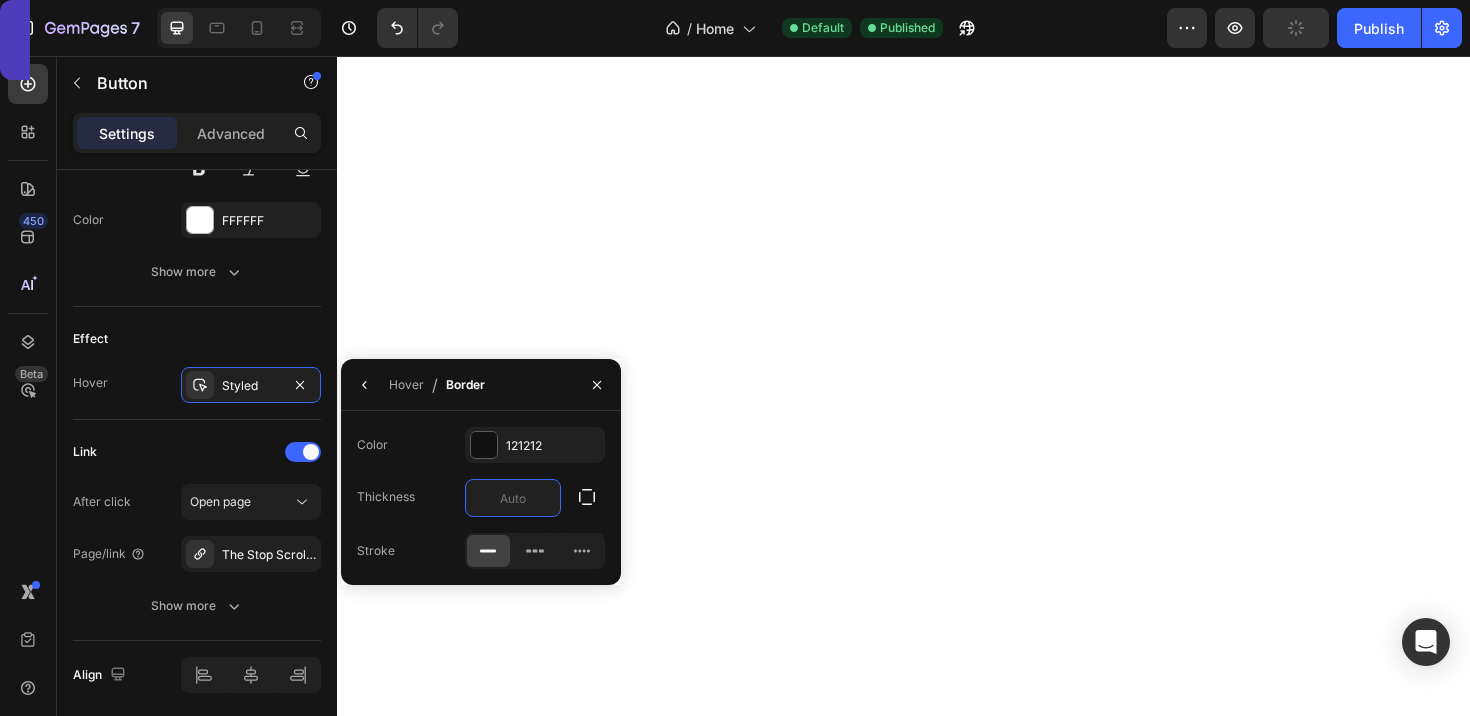 click at bounding box center (937, -1133) 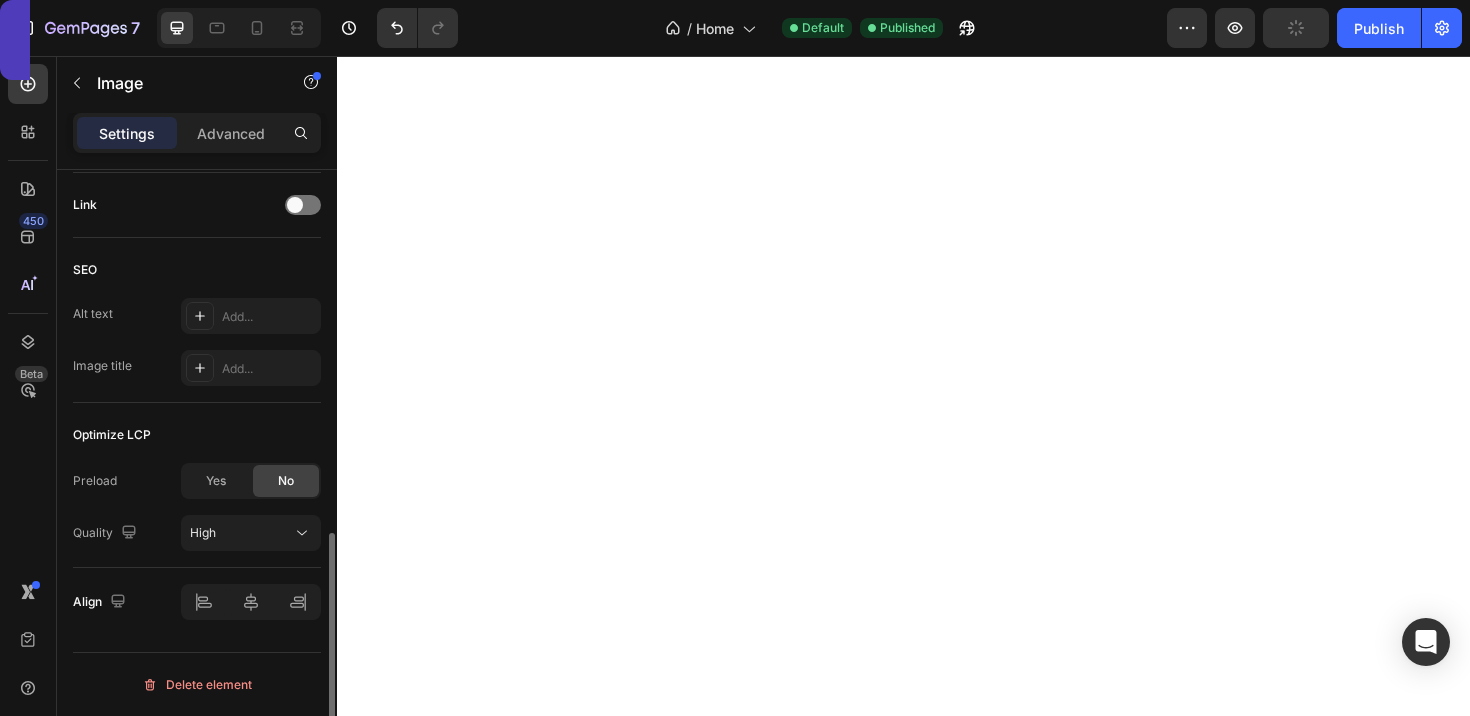 scroll, scrollTop: 0, scrollLeft: 0, axis: both 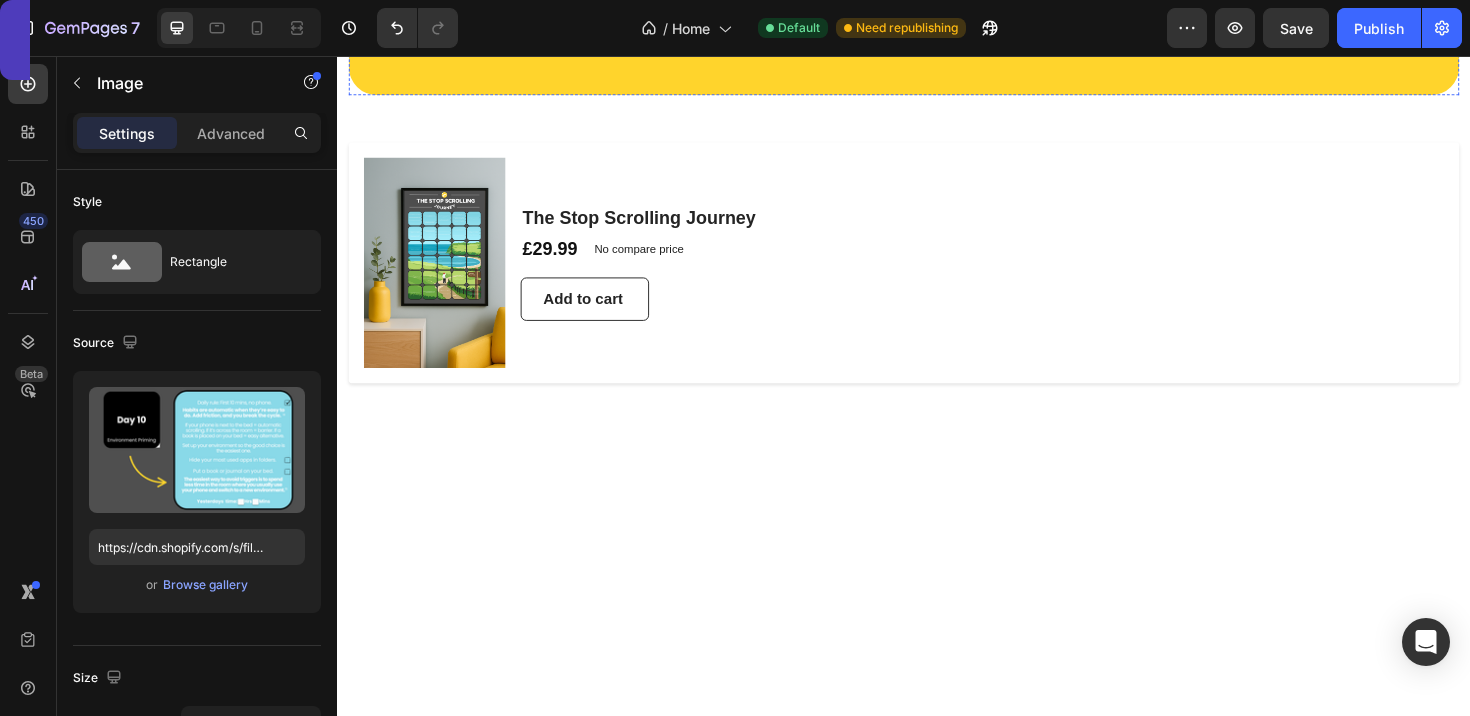 click on "Let's get your time back" at bounding box center [937, -290] 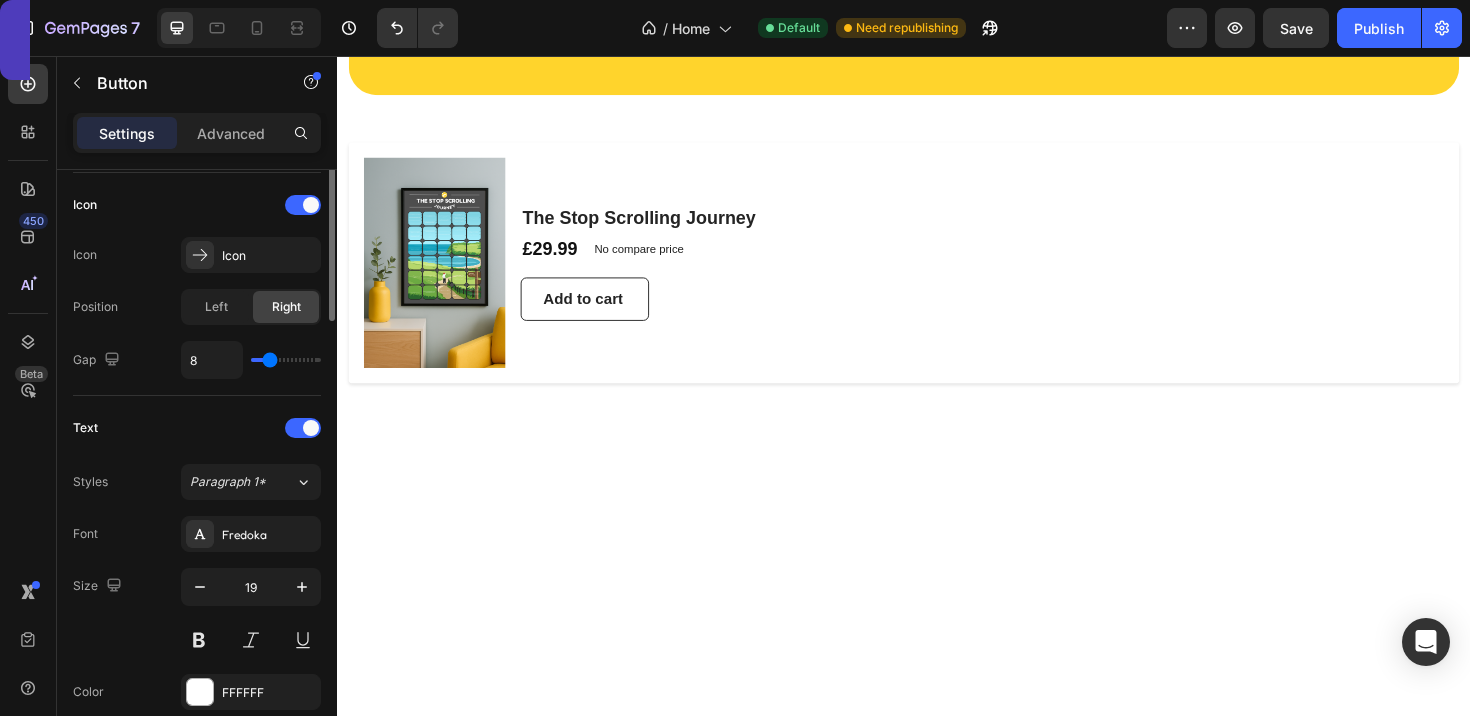 scroll, scrollTop: 404, scrollLeft: 0, axis: vertical 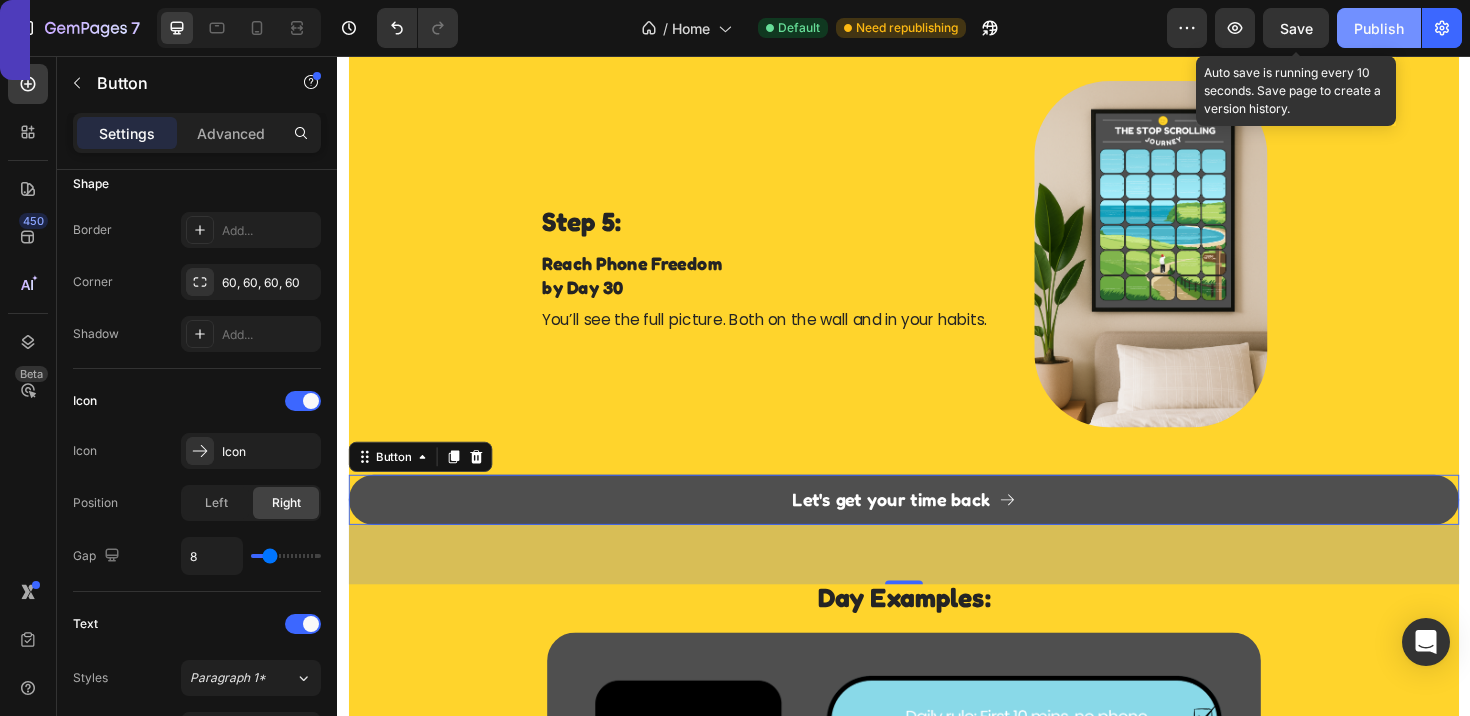 click on "Publish" at bounding box center [1379, 28] 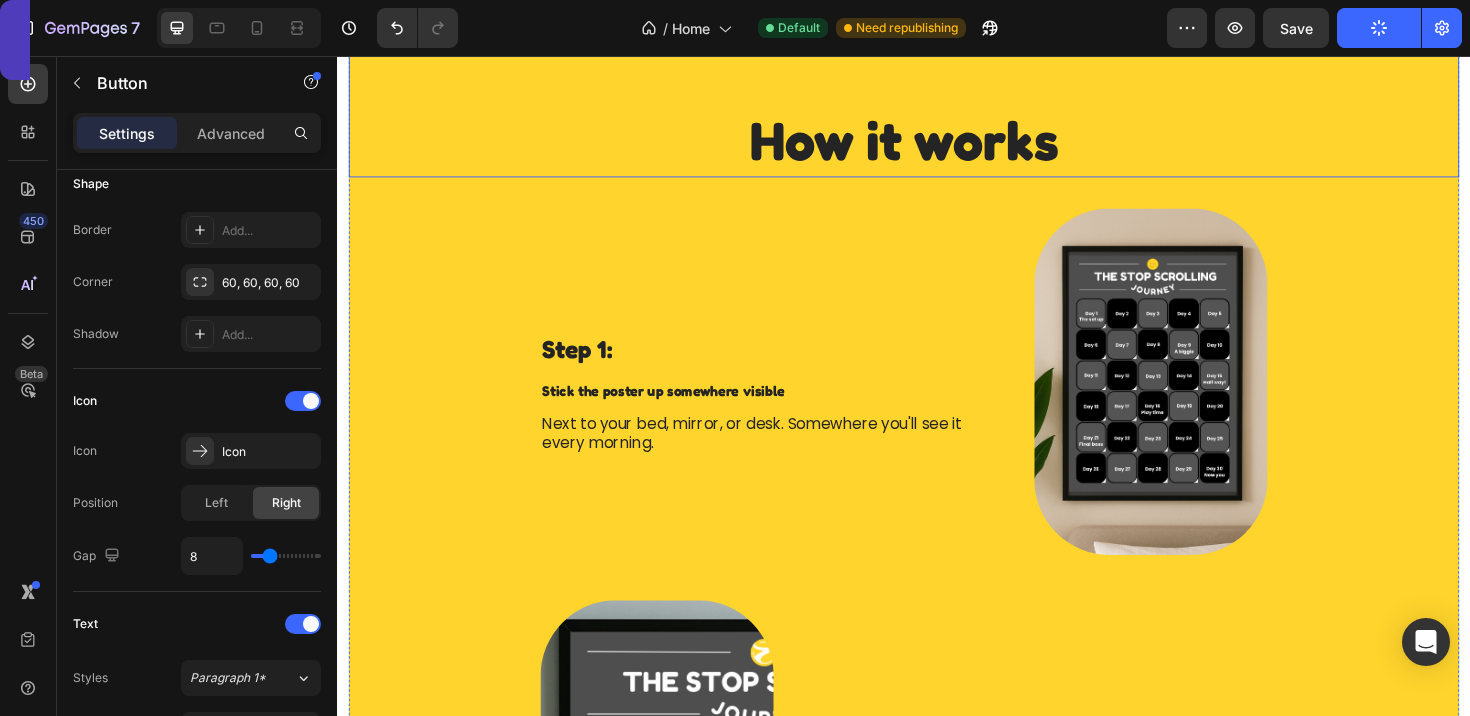 scroll, scrollTop: 0, scrollLeft: 0, axis: both 